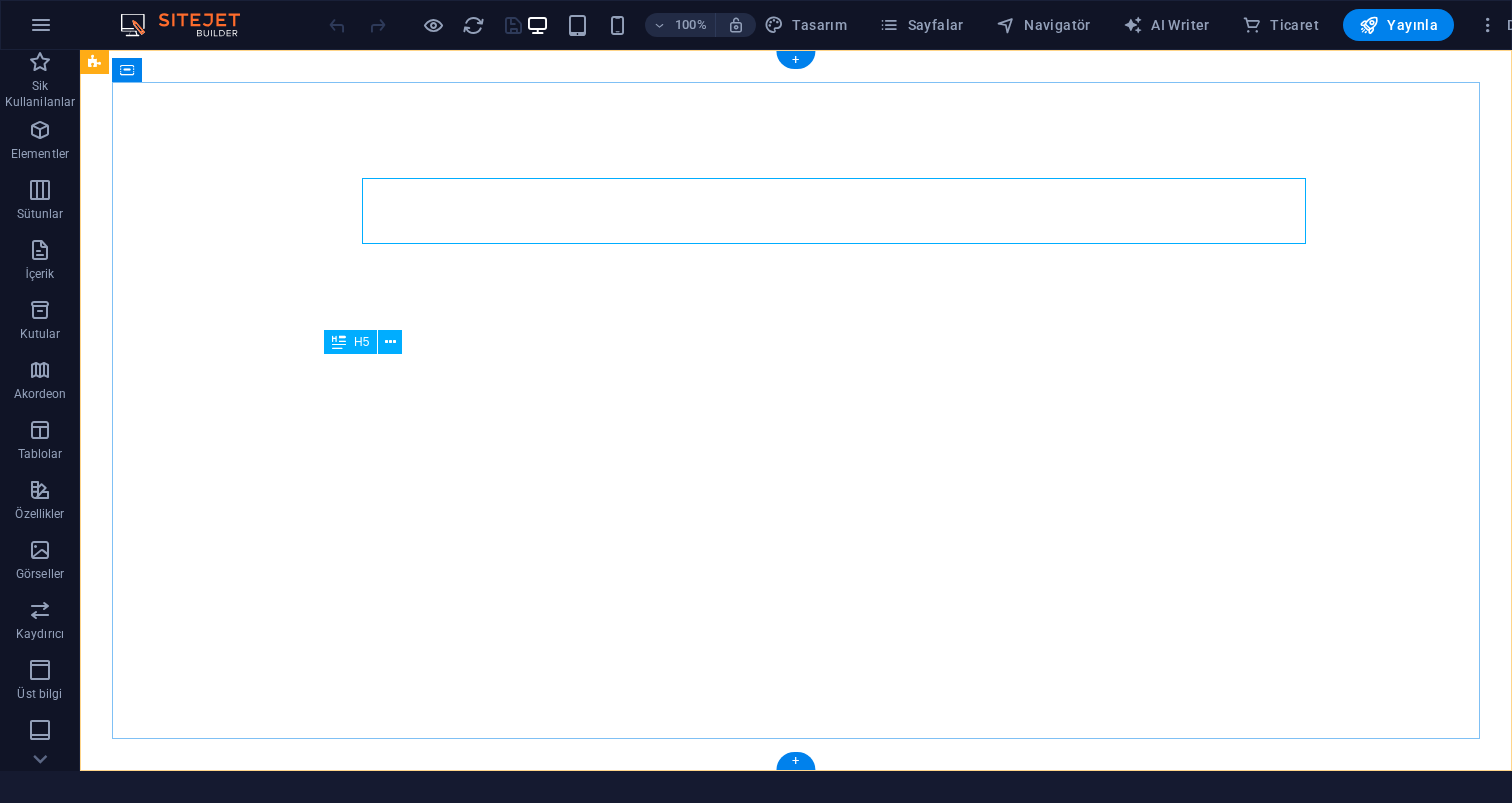 scroll, scrollTop: 0, scrollLeft: 0, axis: both 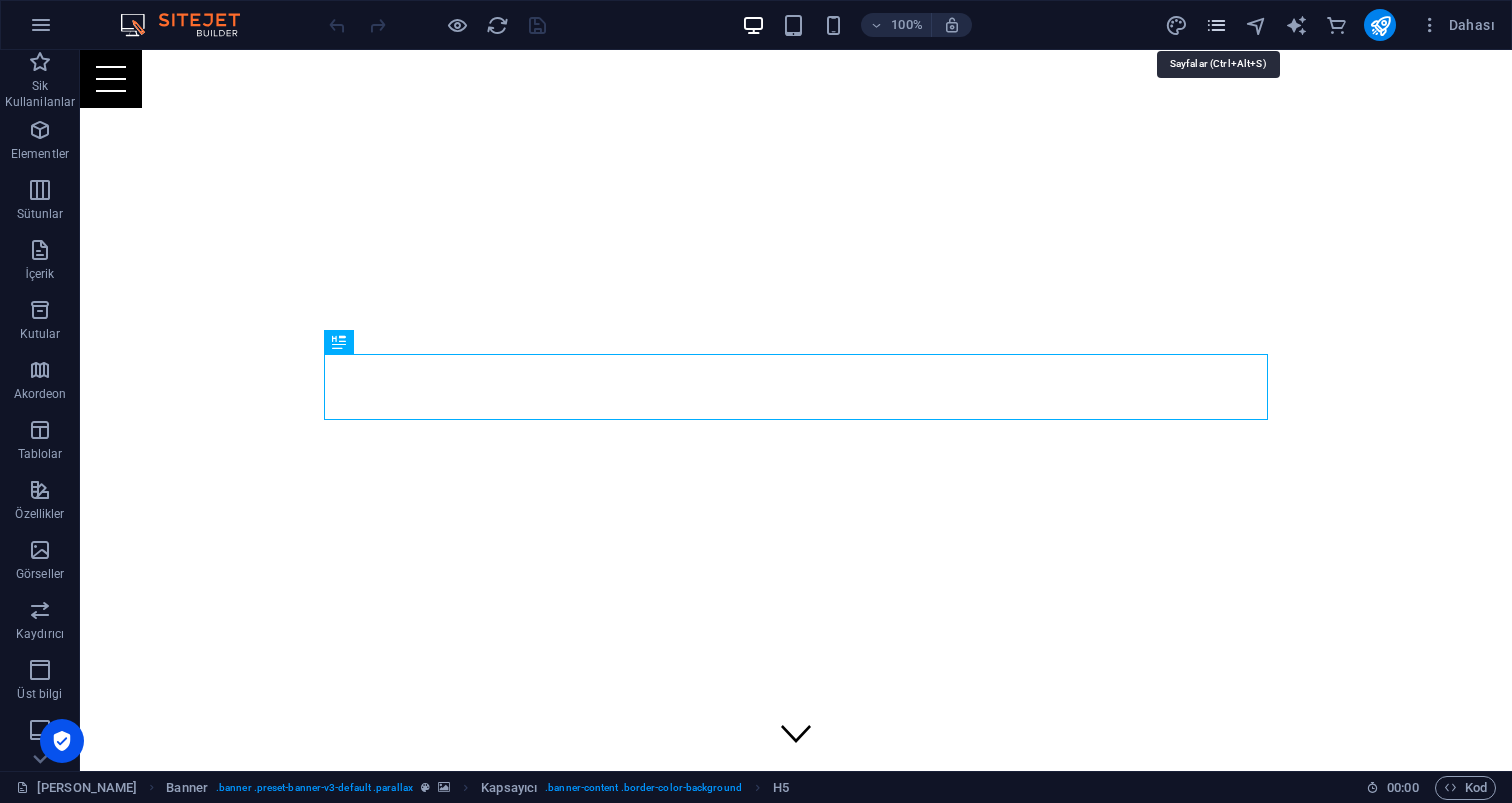 click at bounding box center (1216, 25) 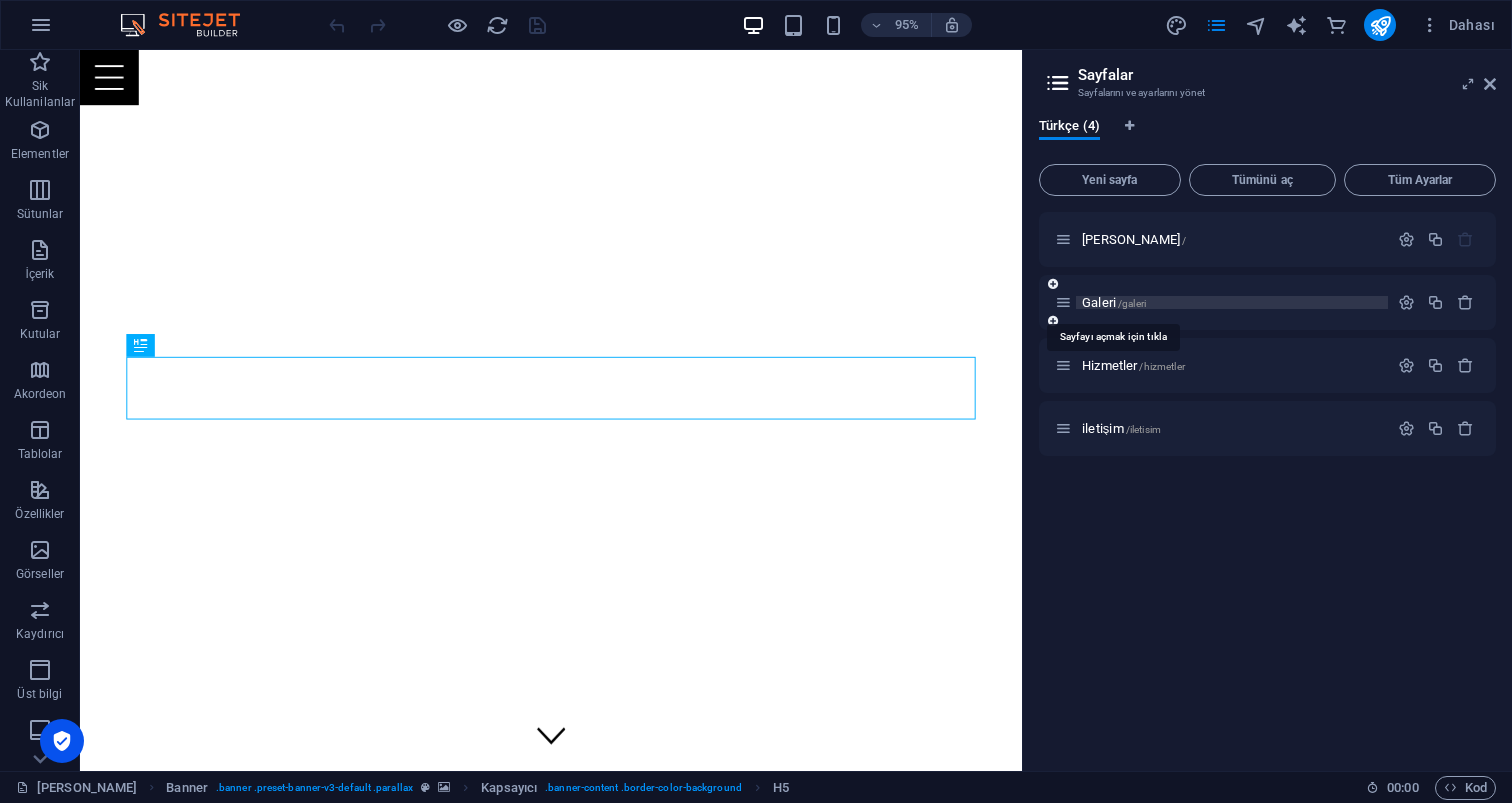 click on "Galeri /galeri" at bounding box center [1114, 302] 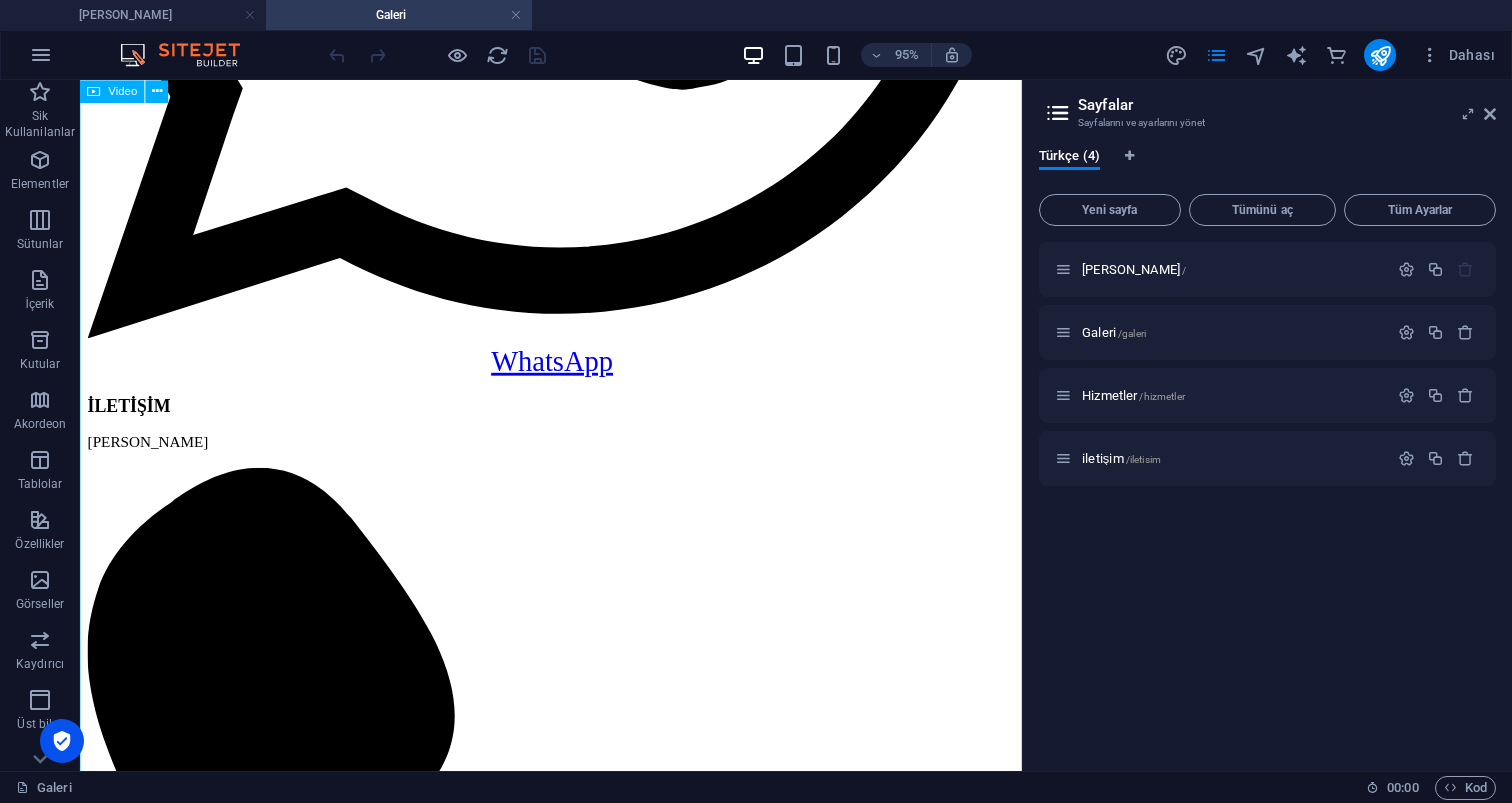 scroll, scrollTop: 4114, scrollLeft: 0, axis: vertical 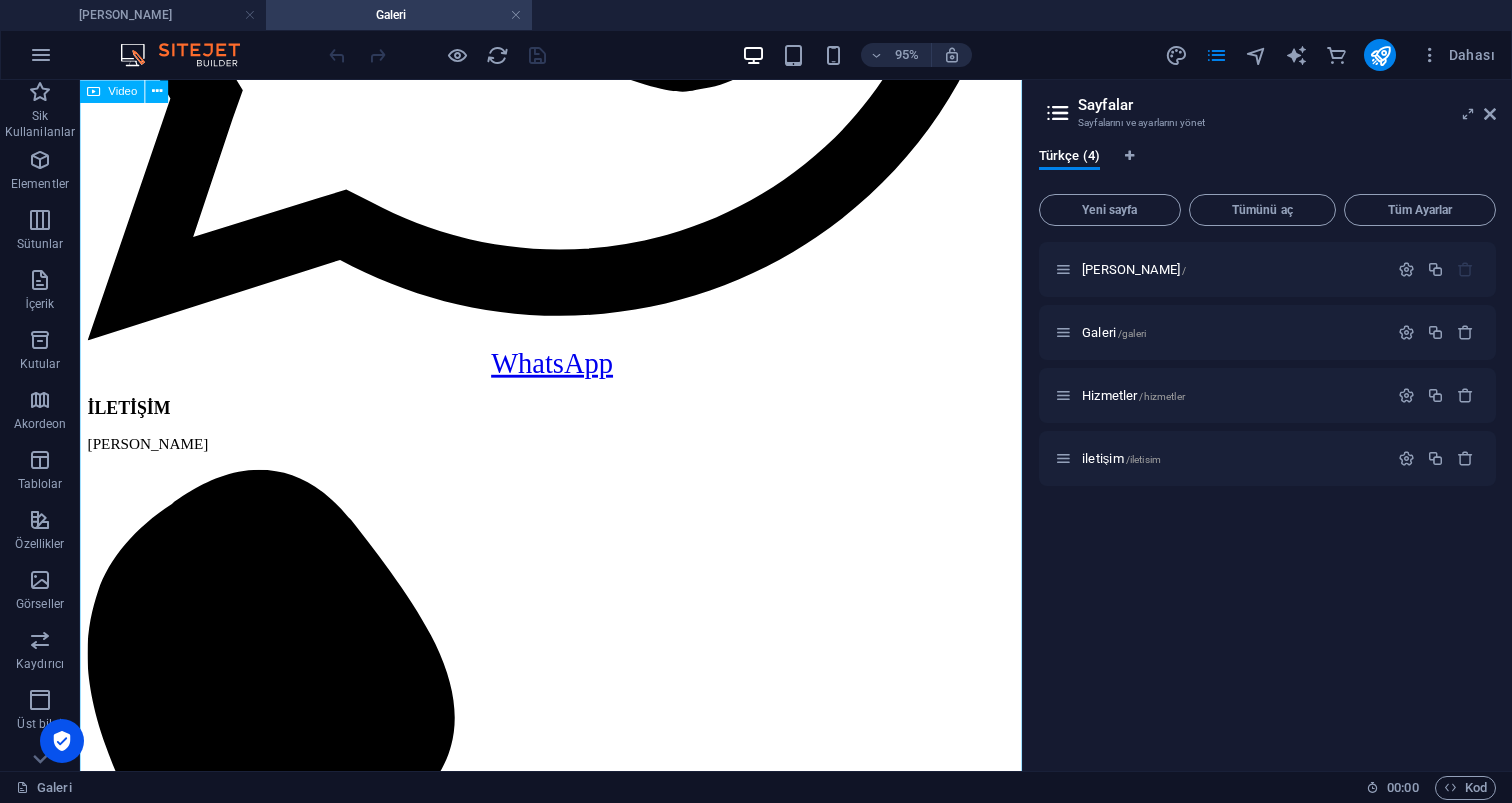 click at bounding box center [576, -2270] 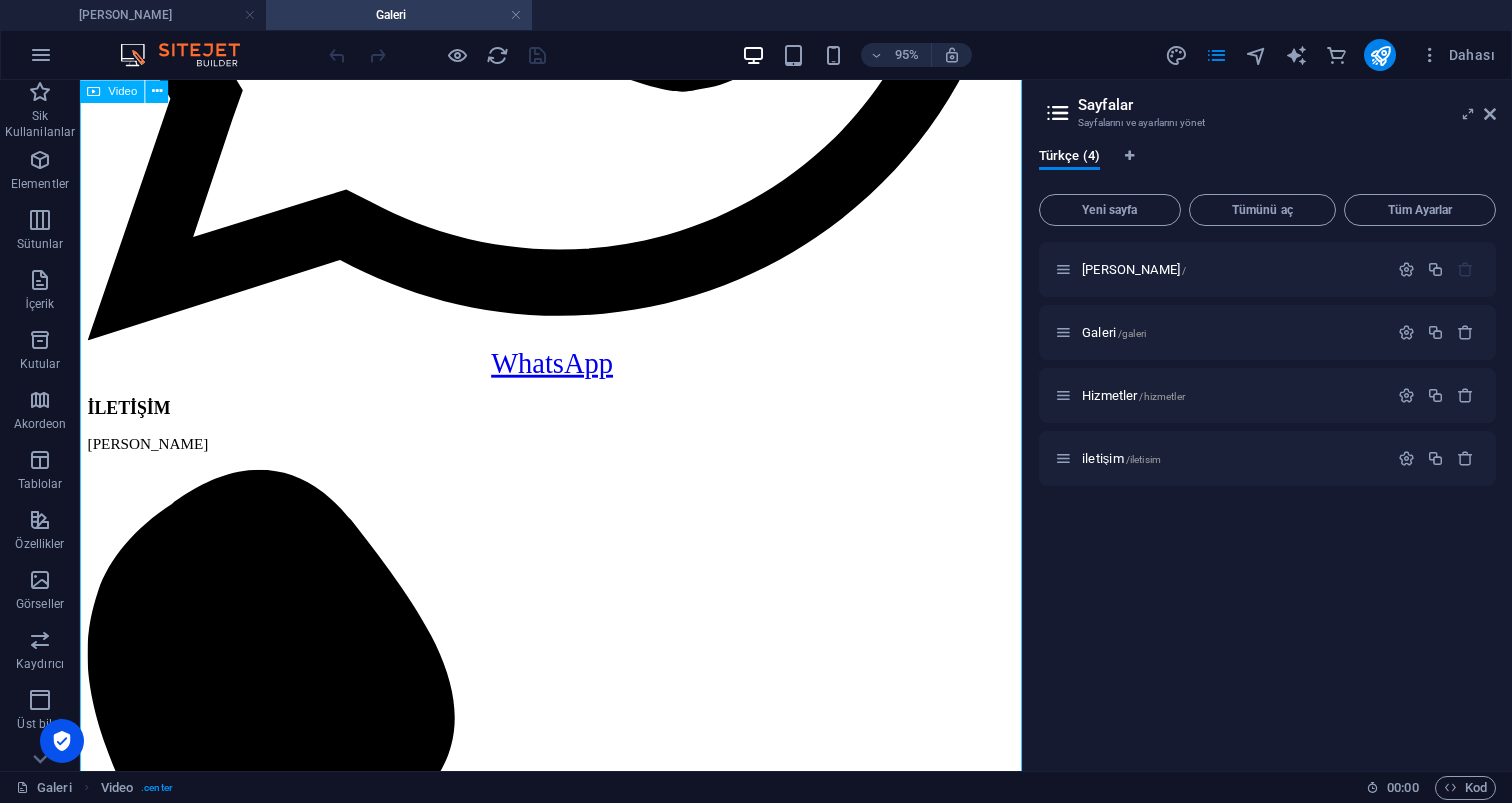click at bounding box center [576, -2270] 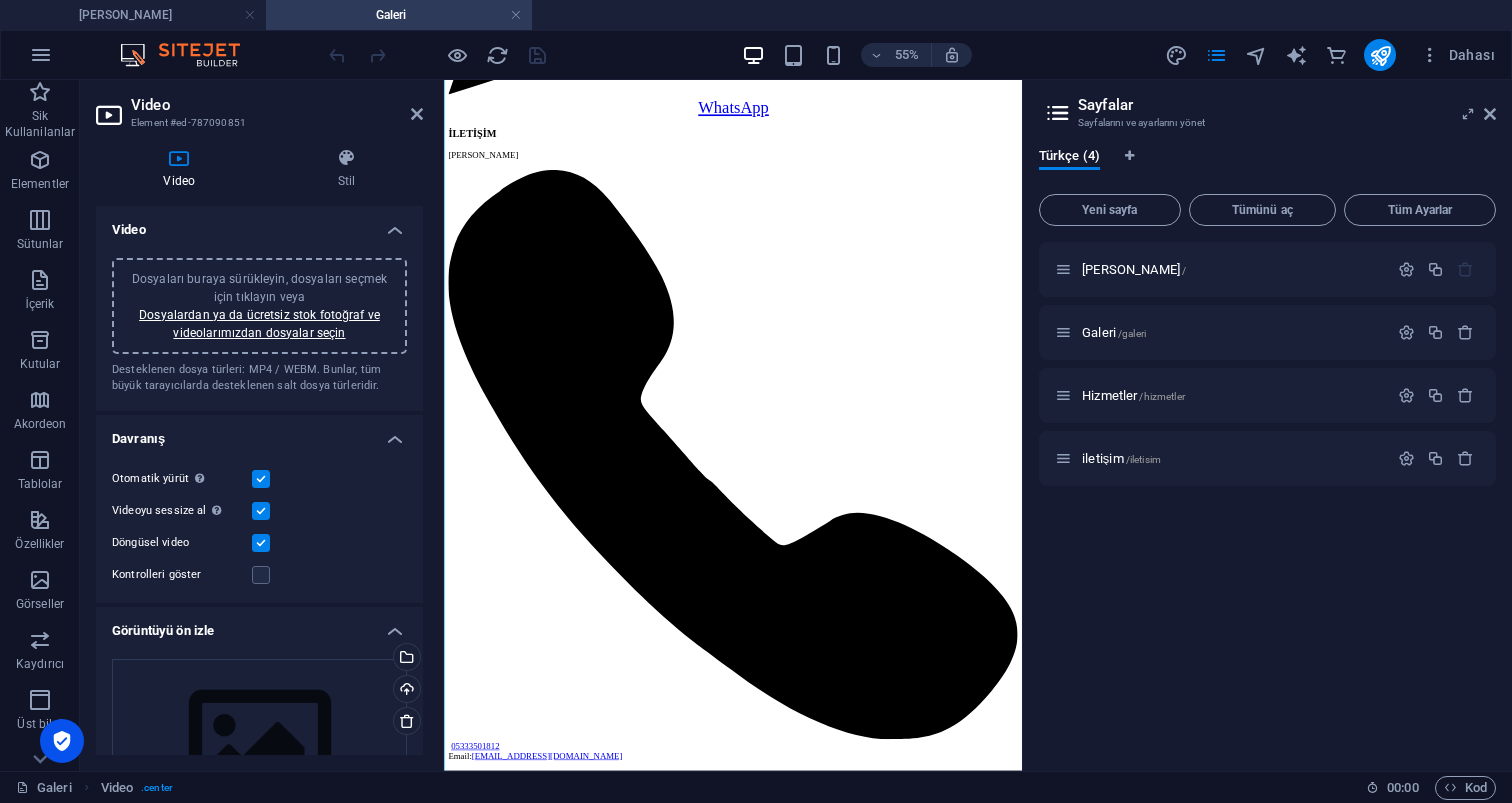 scroll, scrollTop: 4630, scrollLeft: 0, axis: vertical 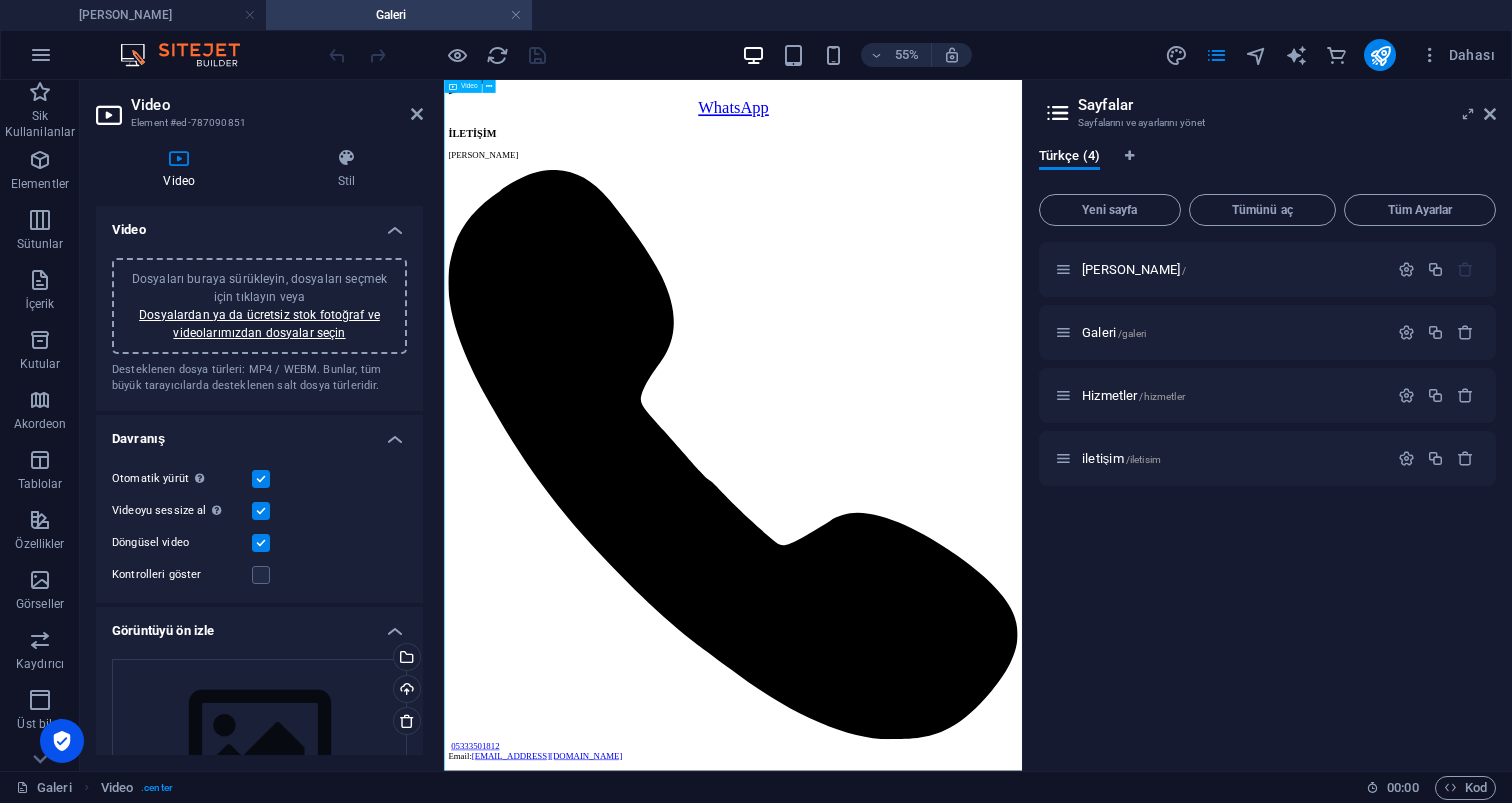 click at bounding box center (969, -2656) 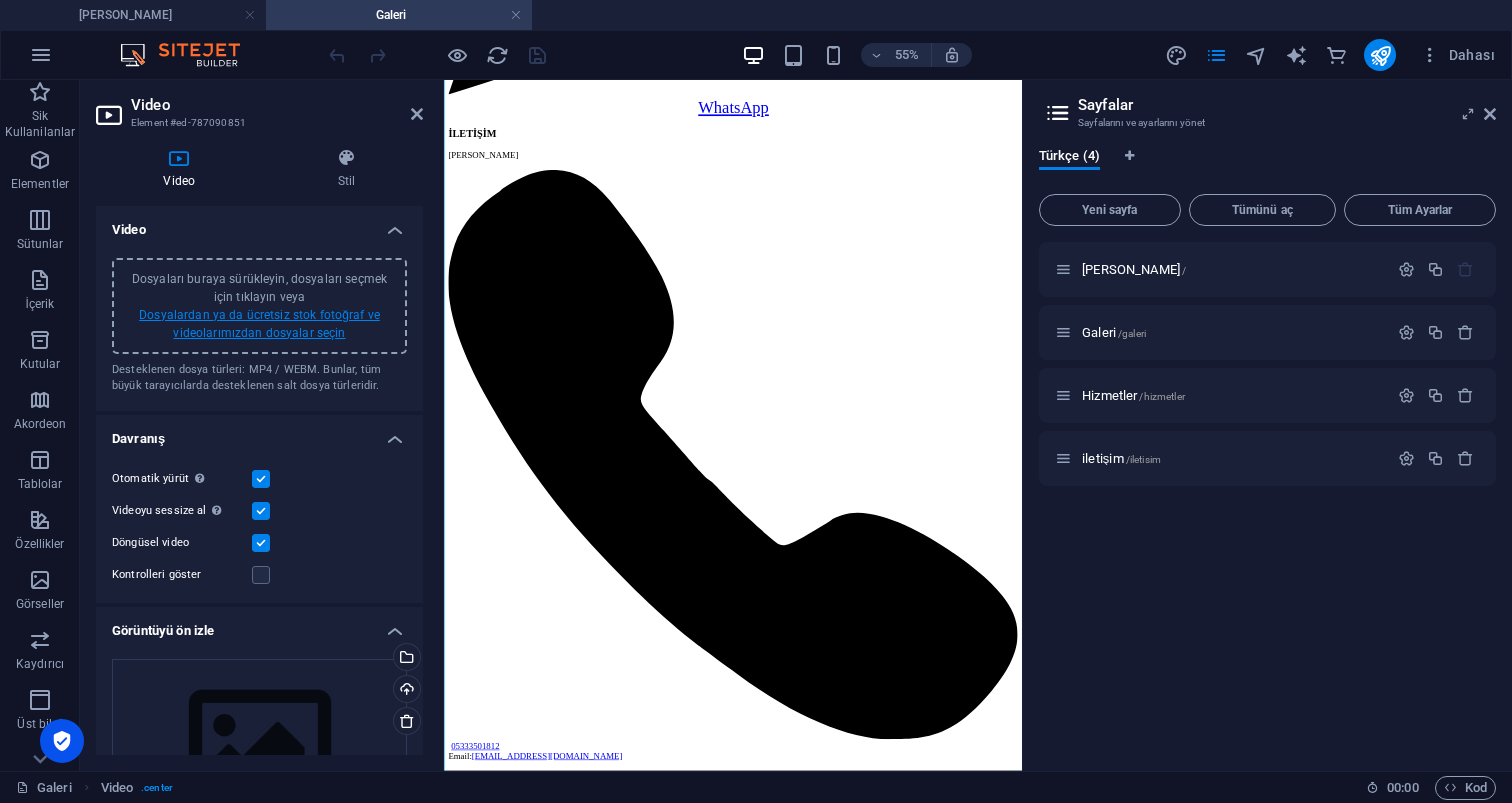 click on "Dosyalardan ya da ücretsiz stok fotoğraf ve videolarımızdan dosyalar seçin" at bounding box center [259, 324] 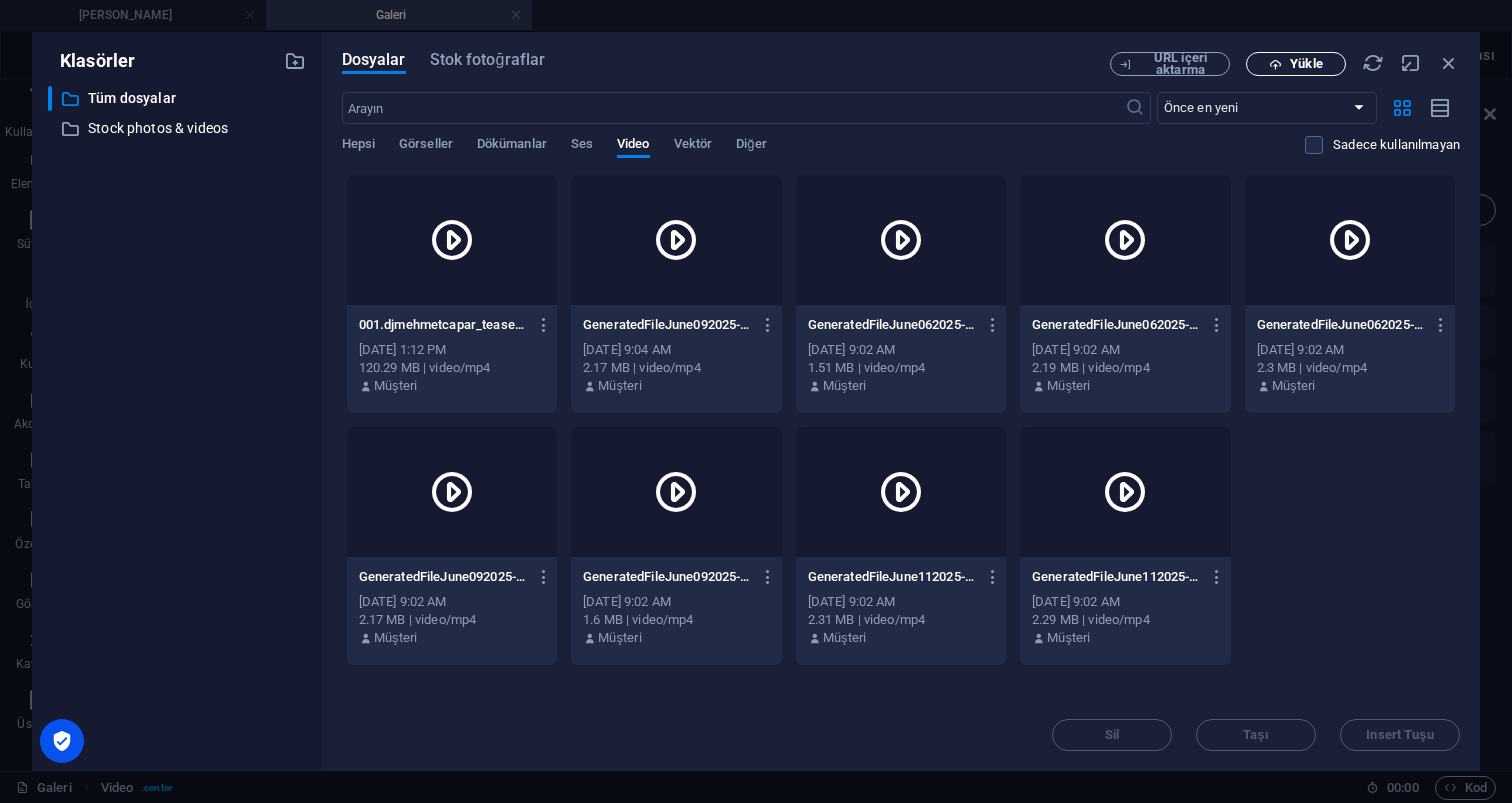 click on "Yükle" at bounding box center [1296, 64] 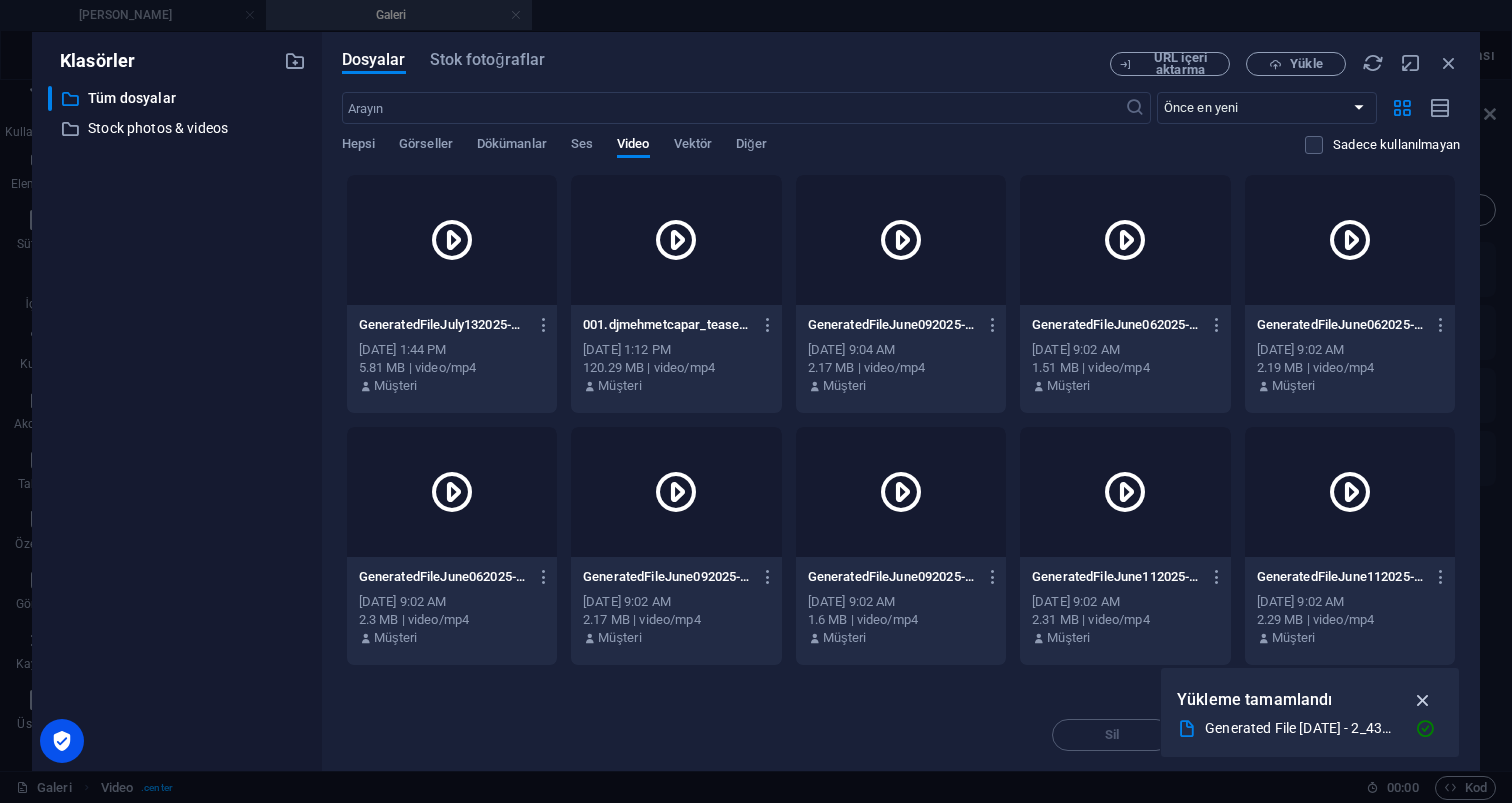 click at bounding box center [1423, 700] 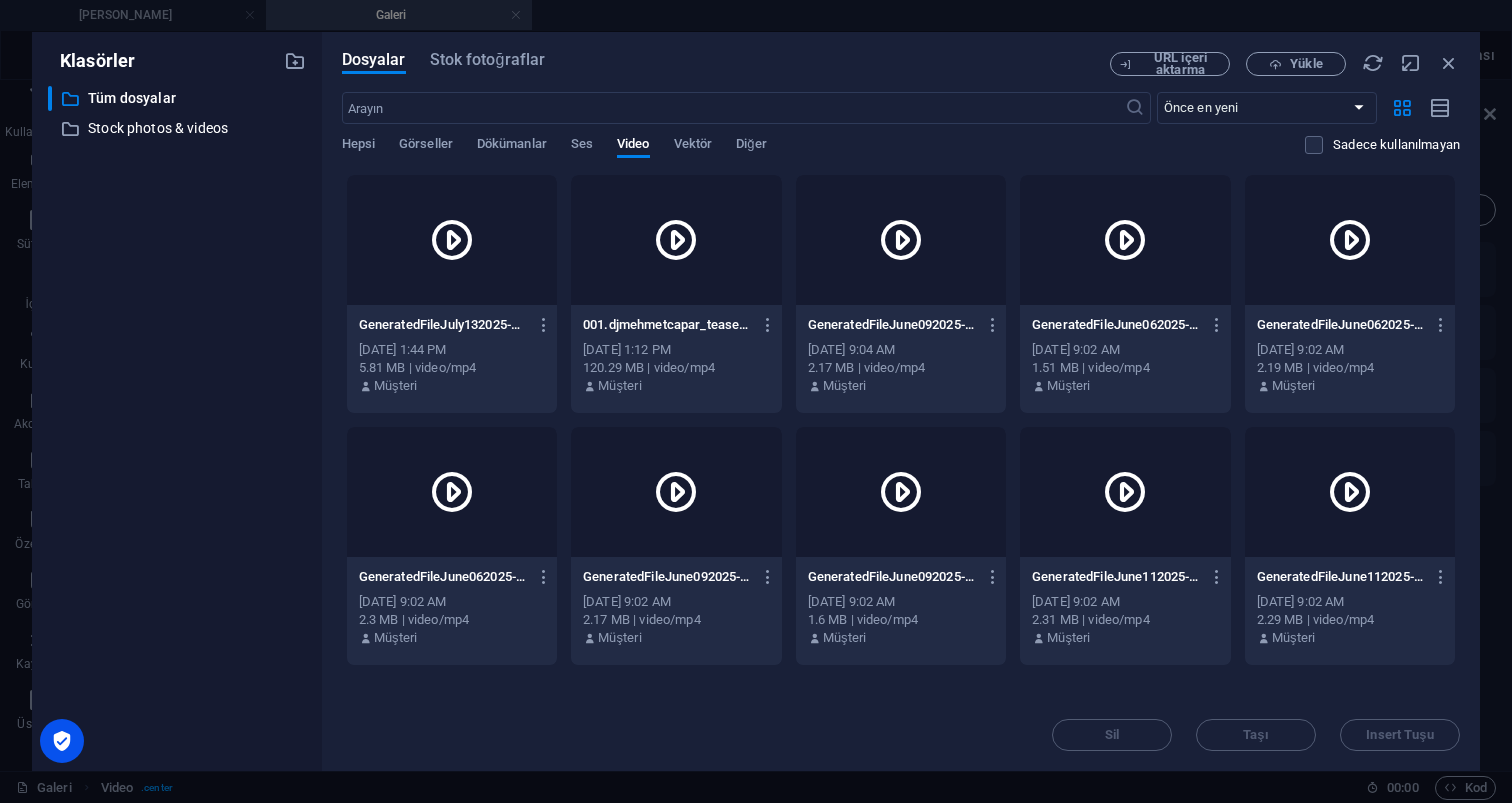 click at bounding box center (452, 240) 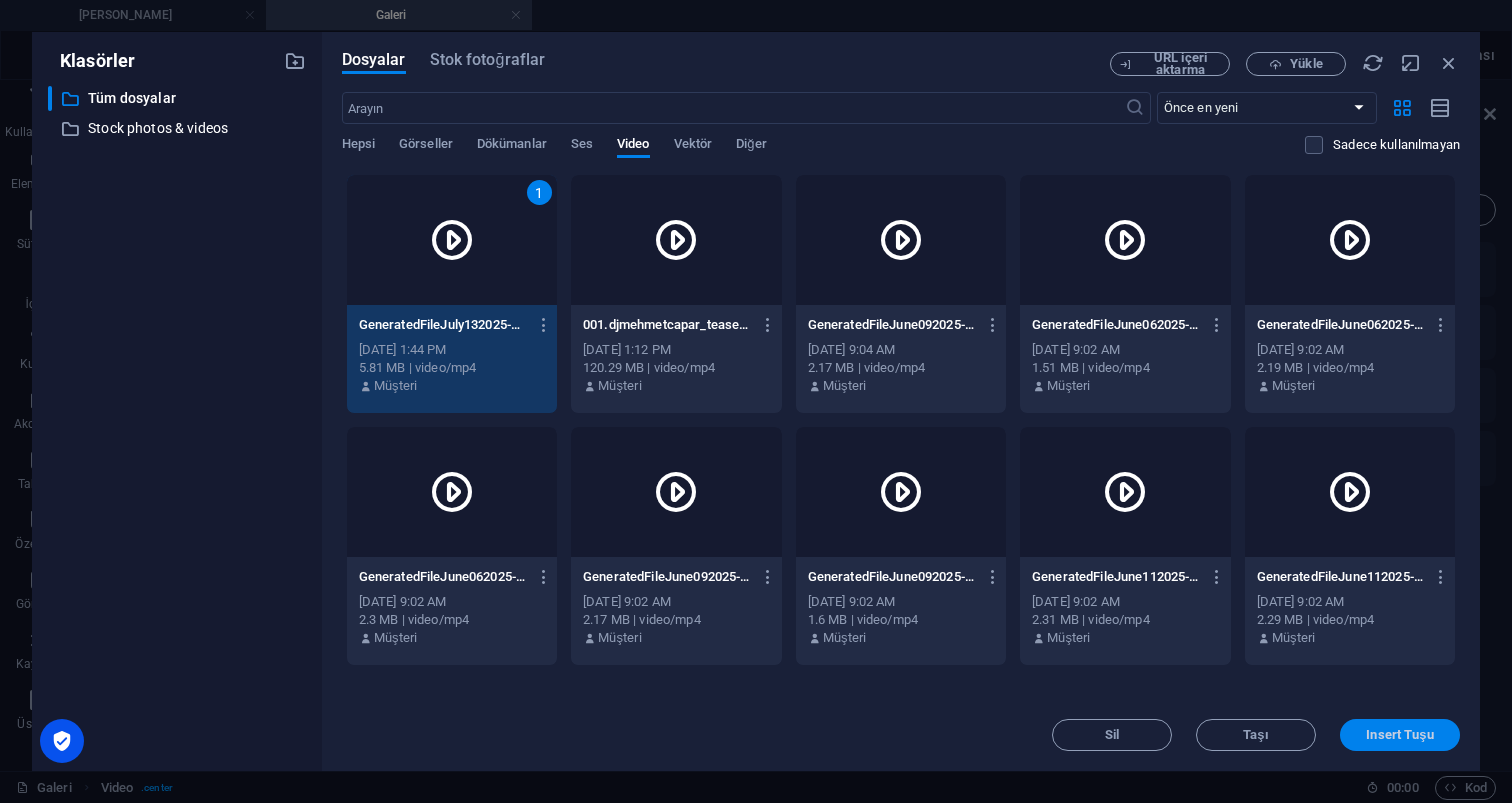 click on "Insert Tuşu" at bounding box center [1399, 735] 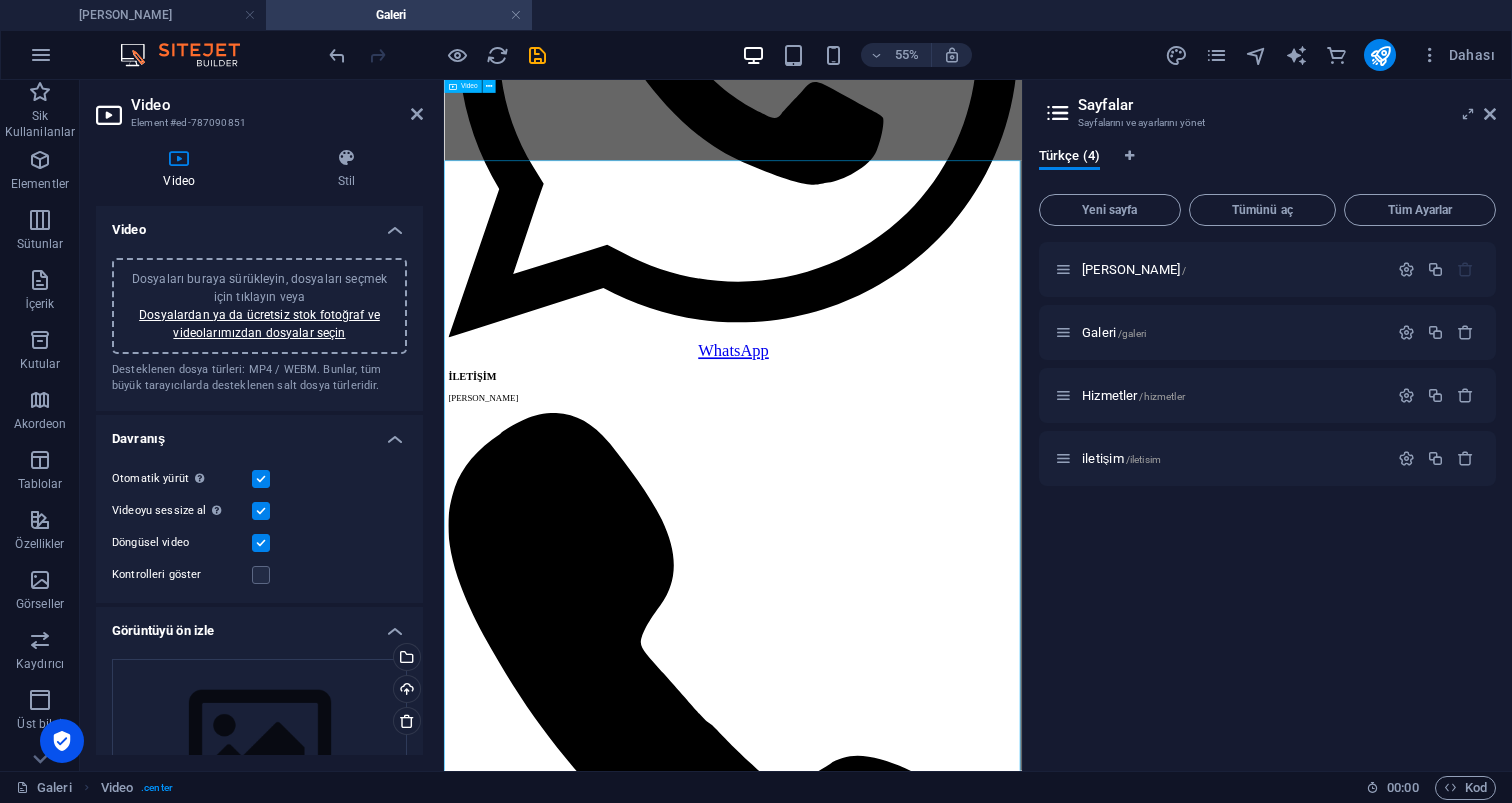 scroll, scrollTop: 4161, scrollLeft: 0, axis: vertical 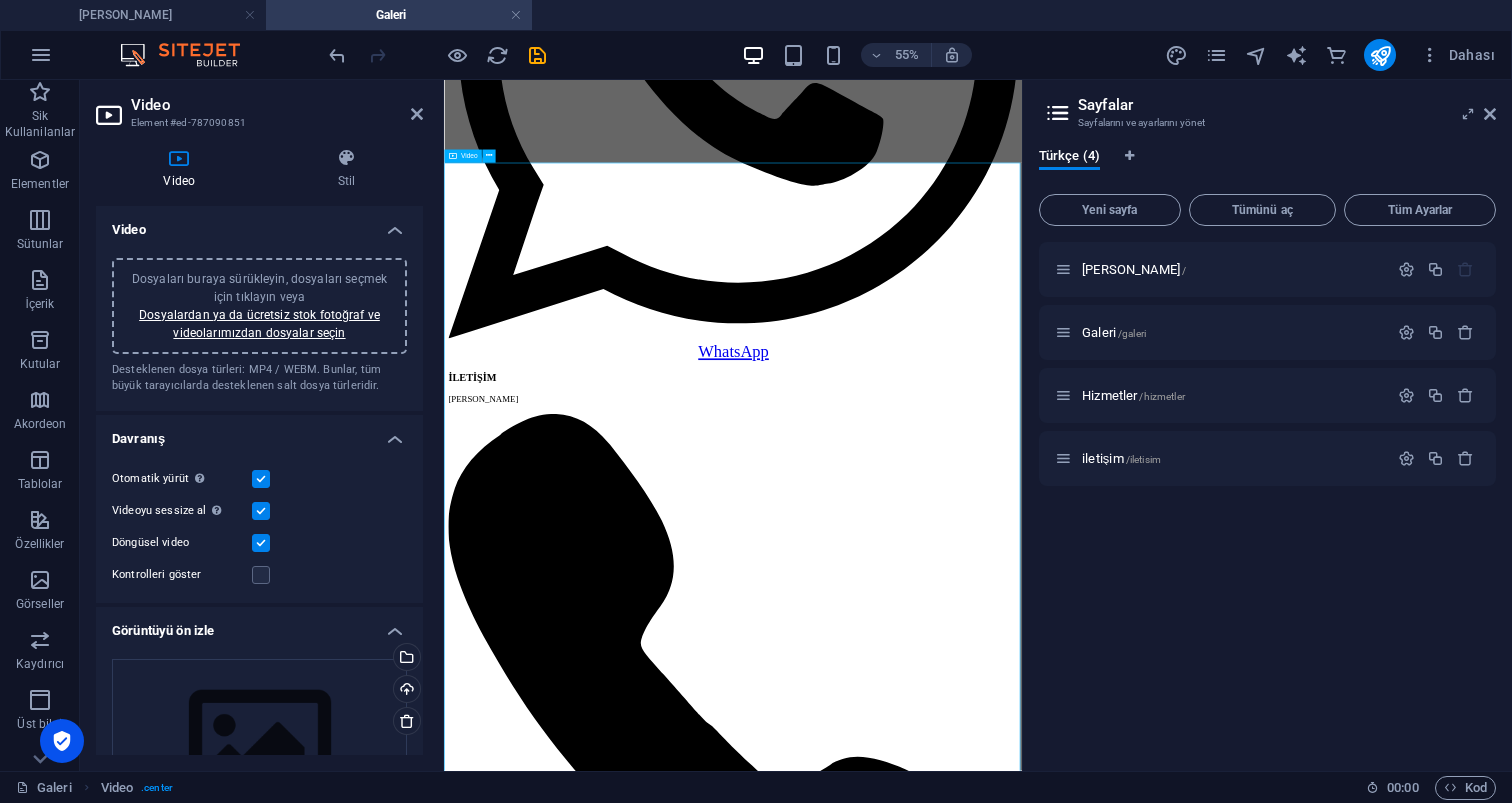 click on "Video" at bounding box center (469, 156) 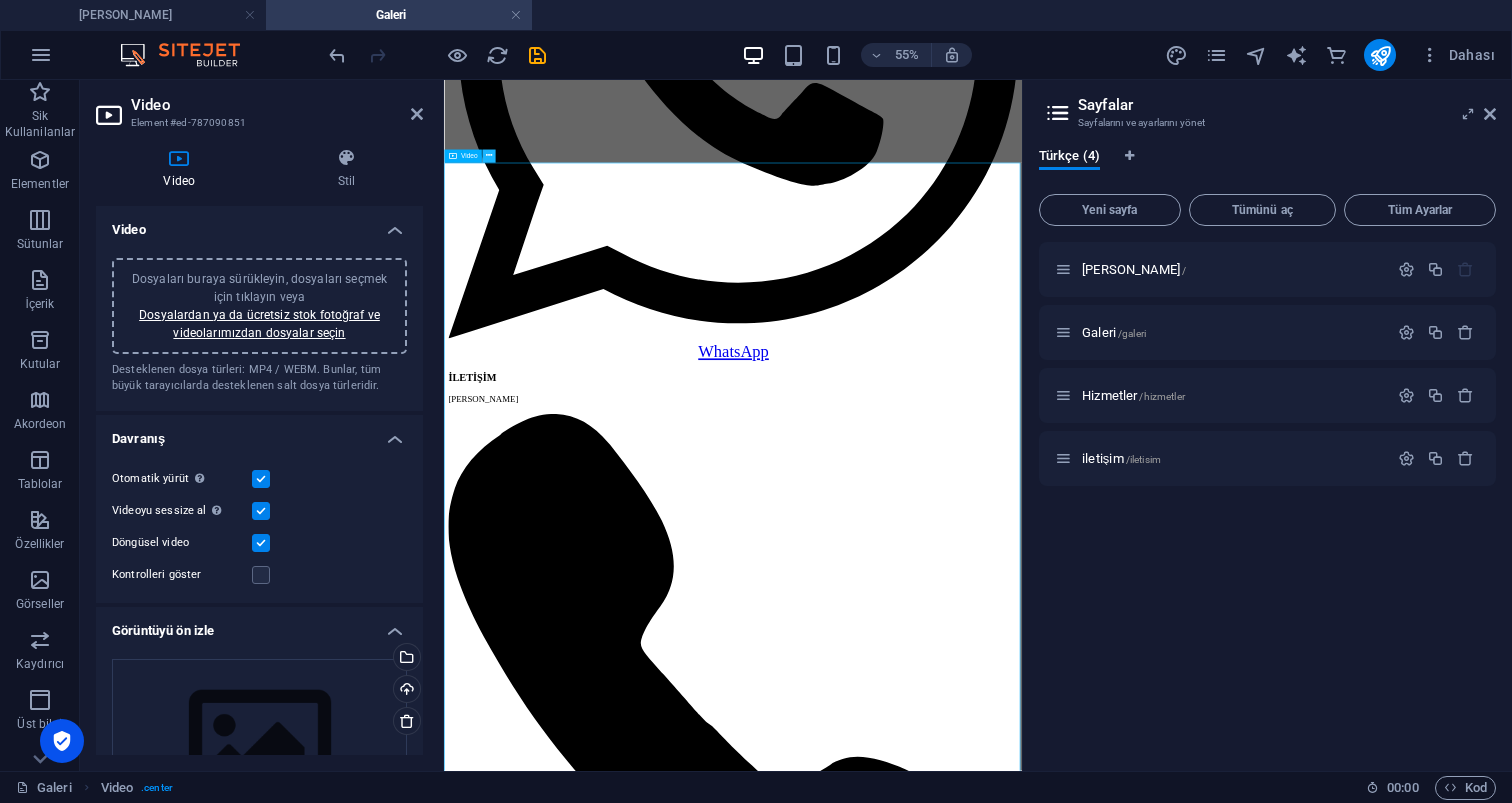click at bounding box center (489, 156) 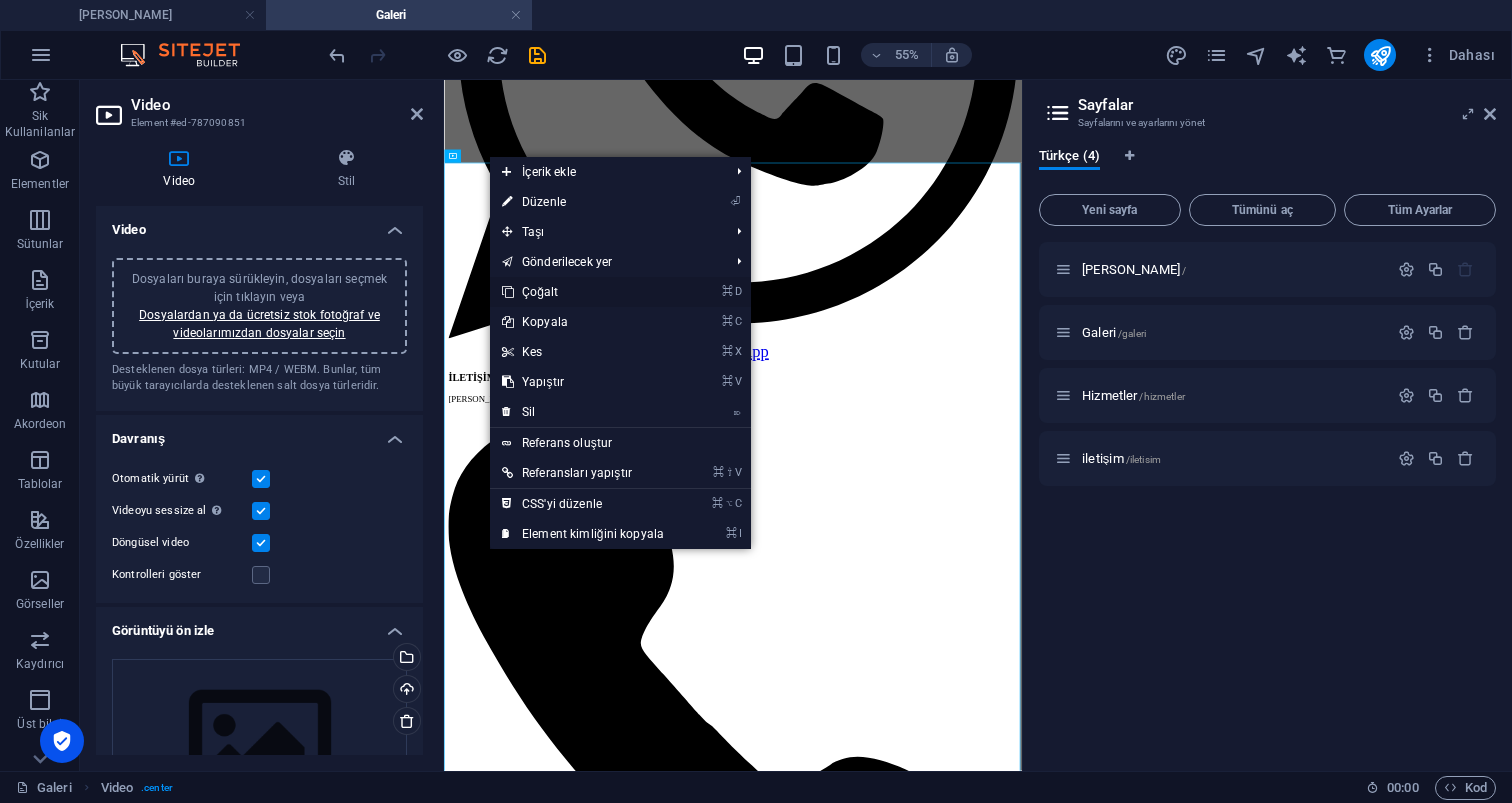 click on "⌘ D  Çoğalt" at bounding box center (583, 292) 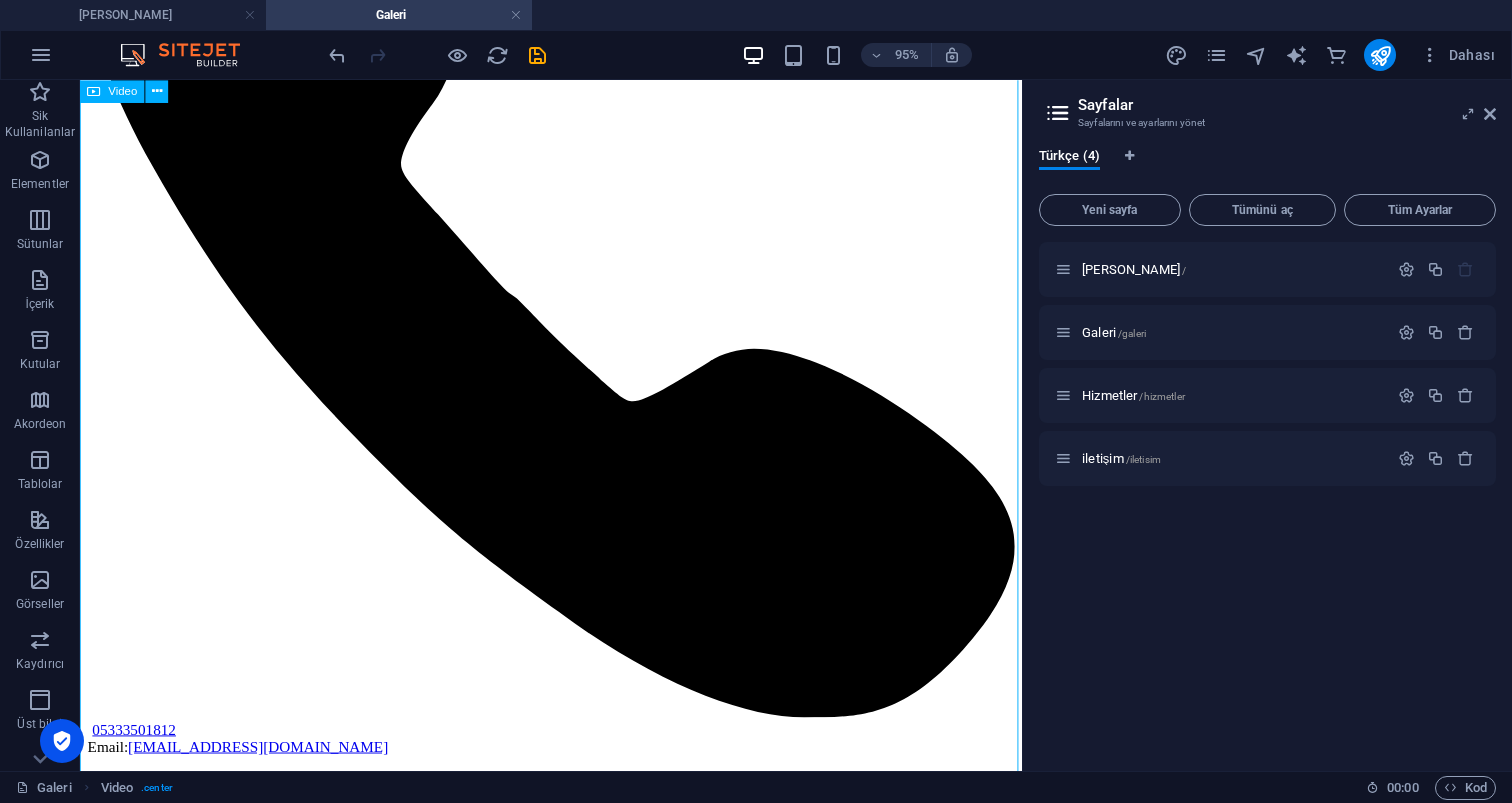 click at bounding box center (576, -2985) 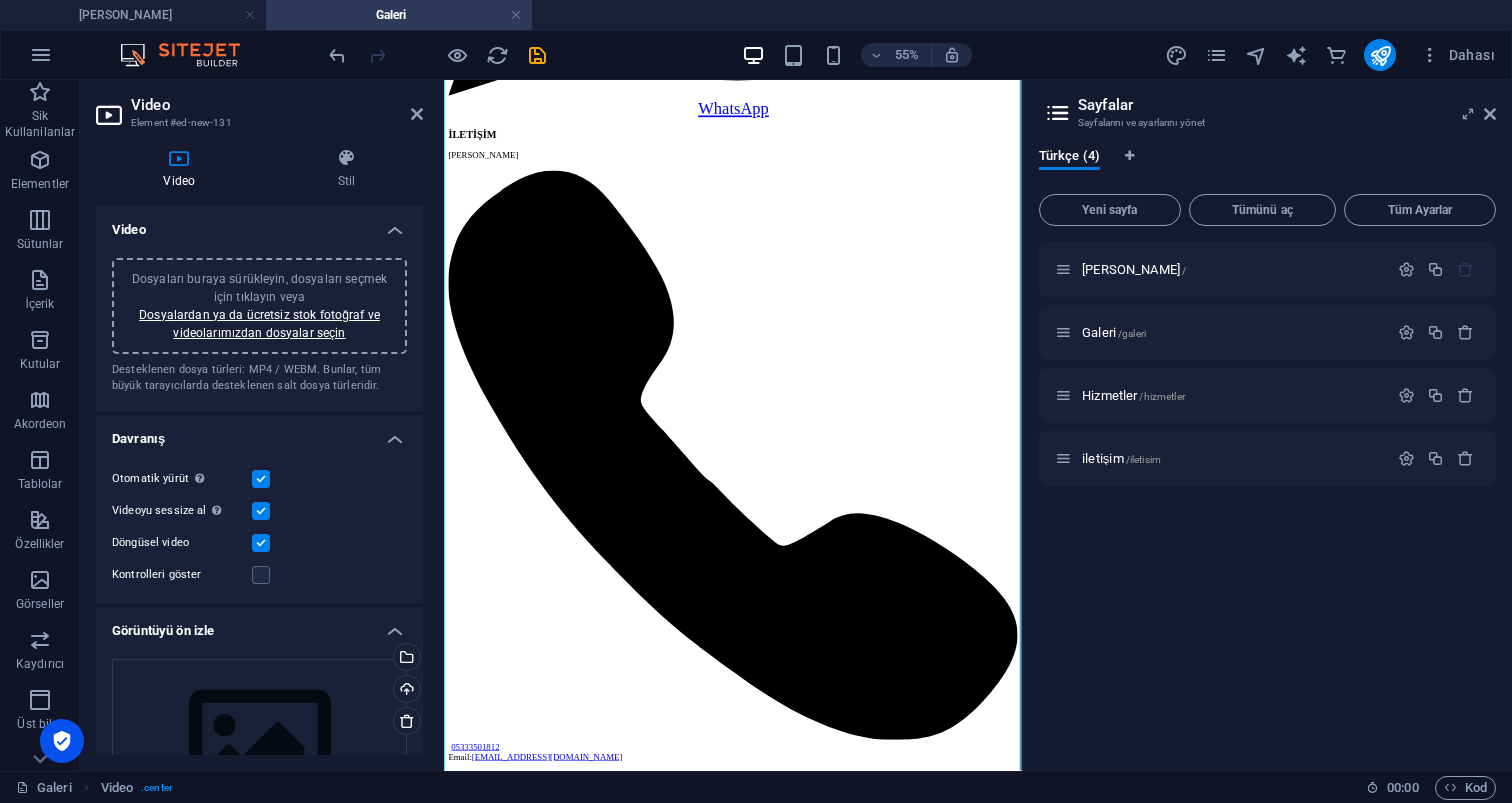 click on "Dosyaları buraya sürükleyin, dosyaları seçmek için tıklayın veya Dosyalardan ya da ücretsiz stok fotoğraf ve videolarımızdan dosyalar seçin" at bounding box center (259, 306) 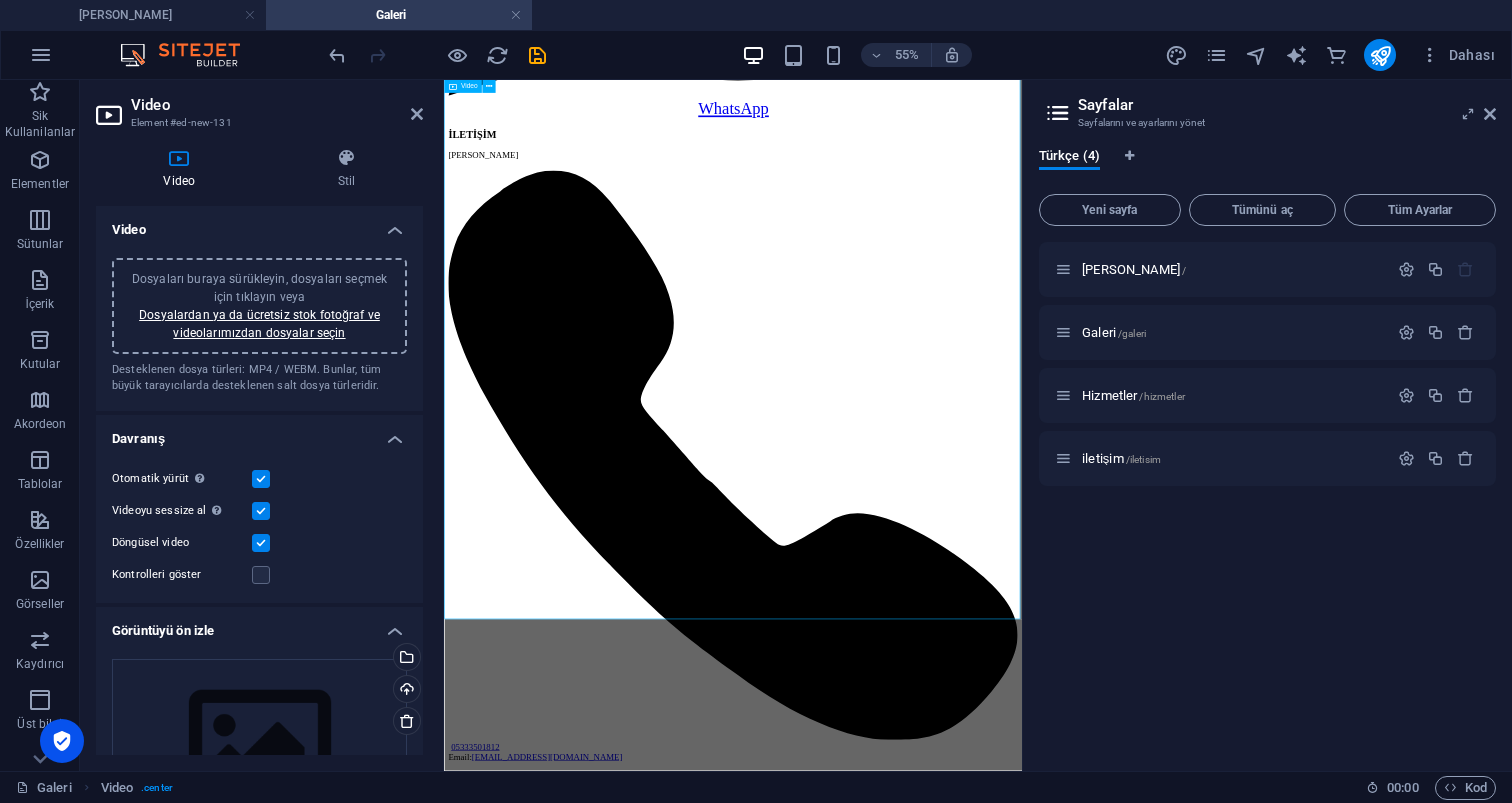 scroll, scrollTop: 7053, scrollLeft: 0, axis: vertical 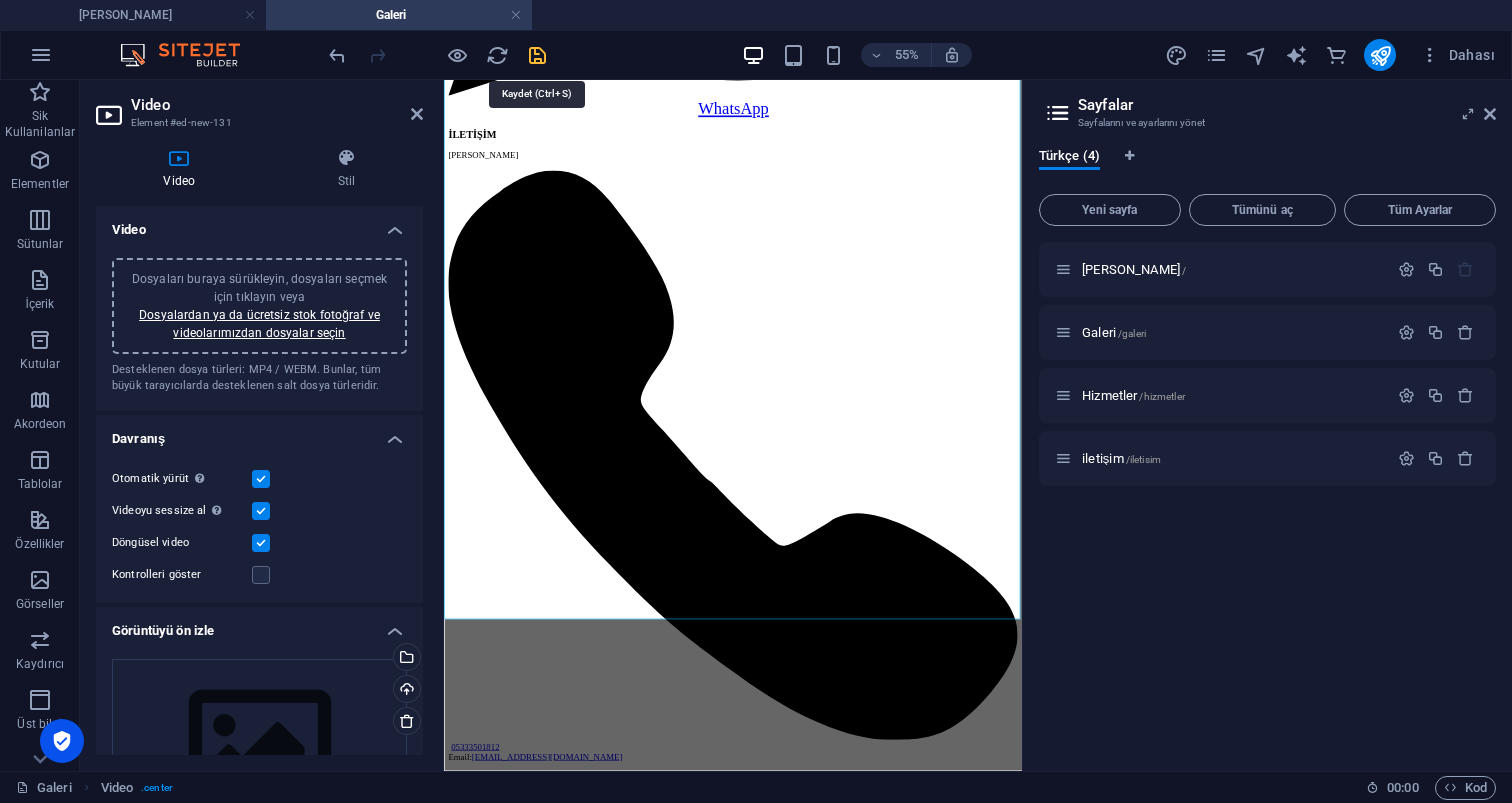 click at bounding box center [537, 55] 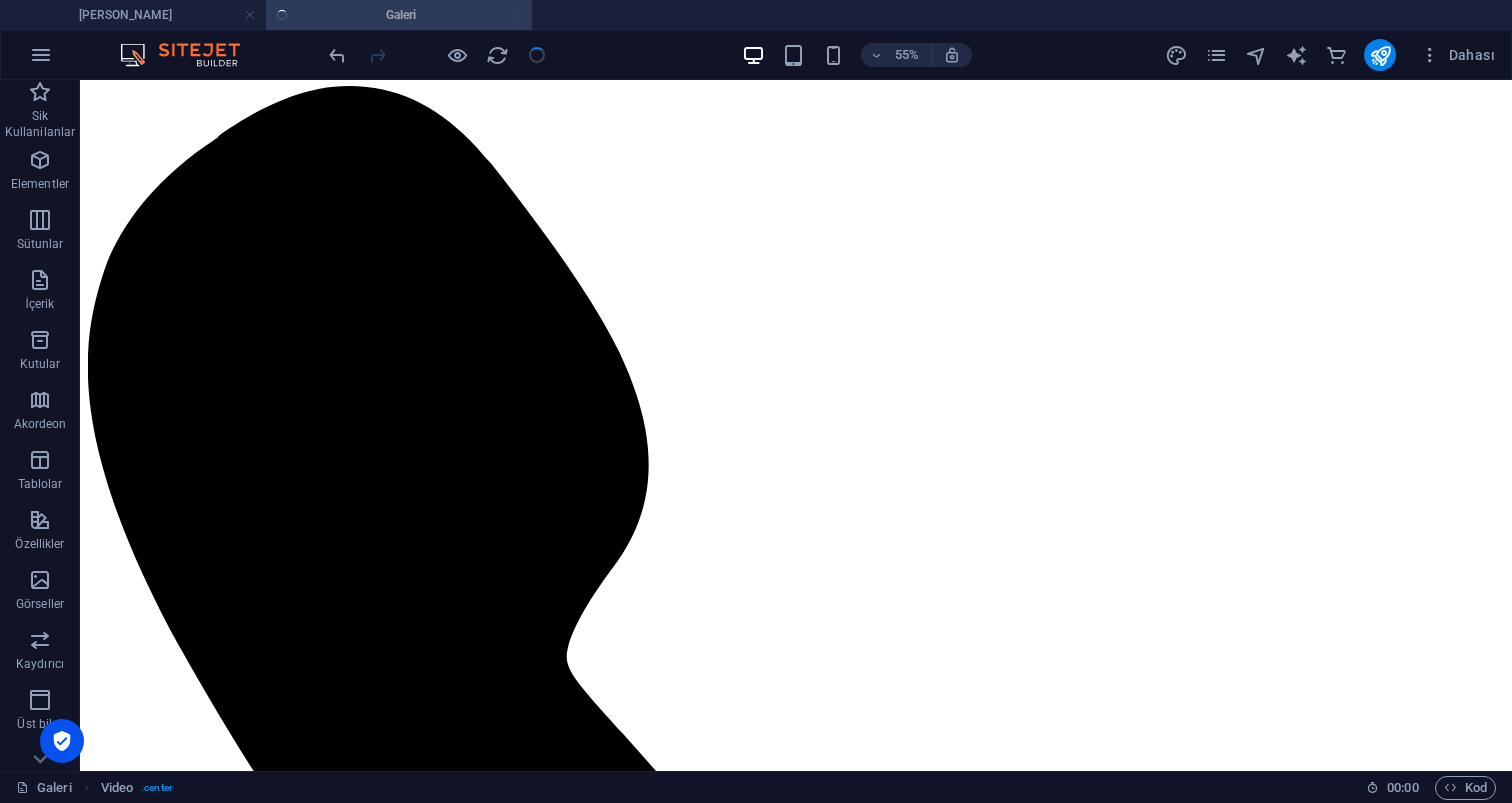 scroll, scrollTop: 9343, scrollLeft: 0, axis: vertical 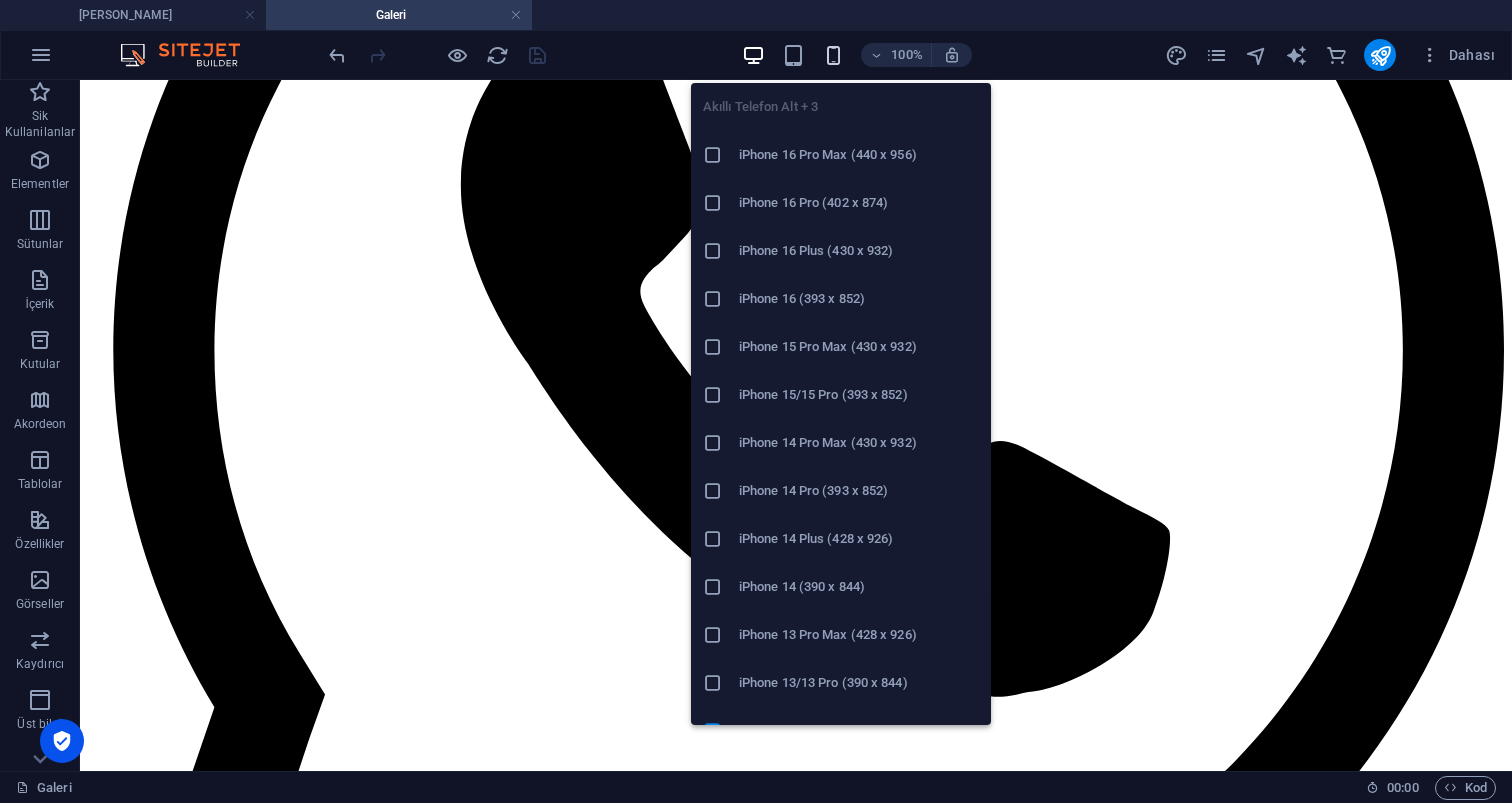 click at bounding box center (833, 55) 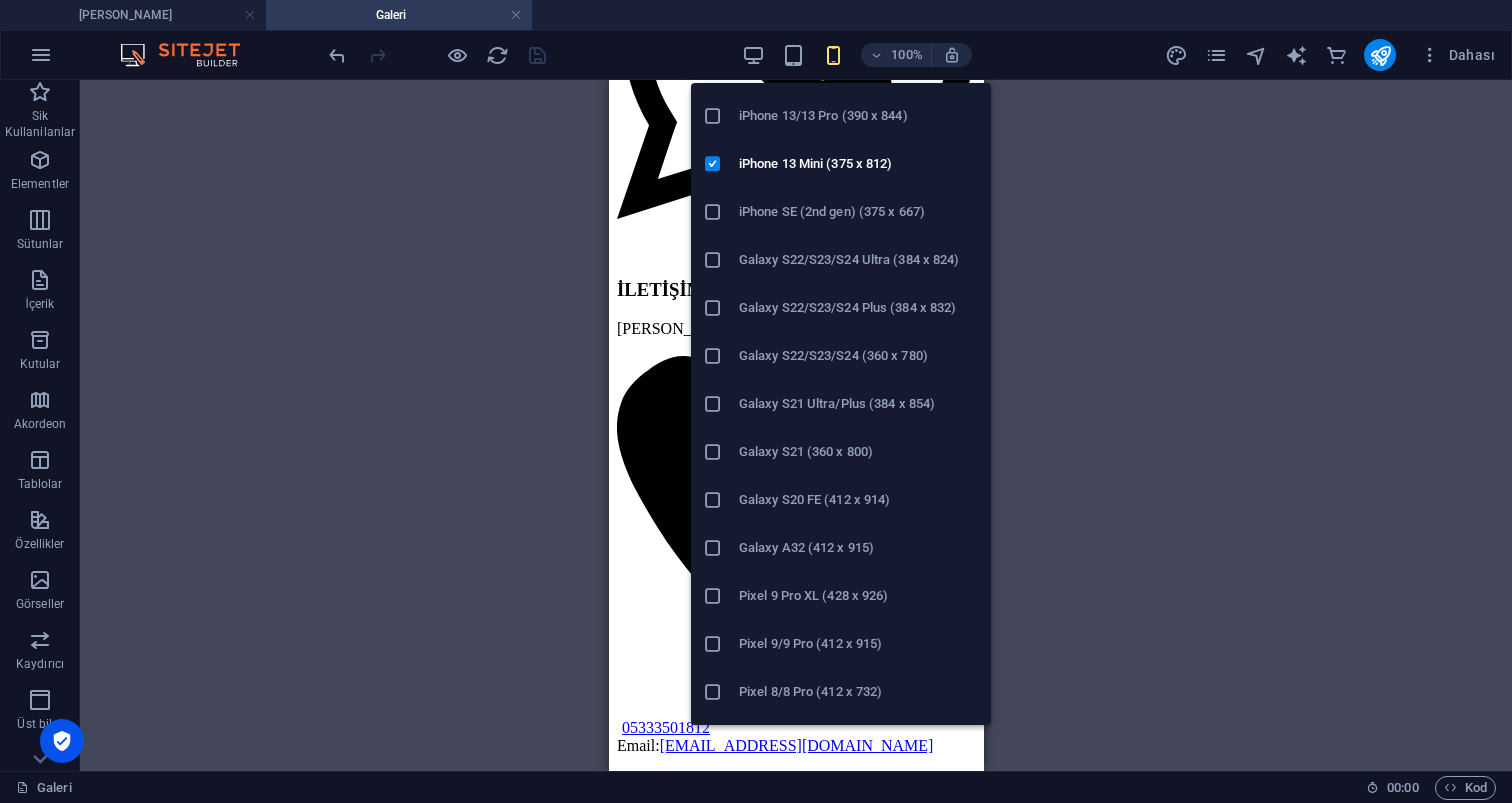 scroll, scrollTop: 573, scrollLeft: 0, axis: vertical 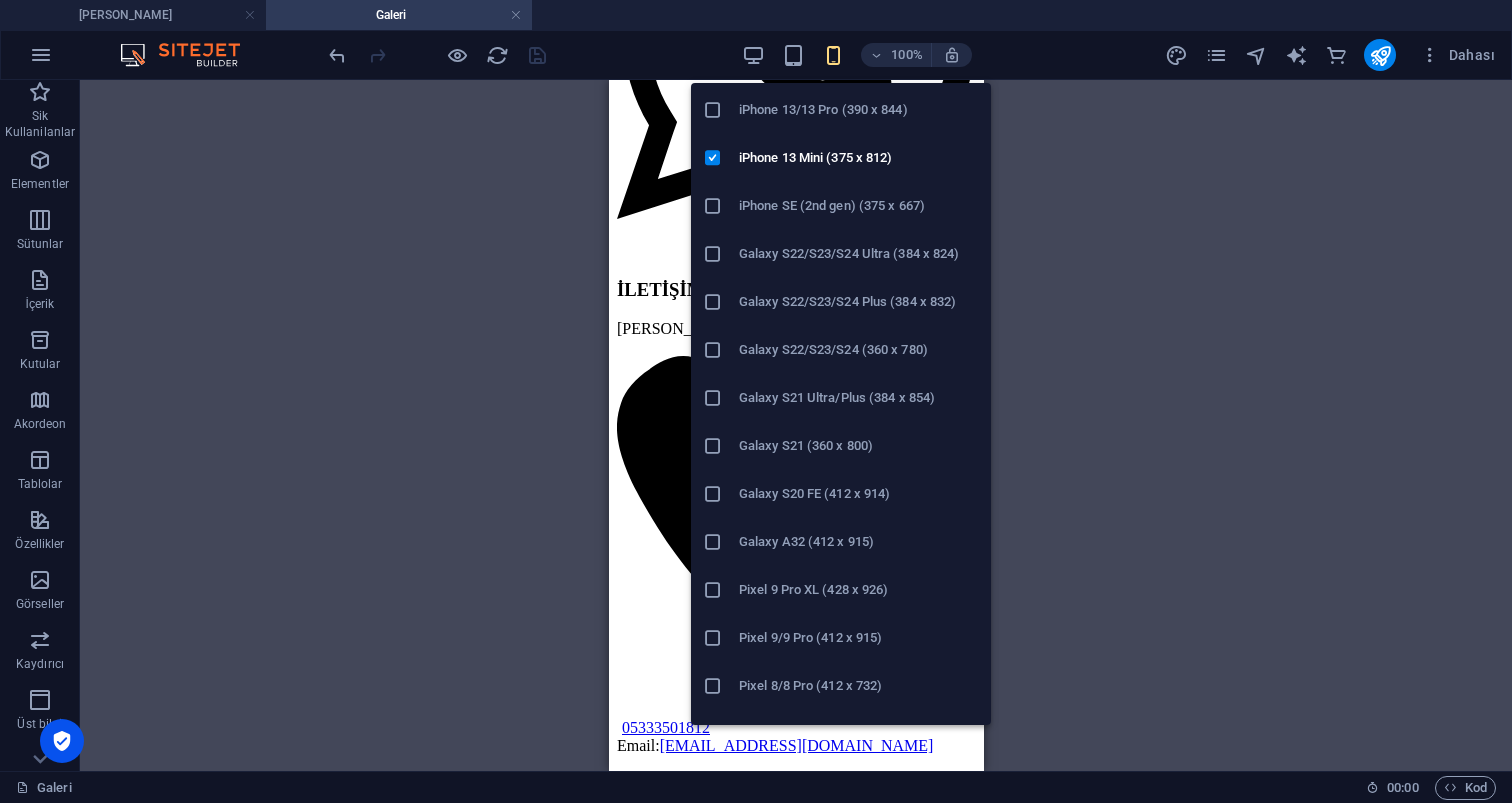 click on "iPhone SE (2nd gen) (375 x 667)" at bounding box center [859, 206] 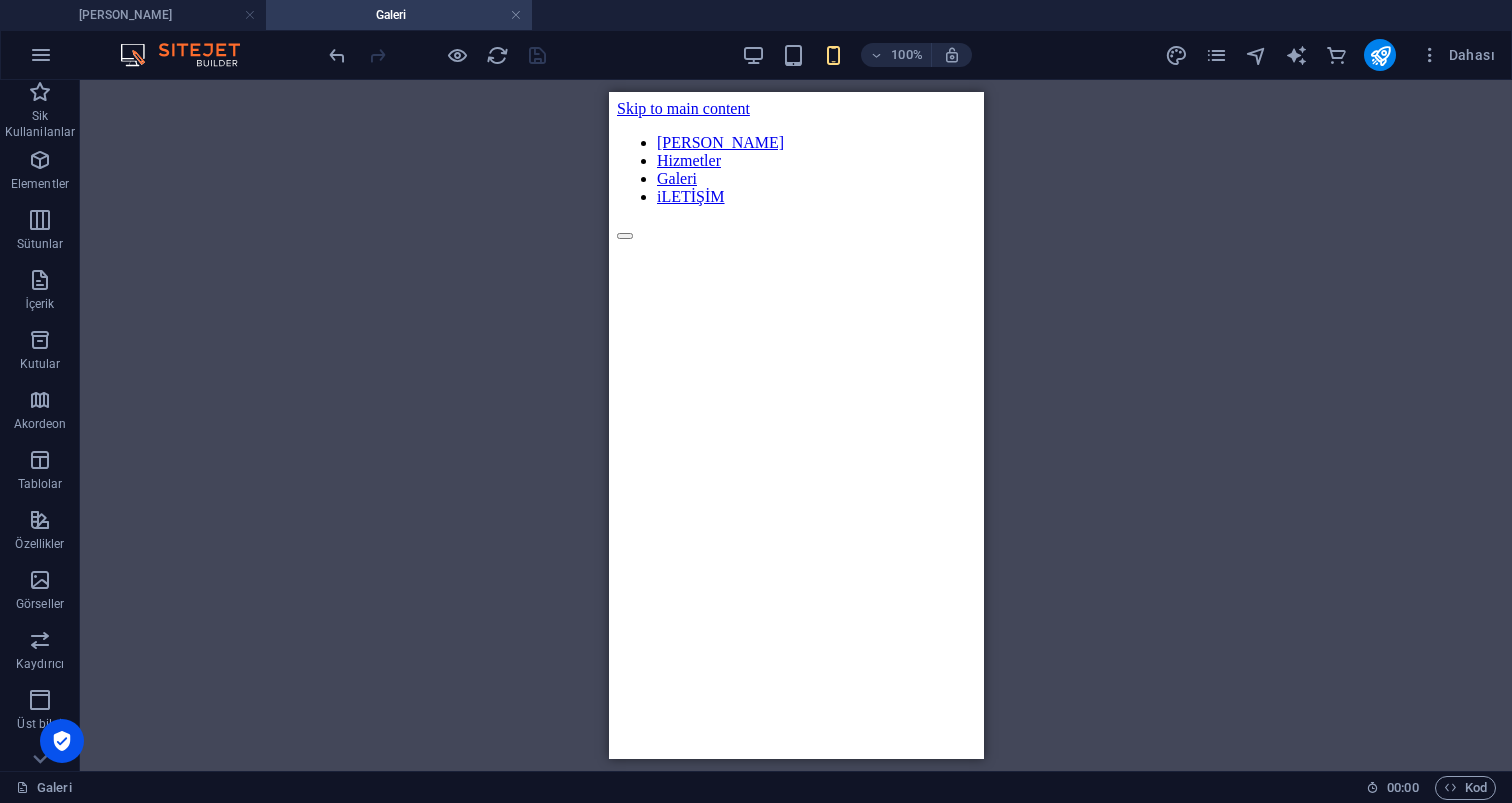 scroll, scrollTop: 0, scrollLeft: 0, axis: both 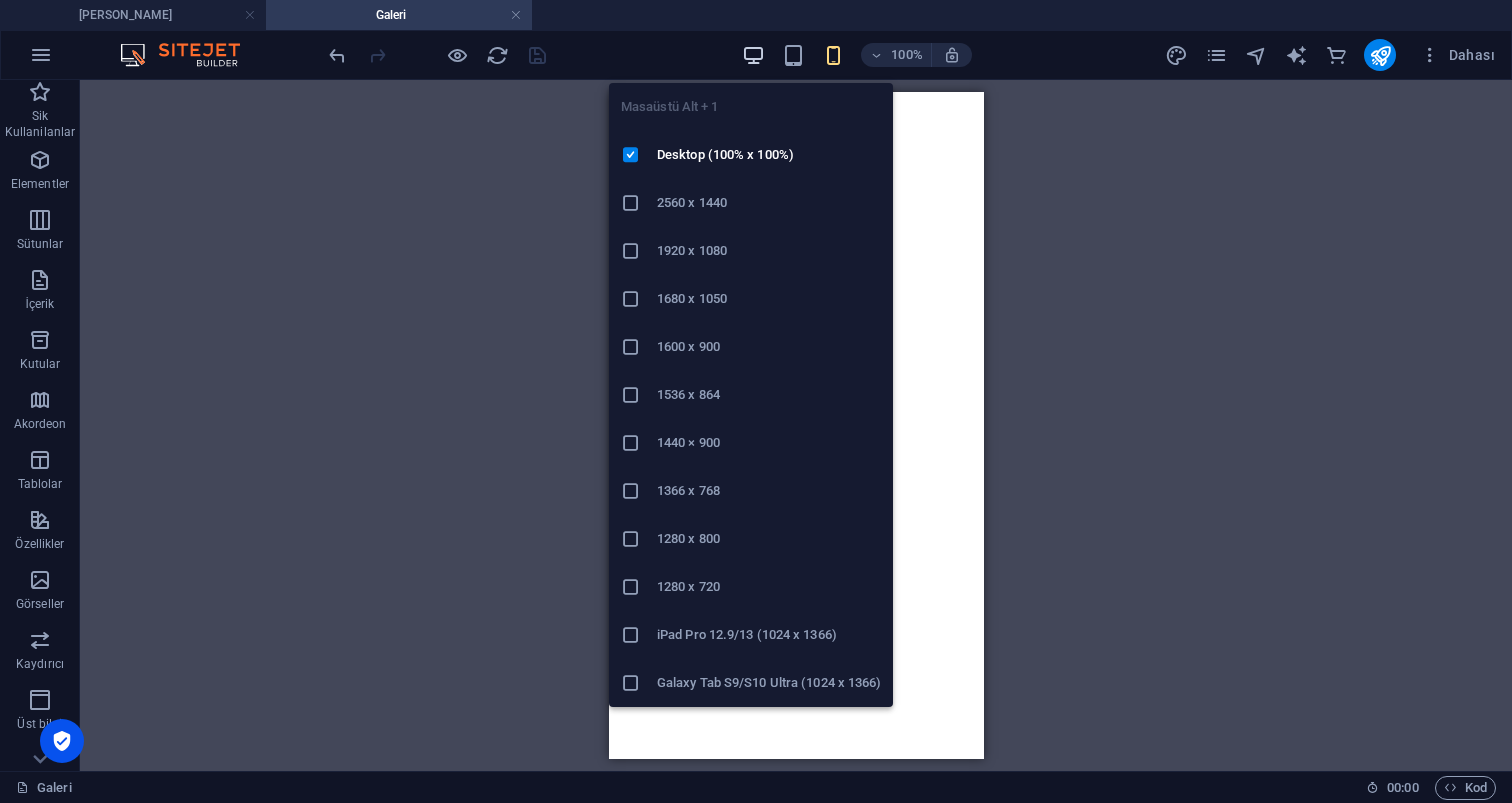 click at bounding box center (753, 55) 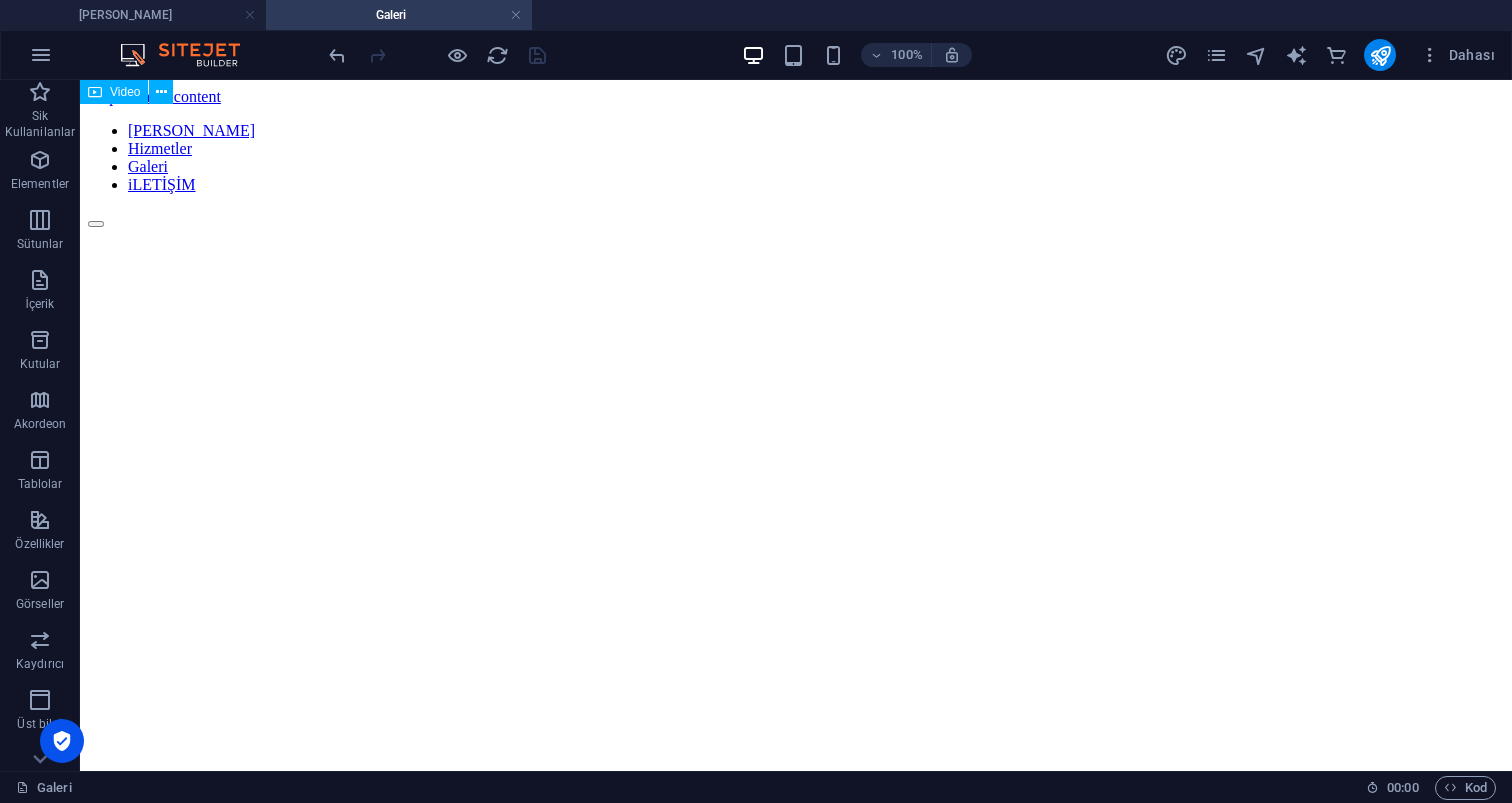 scroll, scrollTop: 0, scrollLeft: 0, axis: both 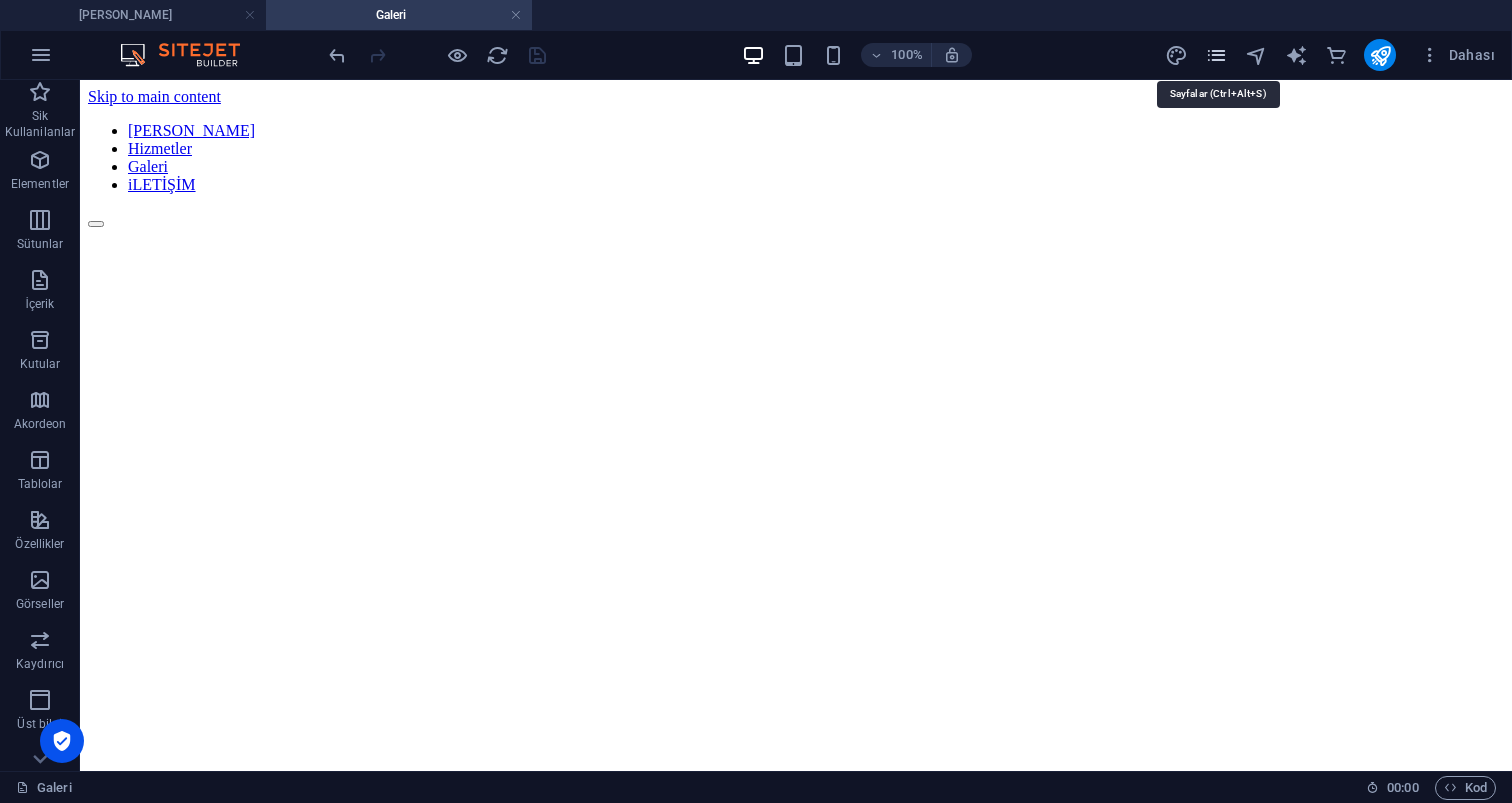 click at bounding box center (1216, 55) 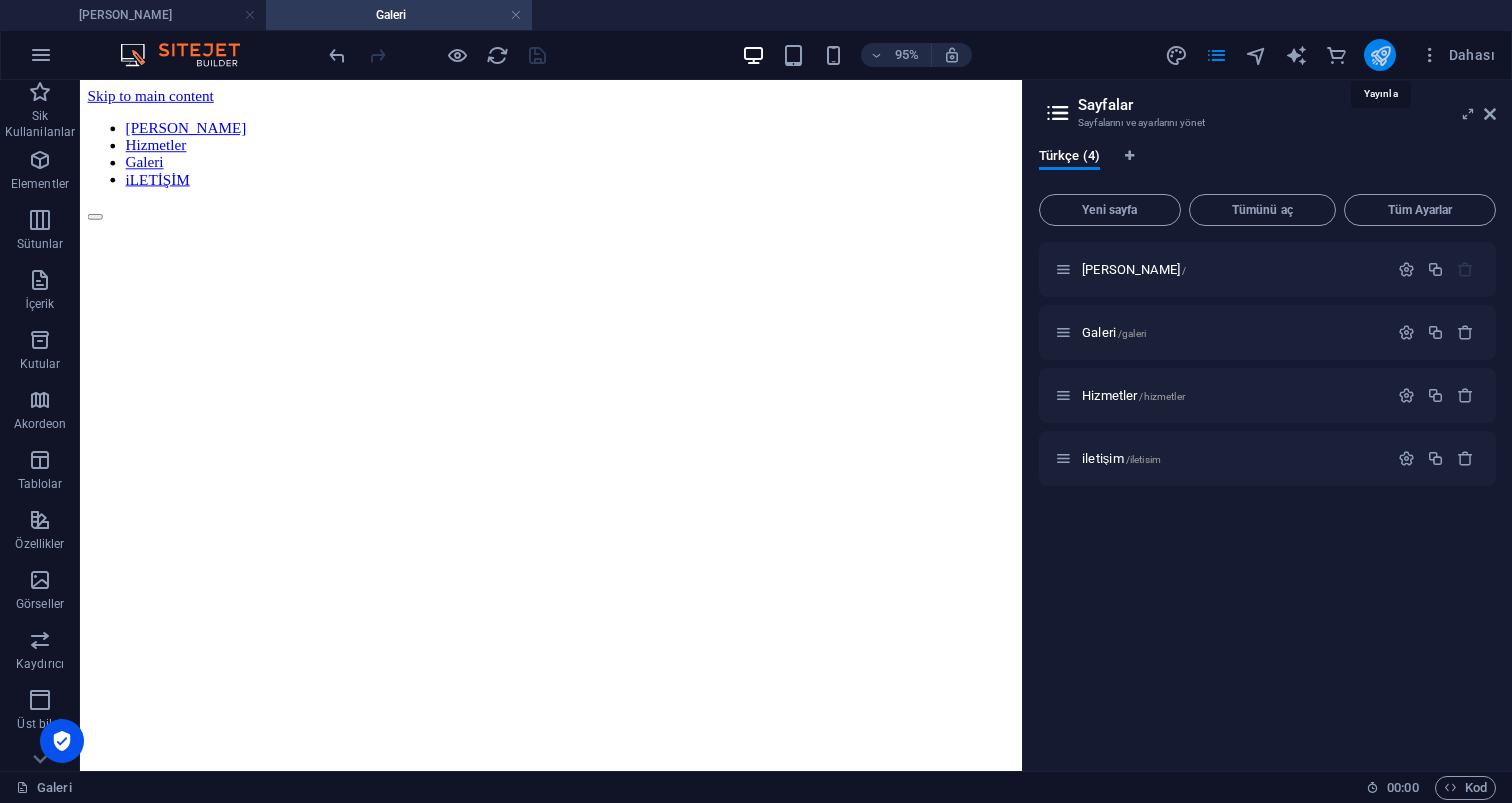 click at bounding box center (1380, 55) 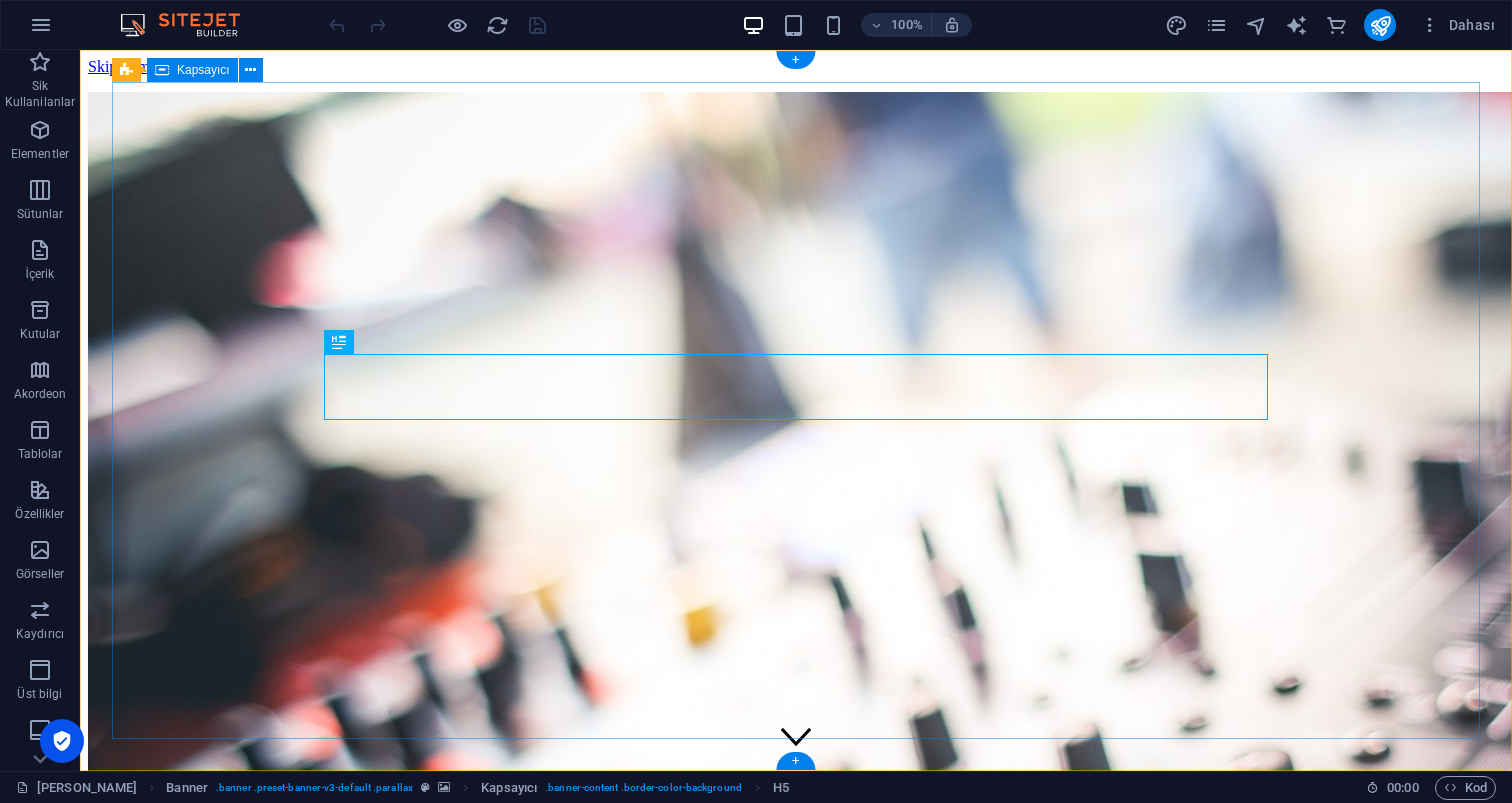 scroll, scrollTop: 0, scrollLeft: 0, axis: both 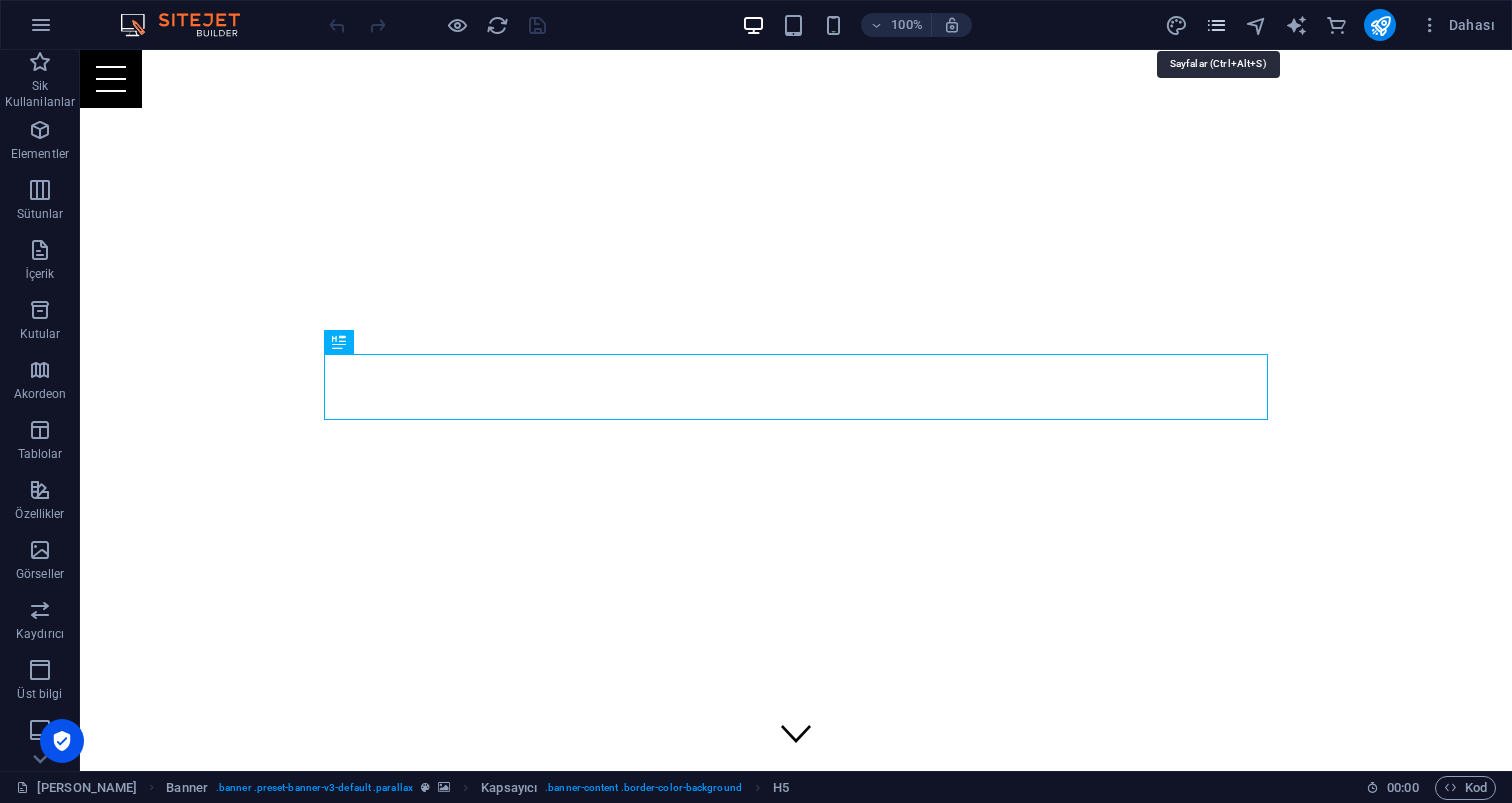click at bounding box center [1216, 25] 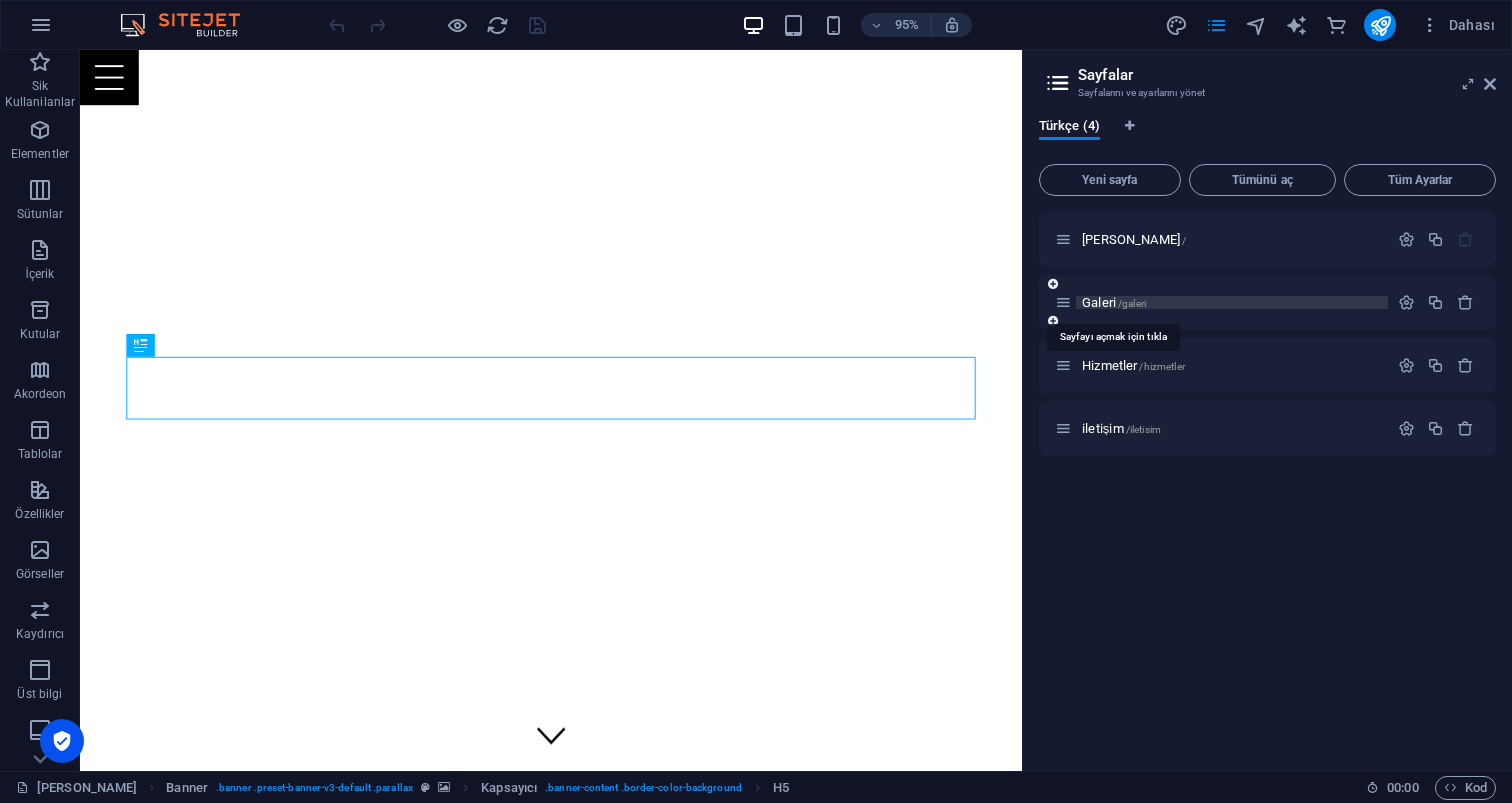 click on "Galeri /galeri" at bounding box center [1114, 302] 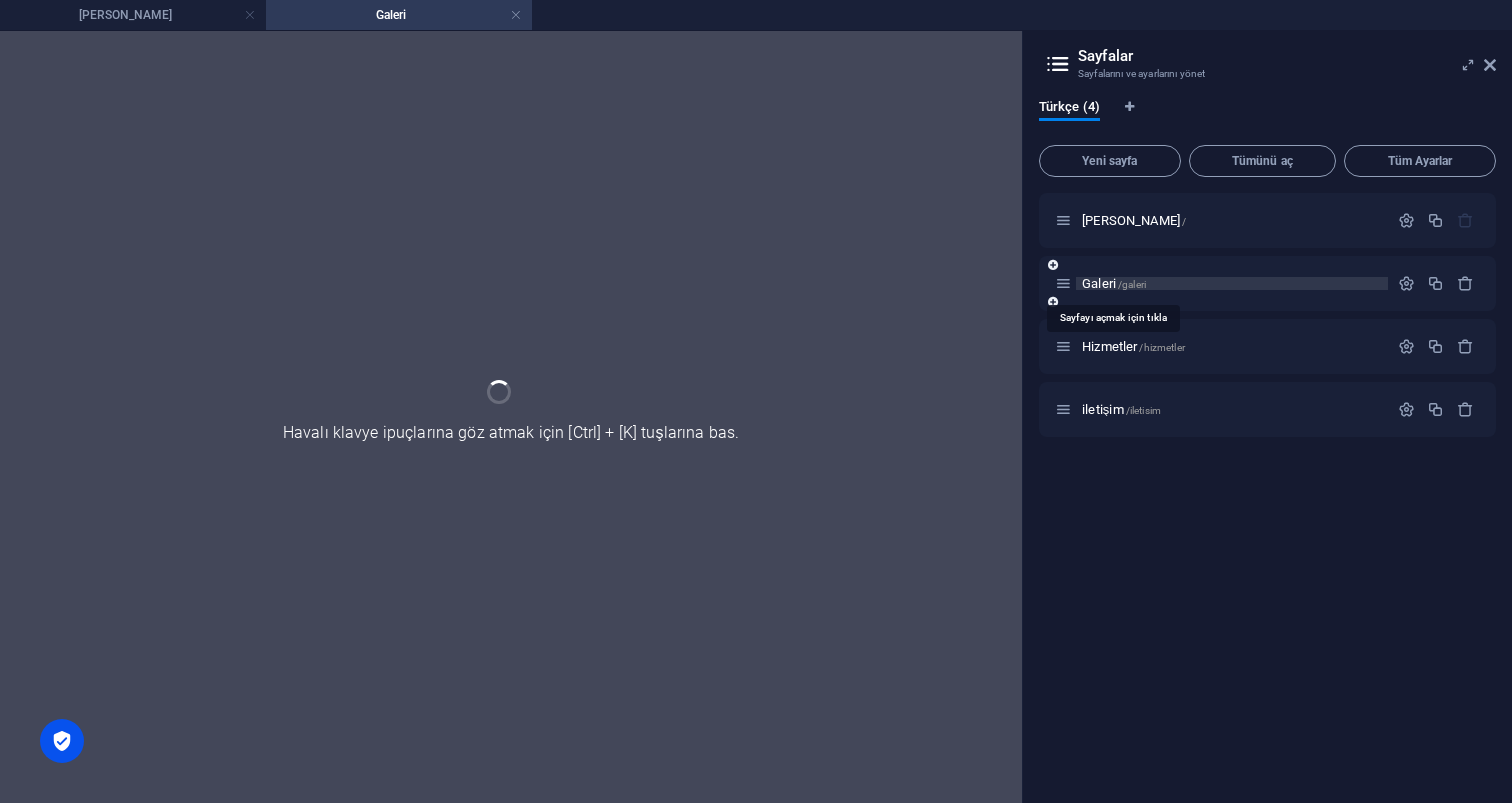 click on "Galeri /galeri" at bounding box center (1267, 283) 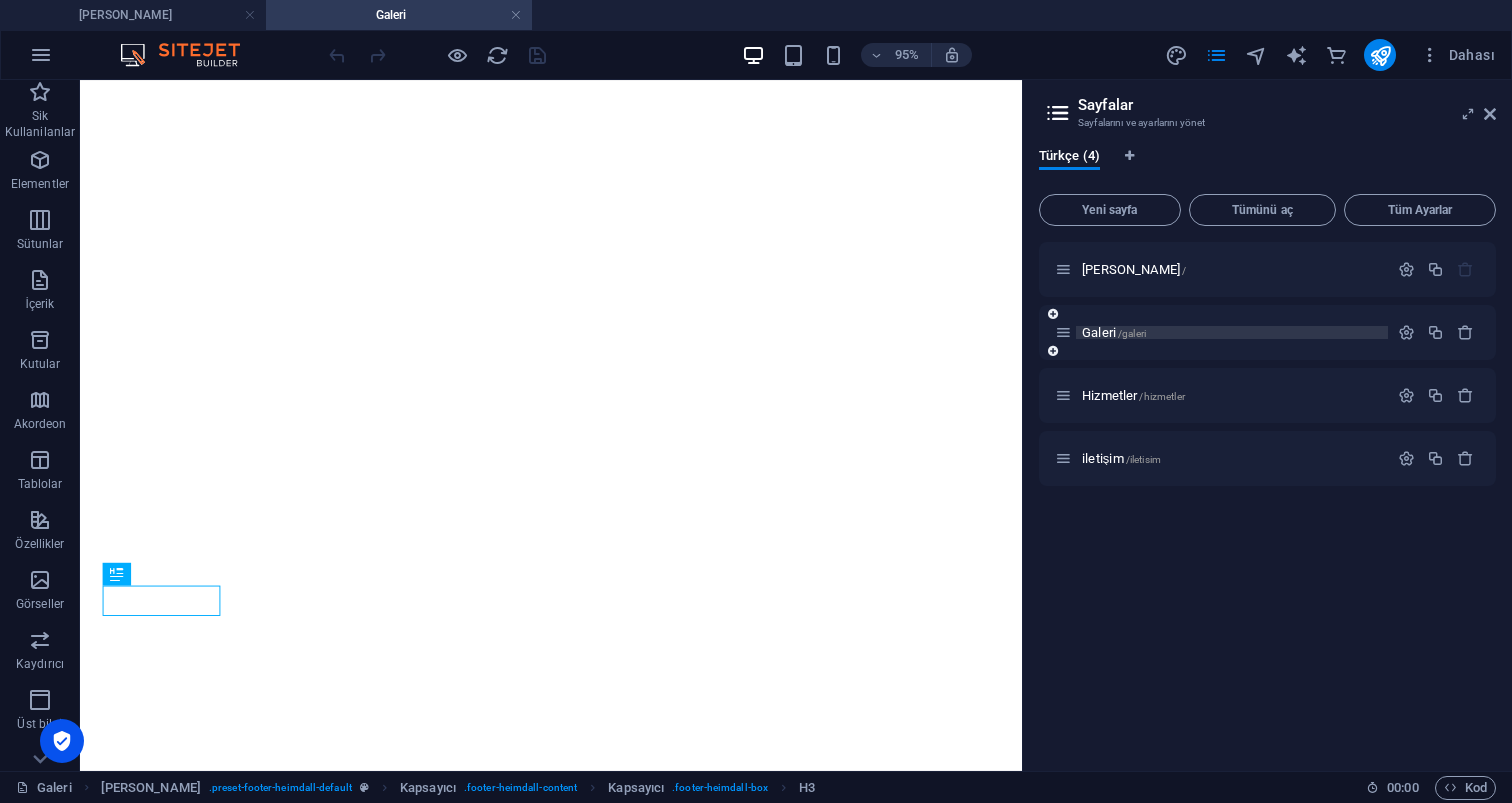 click on "Galeri /galeri" at bounding box center [1114, 332] 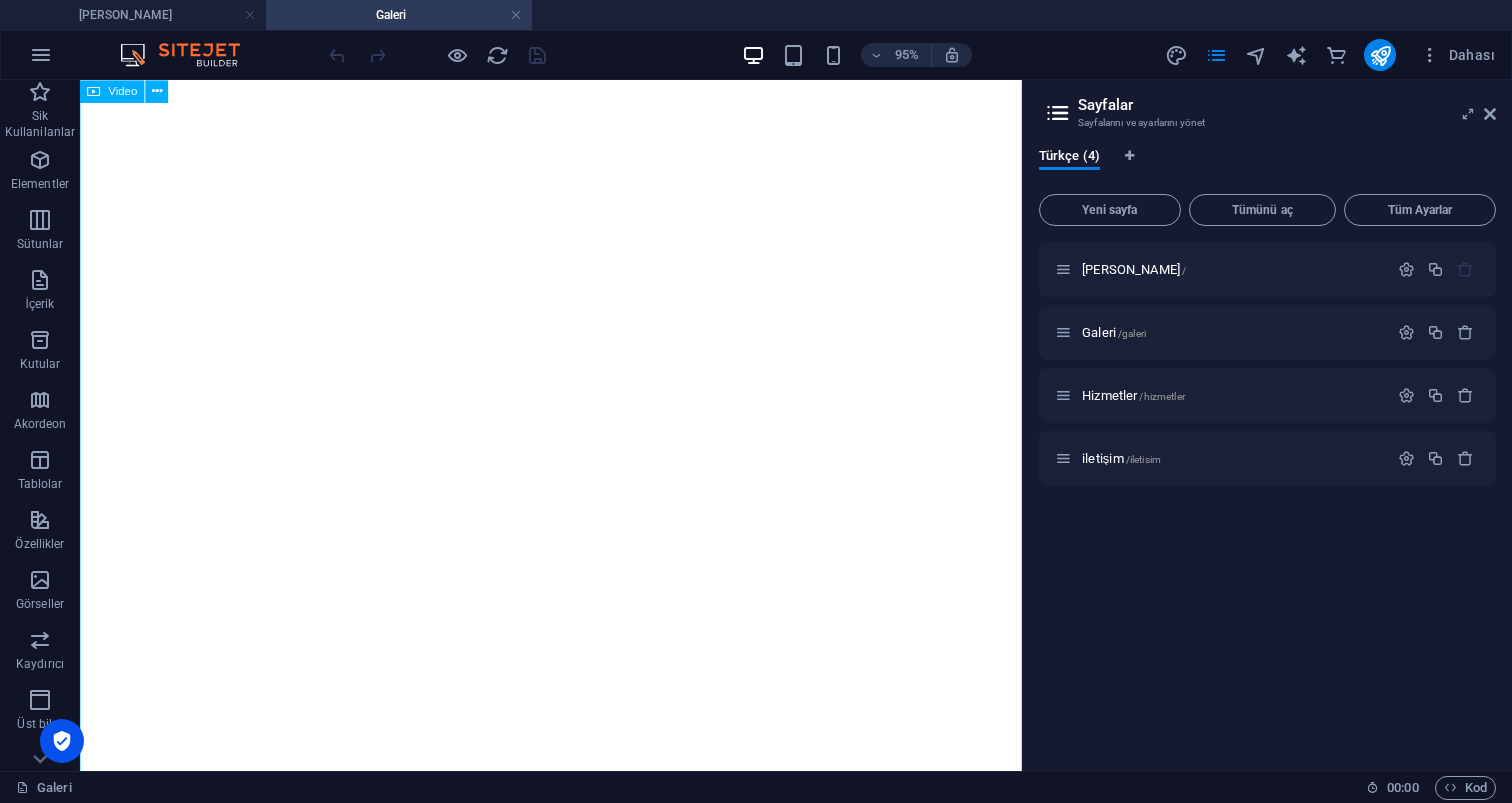 scroll, scrollTop: 1128, scrollLeft: 0, axis: vertical 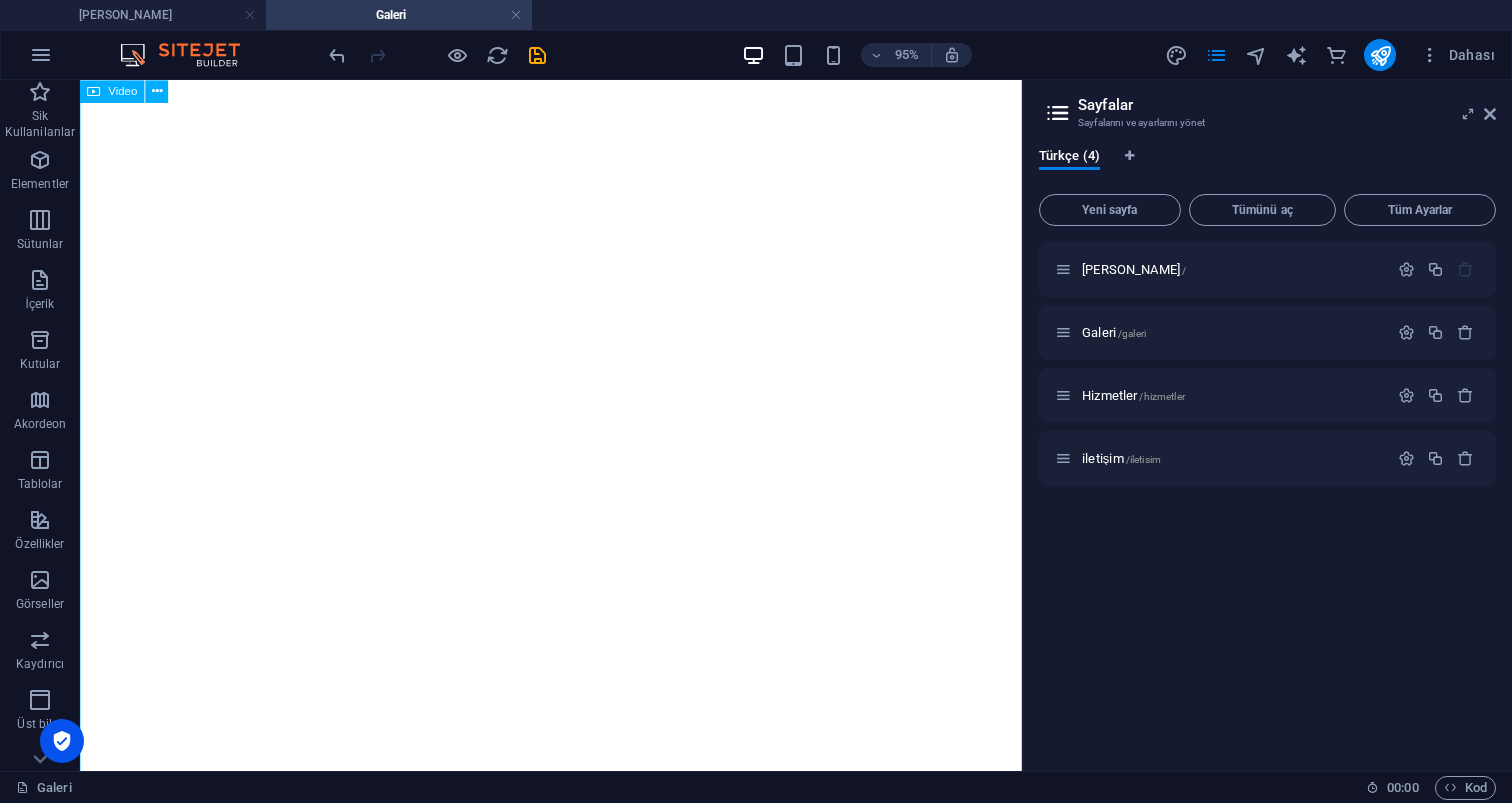 click at bounding box center (576, 102) 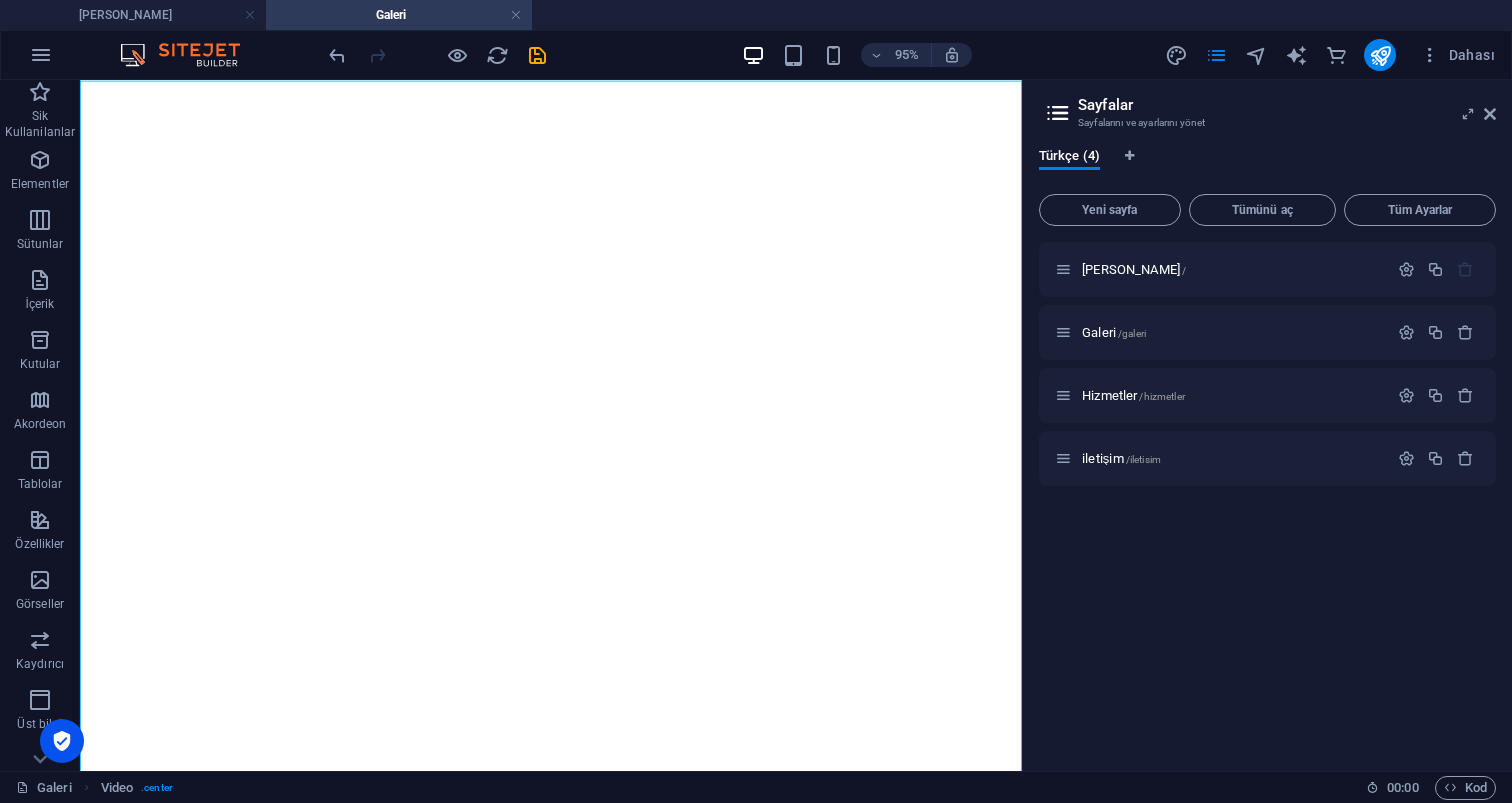click at bounding box center [576, -539] 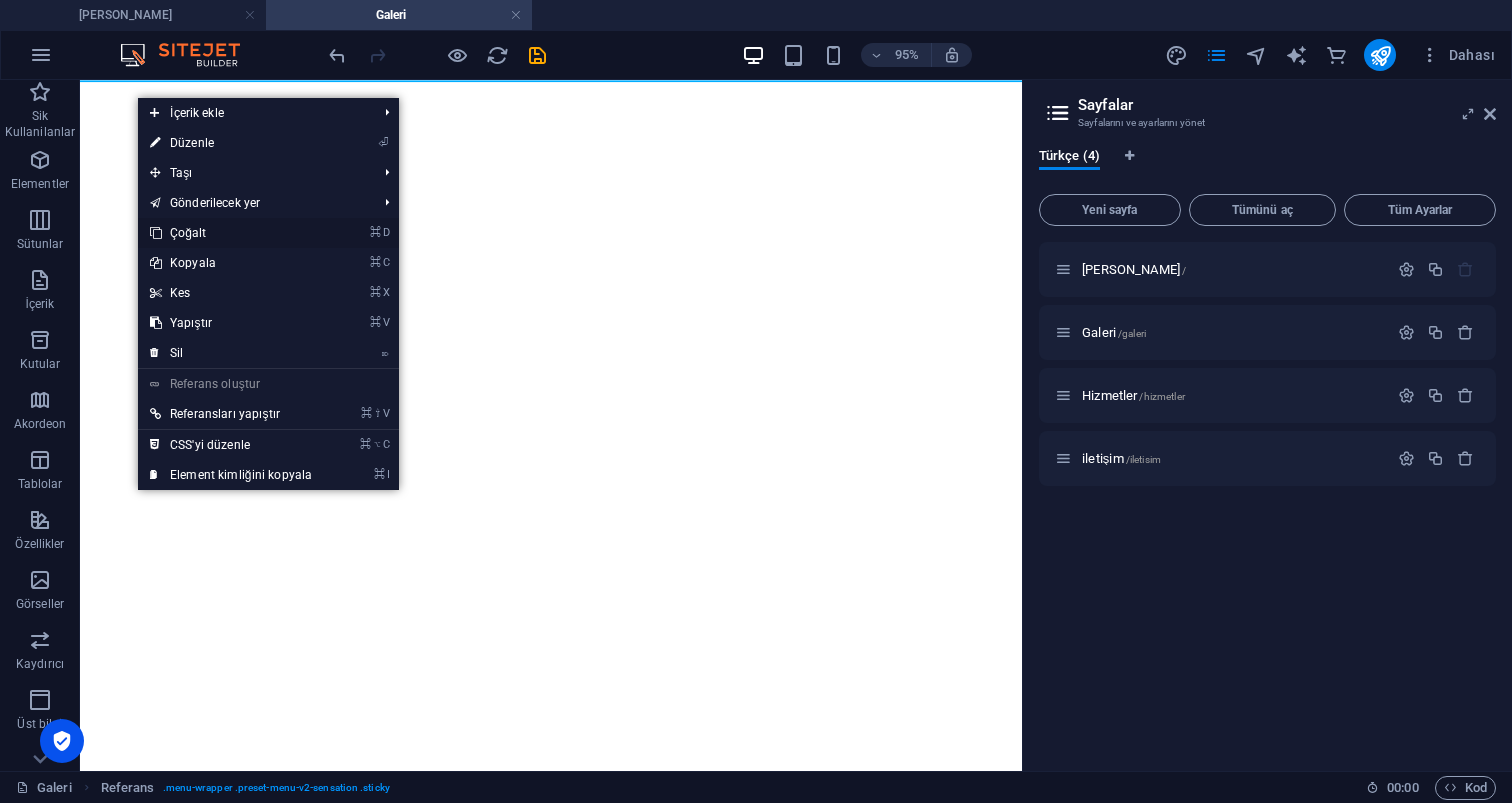 drag, startPoint x: 203, startPoint y: 227, endPoint x: 129, endPoint y: 155, distance: 103.24728 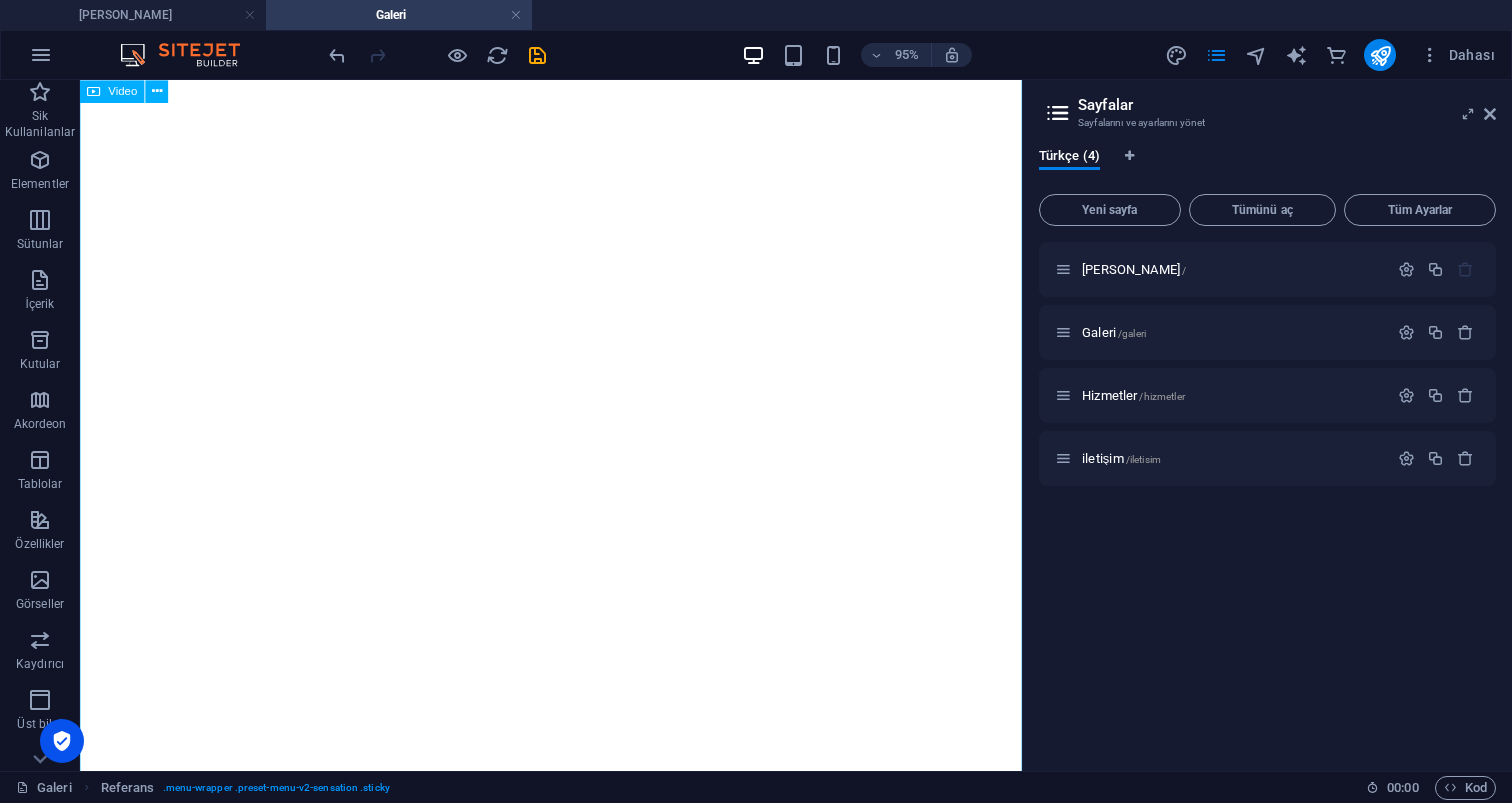 scroll, scrollTop: 910, scrollLeft: 0, axis: vertical 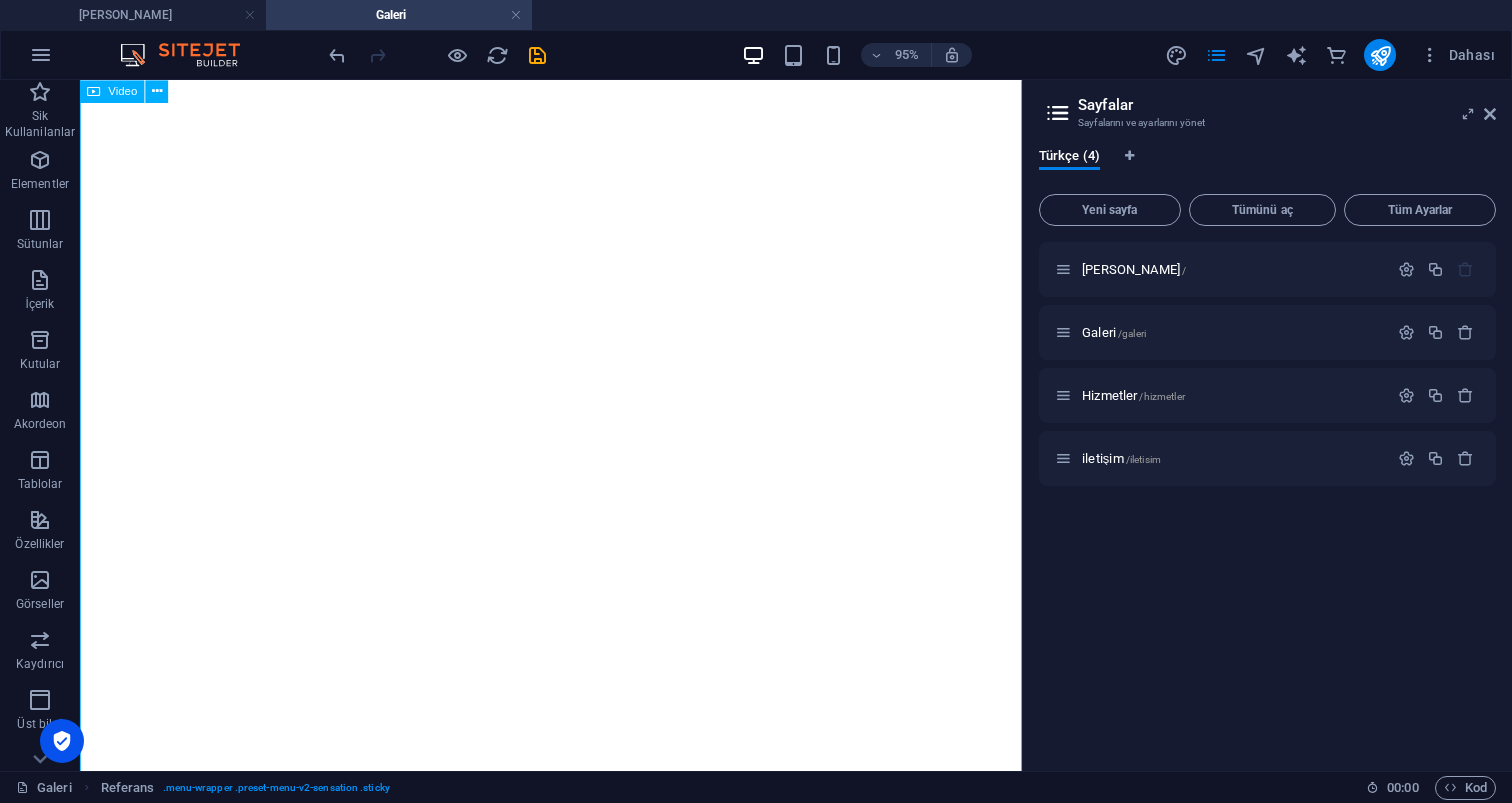 click at bounding box center (576, -34) 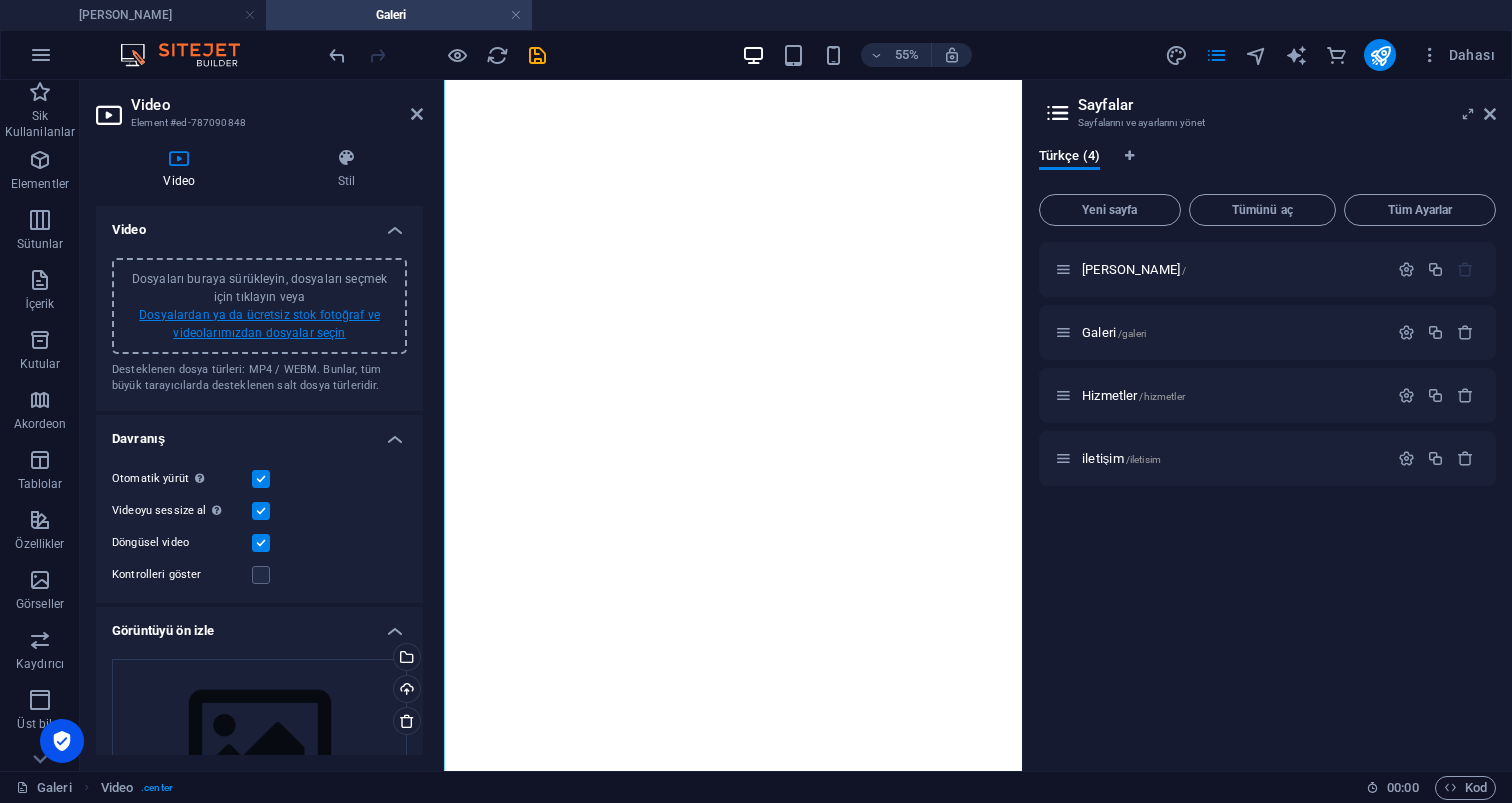 click on "Dosyalardan ya da ücretsiz stok fotoğraf ve videolarımızdan dosyalar seçin" at bounding box center (259, 324) 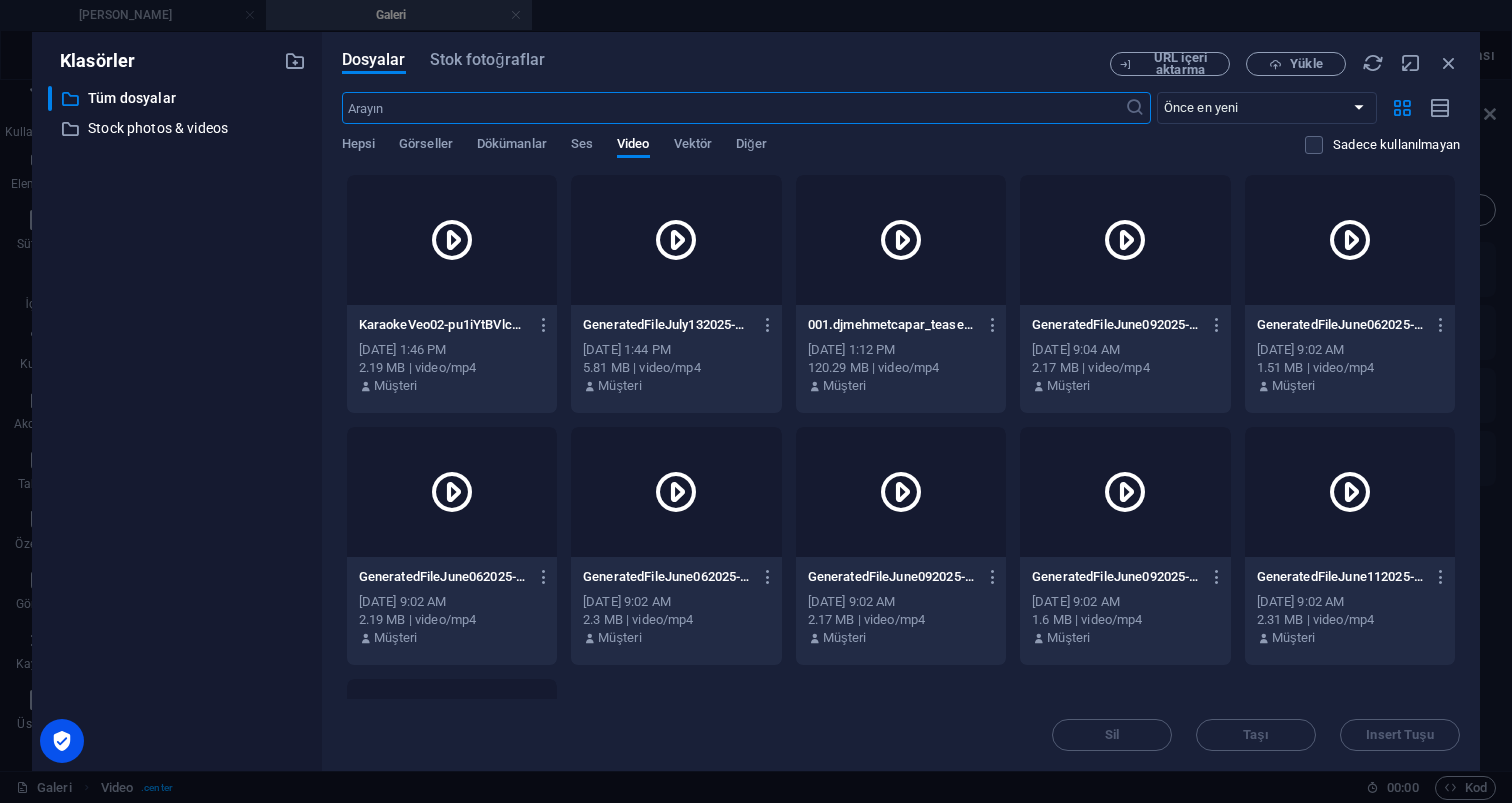 scroll, scrollTop: 0, scrollLeft: 0, axis: both 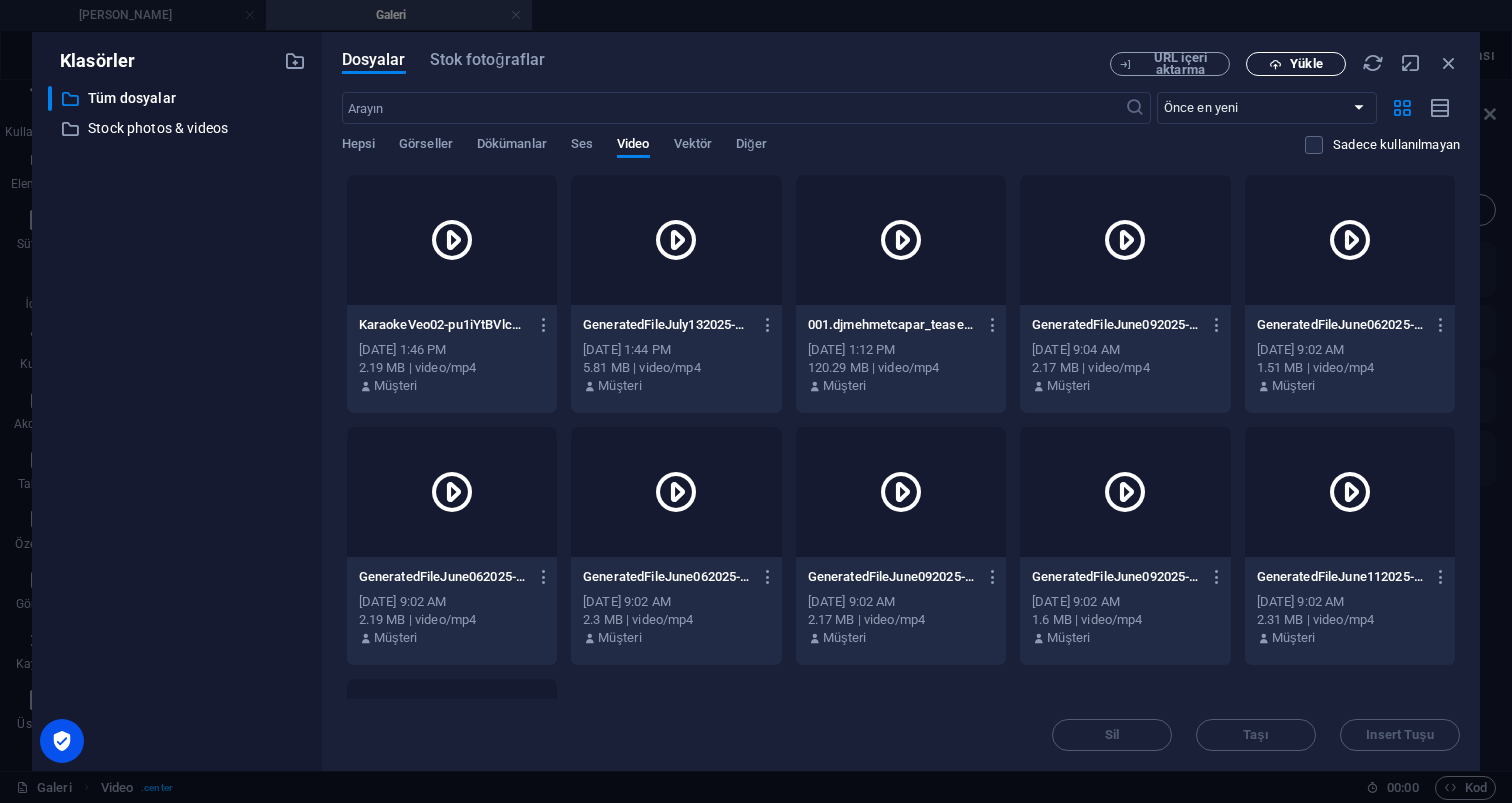 click on "Yükle" at bounding box center [1306, 64] 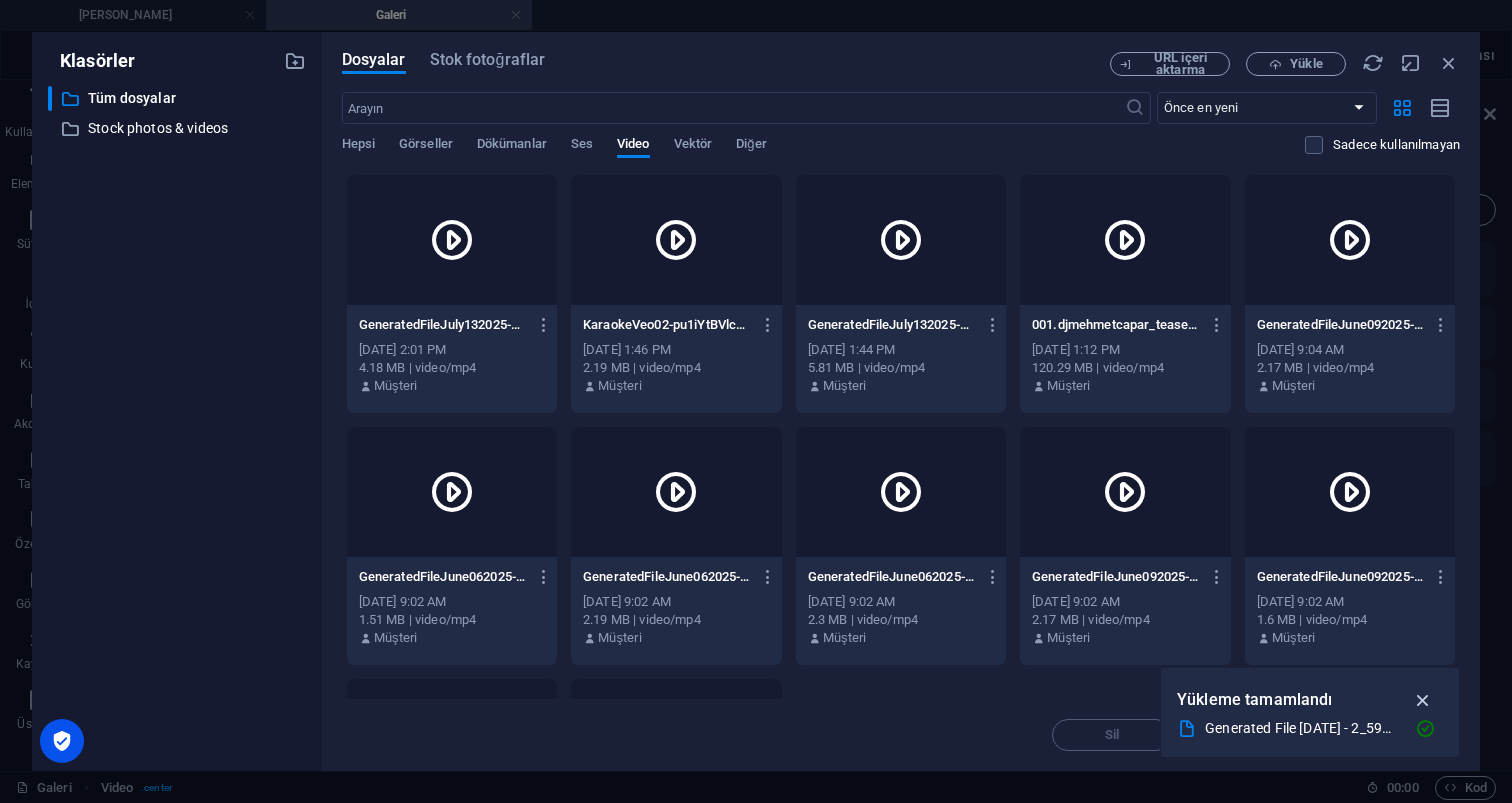 click at bounding box center (1423, 700) 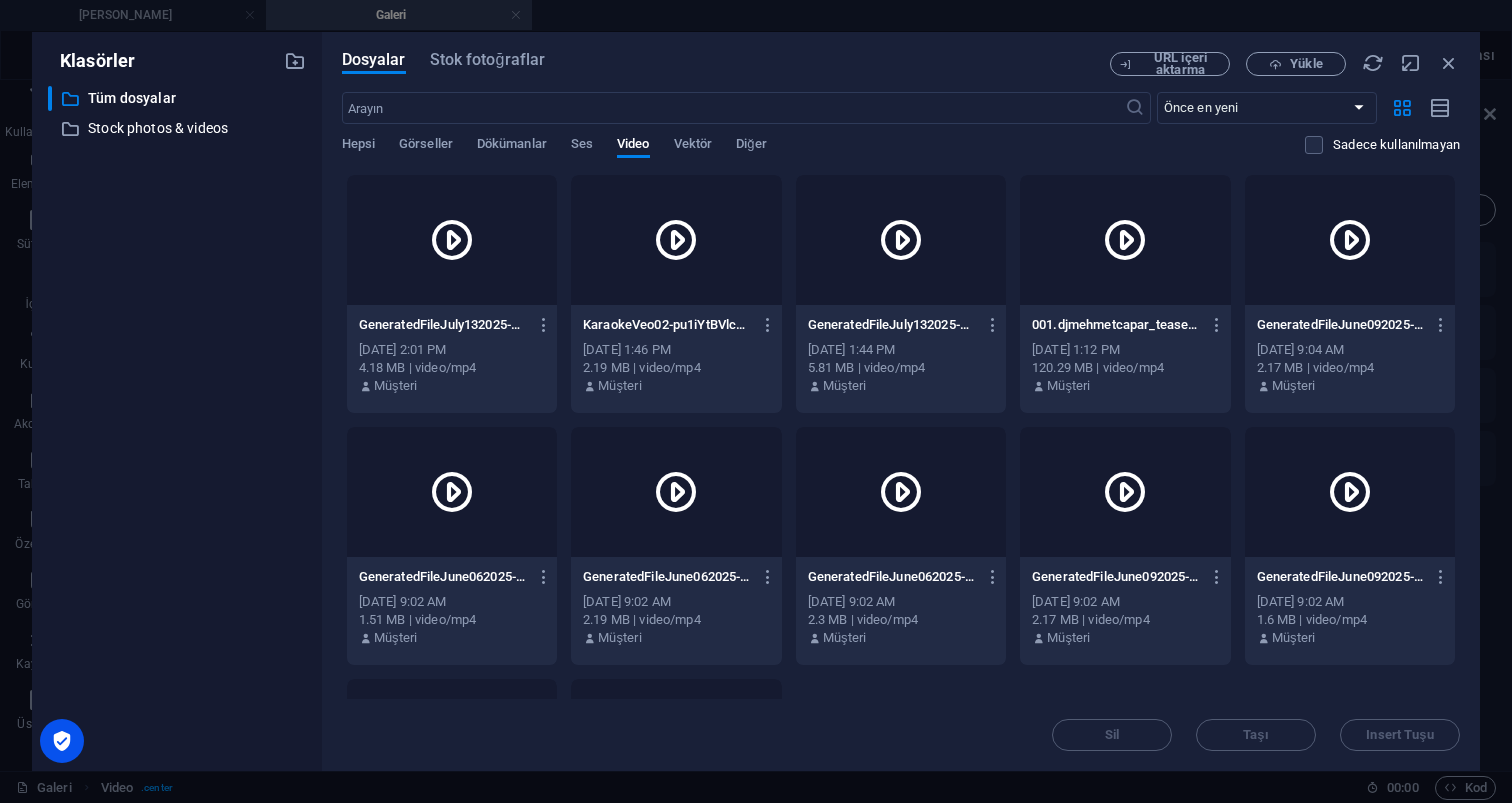click at bounding box center [452, 240] 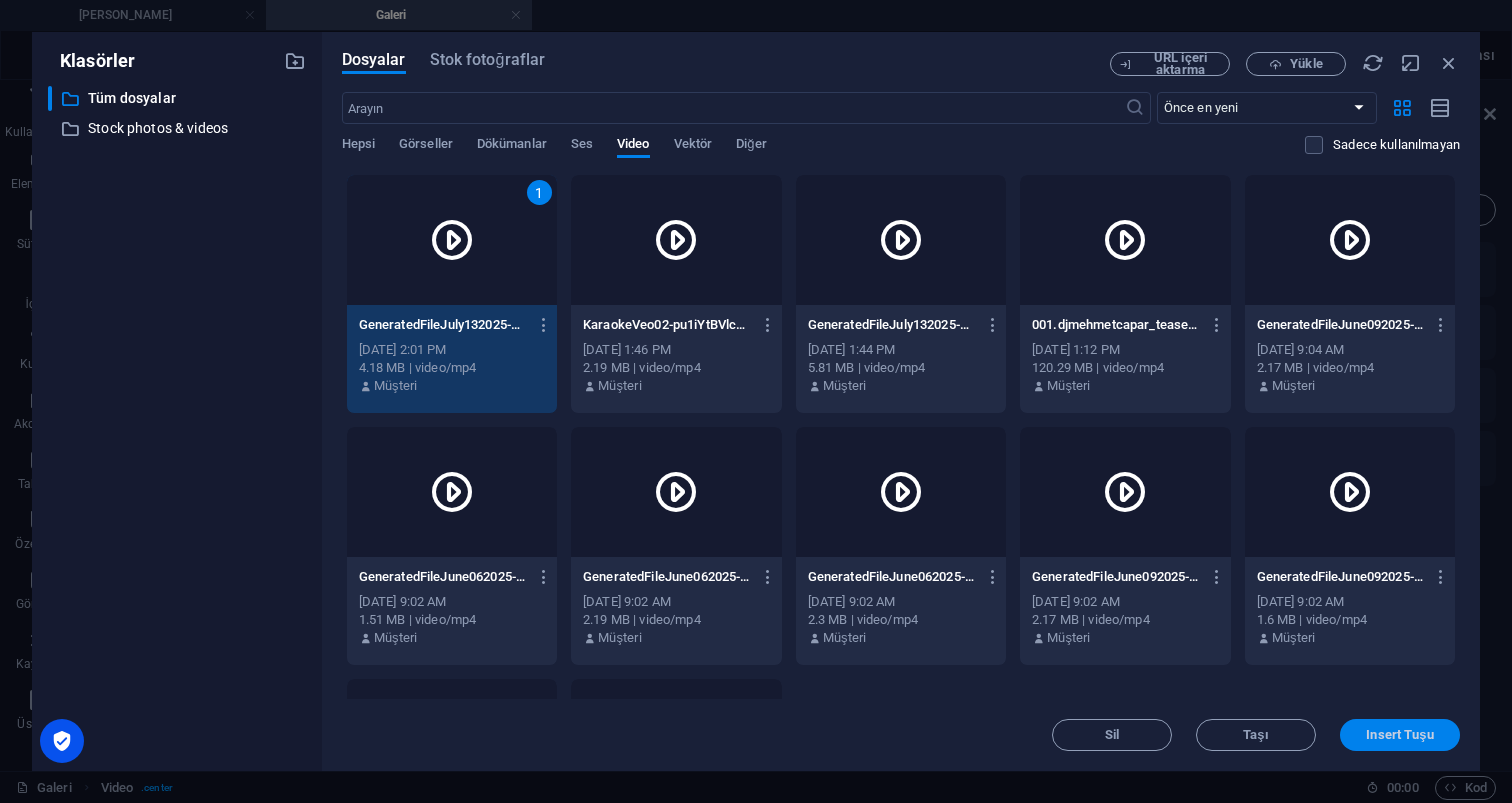 click on "Insert Tuşu" at bounding box center [1399, 735] 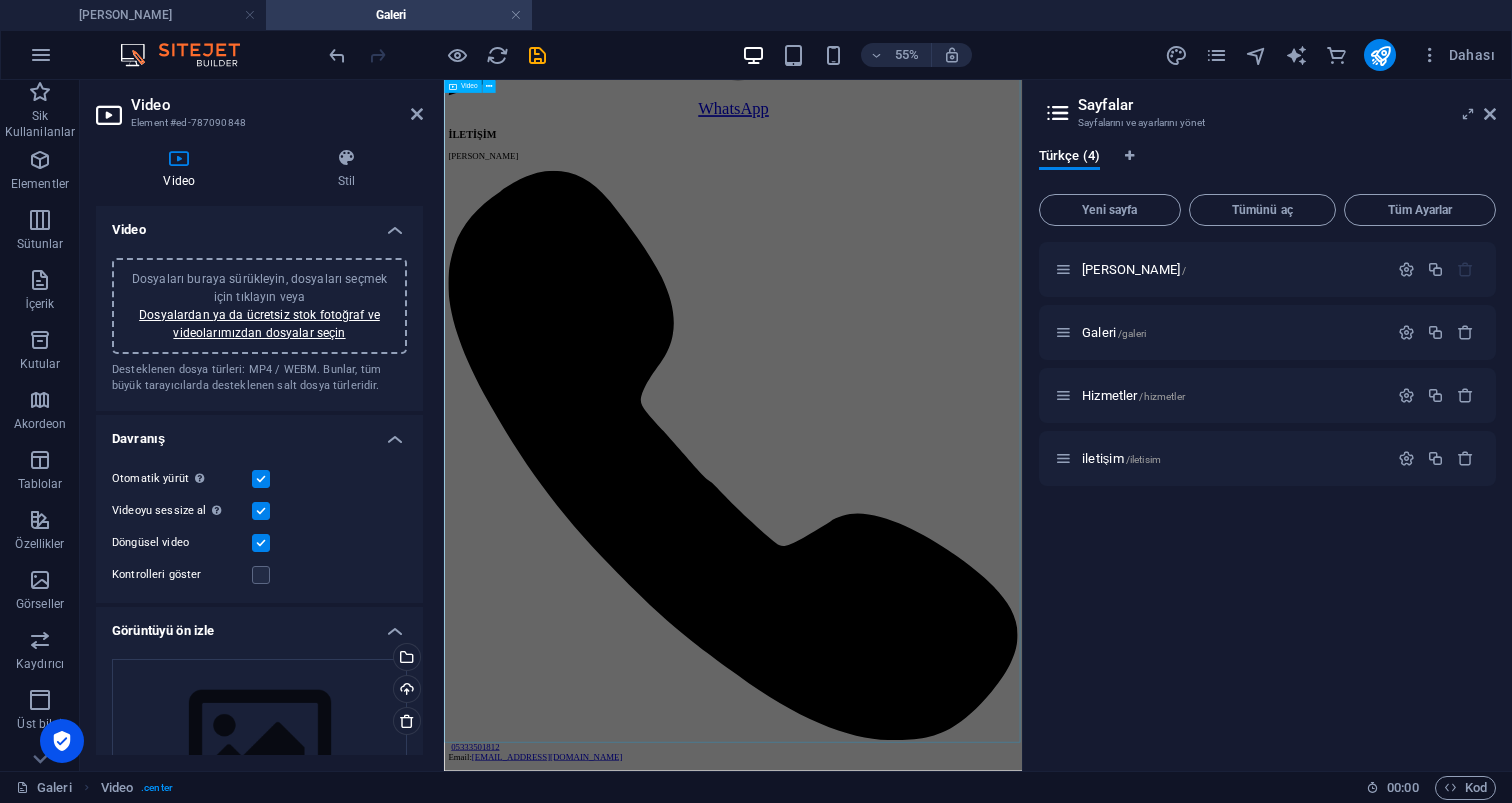 scroll, scrollTop: 4948, scrollLeft: 0, axis: vertical 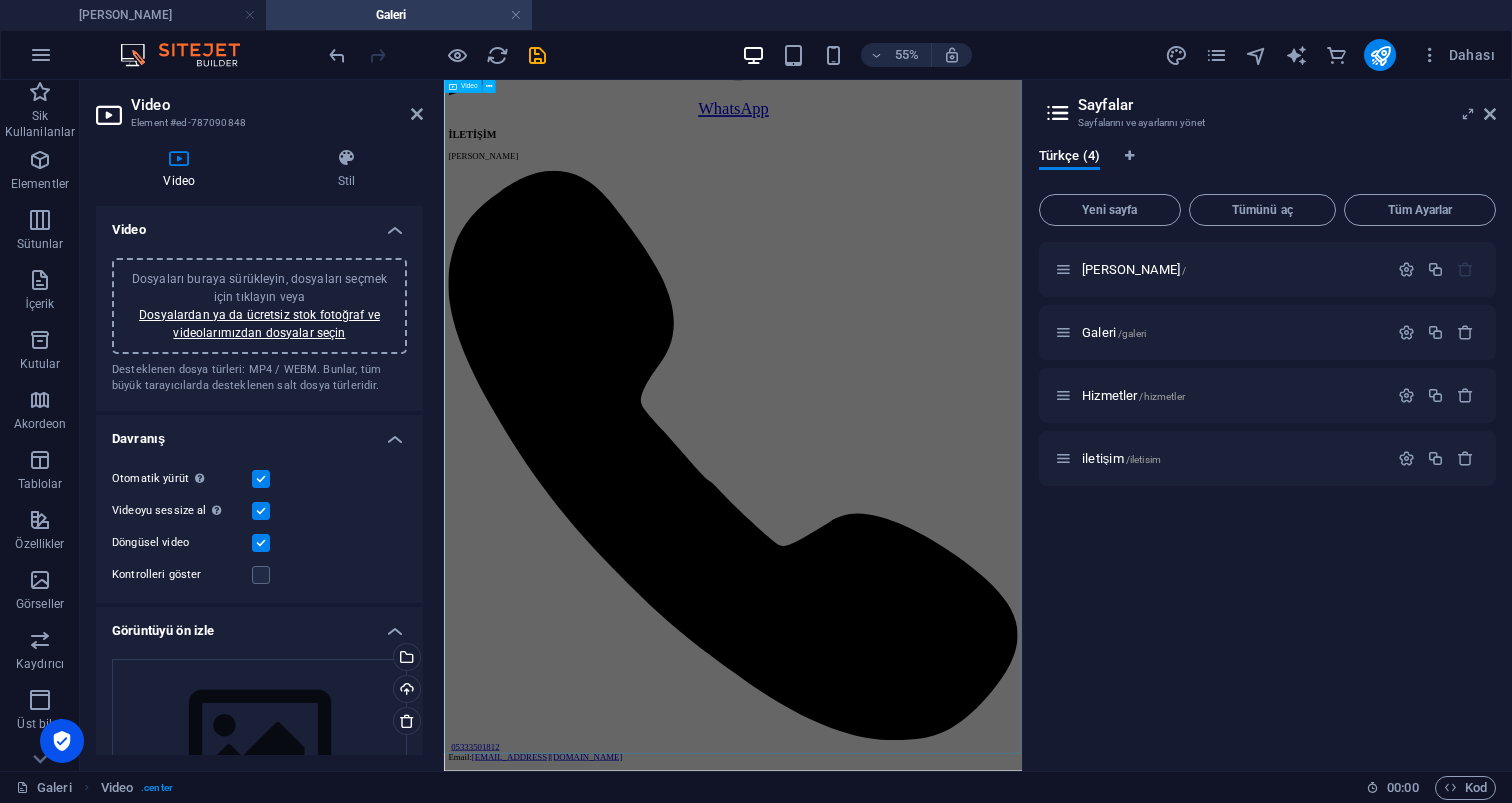 click at bounding box center (969, -2656) 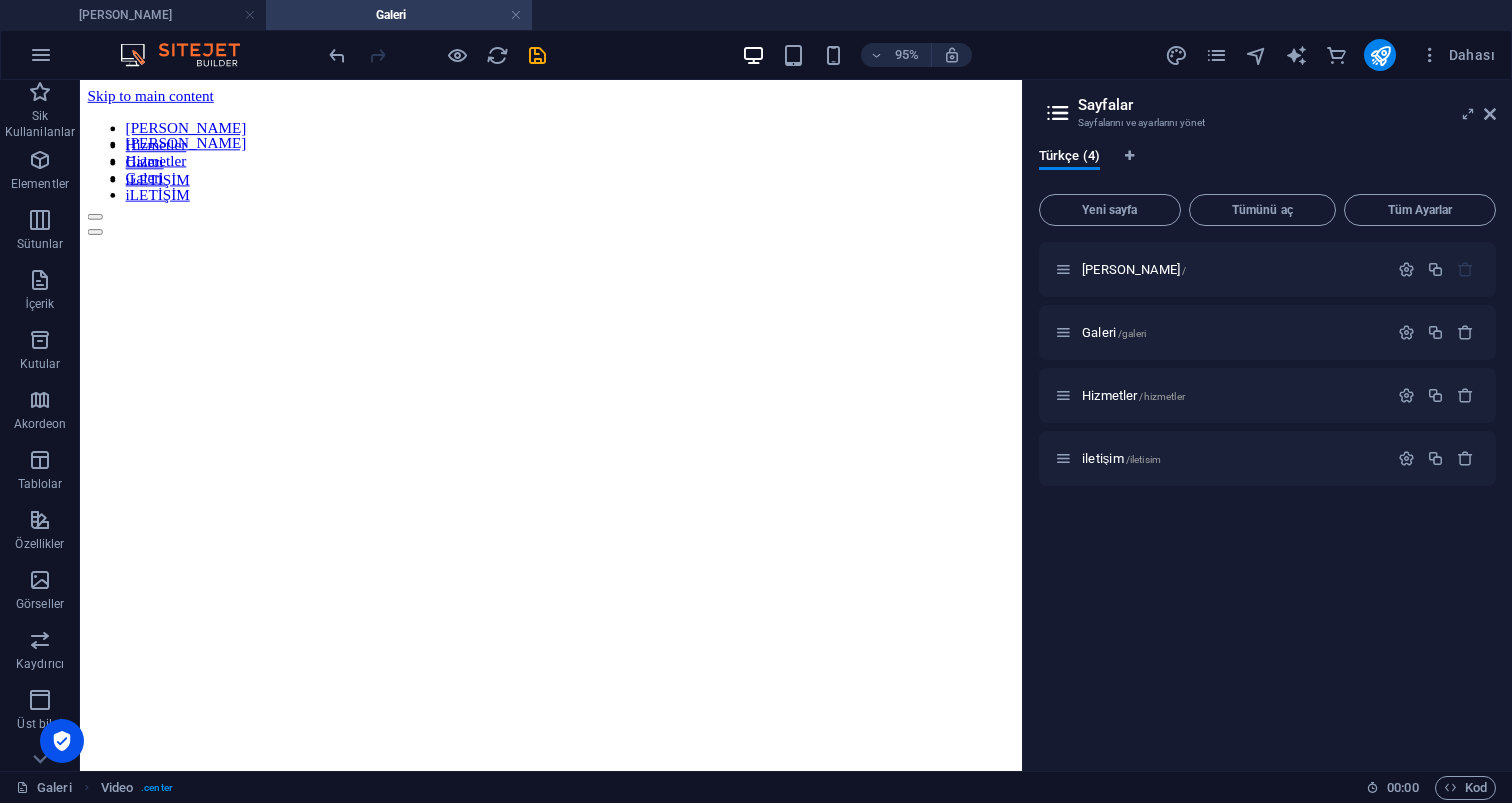 scroll, scrollTop: 0, scrollLeft: 0, axis: both 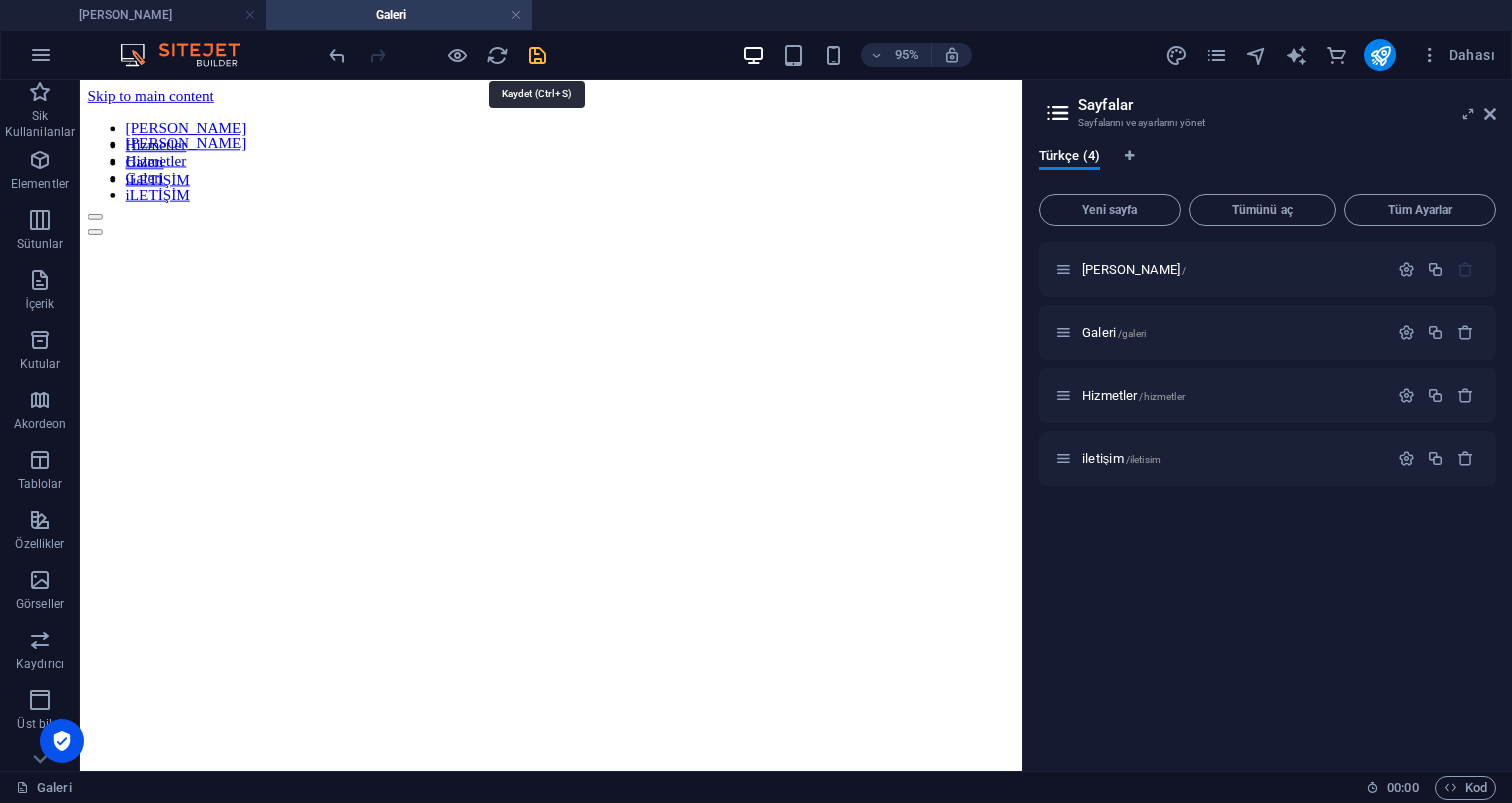 click at bounding box center (537, 55) 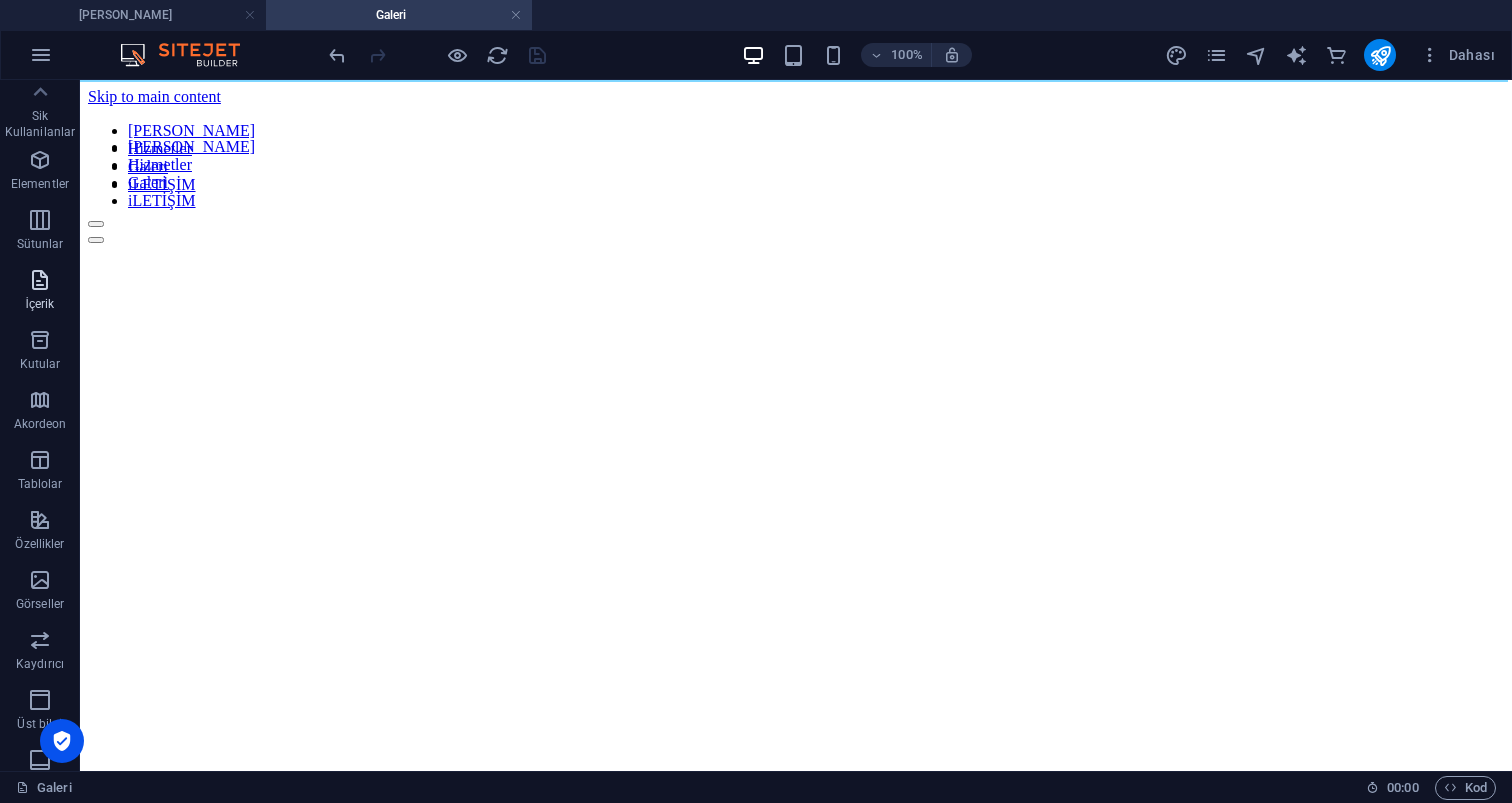scroll, scrollTop: 0, scrollLeft: 0, axis: both 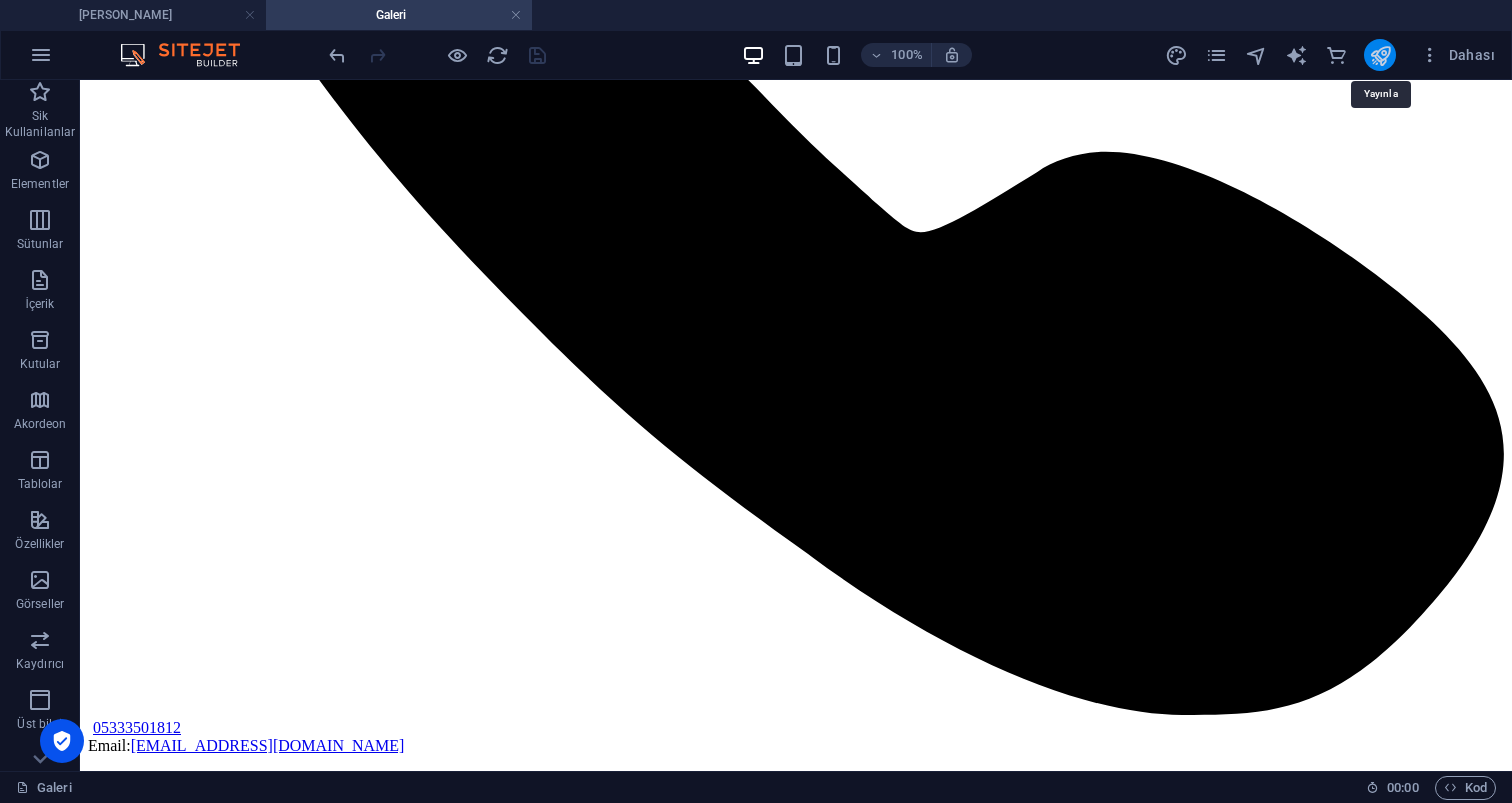 click at bounding box center (1380, 55) 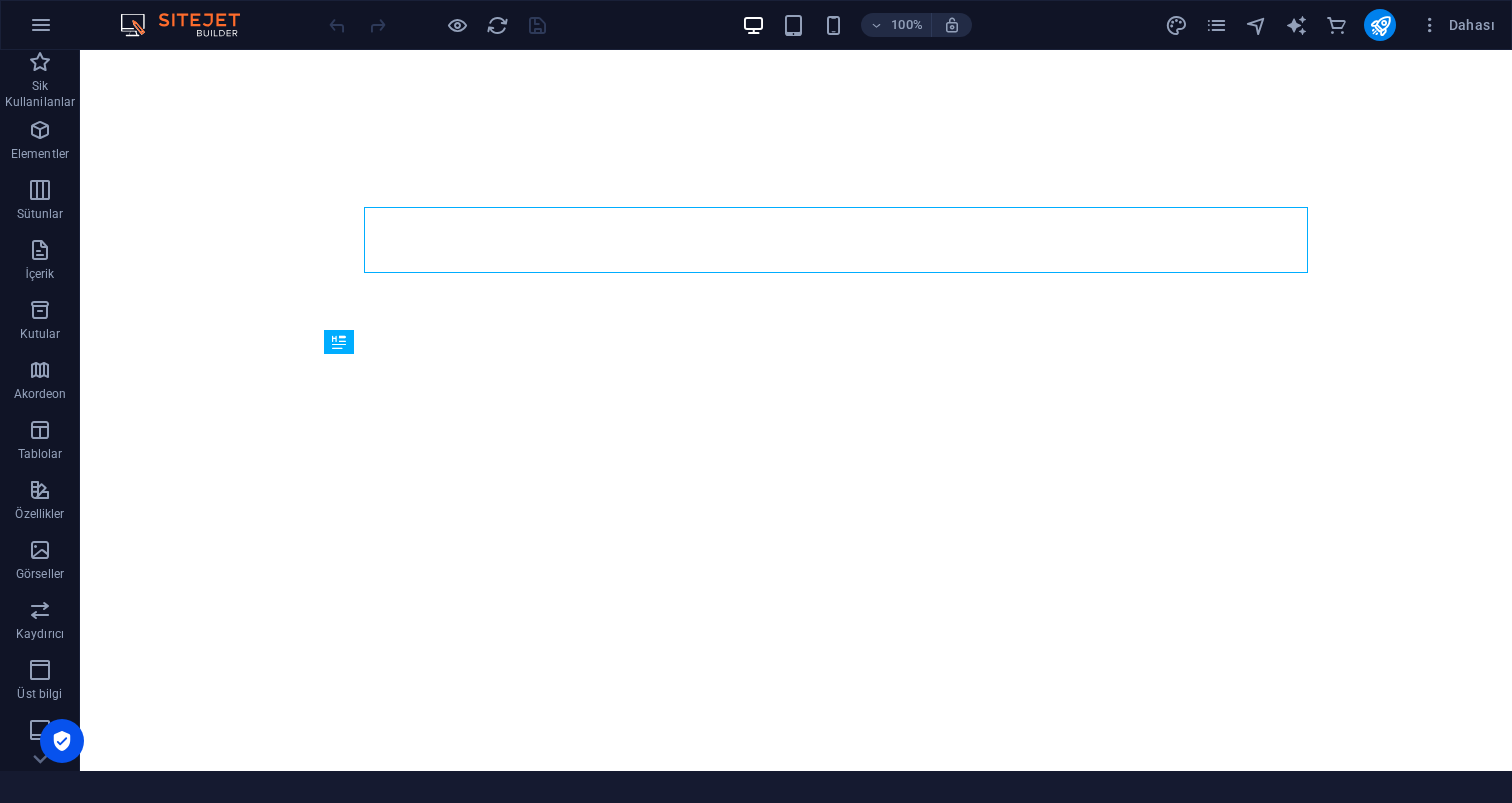 scroll, scrollTop: 0, scrollLeft: 0, axis: both 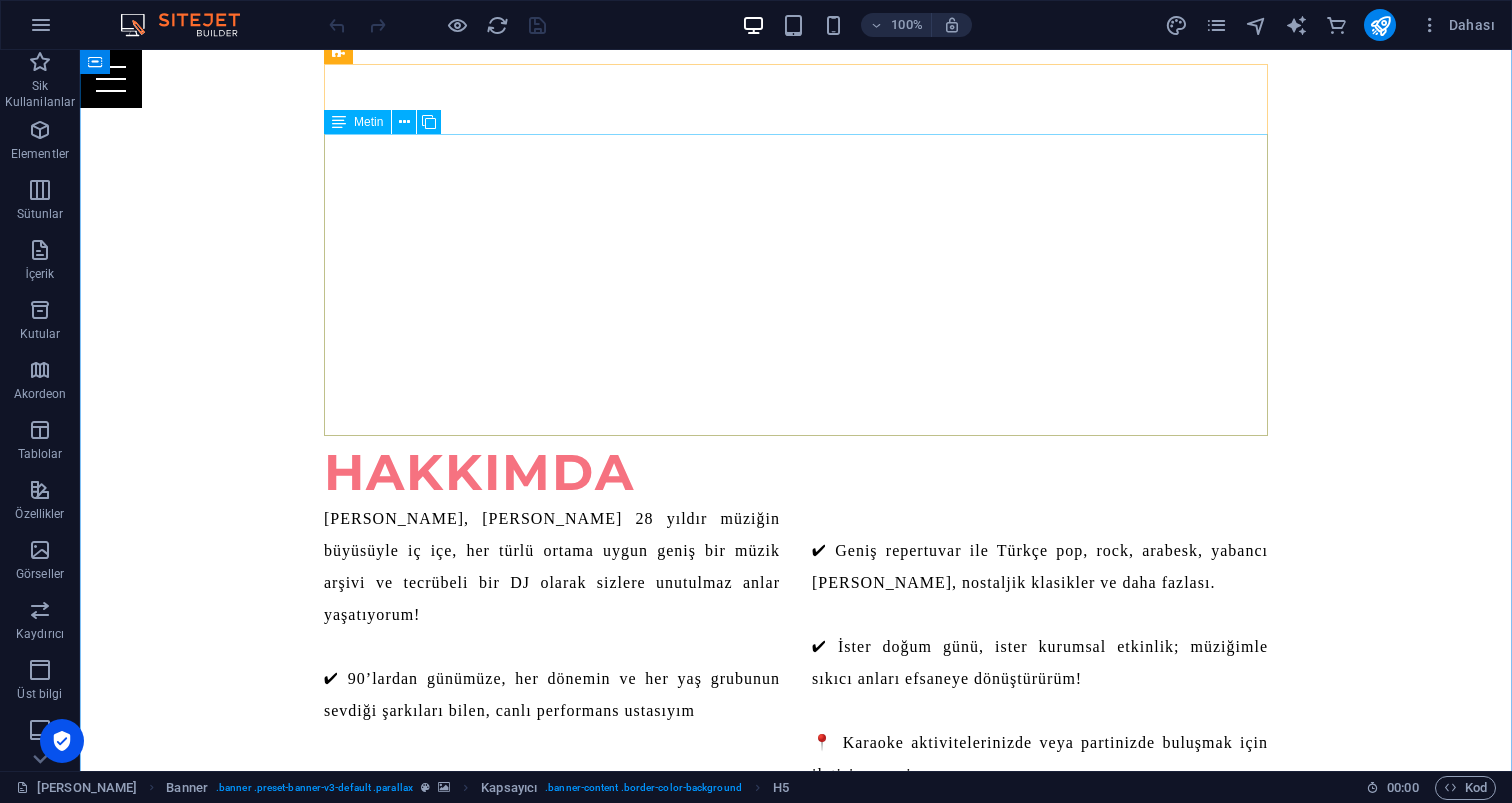 click on "[PERSON_NAME], [PERSON_NAME] 28 yıldır müziğin büyüsüyle iç içe, her türlü ortama uygun geniş bir müzik arşivi ve tecrübeli bir DJ olarak sizlere unutulmaz anlar yaşatıyorum! ✔ 90’lardan günümüze, her dönemin ve her yaş grubunun sevdiği şarkıları bilen, canlı performans ustasıyım ✔ Geniş repertuvar ile Türkçe pop, rock, arabesk, yabancı [PERSON_NAME], nostaljik klasikler ve daha fazlası. ✔ İster doğum günü, ister kurumsal etkinlik; müziğimle sıkıcı anları efsaneye dönüştürürüm! 📍 Karaoke aktivitelerinizde veya partinizde buluşmak için iletişime geçin." at bounding box center [796, 647] 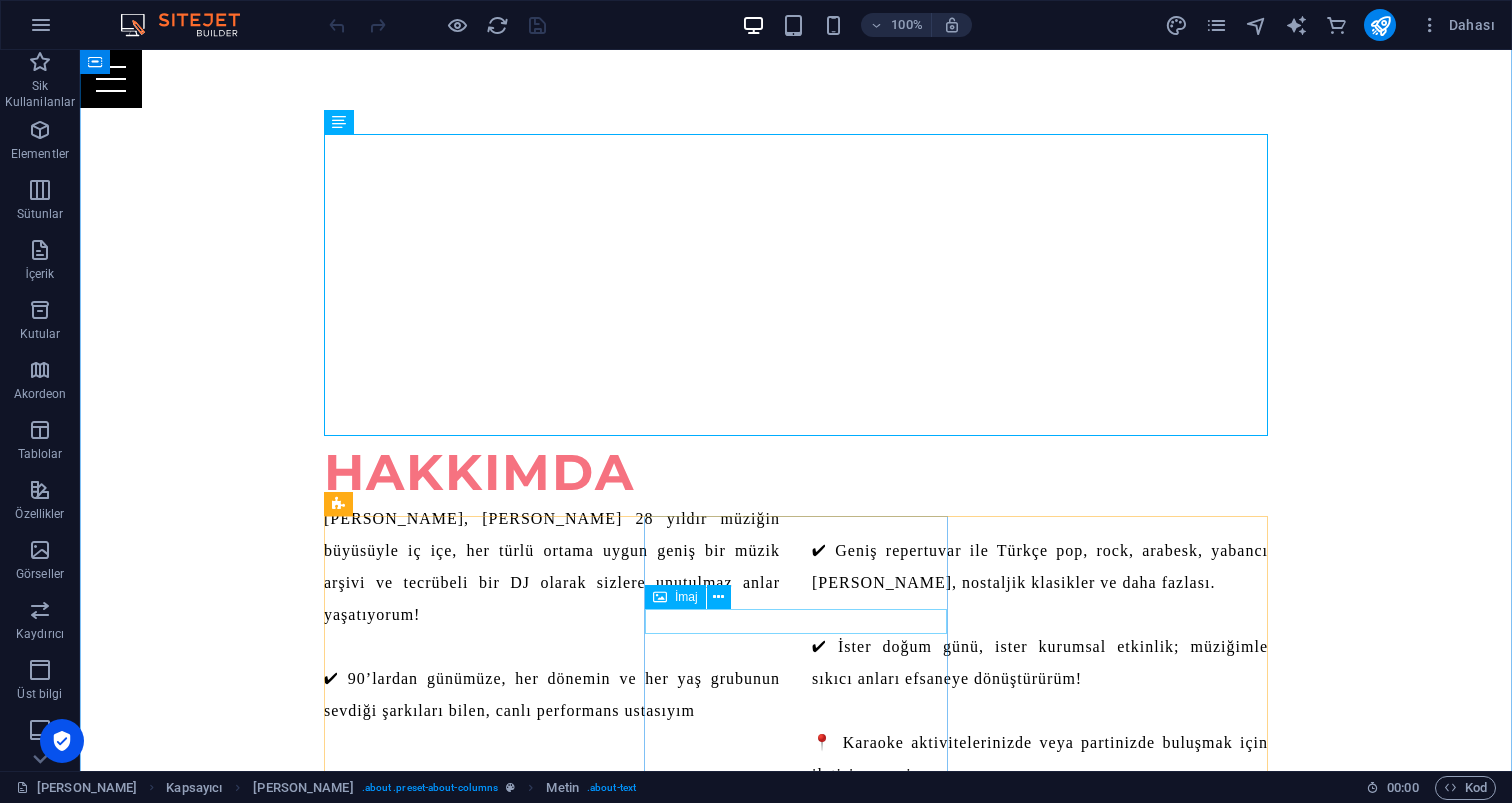 click on "İmaj" at bounding box center [686, 597] 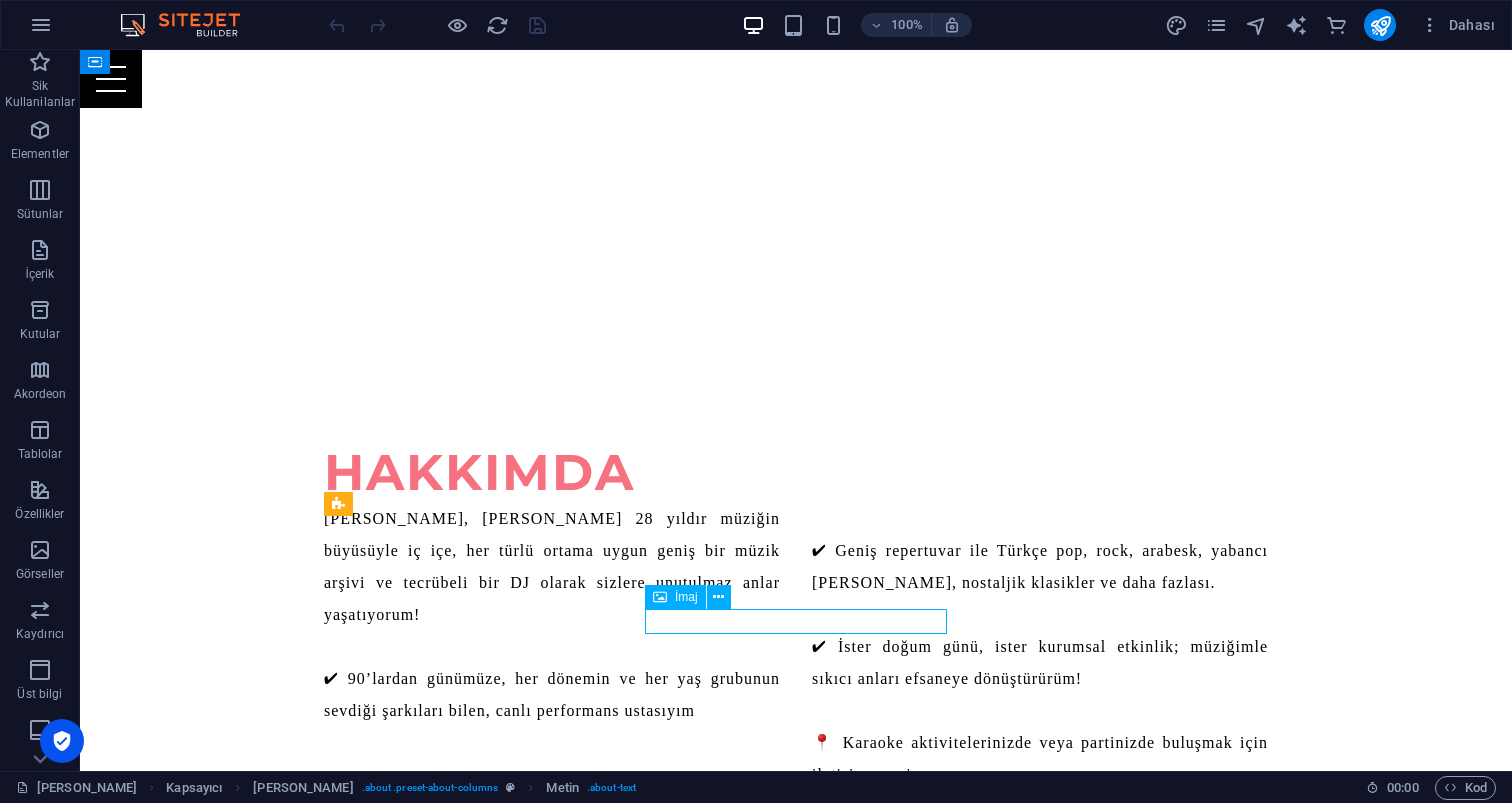click on "İmaj" at bounding box center (686, 597) 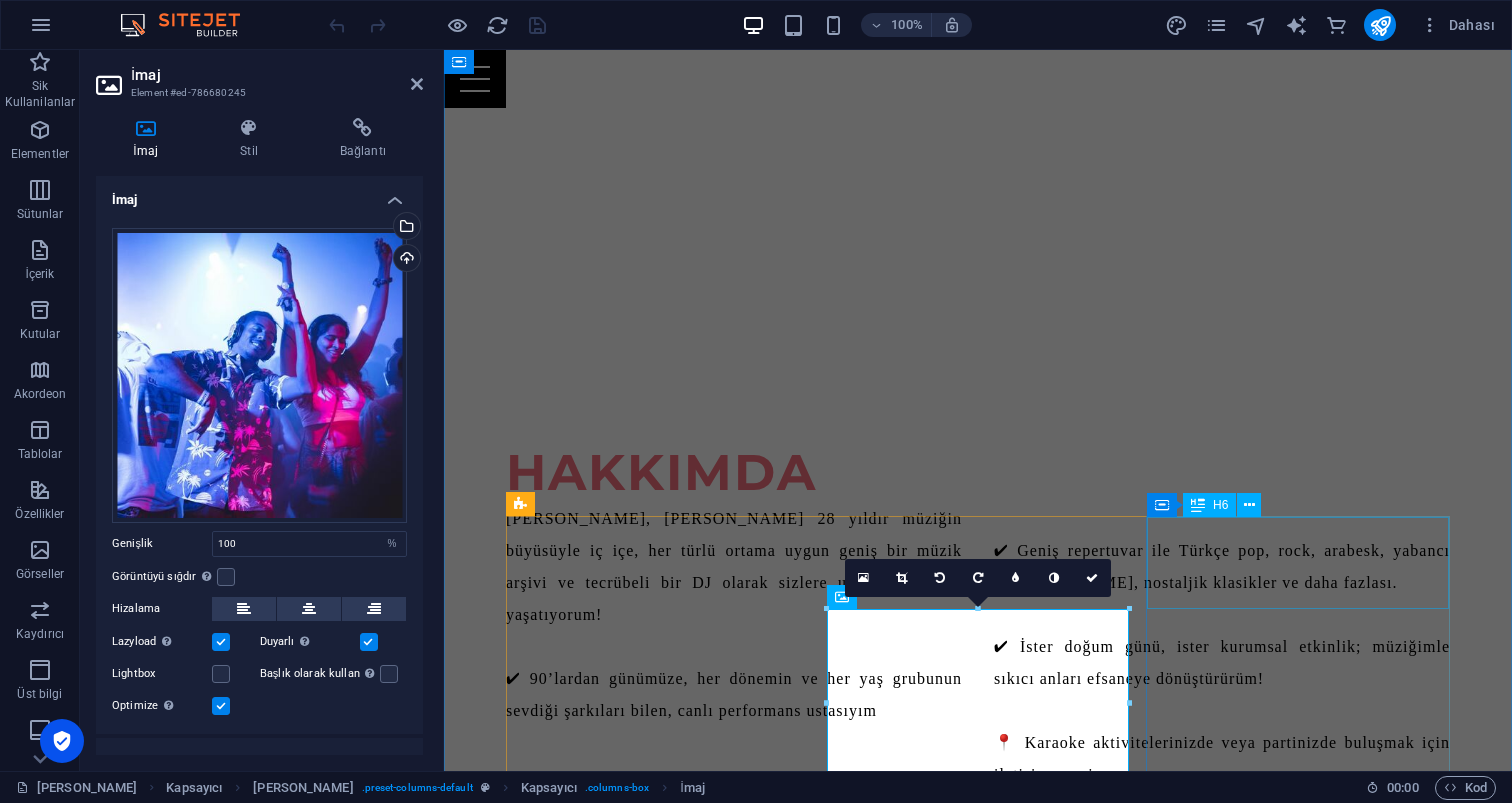 click on "KARAOKE AKTİVİTELERİ" at bounding box center (978, 2314) 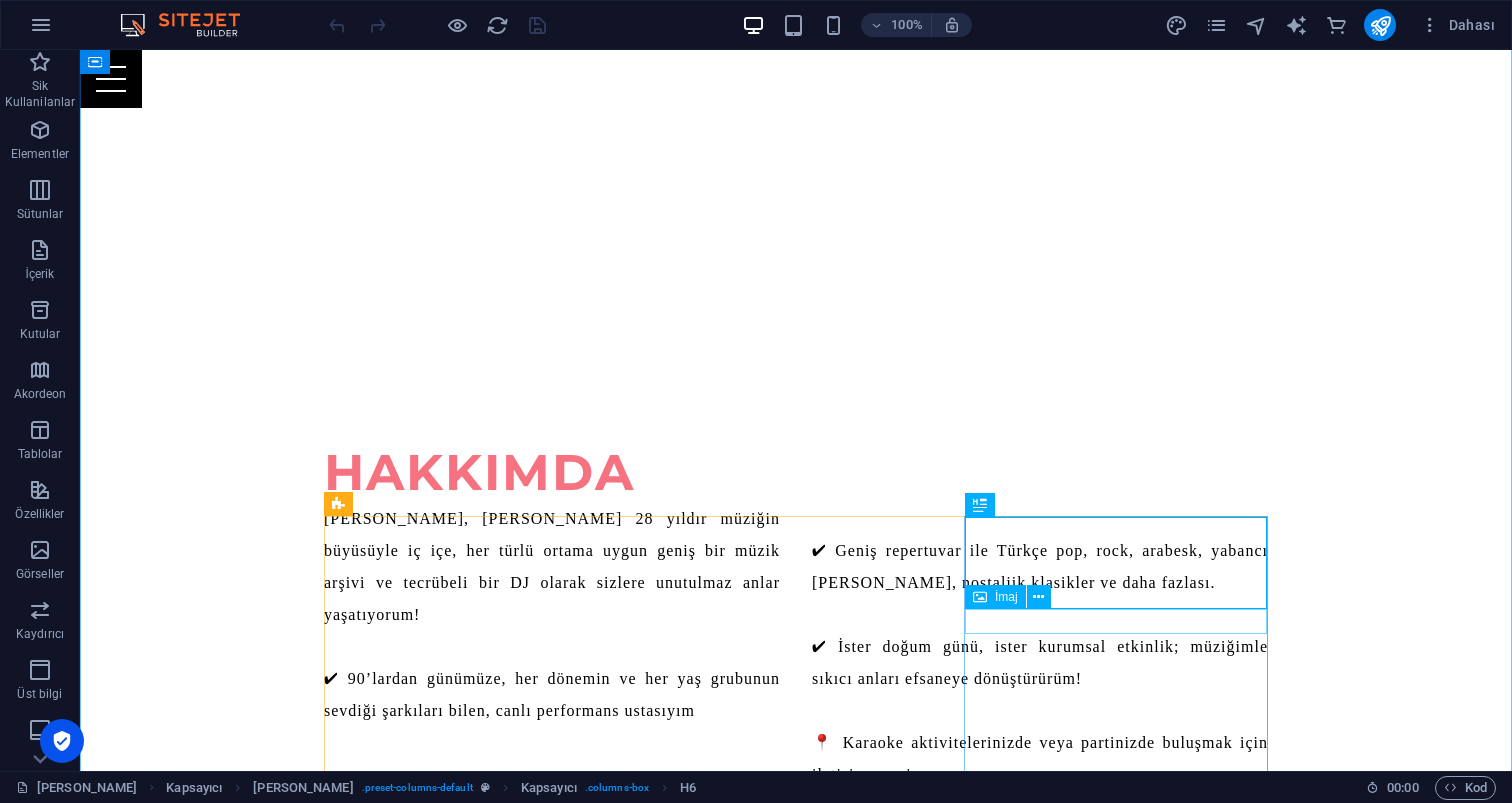 click at bounding box center [796, 2792] 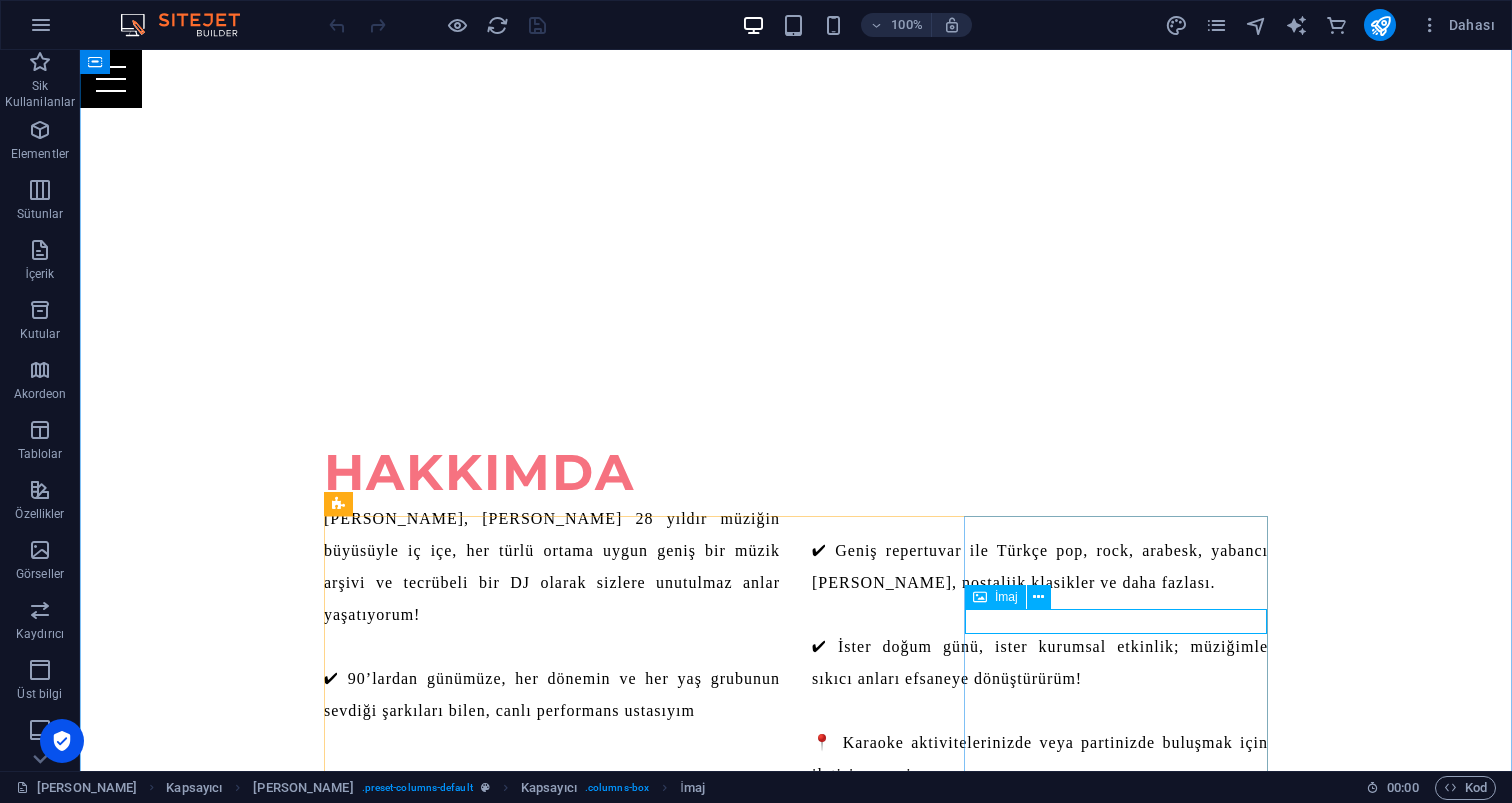 click on "İmaj" at bounding box center (1006, 597) 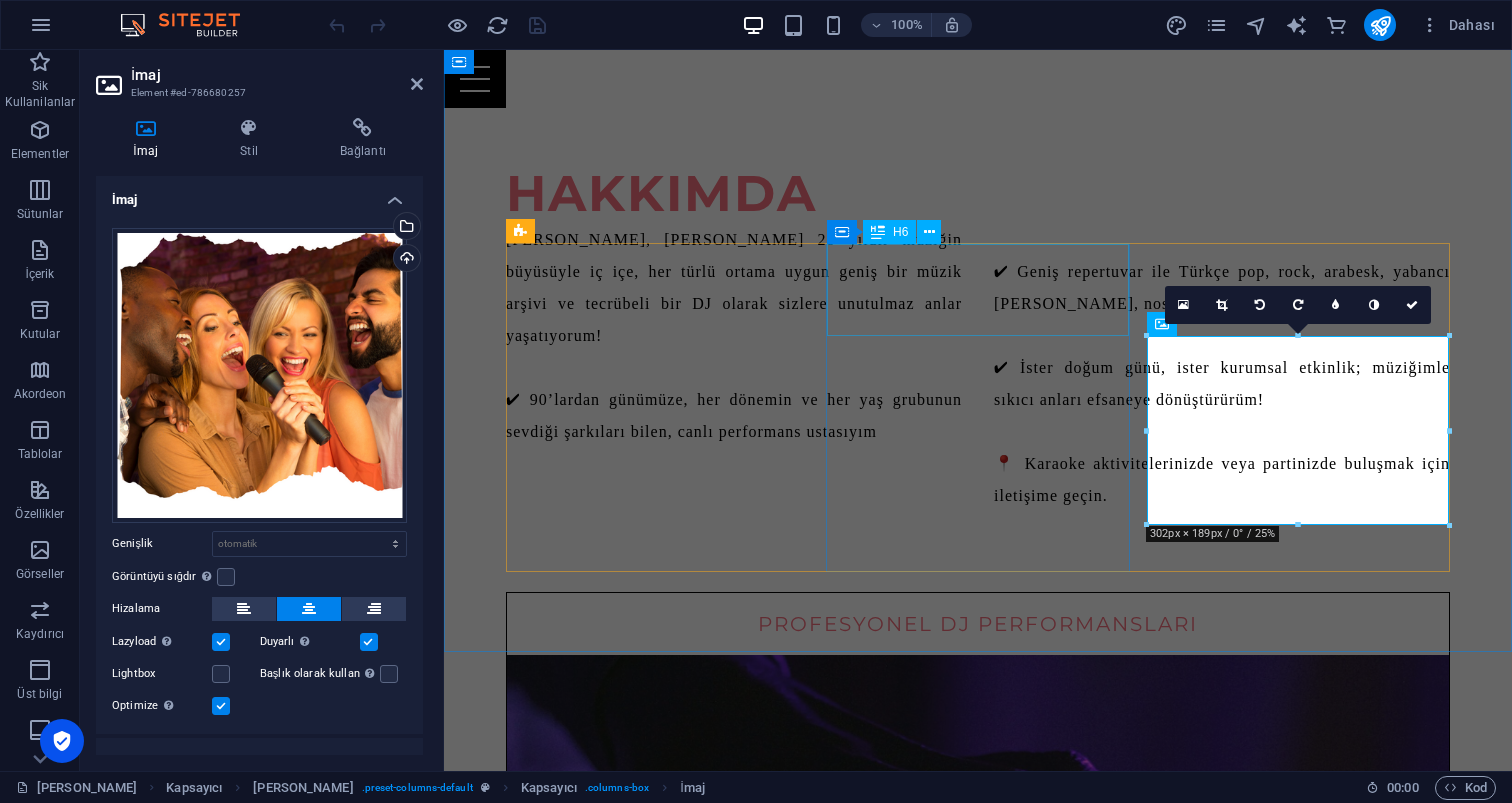 scroll, scrollTop: 1154, scrollLeft: 0, axis: vertical 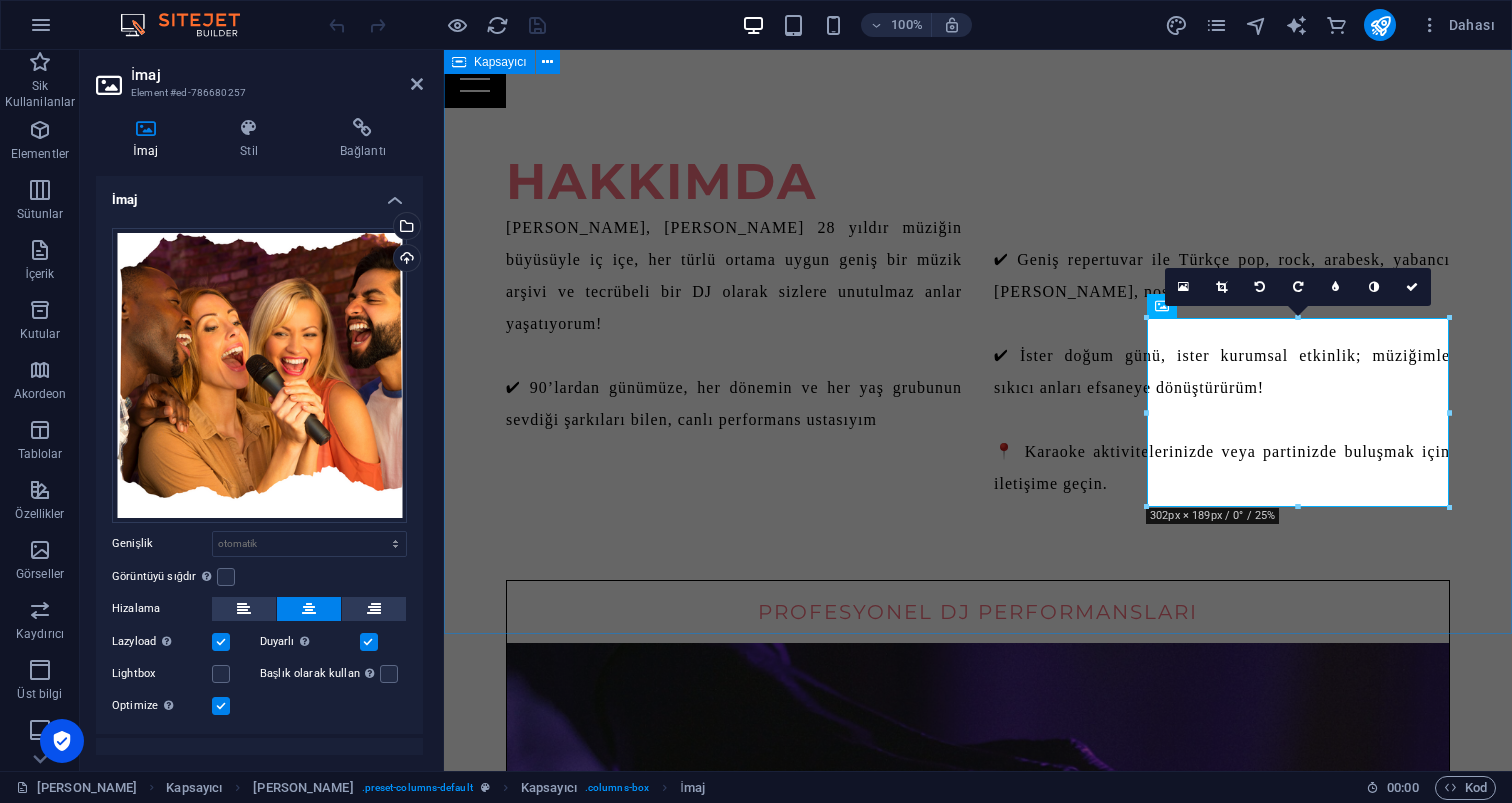 click on "[PERSON_NAME], [PERSON_NAME] 28 yıldır müziğin büyüsüyle iç içe, her türlü ortama uygun geniş bir müzik arşivi ve tecrübeli bir DJ olarak sizlere unutulmaz anlar yaşatıyorum! ✔ 90’lardan günümüze, her dönemin ve her yaş grubunun sevdiği şarkıları bilen, canlı performans ustasıyım ✔ Geniş repertuvar ile Türkçe pop, rock, arabesk, yabancı [PERSON_NAME], nostaljik klasikler ve daha fazlası. ✔ İster doğum günü, ister kurumsal etkinlik; müziğimle sıkıcı anları efsaneye dönüştürürüm! 📍 Karaoke aktivitelerinizde veya partinizde buluşmak için iletişime geçin. PROFESYONEL DJ PERFORMANSLARI iletişime geçin Eğlence Dolu Etkinlikler İLETİŞİME GEÇİN KARAOKE AKTİVİTELERİ İLETİŞİME GEÇİN" at bounding box center (978, 1455) 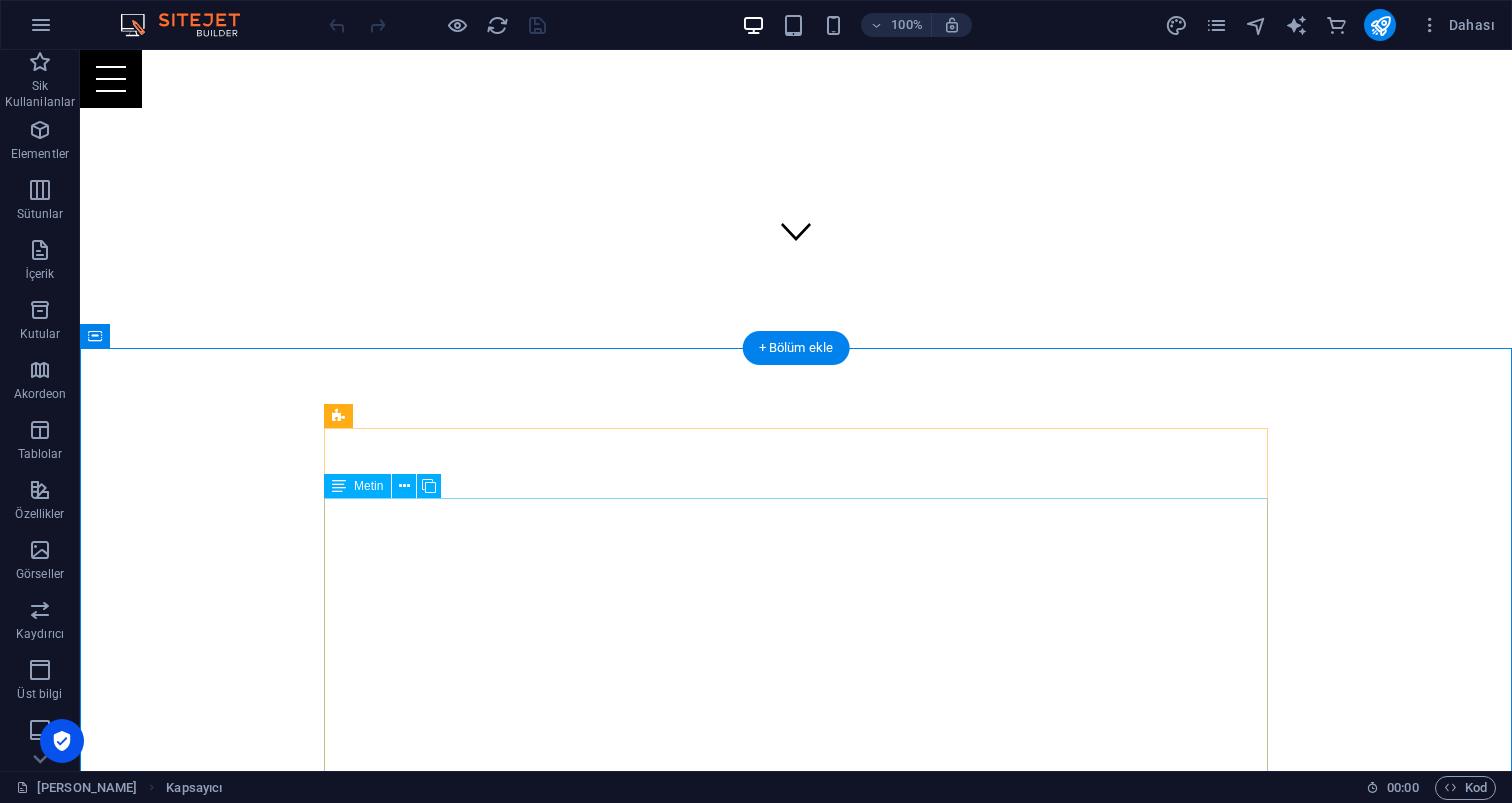 scroll, scrollTop: 490, scrollLeft: 0, axis: vertical 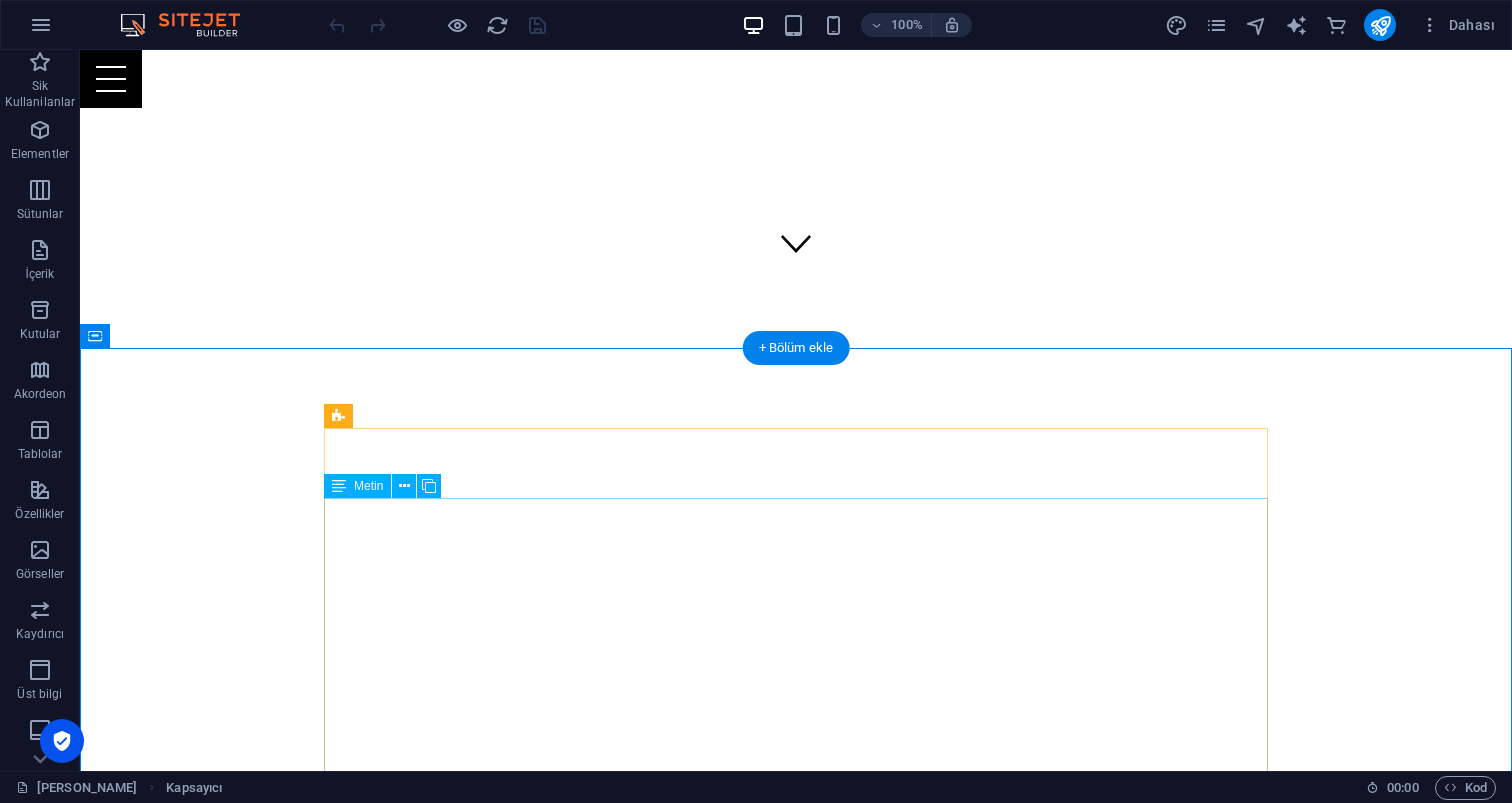 click on "[PERSON_NAME], [PERSON_NAME] 28 yıldır müziğin büyüsüyle iç içe, her türlü ortama uygun geniş bir müzik arşivi ve tecrübeli bir DJ olarak sizlere unutulmaz anlar yaşatıyorum! ✔ 90’lardan günümüze, her dönemin ve her yaş grubunun sevdiği şarkıları bilen, canlı performans ustasıyım ✔ Geniş repertuvar ile Türkçe pop, rock, arabesk, yabancı [PERSON_NAME], nostaljik klasikler ve daha fazlası. ✔ İster doğum günü, ister kurumsal etkinlik; müziğimle sıkıcı anları efsaneye dönüştürürüm! 📍 Karaoke aktivitelerinizde veya partinizde buluşmak için iletişime geçin." at bounding box center [796, 1020] 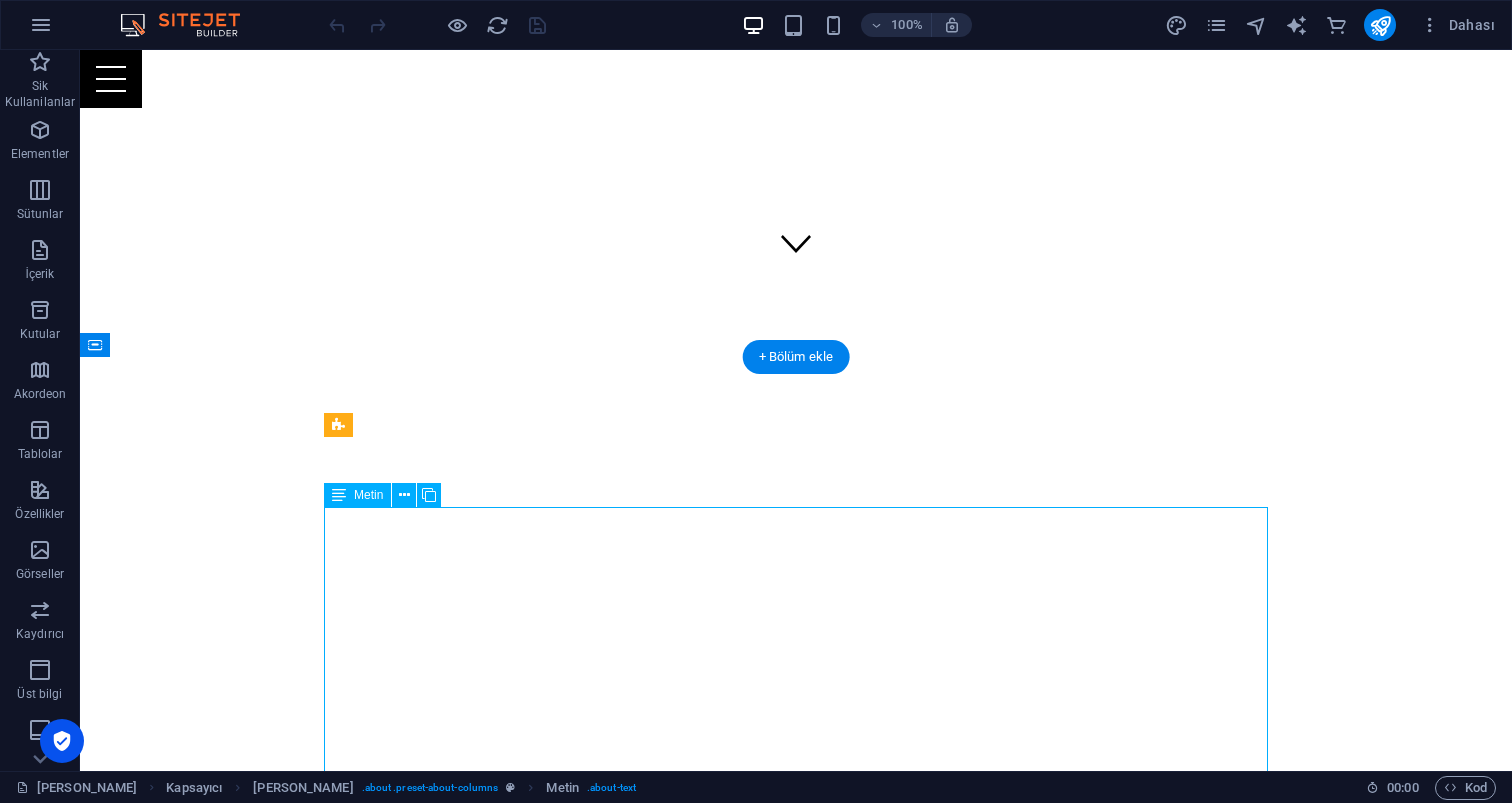 click on "[PERSON_NAME], [PERSON_NAME] 28 yıldır müziğin büyüsüyle iç içe, her türlü ortama uygun geniş bir müzik arşivi ve tecrübeli bir DJ olarak sizlere unutulmaz anlar yaşatıyorum! ✔ 90’lardan günümüze, her dönemin ve her yaş grubunun sevdiği şarkıları bilen, canlı performans ustasıyım ✔ Geniş repertuvar ile Türkçe pop, rock, arabesk, yabancı [PERSON_NAME], nostaljik klasikler ve daha fazlası. ✔ İster doğum günü, ister kurumsal etkinlik; müziğimle sıkıcı anları efsaneye dönüştürürüm! 📍 Karaoke aktivitelerinizde veya partinizde buluşmak için iletişime geçin." at bounding box center (796, 1020) 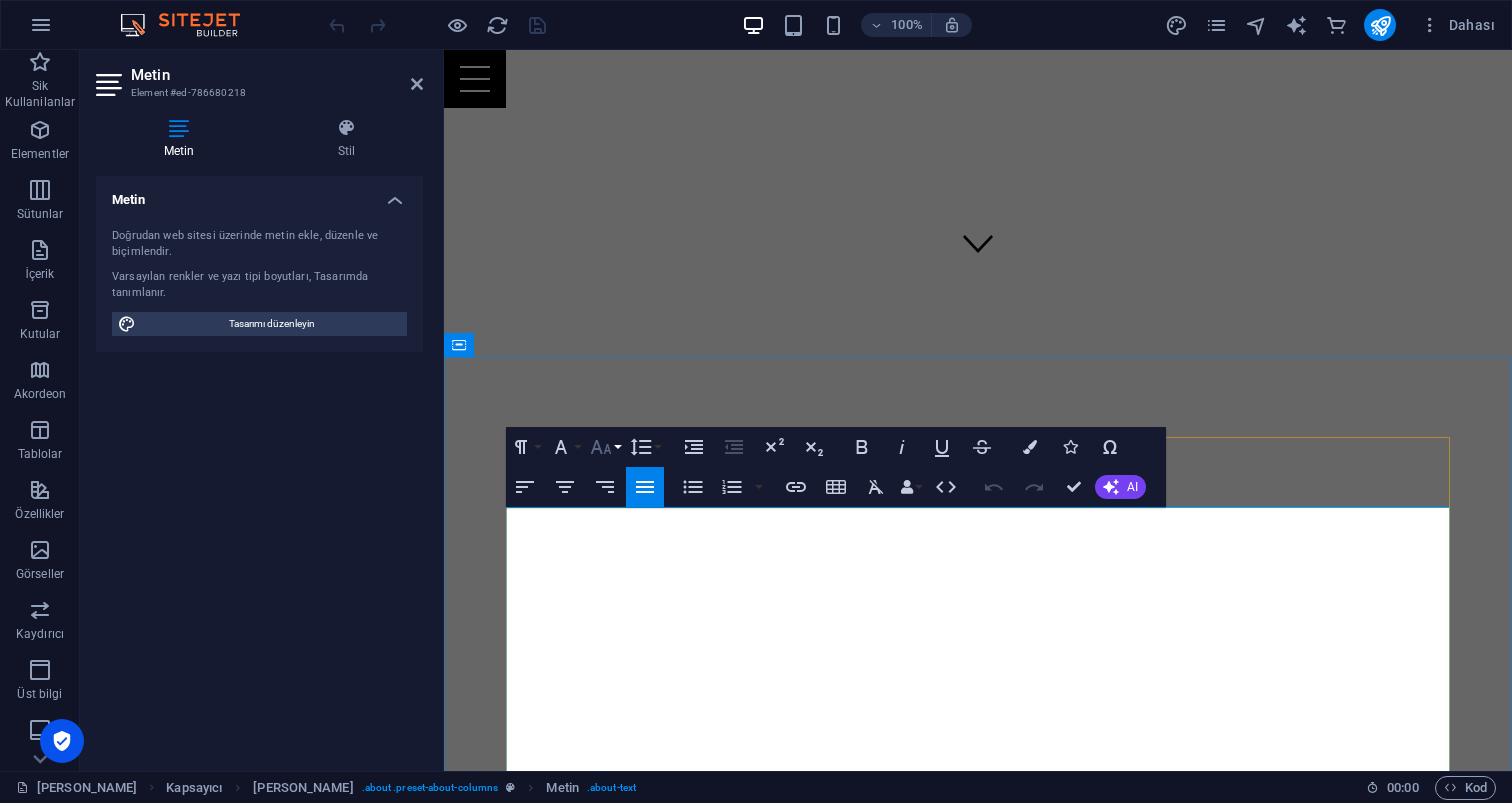 click on "Font Size" at bounding box center (605, 447) 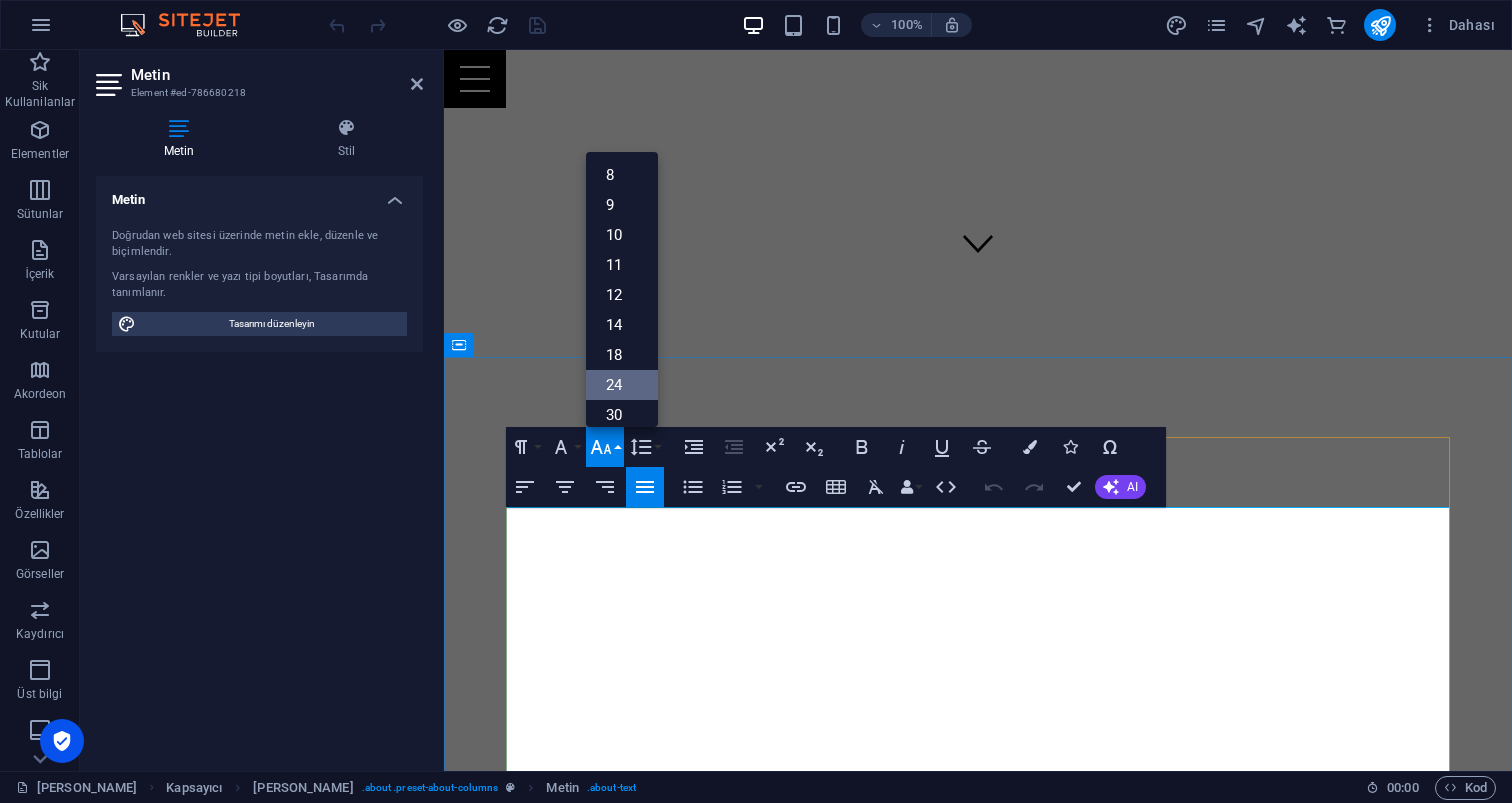 scroll, scrollTop: 30, scrollLeft: 0, axis: vertical 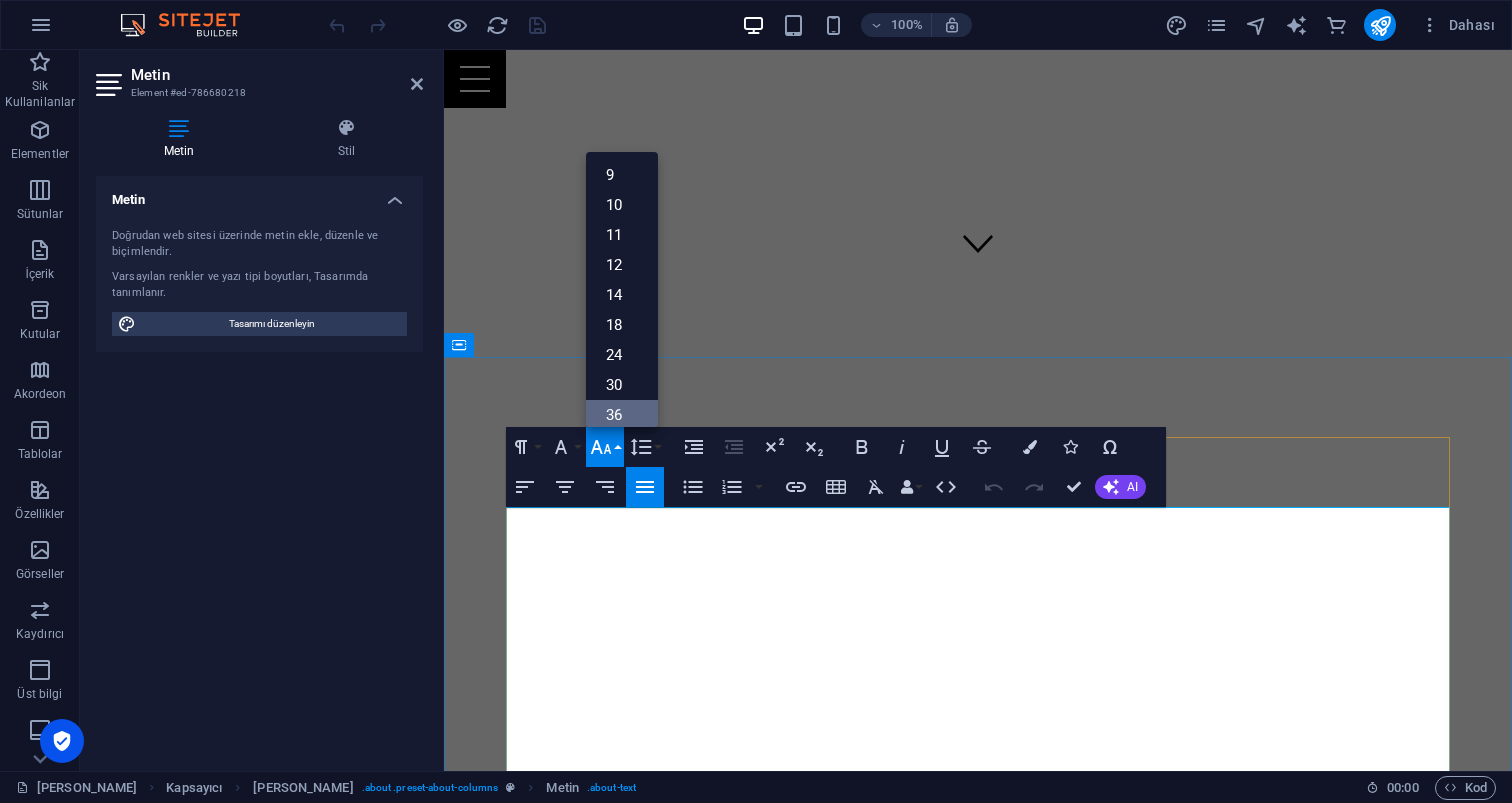 click on "36" at bounding box center [622, 415] 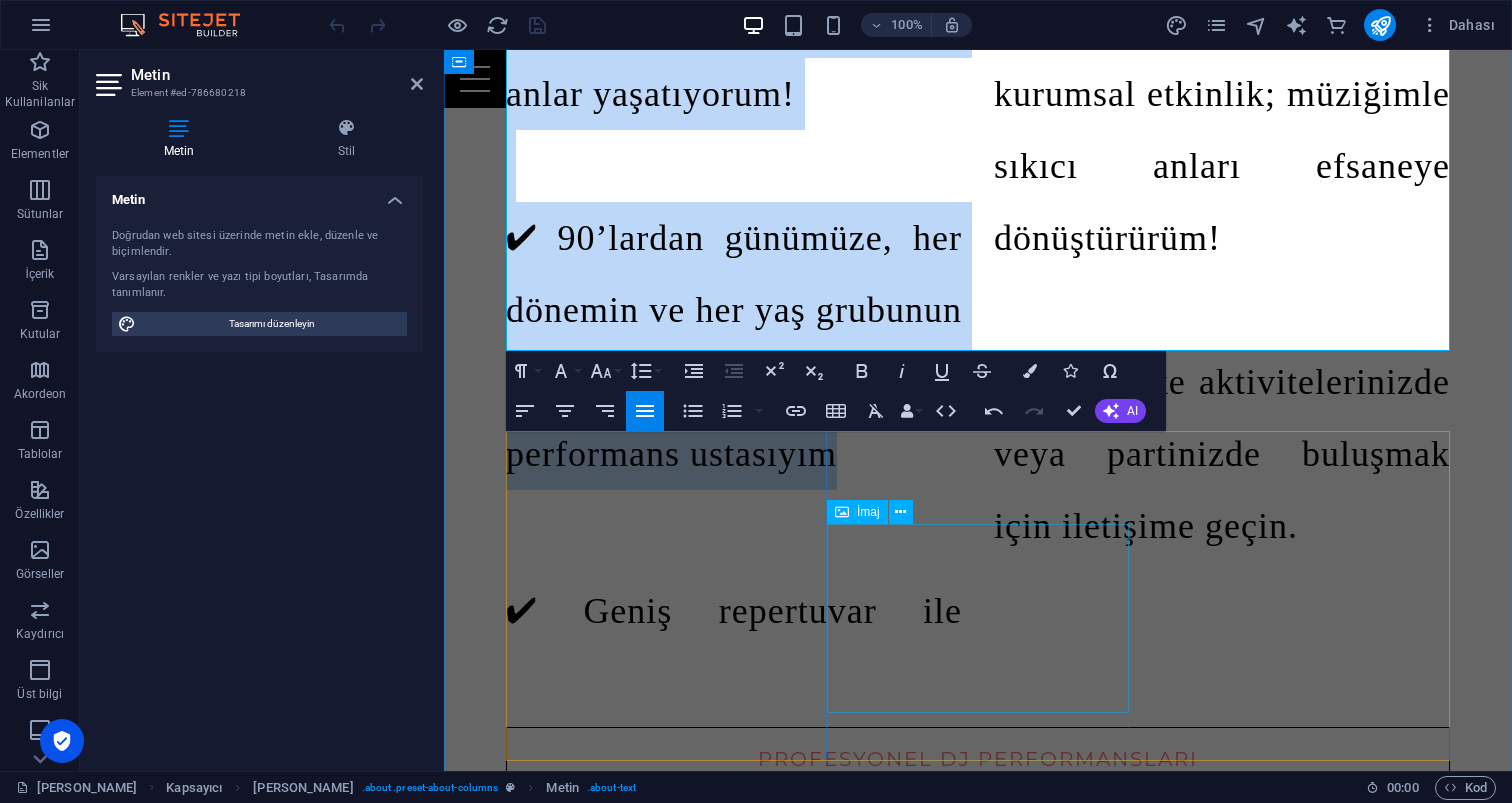 scroll, scrollTop: 1741, scrollLeft: 0, axis: vertical 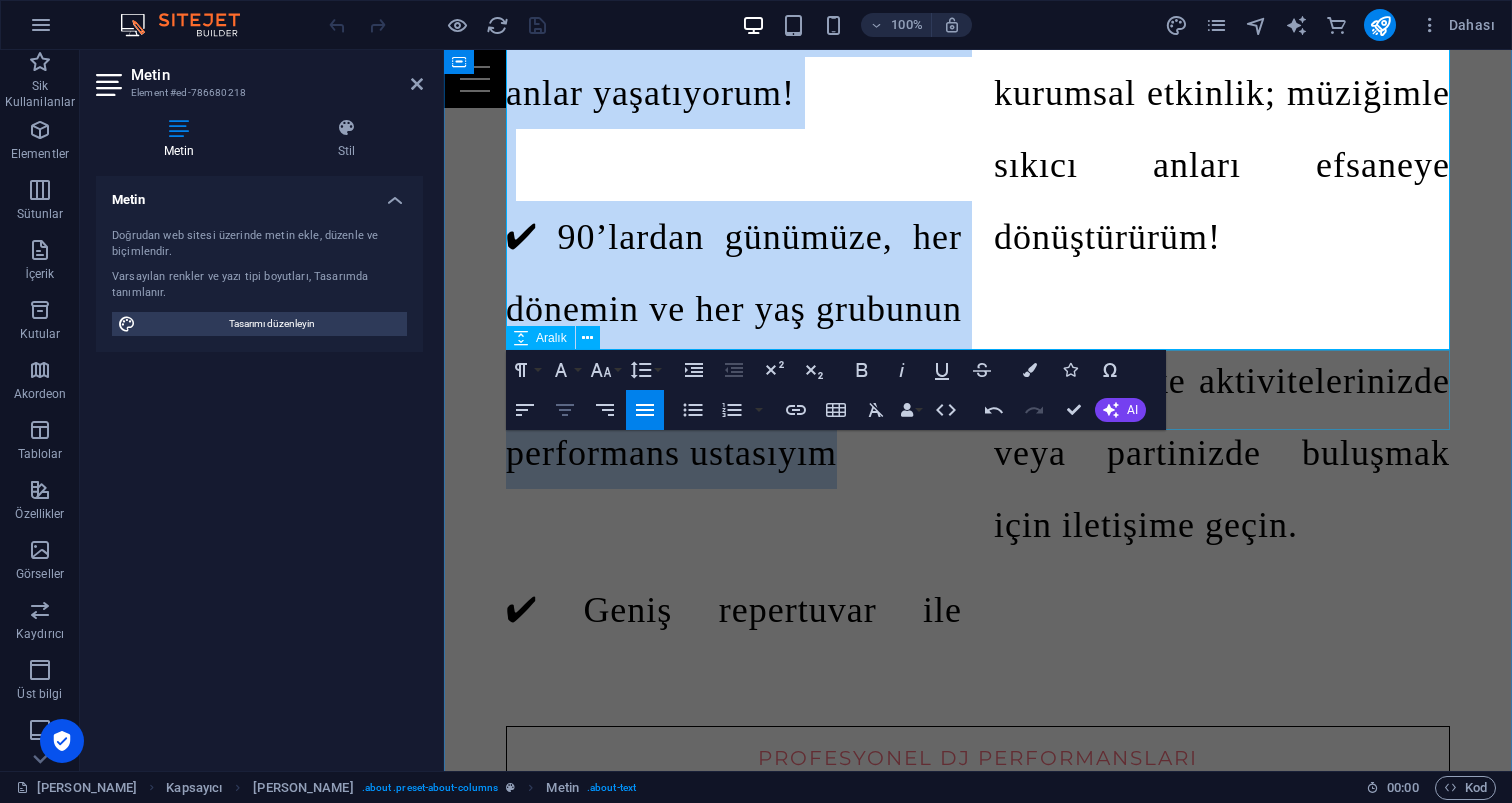 click 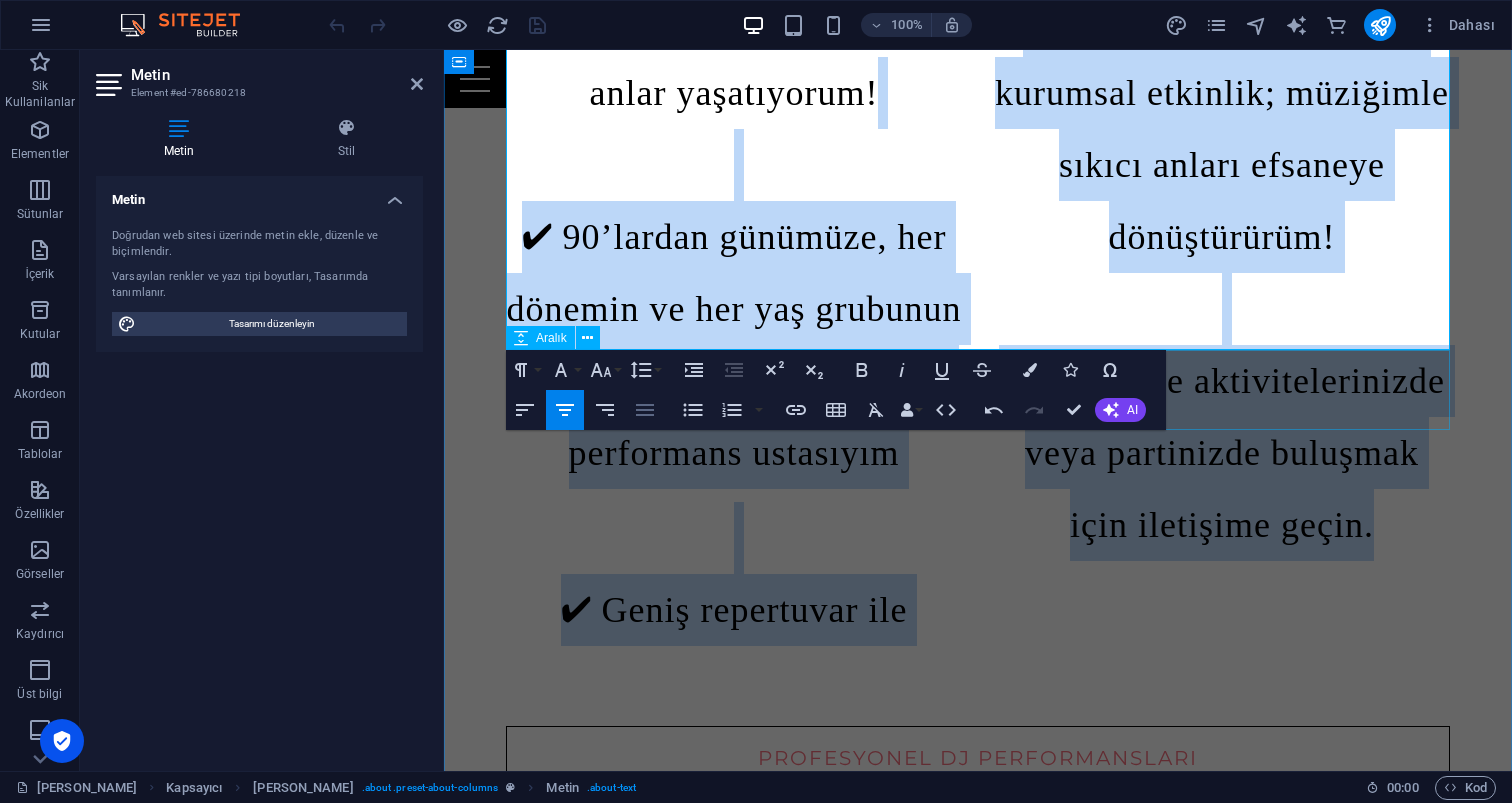 click 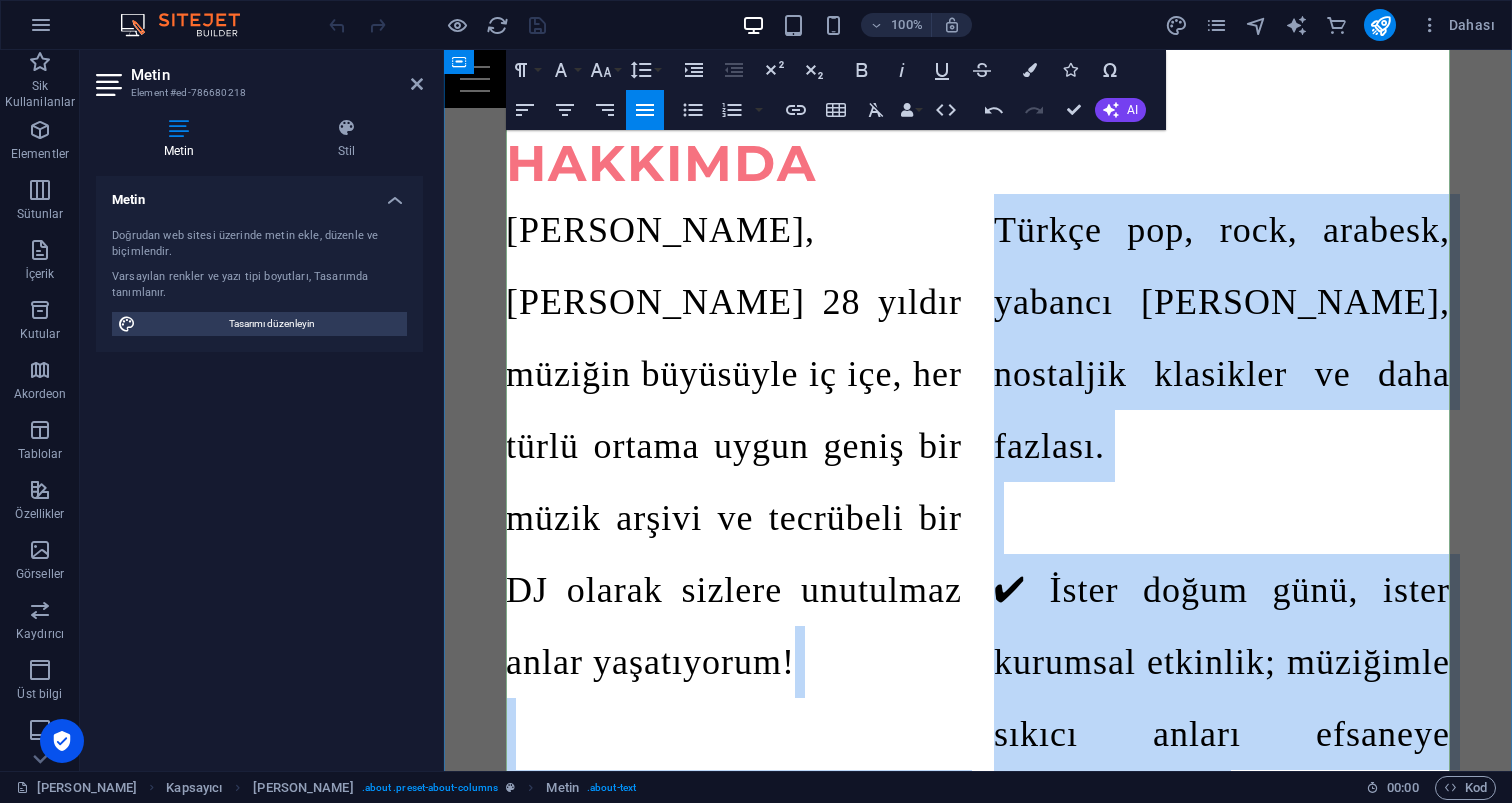 scroll, scrollTop: 1171, scrollLeft: 0, axis: vertical 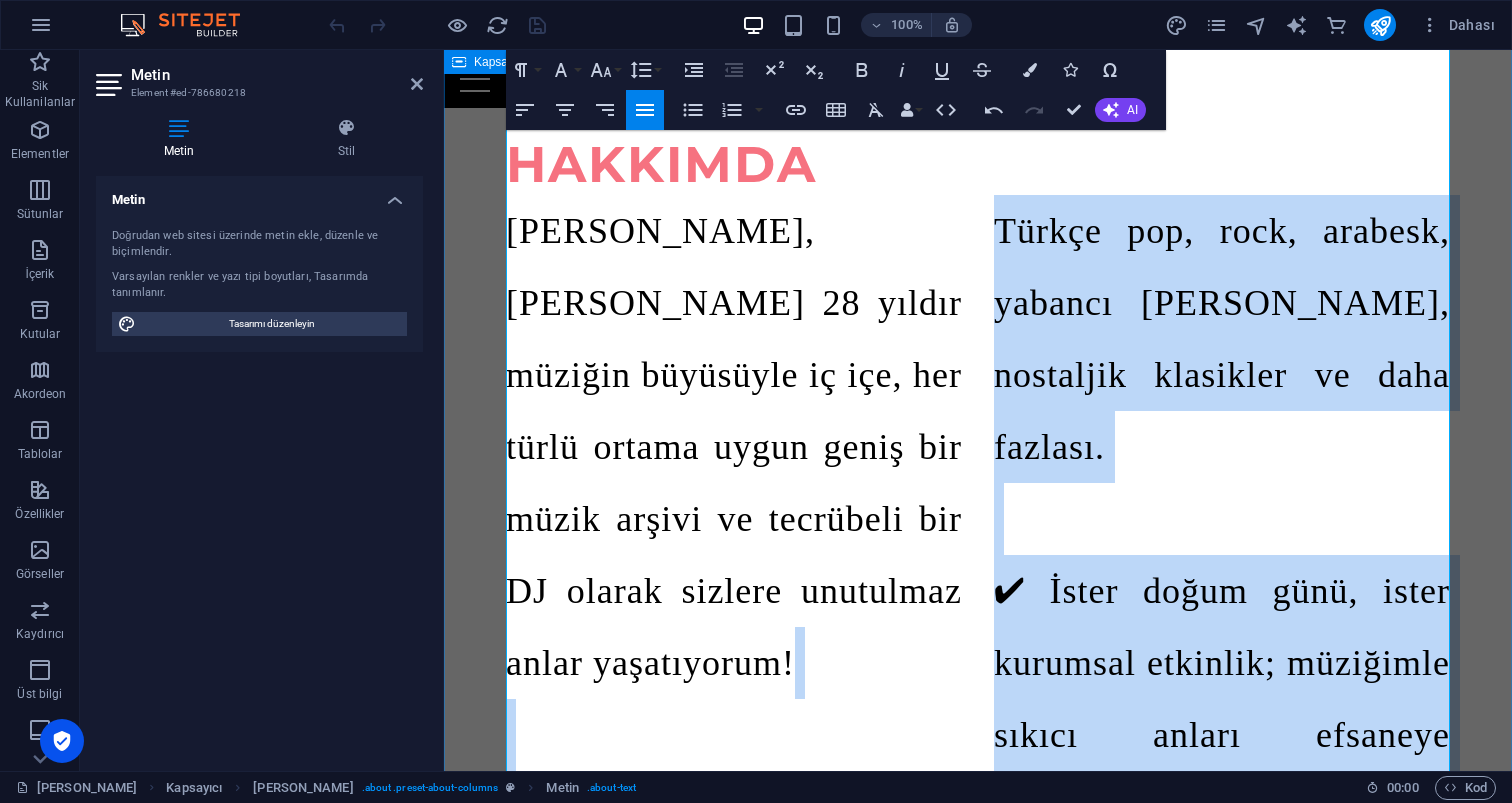 click on "[PERSON_NAME], [PERSON_NAME] 28 yıldır müziğin büyüsüyle iç içe, her türlü ortama uygun geniş bir müzik arşivi ve tecrübeli bir DJ olarak sizlere unutulmaz anlar yaşatıyorum! ✔ 90’lardan günümüze, her dönemin ve her yaş grubunun sevdiği şarkıları bilen, canlı performans ustasıyım ✔ Geniş repertuvar ile Türkçe pop, rock, arabesk, yabancı [PERSON_NAME], nostaljik klasikler ve daha fazlası. ✔ İster doğum günü, ister kurumsal etkinlik; müziğimle sıkıcı anları efsaneye dönüştürürüm! 📍 Karaoke aktivitelerinizde veya partinizde buluşmak için iletişime geçin. PROFESYONEL DJ PERFORMANSLARI iletişime geçin Eğlence Dolu Etkinlikler İLETİŞİME GEÇİN KARAOKE AKTİVİTELERİ İLETİŞİME GEÇİN" at bounding box center (978, 1805) 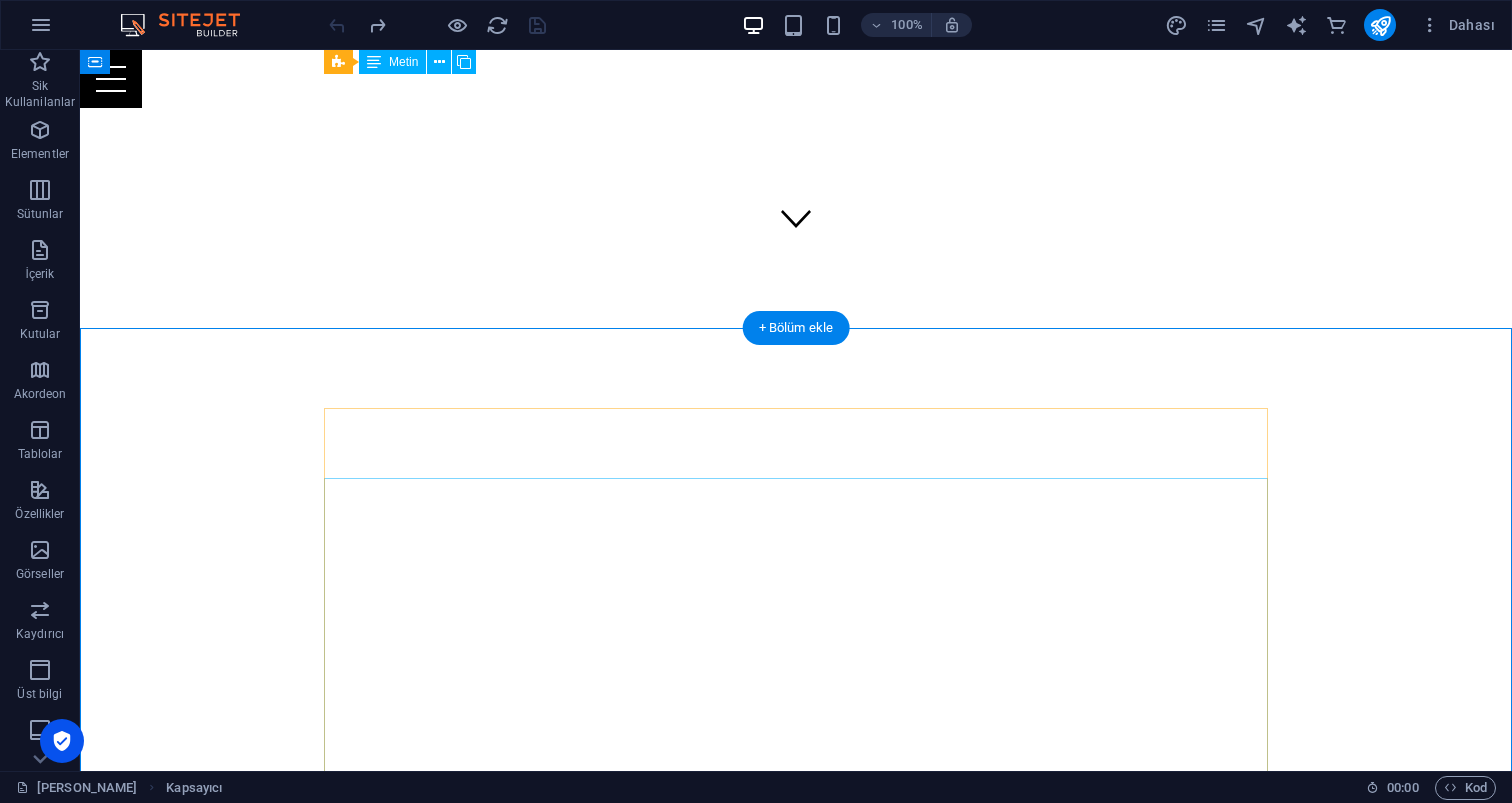 scroll, scrollTop: 512, scrollLeft: 0, axis: vertical 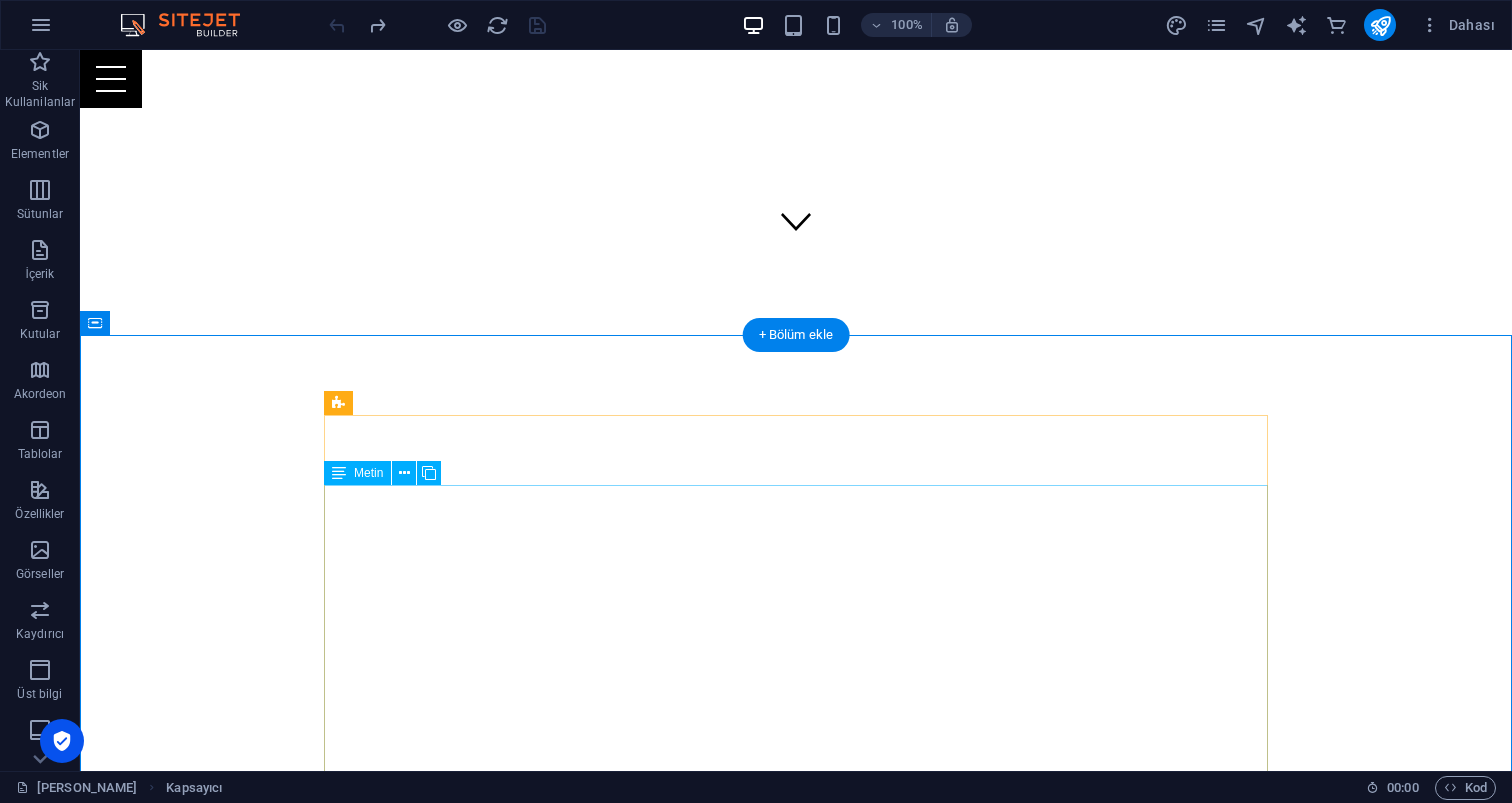 click on "[PERSON_NAME], [PERSON_NAME] 28 yıldır müziğin büyüsüyle iç içe, her türlü ortama uygun geniş bir müzik arşivi ve tecrübeli bir DJ olarak sizlere unutulmaz anlar yaşatıyorum! ✔ 90’lardan günümüze, her dönemin ve her yaş grubunun sevdiği şarkıları bilen, canlı performans ustasıyım ✔ Geniş repertuvar ile Türkçe pop, rock, arabesk, yabancı [PERSON_NAME], nostaljik klasikler ve daha fazlası. ✔ İster doğum günü, ister kurumsal etkinlik; müziğimle sıkıcı anları efsaneye dönüştürürüm! 📍 Karaoke aktivitelerinizde veya partinizde buluşmak için iletişime geçin." at bounding box center (796, 998) 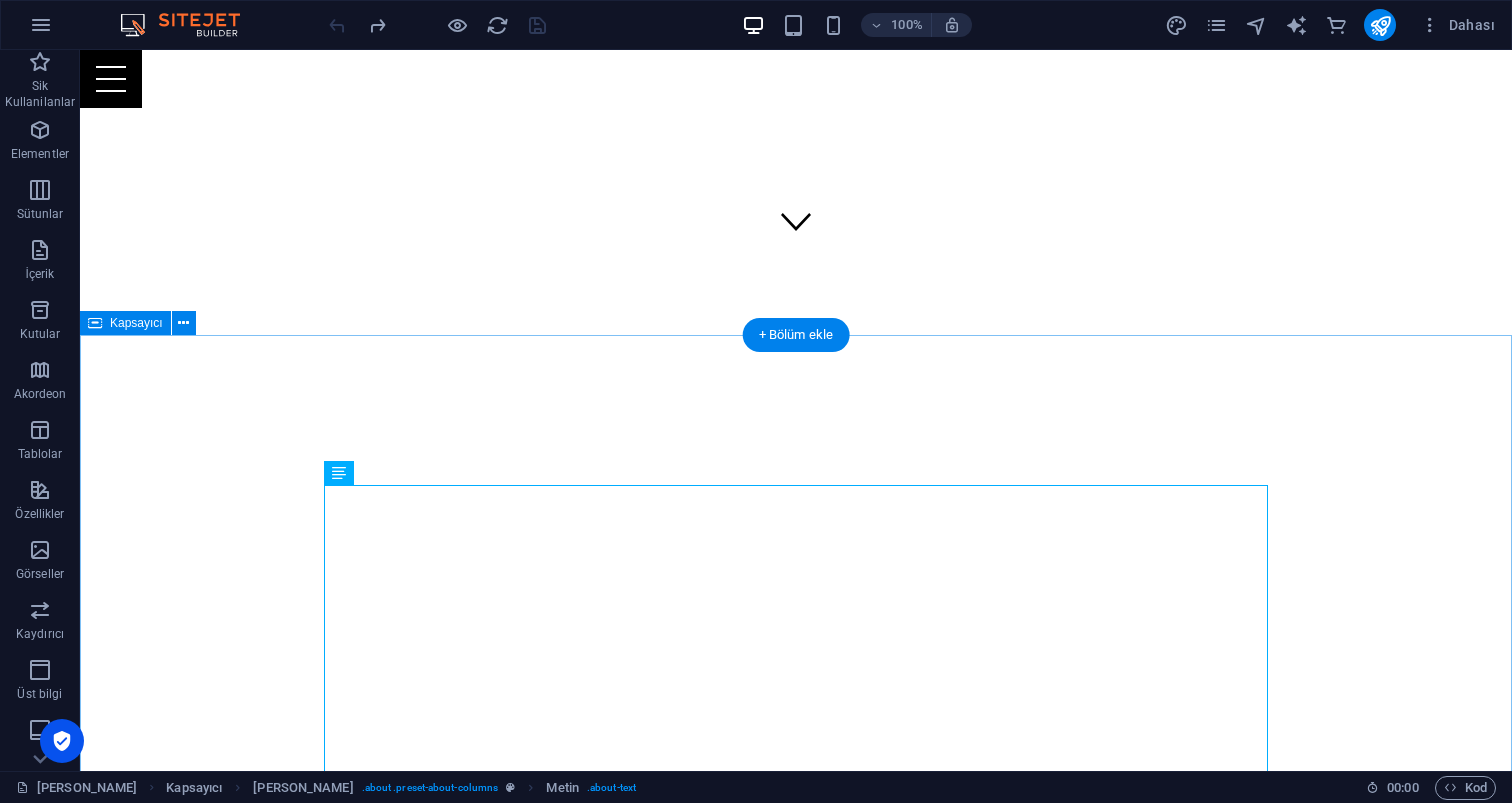click on "[PERSON_NAME], [PERSON_NAME] 28 yıldır müziğin büyüsüyle iç içe, her türlü ortama uygun geniş bir müzik arşivi ve tecrübeli bir DJ olarak sizlere unutulmaz anlar yaşatıyorum! ✔ 90’lardan günümüze, her dönemin ve her yaş grubunun sevdiği şarkıları bilen, canlı performans ustasıyım ✔ Geniş repertuvar ile Türkçe pop, rock, arabesk, yabancı [PERSON_NAME], nostaljik klasikler ve daha fazlası. ✔ İster doğum günü, ister kurumsal etkinlik; müziğimle sıkıcı anları efsaneye dönüştürürüm! 📍 Karaoke aktivitelerinizde veya partinizde buluşmak için iletişime geçin. PROFESYONEL DJ PERFORMANSLARI iletişime geçin Eğlence Dolu Etkinlikler İLETİŞİME GEÇİN KARAOKE AKTİVİTELERİ İLETİŞİME GEÇİN" at bounding box center [796, 2211] 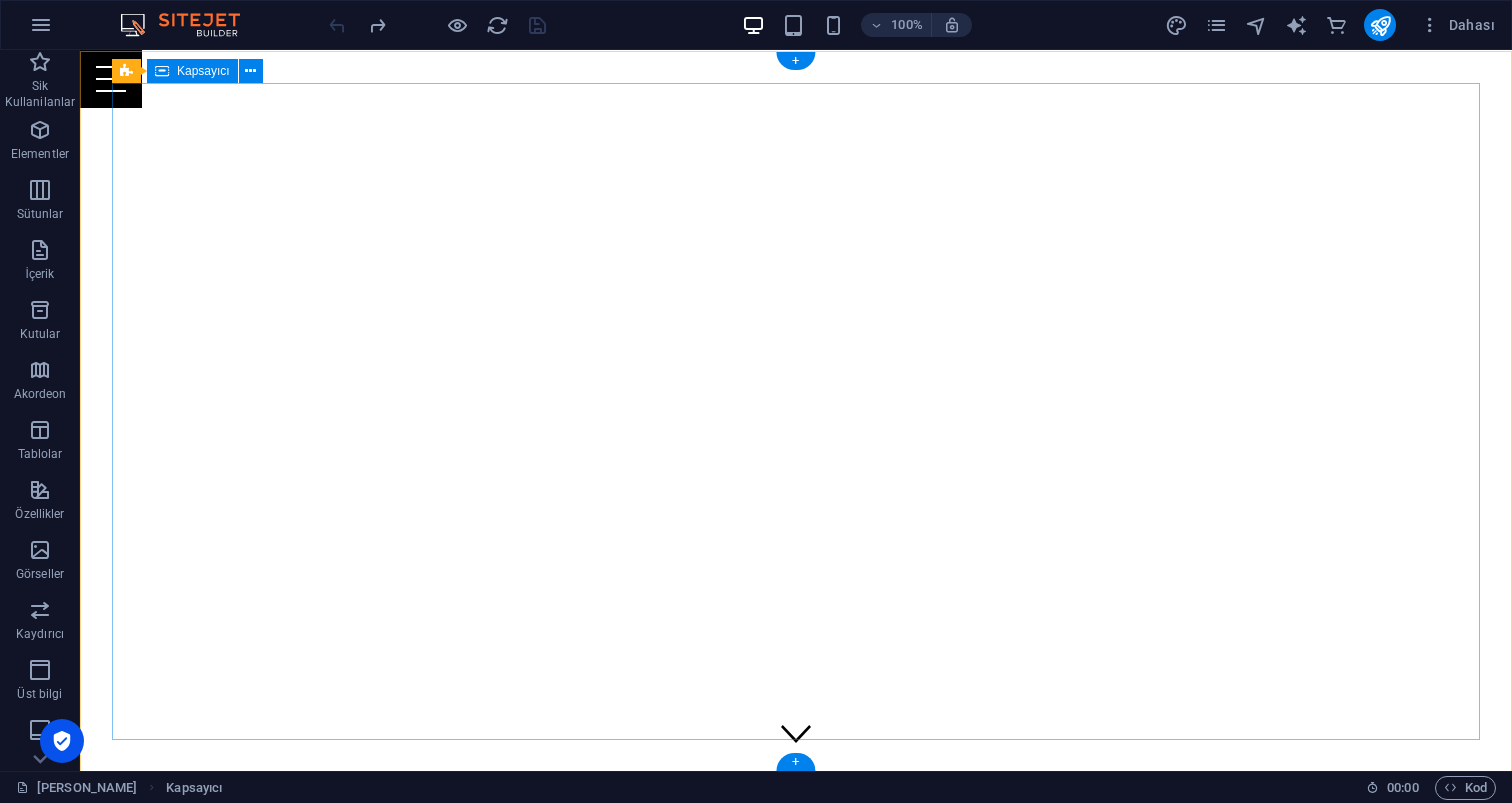 scroll, scrollTop: 0, scrollLeft: 0, axis: both 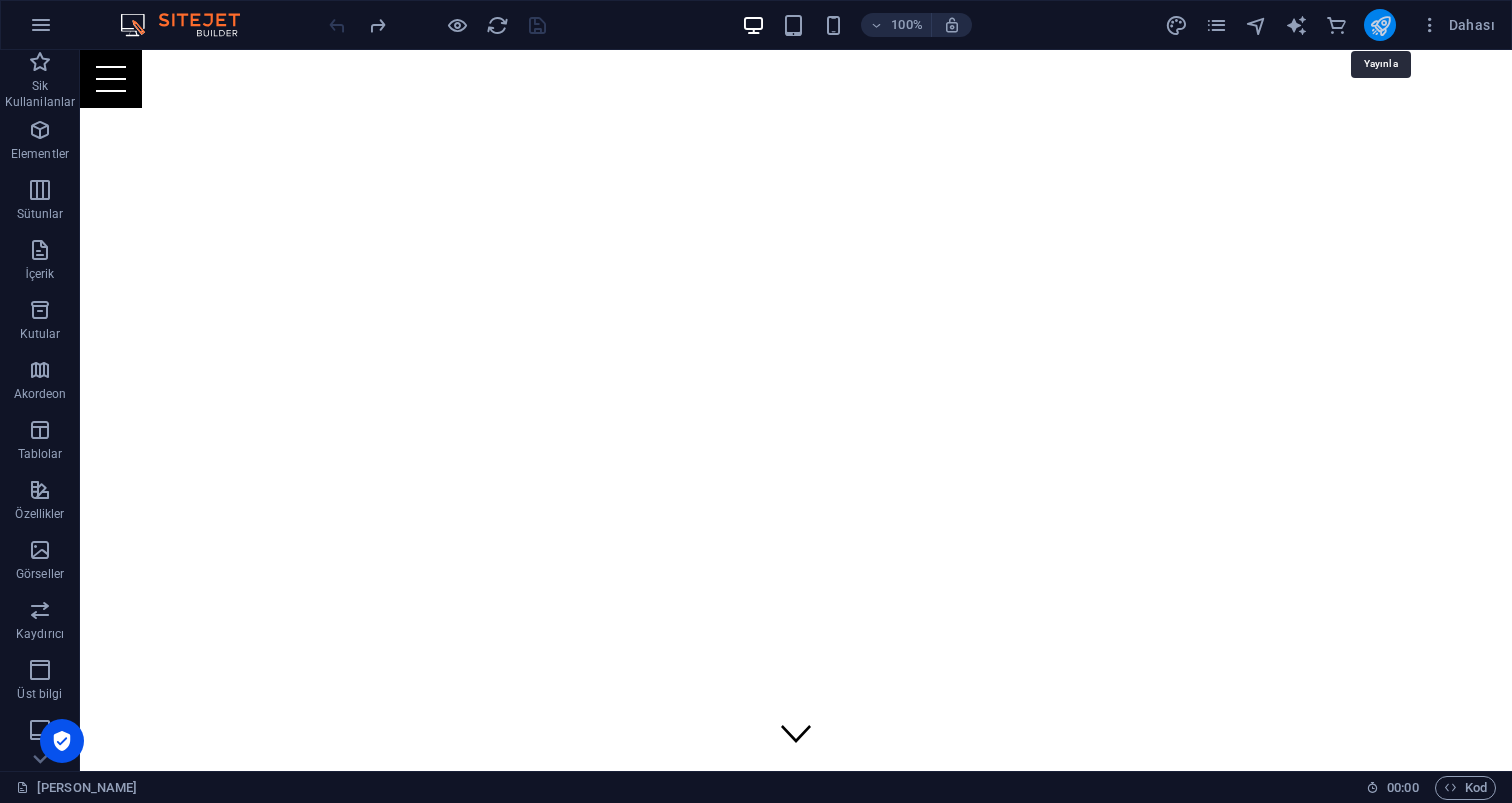 click at bounding box center [1380, 25] 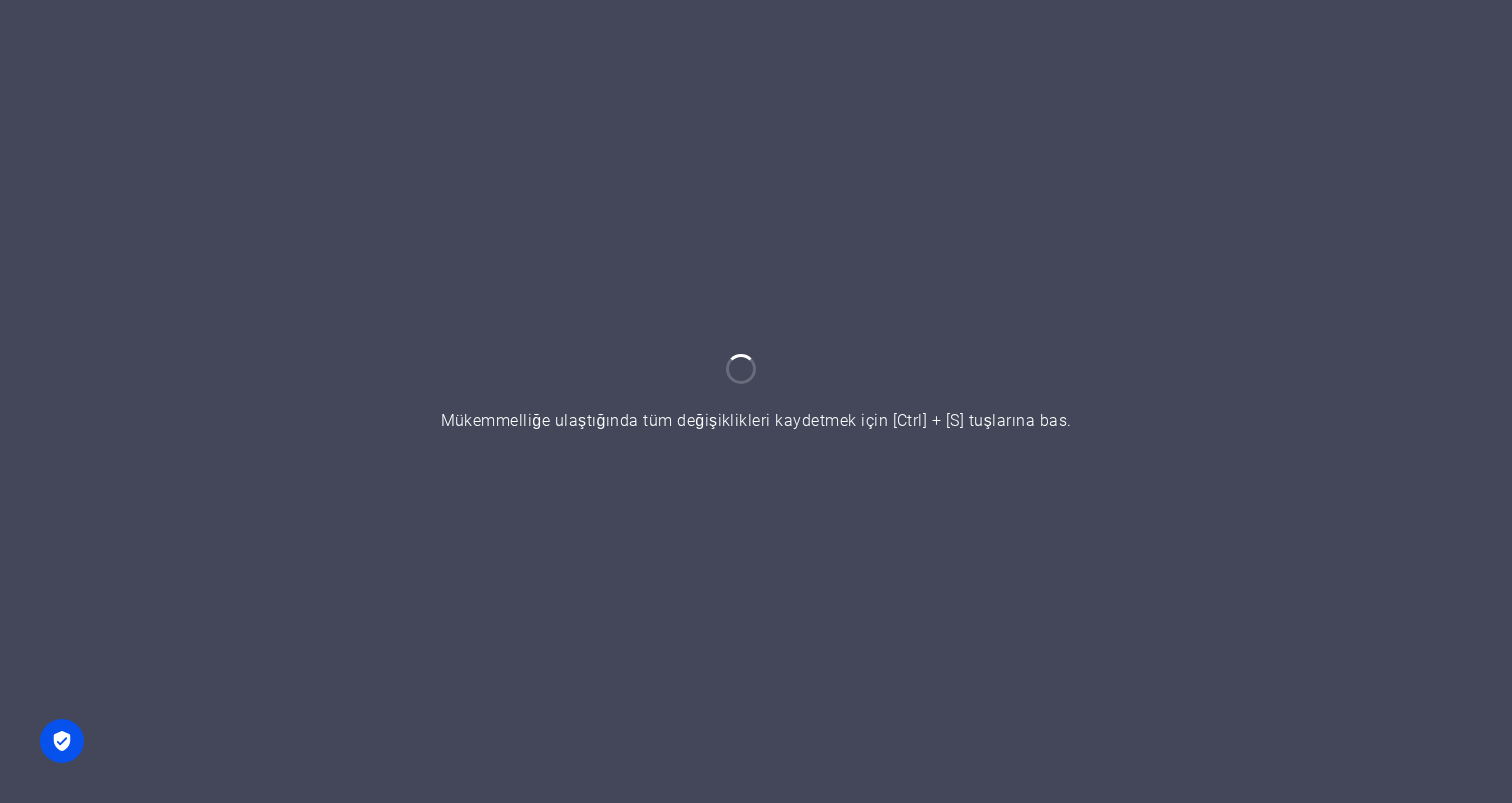 scroll, scrollTop: 0, scrollLeft: 0, axis: both 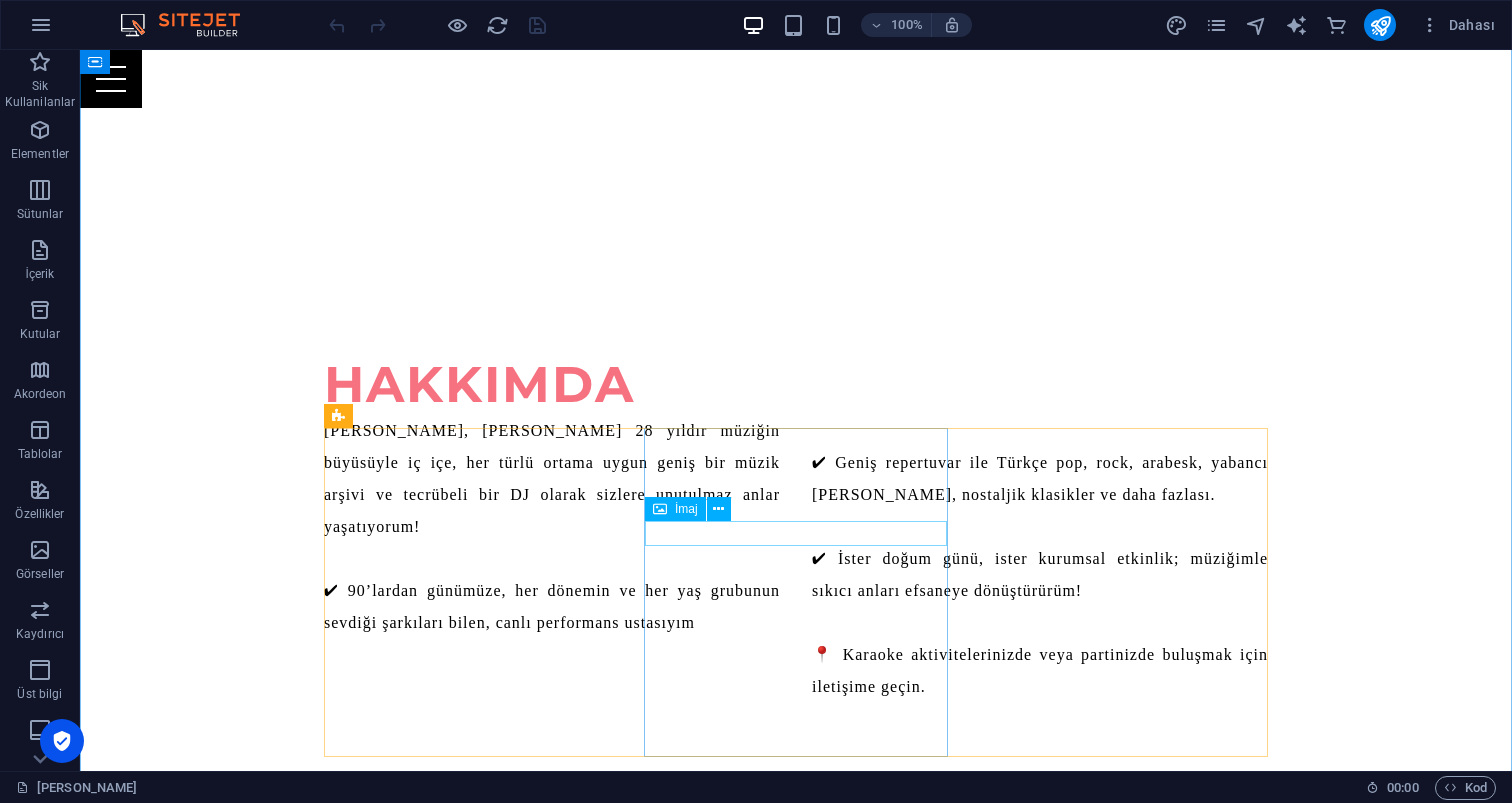 click on "İmaj" at bounding box center [686, 509] 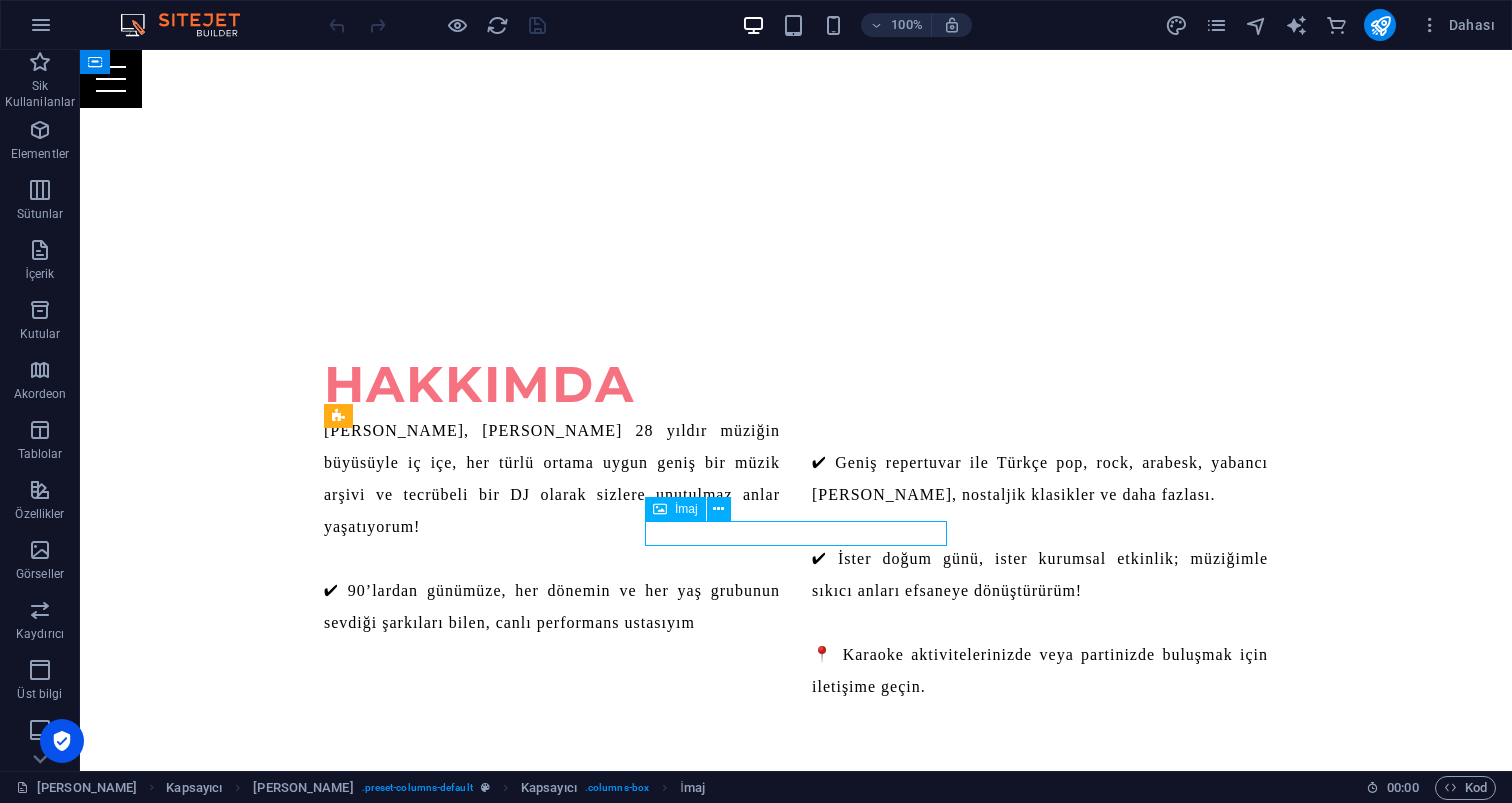 click on "İmaj" at bounding box center (686, 509) 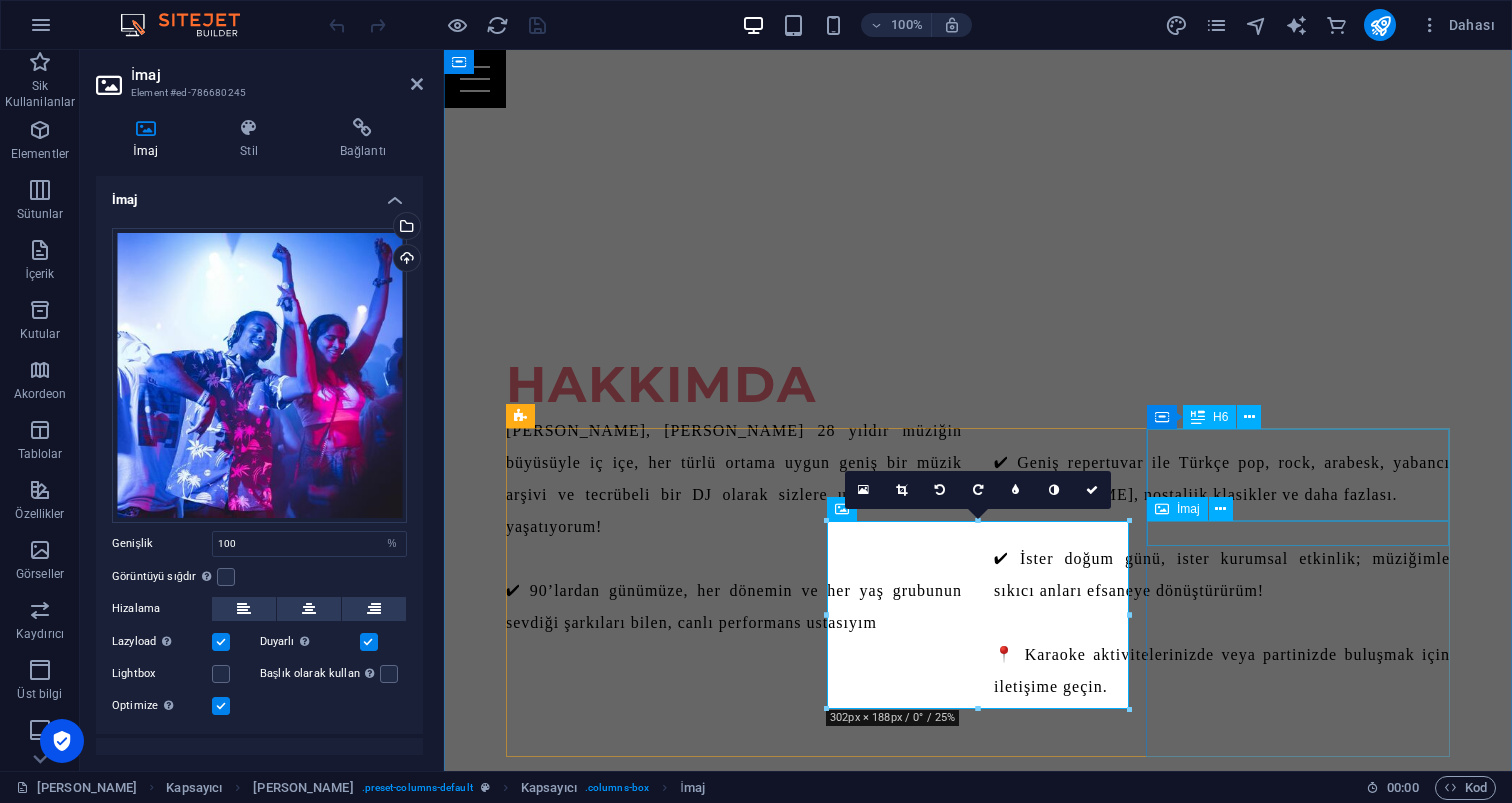 click on "İmaj" at bounding box center (1188, 509) 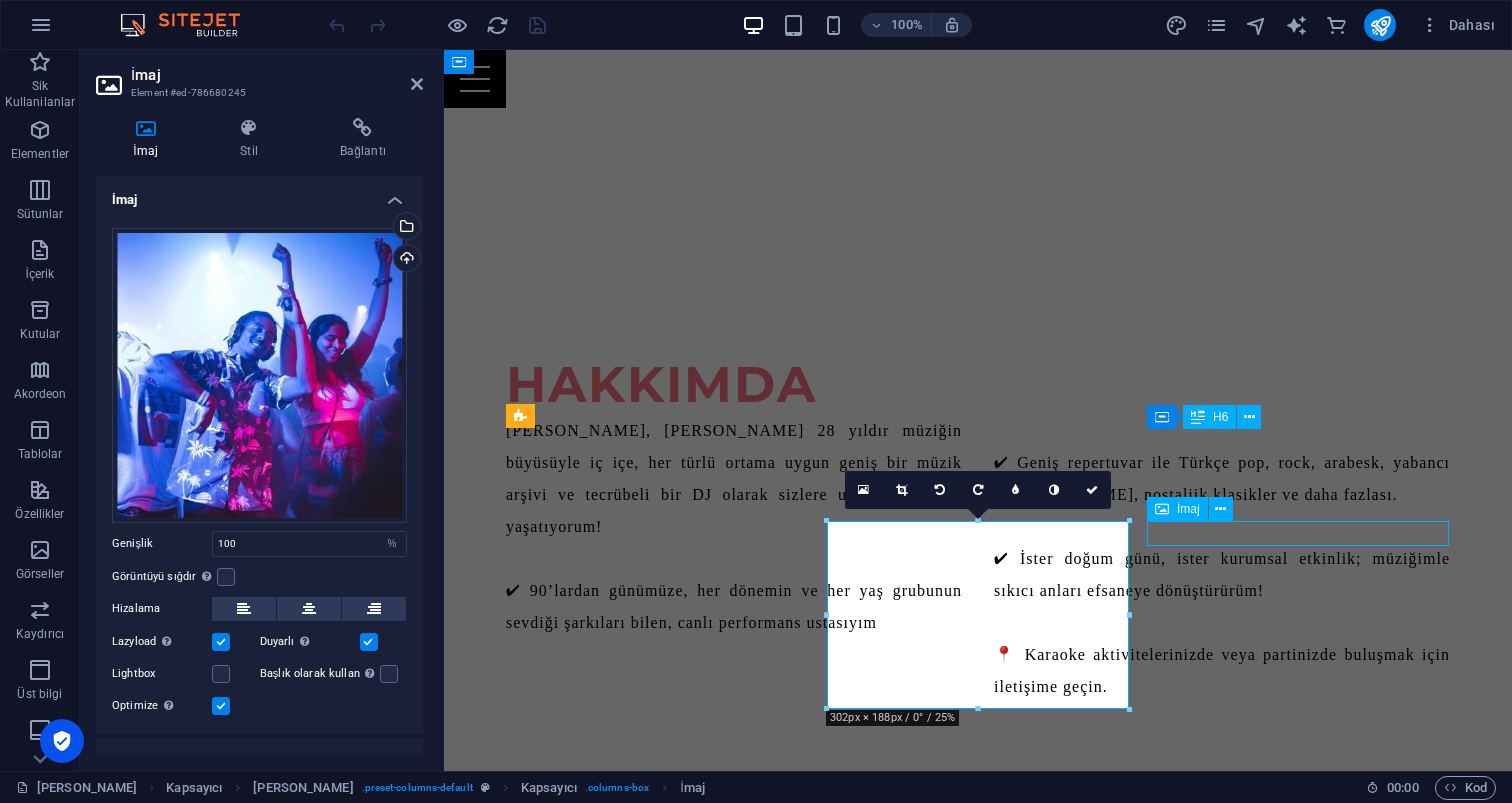 click on "İmaj" at bounding box center [1188, 509] 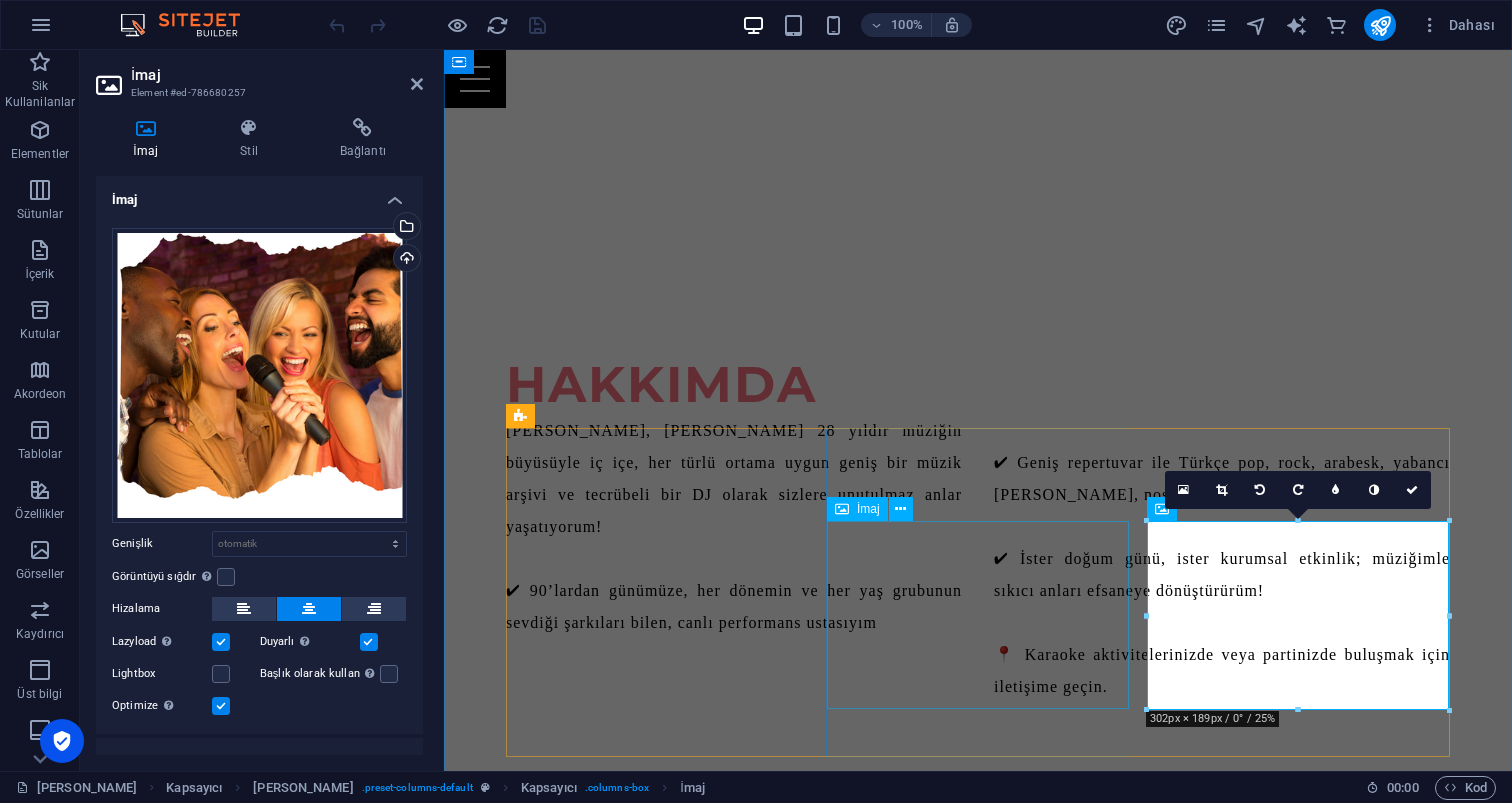 click at bounding box center [978, 1845] 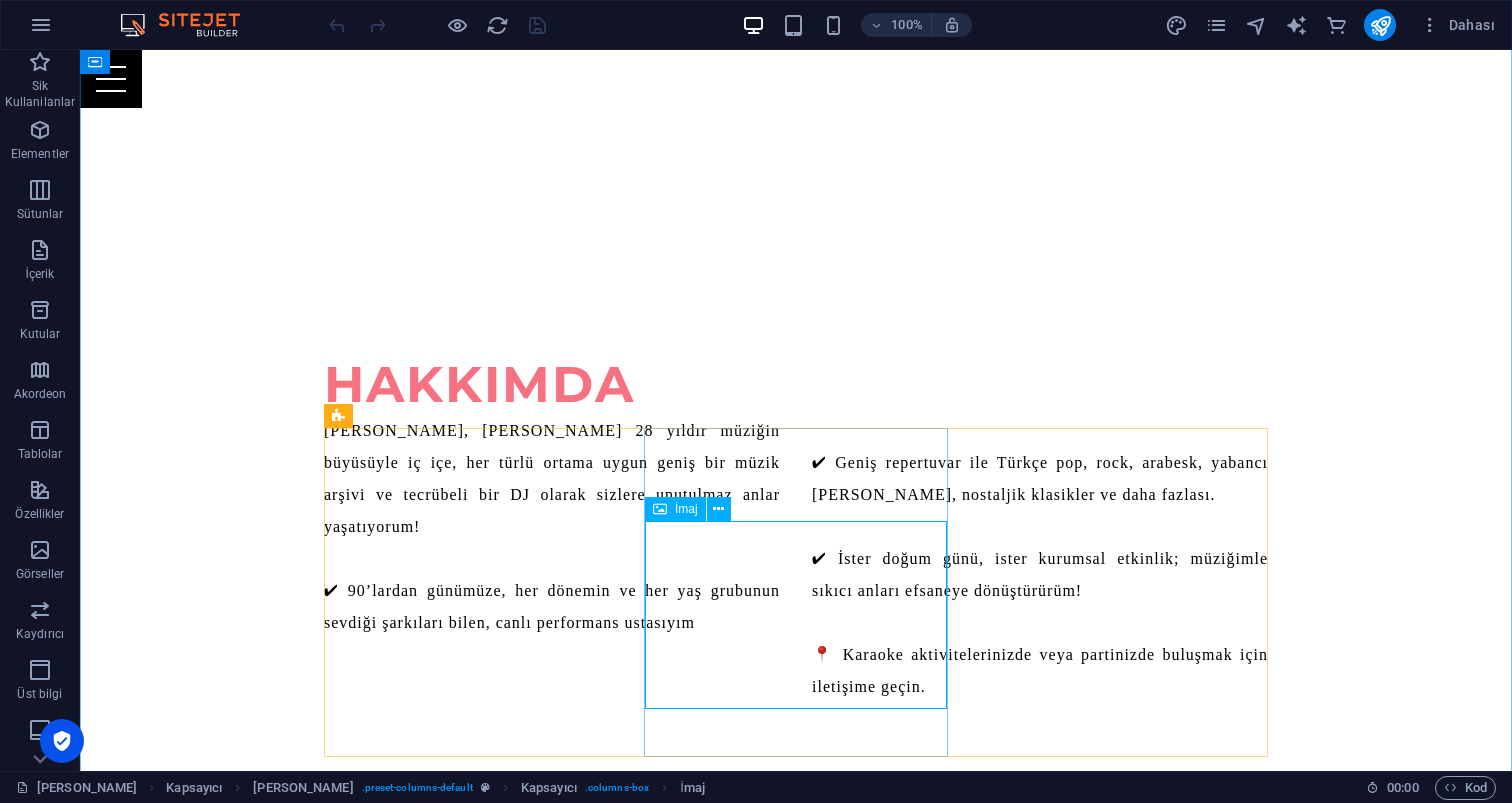 click at bounding box center [796, 1845] 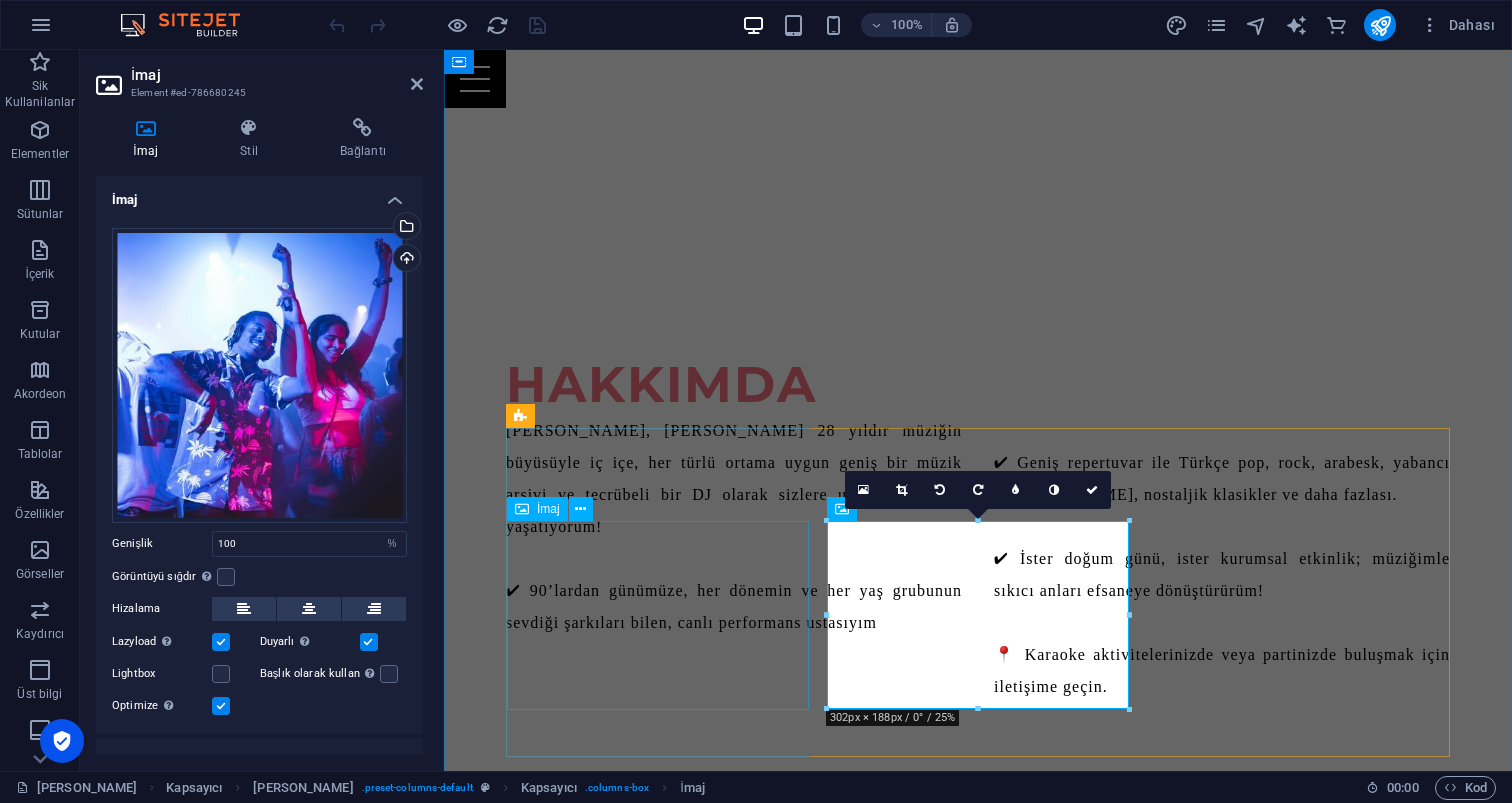 click at bounding box center (978, 1140) 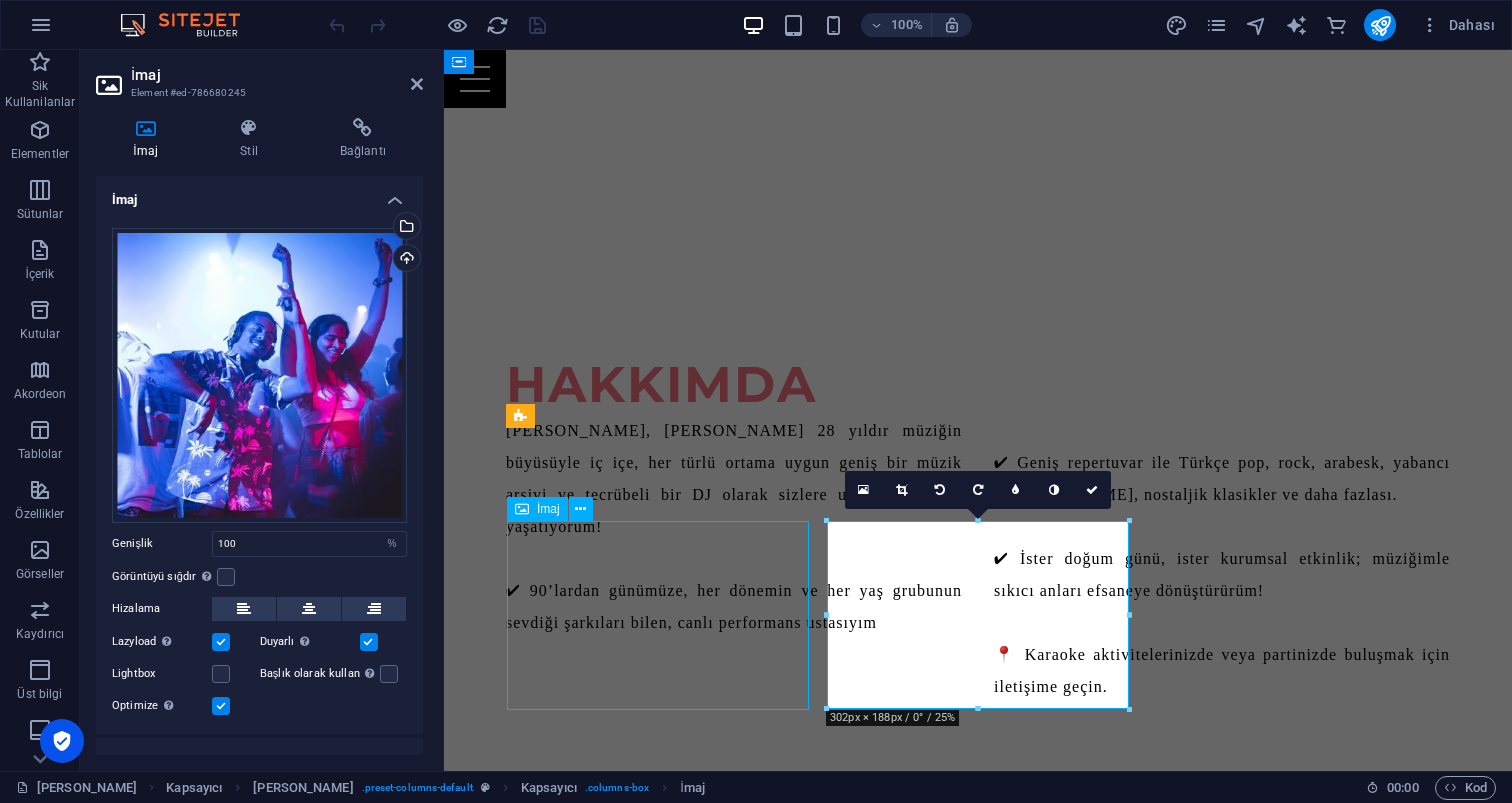 click at bounding box center (978, 1140) 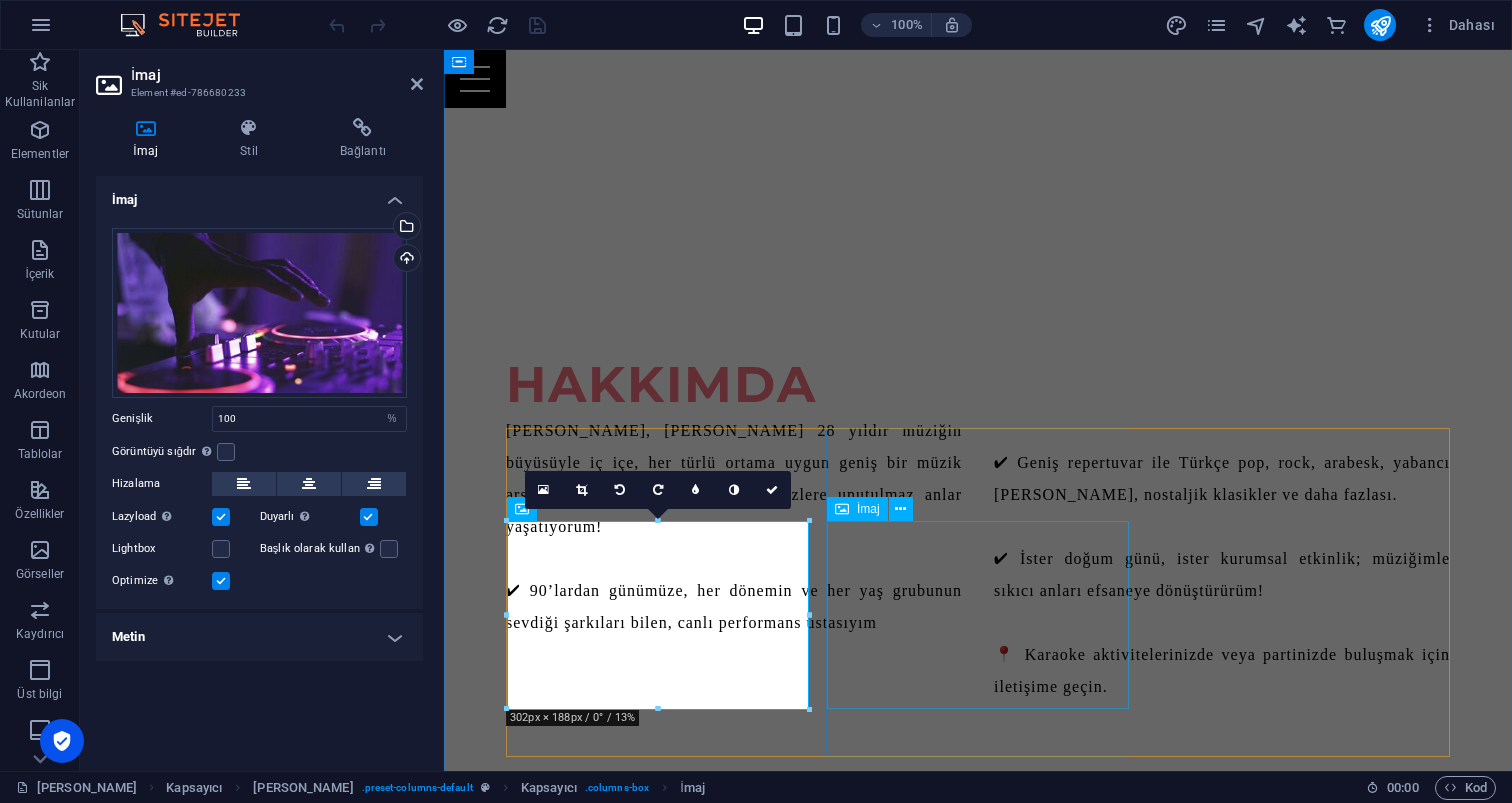 click at bounding box center (978, 1845) 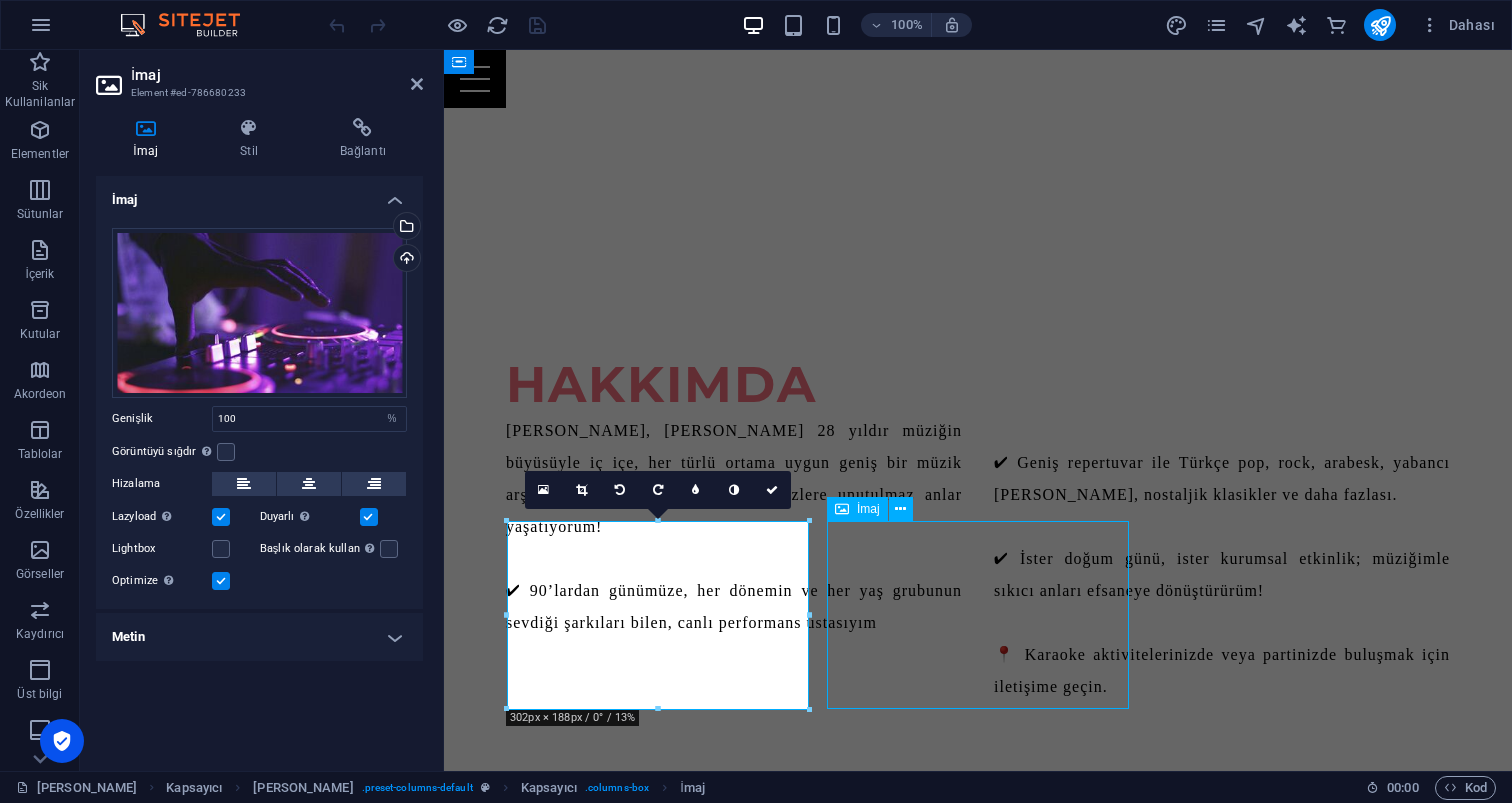 click at bounding box center (978, 1845) 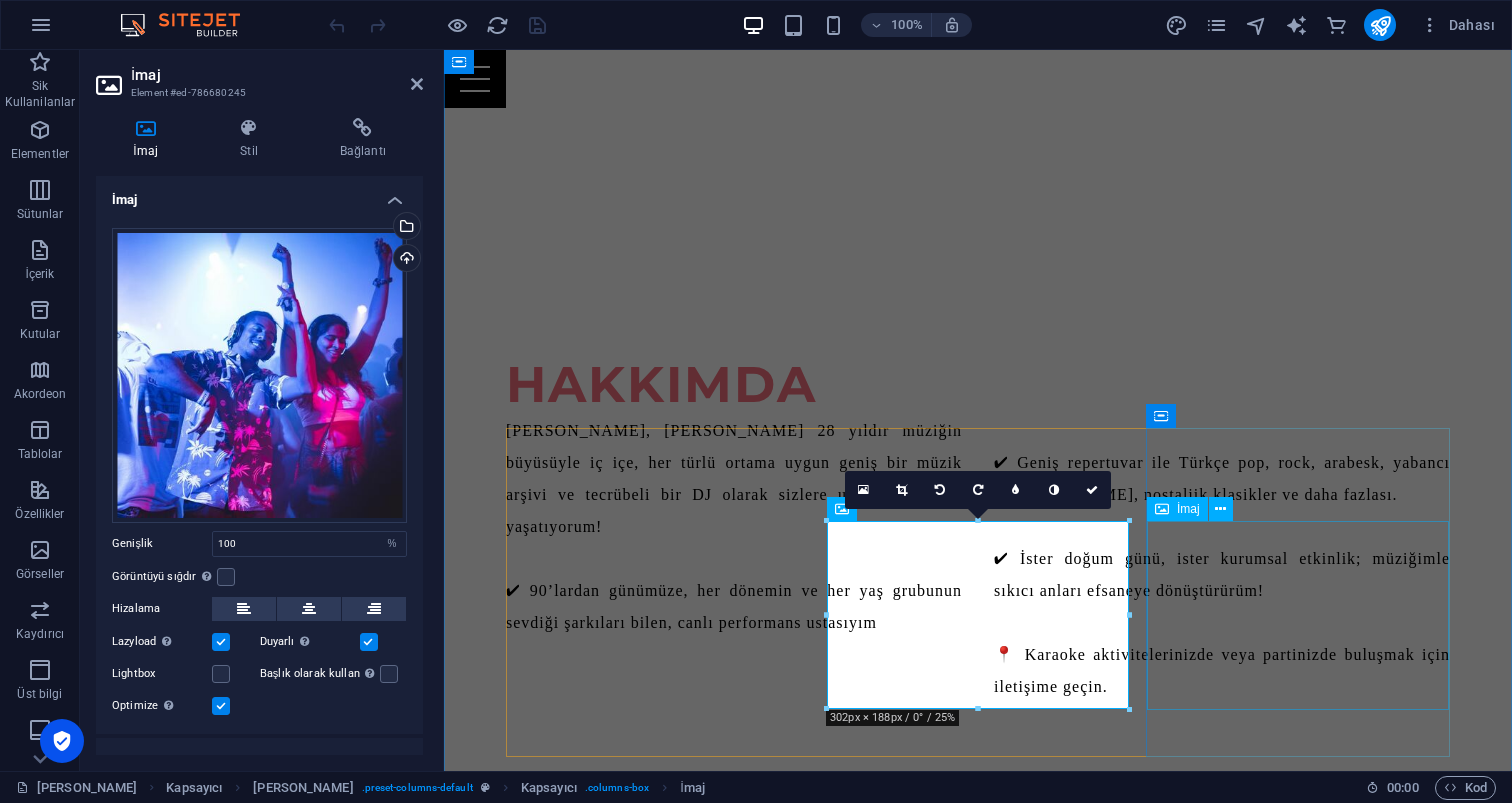 click at bounding box center [978, 2591] 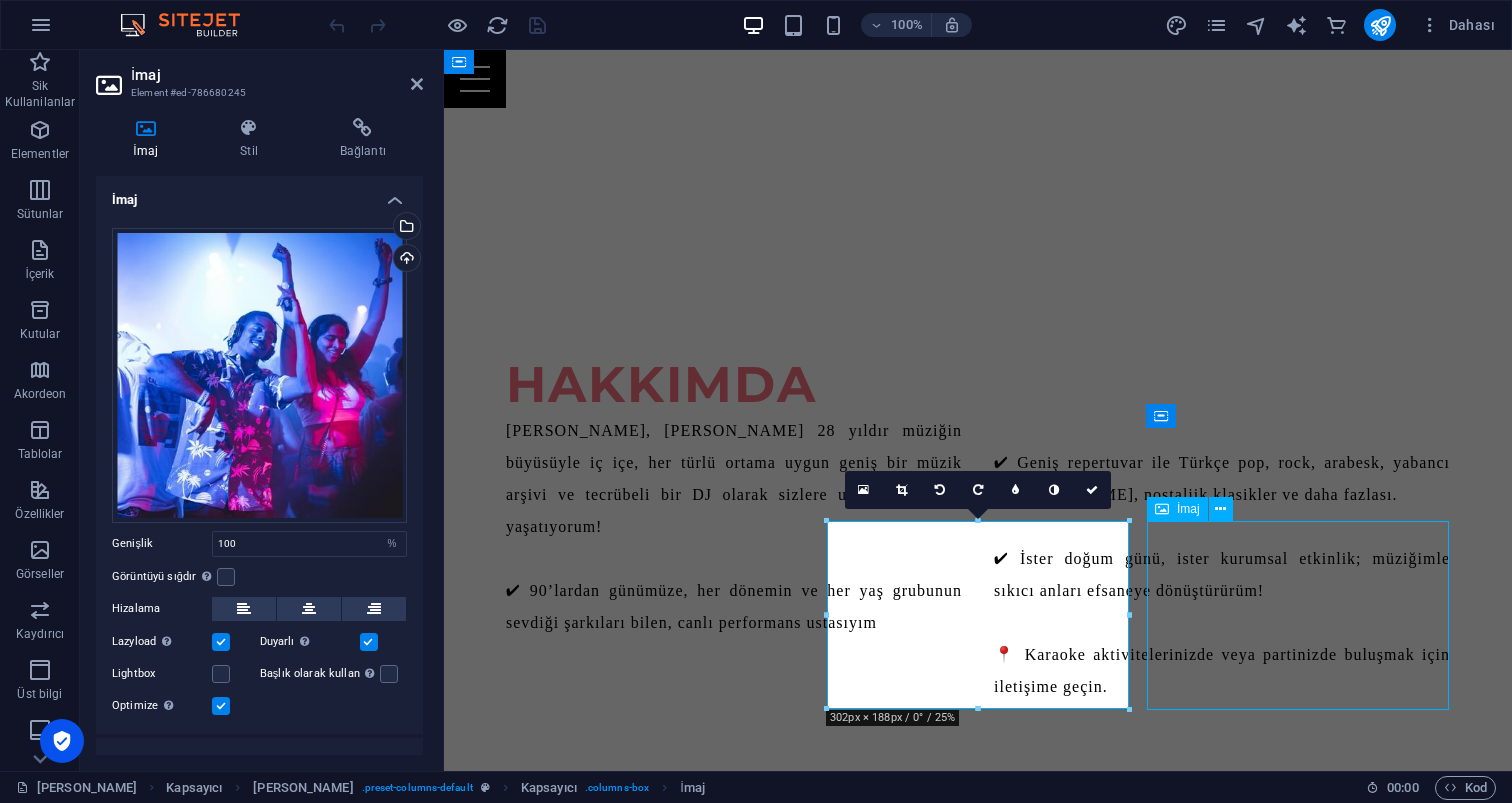 click at bounding box center [978, 2591] 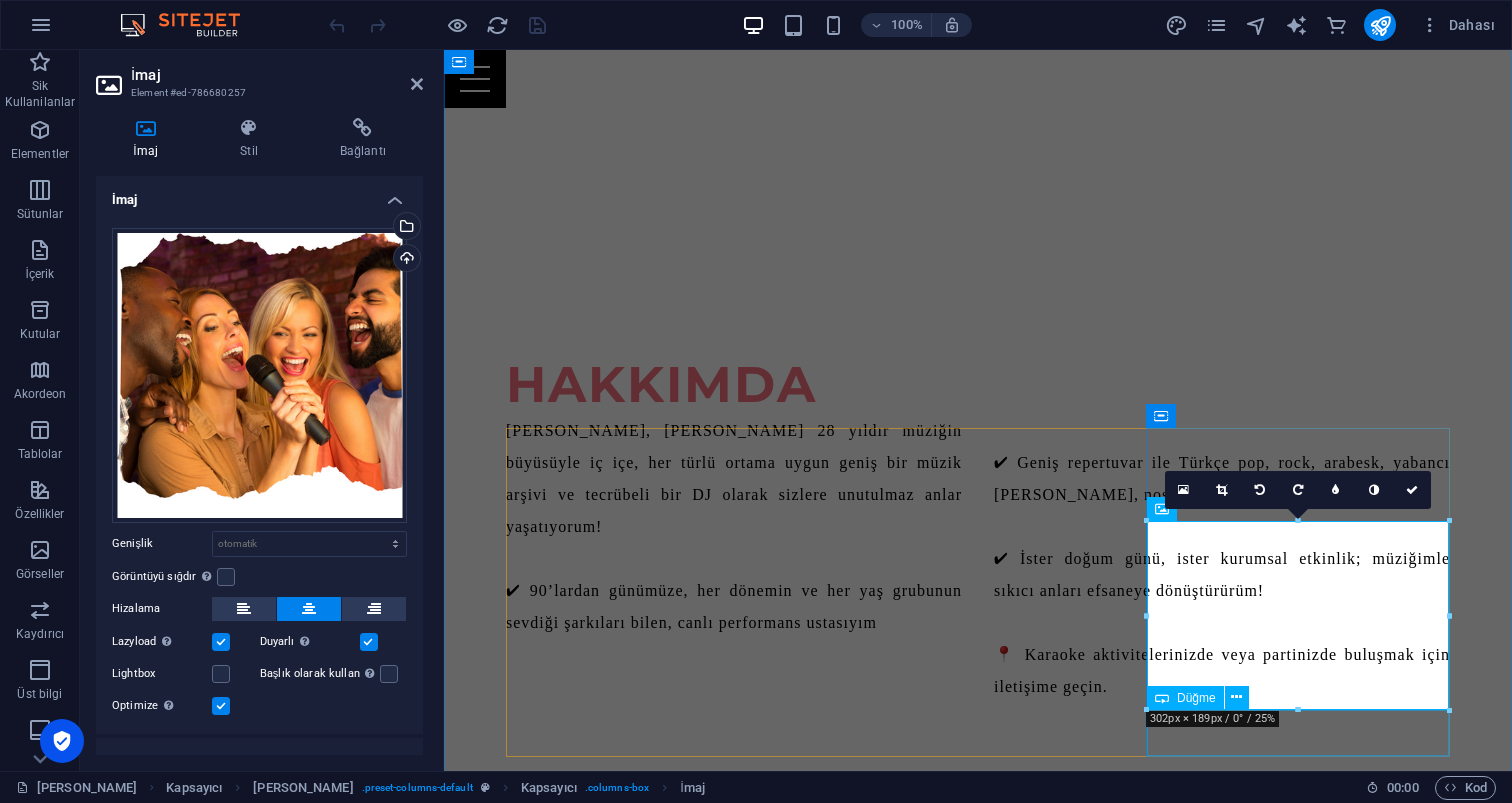 click on "İLETİŞİME GEÇİN" at bounding box center [978, 2948] 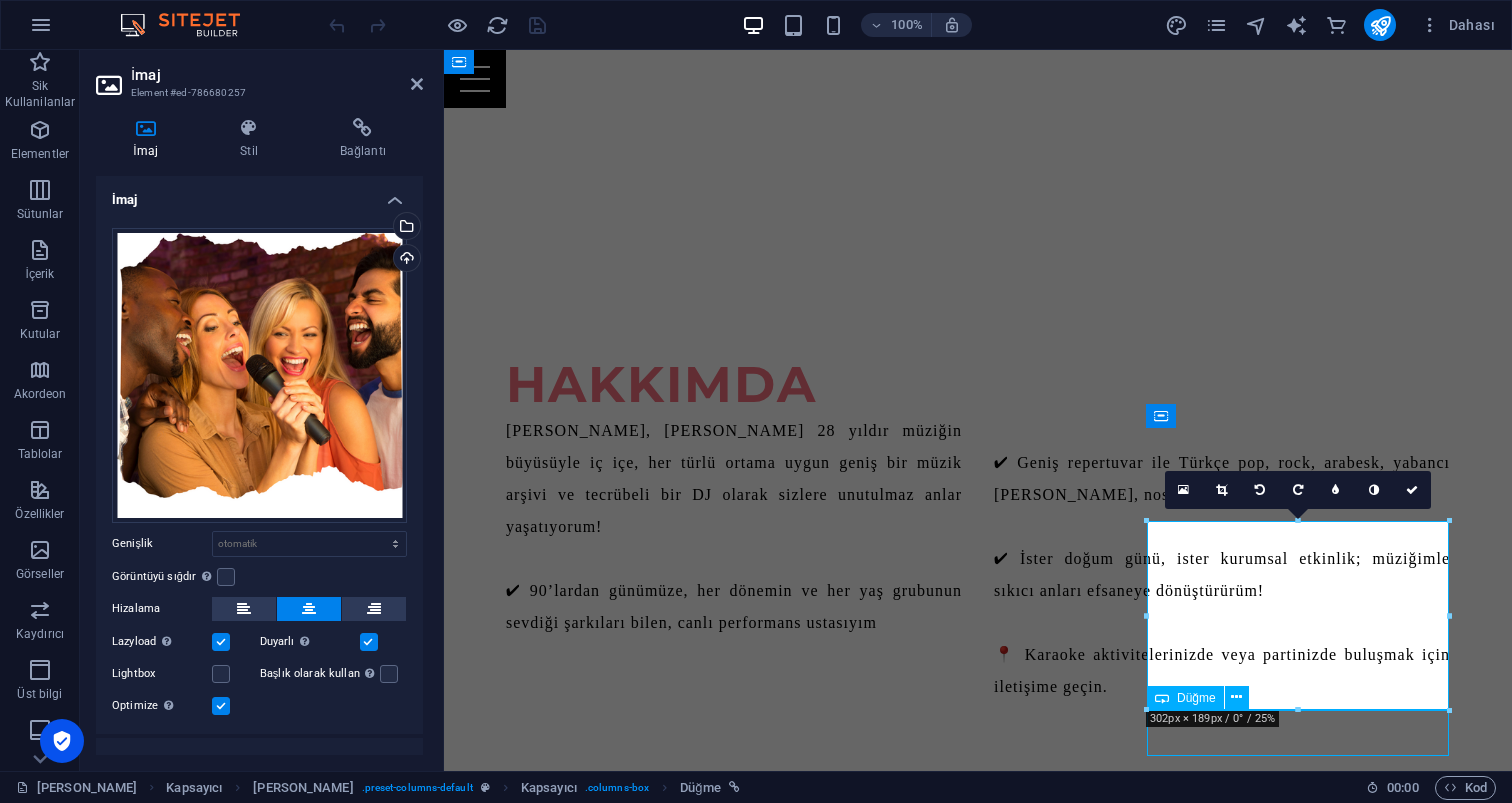 click on "İLETİŞİME GEÇİN" at bounding box center (978, 2948) 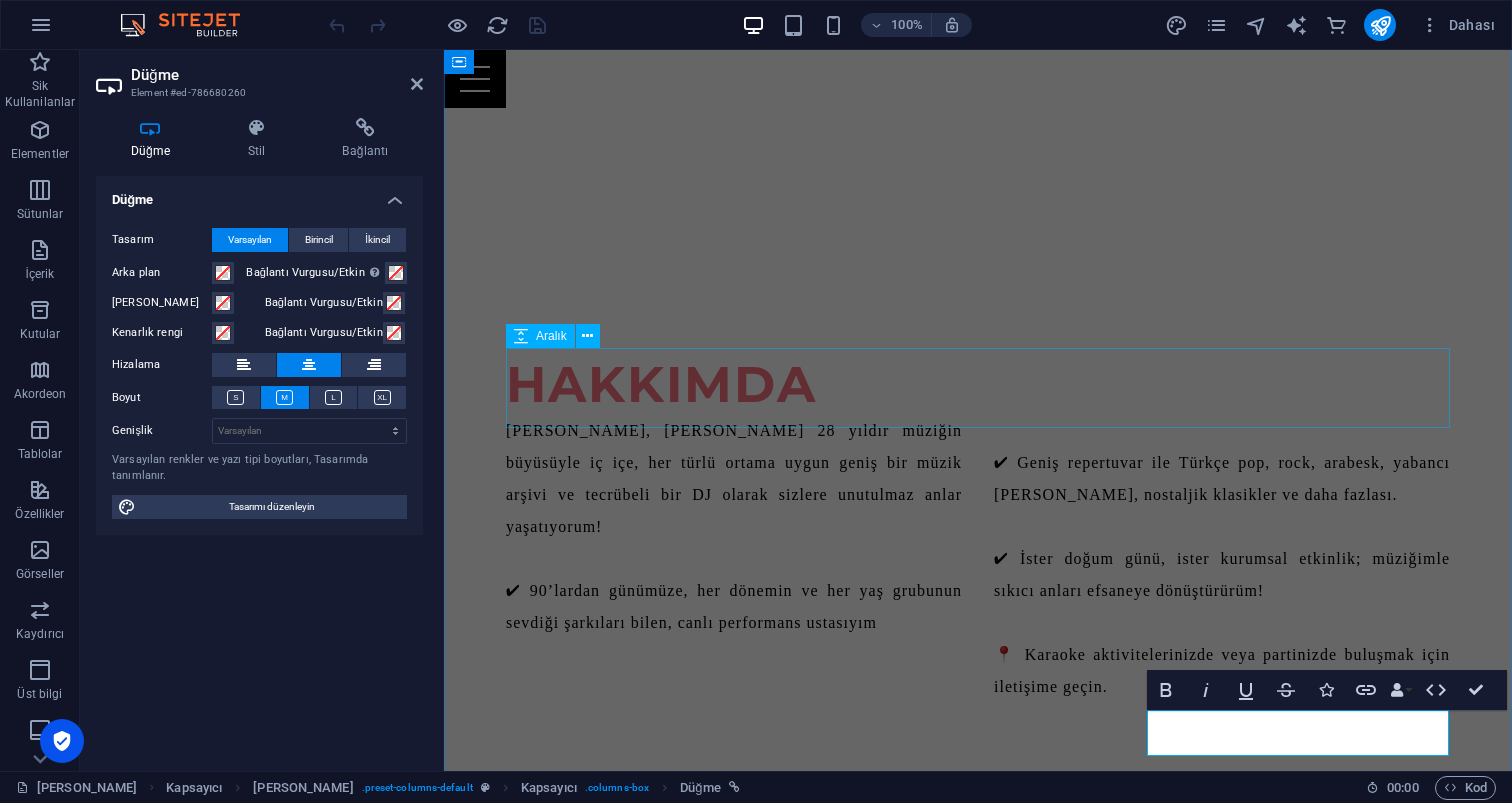 click at bounding box center [978, 743] 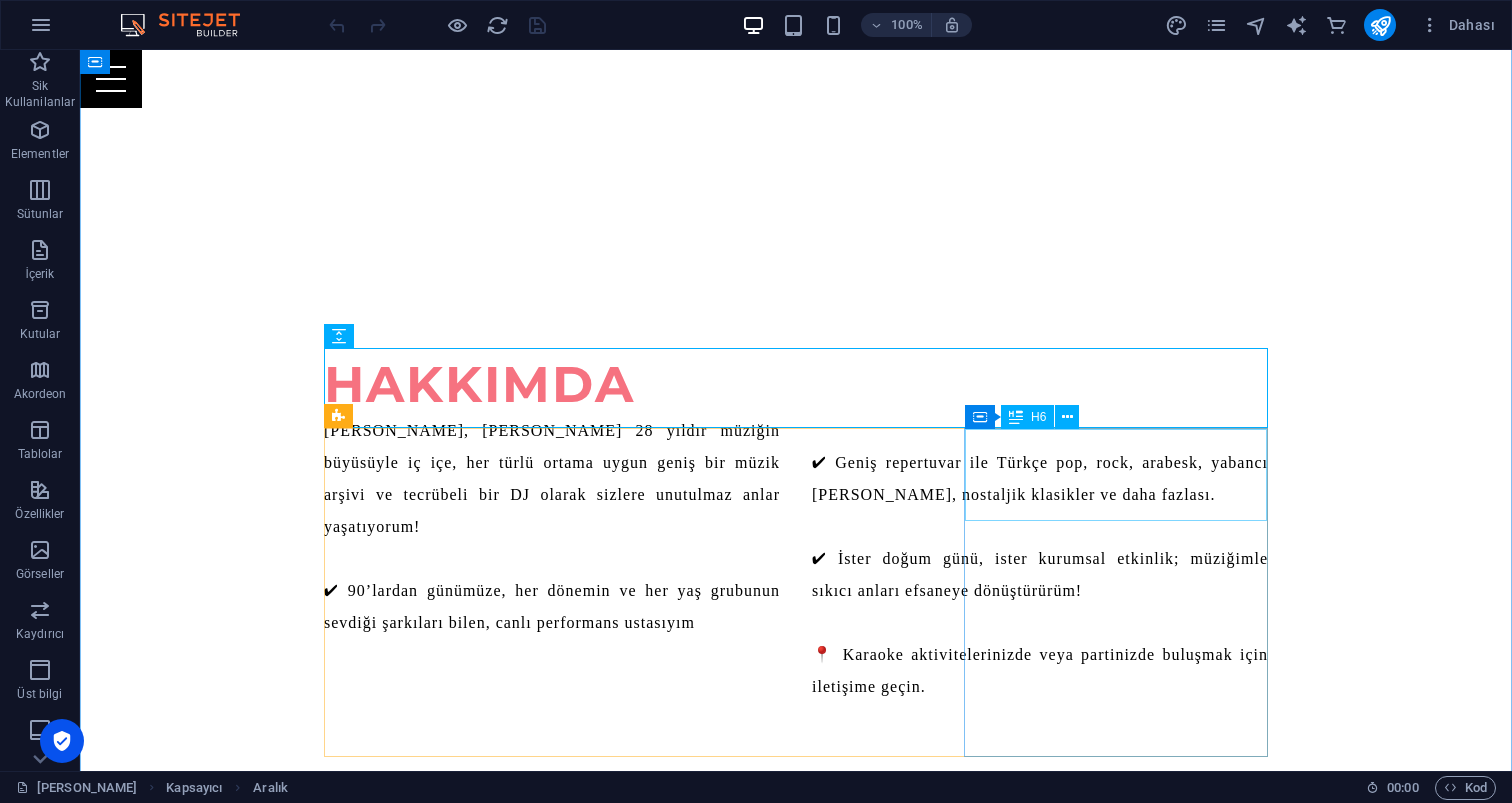click on "KARAOKE AKTİVİTELERİ" at bounding box center (796, 2226) 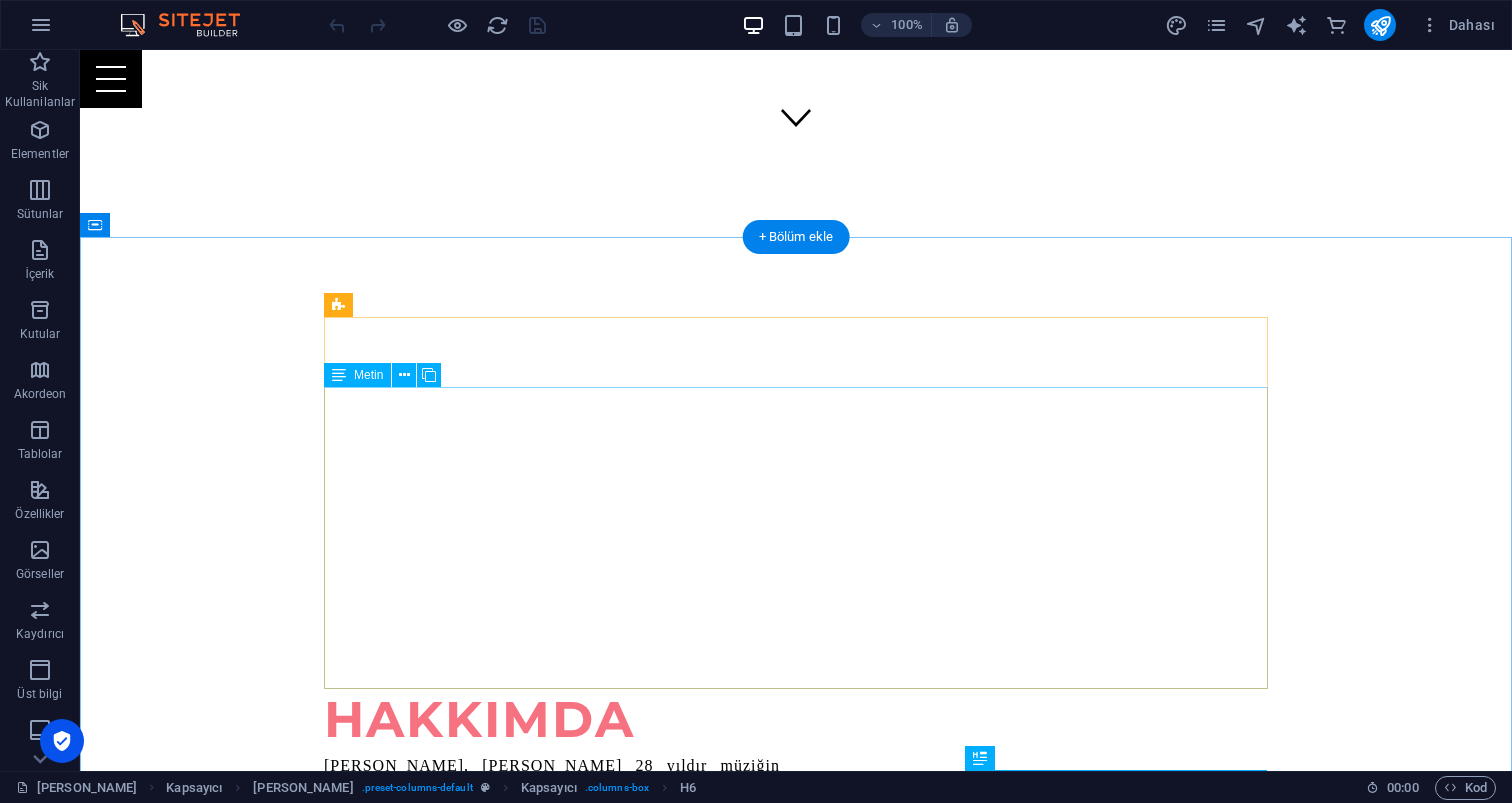 scroll, scrollTop: 608, scrollLeft: 0, axis: vertical 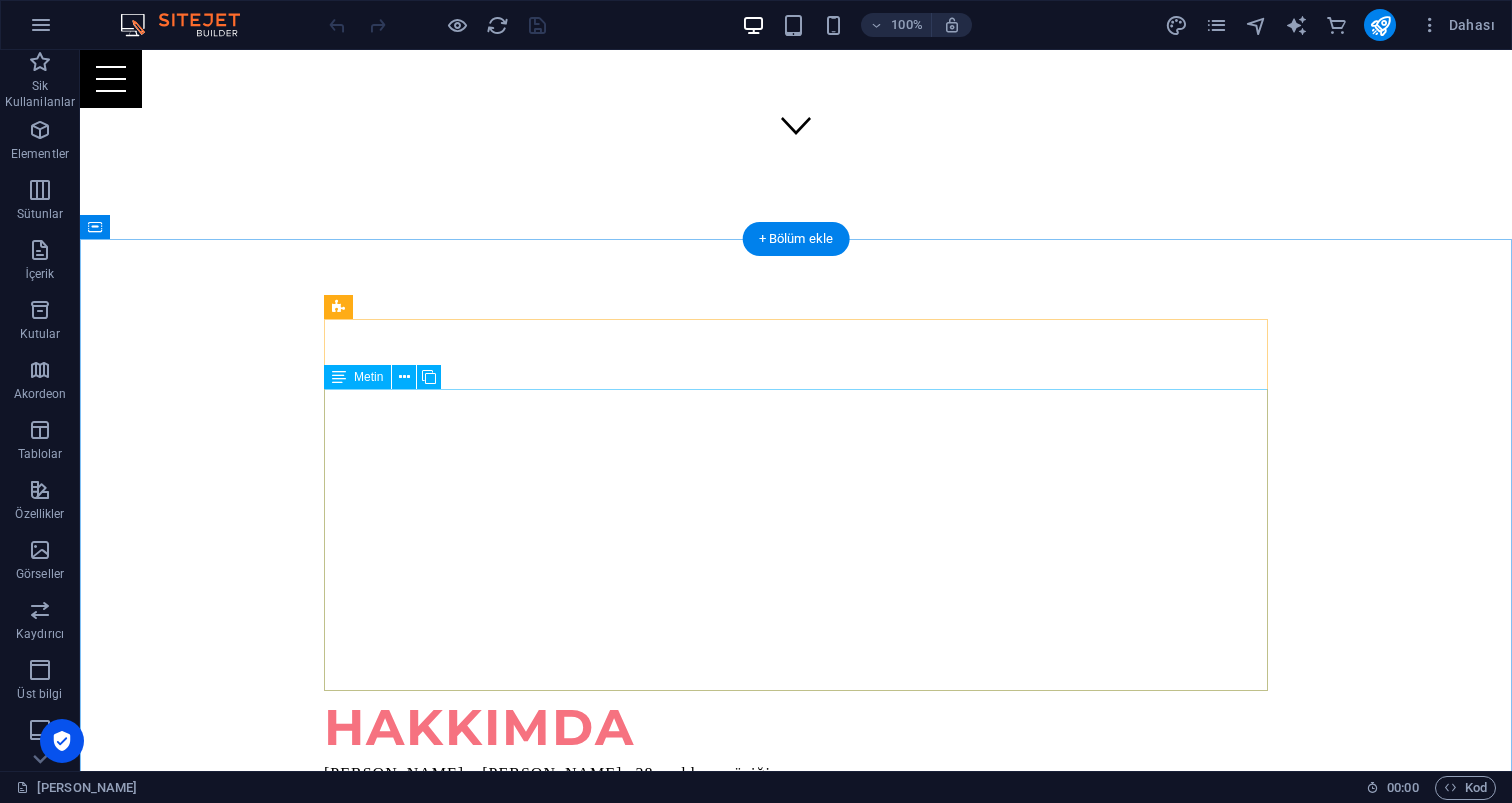 click on "[PERSON_NAME], [PERSON_NAME] 28 yıldır müziğin büyüsüyle iç içe, her türlü ortama uygun geniş bir müzik arşivi ve tecrübeli bir DJ olarak sizlere unutulmaz anlar yaşatıyorum! ✔ 90’lardan günümüze, her dönemin ve her yaş grubunun sevdiği şarkıları bilen, canlı performans ustasıyım ✔ Geniş repertuvar ile Türkçe pop, rock, arabesk, yabancı [PERSON_NAME], nostaljik klasikler ve daha fazlası. ✔ İster doğum günü, ister kurumsal etkinlik; müziğimle sıkıcı anları efsaneye dönüştürürüm! 📍 Karaoke aktivitelerinizde veya partinizde buluşmak için iletişime geçin." at bounding box center (796, 902) 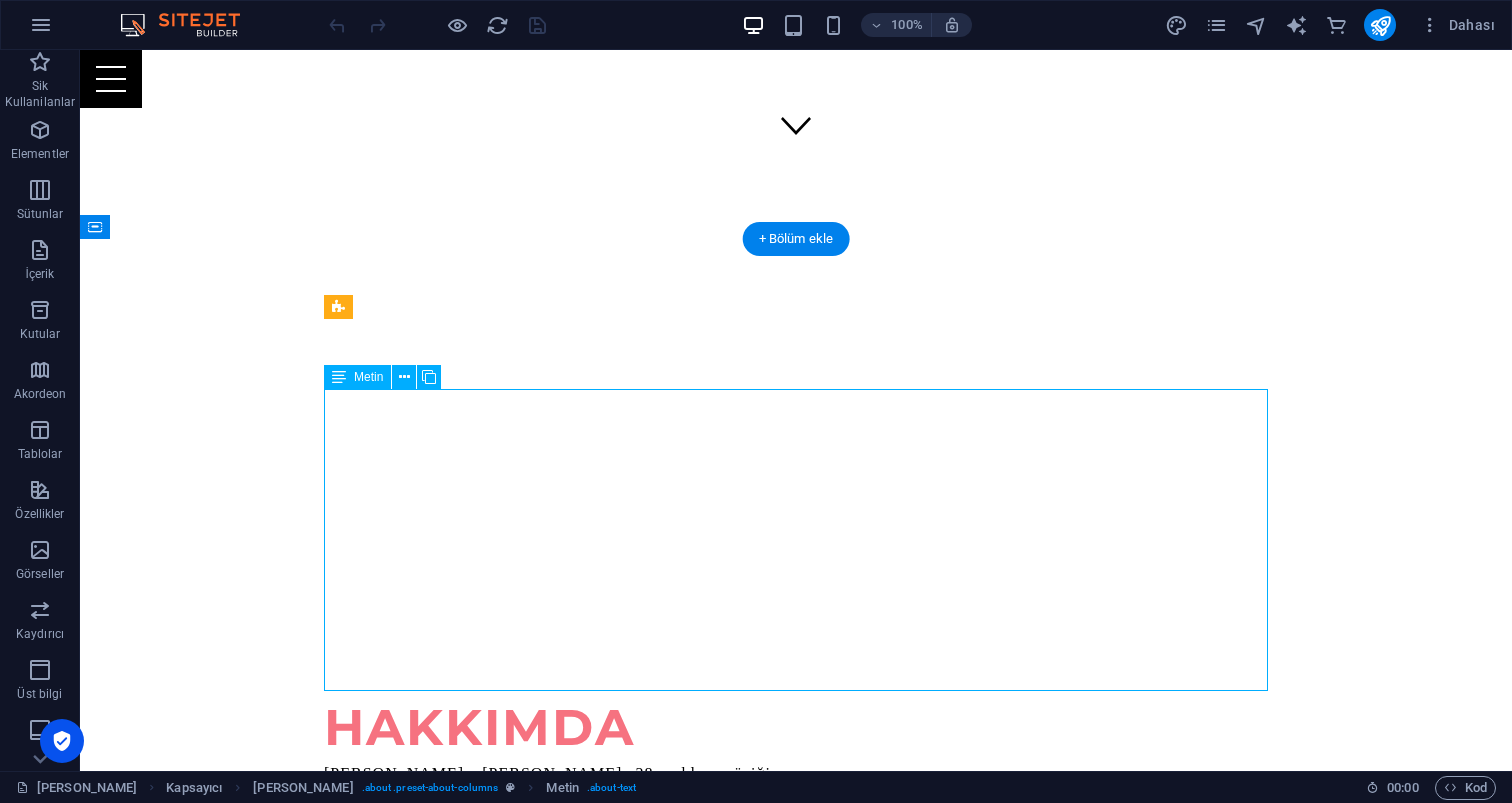 click on "[PERSON_NAME], [PERSON_NAME] 28 yıldır müziğin büyüsüyle iç içe, her türlü ortama uygun geniş bir müzik arşivi ve tecrübeli bir DJ olarak sizlere unutulmaz anlar yaşatıyorum! ✔ 90’lardan günümüze, her dönemin ve her yaş grubunun sevdiği şarkıları bilen, canlı performans ustasıyım ✔ Geniş repertuvar ile Türkçe pop, rock, arabesk, yabancı [PERSON_NAME], nostaljik klasikler ve daha fazlası. ✔ İster doğum günü, ister kurumsal etkinlik; müziğimle sıkıcı anları efsaneye dönüştürürüm! 📍 Karaoke aktivitelerinizde veya partinizde buluşmak için iletişime geçin." at bounding box center [796, 902] 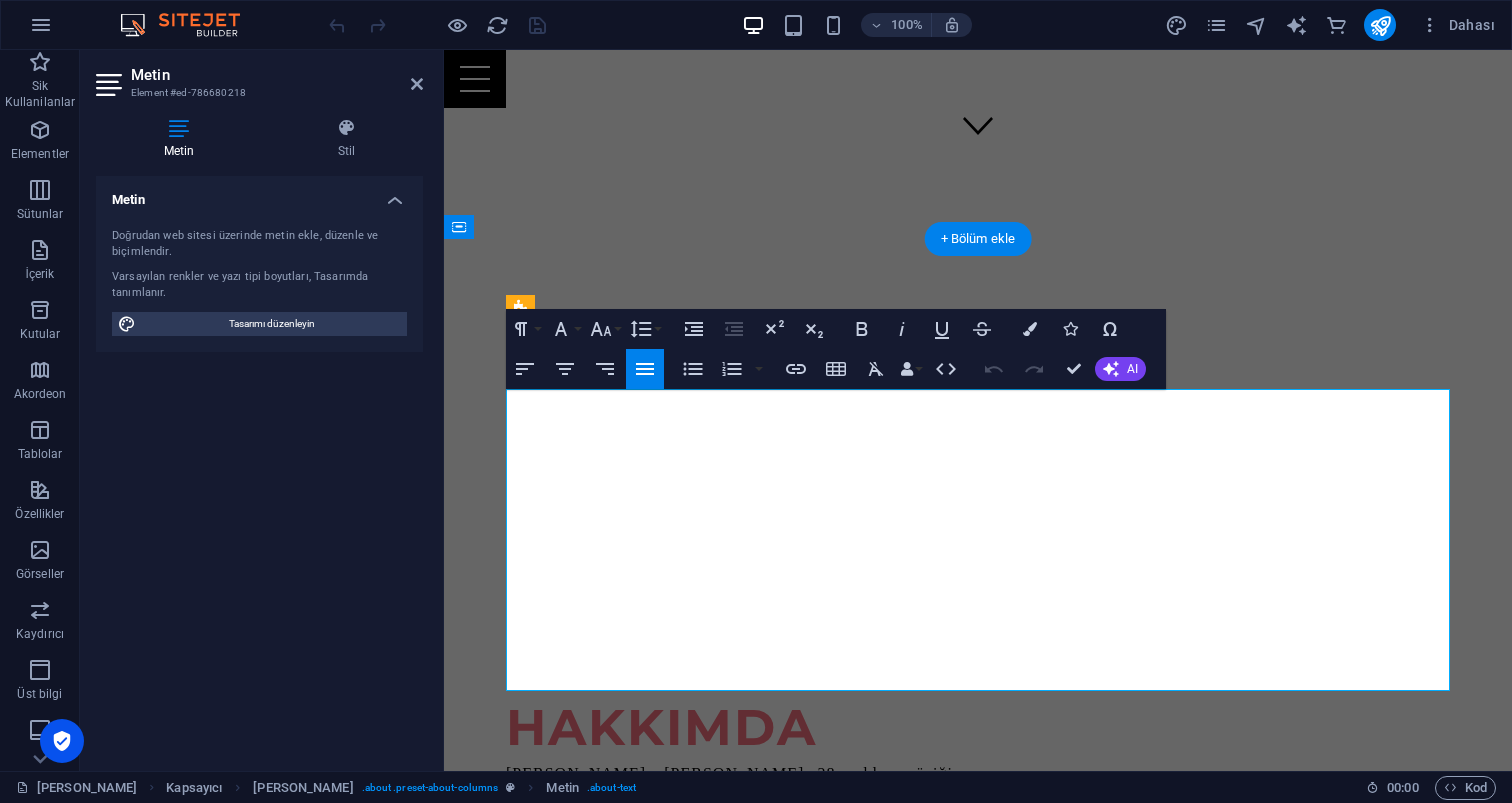 click on "Merhaba, ben Mehmet Çapar. 28 yıldır müziğin büyüsüyle iç içe, her türlü ortama uygun geniş bir müzik arşivi ve tecrübeli bir DJ olarak sizlere unutulmaz anlar yaşatıyorum! ✔ 90’lardan günümüze, her dönemin ve her yaş grubunun sevdiği şarkıları bilen, canlı performans ustasıyım" at bounding box center (734, 870) 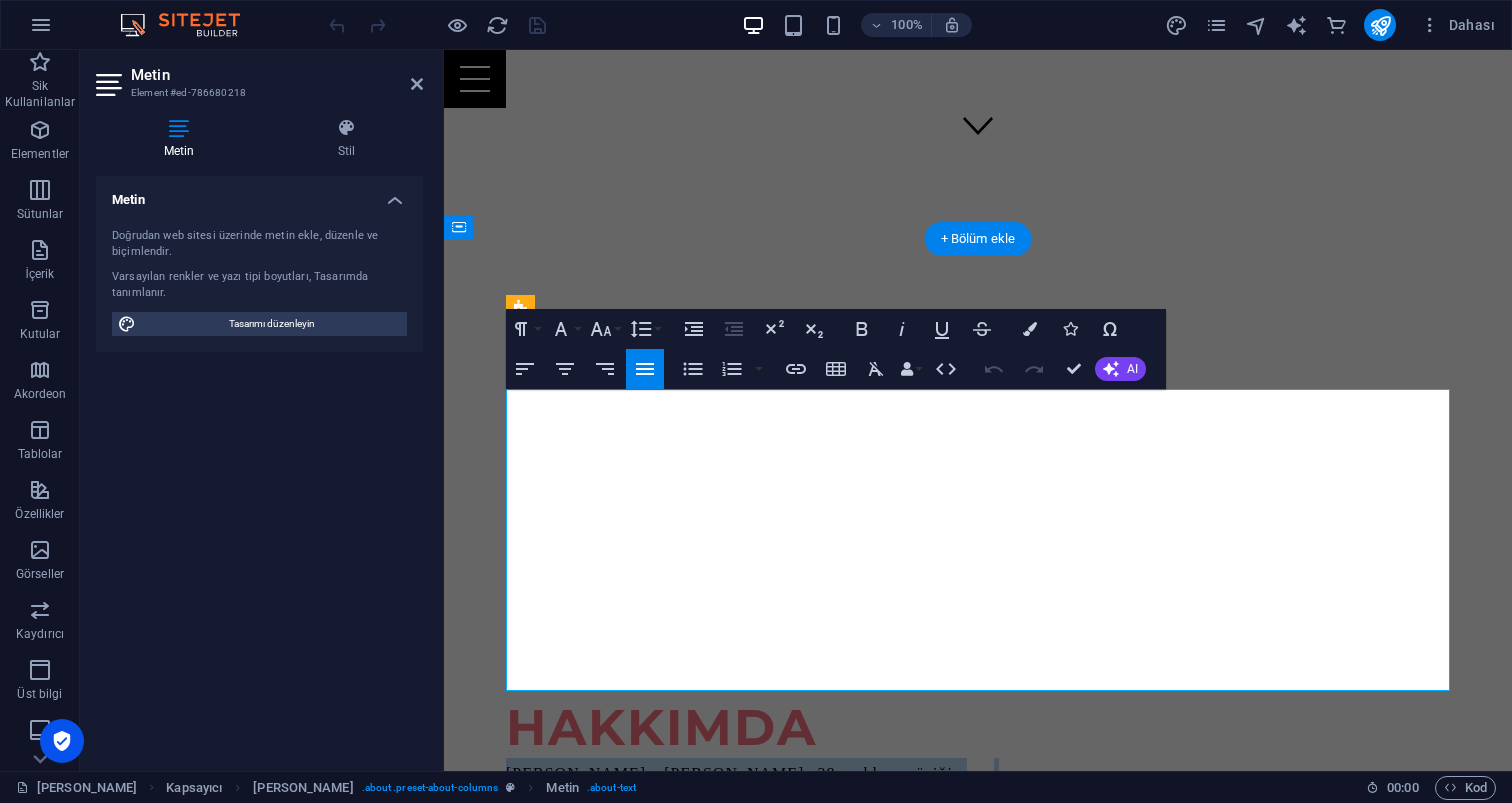 copy on "[PERSON_NAME], [PERSON_NAME] 28 yıldır müziğin büyüsüyle iç içe, her türlü ortama uygun geniş bir müzik arşivi ve tecrübeli bir DJ olarak sizlere unutulmaz anlar yaşatıyorum! ✔ 90’lardan günümüze, her dönemin ve her yaş grubunun sevdiği şarkıları bilen, canlı performans ustasıyım ✔ Geniş repertuvar ile Türkçe pop, rock, arabesk, yabancı [PERSON_NAME], nostaljik klasikler ve daha fazlası. ✔ İster doğum günü, ister kurumsal etkinlik; müziğimle sıkıcı anları efsaneye dönüştürürüm! 📍 Karaoke aktivitelerinizde veya partinizde buluşmak için iletişime geçin." 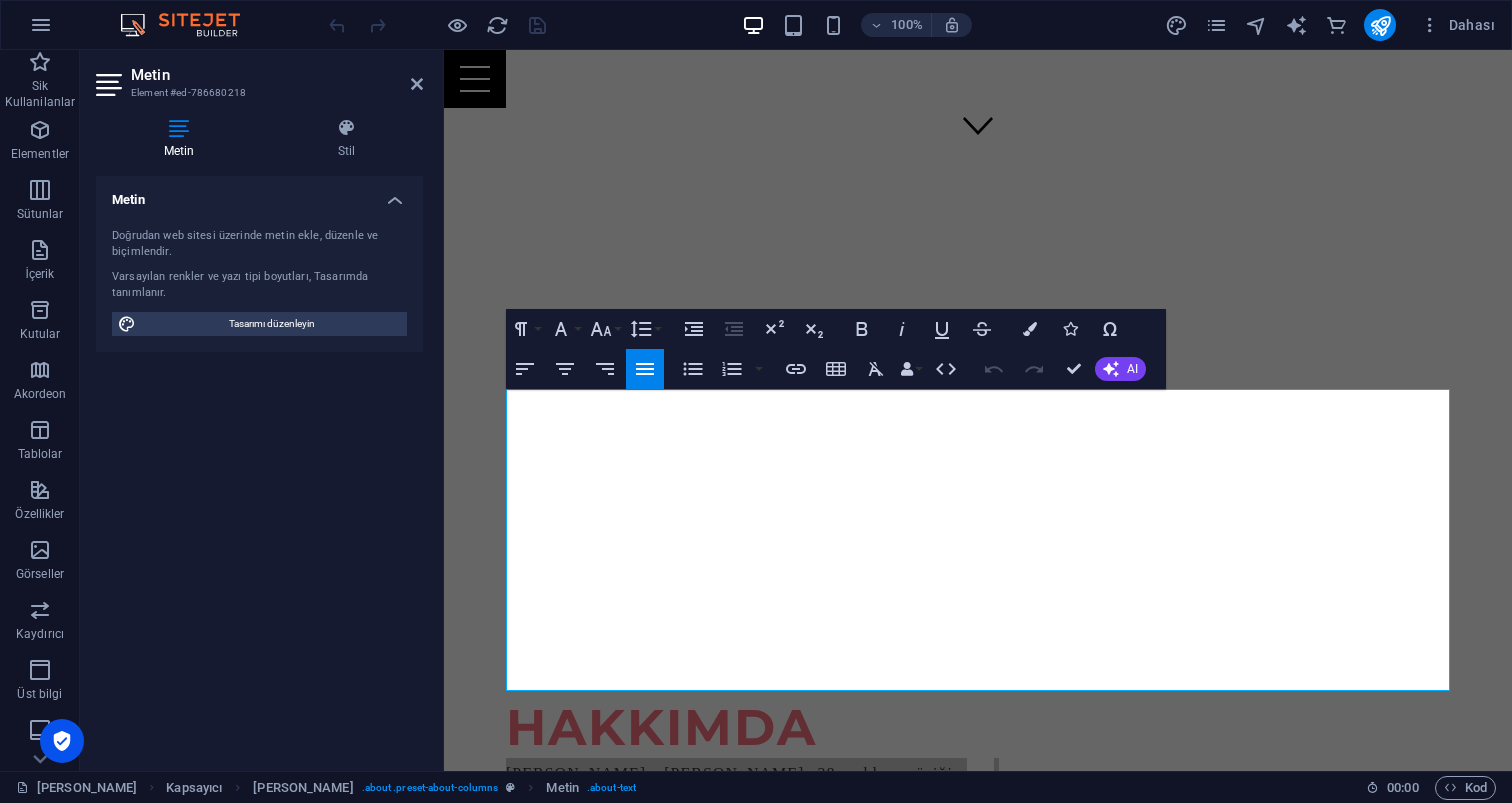 click on "Merhaba, ben Mehmet Çapar. 28 yıldır müziğin büyüsüyle iç içe, her türlü ortama uygun geniş bir müzik arşivi ve tecrübeli bir DJ olarak sizlere unutulmaz anlar yaşatıyorum! ✔ 90’lardan günümüze, her dönemin ve her yaş grubunun sevdiği şarkıları bilen, canlı performans ustasıyım" at bounding box center (734, 870) 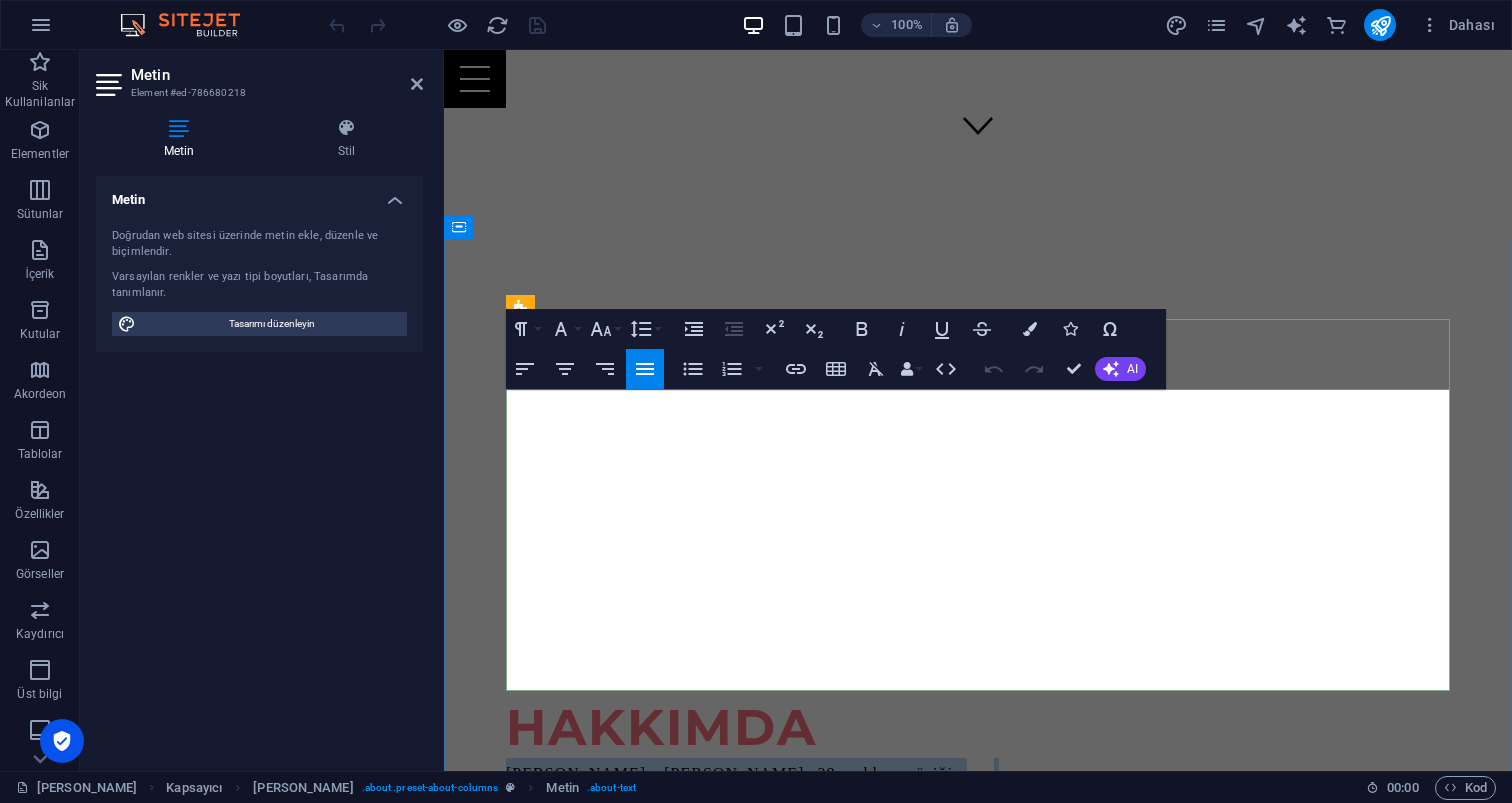 click on "Merhaba, ben Mehmet Çapar. 28 yıldır müziğin büyüsüyle iç içe, her türlü ortama uygun geniş bir müzik arşivi ve tecrübeli bir DJ olarak sizlere unutulmaz anlar yaşatıyorum! ✔ 90’lardan günümüze, her dönemin ve her yaş grubunun sevdiği şarkıları bilen, canlı performans ustasıyım" at bounding box center (734, 870) 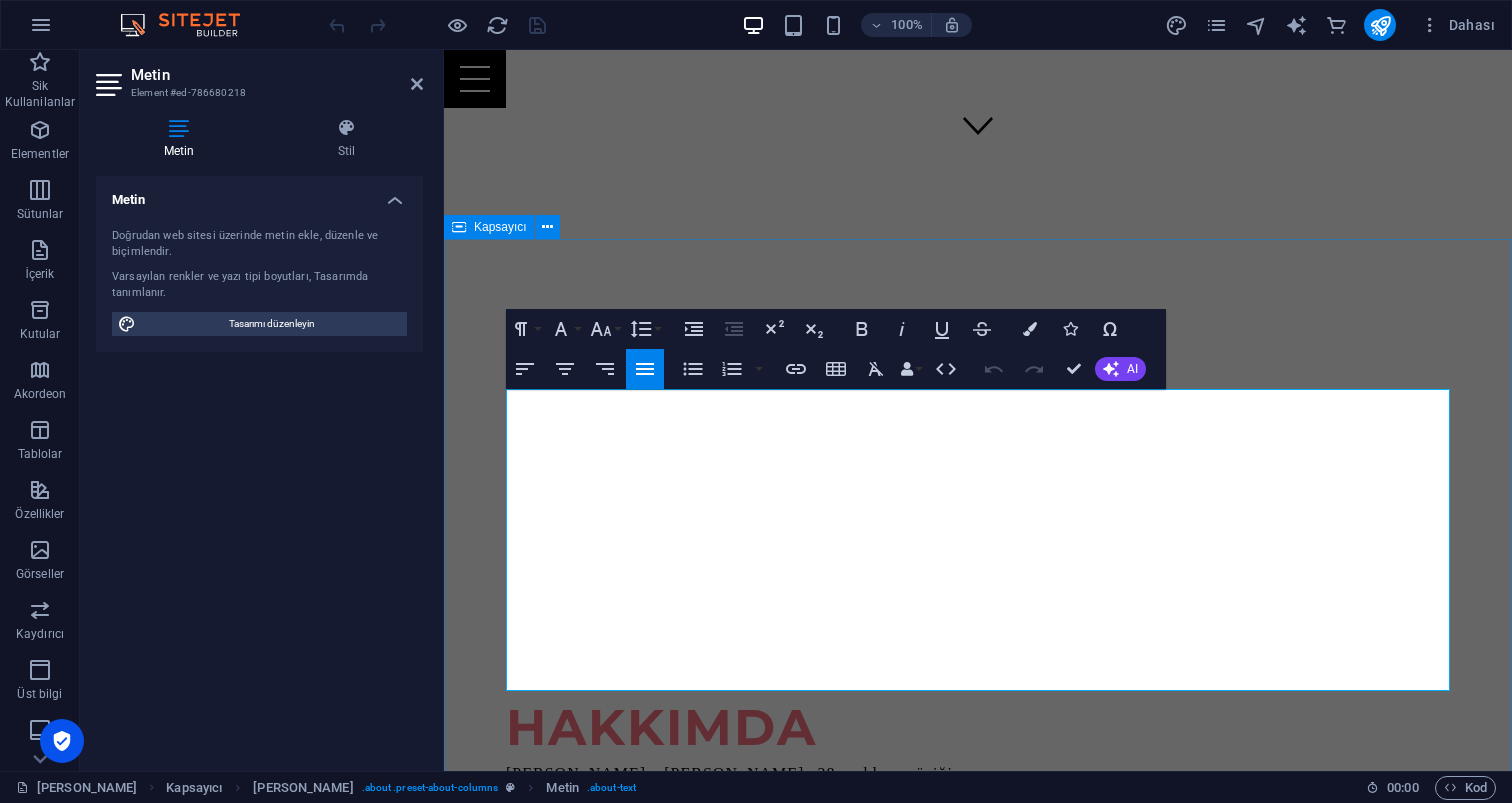 click on "Hakkımda Merhaba, ben Mehmet Çapar. 28 yıldır müziğin büyüsüyle iç içe, her türlü ortama uygun geniş bir müzik arşivi ve tecrübeli bir DJ olarak sizlere unutulmaz anlar yaşatıyorum! ✔ 90’lardan günümüze, her dönemin ve her yaş grubunun sevdiği şarkıları bilen, canlı performans ustasıyım ✔ Geniş repertuvar ile Türkçe pop, rock, arabesk, yabancı hitler, nostaljik klasikler ve daha fazlası. ✔ İster doğum günü, ister kurumsal etkinlik; müziğimle sıkıcı anları efsaneye dönüştürürüm! 📍 Karaoke aktivitelerinizde veya partinizde buluşmak için iletişime geçin. PROFESYONEL DJ PERFORMANSLARI iletişime geçin Eğlence Dolu Etkinlikler İLETİŞİME GEÇİN KARAOKE AKTİVİTELERİ İLETİŞİME GEÇİN" at bounding box center (978, 2001) 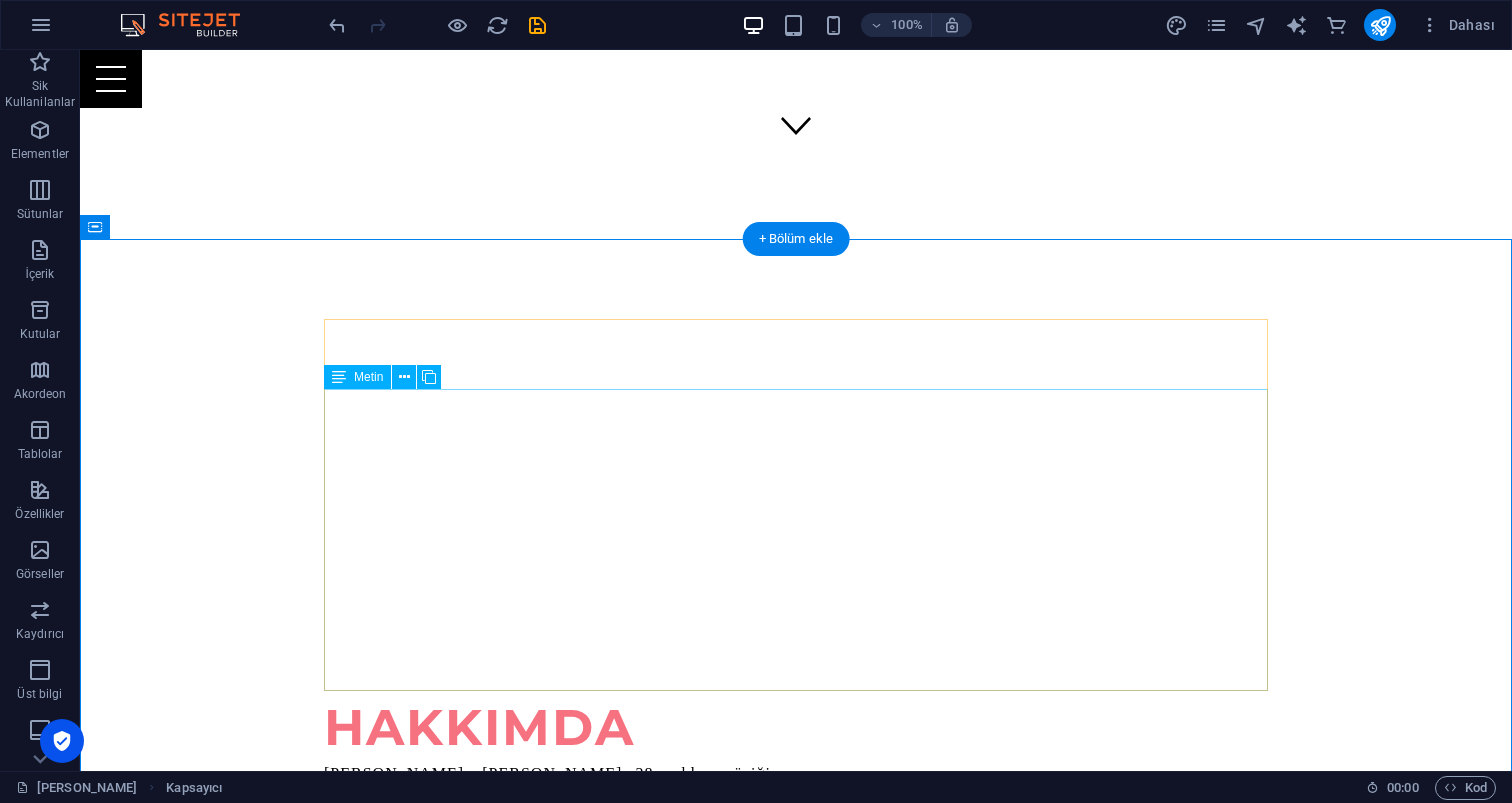 click on "[PERSON_NAME], [PERSON_NAME] 28 yıldır müziğin büyüsüyle iç içe, her türlü ortama uygun geniş bir müzik arşivi ve tecrübeli bir DJ olarak sizlere unutulmaz anlar yaşatıyorum! ✔ 90’lardan günümüze, her dönemin ve her yaş grubunun sevdiği şarkıları bilen, canlı performans ustasıyım ✔ Geniş repertuvar ile Türkçe pop, rock, arabesk, yabancı [PERSON_NAME], nostaljik klasikler ve daha fazlası. ✔ İster doğum günü, ister kurumsal etkinlik; müziğimle sıkıcı anları efsaneye dönüştürürüm! 📍 Karaoke aktivitelerinizde veya partinizde buluşmak için iletişime geçin." at bounding box center [796, 902] 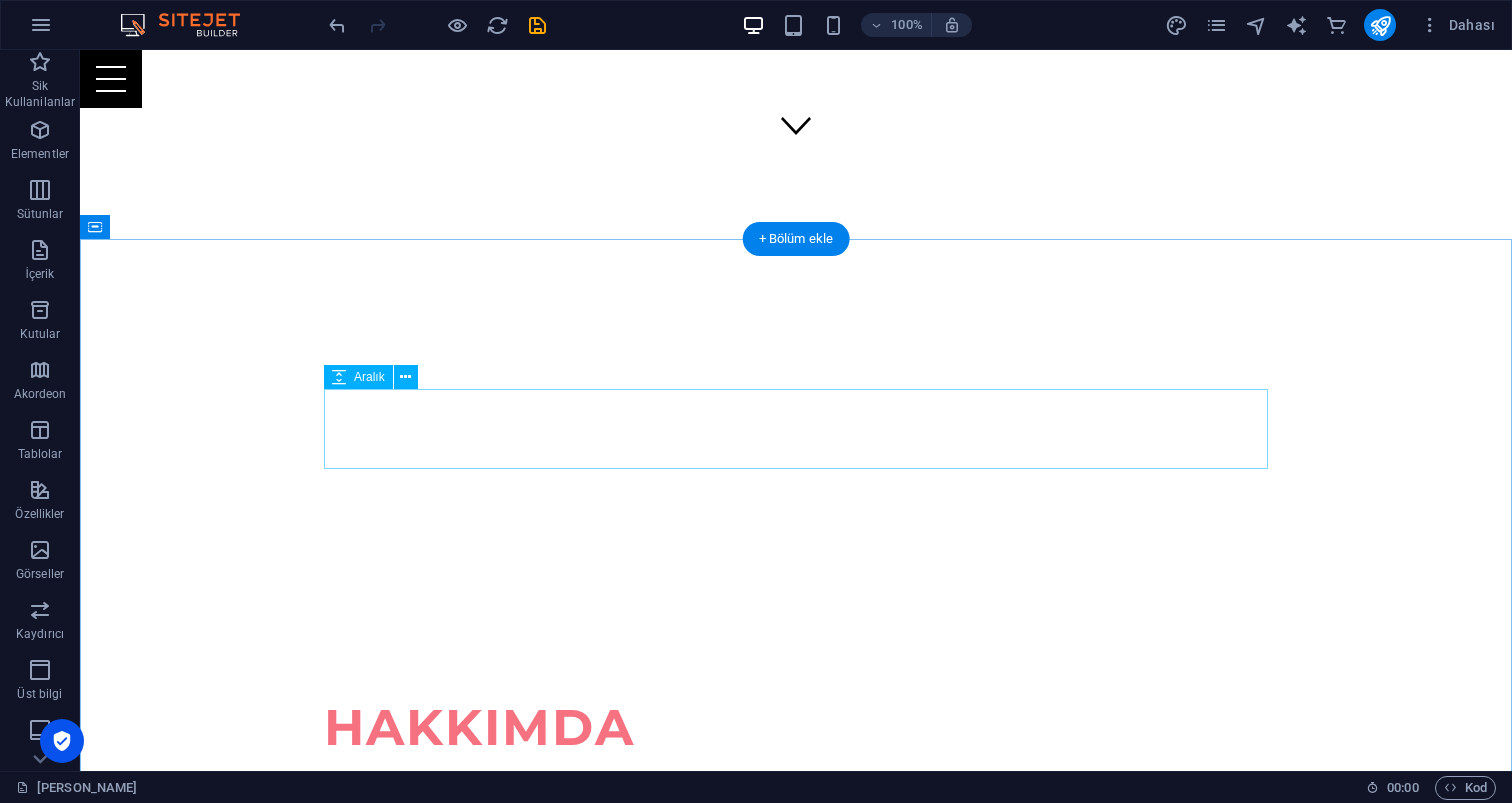 click at bounding box center [796, 798] 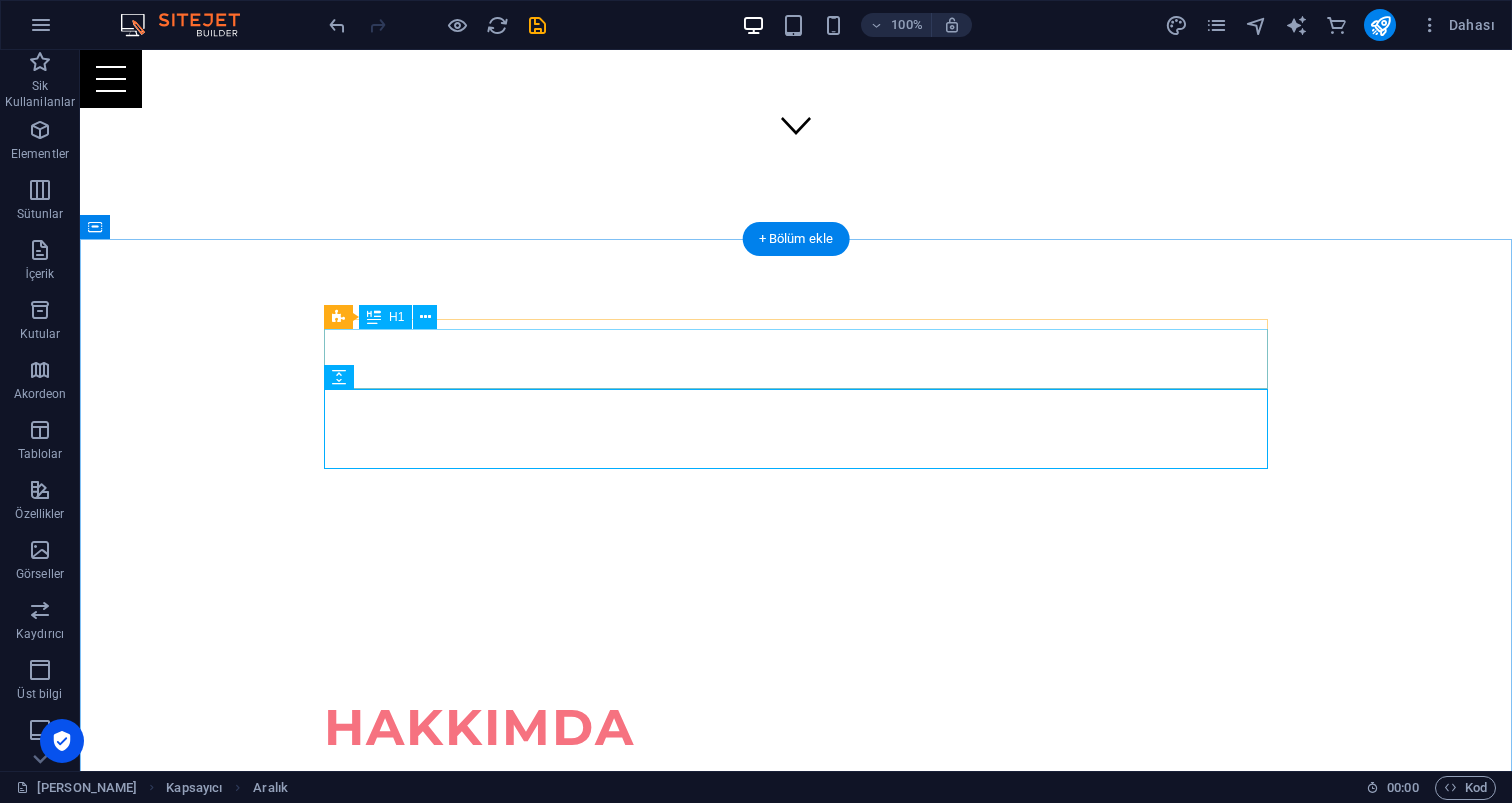 click on "Hakkımda" at bounding box center (796, 728) 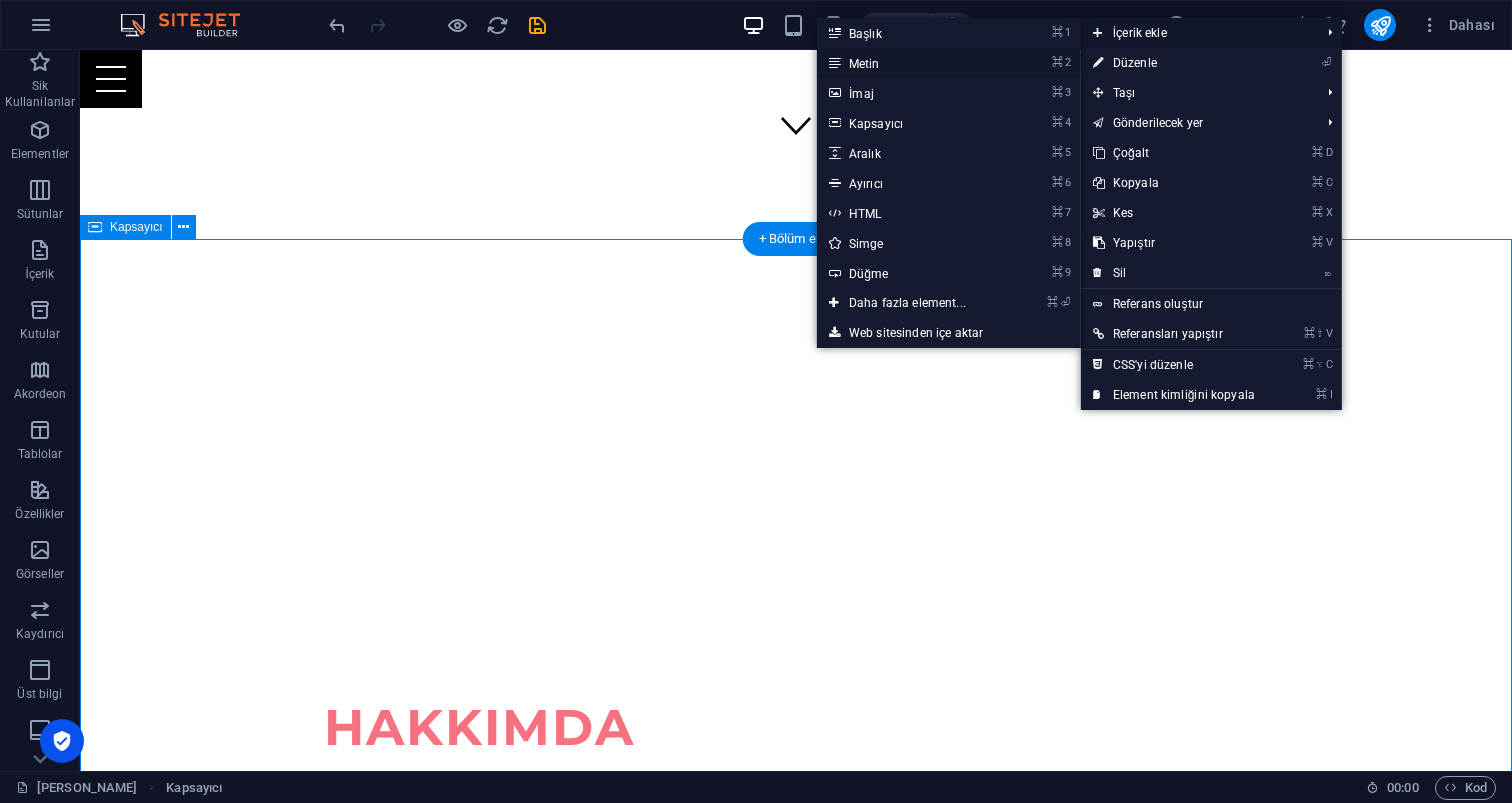 click on "⌘ 2  Metin" at bounding box center [911, 63] 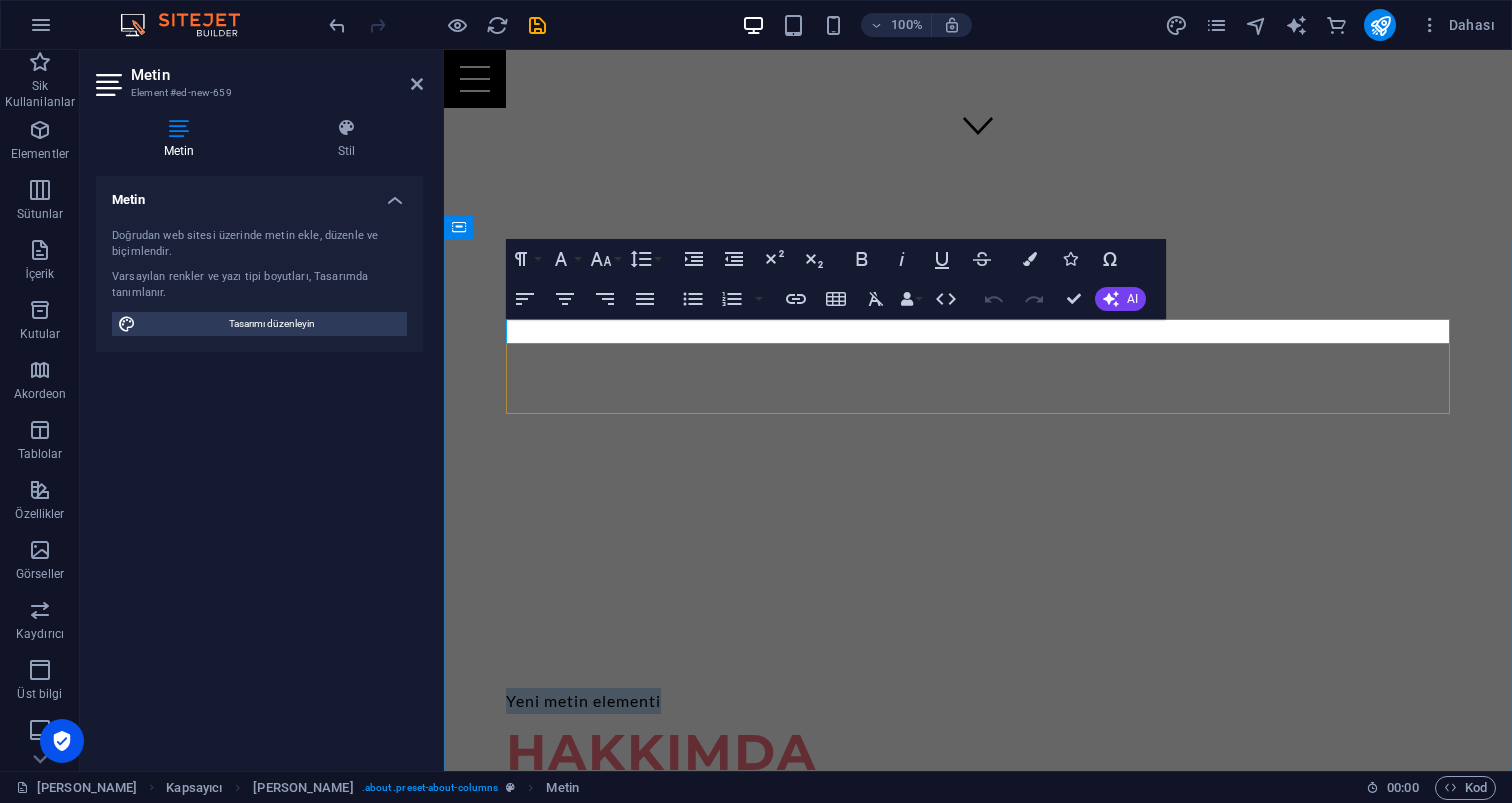 click on "Yeni metin elementi" at bounding box center [978, 701] 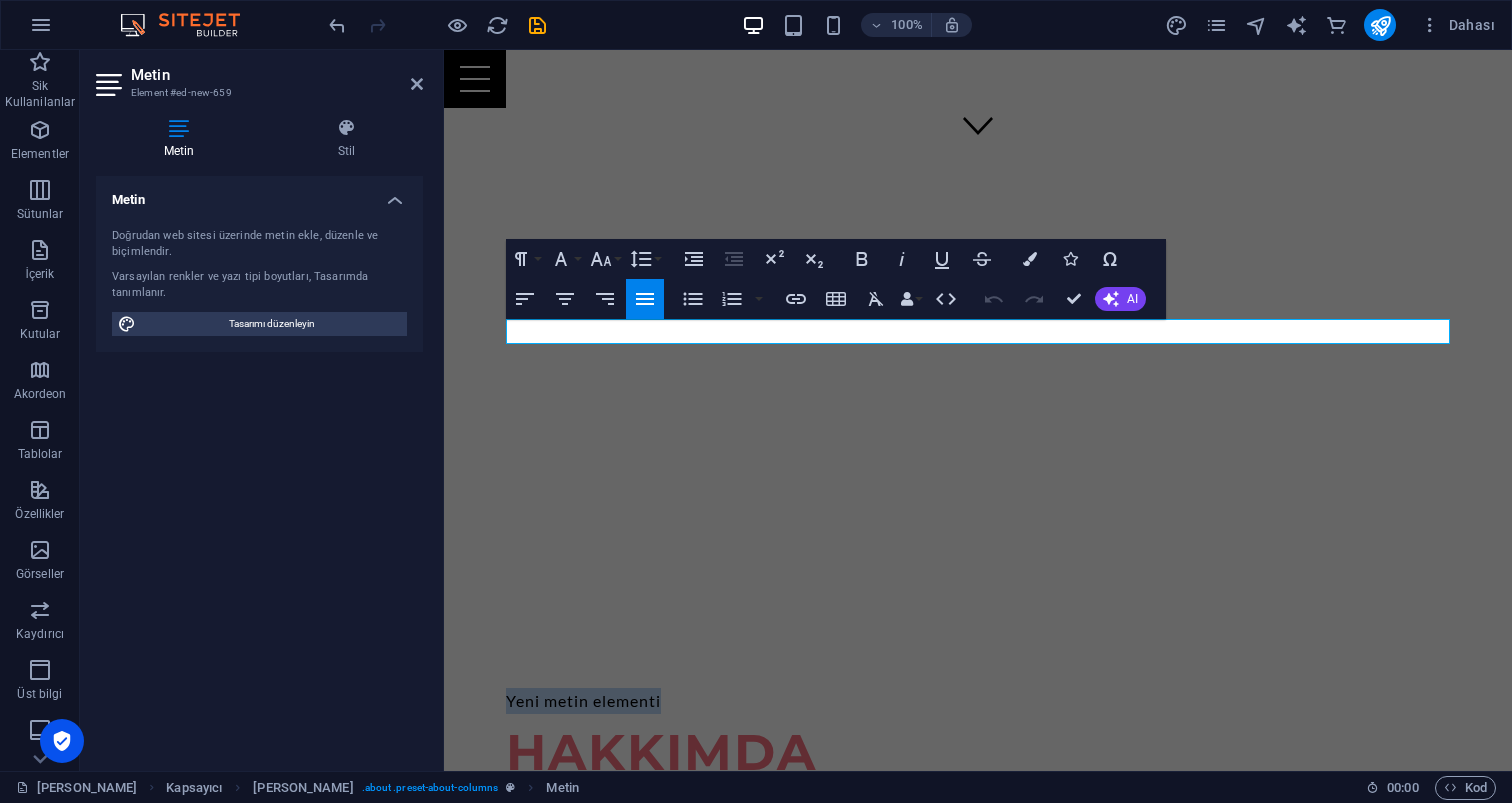 drag, startPoint x: 721, startPoint y: 335, endPoint x: 403, endPoint y: 316, distance: 318.5671 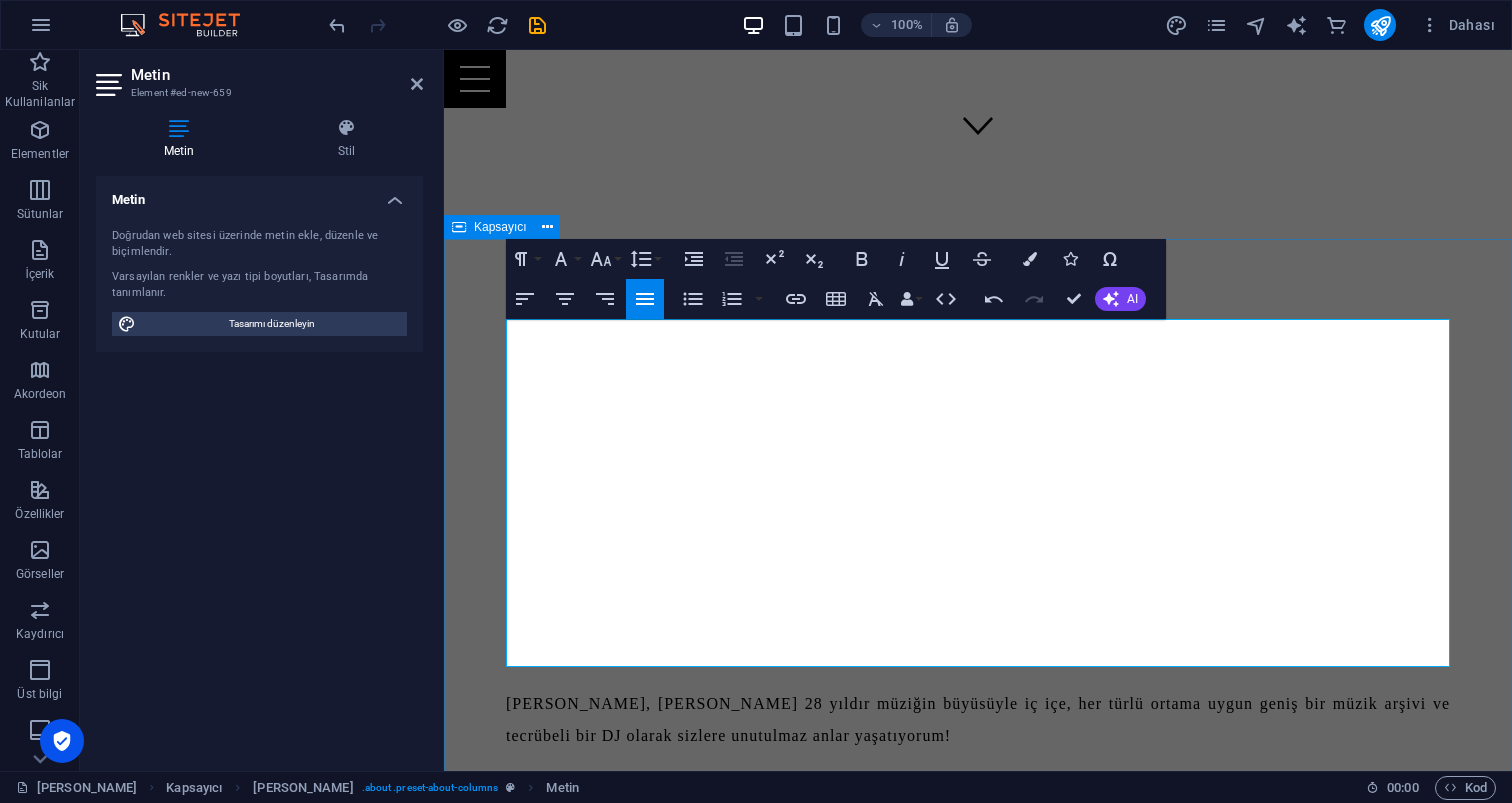 click on "Merhaba, ben Mehmet Çapar. 28 yıldır müziğin büyüsüyle iç içe, her türlü ortama uygun geniş bir müzik arşivi ve tecrübeli bir DJ olarak sizlere unutulmaz anlar yaşatıyorum! ✔ 90’lardan günümüze, her dönemin ve her yaş grubunun sevdiği şarkıları bilen, canlı performans ustasıyım ✔ Geniş repertuvar ile Türkçe pop, rock, arabesk, yabancı hitler, nostaljik klasikler ve daha fazlası. ✔ İster doğum günü, ister kurumsal etkinlik; müziğimle sıkıcı anları efsaneye dönüştürürüm! 📍 Karaoke aktivitelerinizde veya partinizde buluşmak için iletişime geçin. Hakkımda PROFESYONEL DJ PERFORMANSLARI iletişime geçin Eğlence Dolu Etkinlikler İLETİŞİME GEÇİN KARAOKE AKTİVİTELERİ İLETİŞİME GEÇİN" at bounding box center (978, 2031) 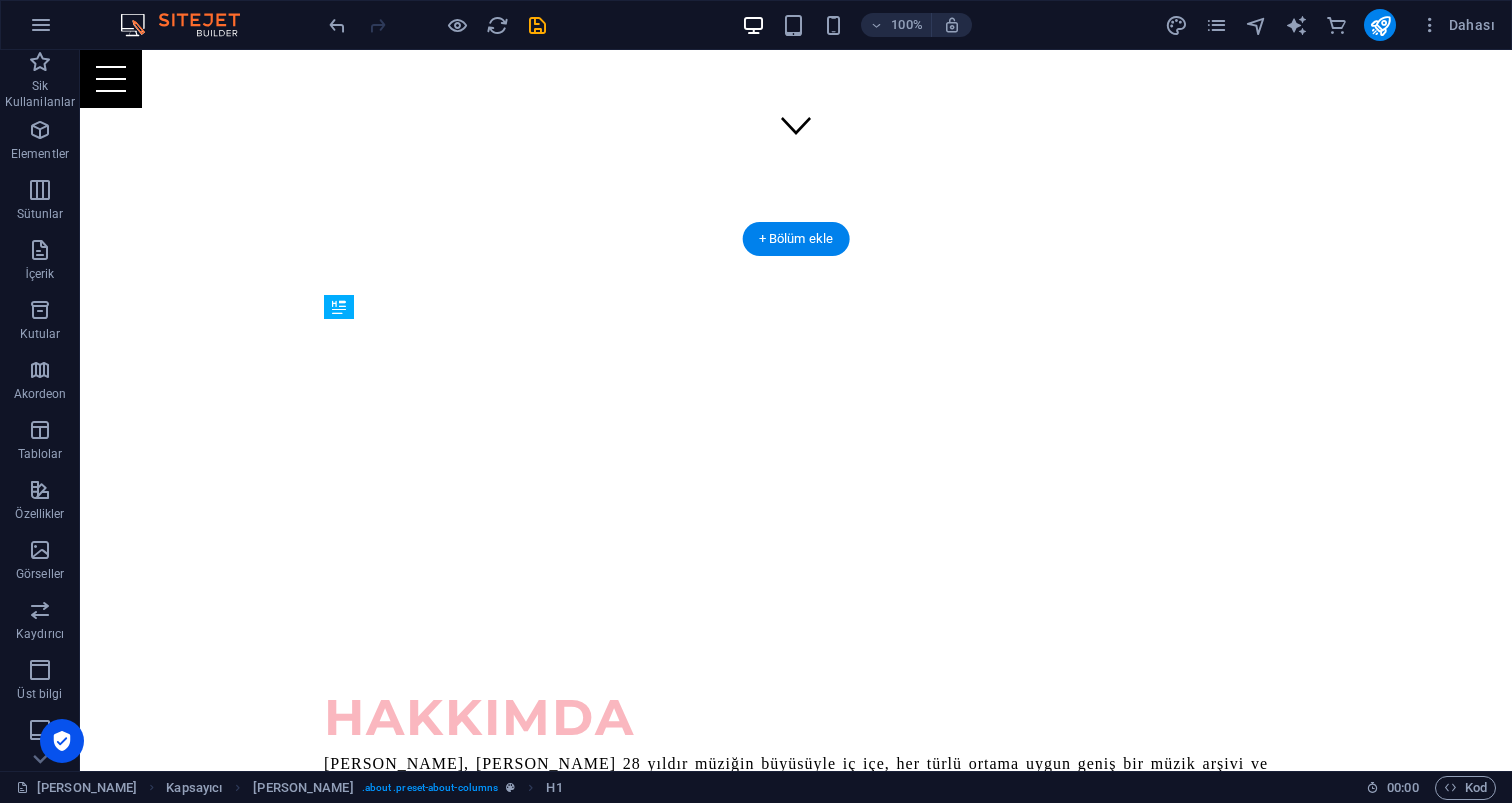 drag, startPoint x: 514, startPoint y: 698, endPoint x: 487, endPoint y: 330, distance: 368.98917 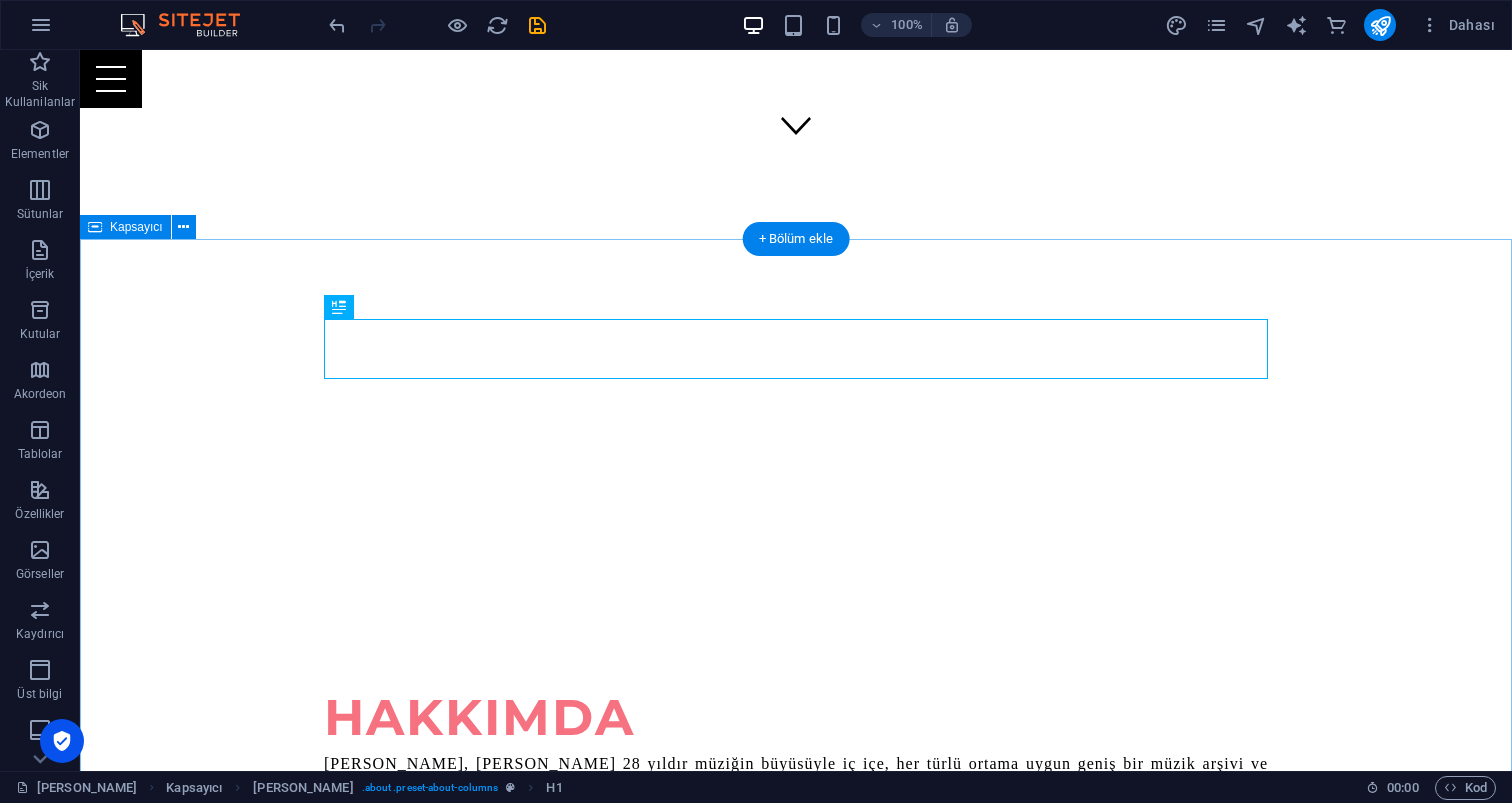 click on "Hakkımda Merhaba, ben Mehmet Çapar. 28 yıldır müziğin büyüsüyle iç içe, her türlü ortama uygun geniş bir müzik arşivi ve tecrübeli bir DJ olarak sizlere unutulmaz anlar yaşatıyorum! ✔ 90’lardan günümüze, her dönemin ve her yaş grubunun sevdiği şarkıları bilen, canlı performans ustasıyım ✔ Geniş repertuvar ile Türkçe pop, rock, arabesk, yabancı hitler, nostaljik klasikler ve daha fazlası. ✔ İster doğum günü, ister kurumsal etkinlik; müziğimle sıkıcı anları efsaneye dönüştürürüm! 📍 Karaoke aktivitelerinizde veya partinizde buluşmak için iletişime geçin. PROFESYONEL DJ PERFORMANSLARI iletişime geçin Eğlence Dolu Etkinlikler İLETİŞİME GEÇİN KARAOKE AKTİVİTELERİ İLETİŞİME GEÇİN" at bounding box center [796, 2145] 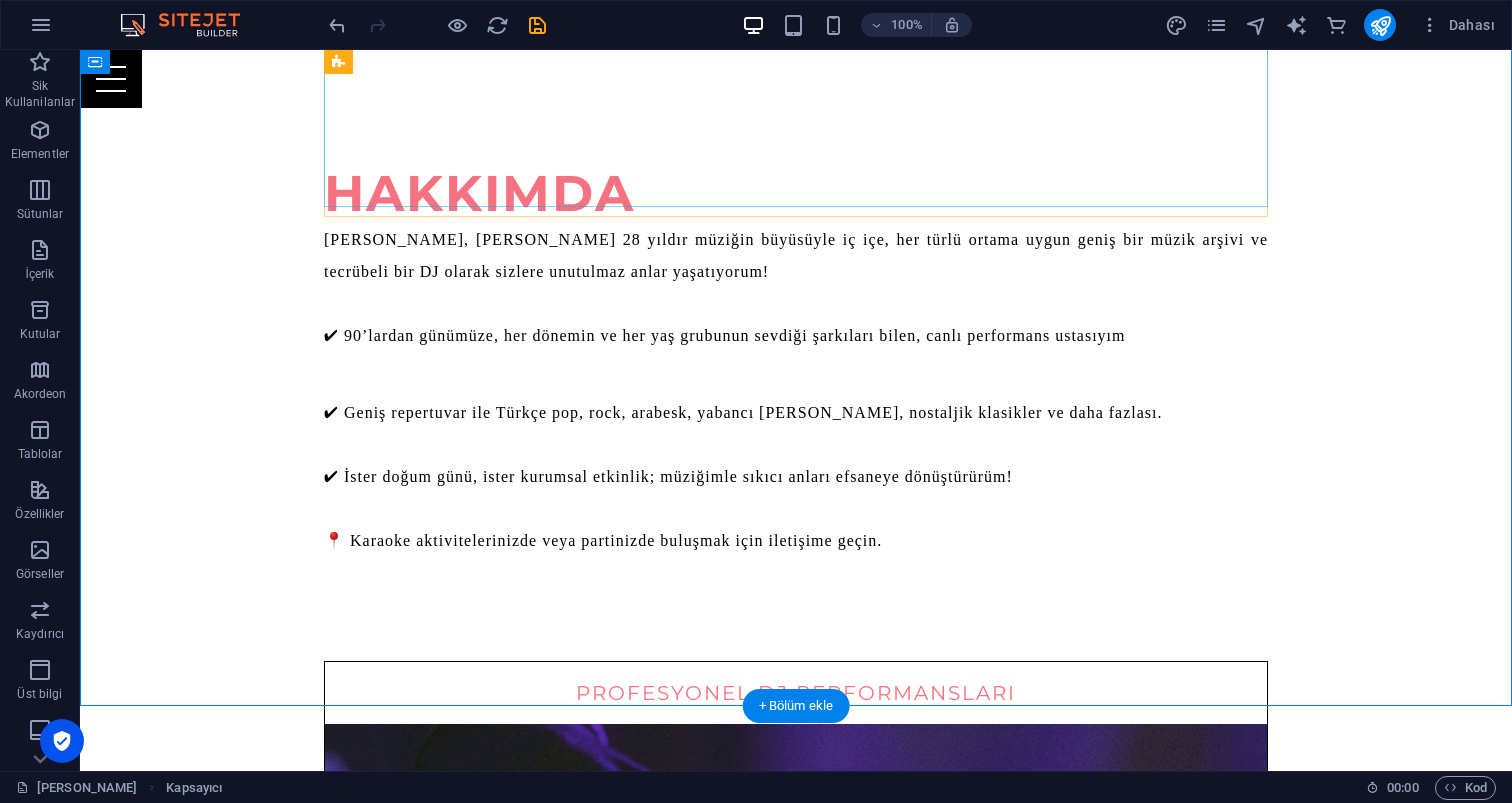 scroll, scrollTop: 1137, scrollLeft: 0, axis: vertical 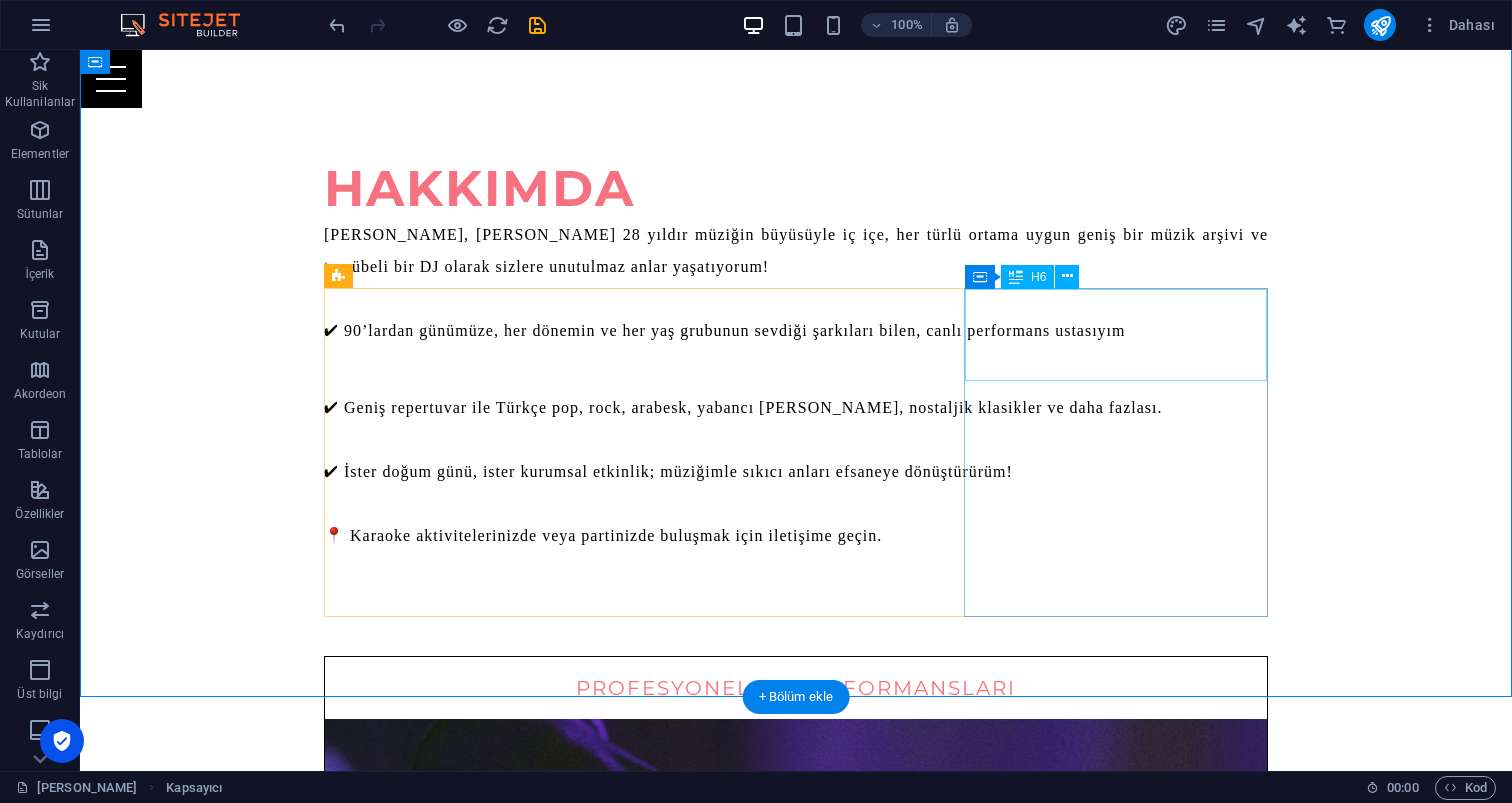 click on "KARAOKE AKTİVİTELERİ" at bounding box center [796, 2100] 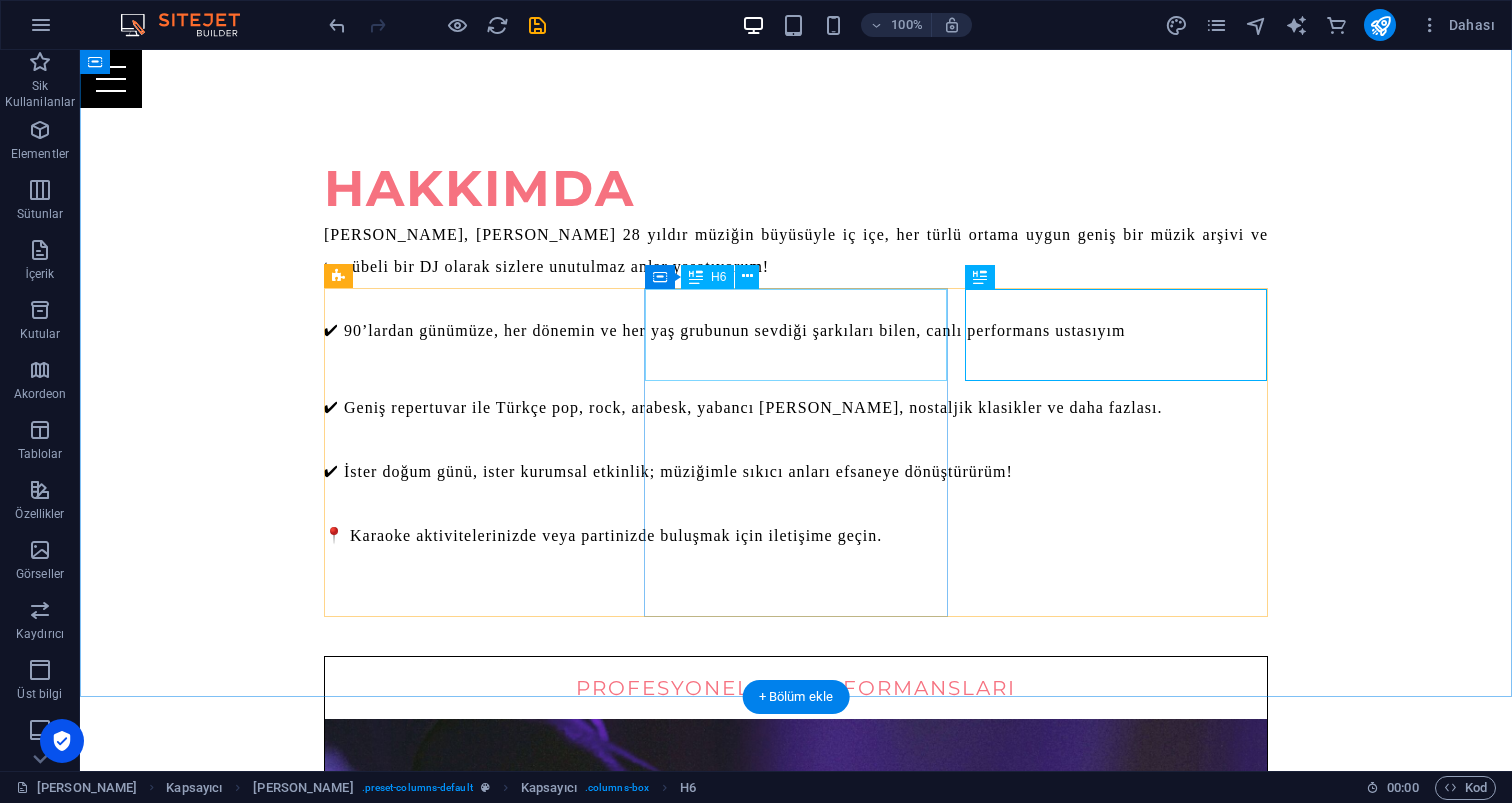 click on "Eğlence Dolu Etkinlikler" at bounding box center [796, 1394] 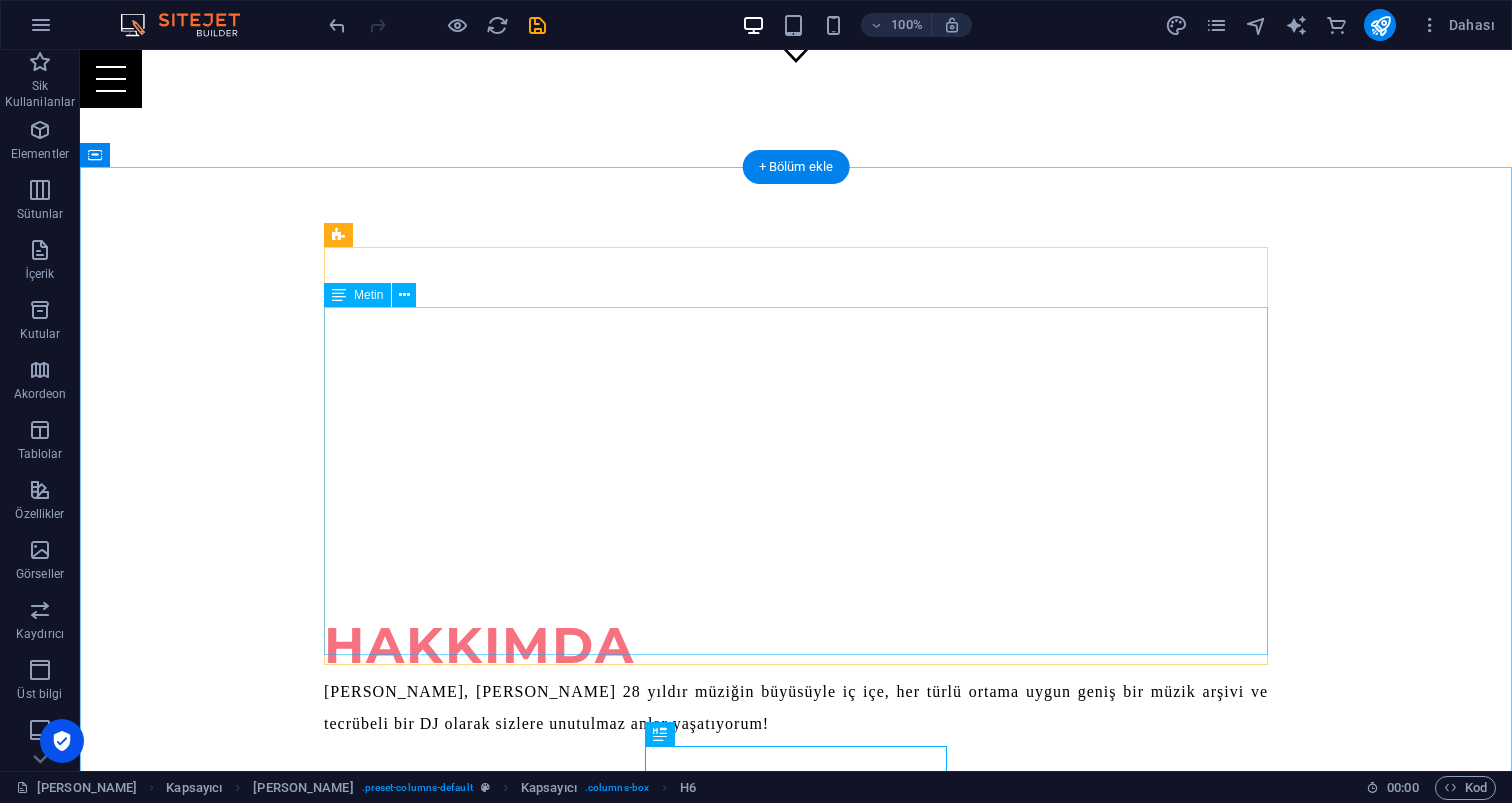 scroll, scrollTop: 679, scrollLeft: 0, axis: vertical 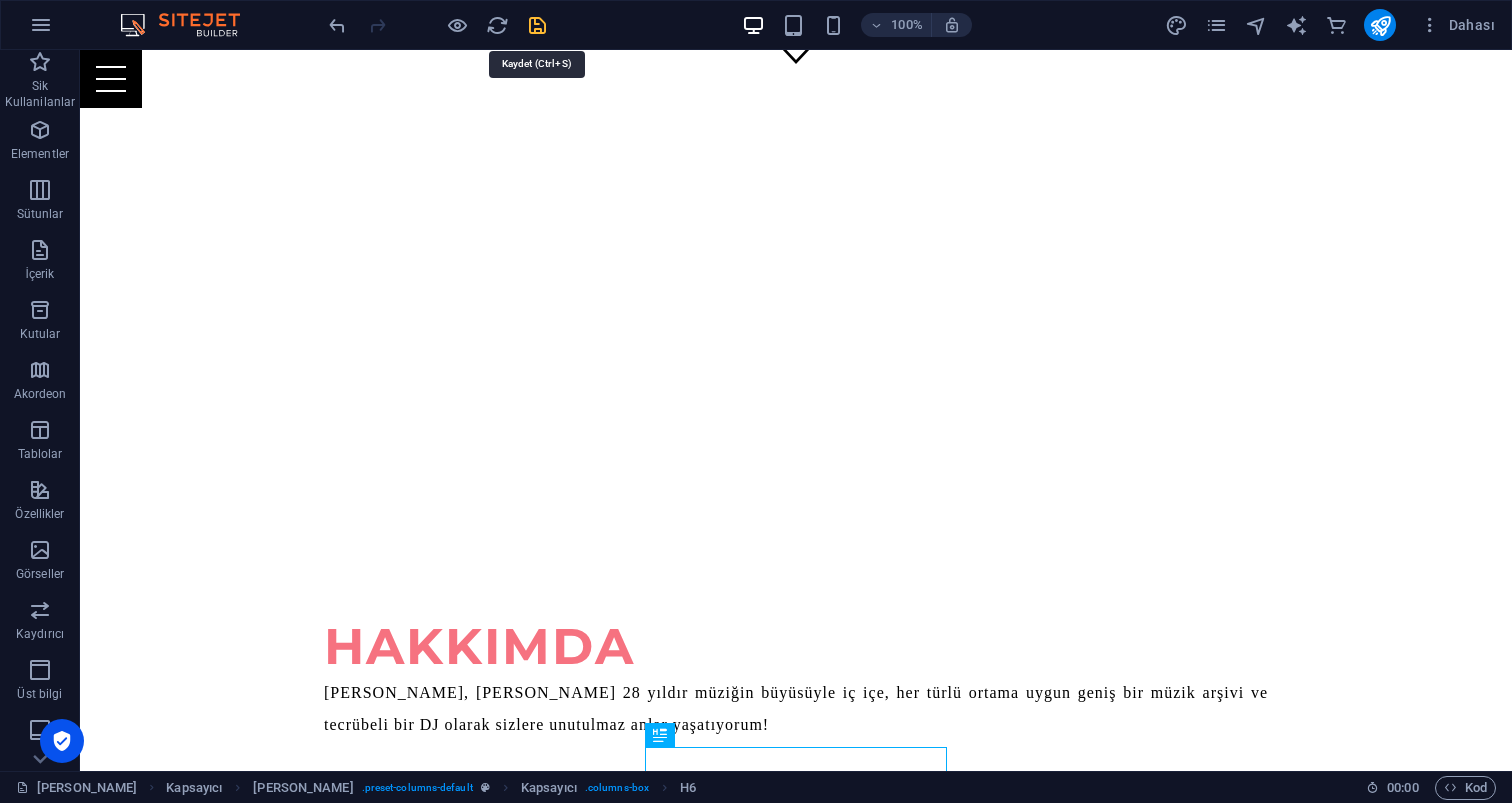 click at bounding box center (537, 25) 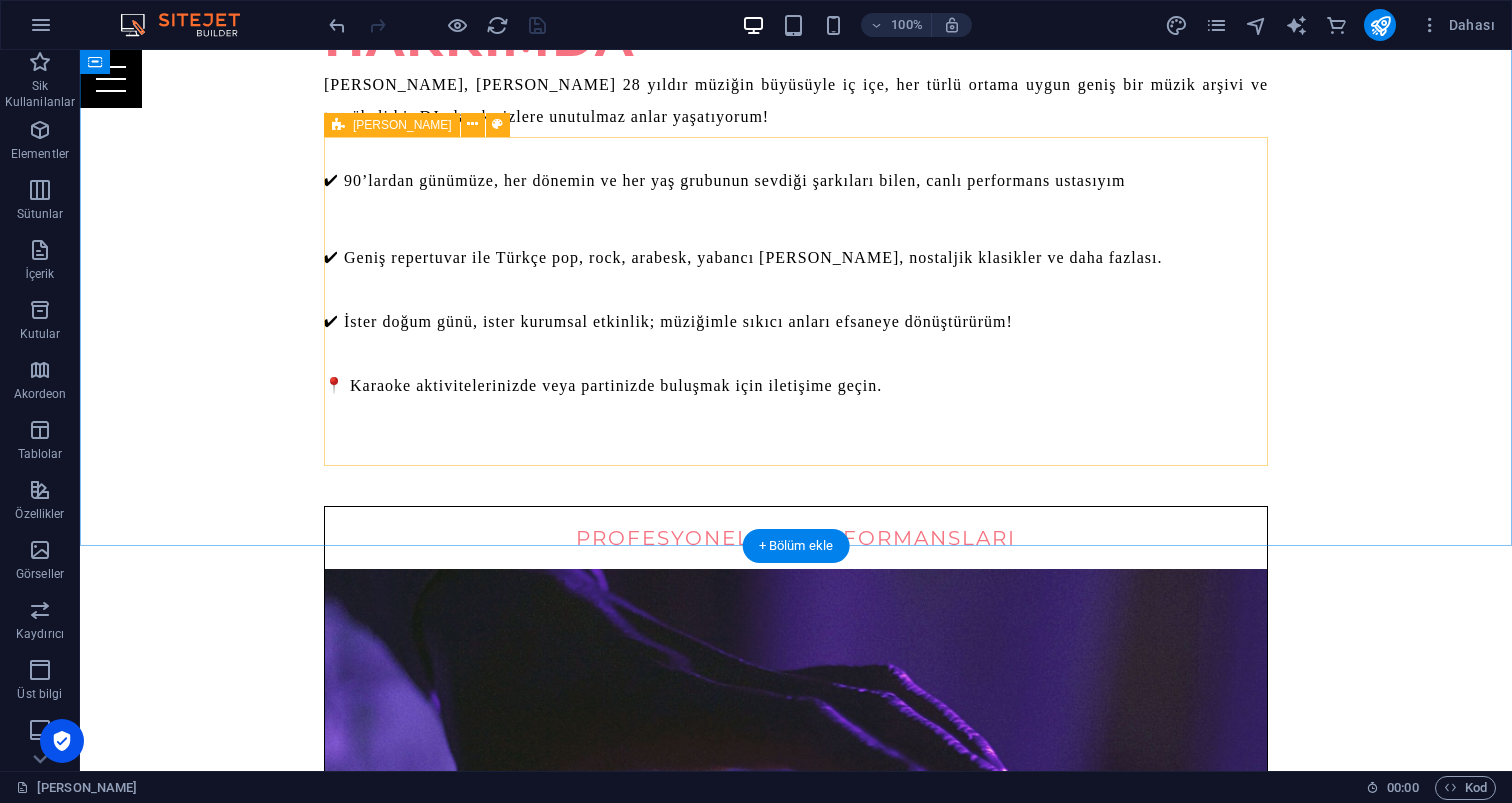 scroll, scrollTop: 1288, scrollLeft: 0, axis: vertical 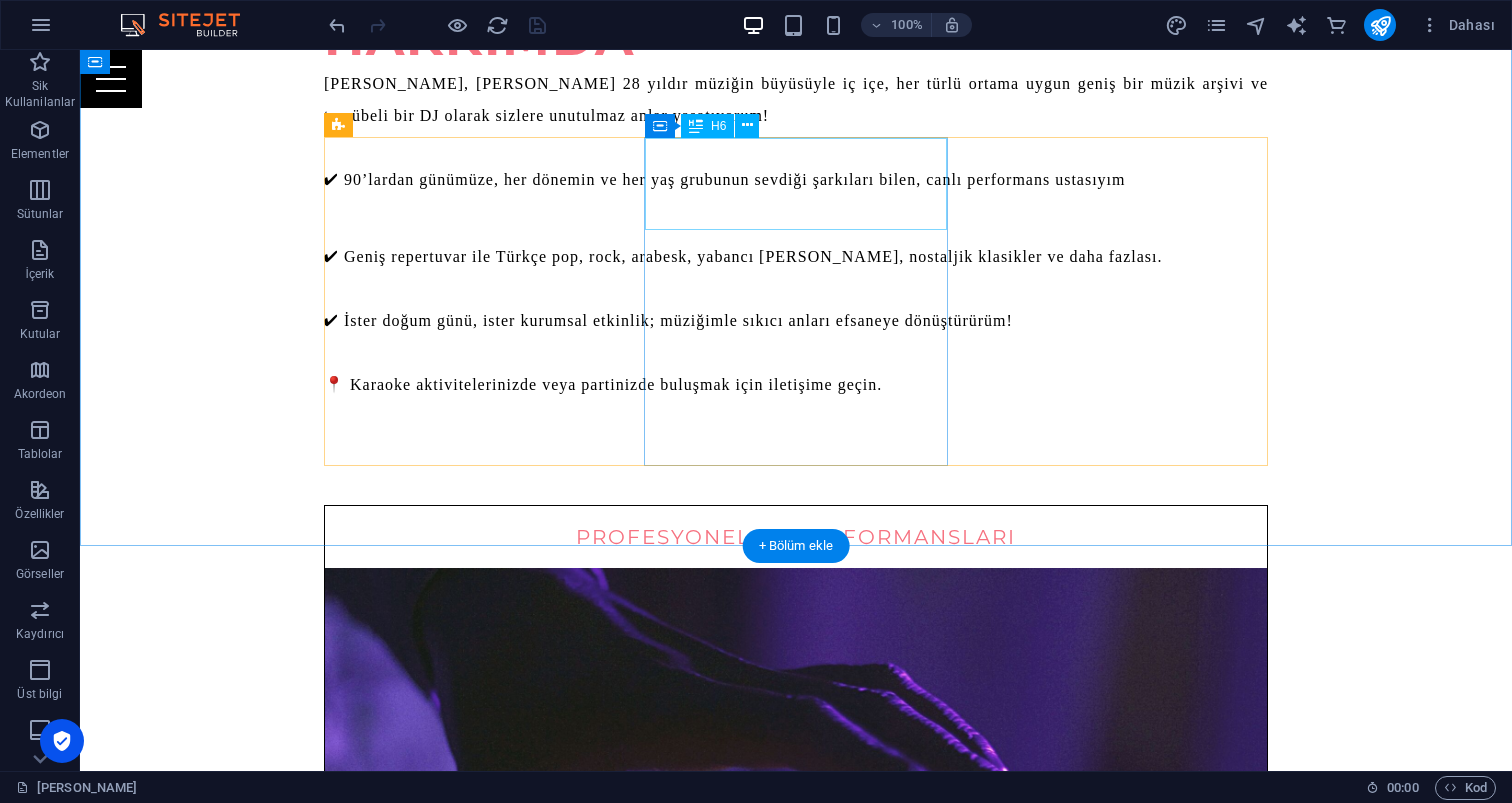 click on "Eğlence Dolu Etkinlikler" at bounding box center [796, 1243] 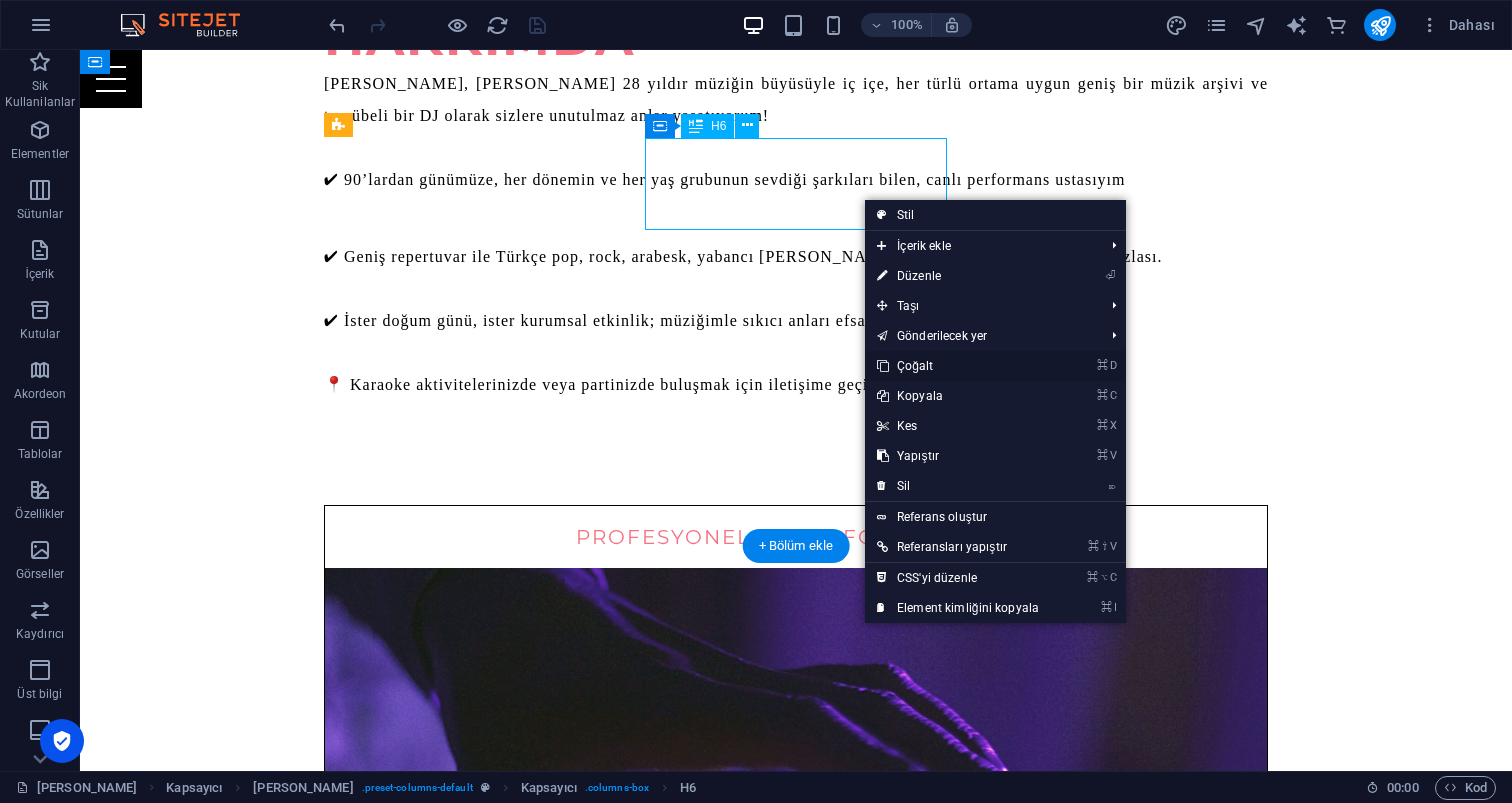 click on "⌘ D  Çoğalt" at bounding box center (958, 366) 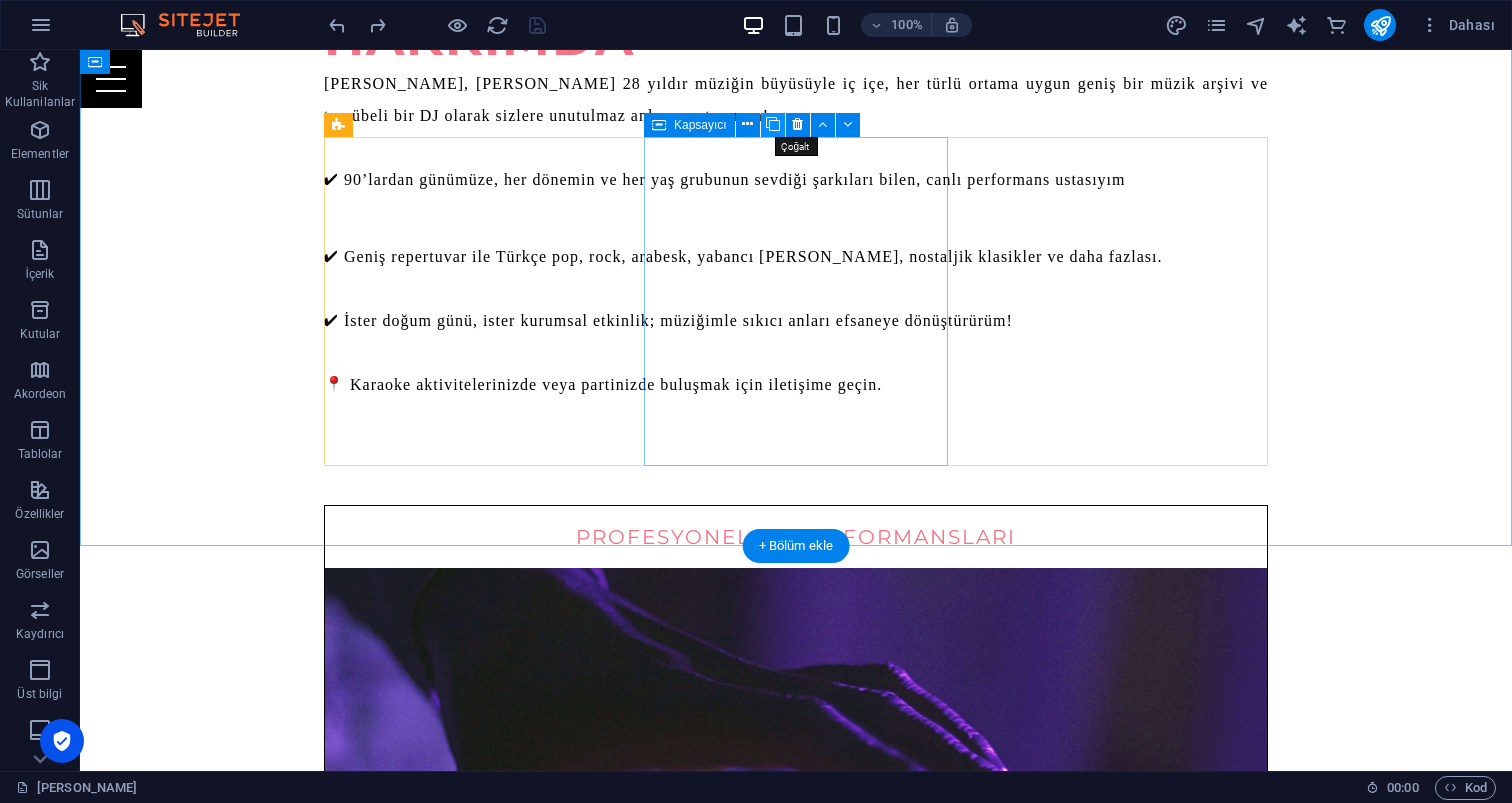click at bounding box center [773, 124] 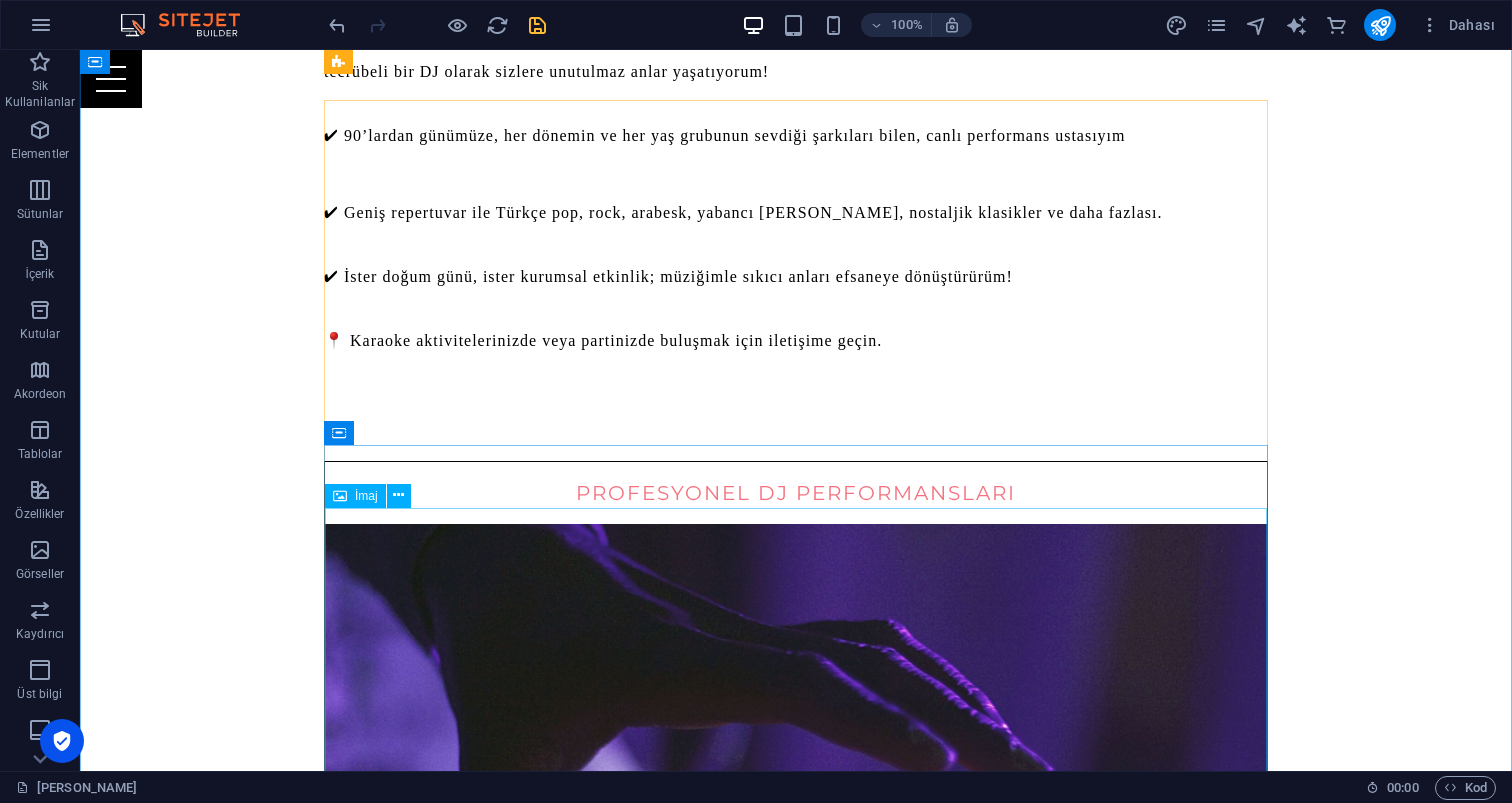 scroll, scrollTop: 1324, scrollLeft: 0, axis: vertical 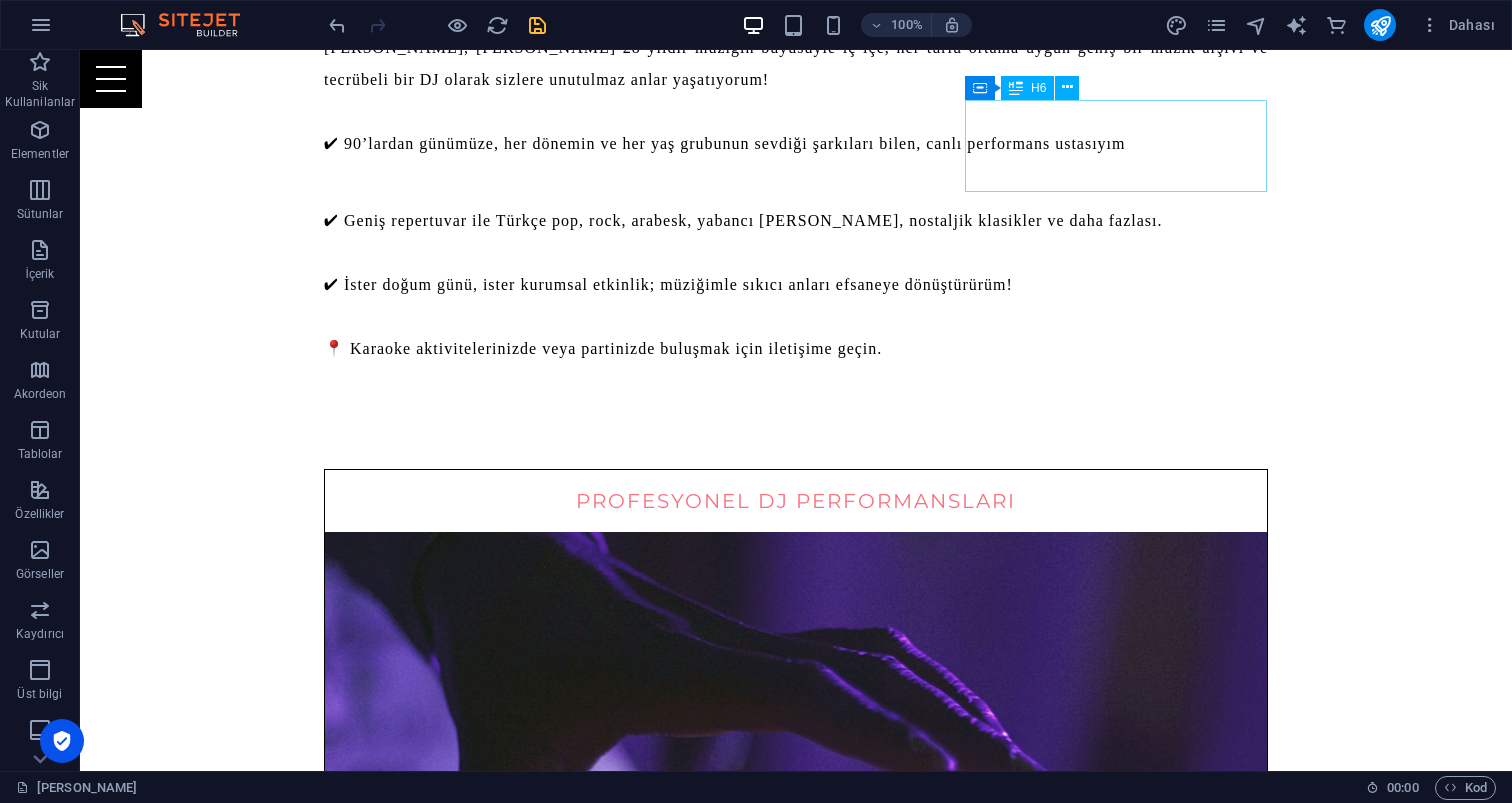 click on "Eğlence Dolu Etkinlikler" at bounding box center (796, 1913) 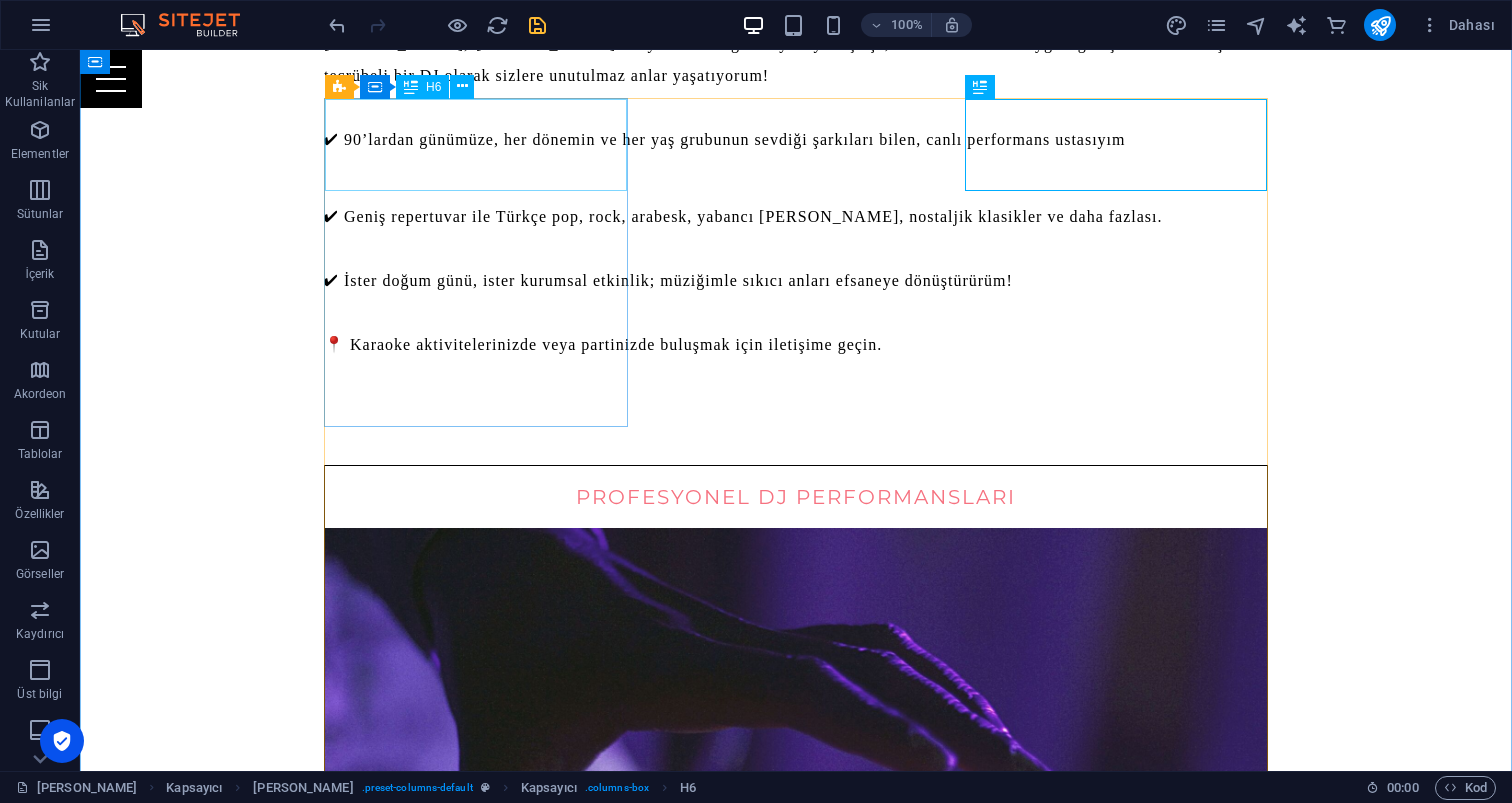 scroll, scrollTop: 1336, scrollLeft: 0, axis: vertical 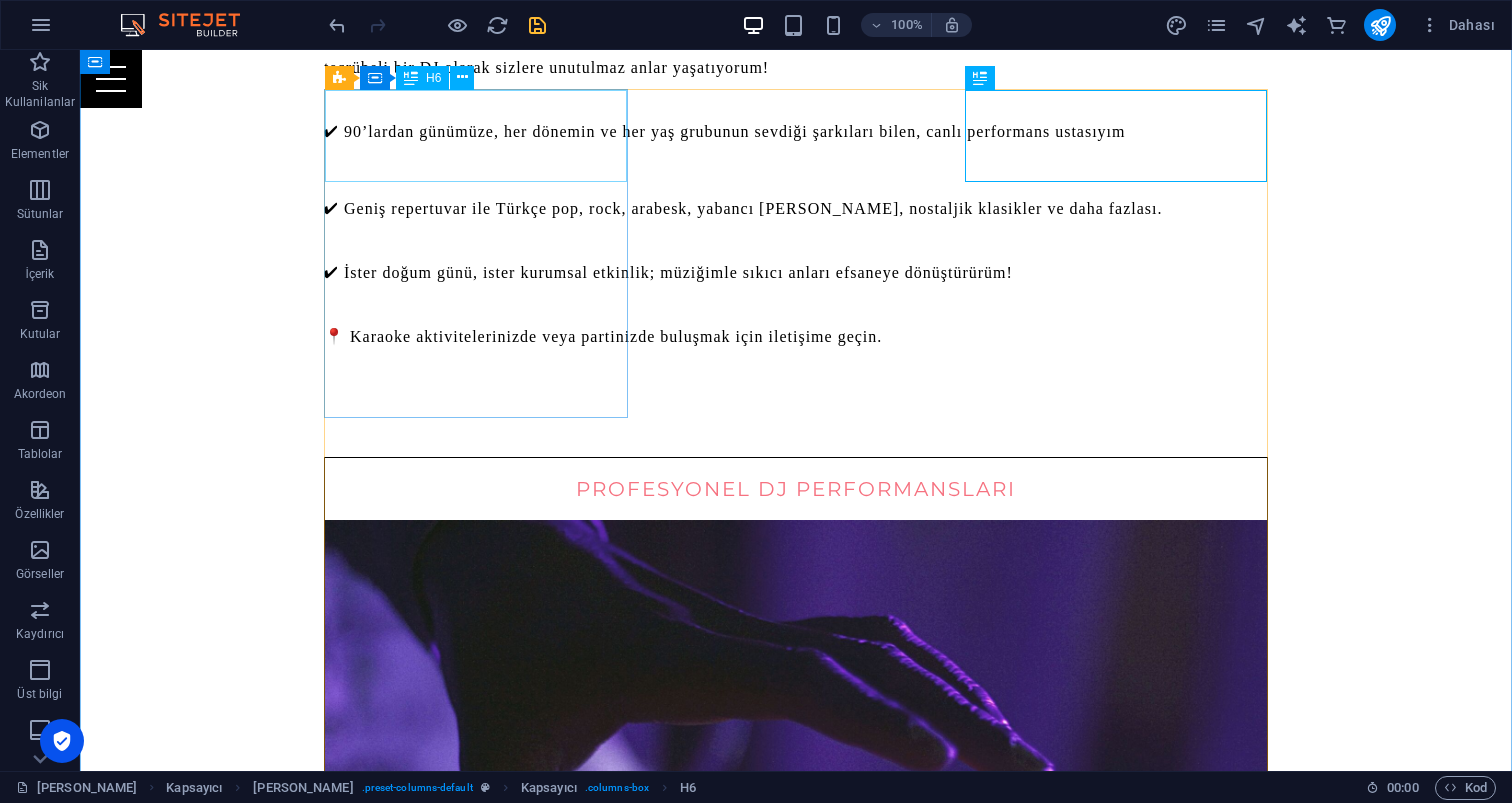 click on "PROFESYONEL DJ PERFORMANSLARI" at bounding box center [796, 489] 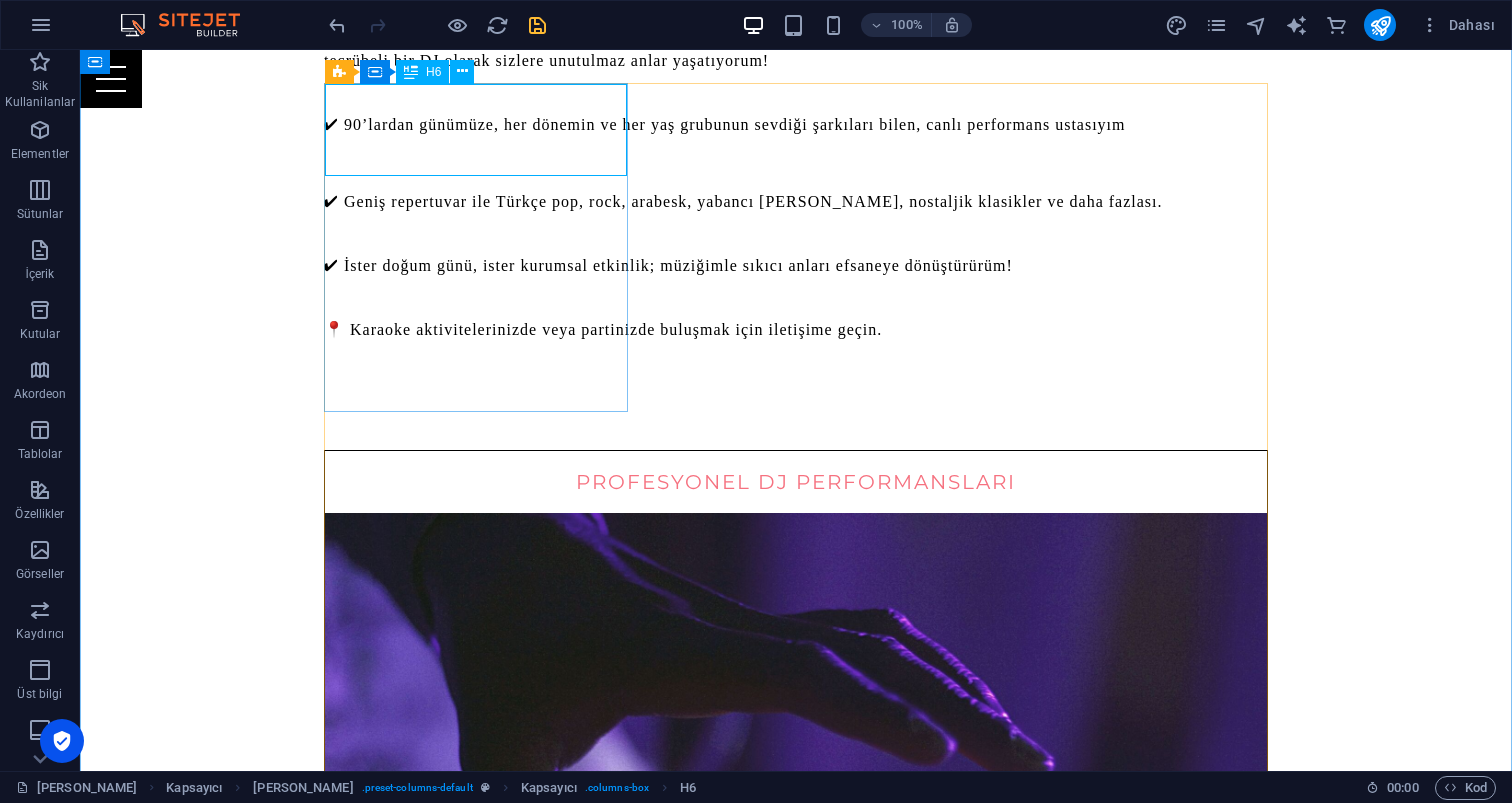 scroll, scrollTop: 1357, scrollLeft: 0, axis: vertical 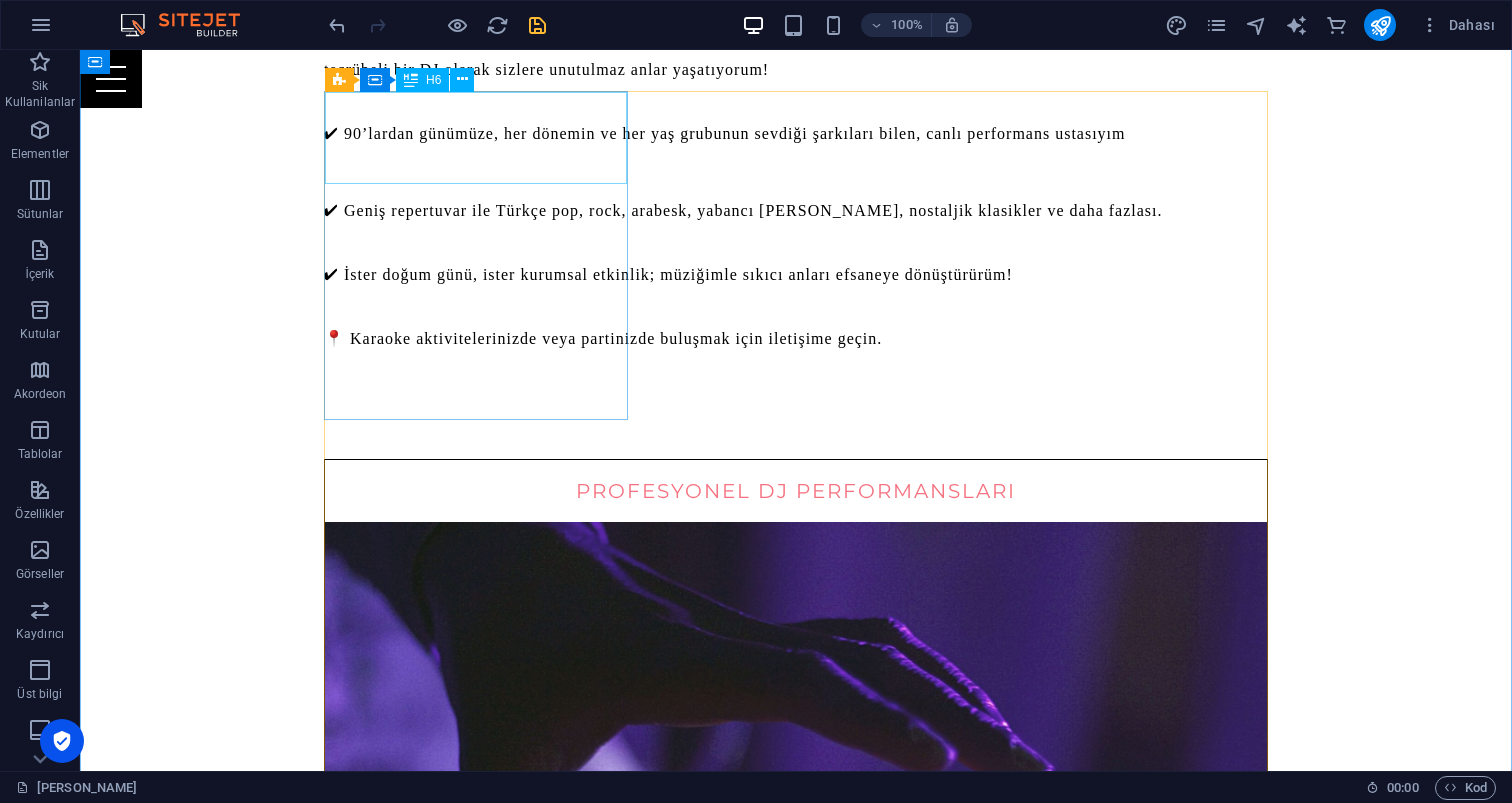 click on "PROFESYONEL DJ PERFORMANSLARI" at bounding box center [796, 491] 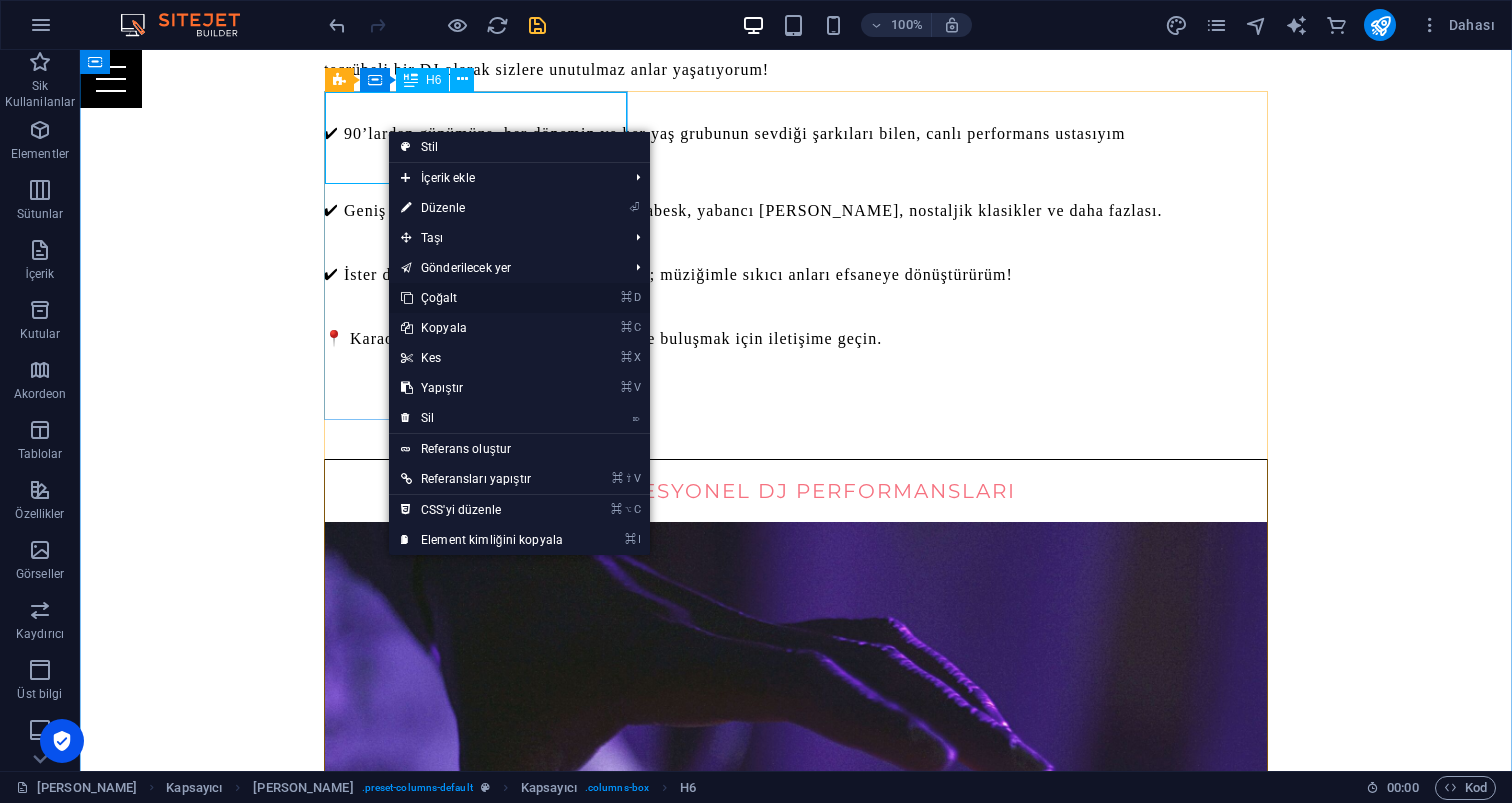 click on "⌘ D  Çoğalt" at bounding box center (482, 298) 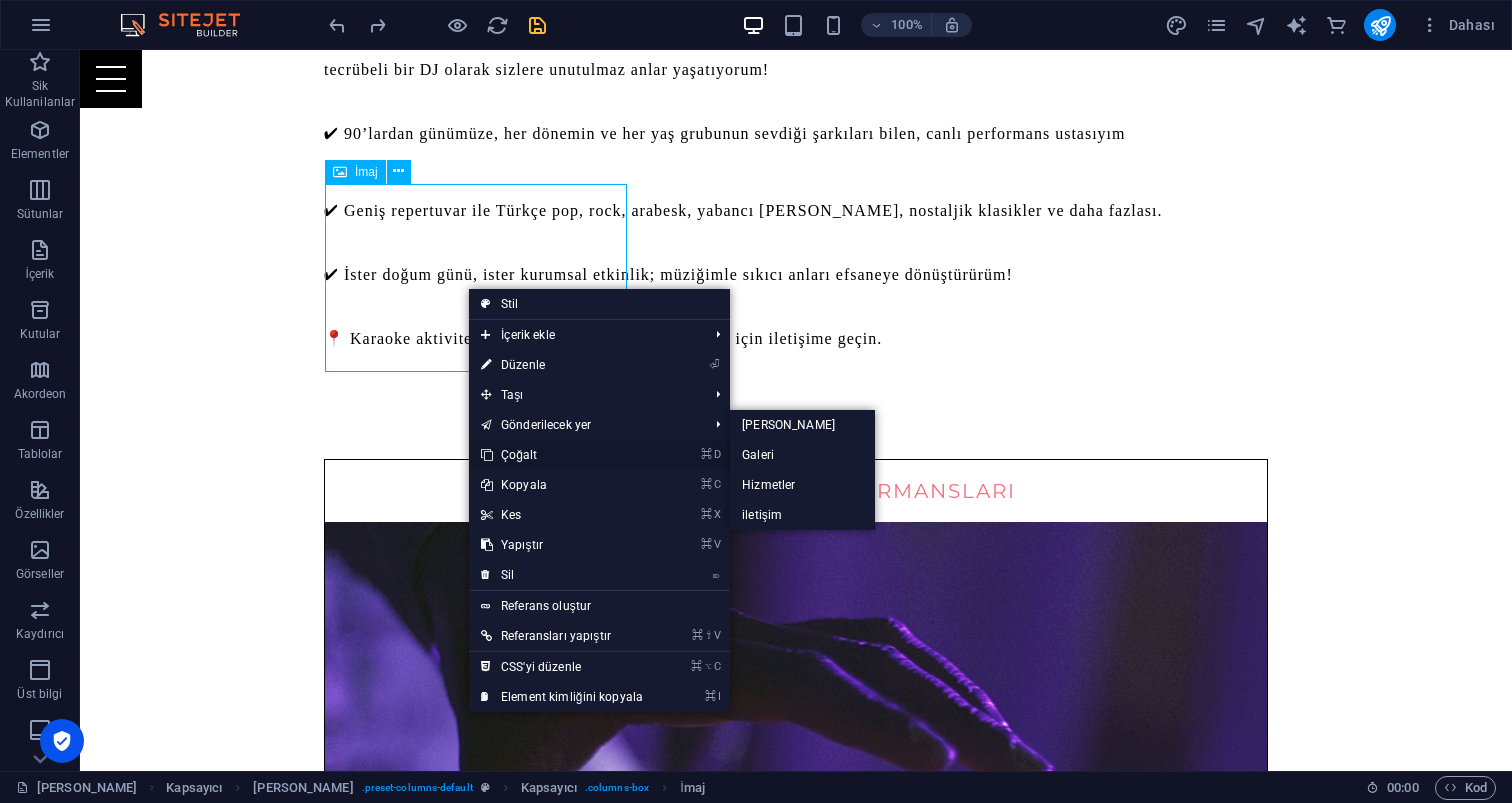 click on "⌘ D  Çoğalt" at bounding box center (562, 455) 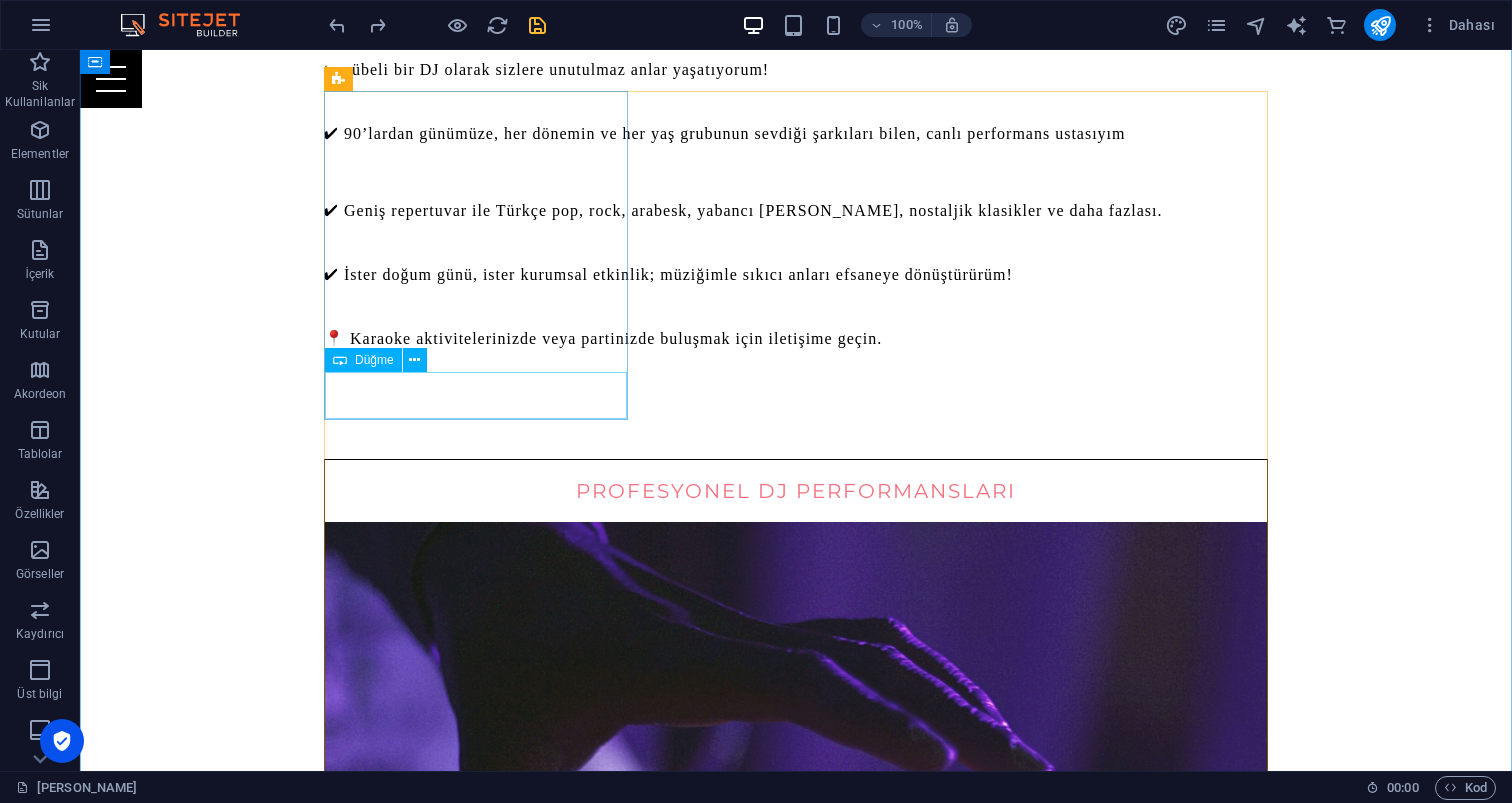 click on "iletişime geçin" at bounding box center [796, 1133] 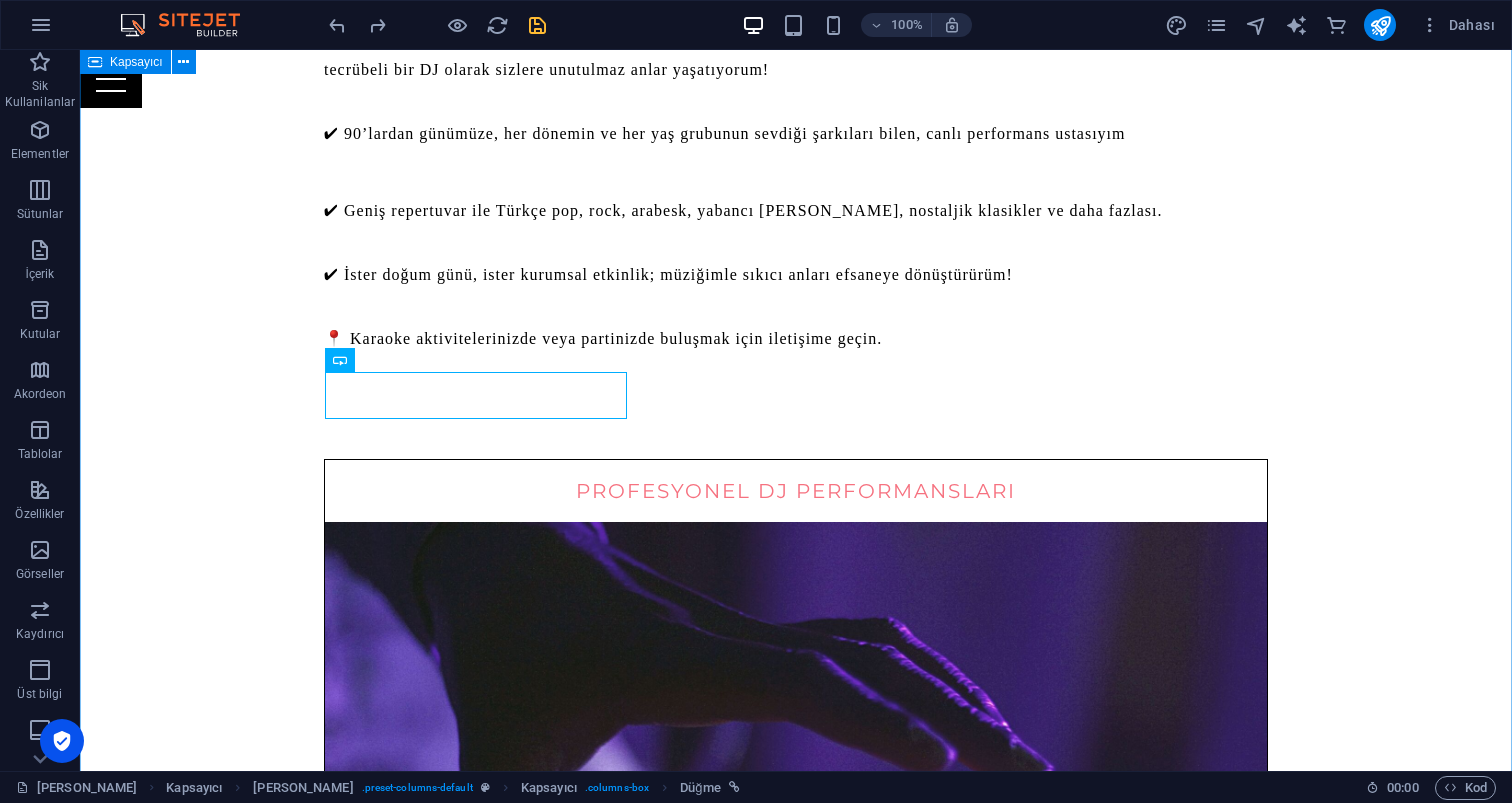 click on "Hakkımda Merhaba, ben Mehmet Çapar. 28 yıldır müziğin büyüsüyle iç içe, her türlü ortama uygun geniş bir müzik arşivi ve tecrübeli bir DJ olarak sizlere unutulmaz anlar yaşatıyorum! ✔ 90’lardan günümüze, her dönemin ve her yaş grubunun sevdiği şarkıları bilen, canlı performans ustasıyım ✔ Geniş repertuvar ile Türkçe pop, rock, arabesk, yabancı hitler, nostaljik klasikler ve daha fazlası. ✔ İster doğum günü, ister kurumsal etkinlik; müziğimle sıkıcı anları efsaneye dönüştürürüm! 📍 Karaoke aktivitelerinizde veya partinizde buluşmak için iletişime geçin. PROFESYONEL DJ PERFORMANSLARI iletişime geçin Eğlence Dolu Etkinlikler İLETİŞİME GEÇİN Eğlence Dolu Etkinlikler İLETİŞİME GEÇİN KARAOKE AKTİVİTELERİ İLETİŞİME GEÇİN" at bounding box center [796, 1772] 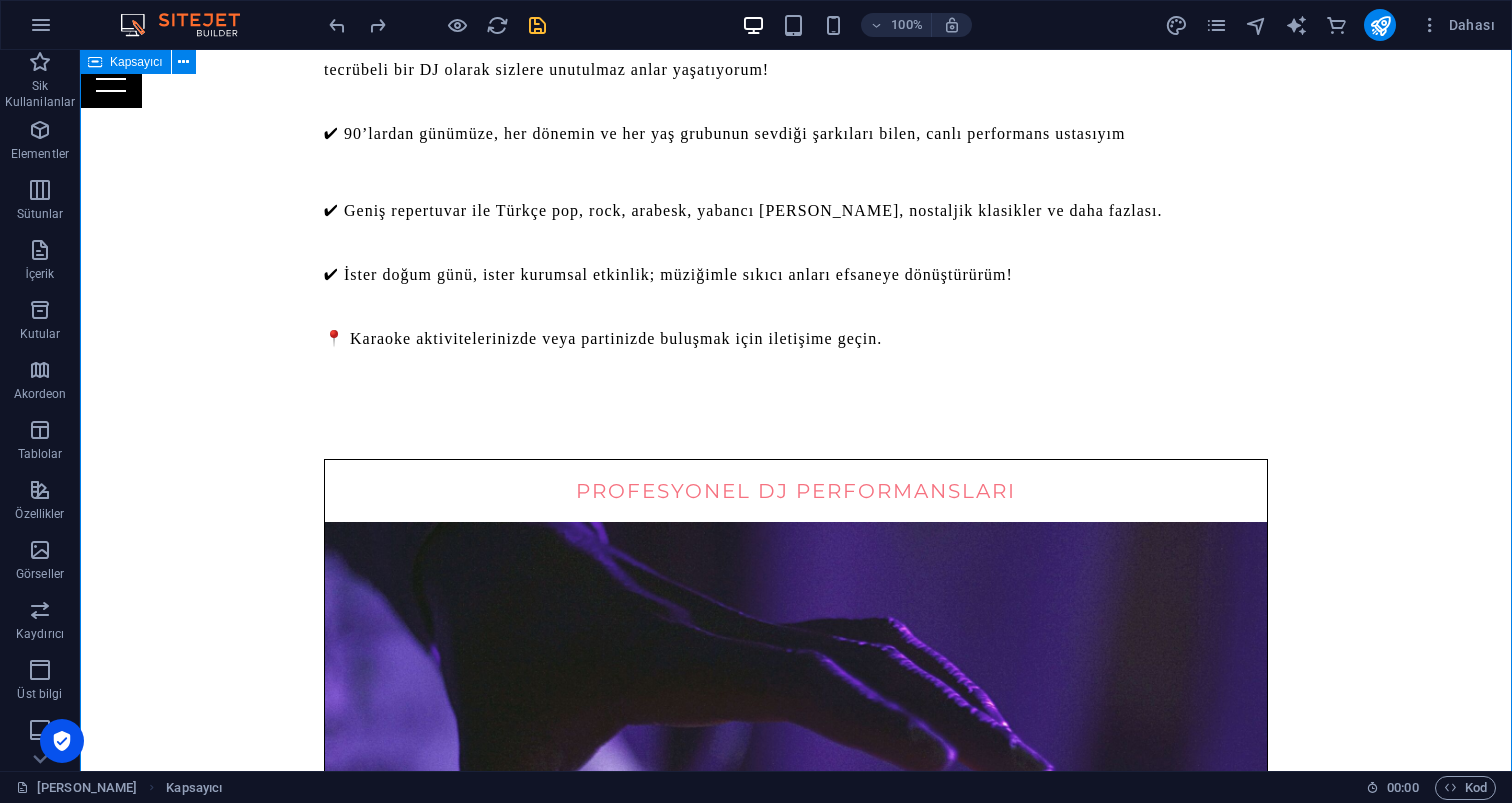 click on "Hakkımda Merhaba, ben Mehmet Çapar. 28 yıldır müziğin büyüsüyle iç içe, her türlü ortama uygun geniş bir müzik arşivi ve tecrübeli bir DJ olarak sizlere unutulmaz anlar yaşatıyorum! ✔ 90’lardan günümüze, her dönemin ve her yaş grubunun sevdiği şarkıları bilen, canlı performans ustasıyım ✔ Geniş repertuvar ile Türkçe pop, rock, arabesk, yabancı hitler, nostaljik klasikler ve daha fazlası. ✔ İster doğum günü, ister kurumsal etkinlik; müziğimle sıkıcı anları efsaneye dönüştürürüm! 📍 Karaoke aktivitelerinizde veya partinizde buluşmak için iletişime geçin. PROFESYONEL DJ PERFORMANSLARI iletişime geçin Eğlence Dolu Etkinlikler İLETİŞİME GEÇİN Eğlence Dolu Etkinlikler İLETİŞİME GEÇİN KARAOKE AKTİVİTELERİ İLETİŞİME GEÇİN" at bounding box center (796, 1772) 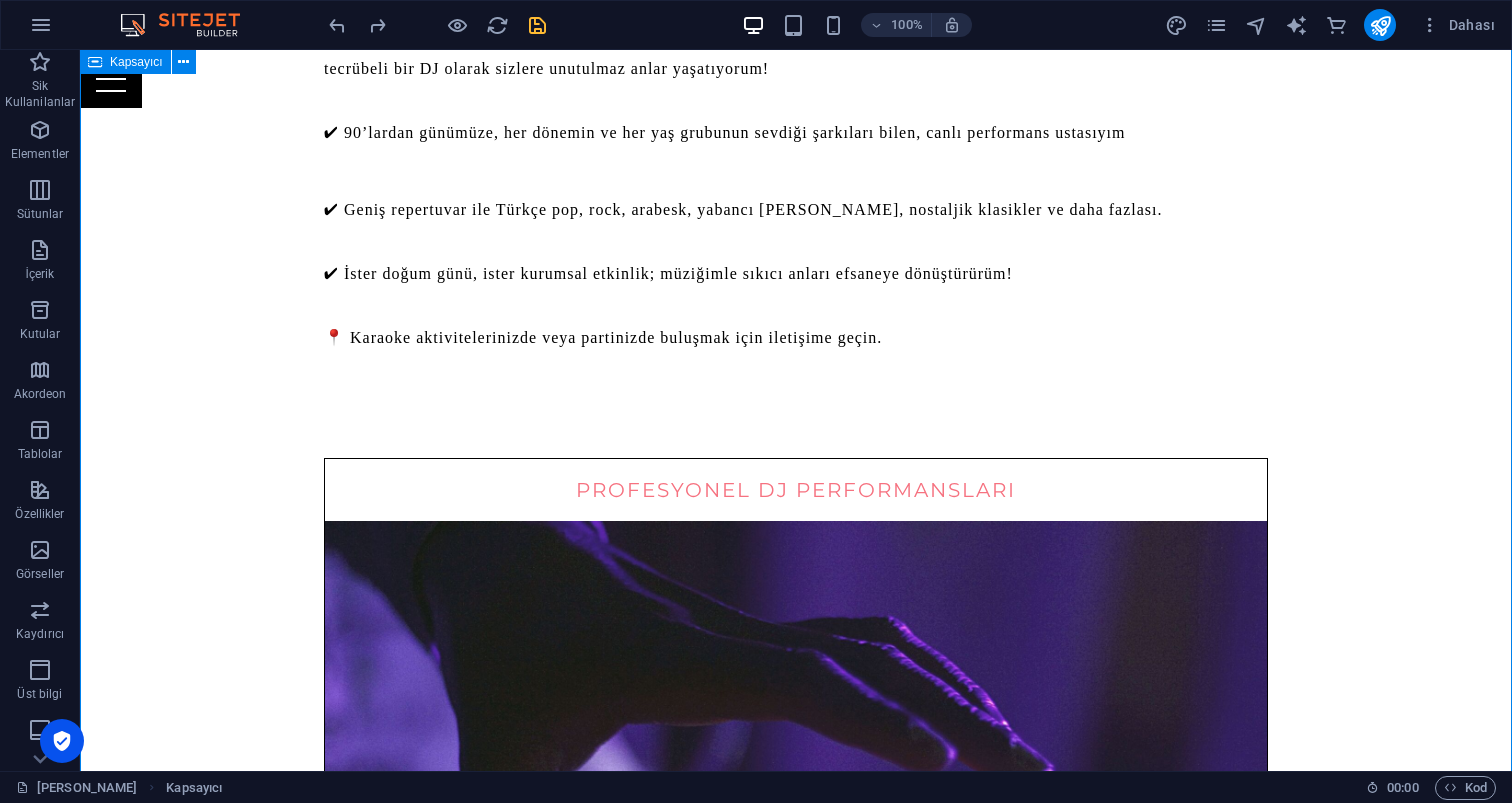 click on "Hakkımda Merhaba, ben Mehmet Çapar. 28 yıldır müziğin büyüsüyle iç içe, her türlü ortama uygun geniş bir müzik arşivi ve tecrübeli bir DJ olarak sizlere unutulmaz anlar yaşatıyorum! ✔ 90’lardan günümüze, her dönemin ve her yaş grubunun sevdiği şarkıları bilen, canlı performans ustasıyım ✔ Geniş repertuvar ile Türkçe pop, rock, arabesk, yabancı hitler, nostaljik klasikler ve daha fazlası. ✔ İster doğum günü, ister kurumsal etkinlik; müziğimle sıkıcı anları efsaneye dönüştürürüm! 📍 Karaoke aktivitelerinizde veya partinizde buluşmak için iletişime geçin. PROFESYONEL DJ PERFORMANSLARI iletişime geçin Eğlence Dolu Etkinlikler İLETİŞİME GEÇİN Eğlence Dolu Etkinlikler İLETİŞİME GEÇİN KARAOKE AKTİVİTELERİ İLETİŞİME GEÇİN" at bounding box center [796, 1771] 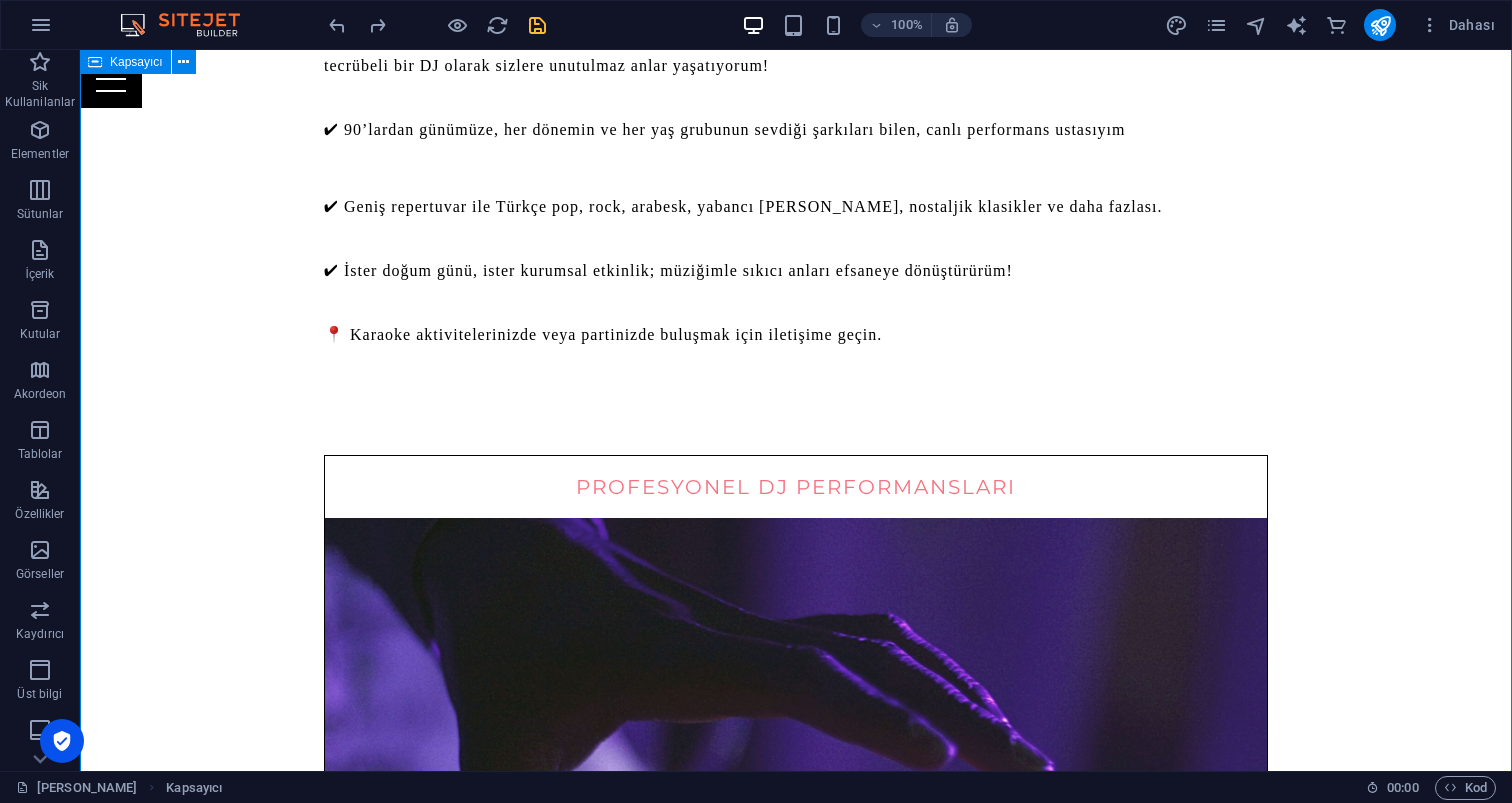 click on "Hakkımda Merhaba, ben Mehmet Çapar. 28 yıldır müziğin büyüsüyle iç içe, her türlü ortama uygun geniş bir müzik arşivi ve tecrübeli bir DJ olarak sizlere unutulmaz anlar yaşatıyorum! ✔ 90’lardan günümüze, her dönemin ve her yaş grubunun sevdiği şarkıları bilen, canlı performans ustasıyım ✔ Geniş repertuvar ile Türkçe pop, rock, arabesk, yabancı hitler, nostaljik klasikler ve daha fazlası. ✔ İster doğum günü, ister kurumsal etkinlik; müziğimle sıkıcı anları efsaneye dönüştürürüm! 📍 Karaoke aktivitelerinizde veya partinizde buluşmak için iletişime geçin. PROFESYONEL DJ PERFORMANSLARI iletişime geçin Eğlence Dolu Etkinlikler İLETİŞİME GEÇİN Eğlence Dolu Etkinlikler İLETİŞİME GEÇİN KARAOKE AKTİVİTELERİ İLETİŞİME GEÇİN" at bounding box center (796, 1768) 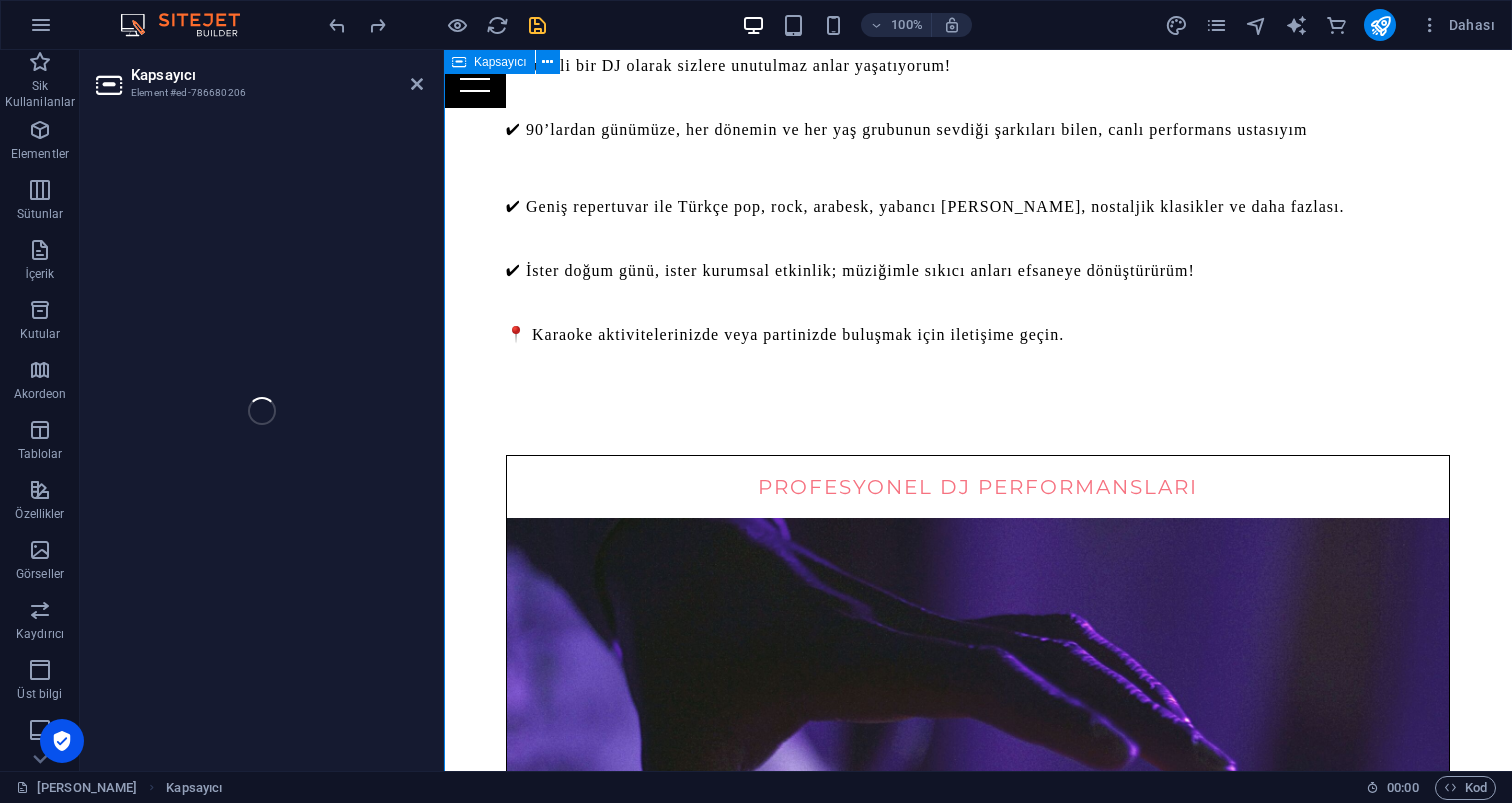 scroll, scrollTop: 1345, scrollLeft: 0, axis: vertical 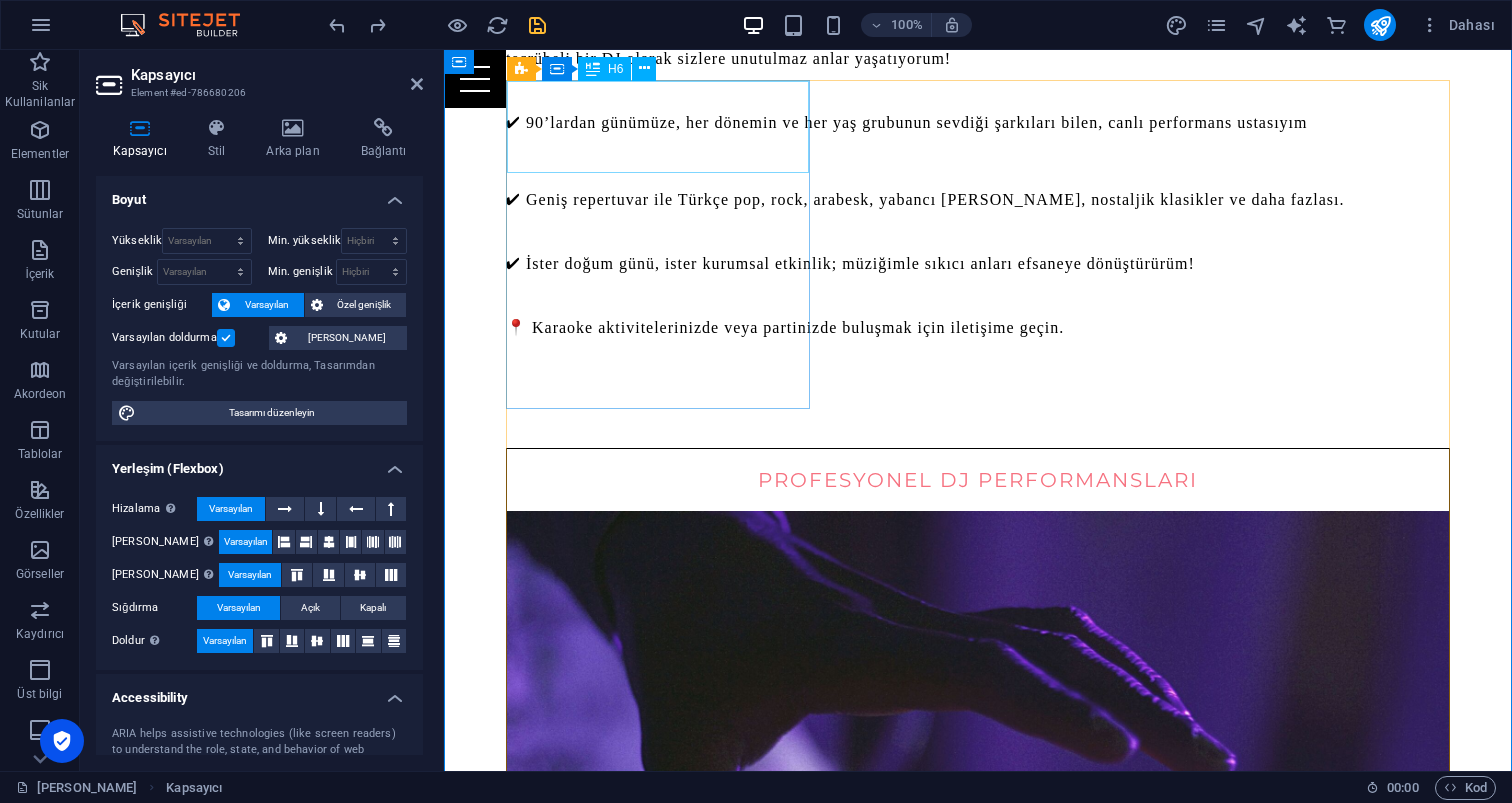 click on "PROFESYONEL DJ PERFORMANSLARI" at bounding box center (978, 480) 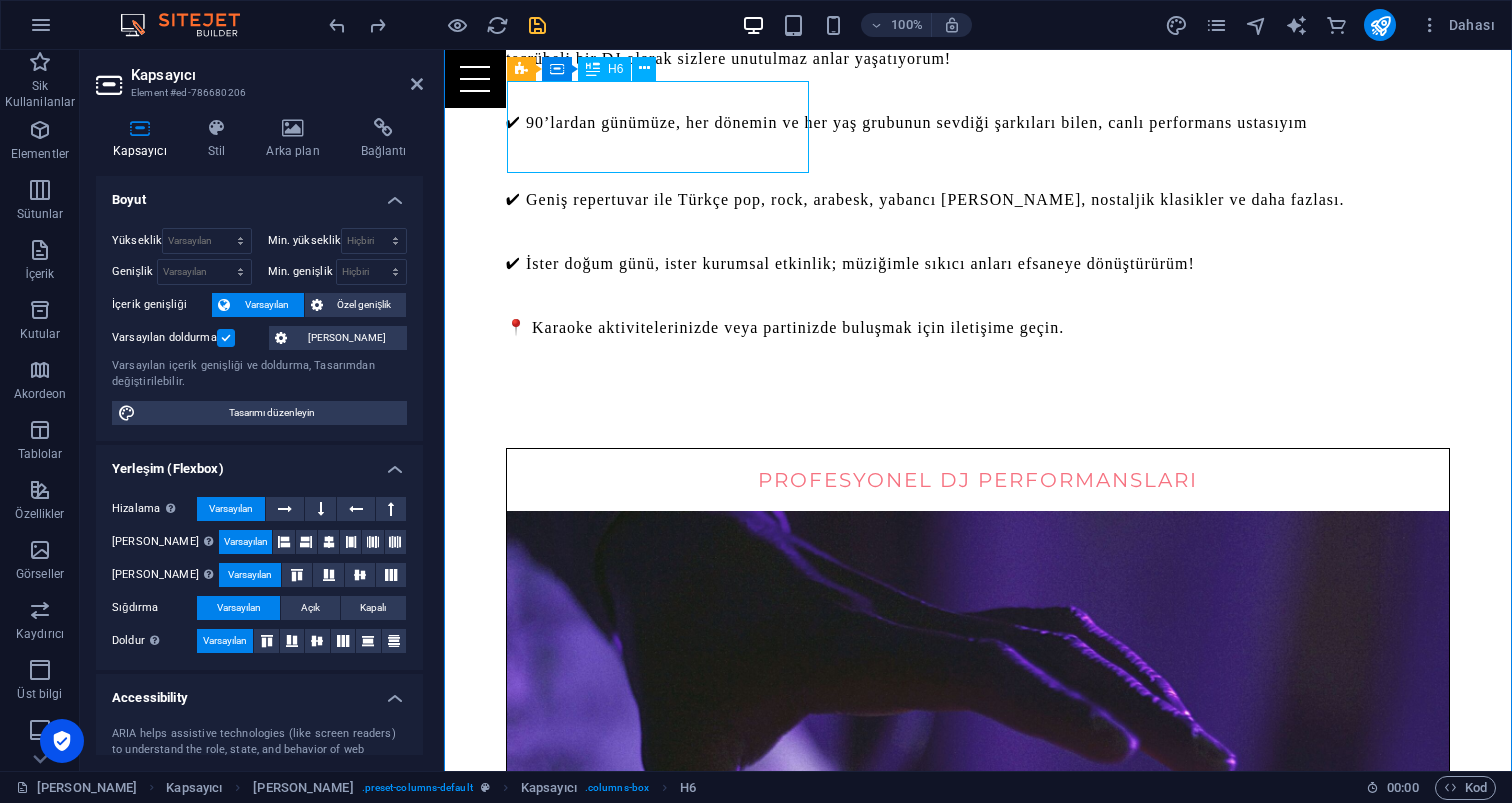 click on "PROFESYONEL DJ PERFORMANSLARI" at bounding box center [978, 480] 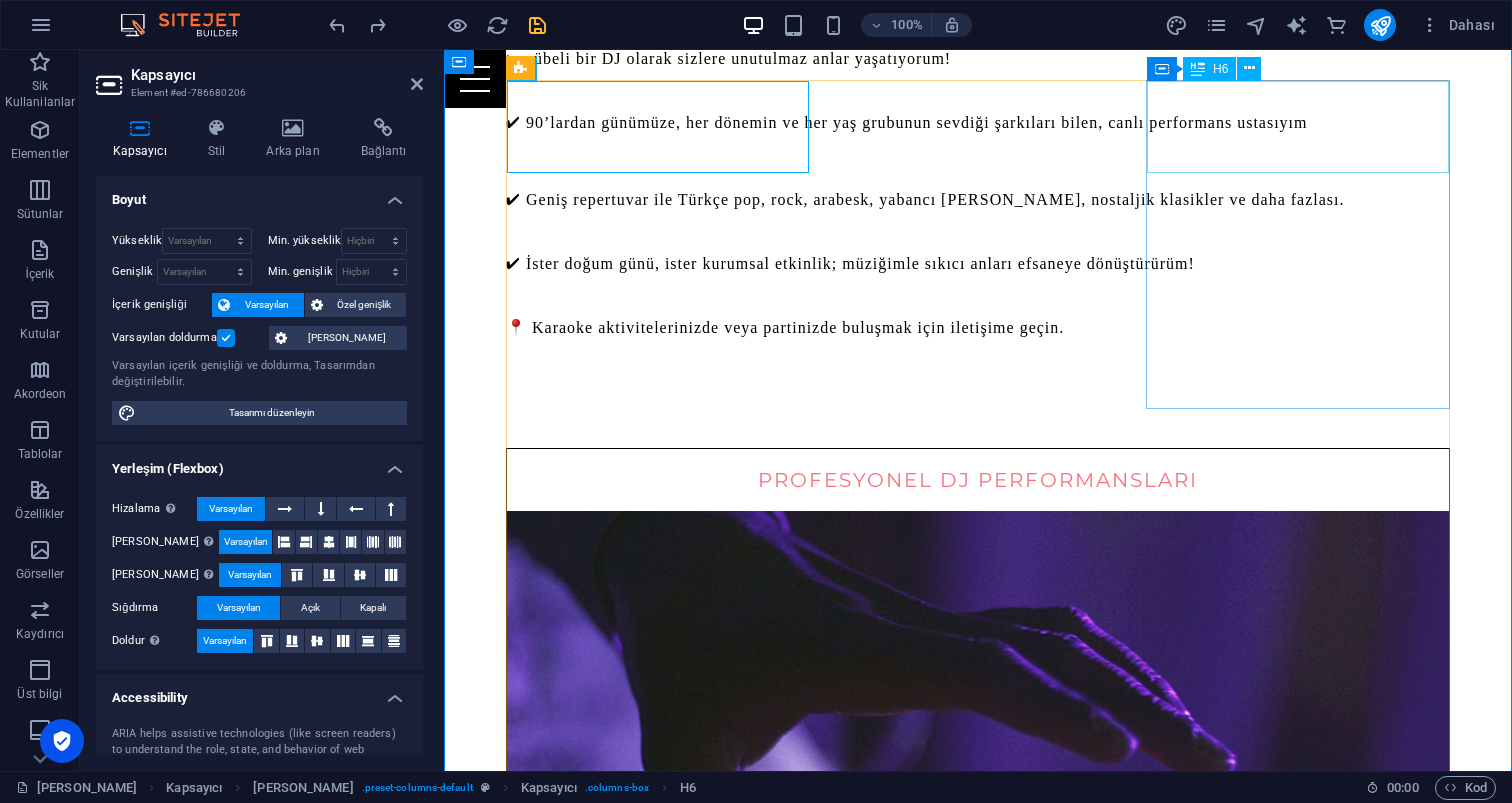 click on "Eğlence Dolu Etkinlikler" at bounding box center (978, 1892) 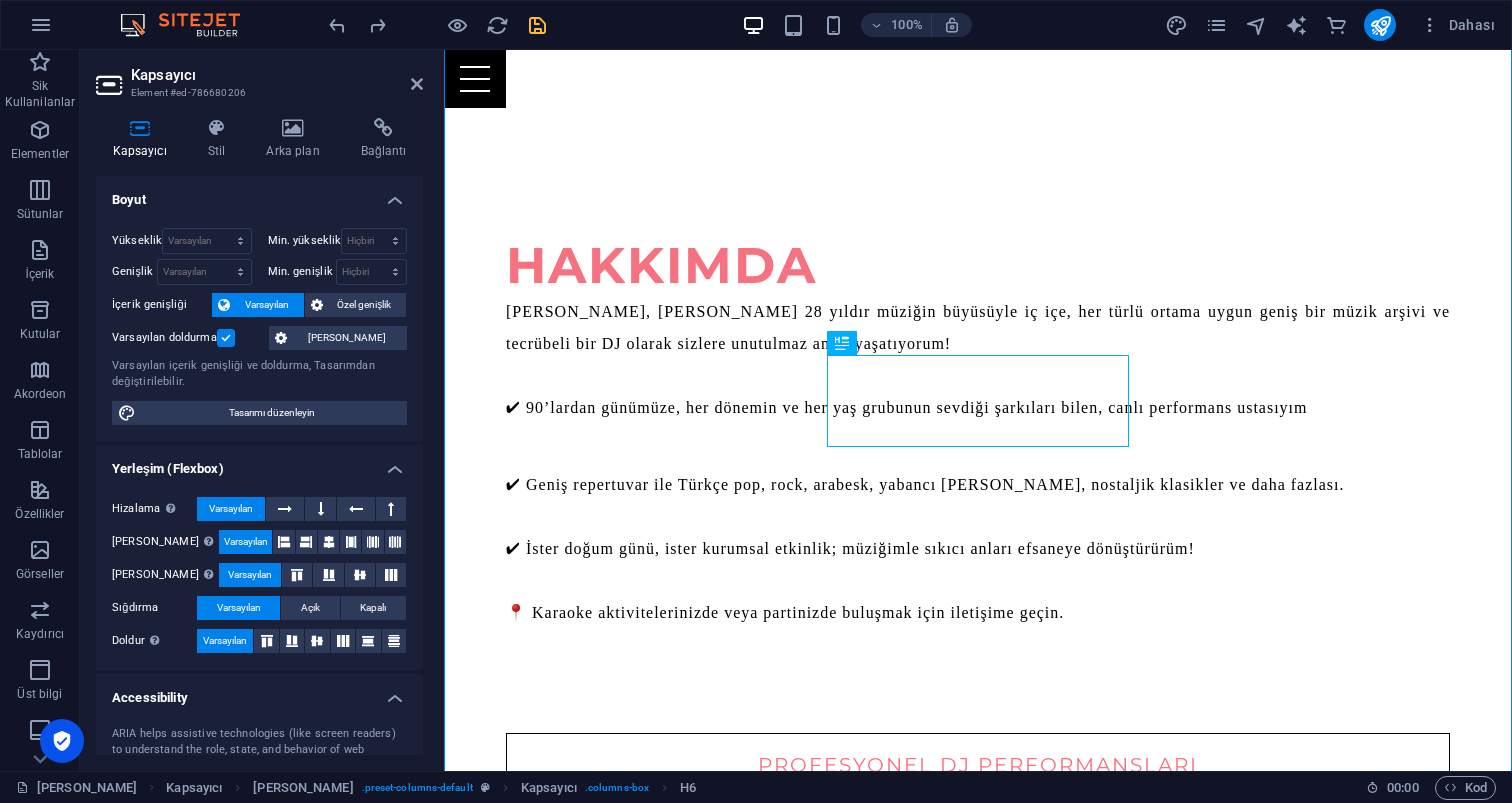 scroll, scrollTop: 1058, scrollLeft: 0, axis: vertical 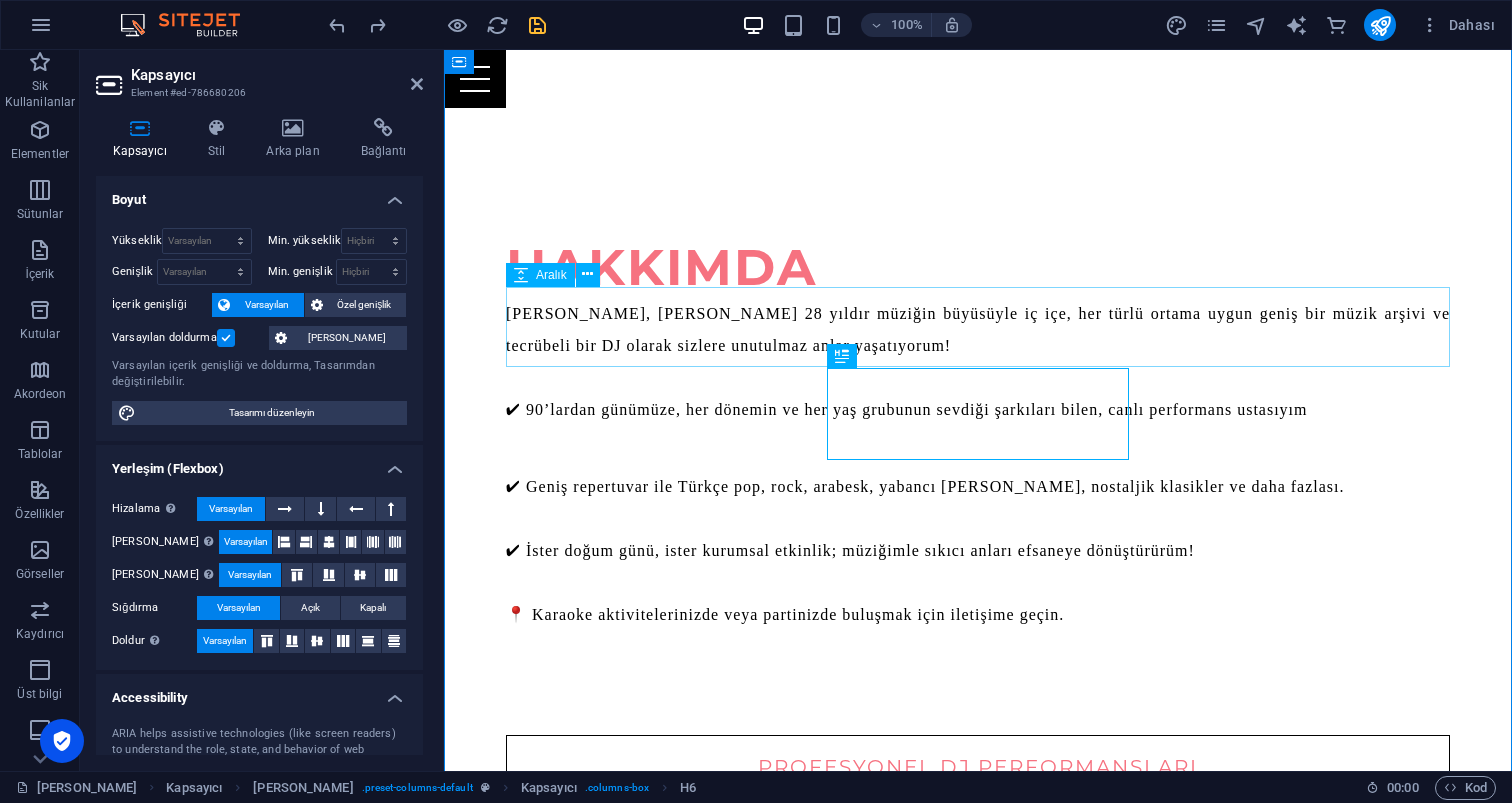 click at bounding box center (978, 695) 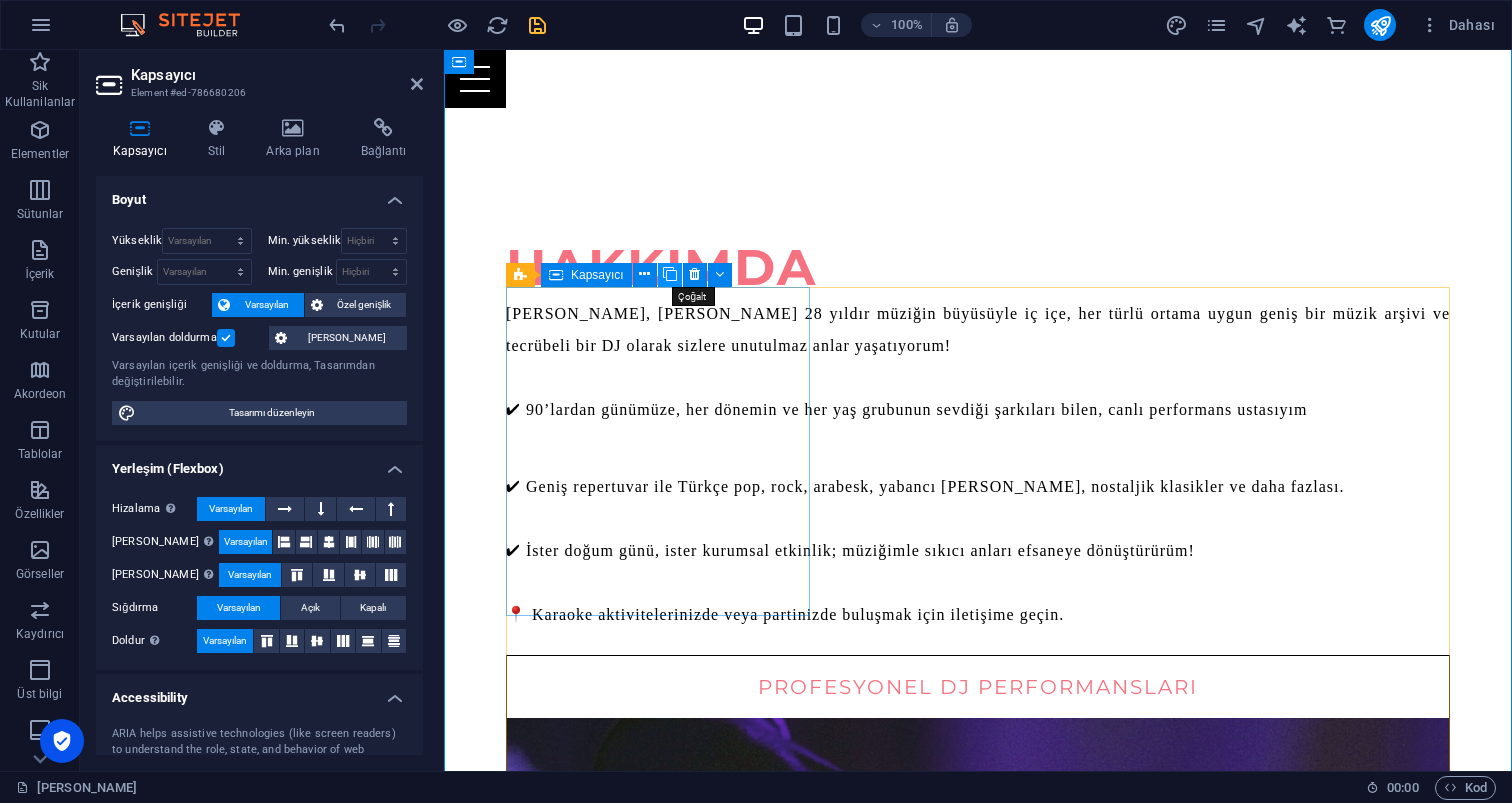 click at bounding box center (670, 275) 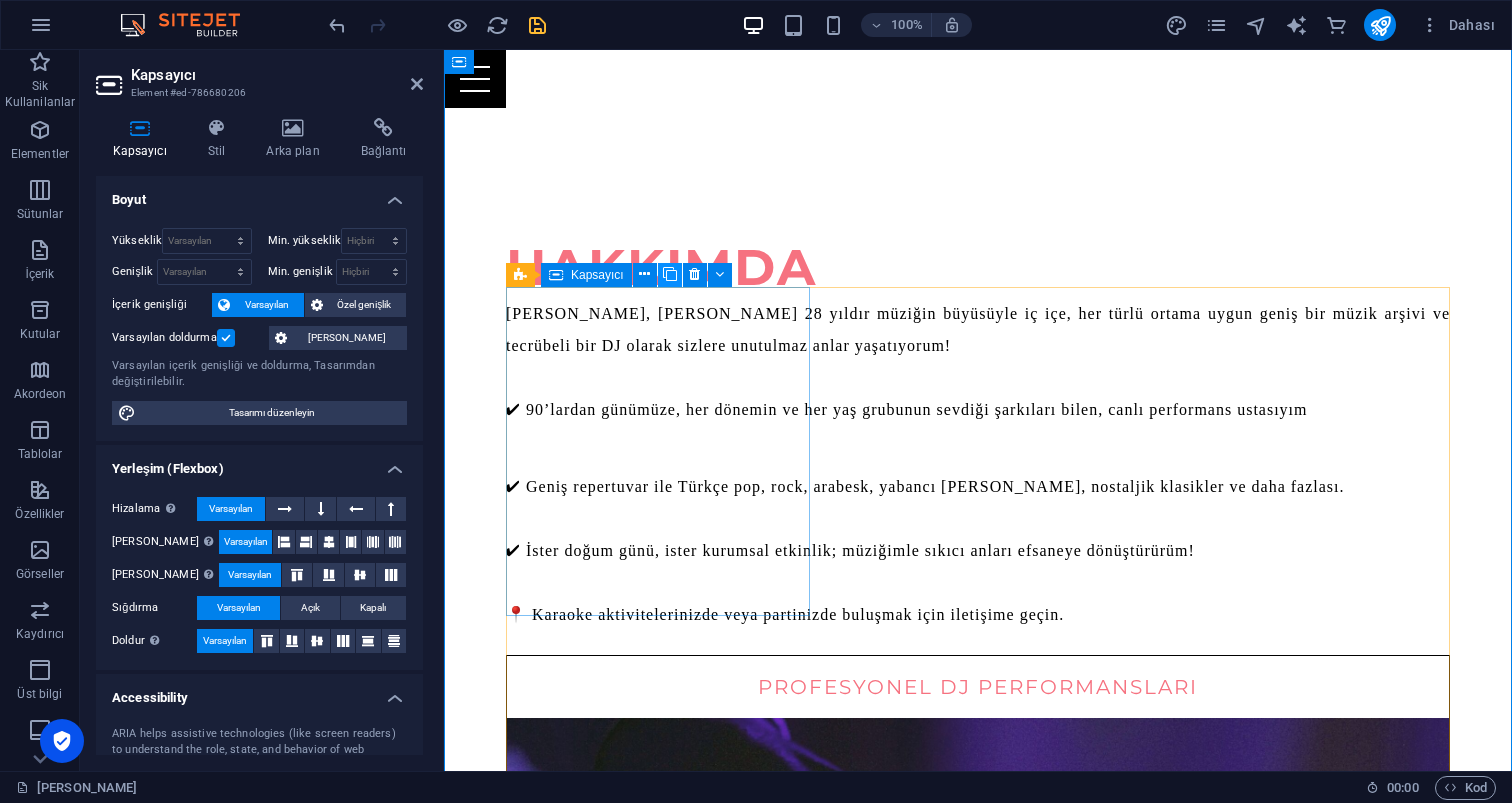 click at bounding box center [670, 274] 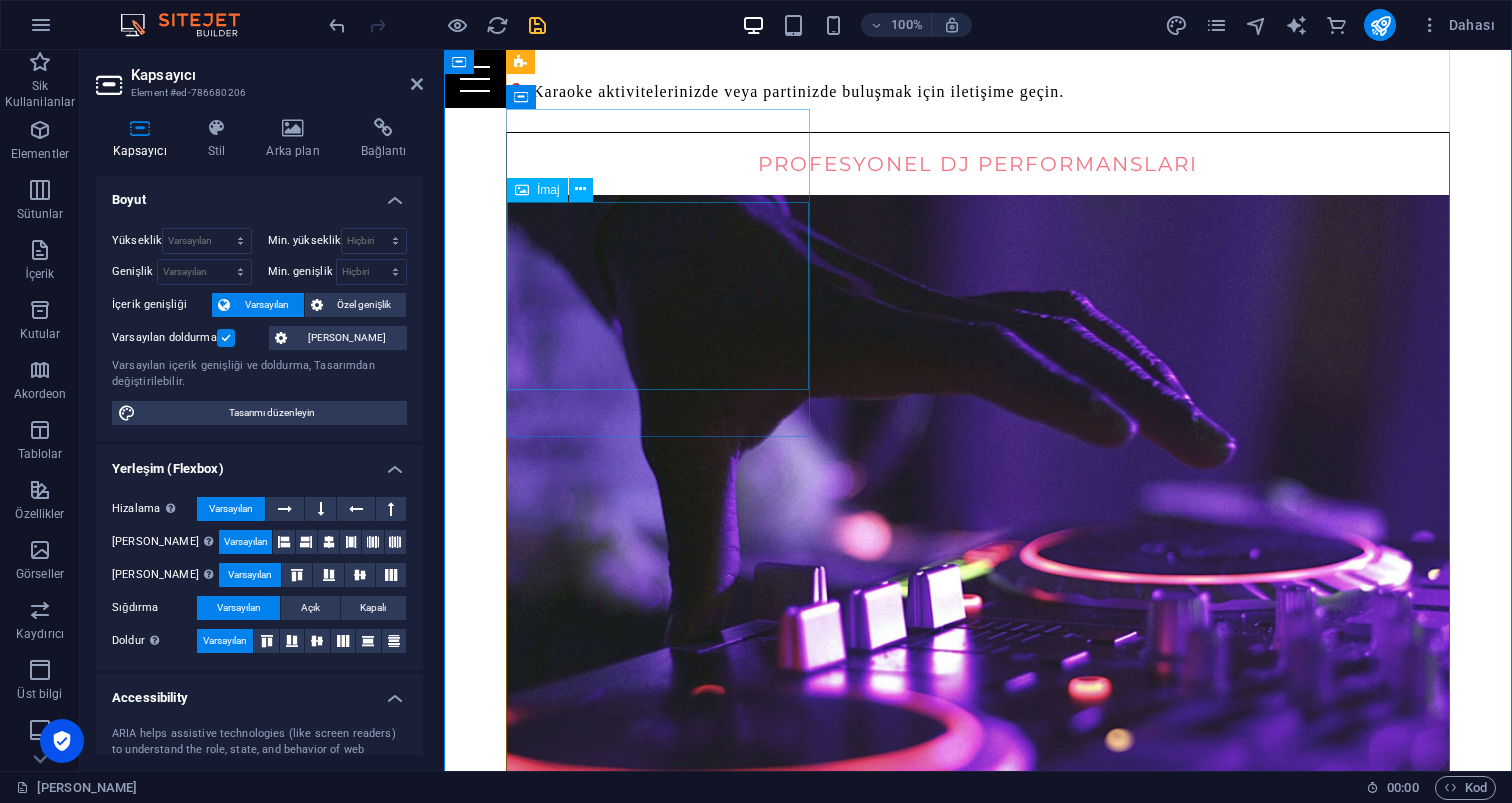 click at bounding box center (978, 2608) 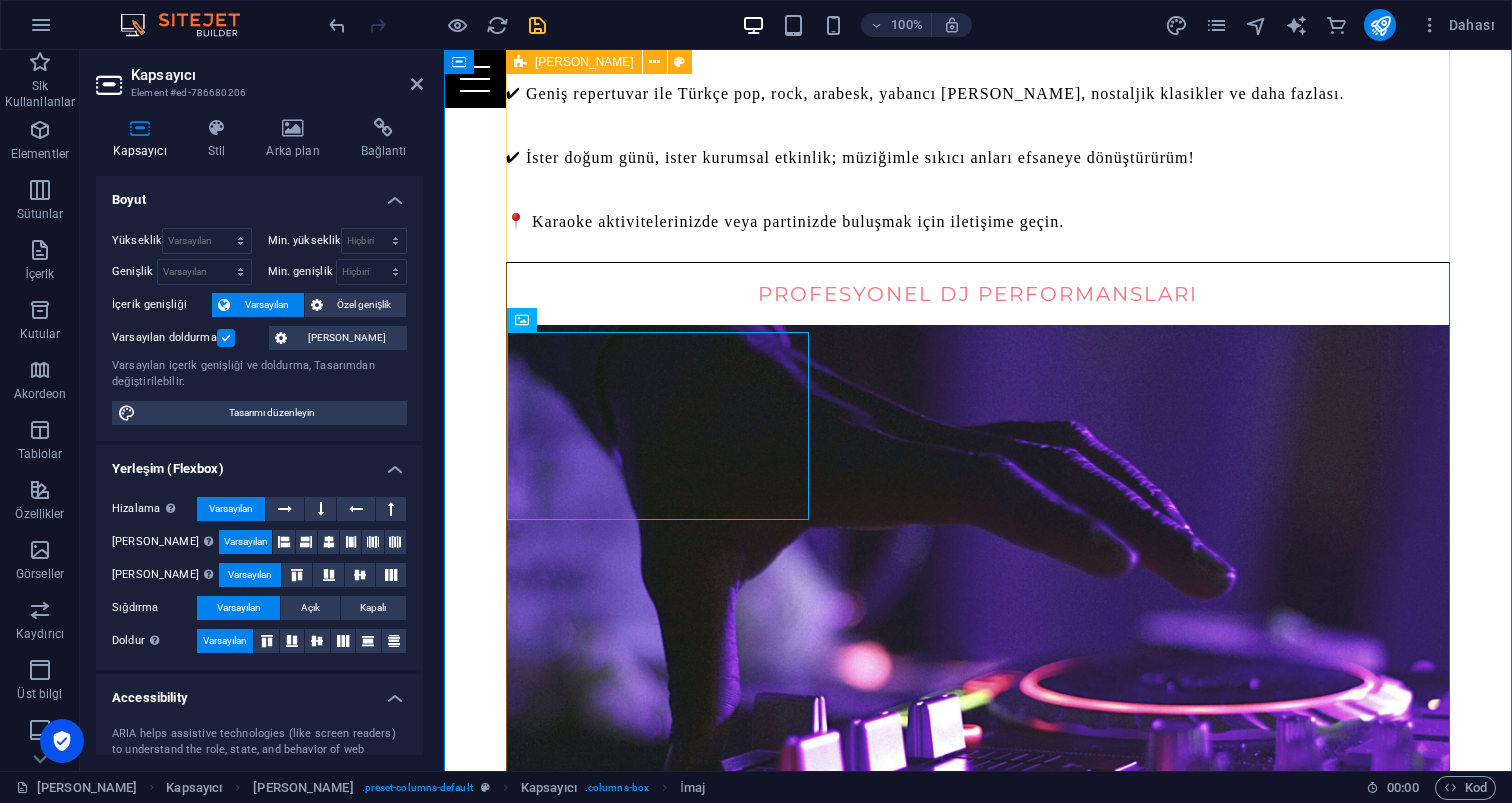 scroll, scrollTop: 1450, scrollLeft: 0, axis: vertical 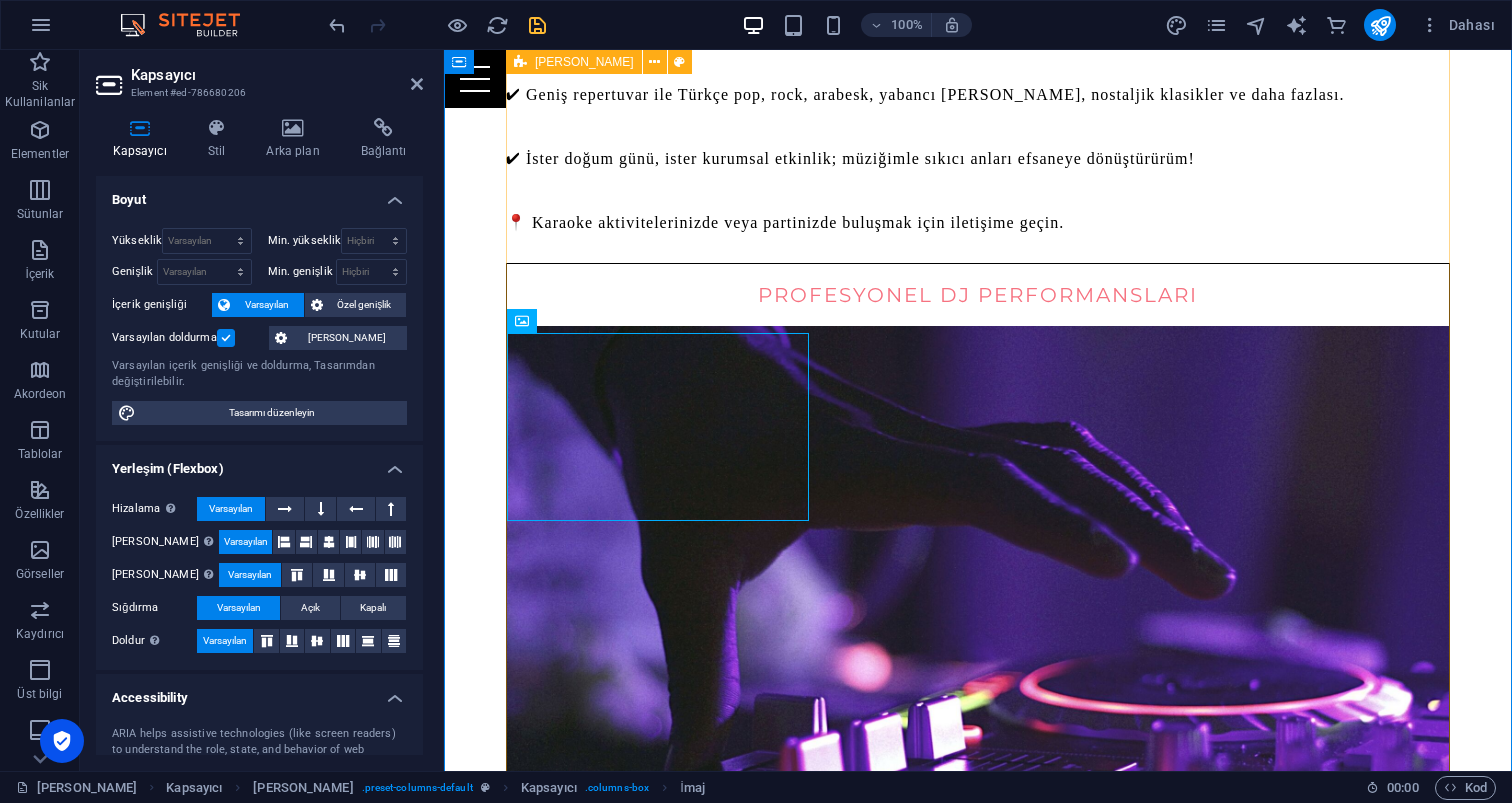 click on "PROFESYONEL DJ PERFORMANSLARI iletişime geçin PROFESYONEL DJ PERFORMANSLARI iletişime geçin PROFESYONEL DJ PERFORMANSLARI iletişime geçin PROFESYONEL DJ PERFORMANSLARI iletişime geçin Eğlence Dolu Etkinlikler İLETİŞİME GEÇİN Eğlence Dolu Etkinlikler İLETİŞİME GEÇİN KARAOKE AKTİVİTELERİ İLETİŞİME GEÇİN" at bounding box center [978, 2769] 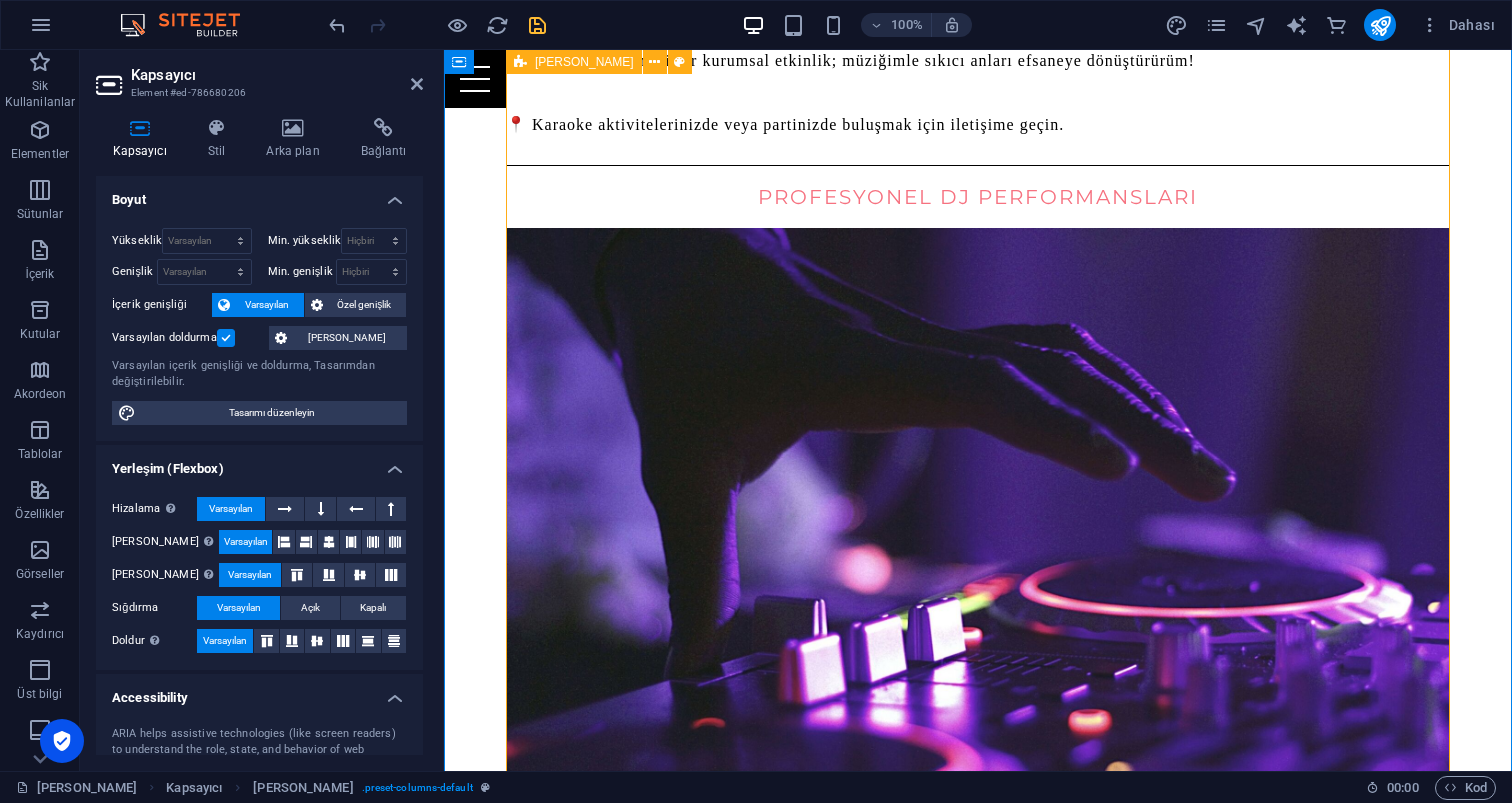 scroll, scrollTop: 1552, scrollLeft: 0, axis: vertical 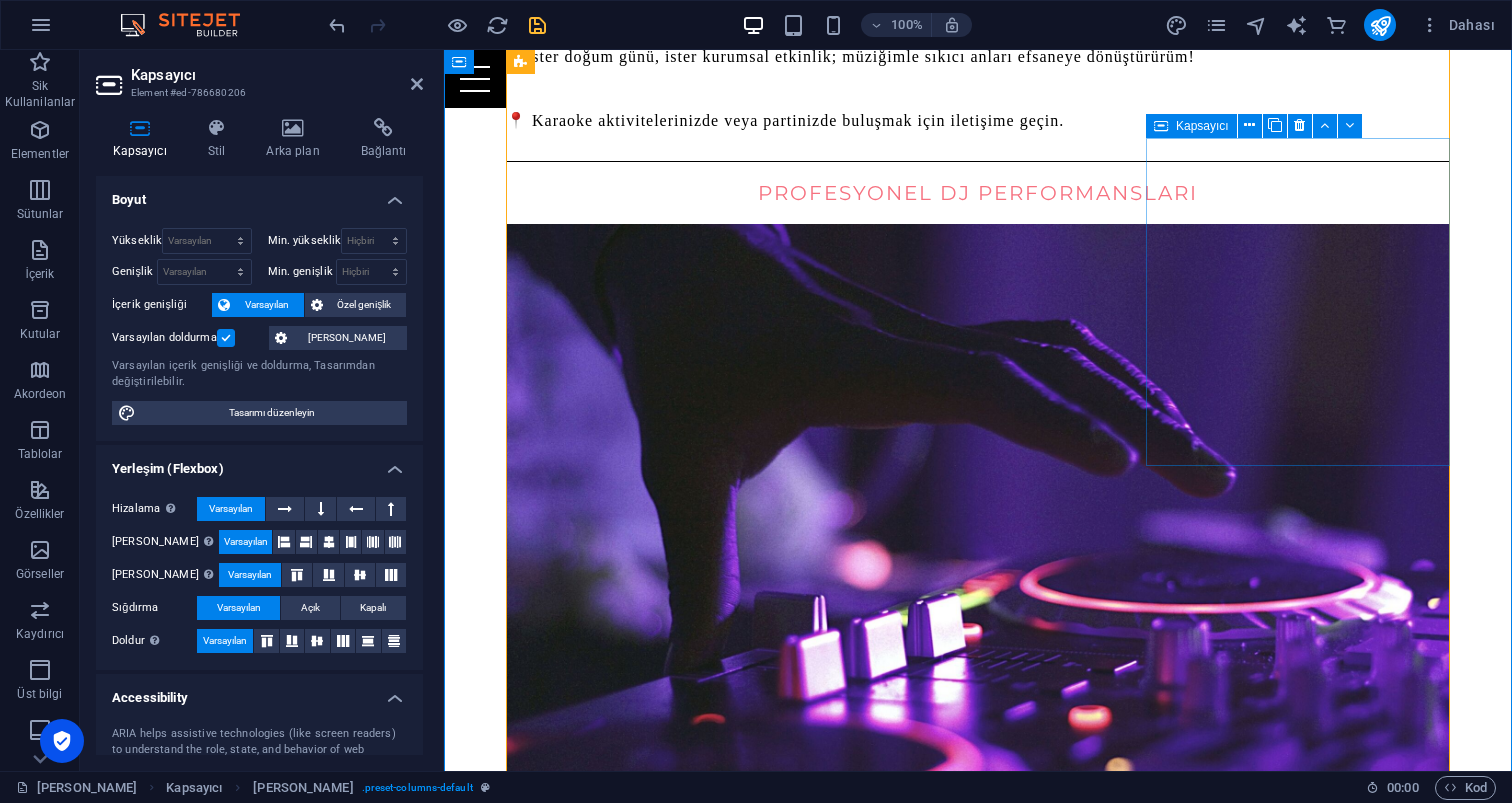 click on "Kapsayıcı" at bounding box center [1202, 126] 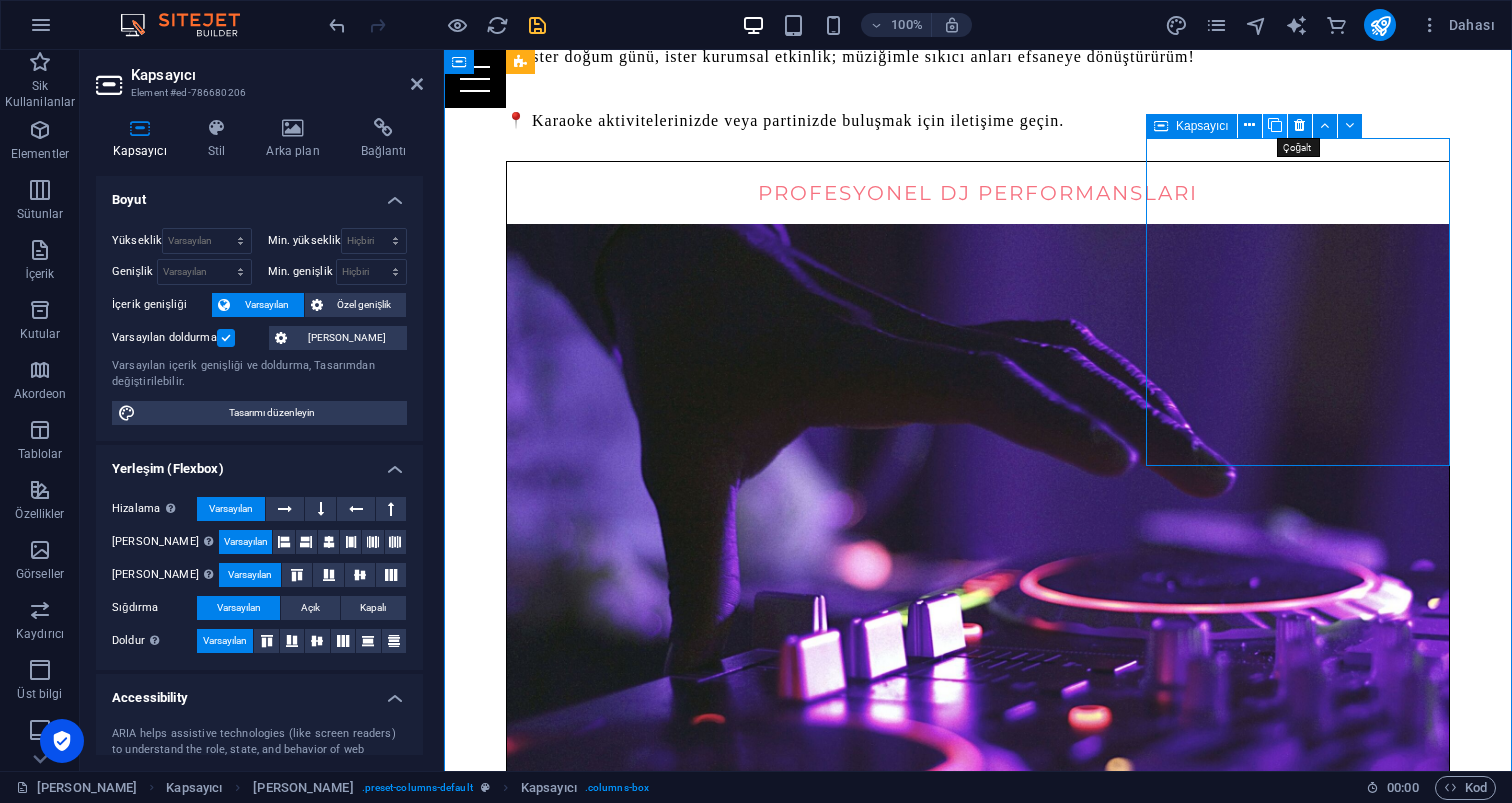 click at bounding box center (1275, 125) 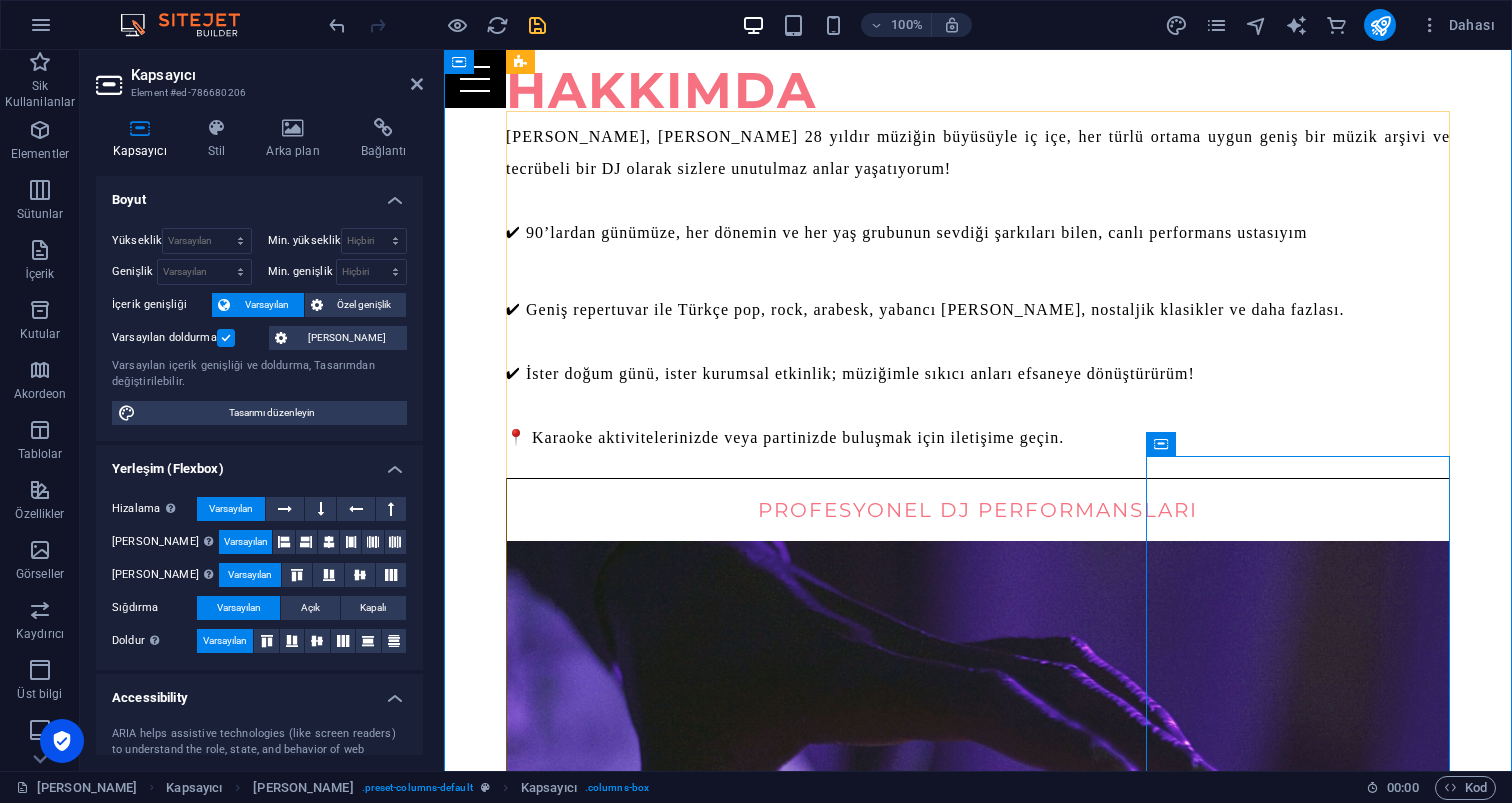 scroll, scrollTop: 1234, scrollLeft: 0, axis: vertical 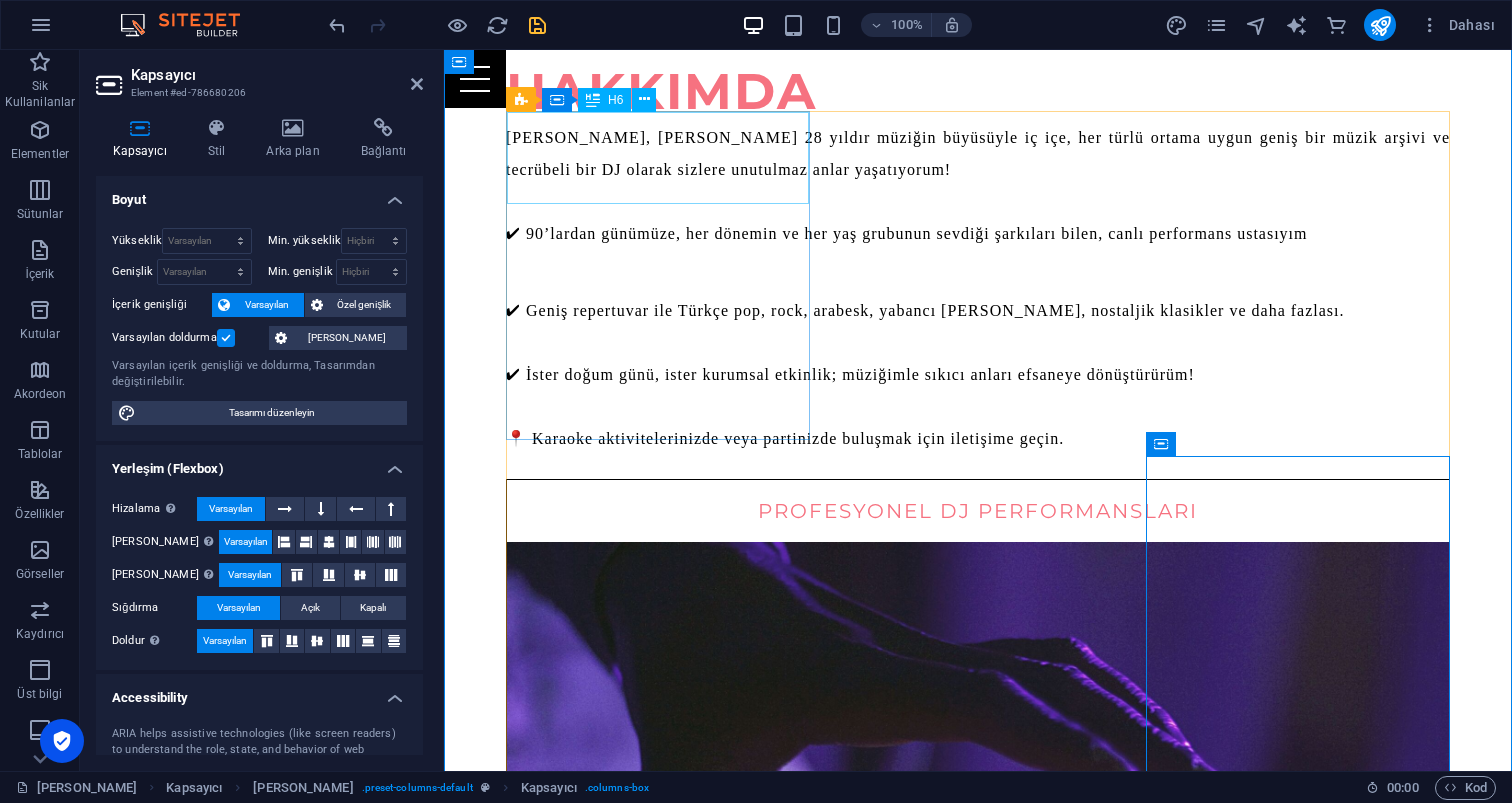 click on "PROFESYONEL DJ PERFORMANSLARI" at bounding box center [978, 511] 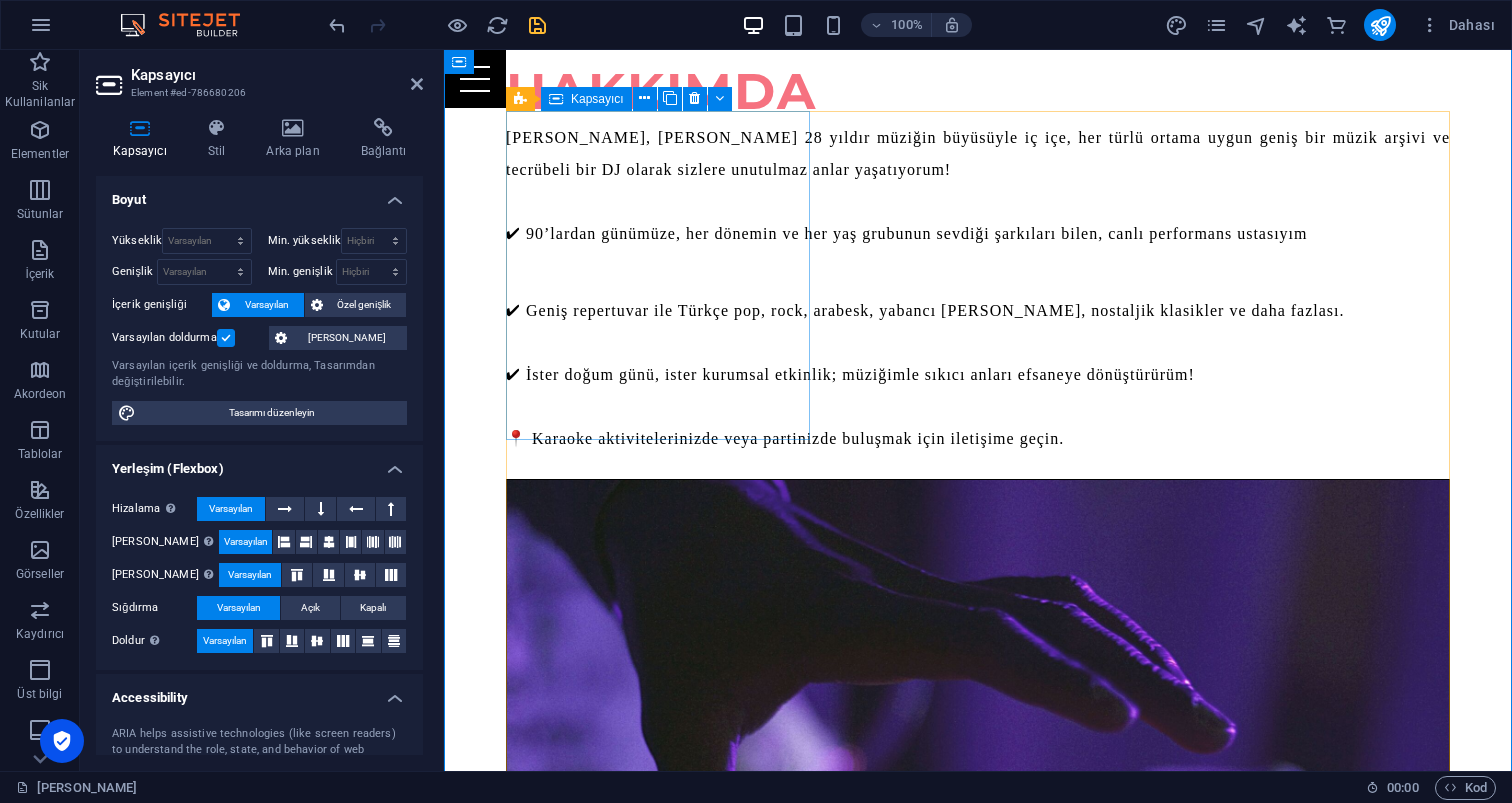 click on "iletişime geçin" at bounding box center [978, 797] 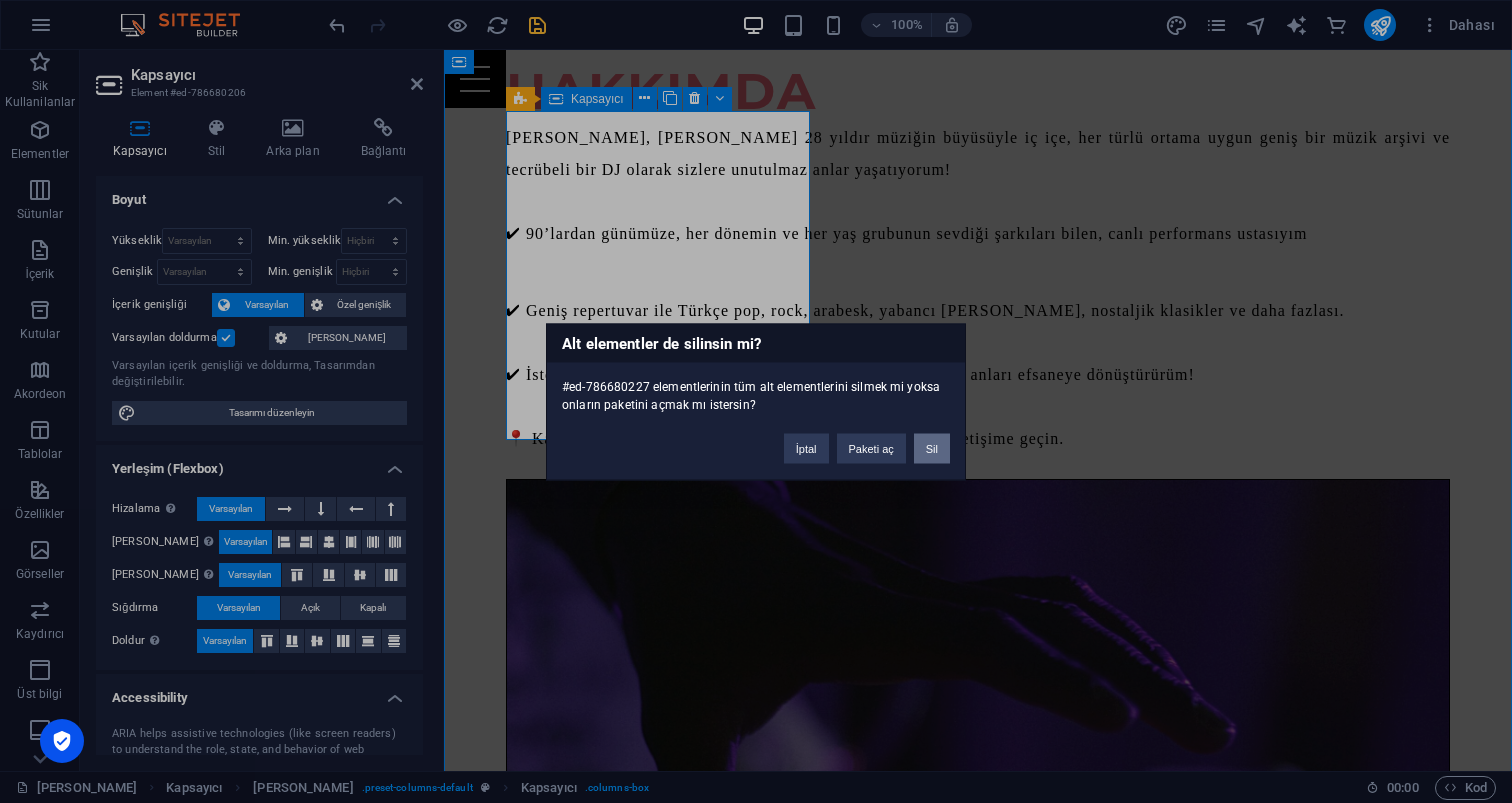 click on "Sil" at bounding box center (932, 448) 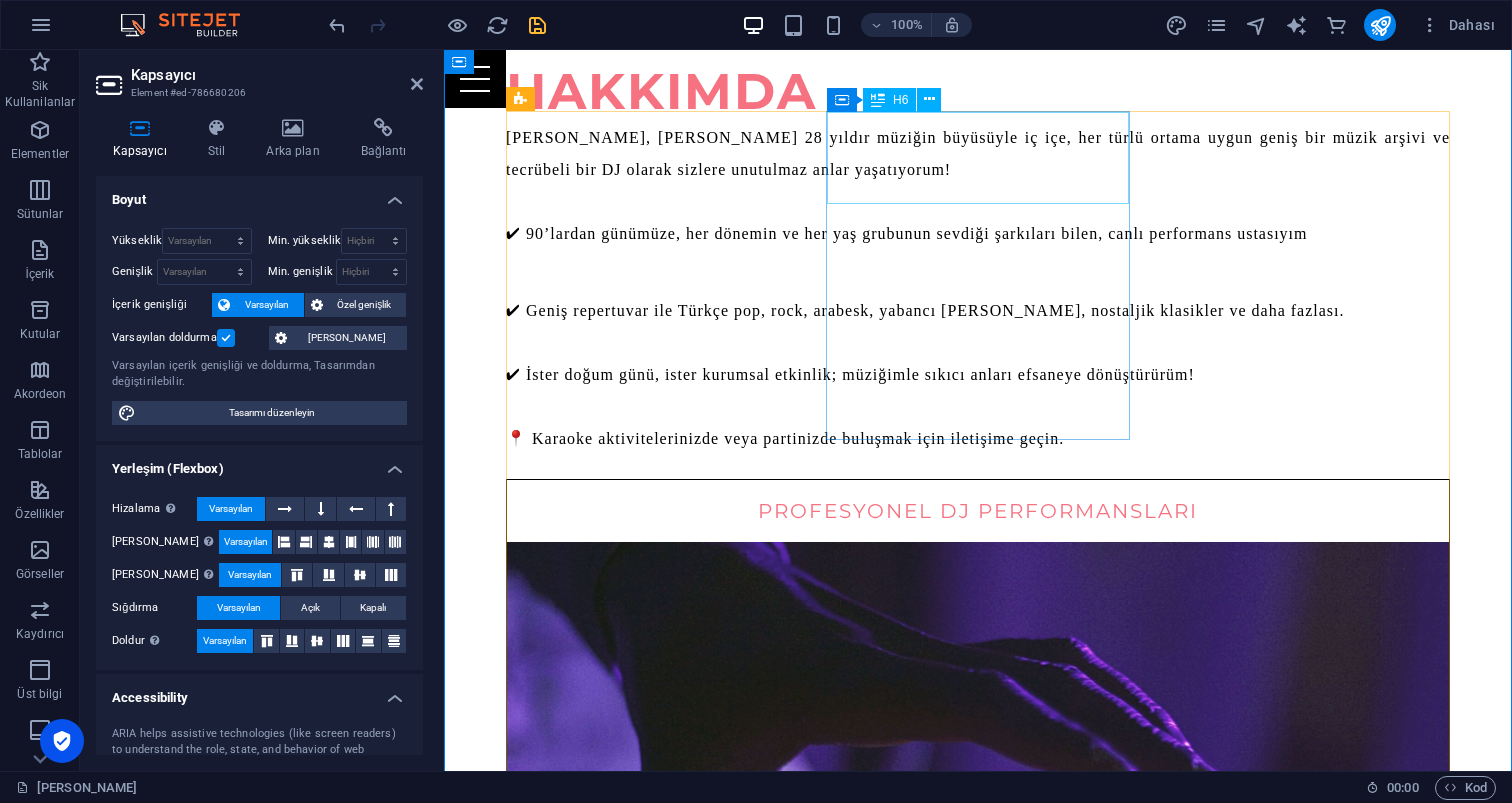 click on "PROFESYONEL DJ PERFORMANSLARI" at bounding box center (978, 1217) 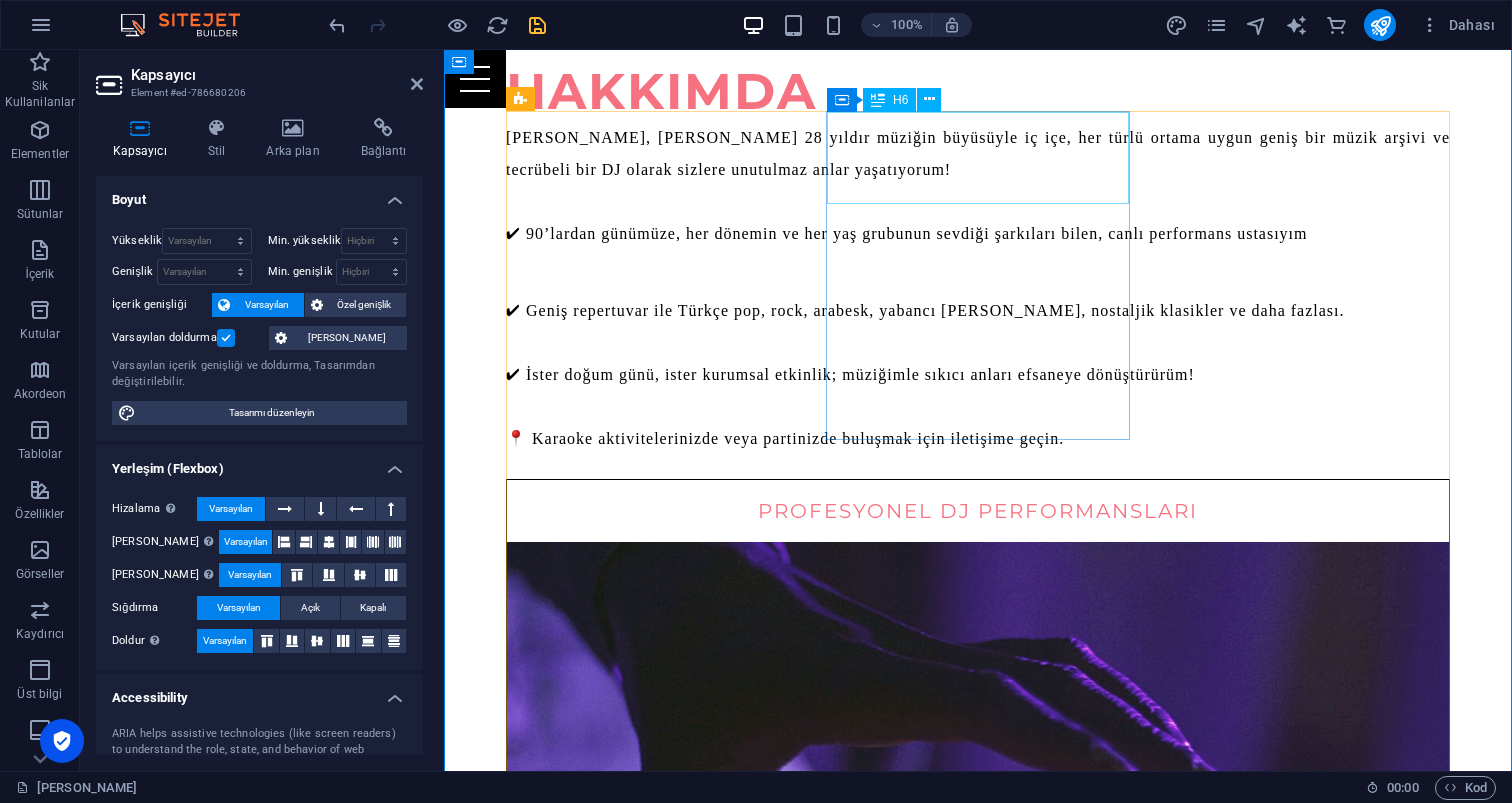 scroll, scrollTop: 1237, scrollLeft: 0, axis: vertical 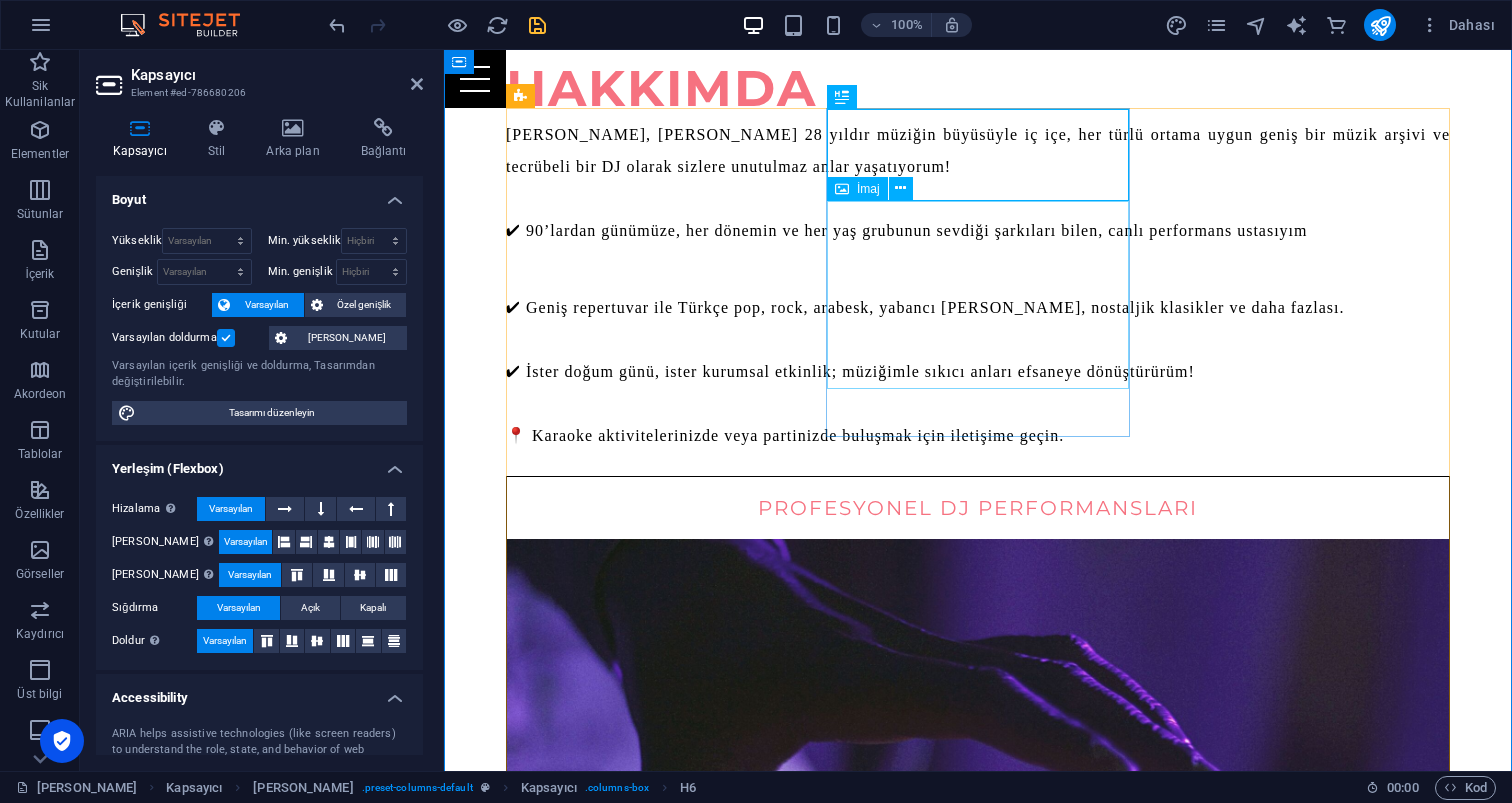 click at bounding box center (978, 1539) 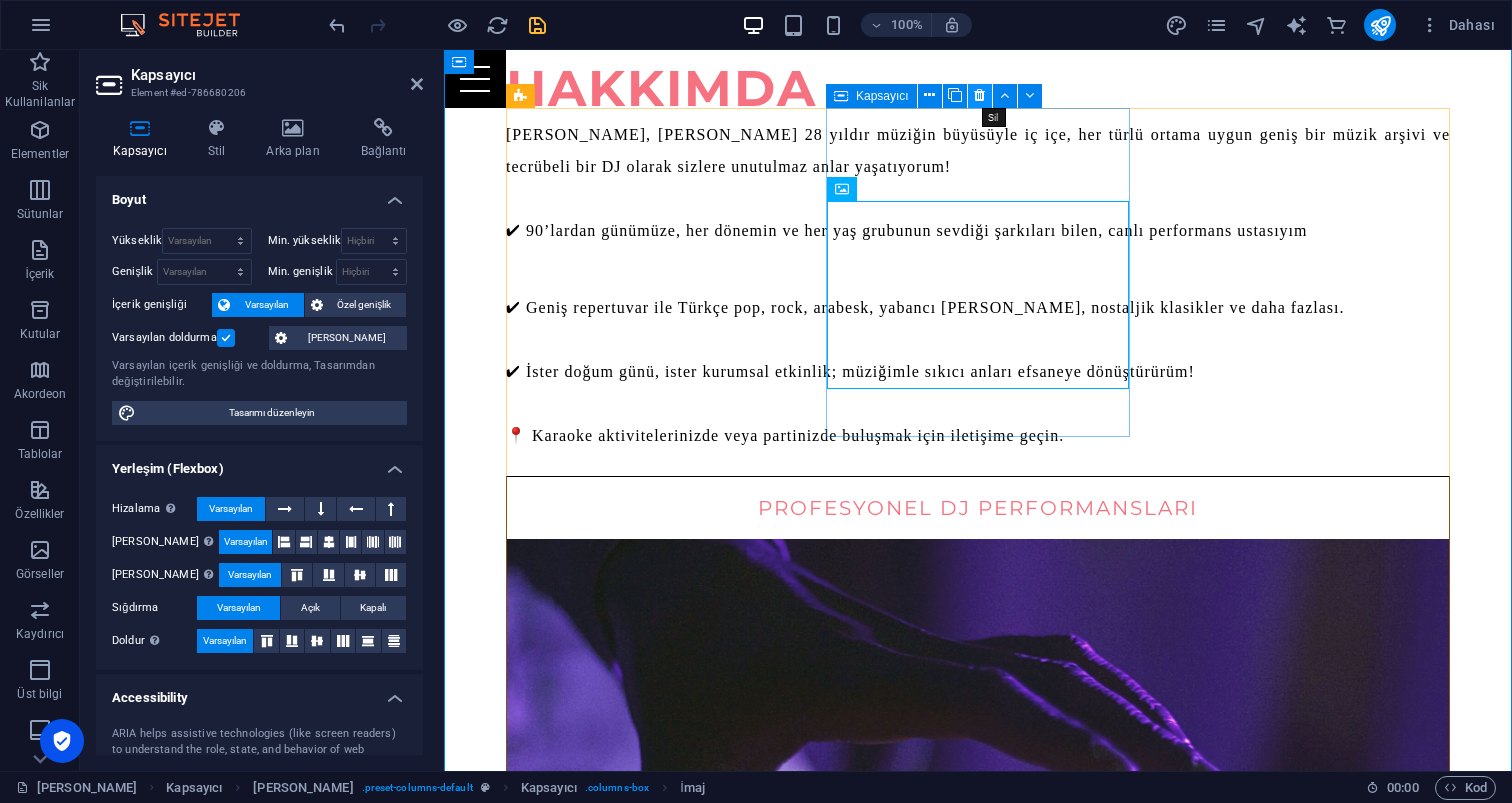 click at bounding box center (979, 95) 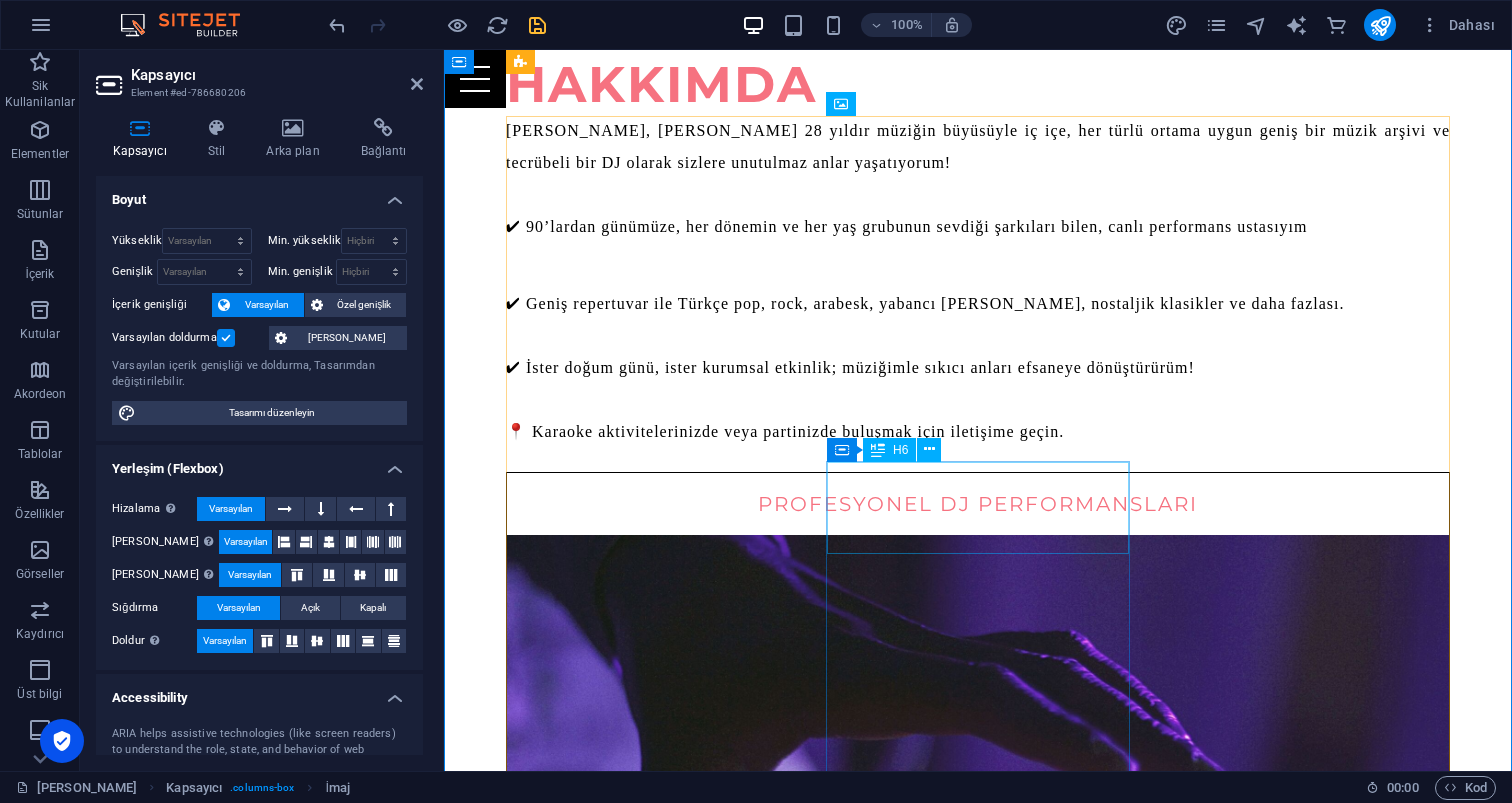 scroll, scrollTop: 1228, scrollLeft: 0, axis: vertical 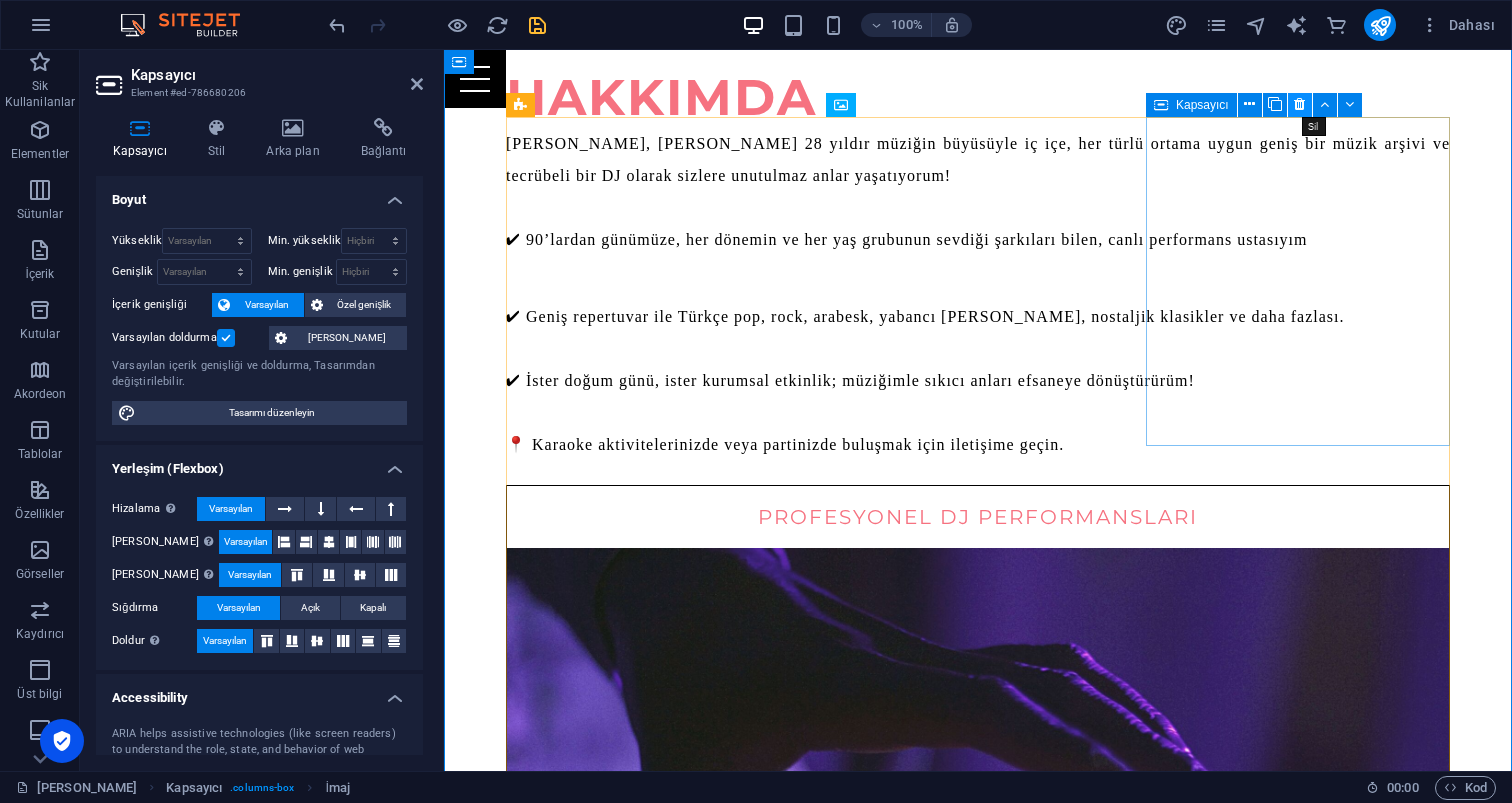 click at bounding box center [1299, 104] 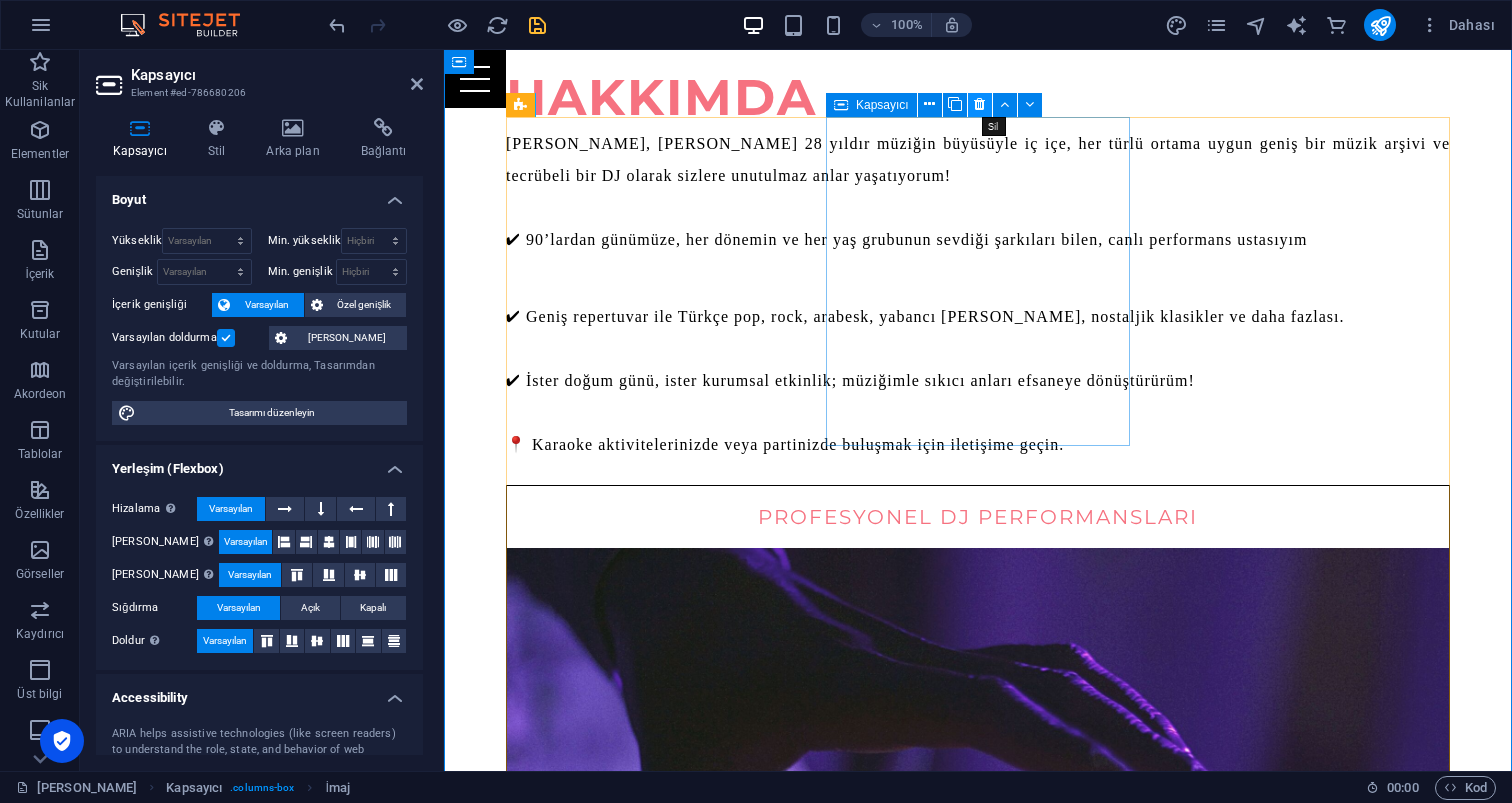 drag, startPoint x: 979, startPoint y: 101, endPoint x: 534, endPoint y: 51, distance: 447.80017 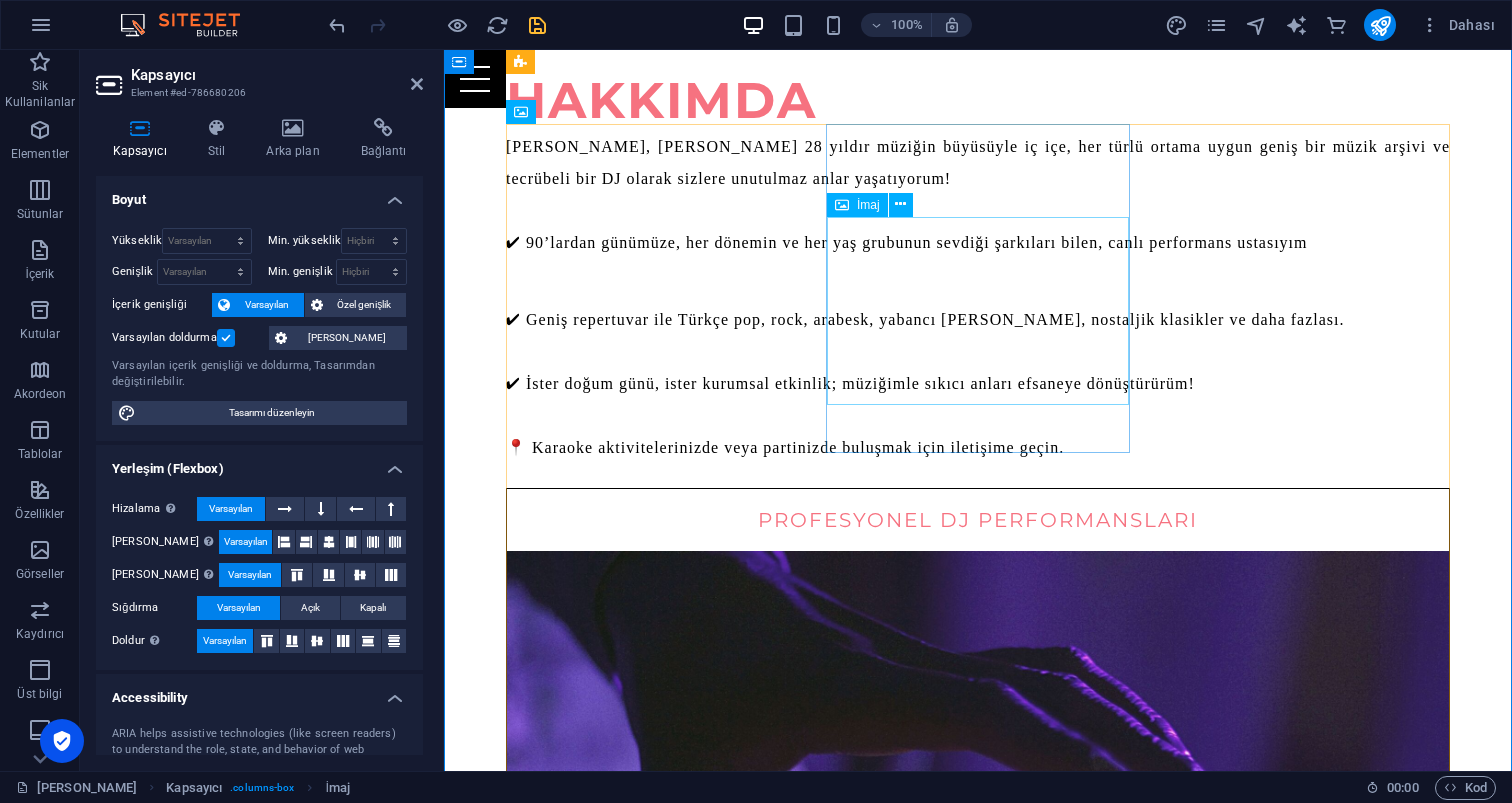 scroll, scrollTop: 1215, scrollLeft: 0, axis: vertical 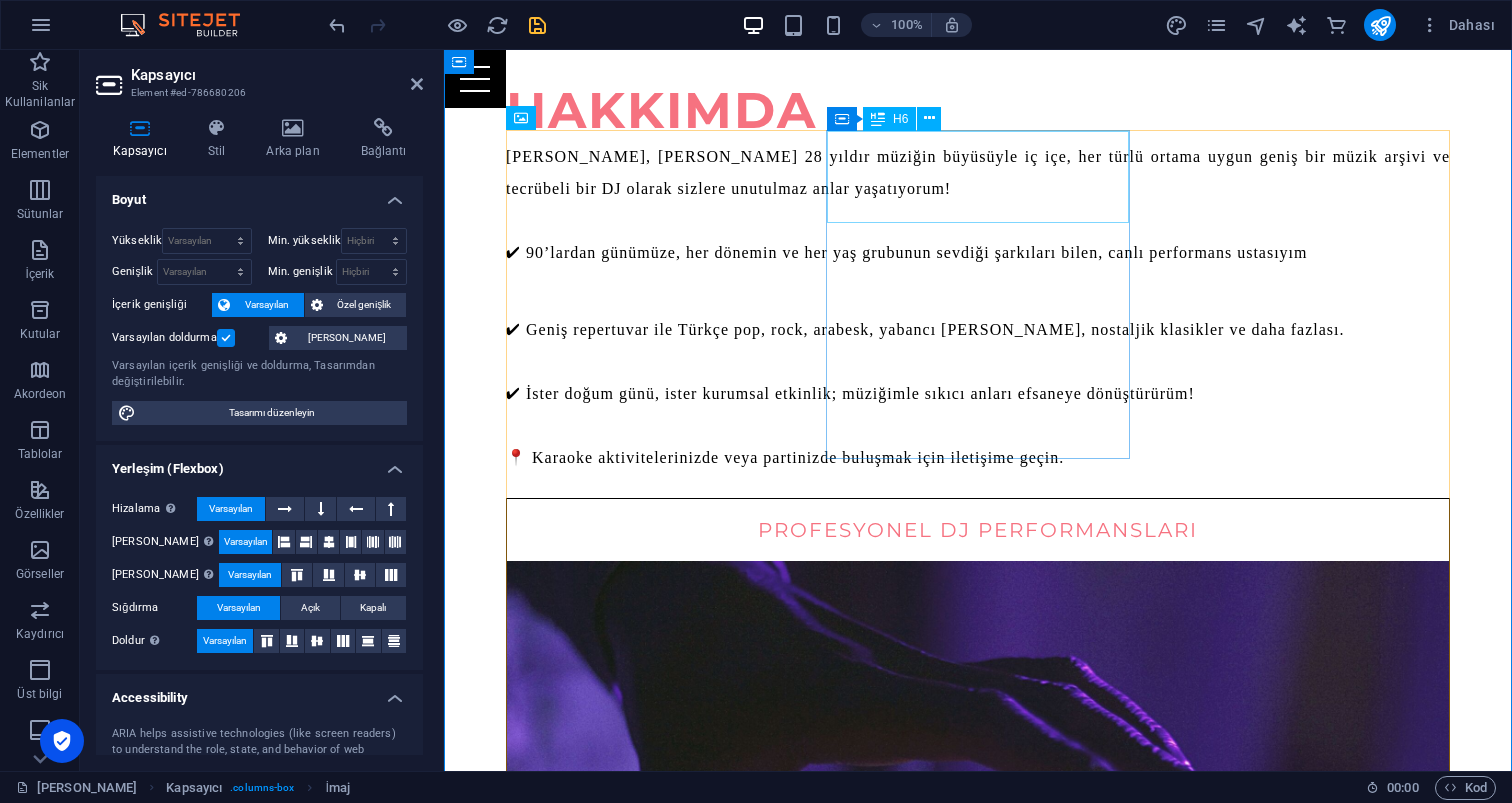 click on "Eğlence Dolu Etkinlikler" at bounding box center [978, 1236] 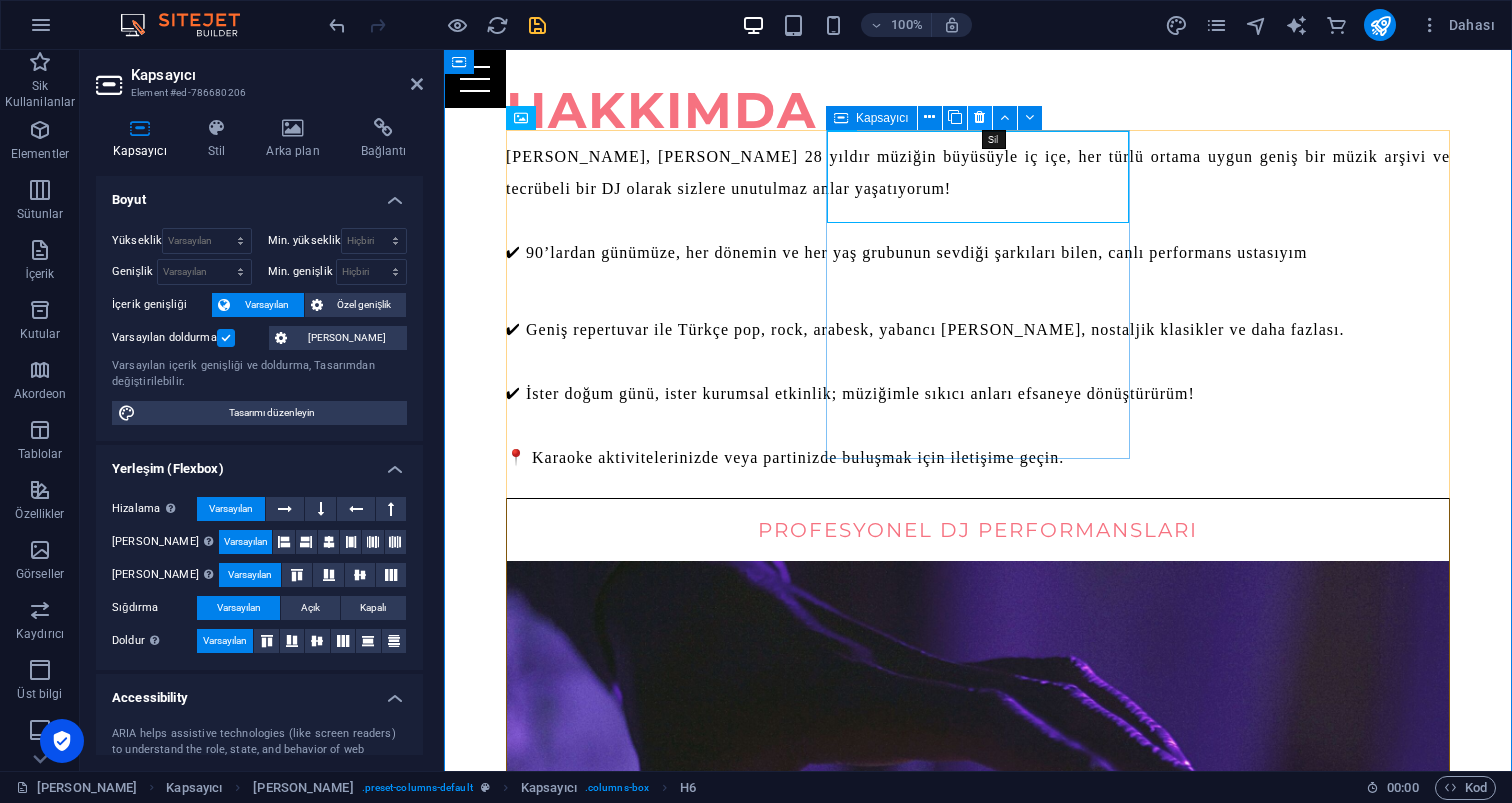 click at bounding box center [979, 117] 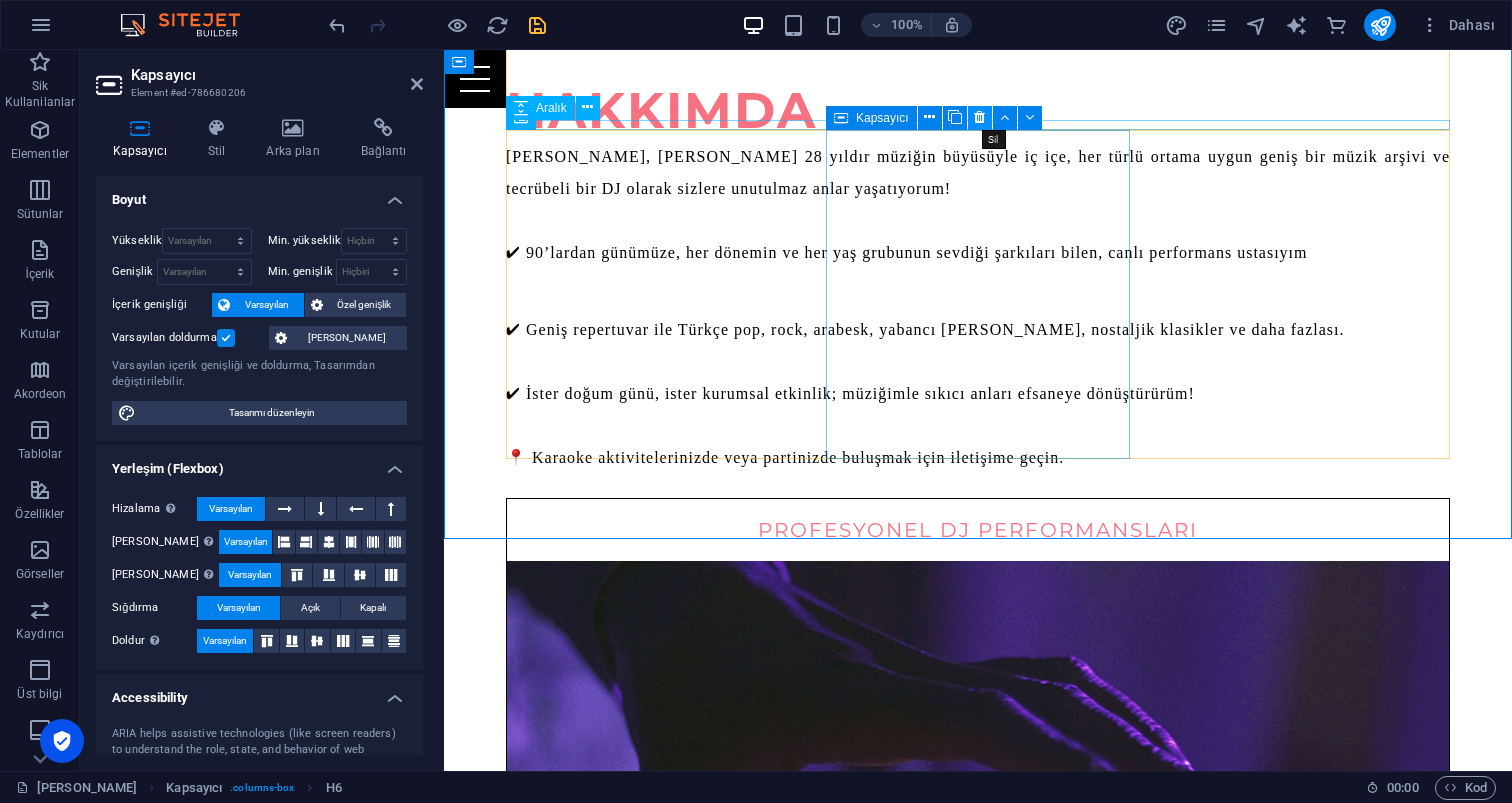 click at bounding box center (979, 117) 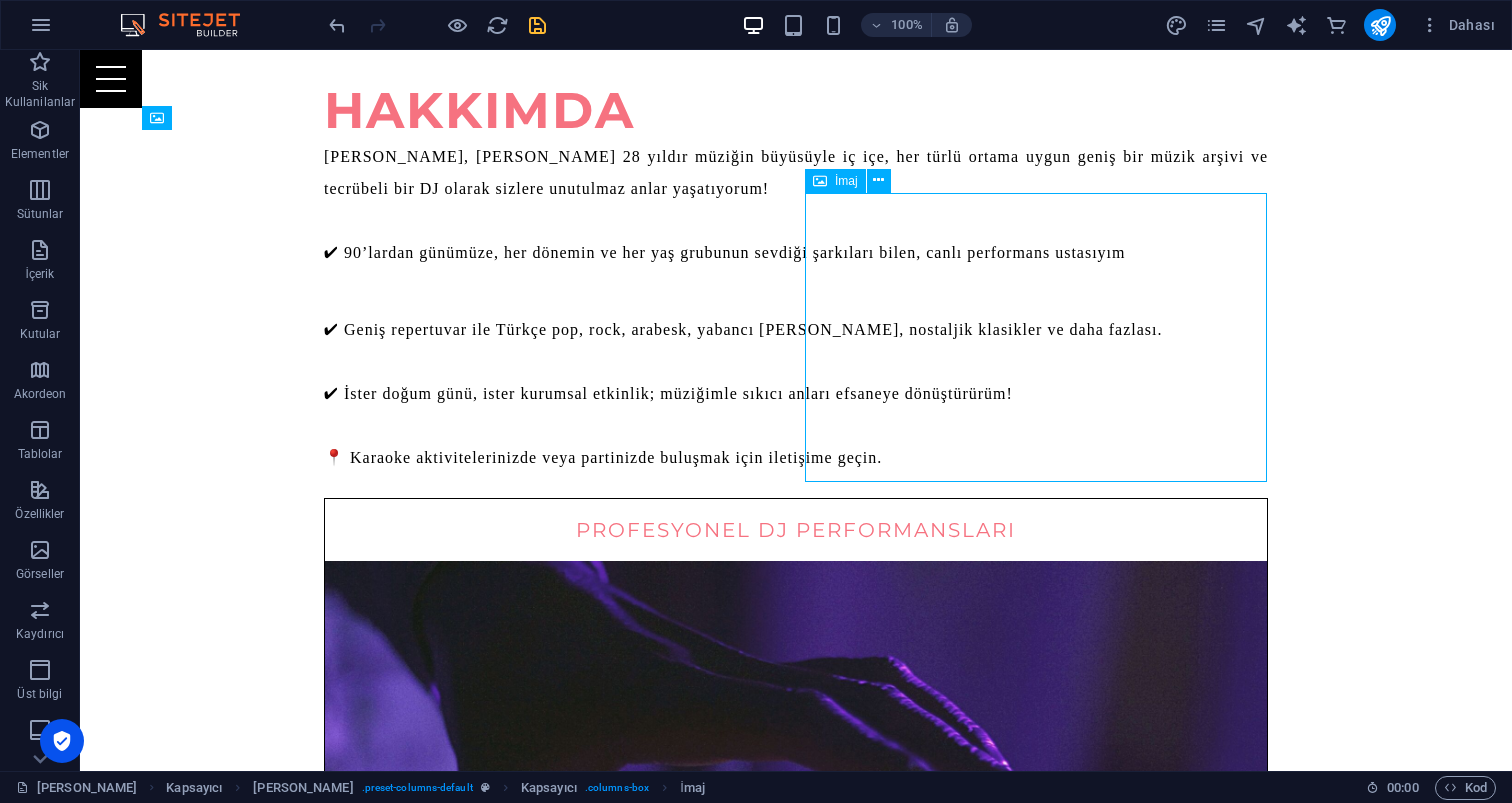 drag, startPoint x: 757, startPoint y: 411, endPoint x: 1115, endPoint y: 422, distance: 358.16895 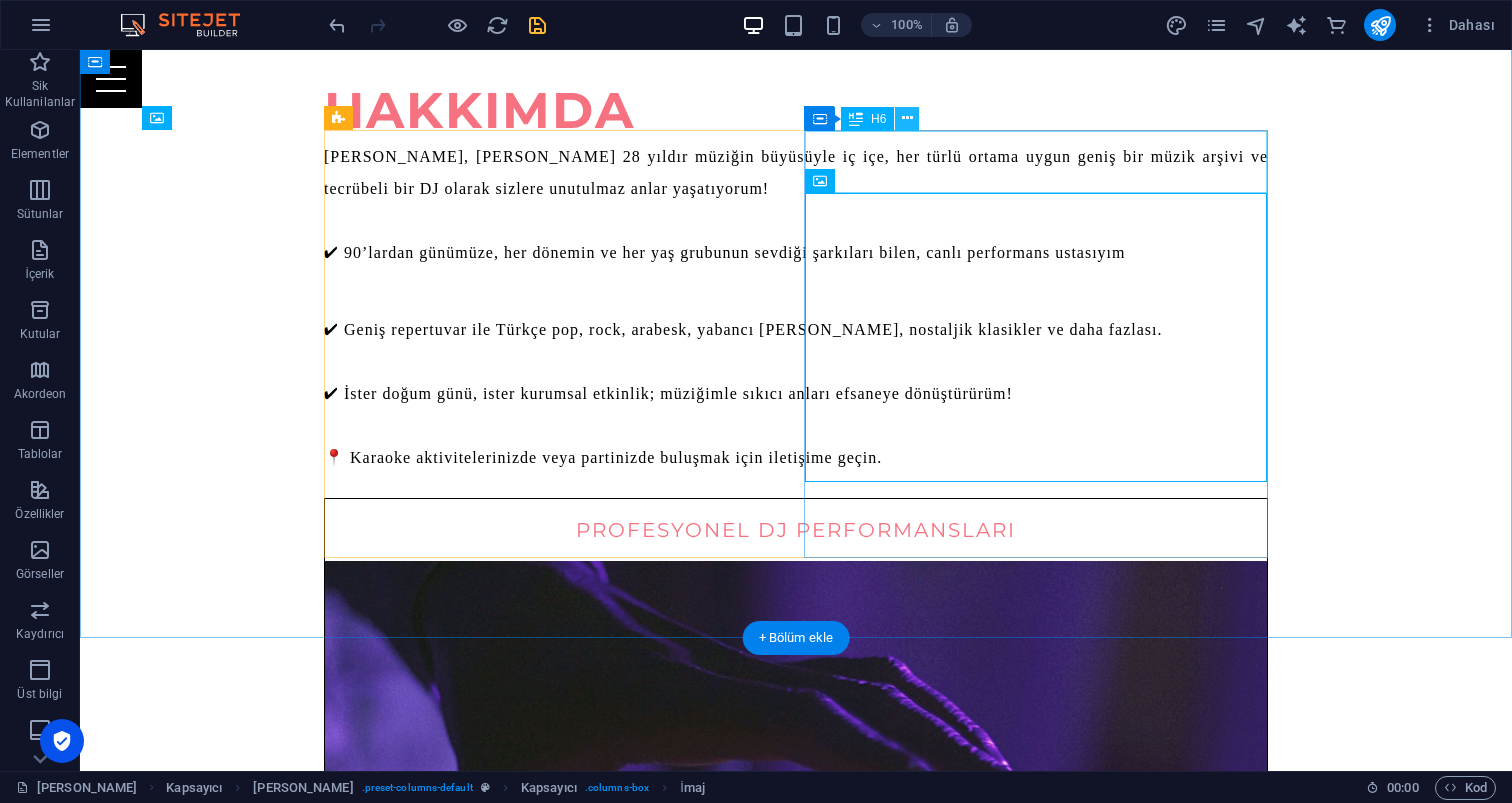 click at bounding box center [907, 118] 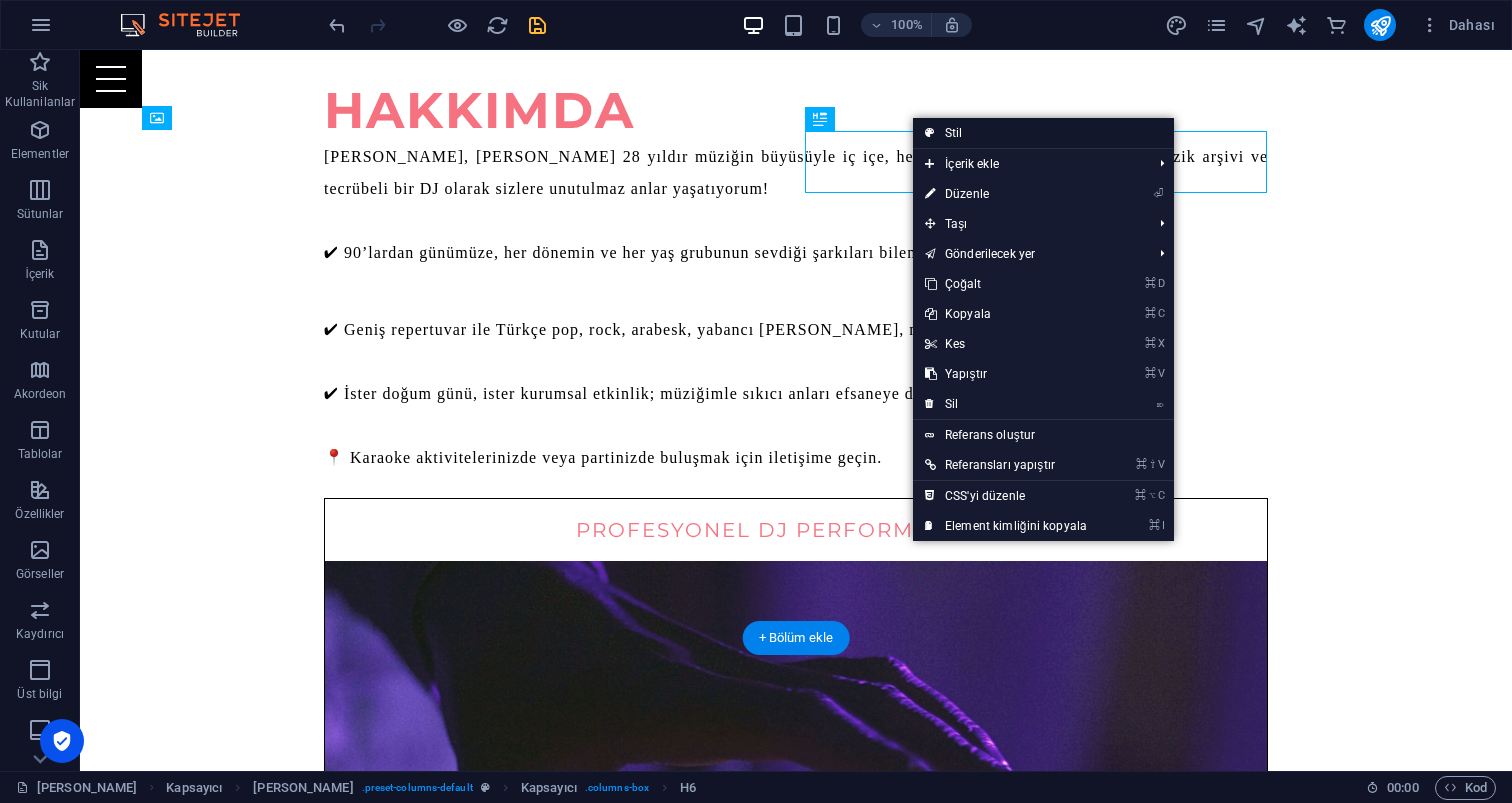 click on "Stil" at bounding box center [1043, 133] 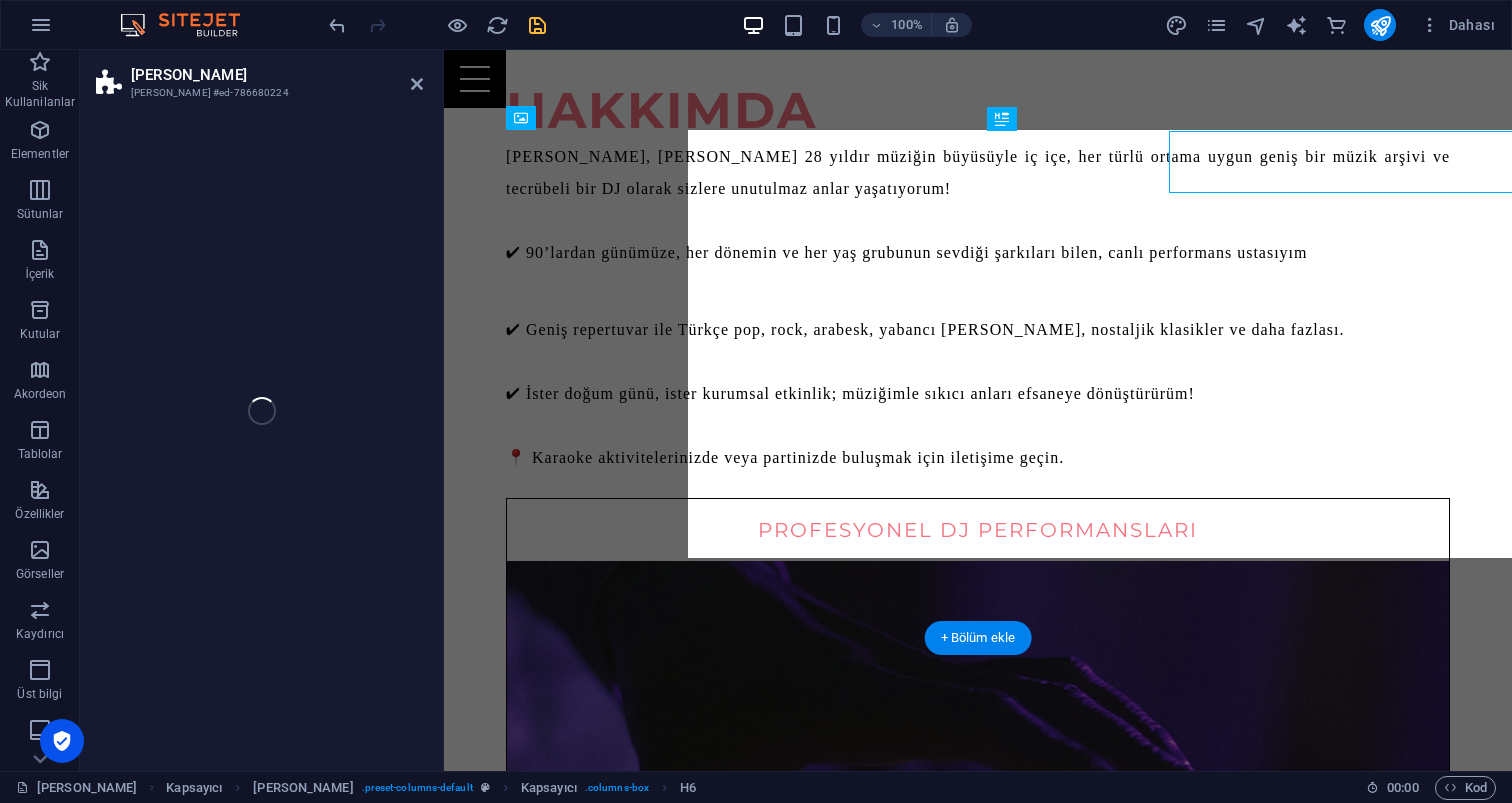 select on "px" 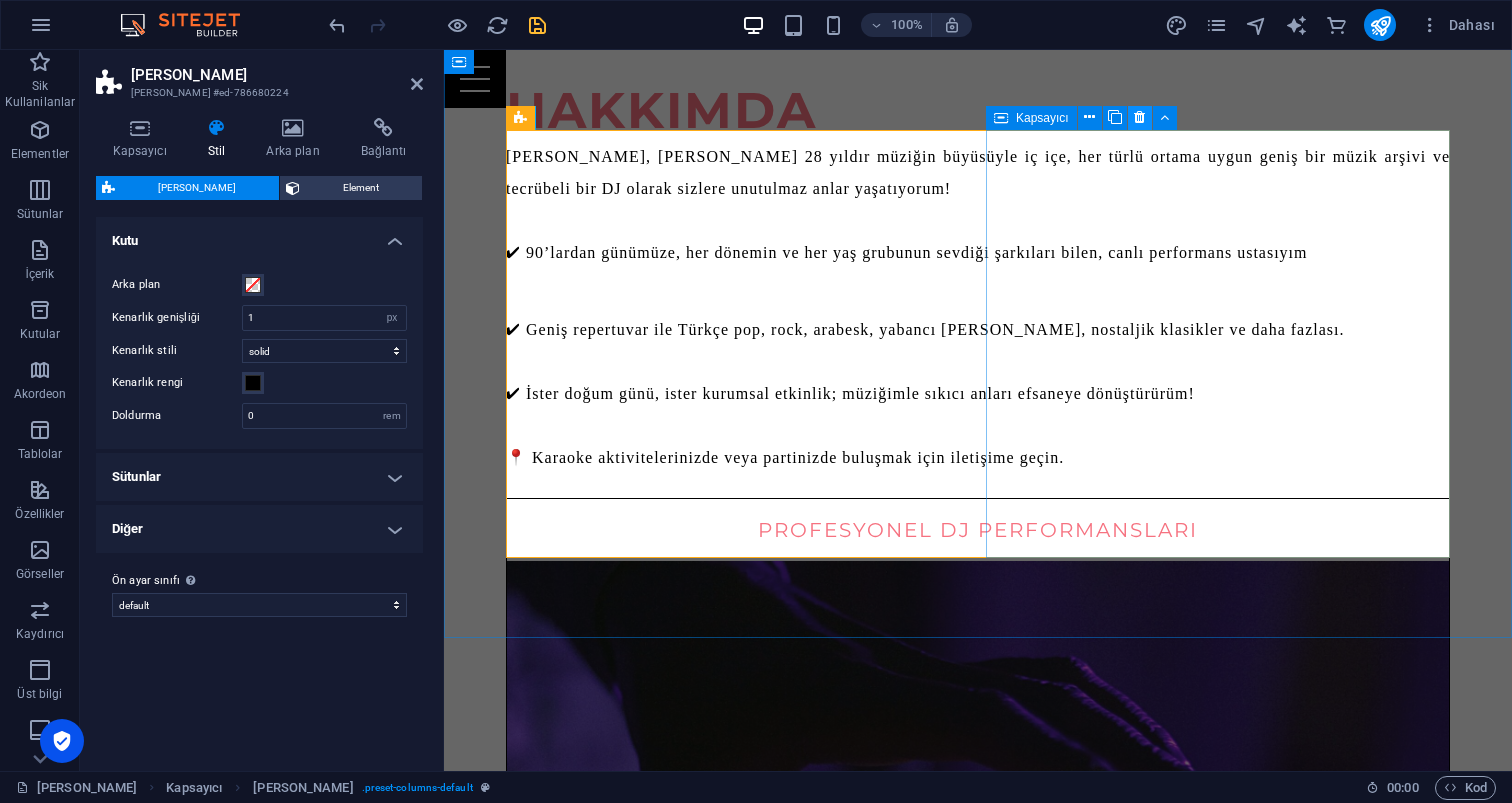 click at bounding box center (1139, 117) 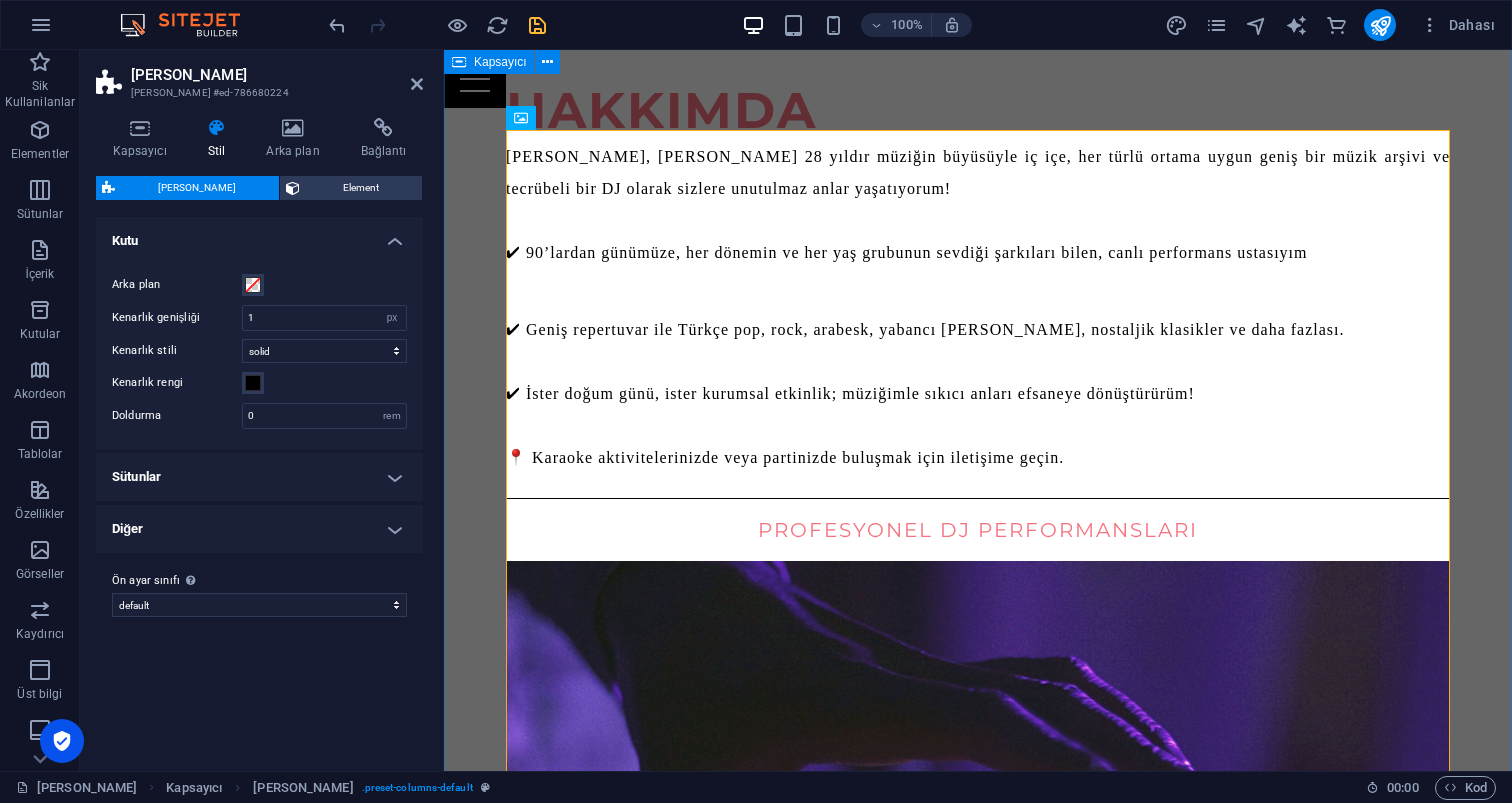 click on "Hakkımda Merhaba, ben Mehmet Çapar. 28 yıldır müziğin büyüsüyle iç içe, her türlü ortama uygun geniş bir müzik arşivi ve tecrübeli bir DJ olarak sizlere unutulmaz anlar yaşatıyorum! ✔ 90’lardan günümüze, her dönemin ve her yaş grubunun sevdiği şarkıları bilen, canlı performans ustasıyım ✔ Geniş repertuvar ile Türkçe pop, rock, arabesk, yabancı hitler, nostaljik klasikler ve daha fazlası. ✔ İster doğum günü, ister kurumsal etkinlik; müziğimle sıkıcı anları efsaneye dönüştürürüm! 📍 Karaoke aktivitelerinizde veya partinizde buluşmak için iletişime geçin. PROFESYONEL DJ PERFORMANSLARI iletişime geçin" at bounding box center [978, 639] 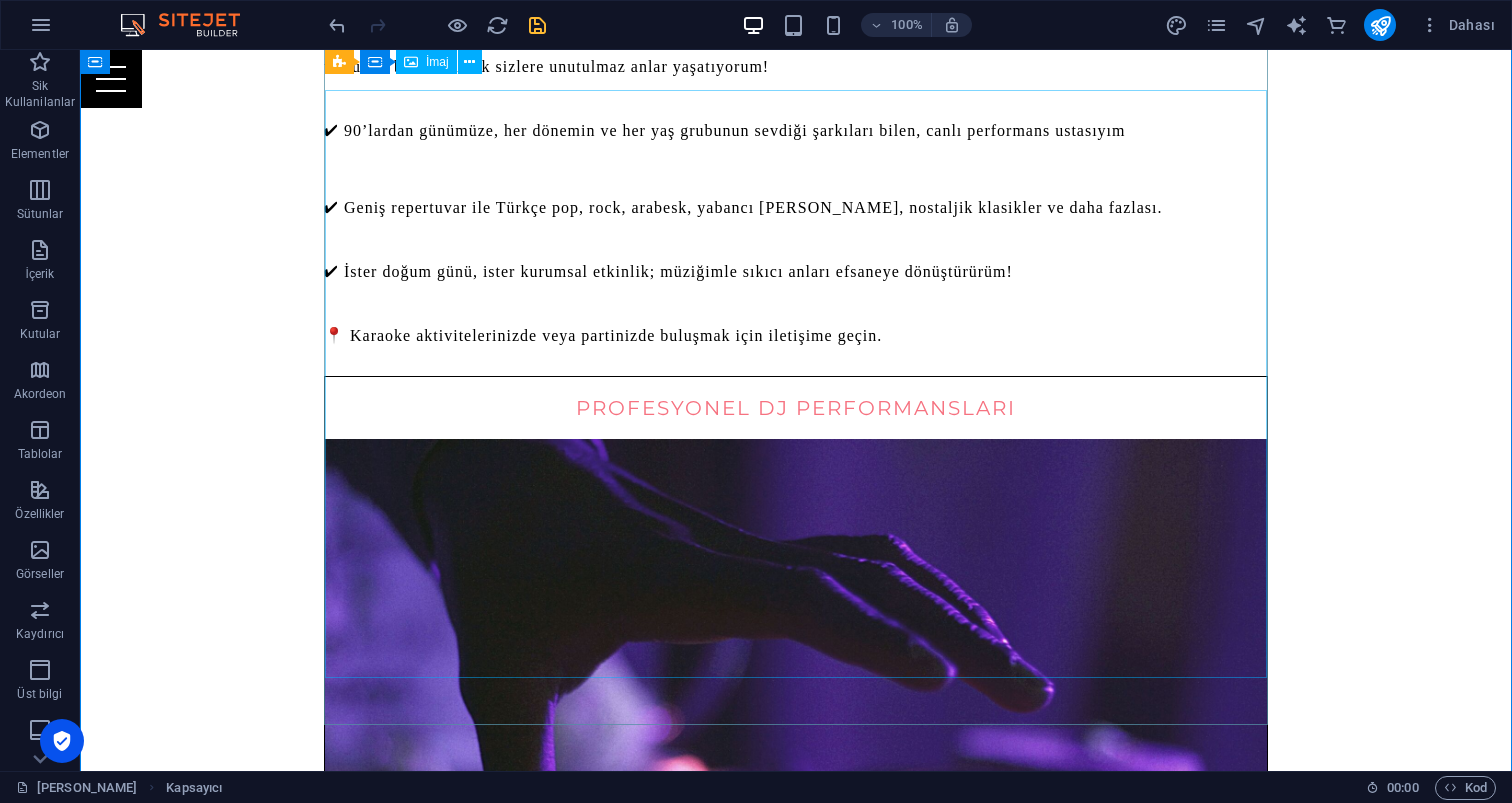 scroll, scrollTop: 1318, scrollLeft: 0, axis: vertical 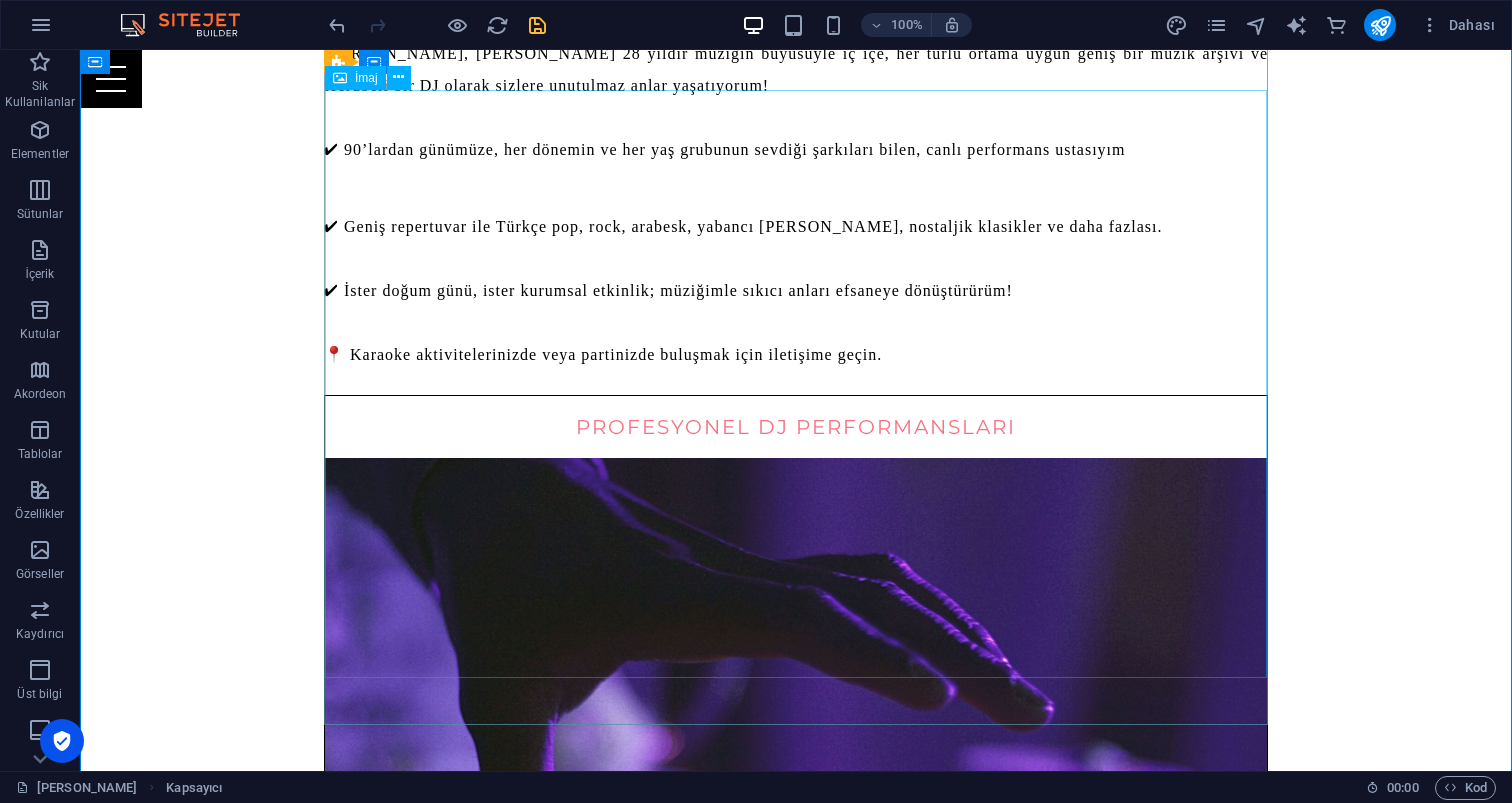 click at bounding box center [796, 752] 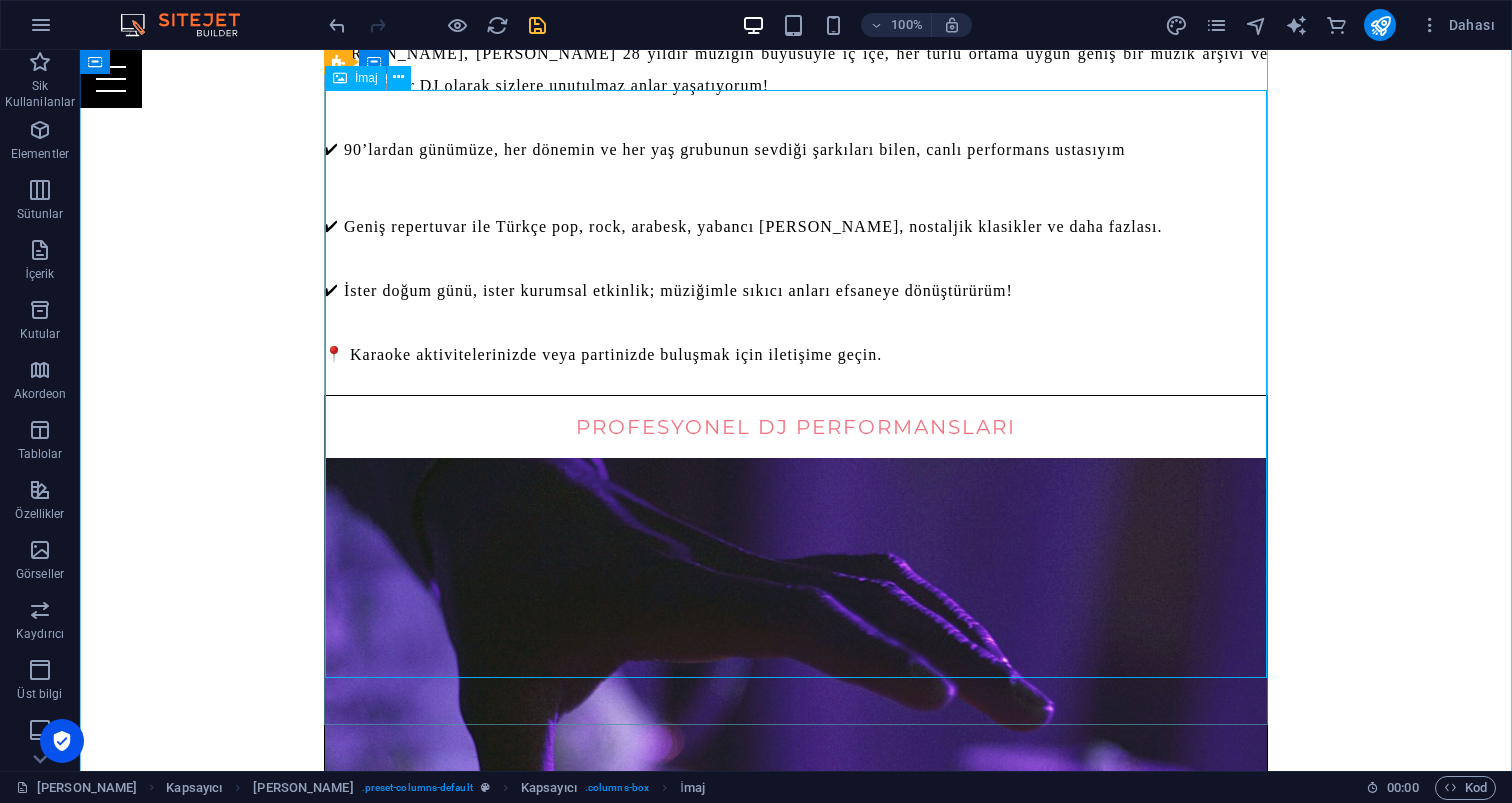 scroll, scrollTop: 1117, scrollLeft: 0, axis: vertical 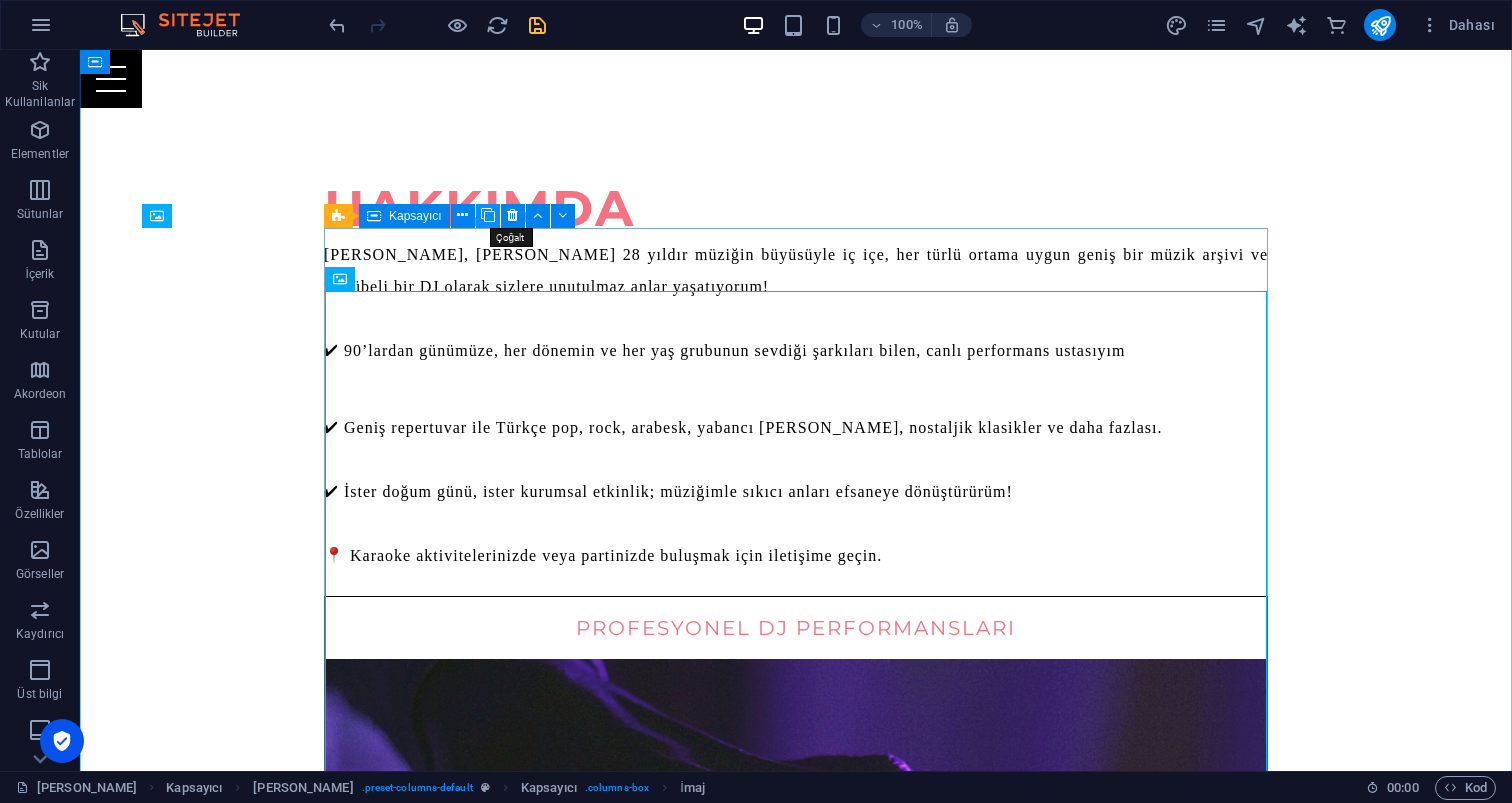 click at bounding box center (488, 215) 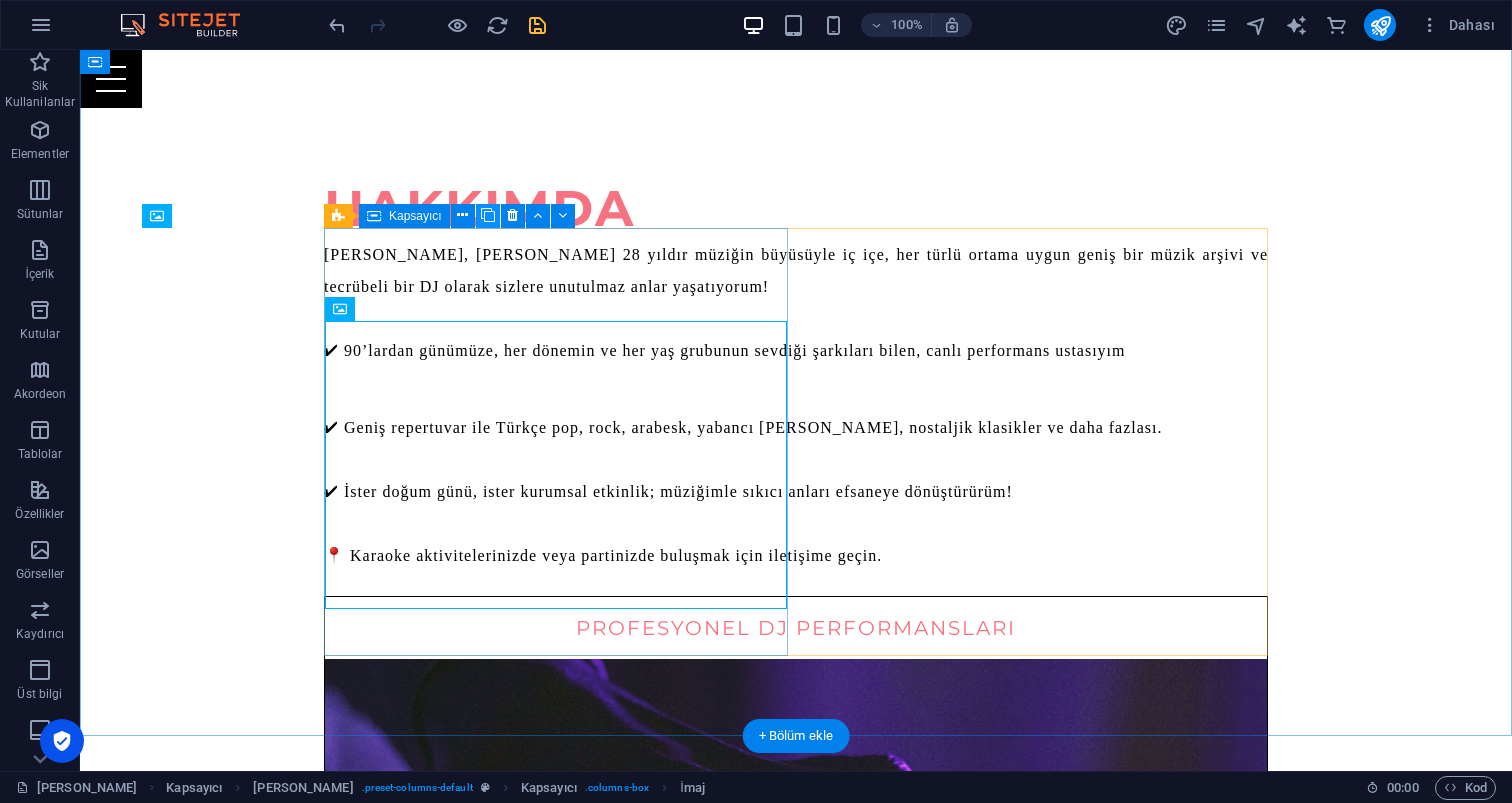 click at bounding box center [488, 215] 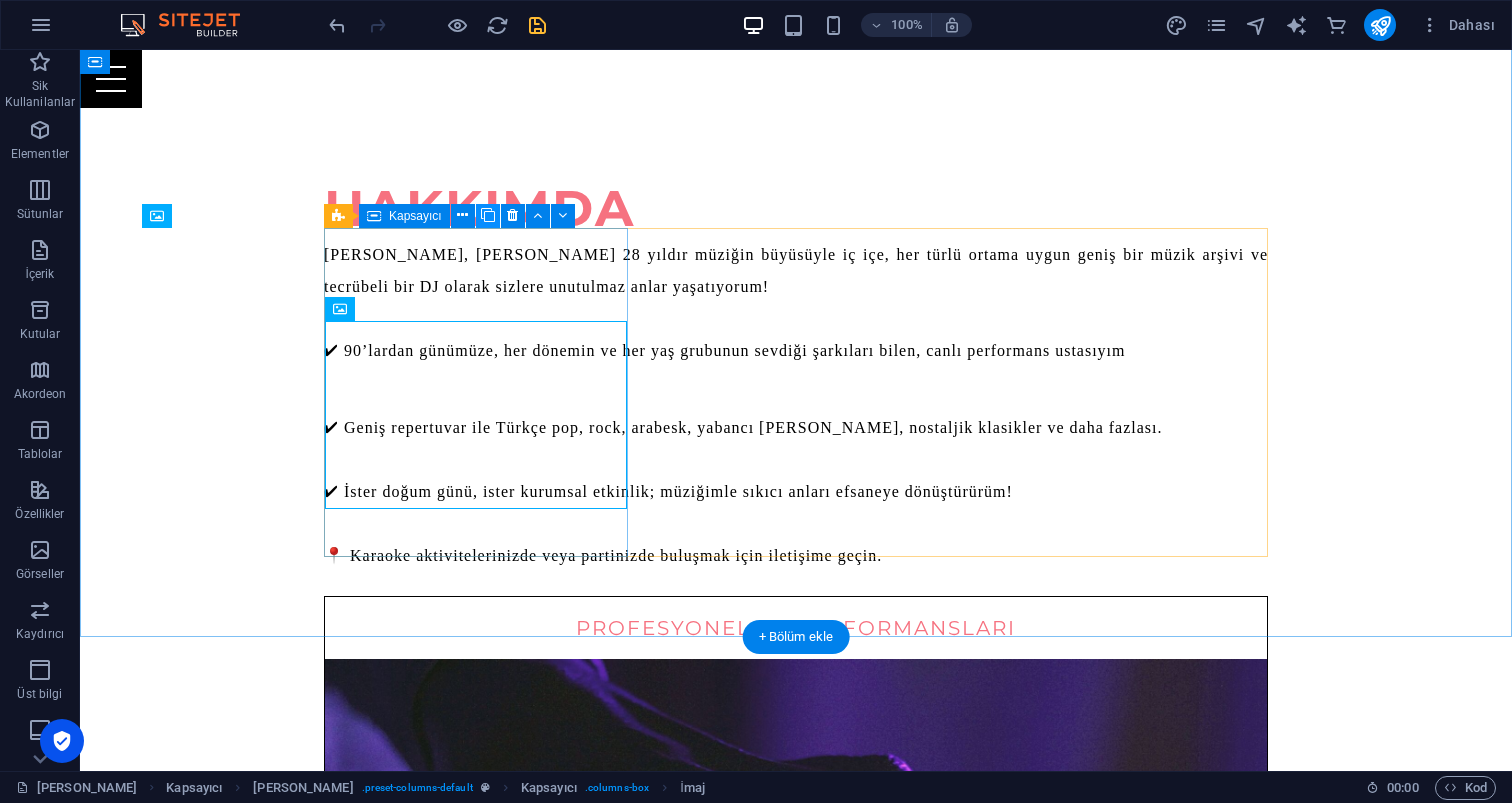 click at bounding box center (488, 215) 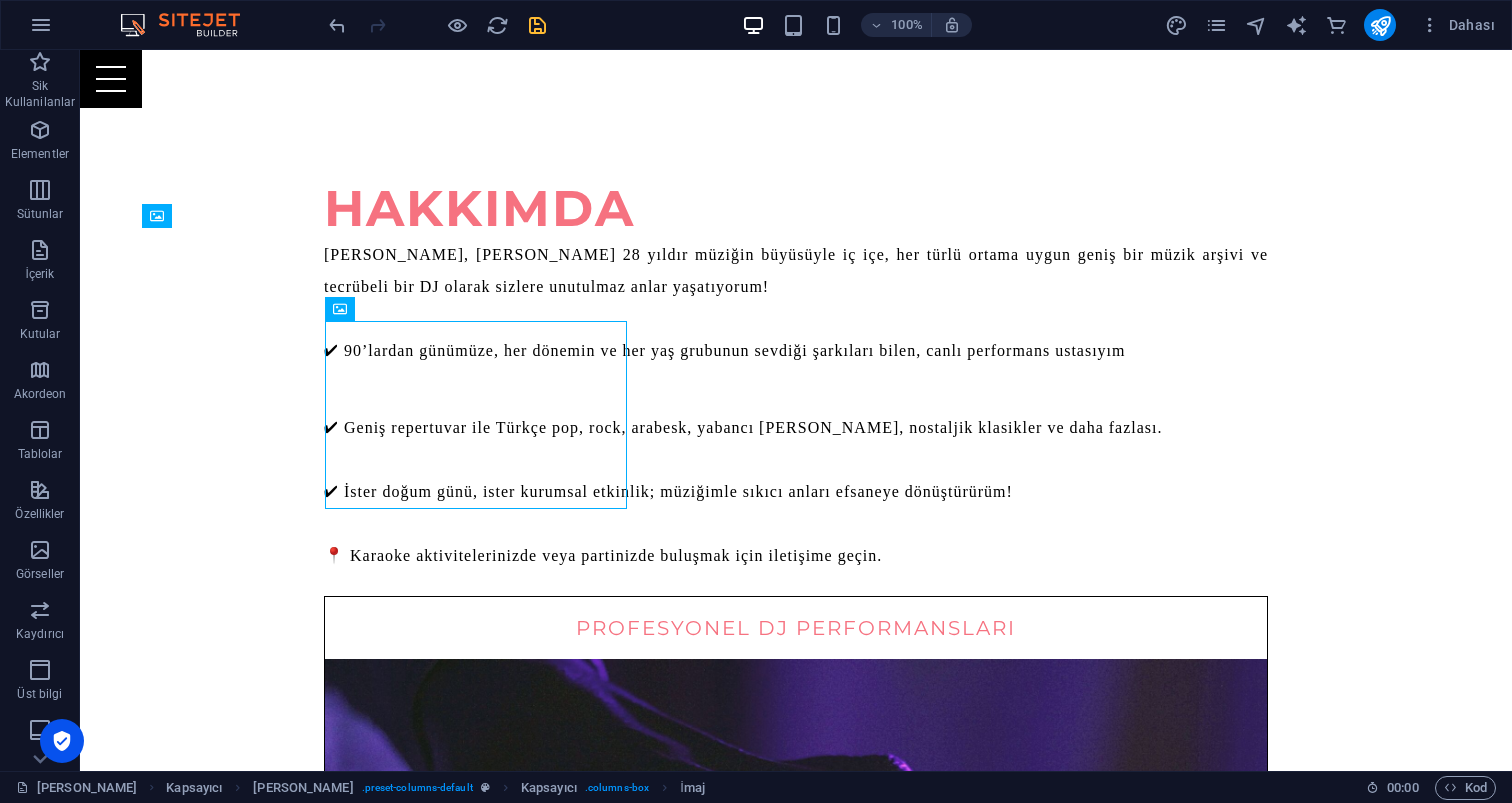 click on "PROFESYONEL DJ PERFORMANSLARI" at bounding box center (796, 628) 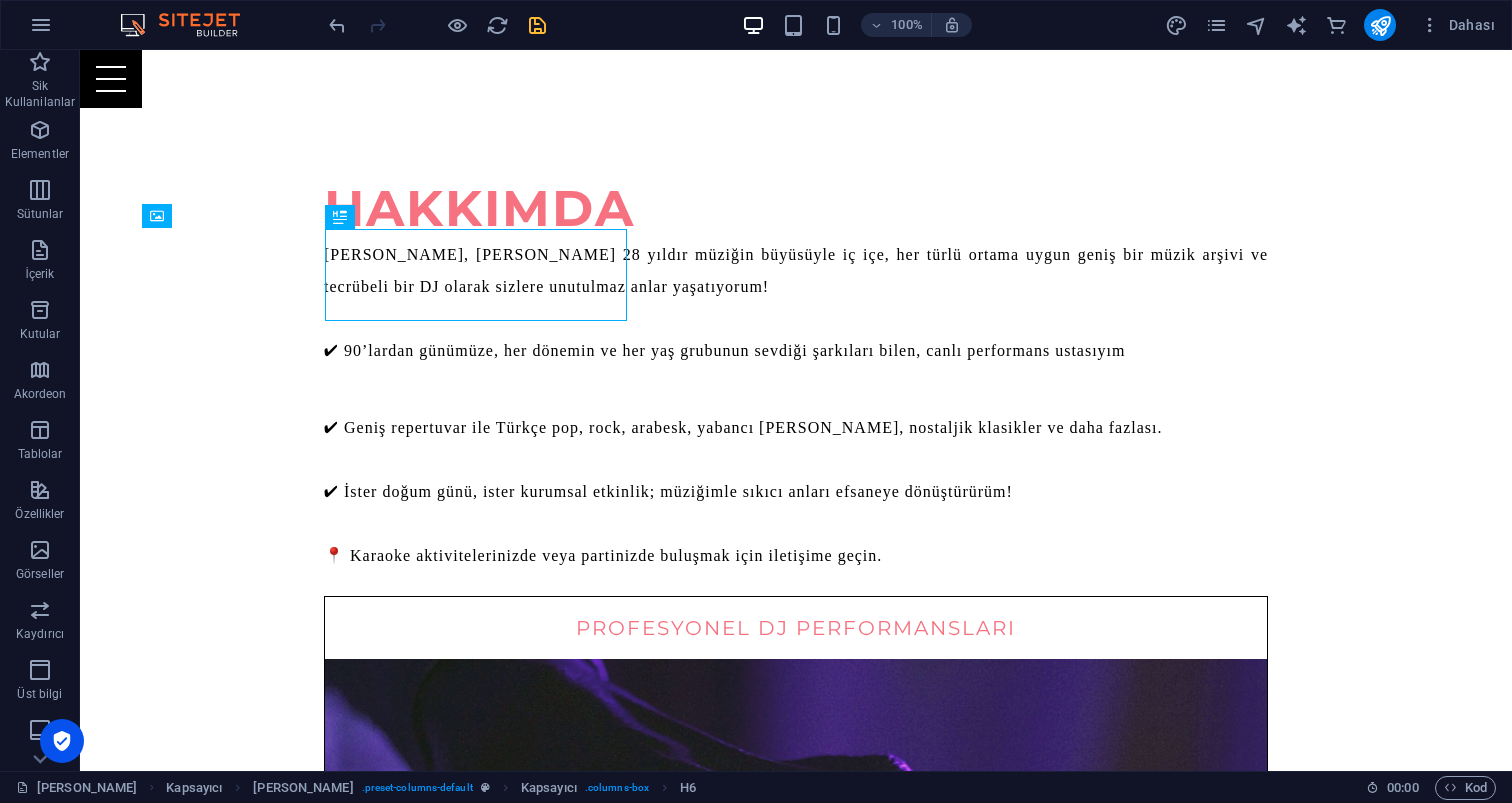 click on "PROFESYONEL DJ PERFORMANSLARI" at bounding box center (796, 628) 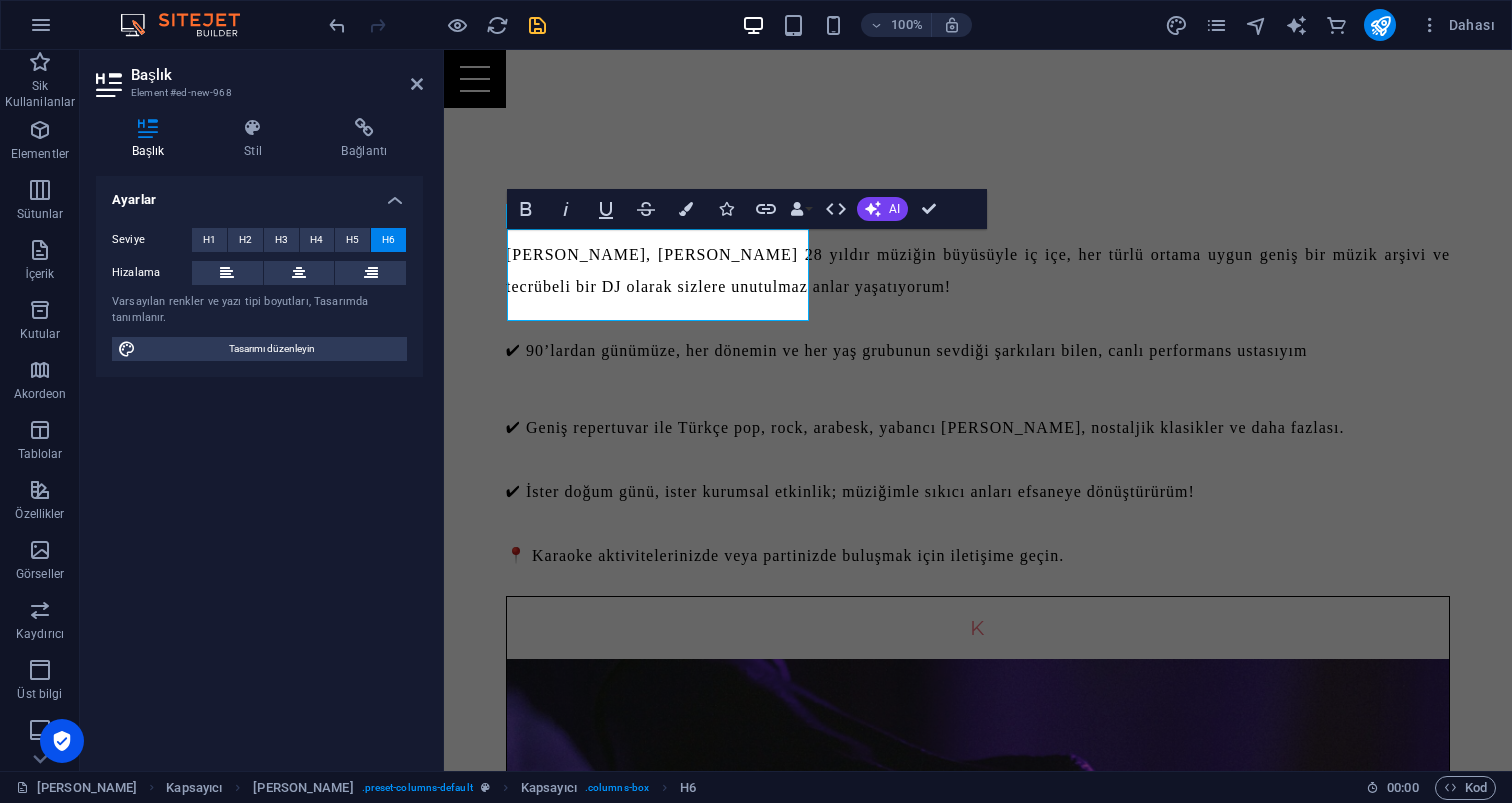 type 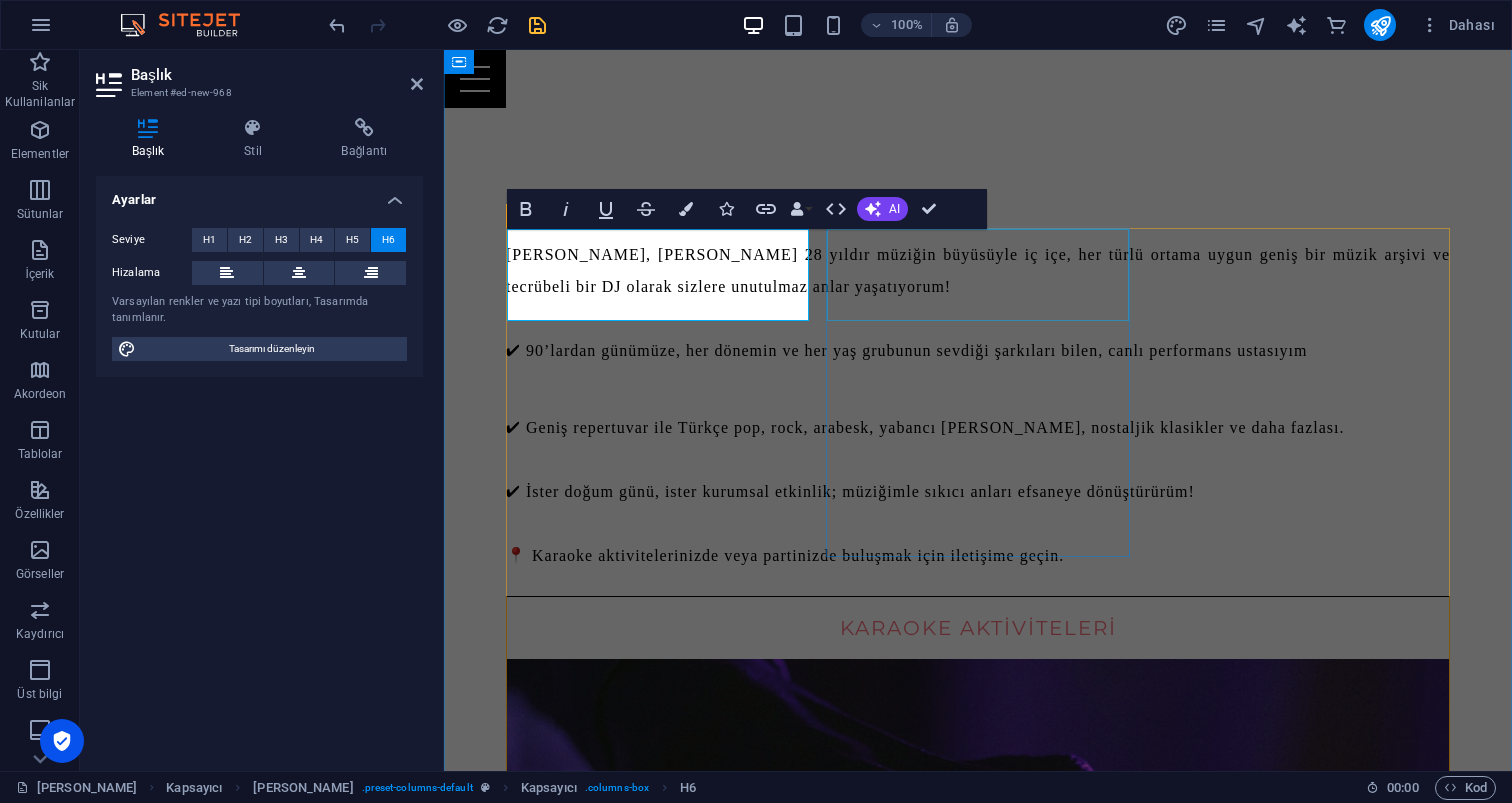 click on "PROFESYONEL DJ PERFORMANSLARI" at bounding box center (978, 1334) 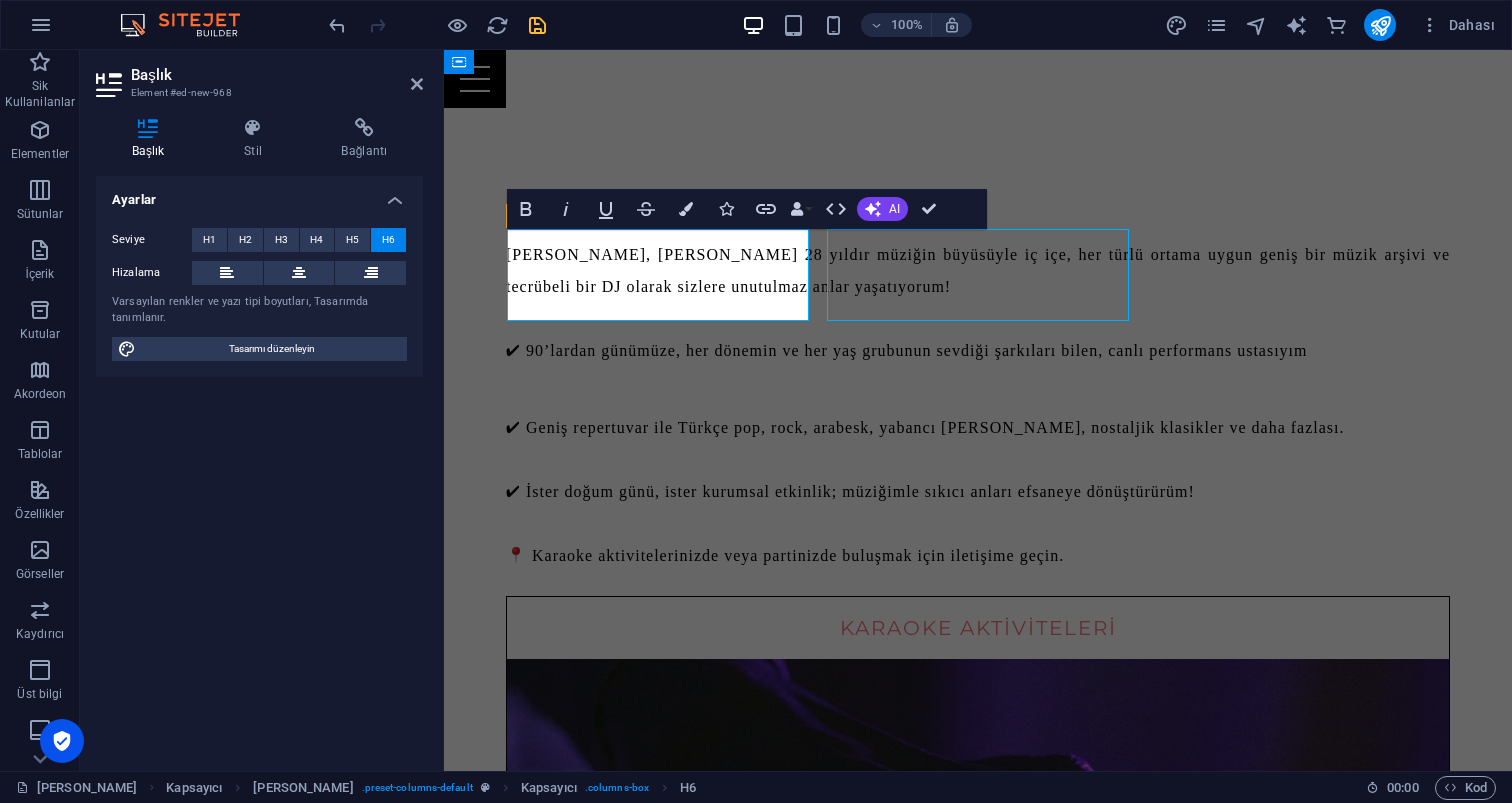 click on "PROFESYONEL DJ PERFORMANSLARI" at bounding box center (978, 1334) 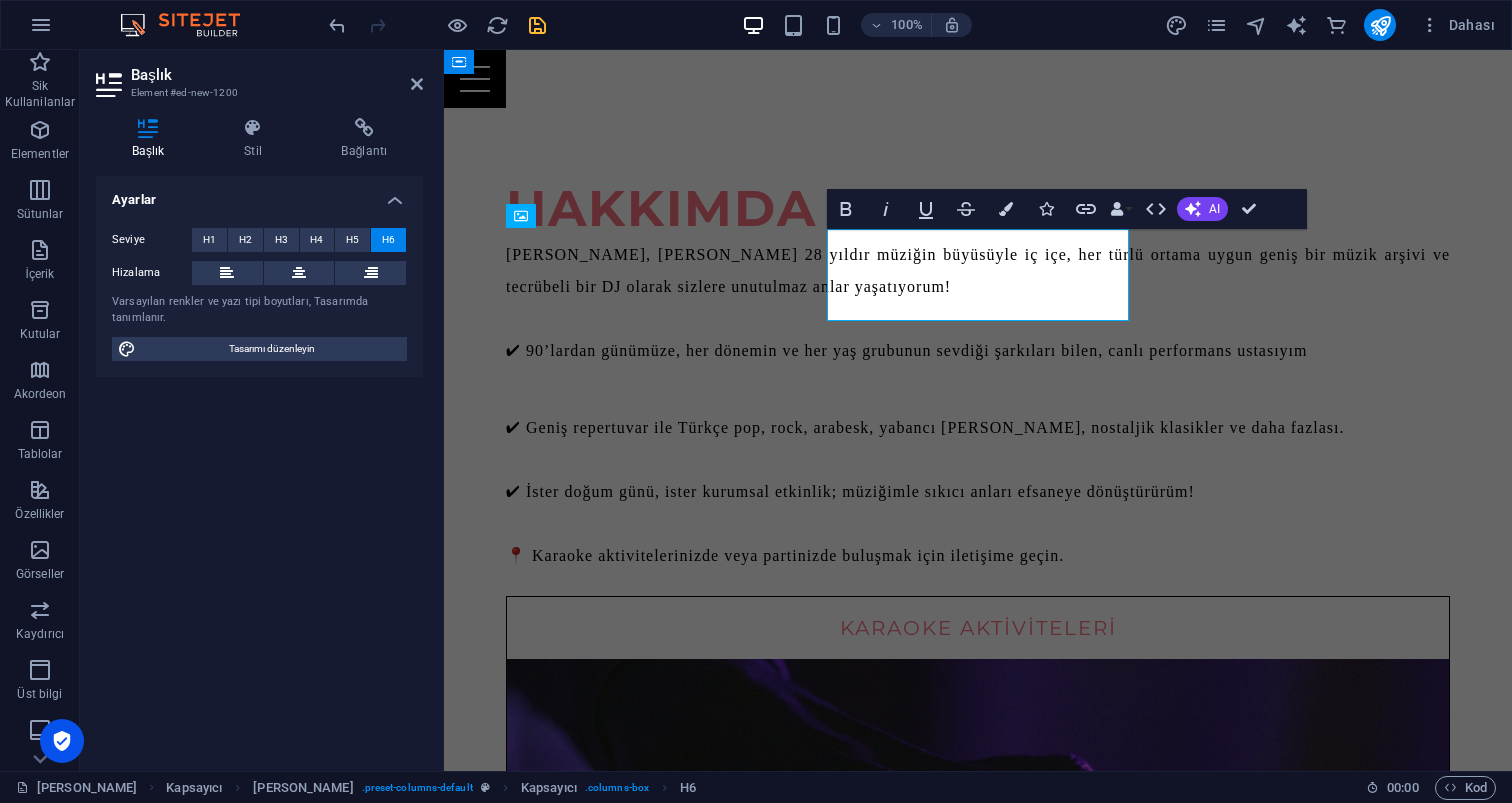 type 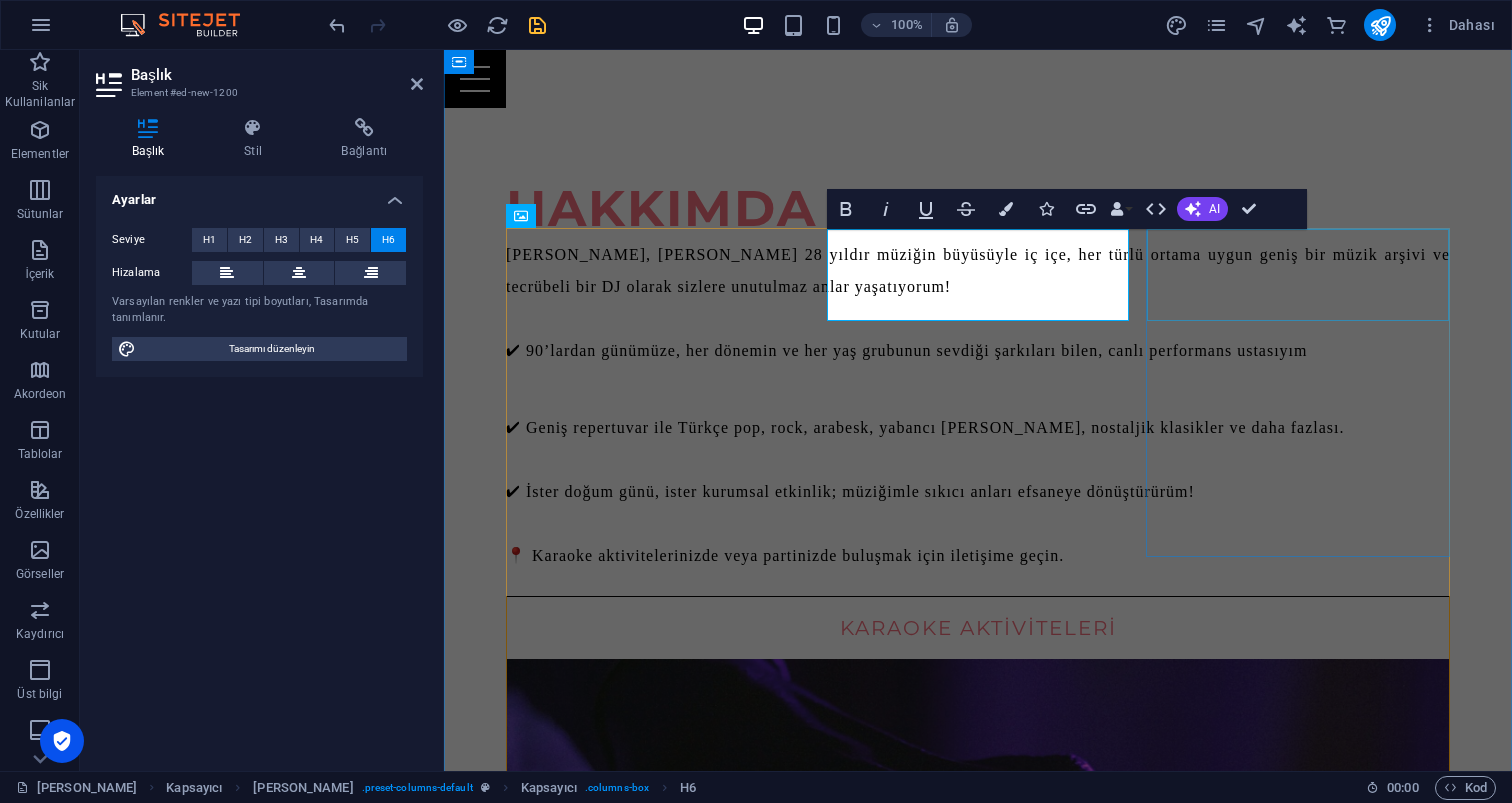 click on "PROFESYONEL DJ PERFORMANSLARI" at bounding box center (978, 2041) 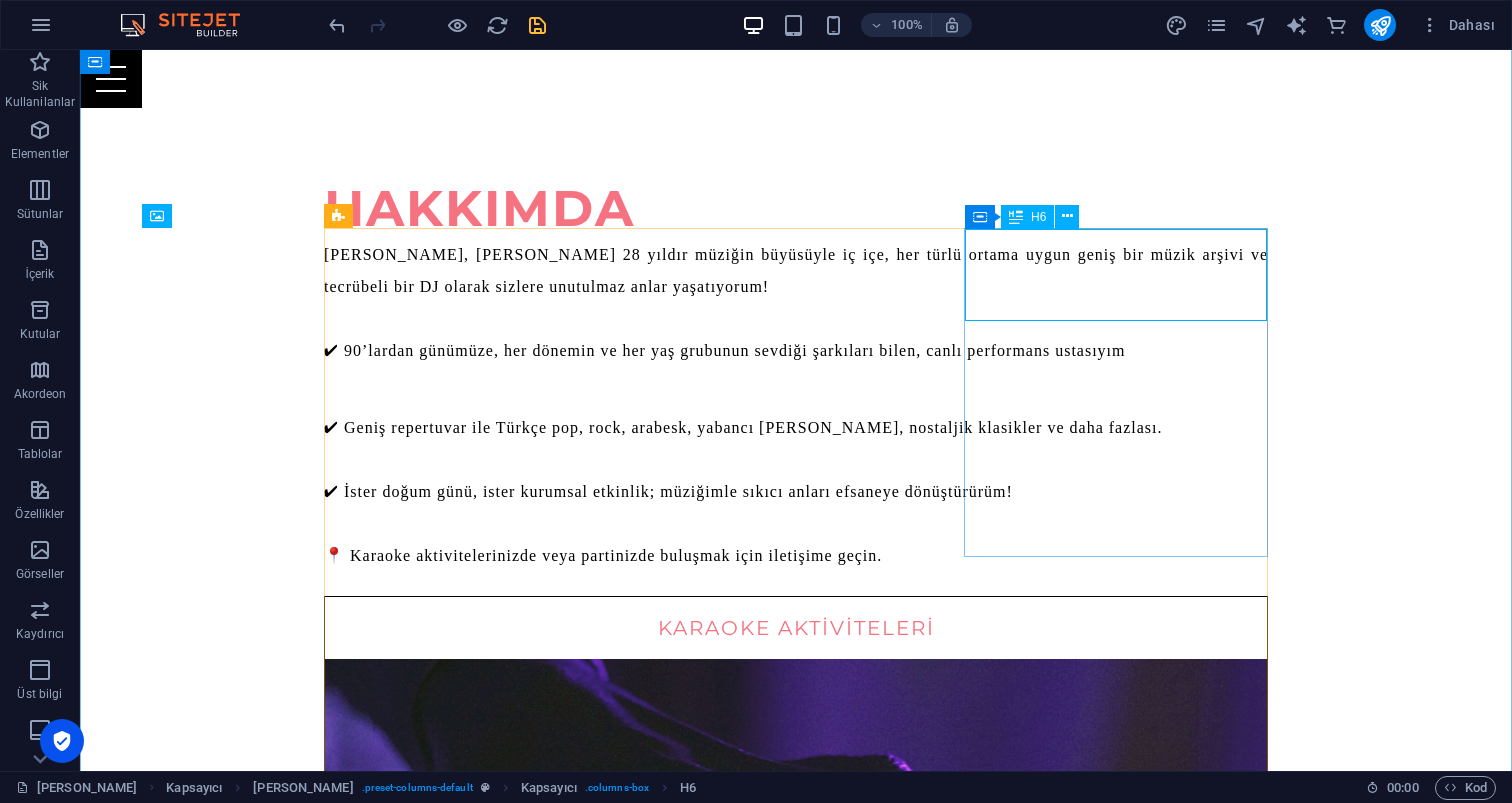 click on "PROFESYONEL DJ PERFORMANSLARI" at bounding box center [796, 2041] 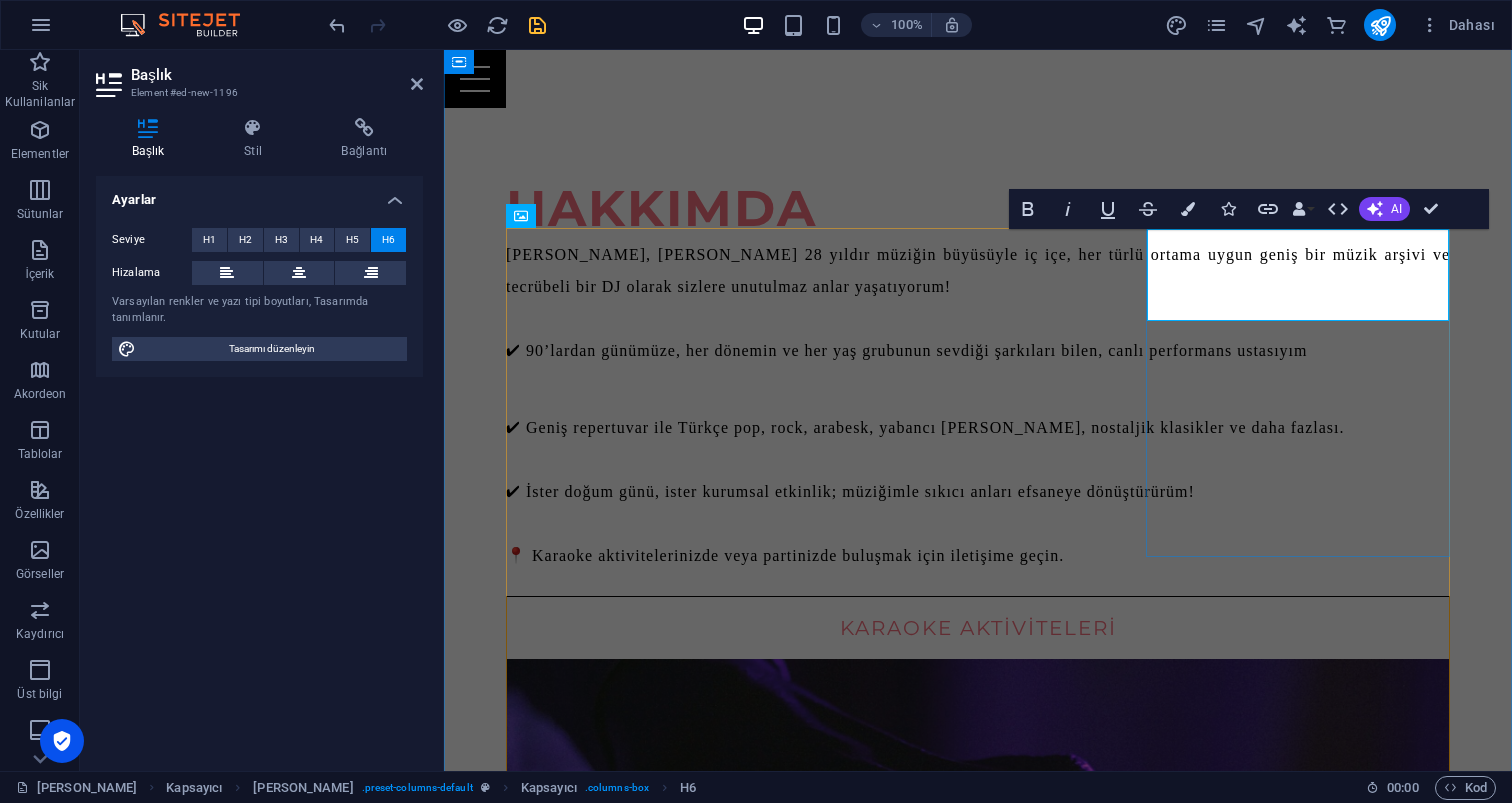 type 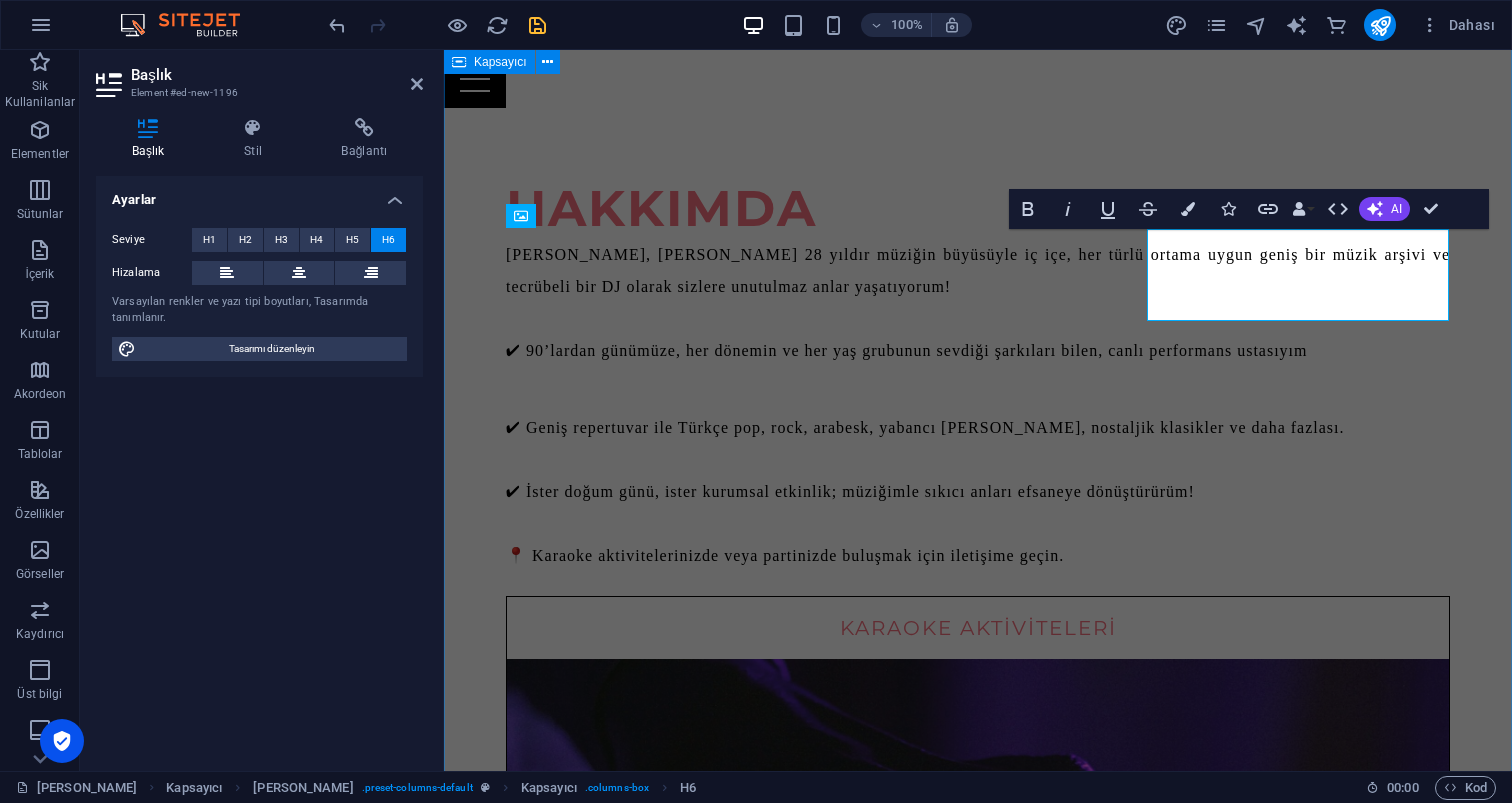 click on "Hakkımda Merhaba, ben Mehmet Çapar. 28 yıldır müziğin büyüsüyle iç içe, her türlü ortama uygun geniş bir müzik arşivi ve tecrübeli bir DJ olarak sizlere unutulmaz anlar yaşatıyorum! ✔ 90’lardan günümüze, her dönemin ve her yaş grubunun sevdiği şarkıları bilen, canlı performans ustasıyım ✔ Geniş repertuvar ile Türkçe pop, rock, arabesk, yabancı hitler, nostaljik klasikler ve daha fazlası. ✔ İster doğum günü, ister kurumsal etkinlik; müziğimle sıkıcı anları efsaneye dönüştürürüm! 📍 Karaoke aktivitelerinizde veya partinizde buluşmak için iletişime geçin. KAraoke Aktiviteleri iletişime geçin Mezuniyet Eğlenceleri iletişime geçin Kurumsal Eğlenceler iletişime geçin PROFESYONEL DJ PERFORMANSLARI iletişime geçin" at bounding box center [978, 1796] 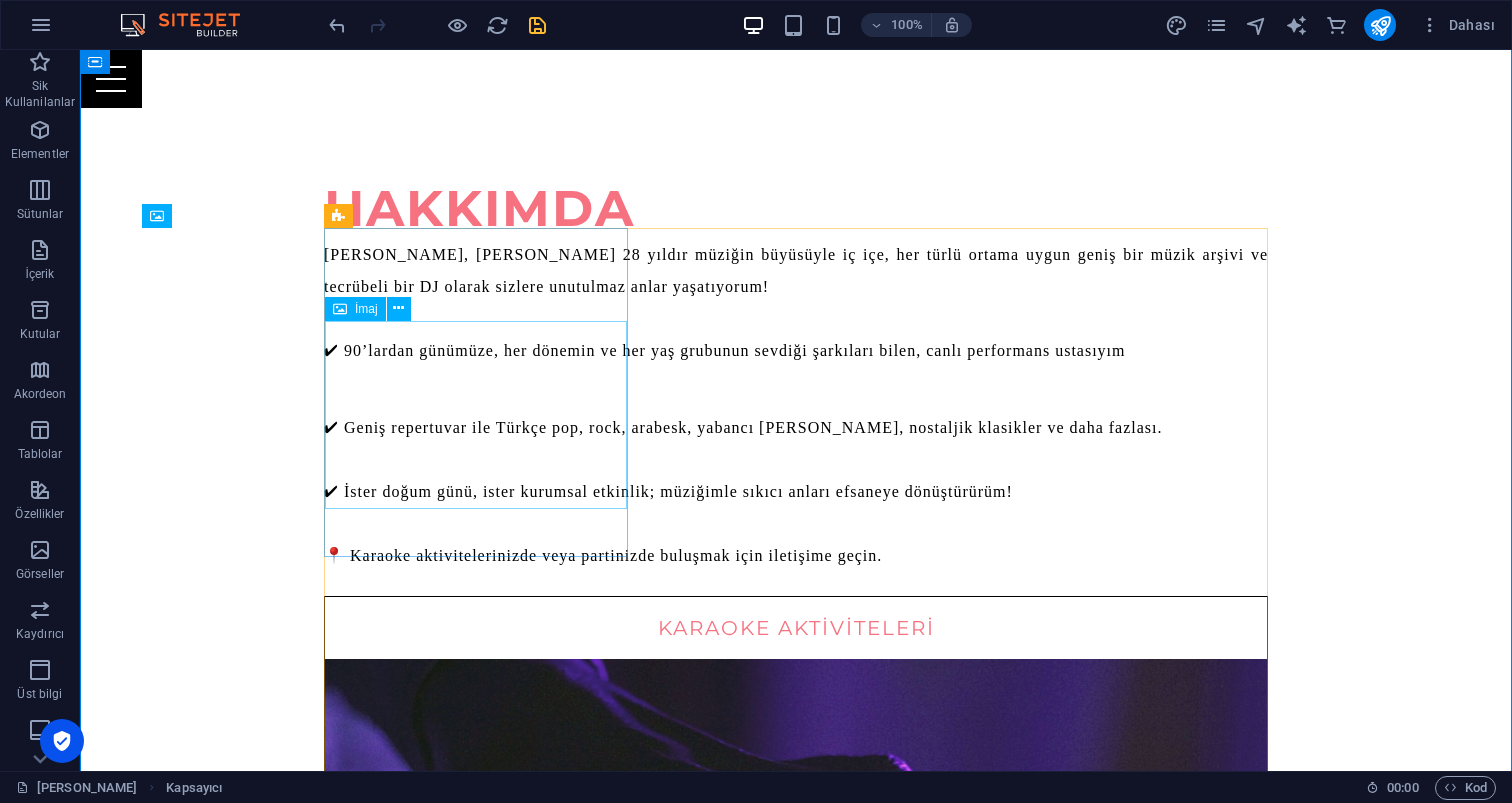click at bounding box center [796, 953] 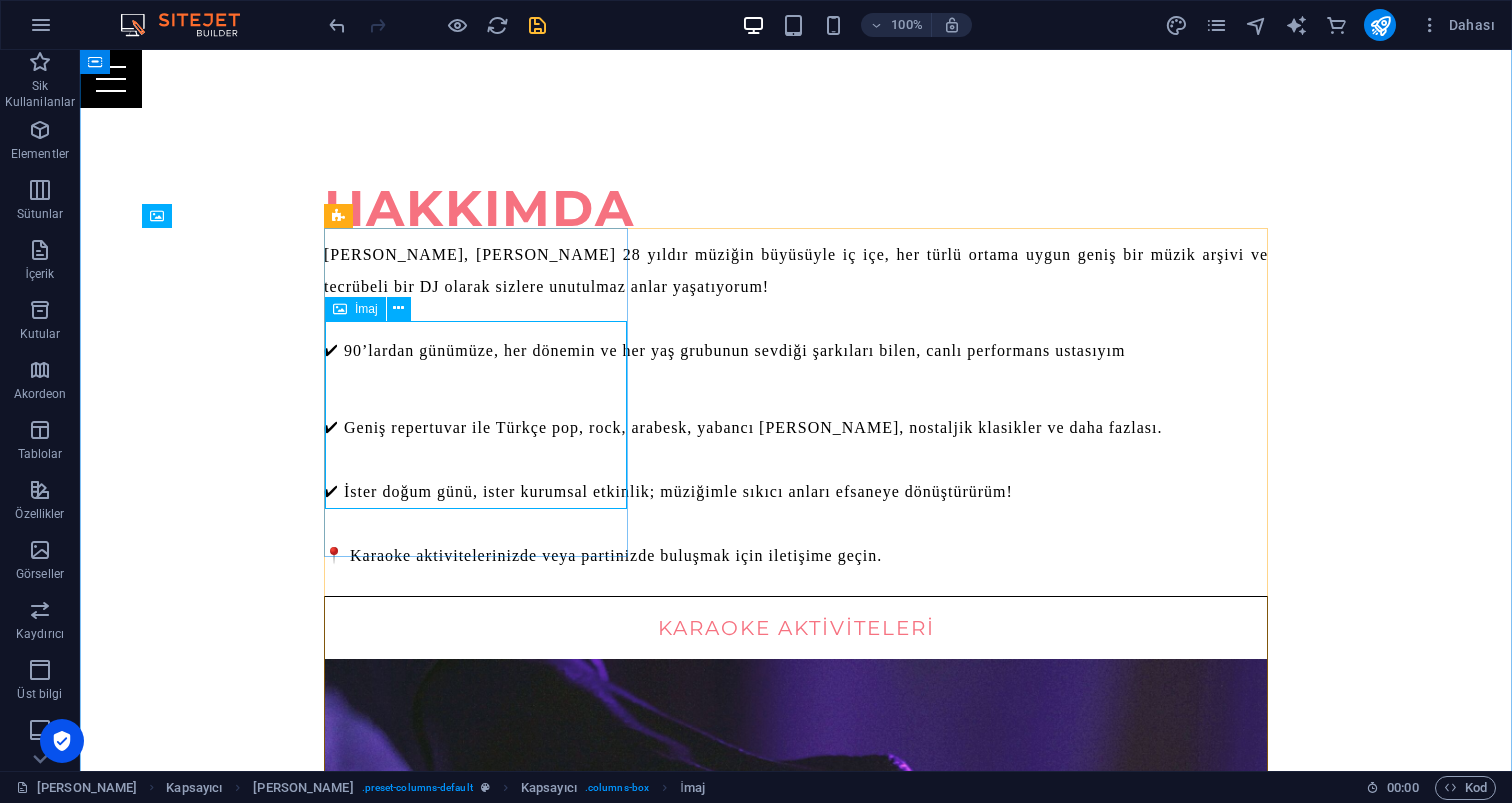 click on "İmaj" at bounding box center (366, 309) 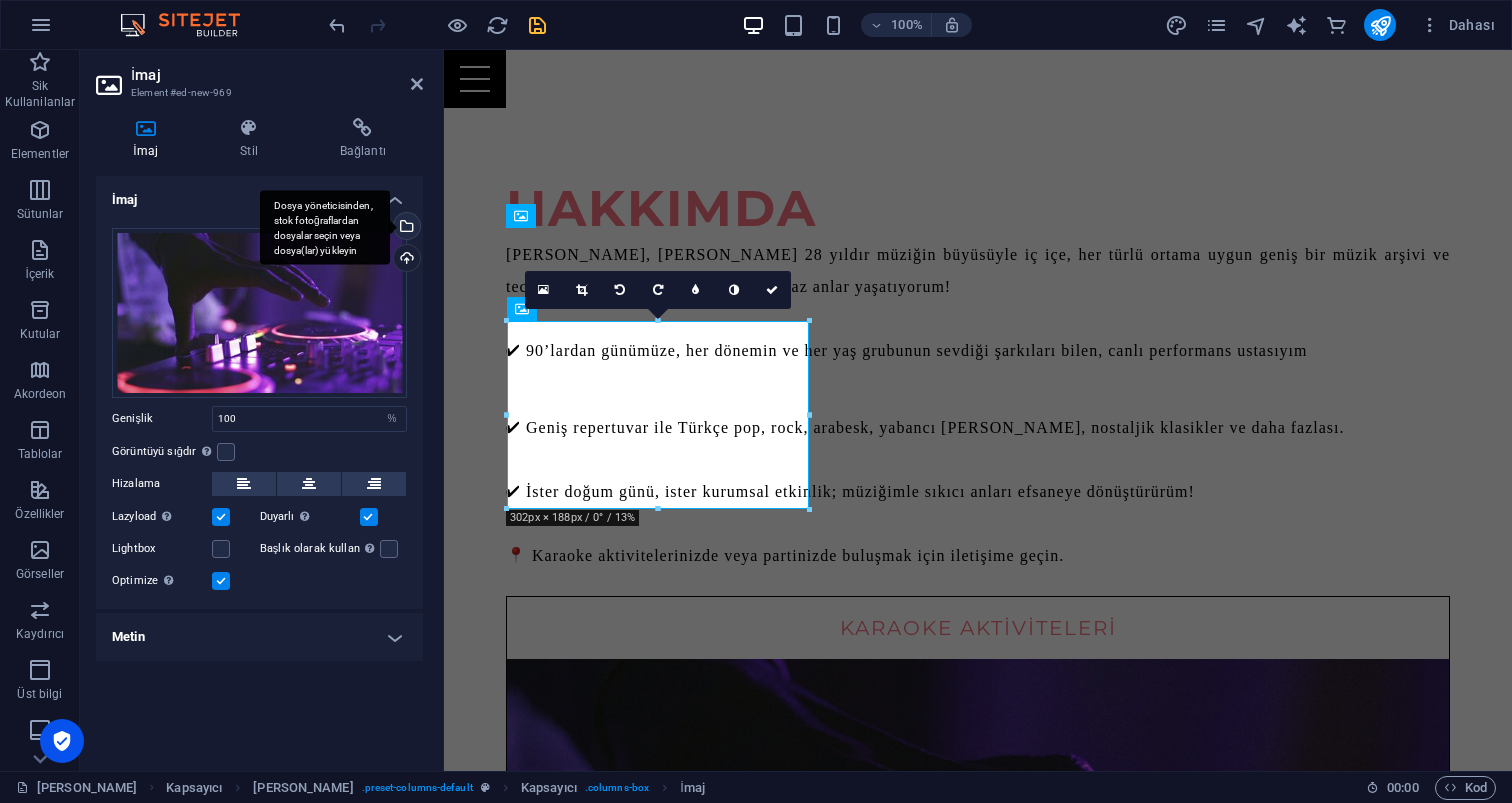 click on "Dosya yöneticisinden, stok fotoğraflardan dosyalar seçin veya dosya(lar) yükleyin" at bounding box center [405, 228] 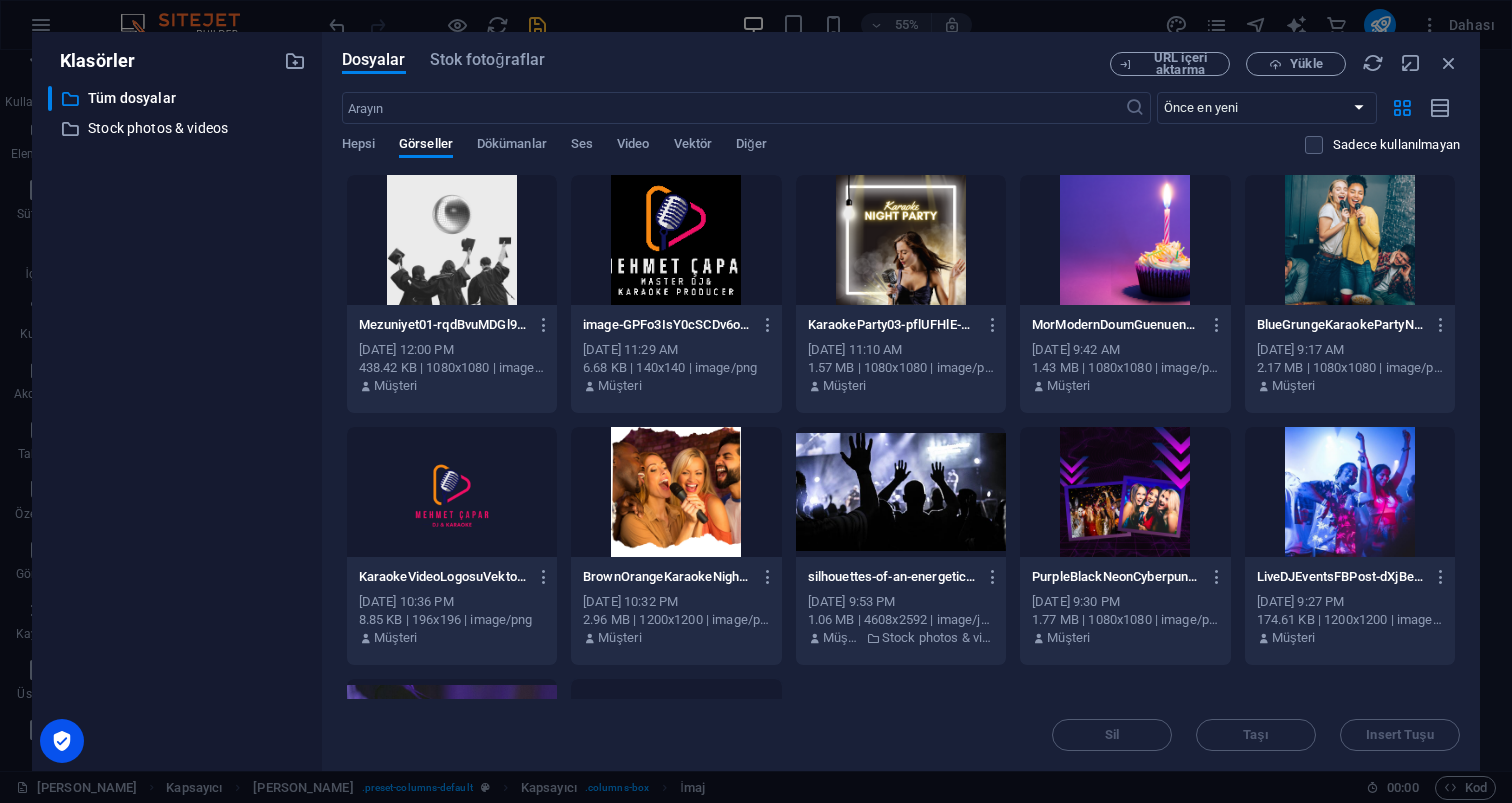 click at bounding box center (901, 240) 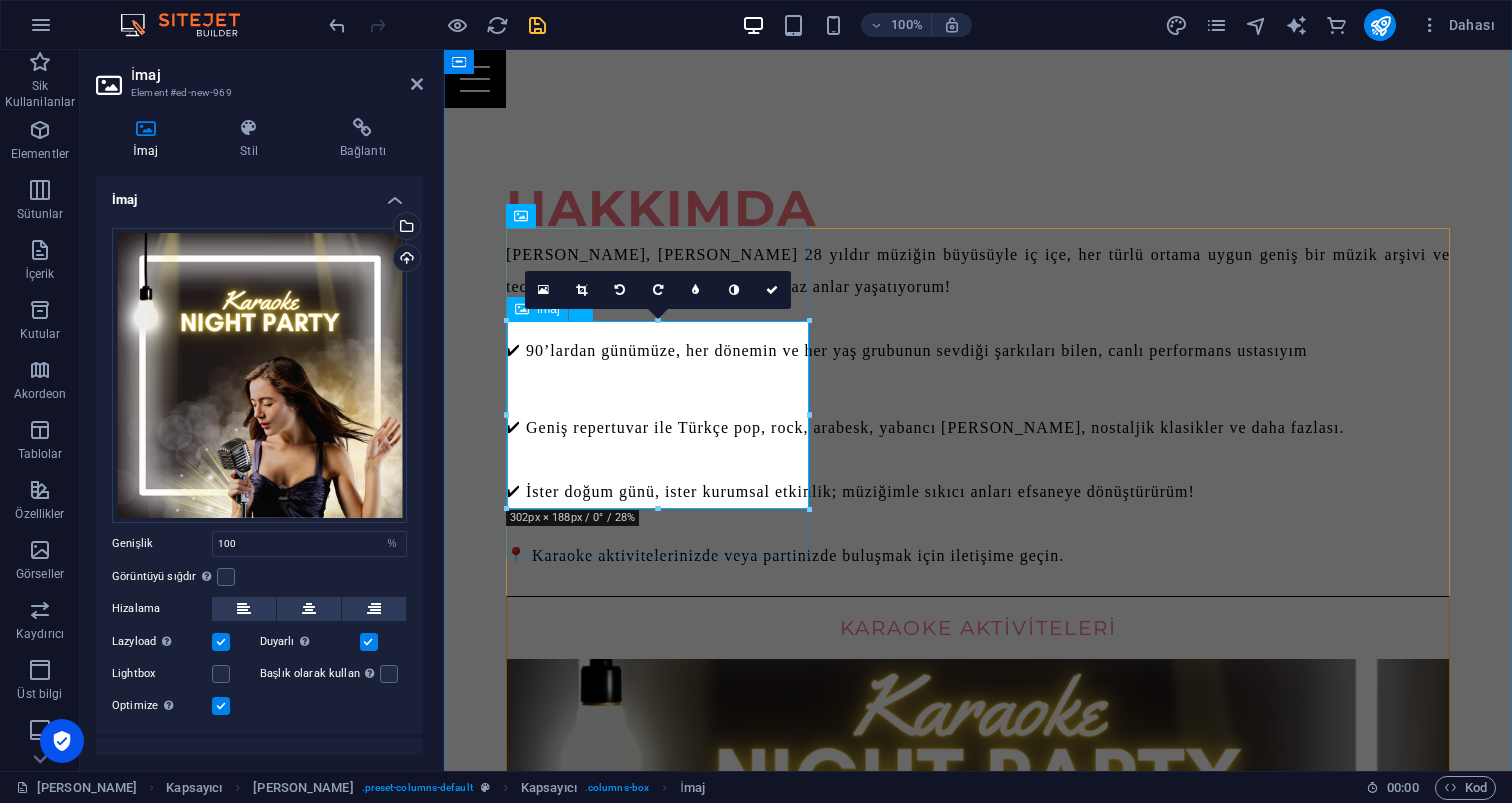 click at bounding box center (978, 953) 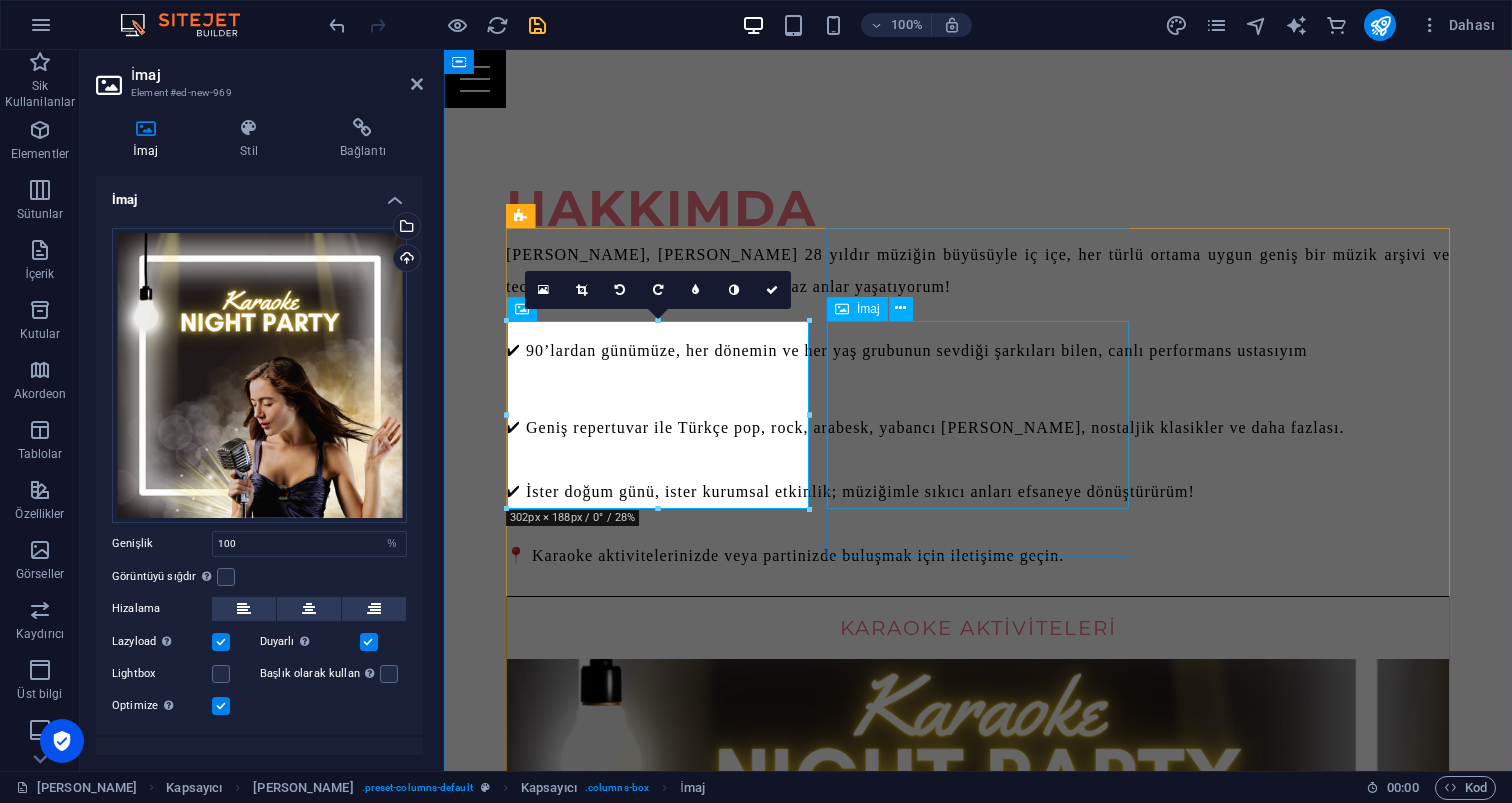 click at bounding box center (978, 1659) 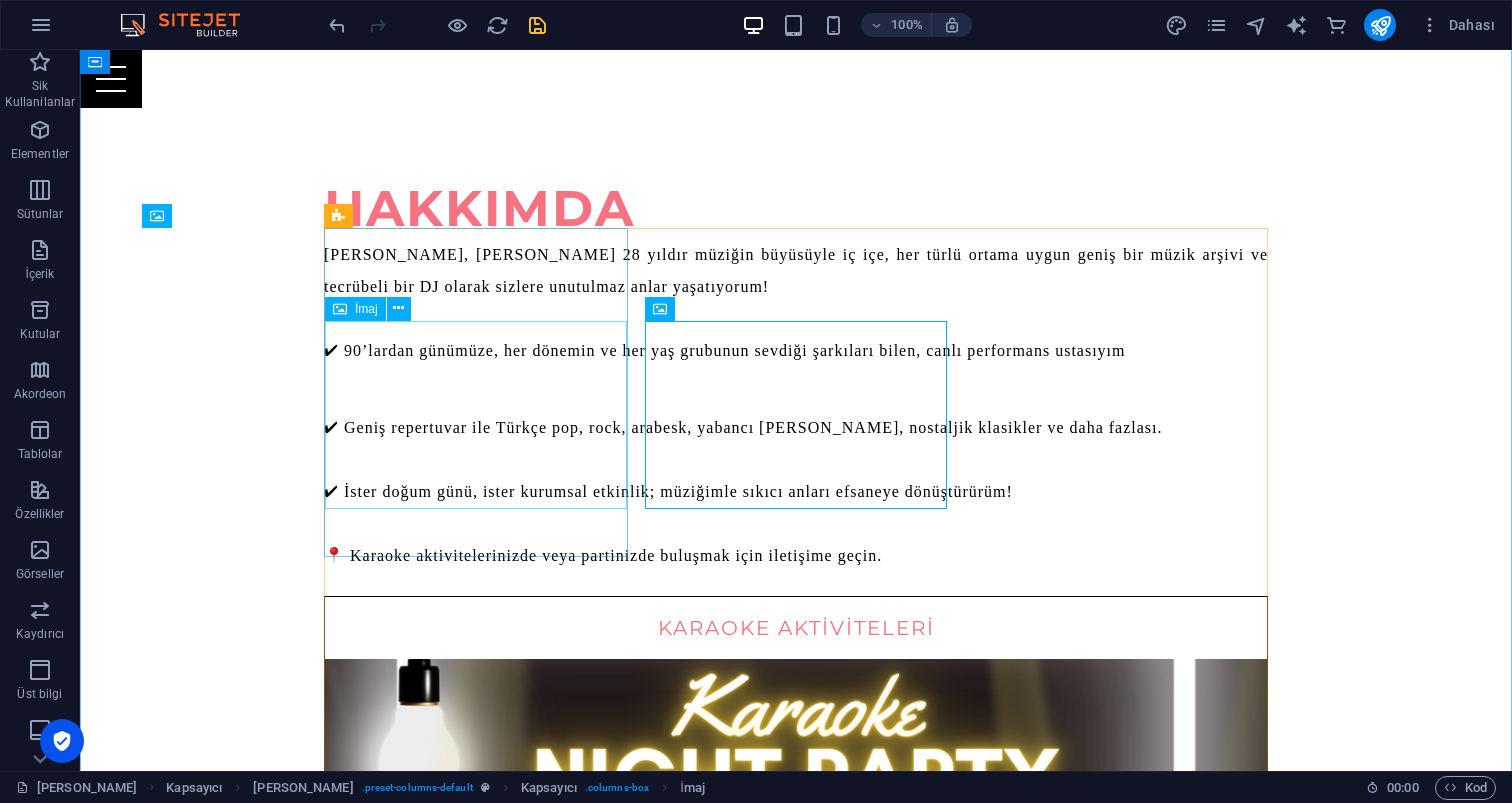 click at bounding box center (796, 953) 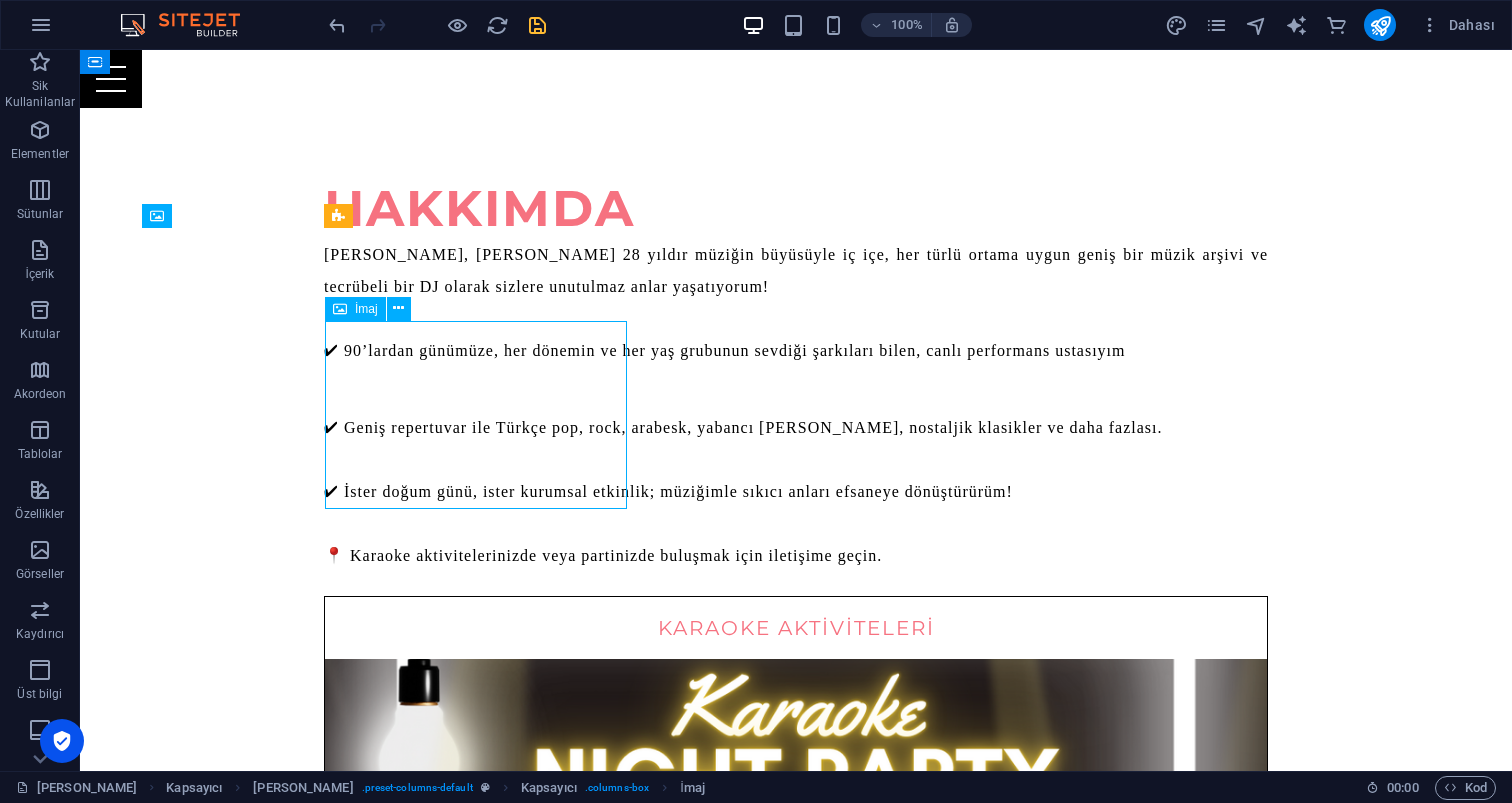 click at bounding box center [796, 953] 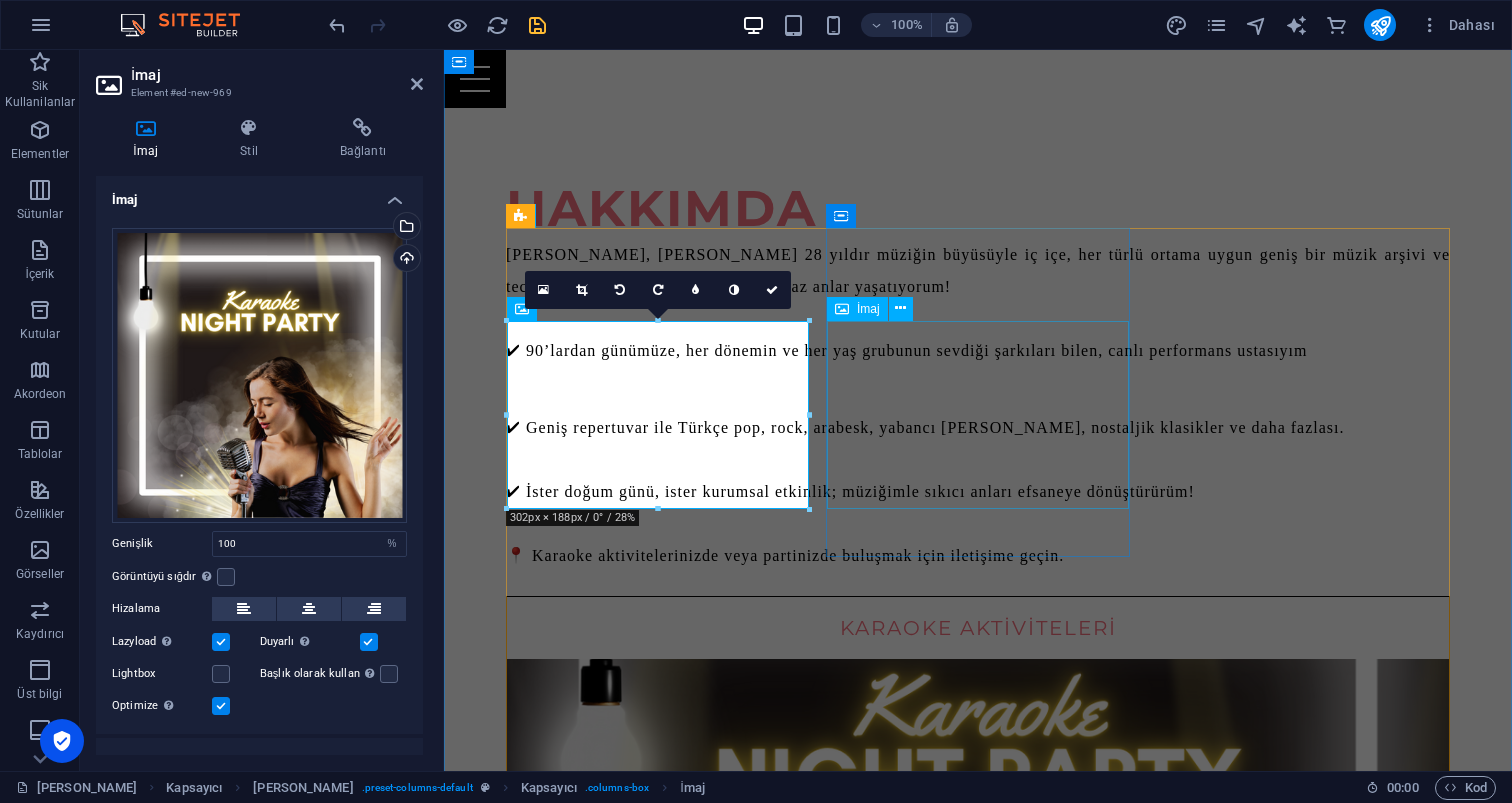click at bounding box center (978, 1659) 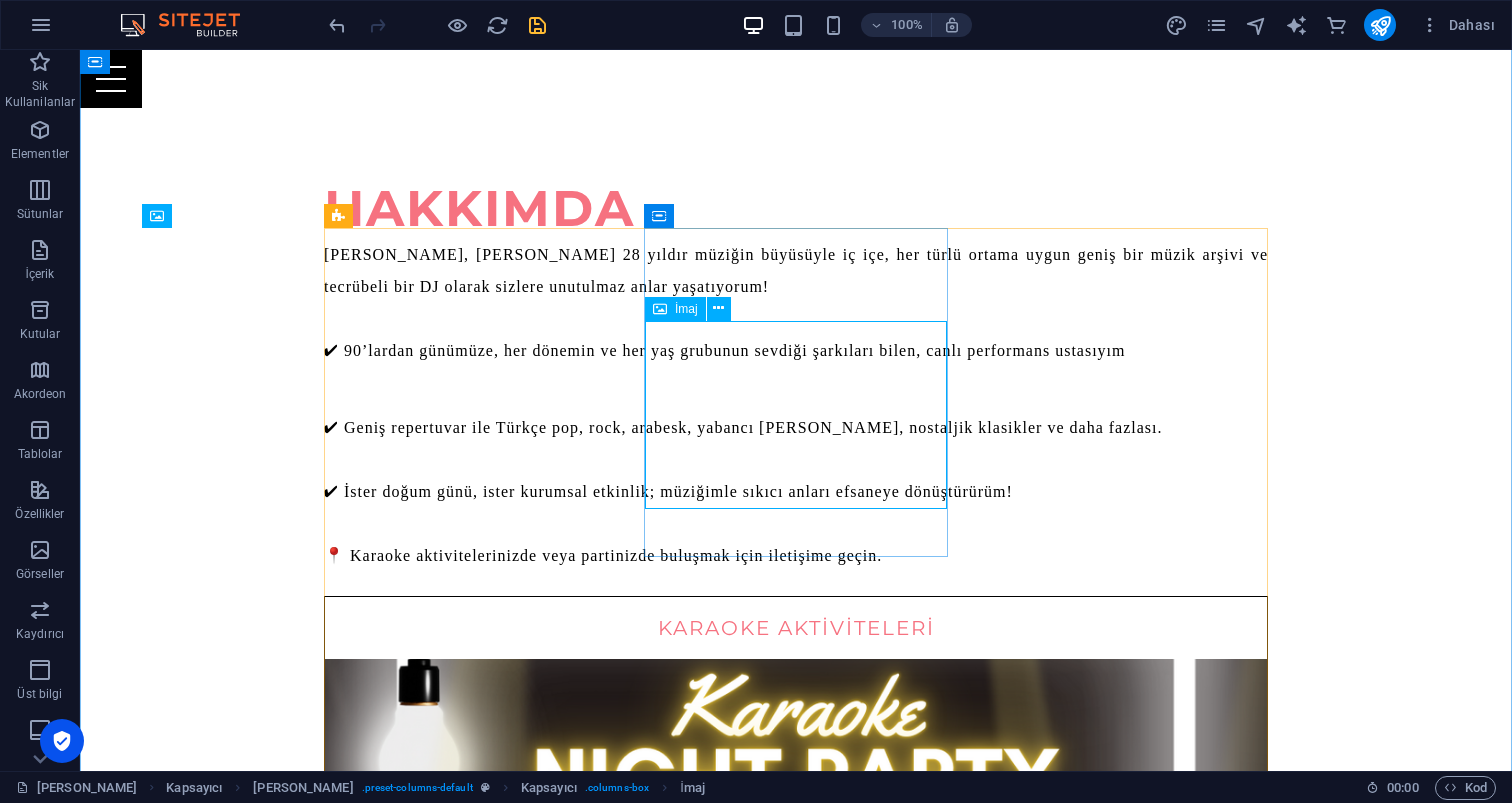 click at bounding box center (796, 1659) 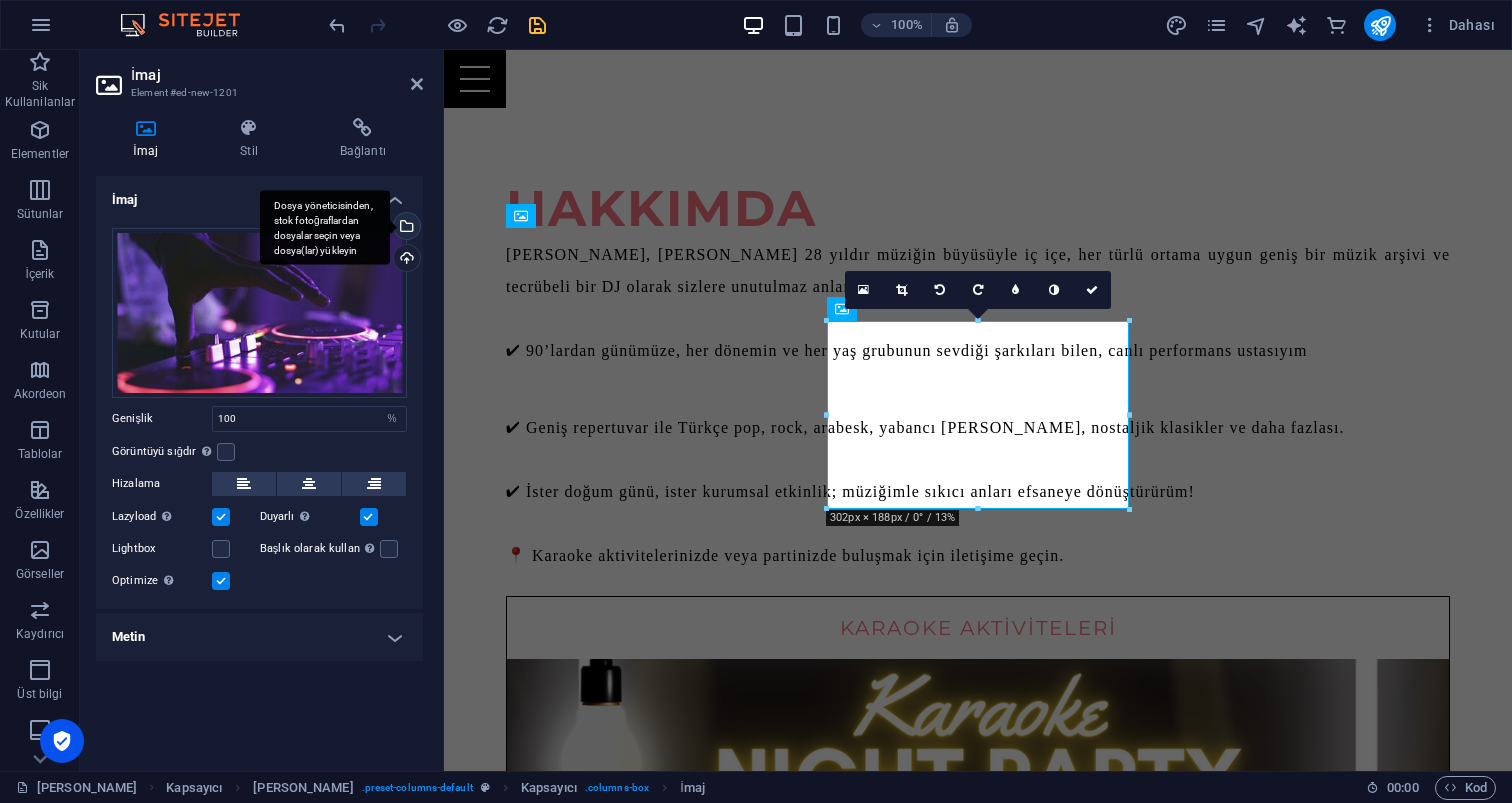 click on "Dosya yöneticisinden, stok fotoğraflardan dosyalar seçin veya dosya(lar) yükleyin" at bounding box center (405, 228) 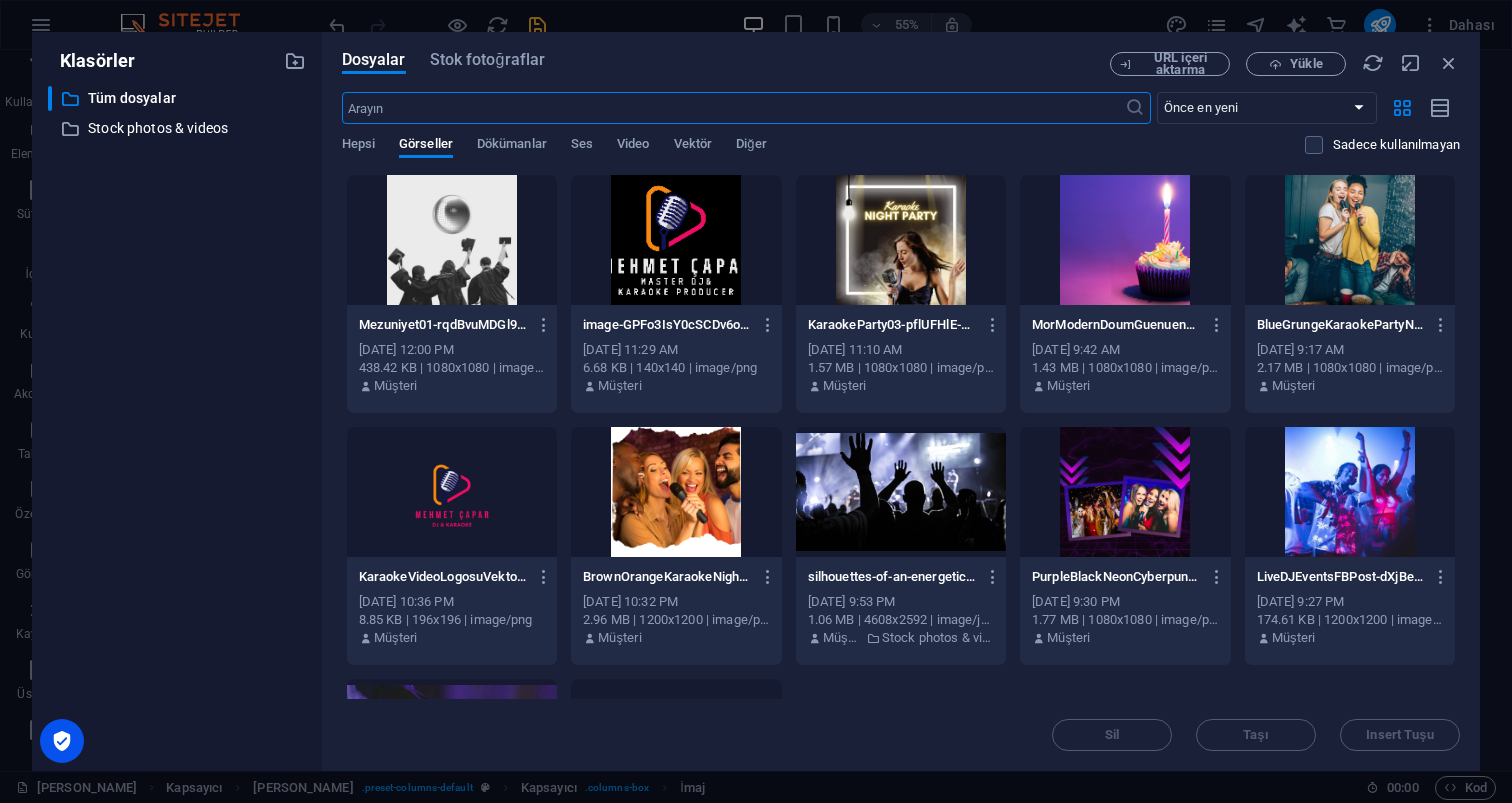 scroll, scrollTop: 0, scrollLeft: 0, axis: both 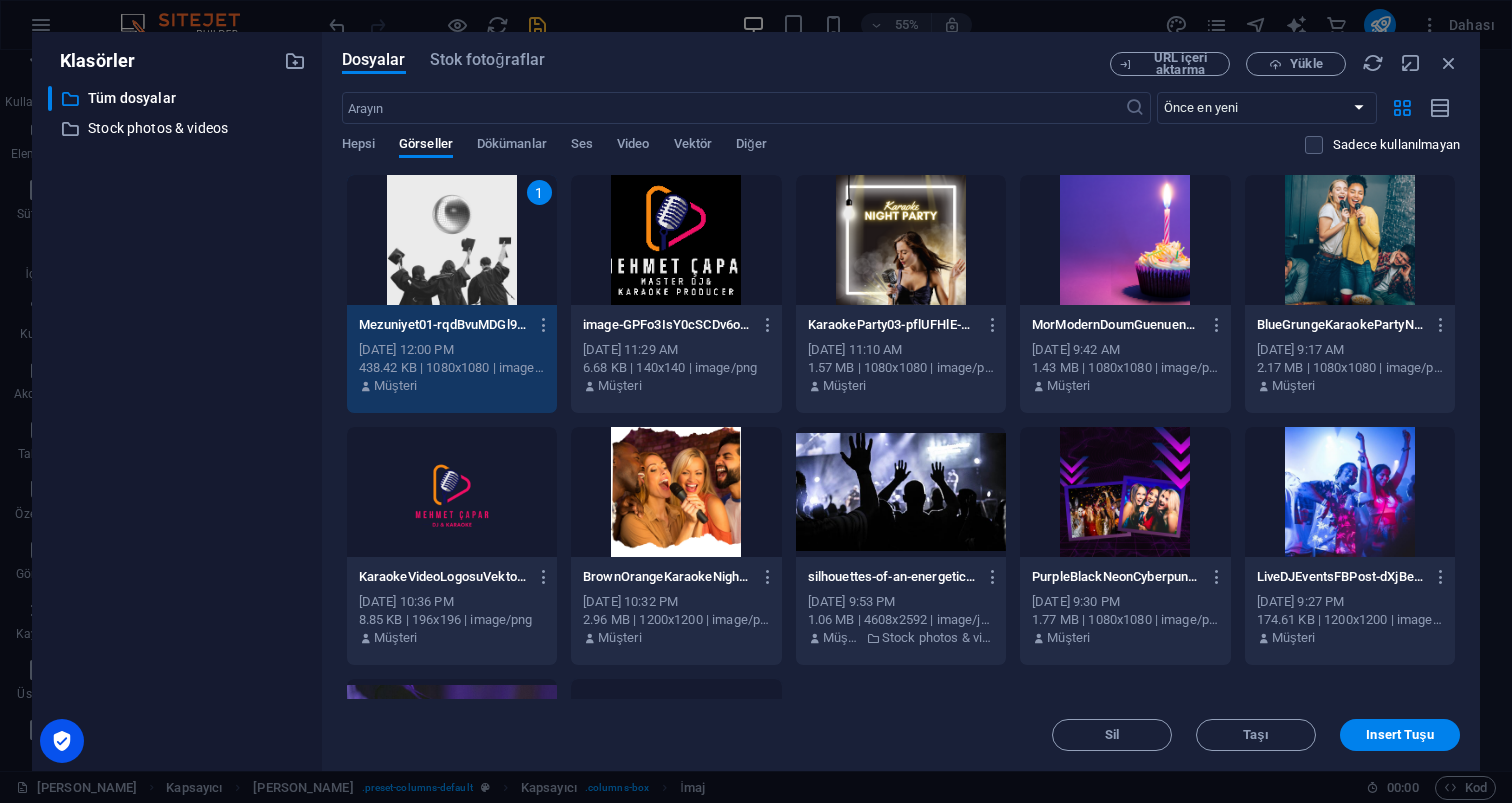 click on "1" at bounding box center [452, 240] 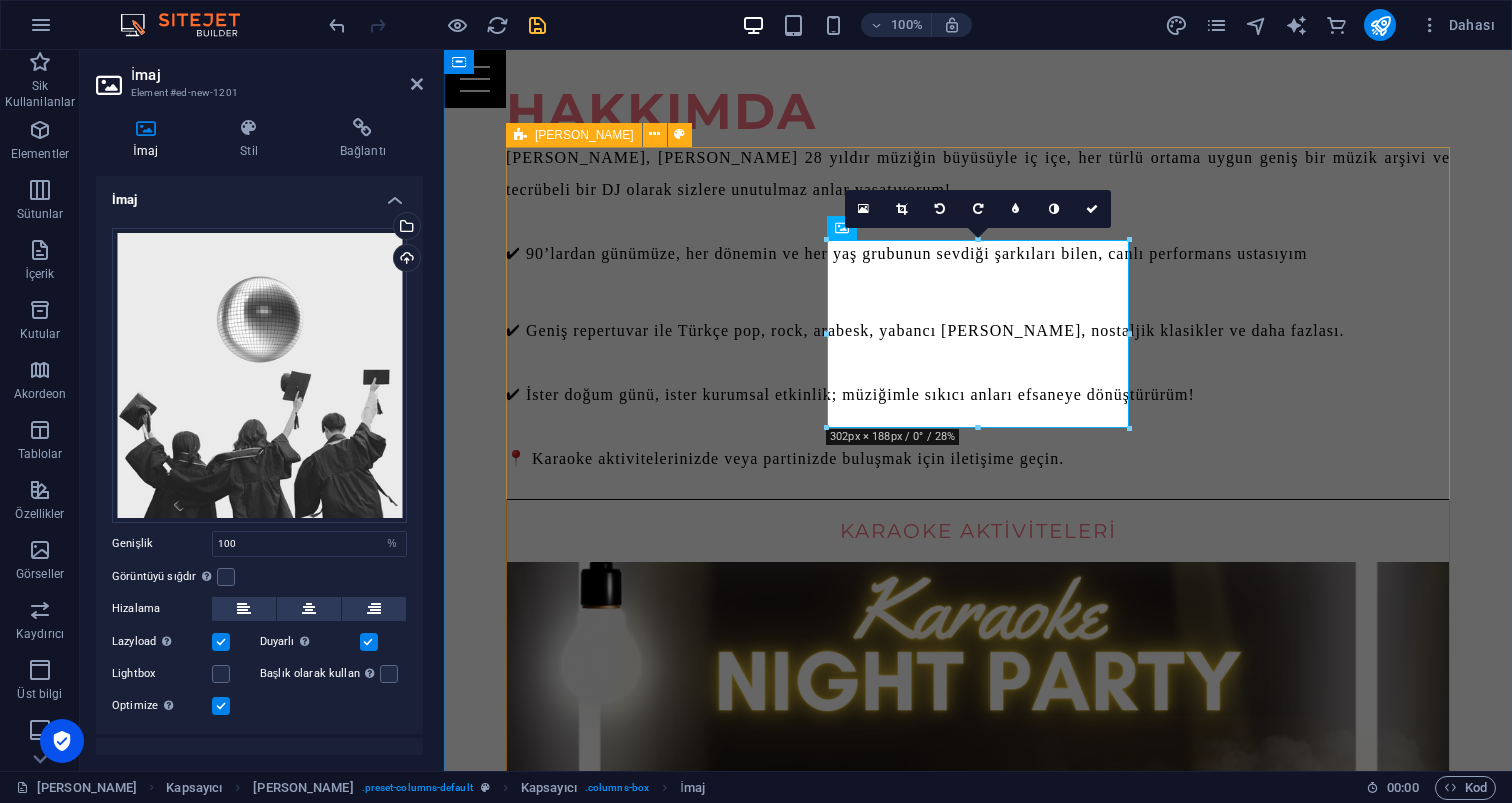 scroll, scrollTop: 1221, scrollLeft: 0, axis: vertical 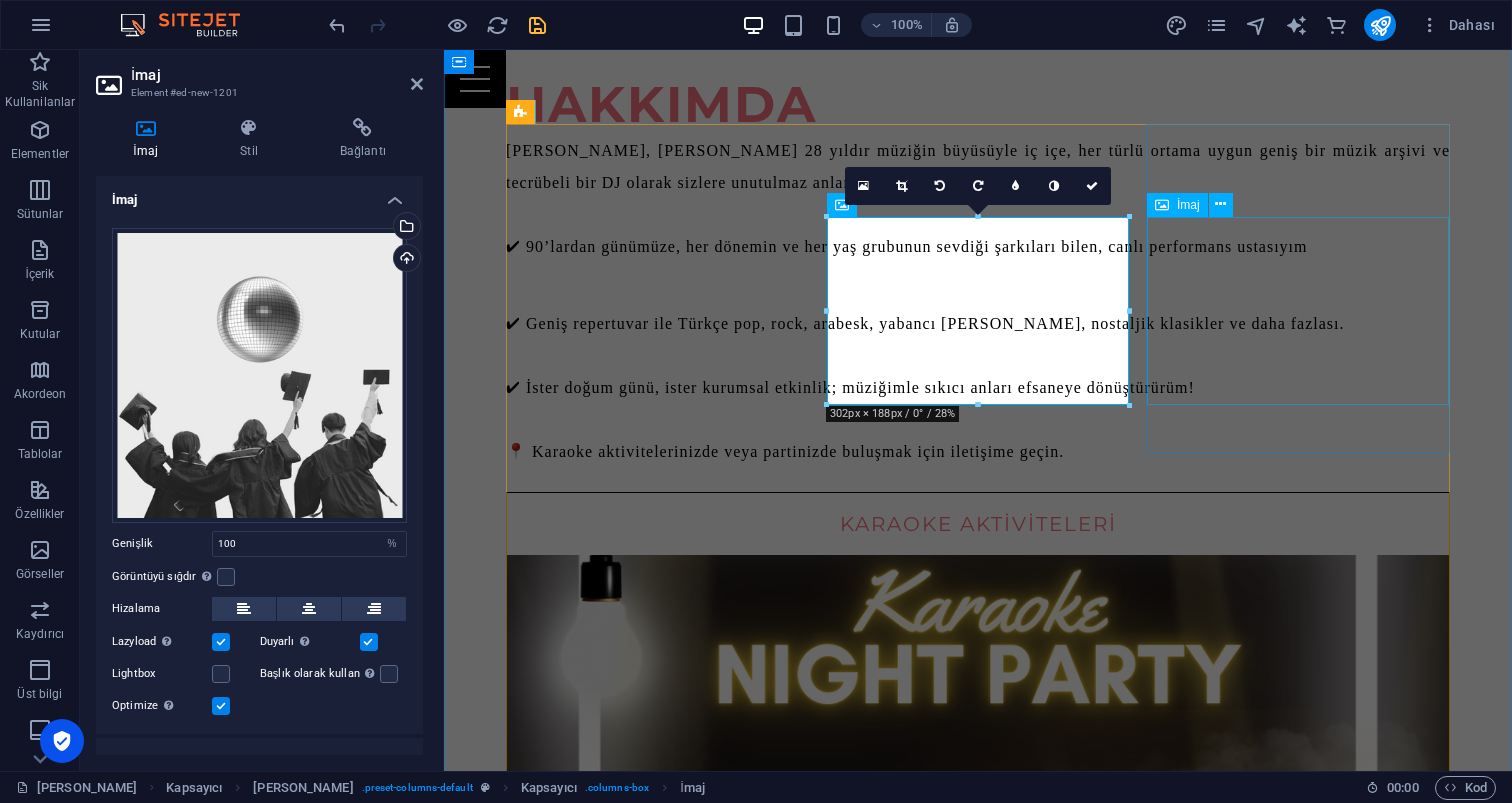 click at bounding box center [978, 2262] 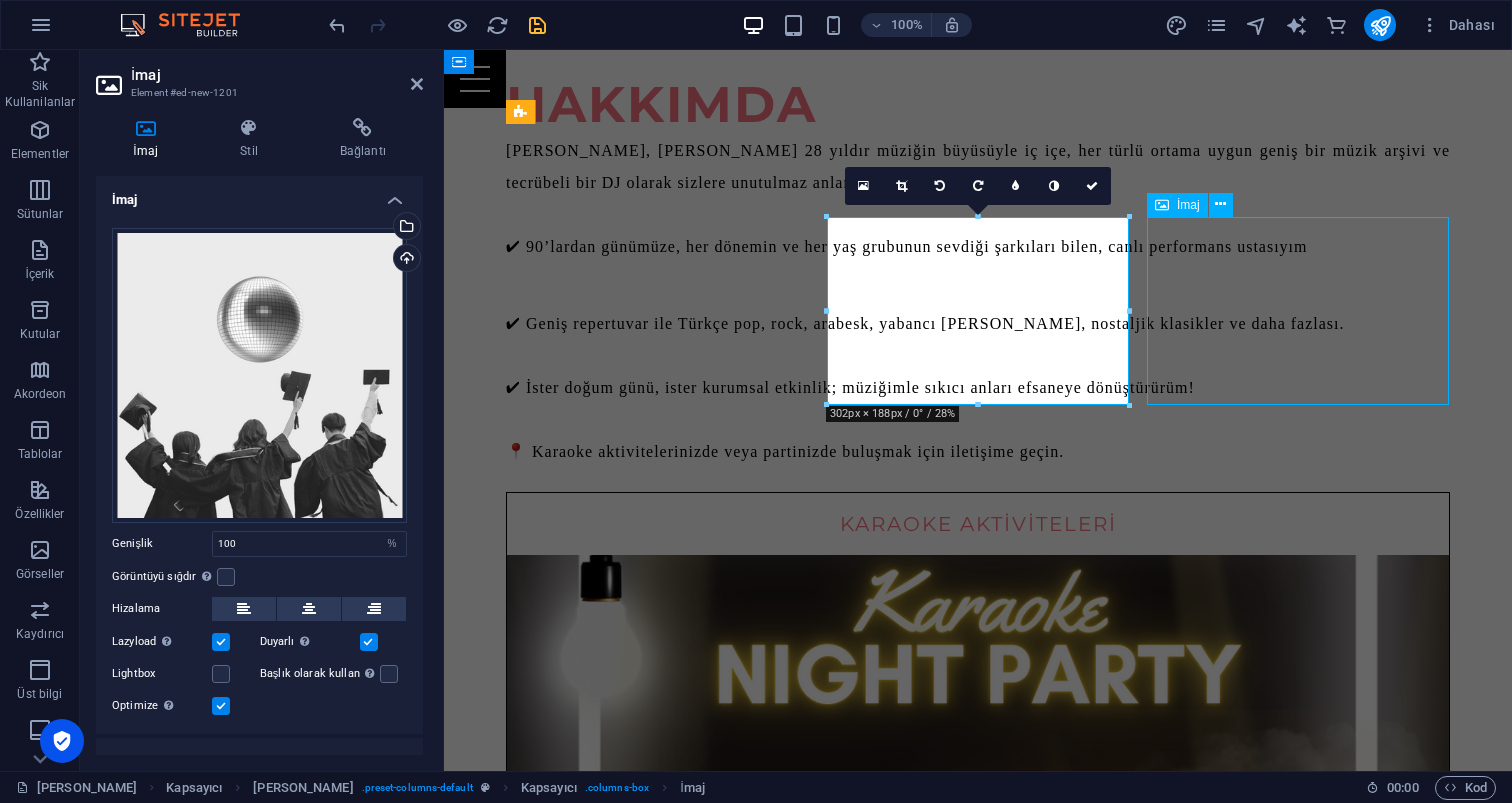 click at bounding box center (978, 2262) 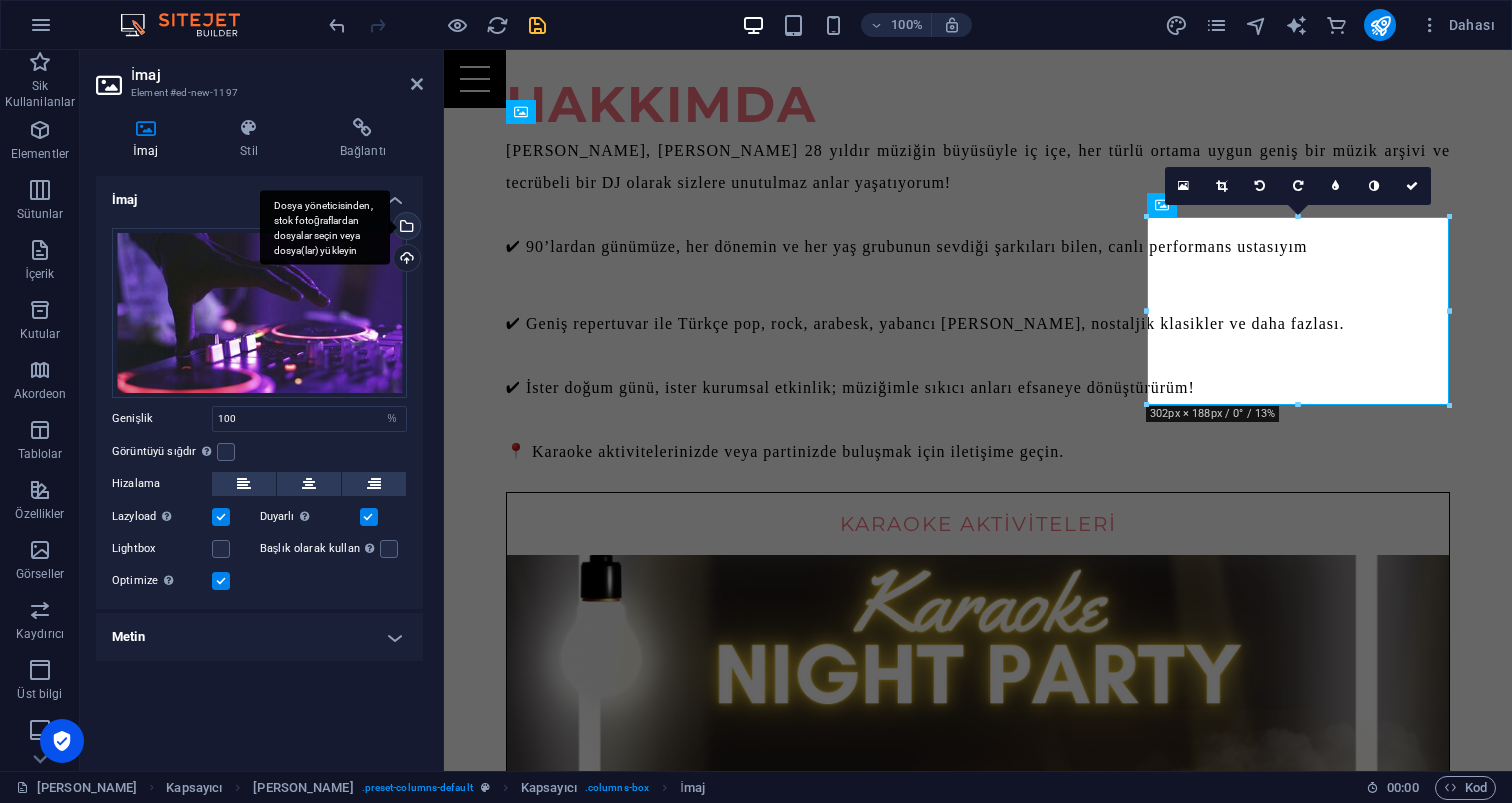click on "Dosya yöneticisinden, stok fotoğraflardan dosyalar seçin veya dosya(lar) yükleyin" at bounding box center (325, 227) 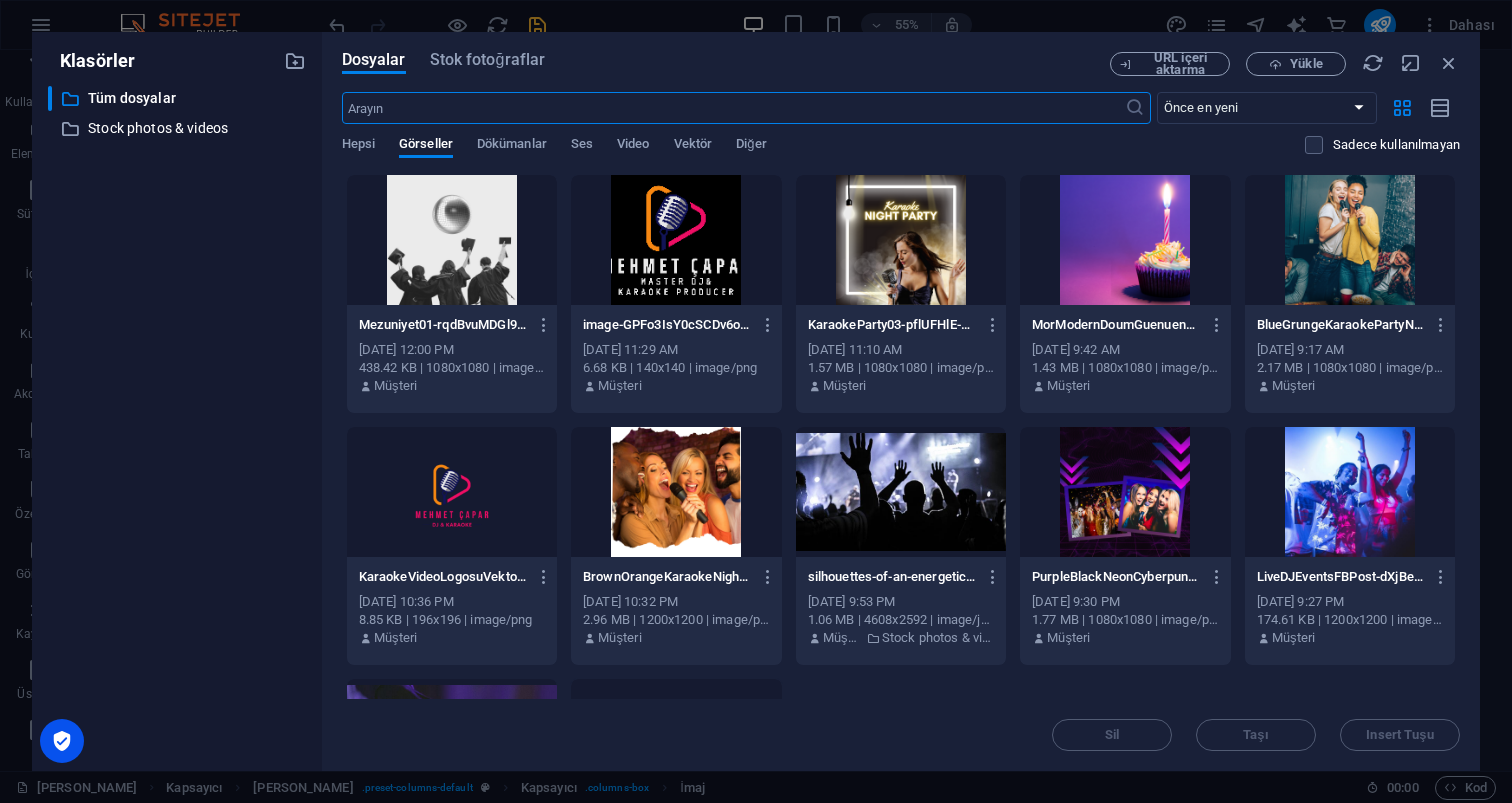 scroll, scrollTop: 1184, scrollLeft: 0, axis: vertical 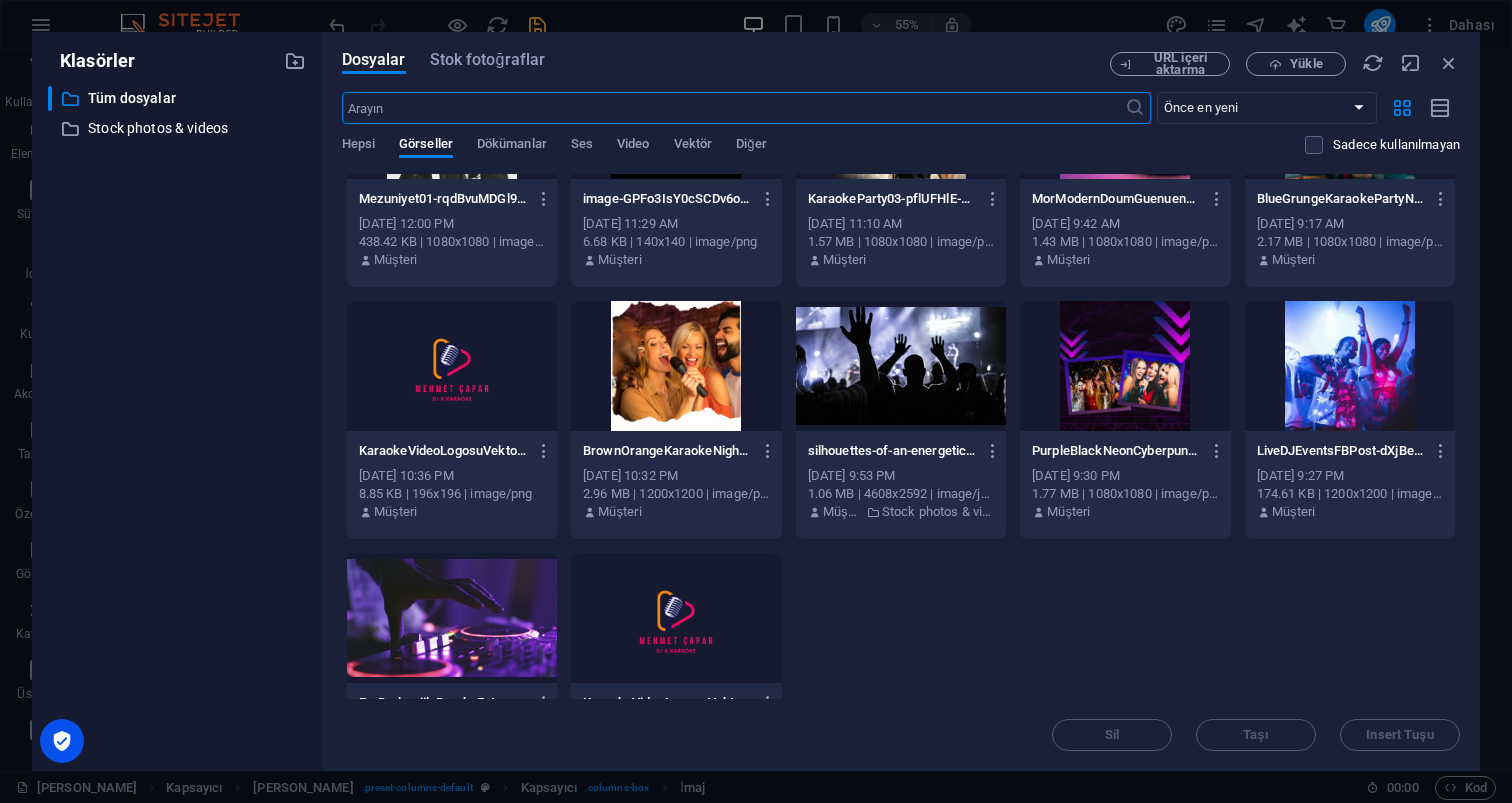 click at bounding box center (901, 366) 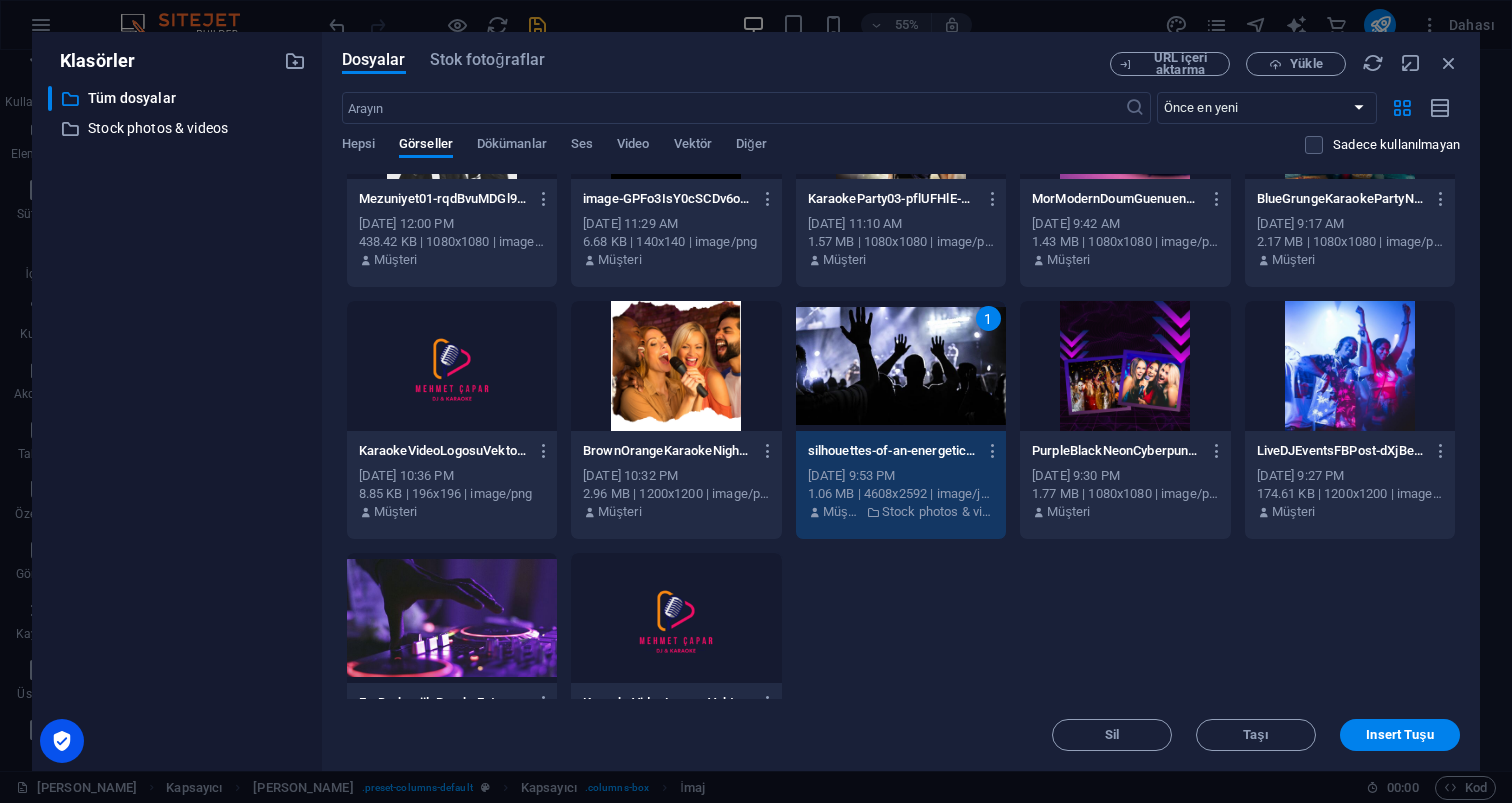 click on "1" at bounding box center (901, 366) 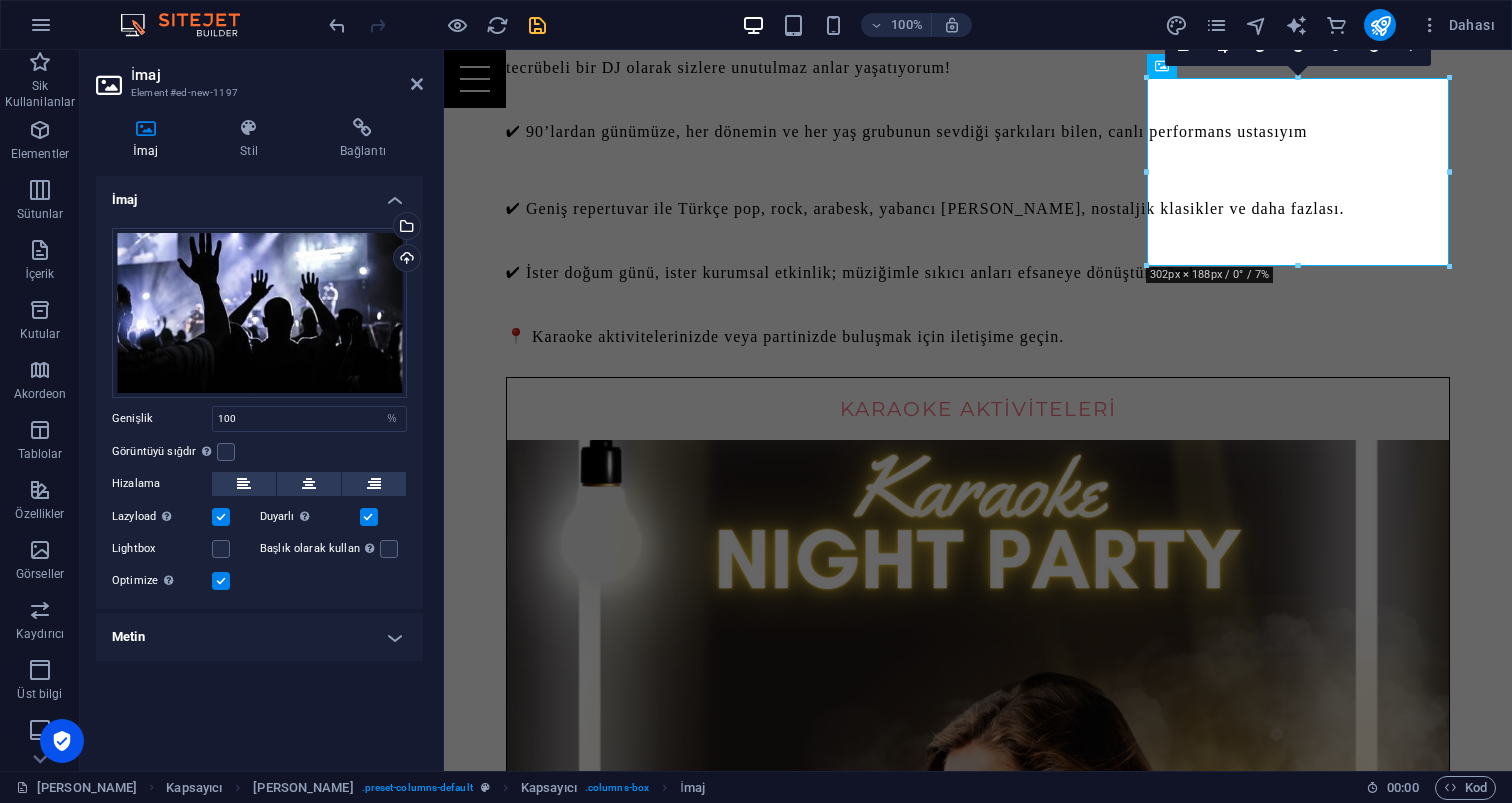 scroll, scrollTop: 1326, scrollLeft: 0, axis: vertical 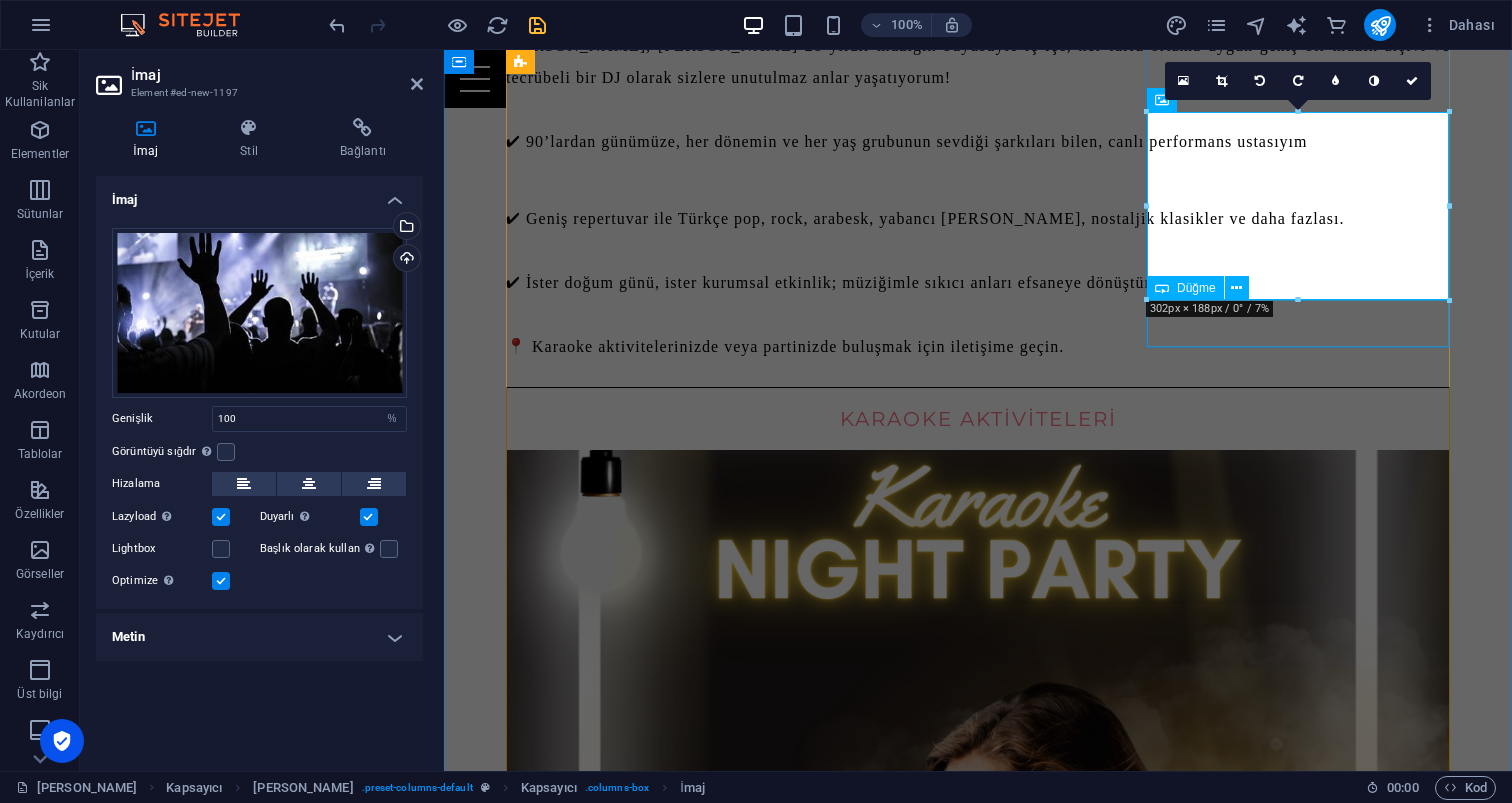 click on "iletişime geçin" at bounding box center (978, 2474) 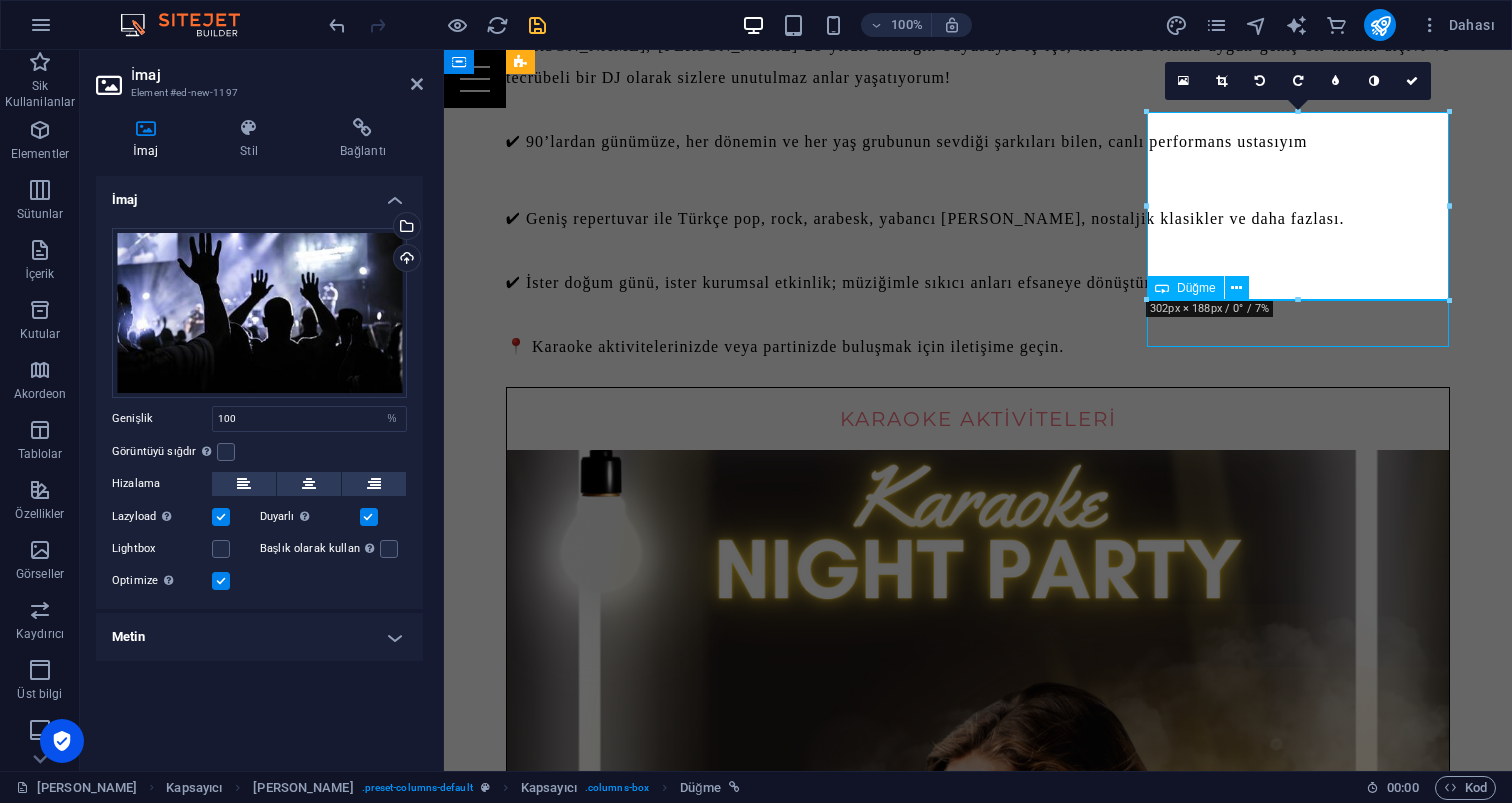 click on "iletişime geçin" at bounding box center (978, 2474) 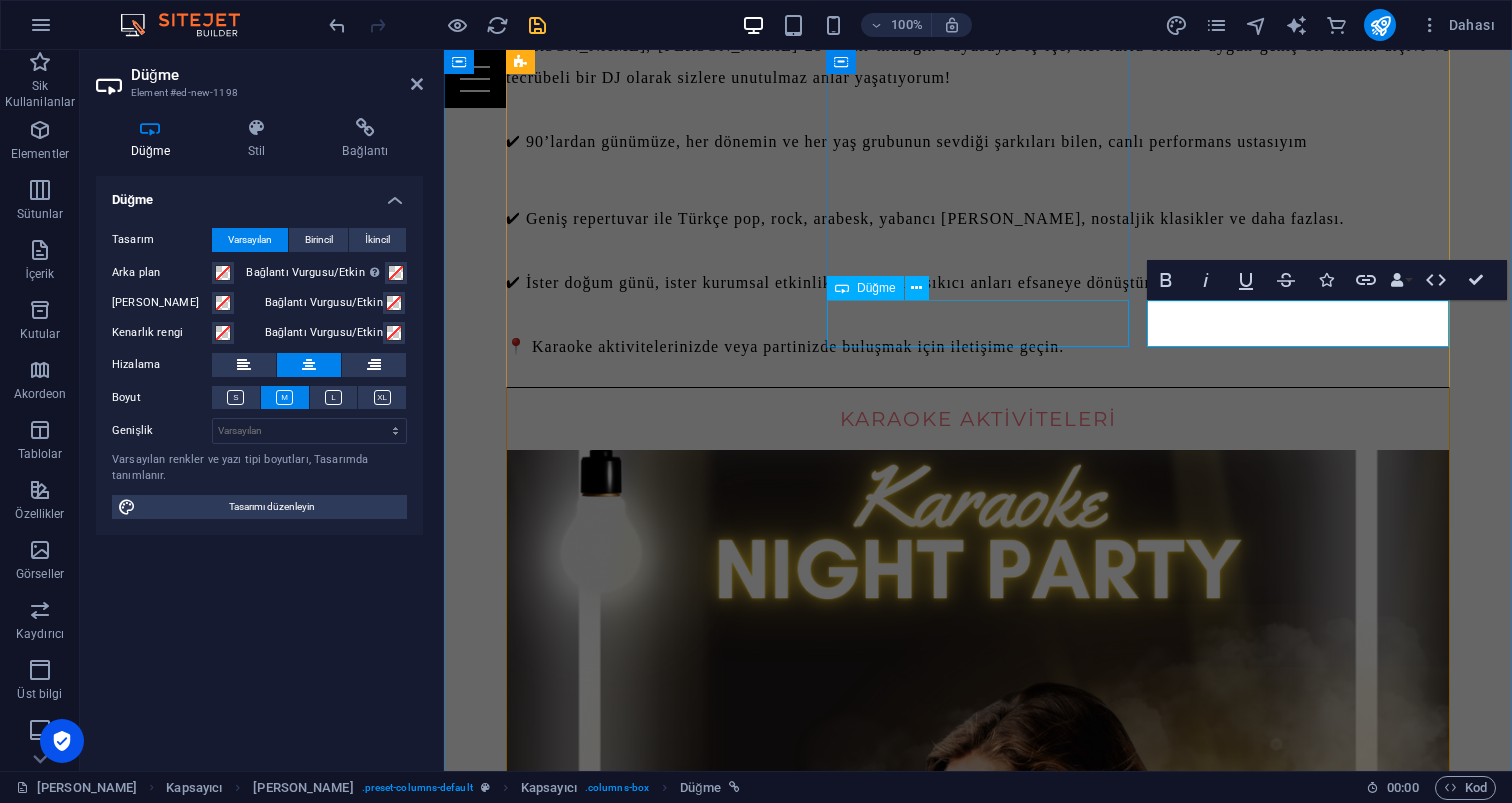 click on "iletişime geçin" at bounding box center [978, 1767] 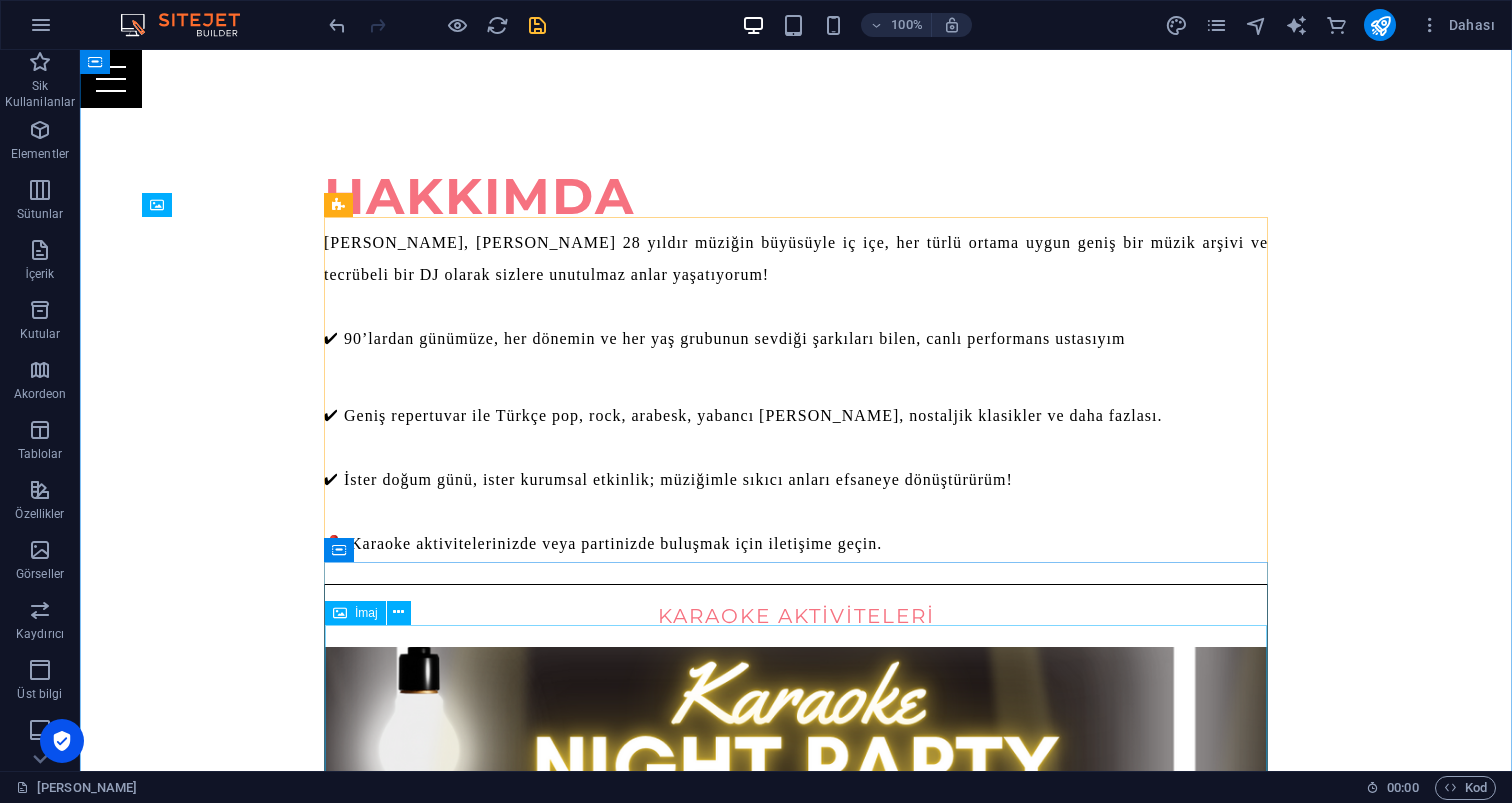 scroll, scrollTop: 1128, scrollLeft: 0, axis: vertical 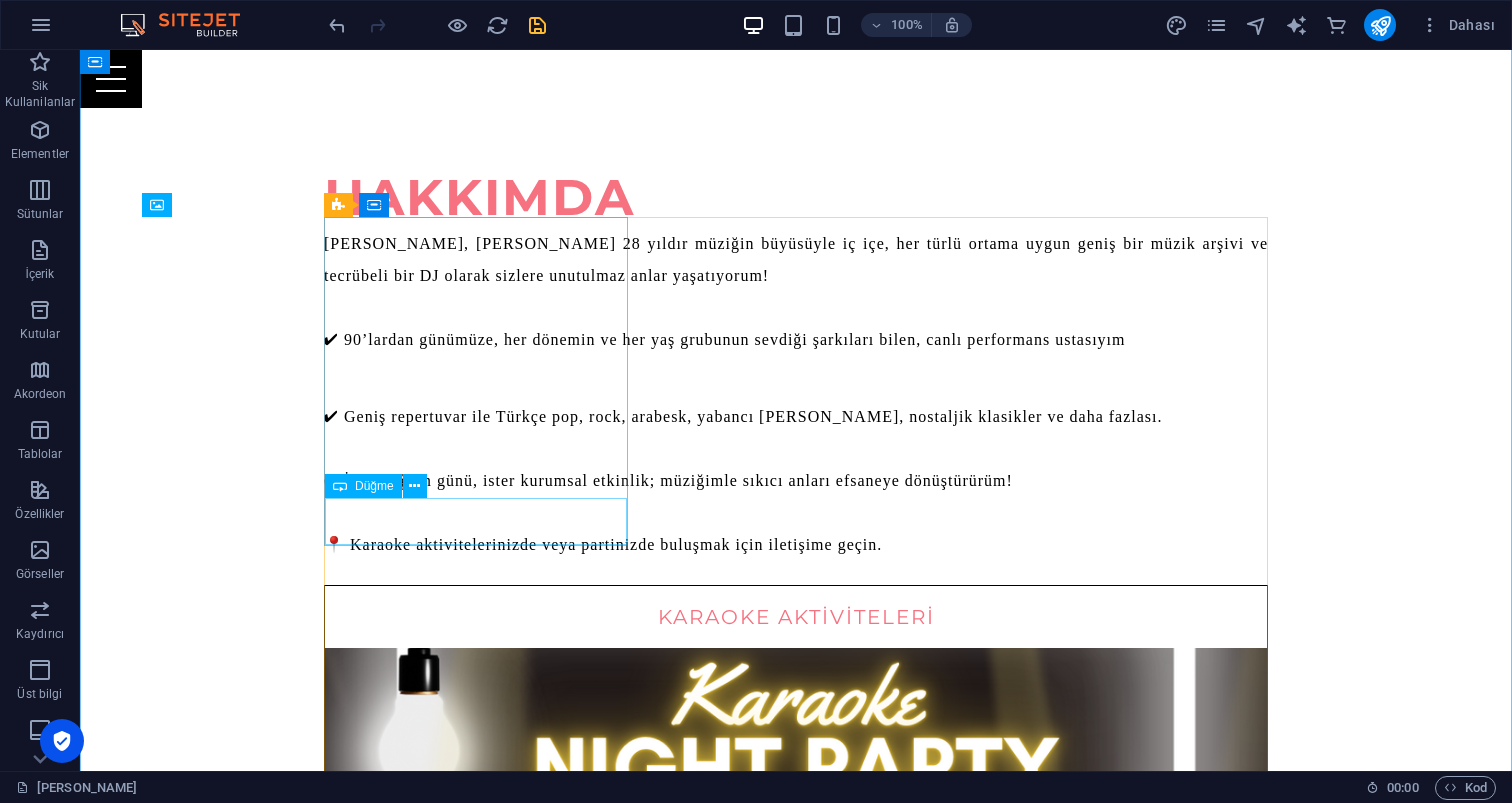 click on "iletişime geçin" at bounding box center (796, 1259) 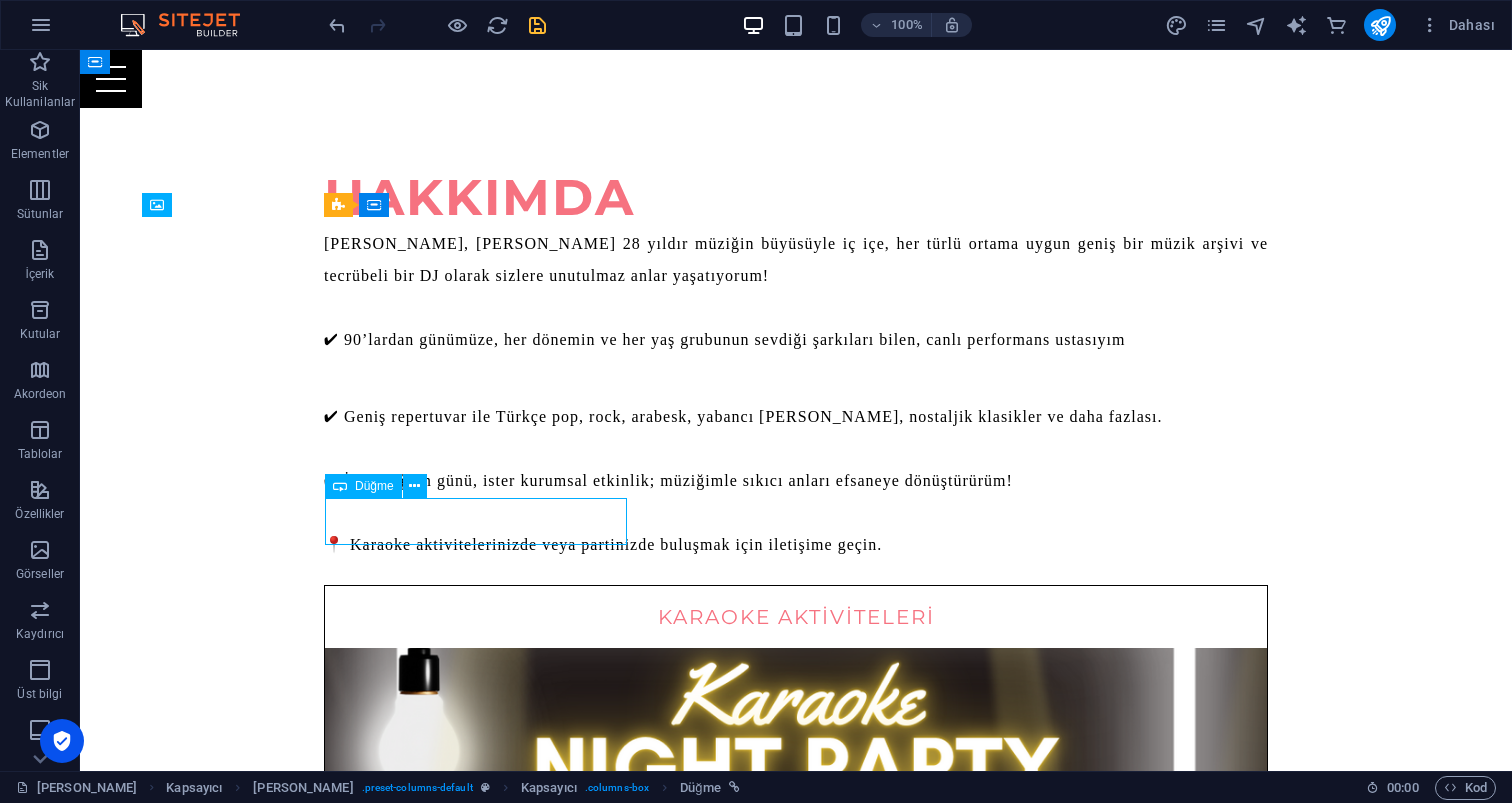 click on "iletişime geçin" at bounding box center (796, 1259) 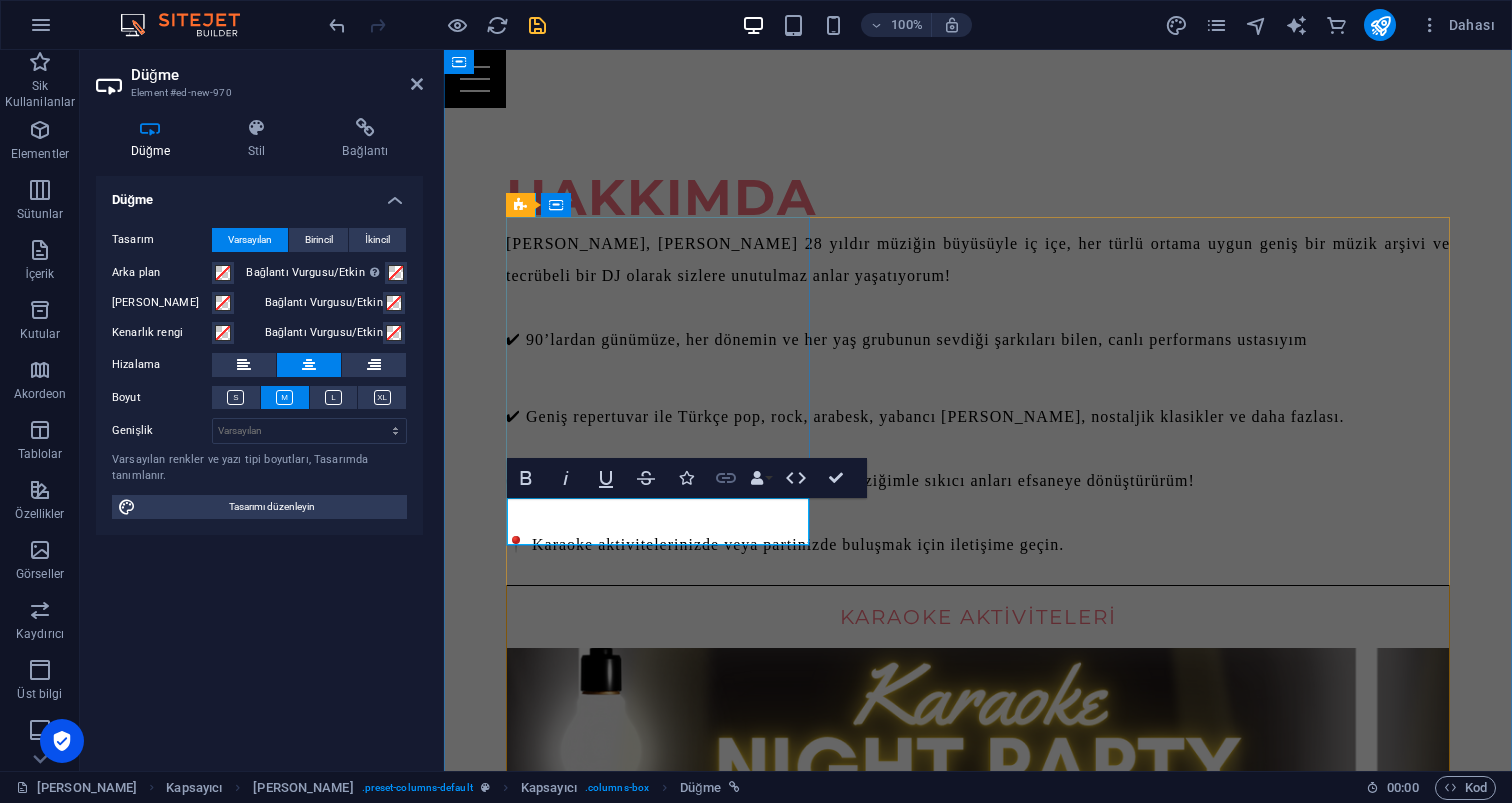 click 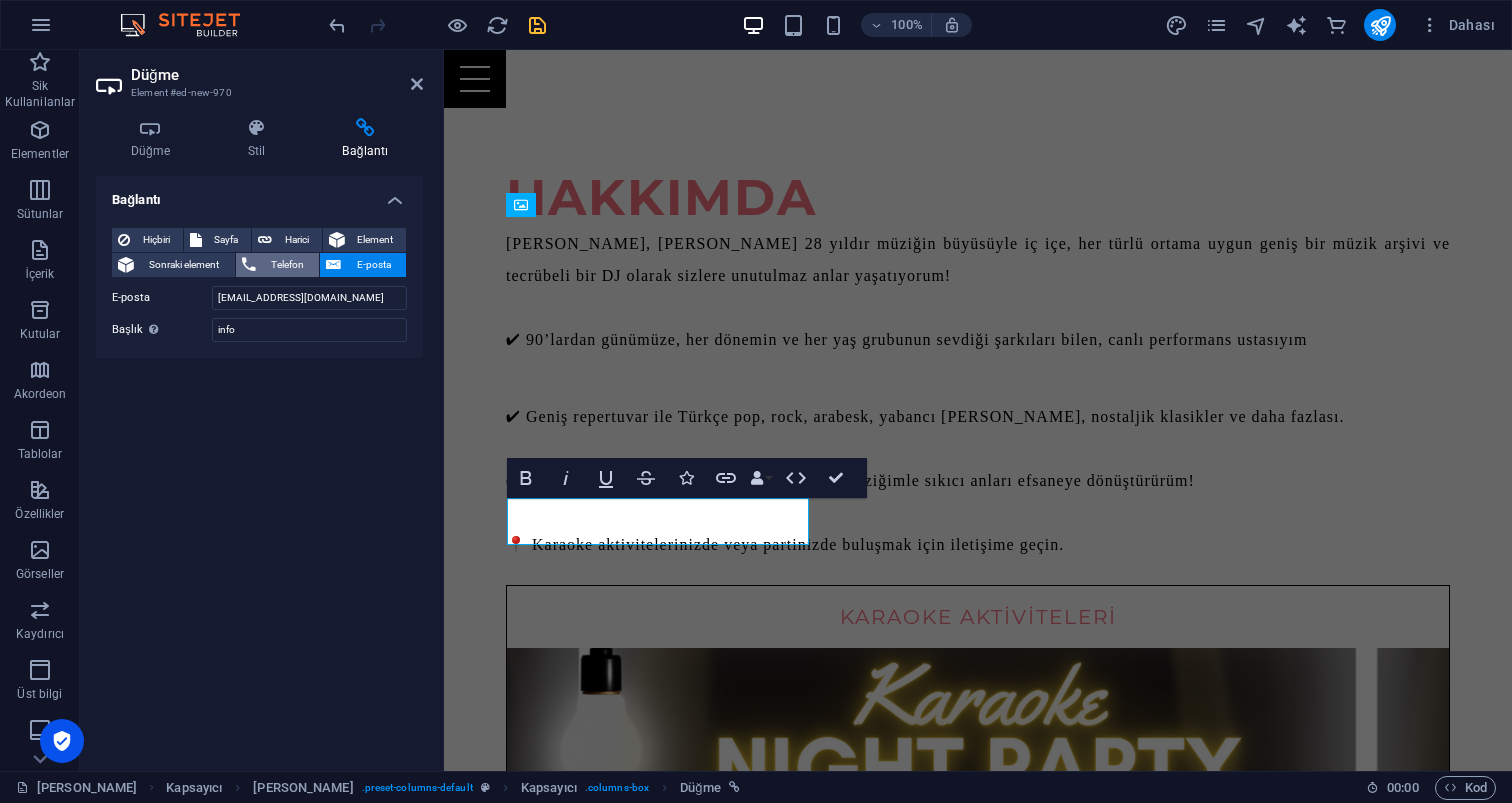 click on "Telefon" at bounding box center [288, 265] 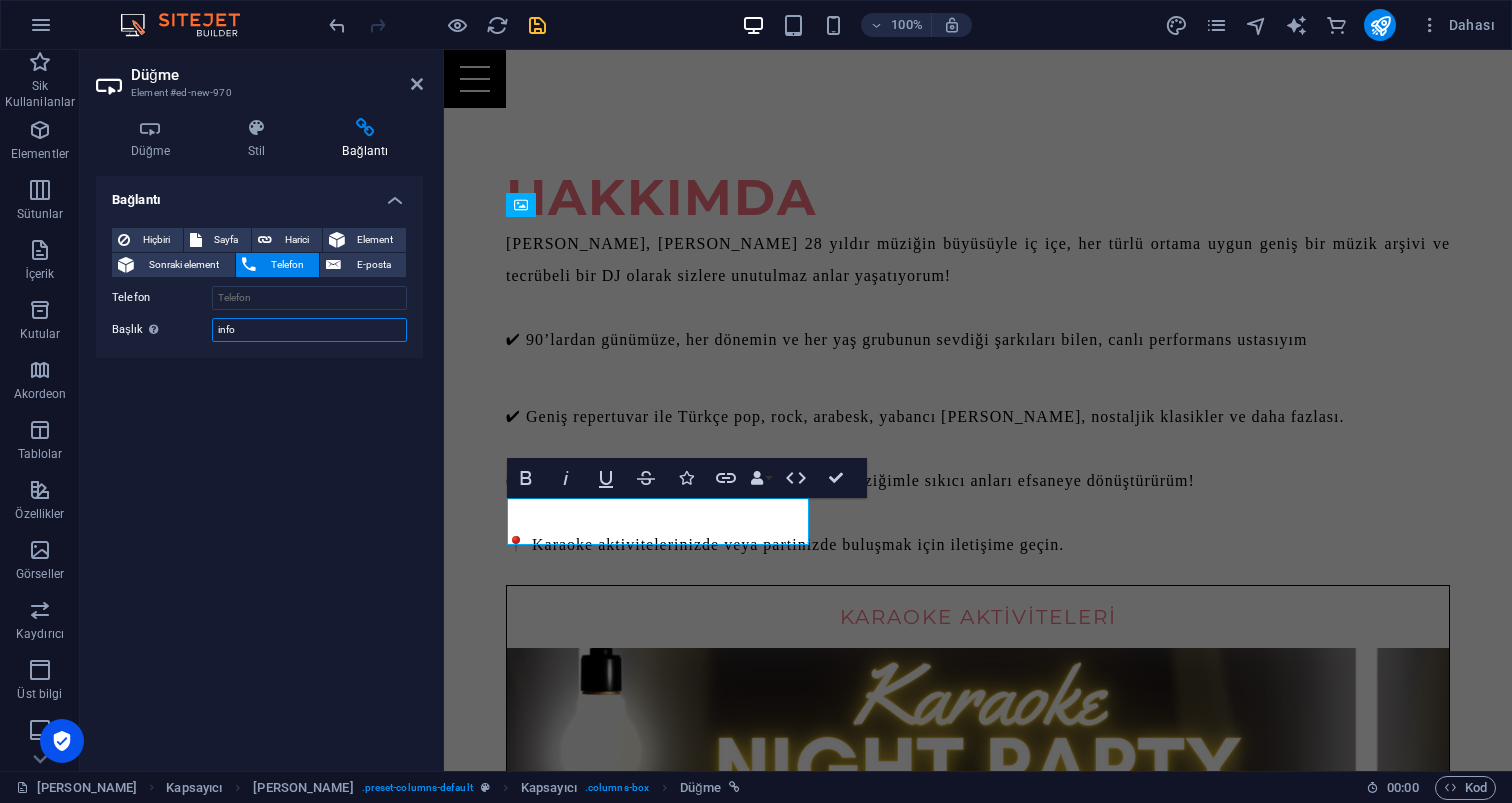 click on "Başlık Ek bağlantı tanımının bağlantı metniyle aynı olmaması gerekir. Başlık, genellikle fare elementin üzerine geldiğinde bir araç ipucu metni olarak gösterilir. Belirsizse boş bırak. info" at bounding box center (259, 330) 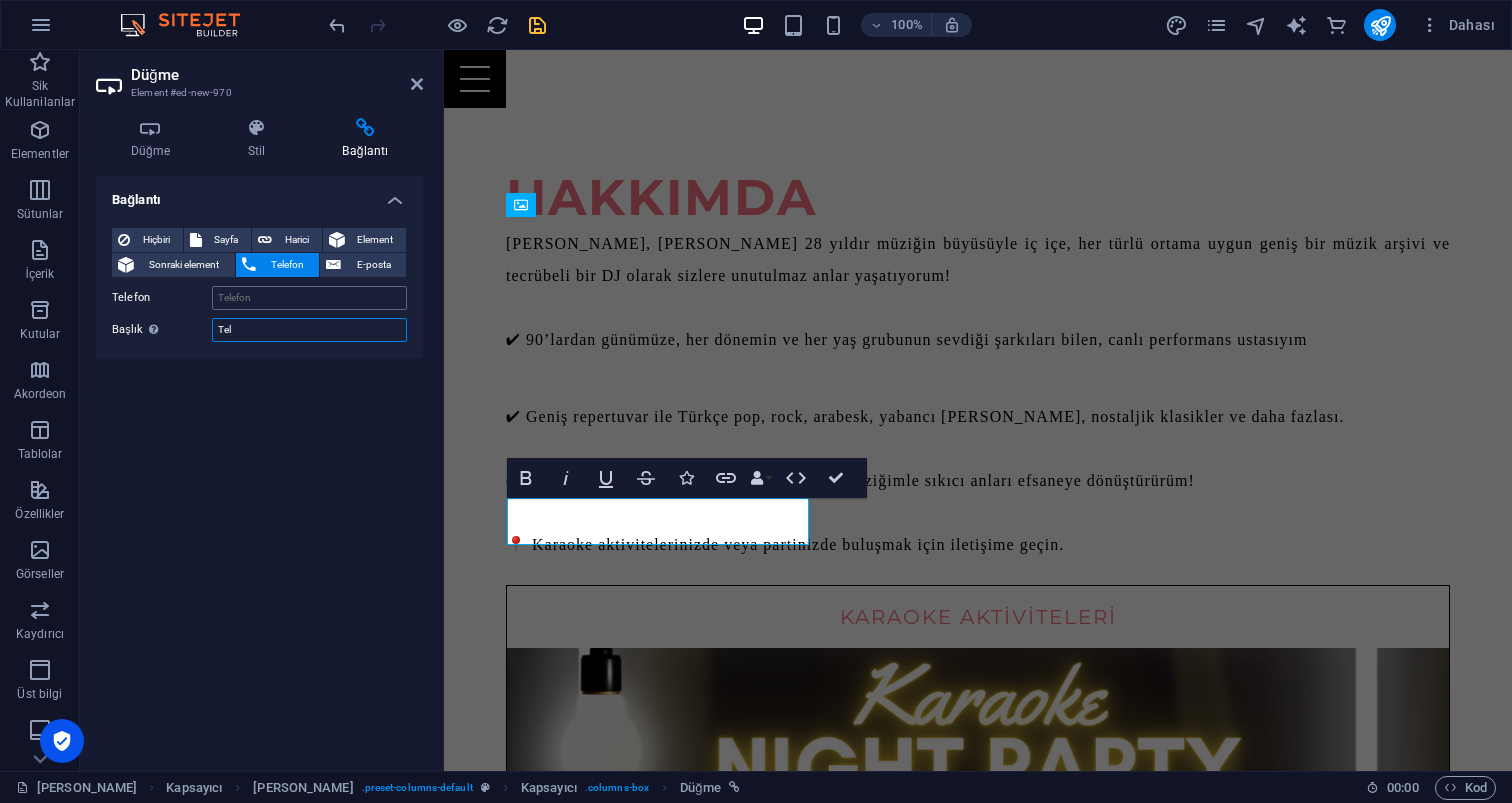 type on "Tel" 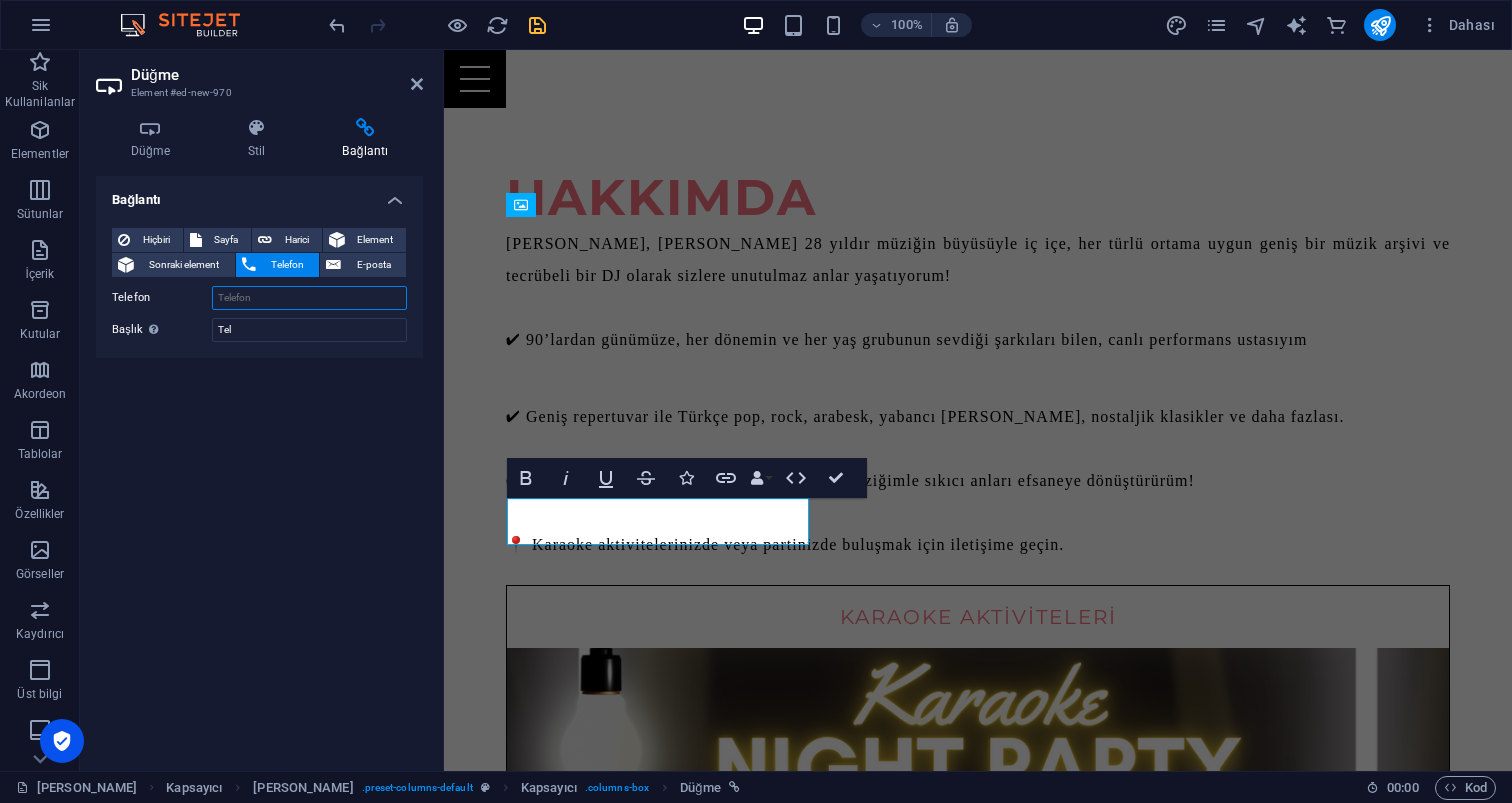 click on "Telefon" at bounding box center (309, 298) 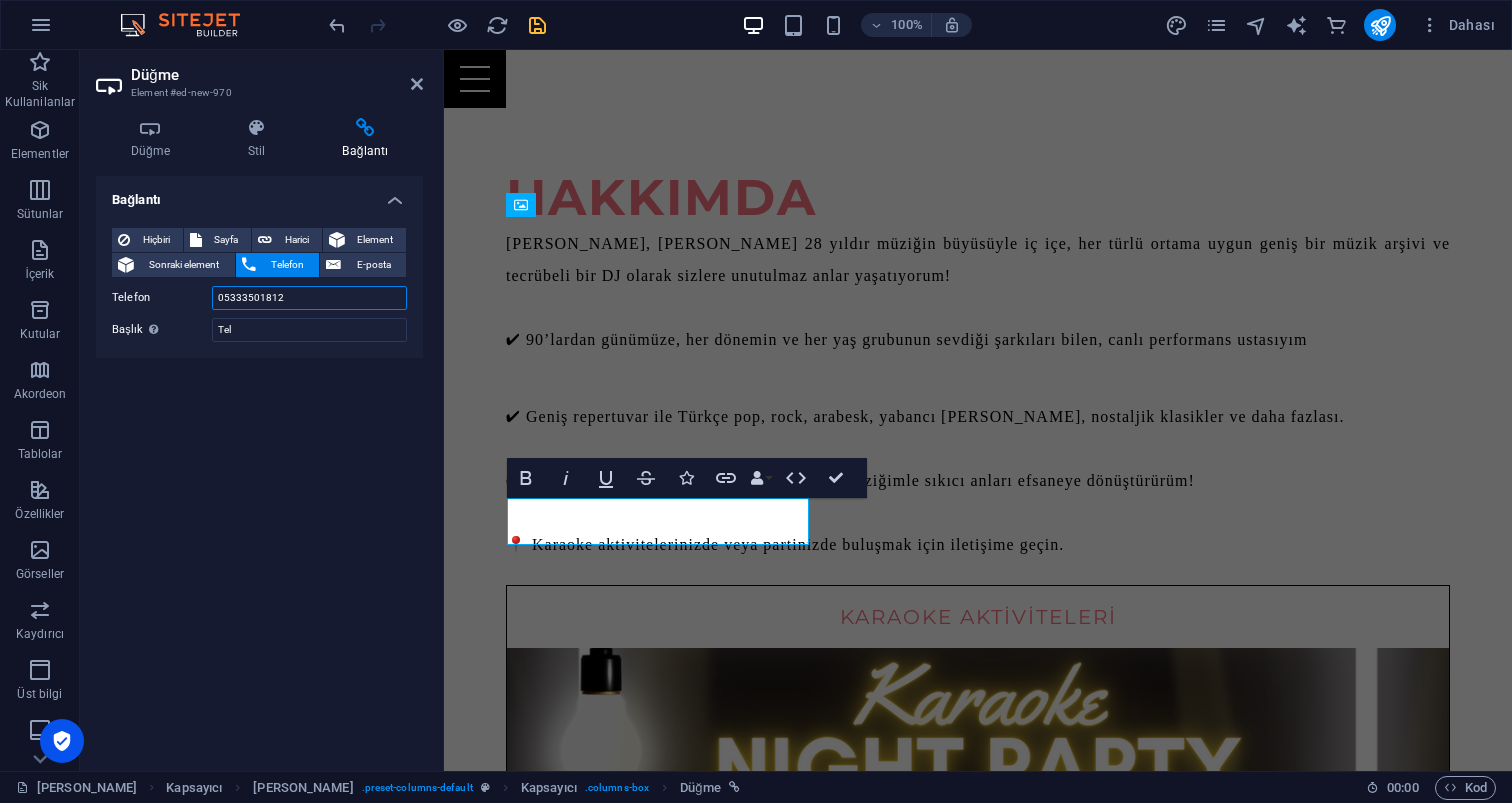 type on "05333501812" 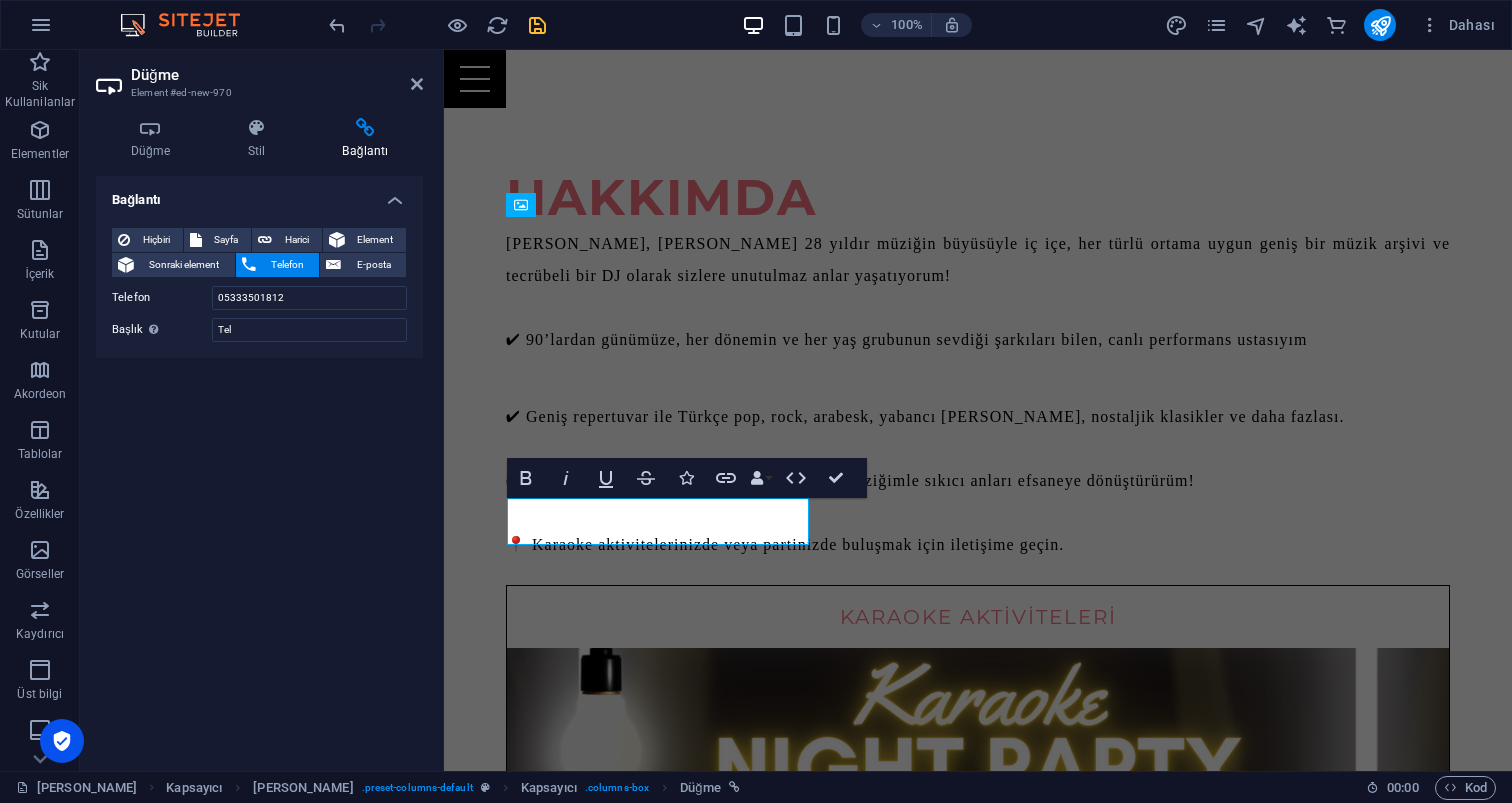 click on "Bağlantı Hiçbiri Sayfa Harici Element Sonraki element Telefon E-posta Sayfa Ana Sayfa Galeri Hizmetler iletişim Element
URL Telefon 05333501812 E-posta info@karaokeparty.com.tr Bağlantı hedefi Yeni sekme Aynı sekme Kaplama Başlık Ek bağlantı tanımının bağlantı metniyle aynı olmaması gerekir. Başlık, genellikle fare elementin üzerine geldiğinde bir araç ipucu metni olarak gösterilir. Belirsizse boş bırak. Tel İlişki Bu bağlantının bağlantı hedefiyle ilişkisini  ayarlar. Örneğin; "nofollow" (izleme) değeri, arama motorlarına bağlantıyı izleme talimatı verir. Boş bırakılabilir. alternate oluşturan bookmark harici yardım lisans ileri nofollow noreferrer noopener önceki arayın etiket" at bounding box center [259, 465] 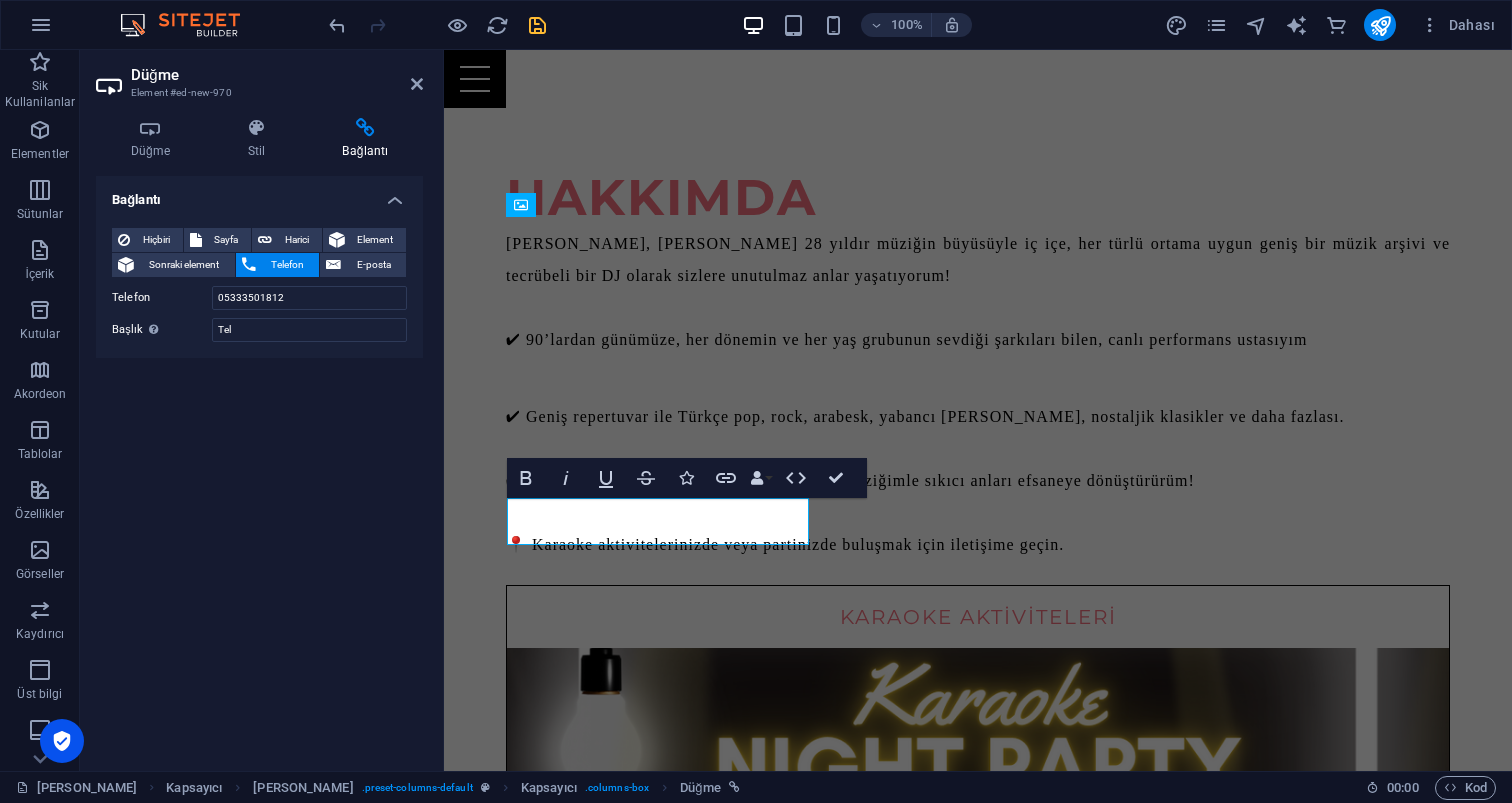 click on "Bağlantı Hiçbiri Sayfa Harici Element Sonraki element Telefon E-posta Sayfa Ana Sayfa Galeri Hizmetler iletişim Element
URL Telefon 05333501812 E-posta info@karaokeparty.com.tr Bağlantı hedefi Yeni sekme Aynı sekme Kaplama Başlık Ek bağlantı tanımının bağlantı metniyle aynı olmaması gerekir. Başlık, genellikle fare elementin üzerine geldiğinde bir araç ipucu metni olarak gösterilir. Belirsizse boş bırak. Tel İlişki Bu bağlantının bağlantı hedefiyle ilişkisini  ayarlar. Örneğin; "nofollow" (izleme) değeri, arama motorlarına bağlantıyı izleme talimatı verir. Boş bırakılabilir. alternate oluşturan bookmark harici yardım lisans ileri nofollow noreferrer noopener önceki arayın etiket" at bounding box center [259, 465] 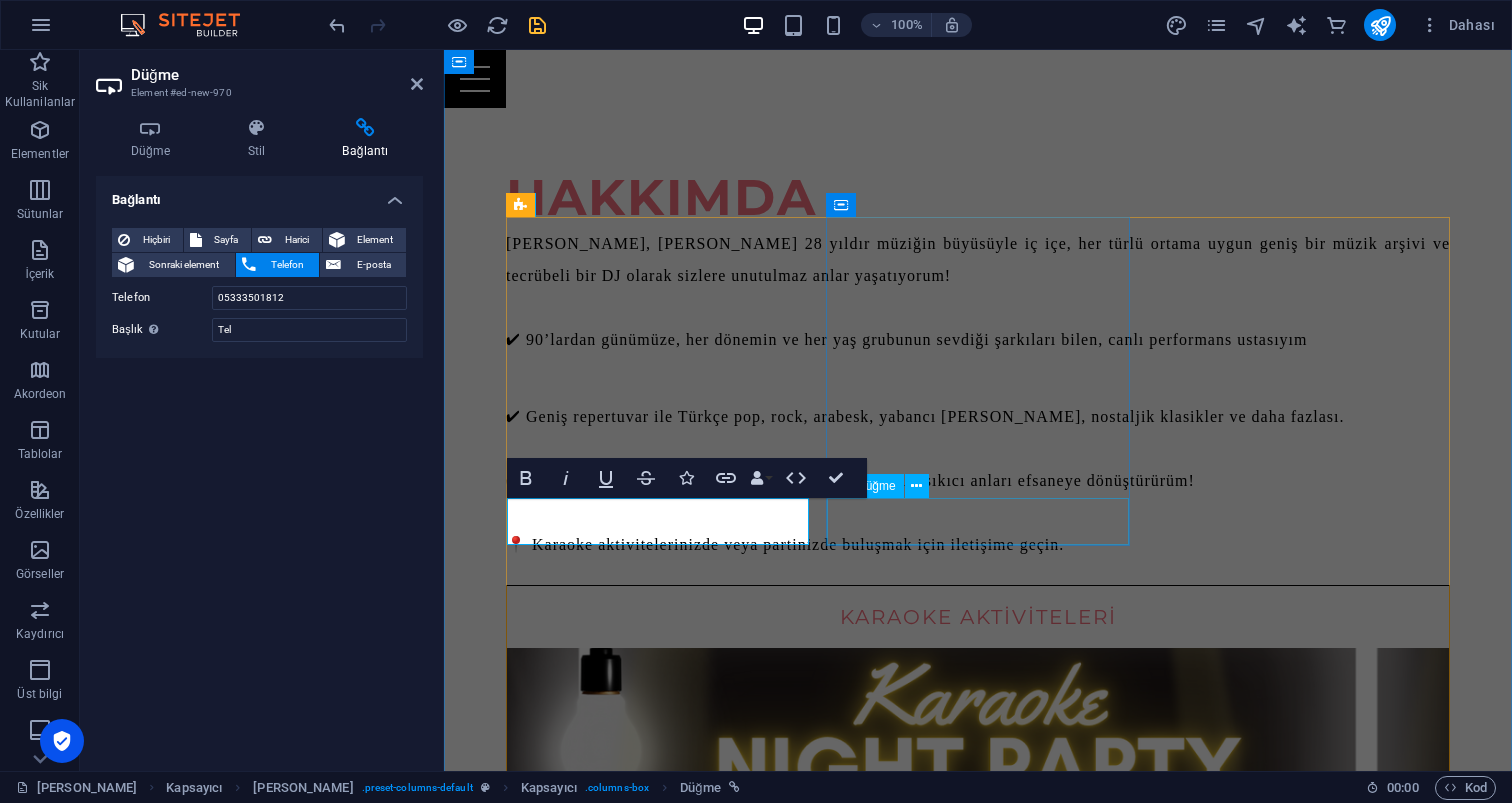 click on "iletişime geçin" at bounding box center [978, 1965] 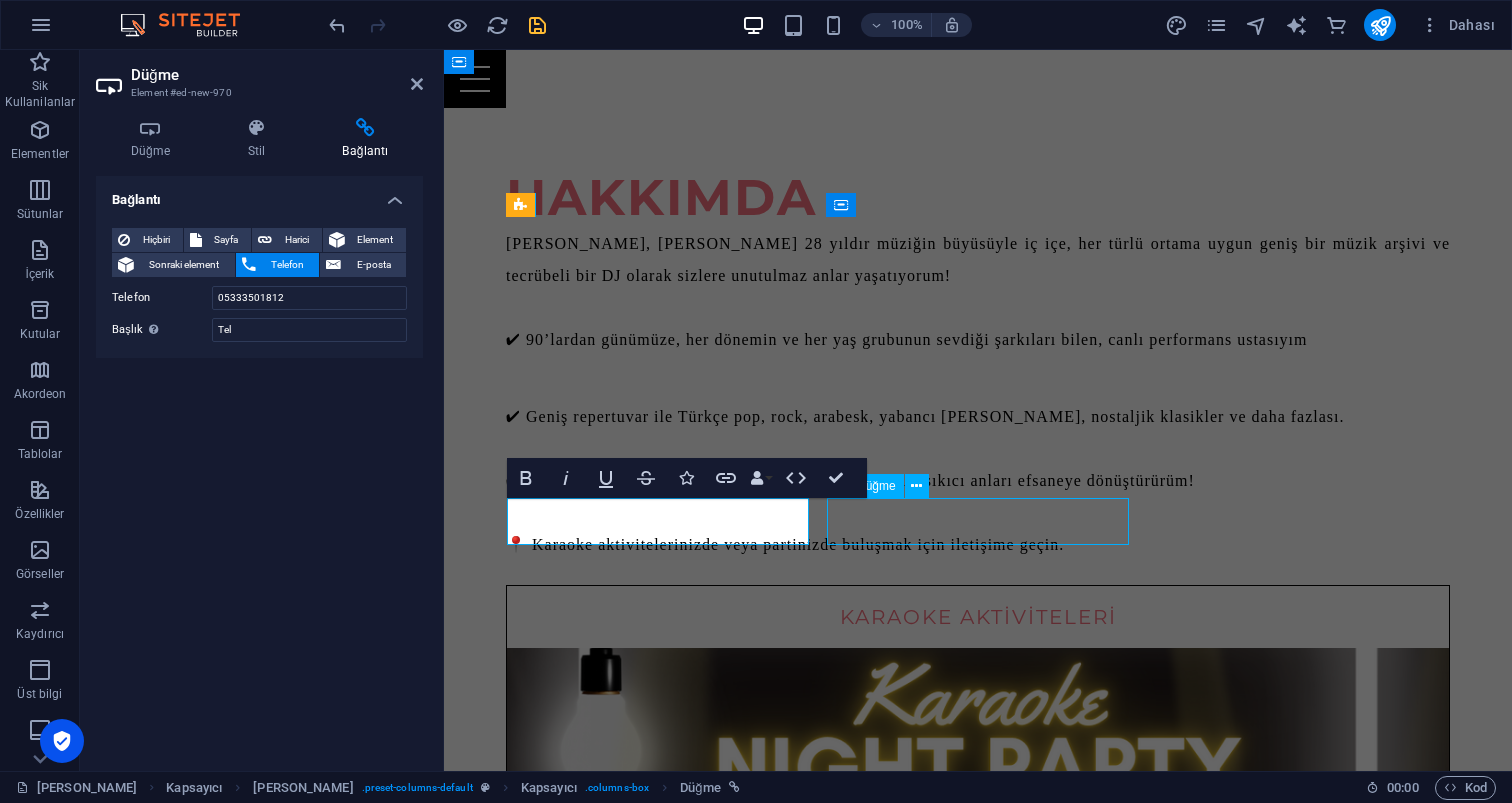 click on "iletişime geçin" at bounding box center [978, 1965] 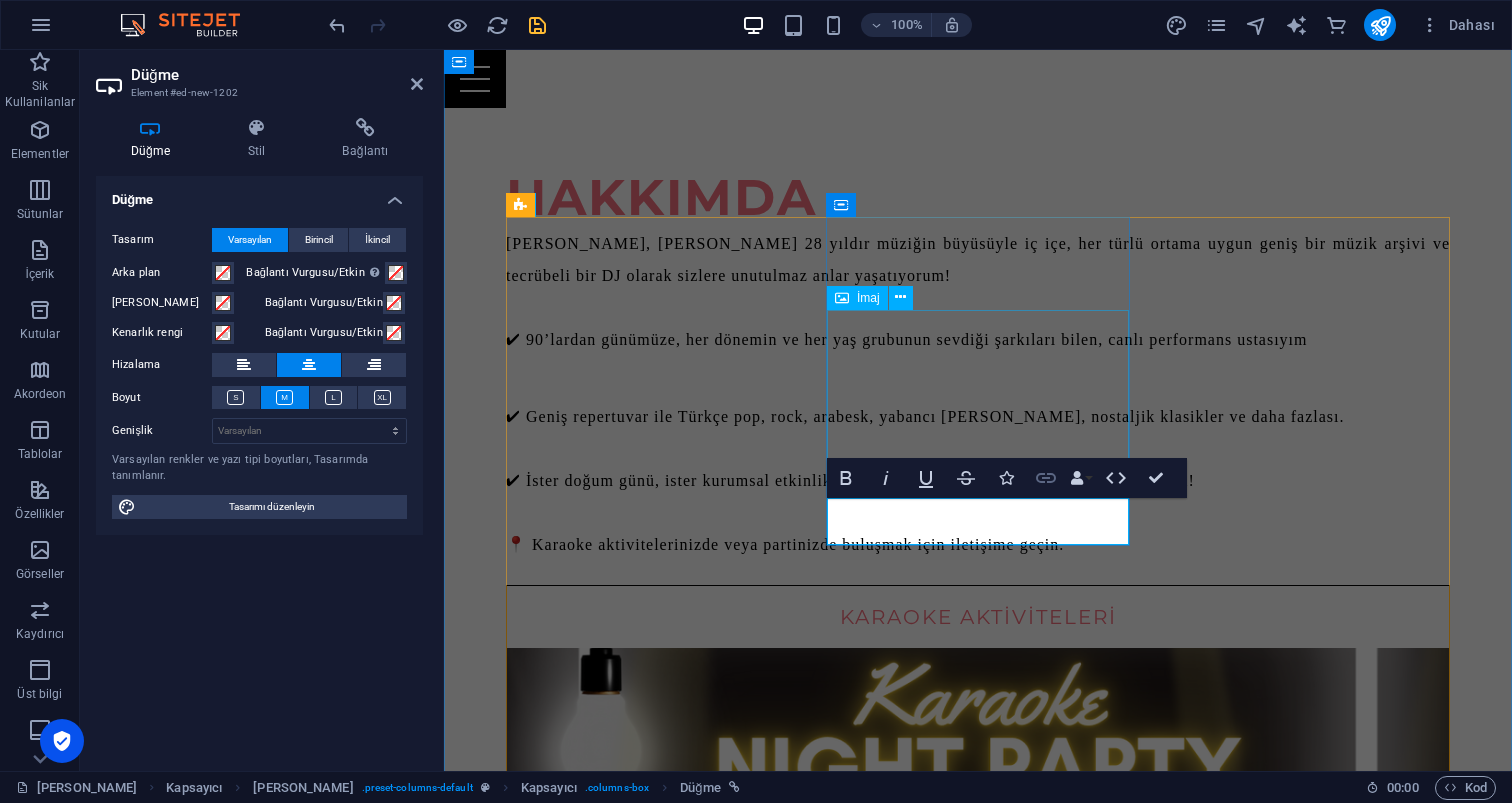 click 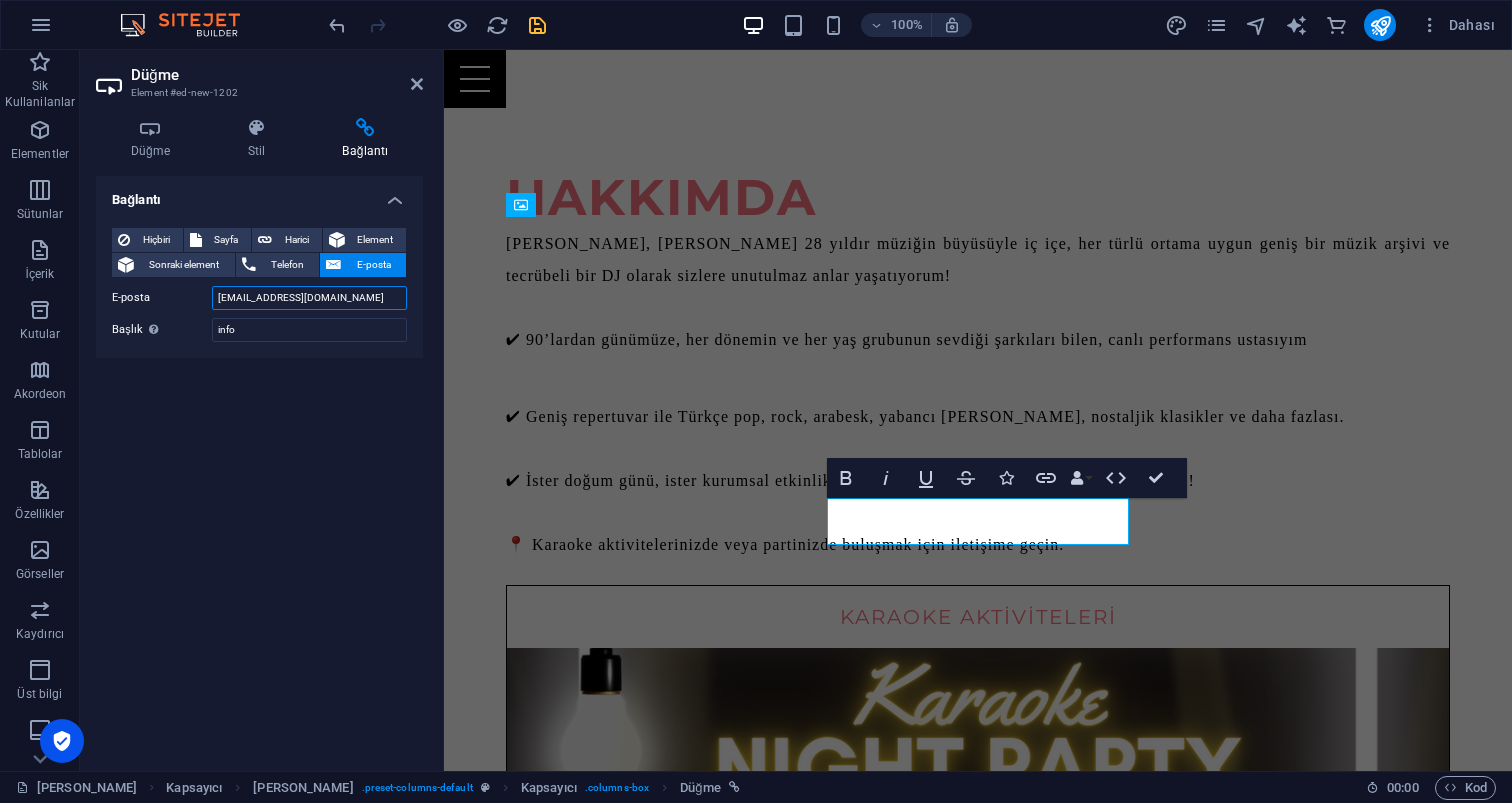 drag, startPoint x: 360, startPoint y: 296, endPoint x: 138, endPoint y: 278, distance: 222.72853 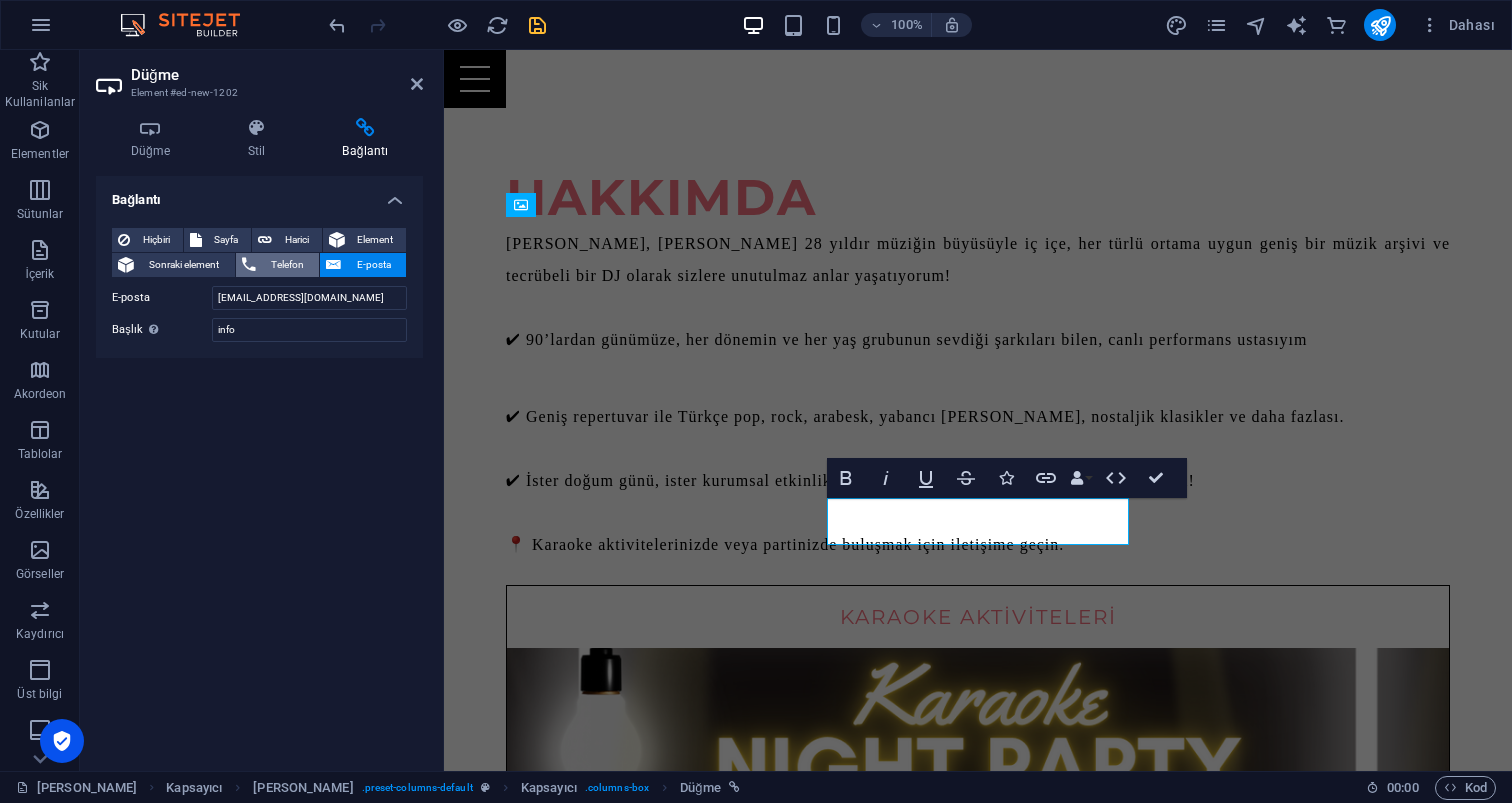 click on "Telefon" at bounding box center (288, 265) 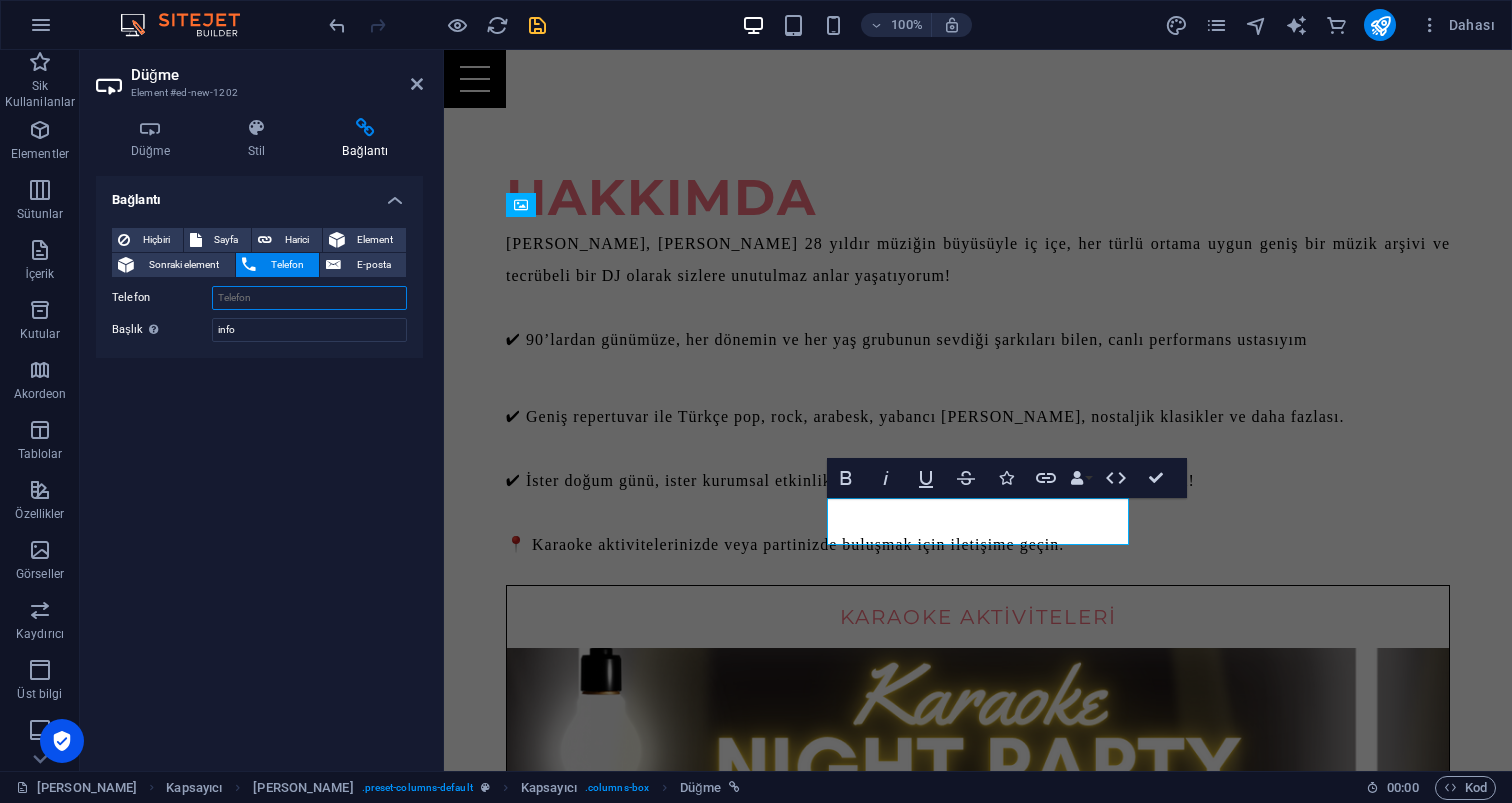 drag, startPoint x: 278, startPoint y: 298, endPoint x: 201, endPoint y: 295, distance: 77.05842 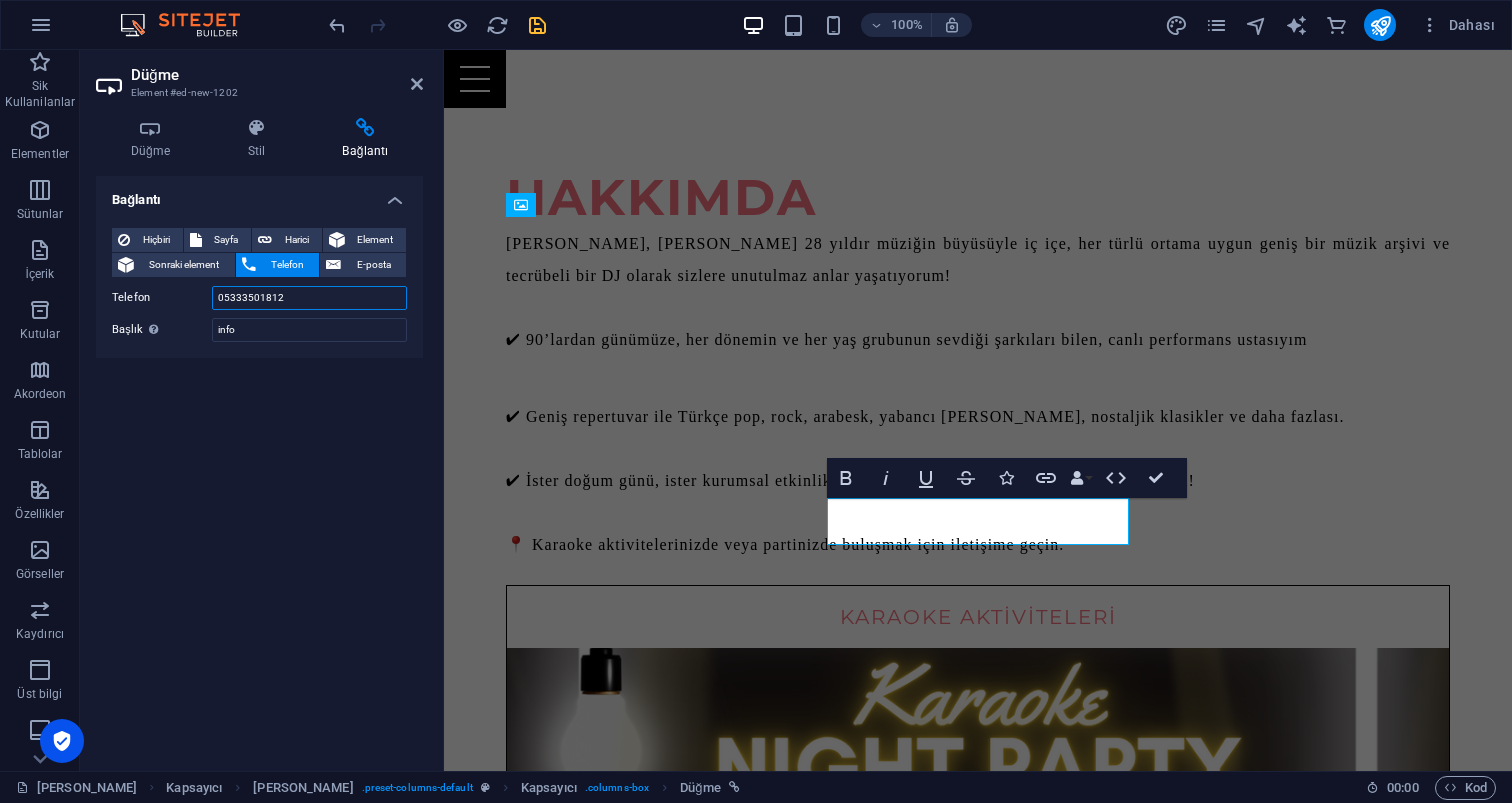 type on "05333501812" 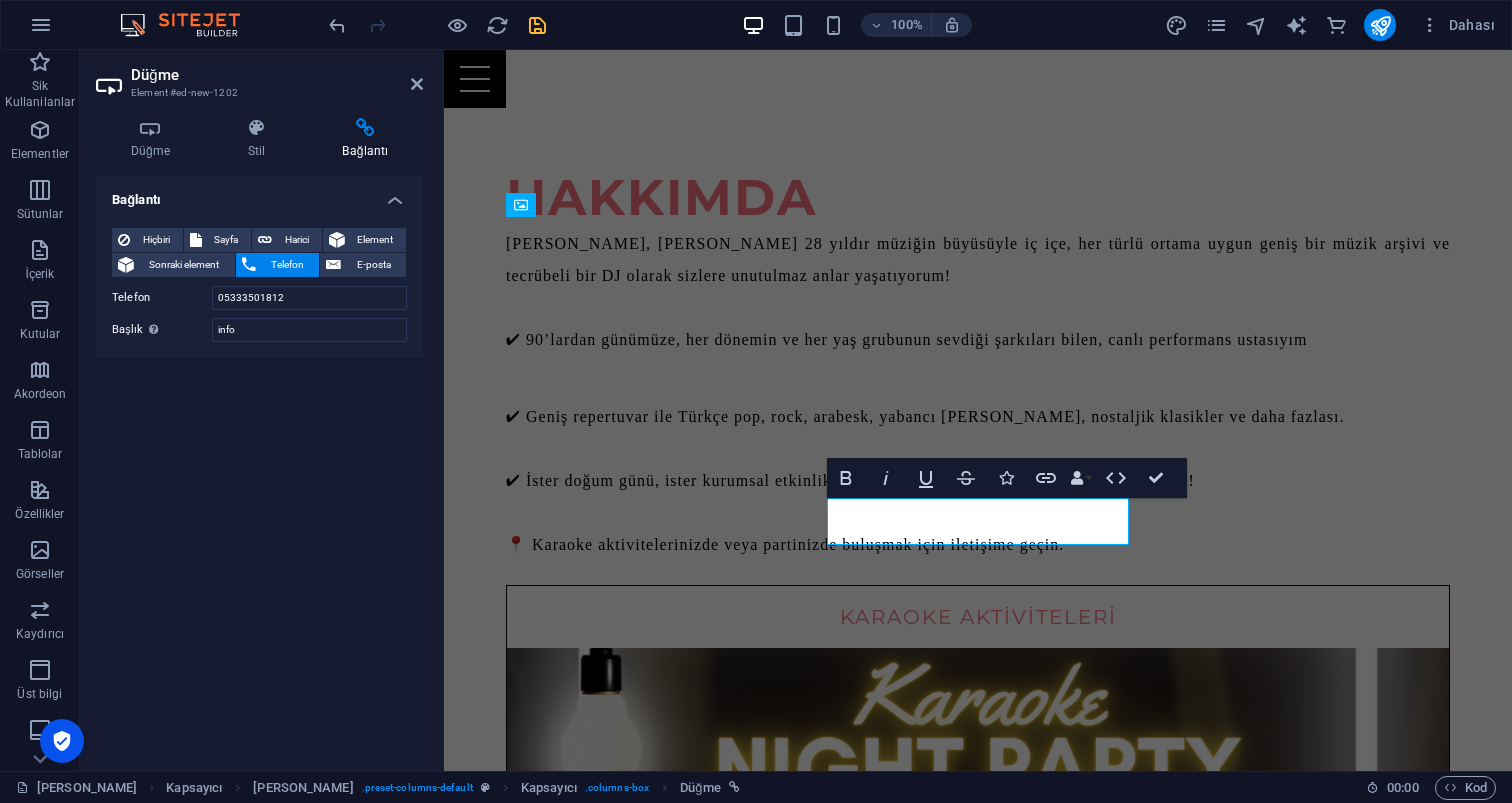 click on "Bağlantı Hiçbiri Sayfa Harici Element Sonraki element Telefon E-posta Sayfa Ana Sayfa Galeri Hizmetler iletişim Element
URL Telefon 05333501812 E-posta info@karaokeparty.com.tr Bağlantı hedefi Yeni sekme Aynı sekme Kaplama Başlık Ek bağlantı tanımının bağlantı metniyle aynı olmaması gerekir. Başlık, genellikle fare elementin üzerine geldiğinde bir araç ipucu metni olarak gösterilir. Belirsizse boş bırak. info İlişki Bu bağlantının bağlantı hedefiyle ilişkisini  ayarlar. Örneğin; "nofollow" (izleme) değeri, arama motorlarına bağlantıyı izleme talimatı verir. Boş bırakılabilir. alternate oluşturan bookmark harici yardım lisans ileri nofollow noreferrer noopener önceki arayın etiket" at bounding box center [259, 465] 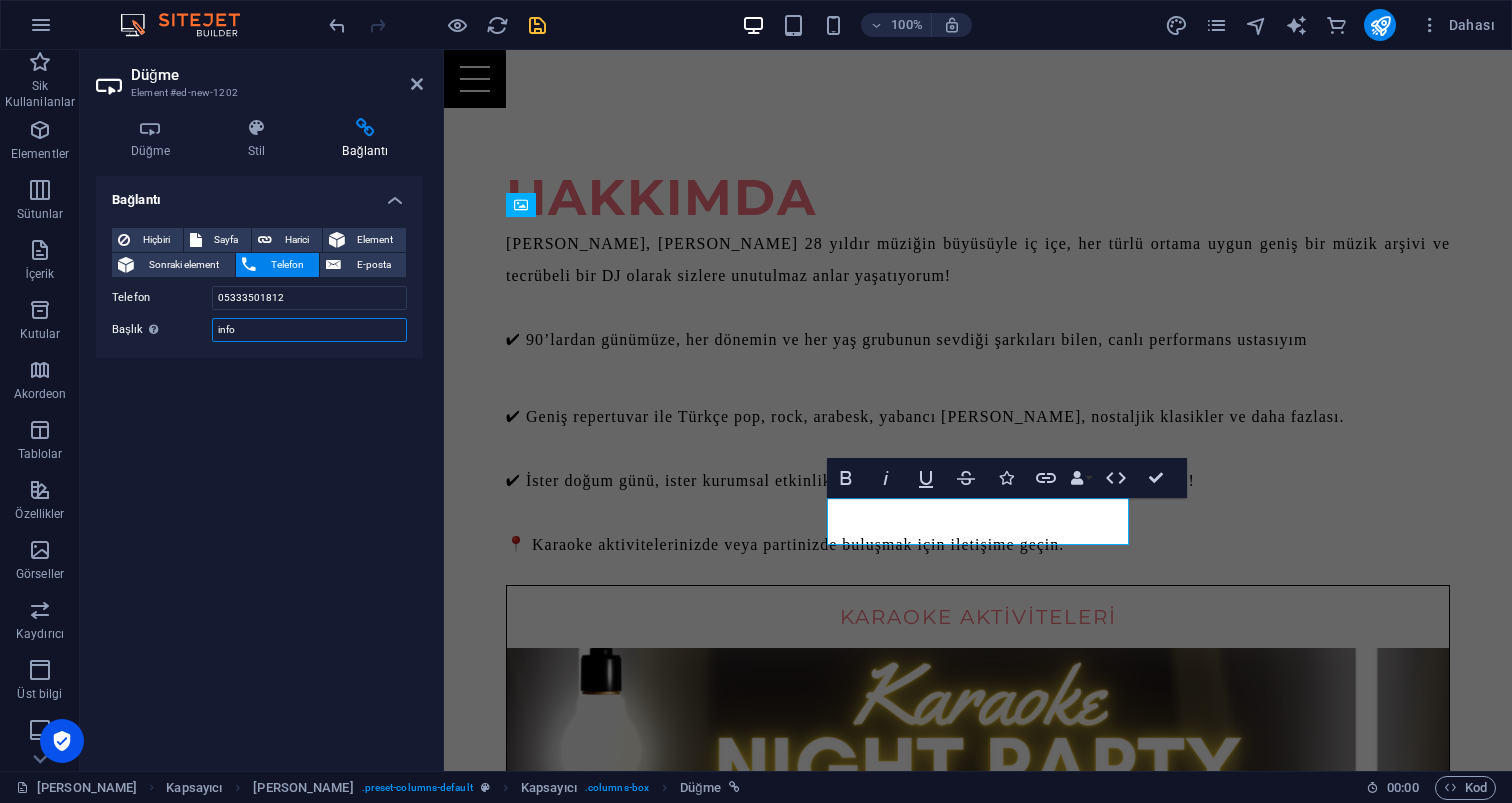 drag, startPoint x: 185, startPoint y: 317, endPoint x: 120, endPoint y: 312, distance: 65.192024 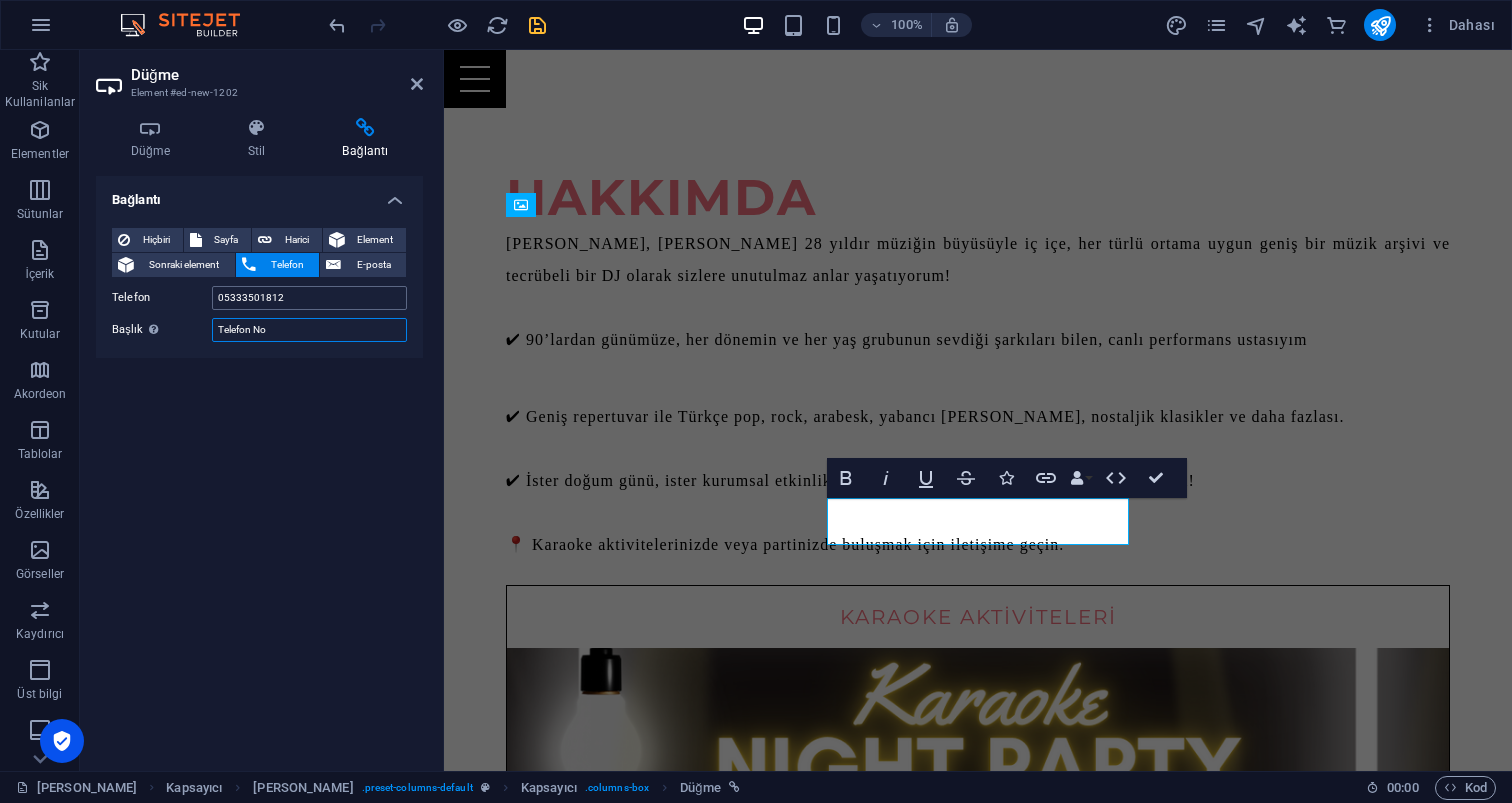 type on "Telefon No" 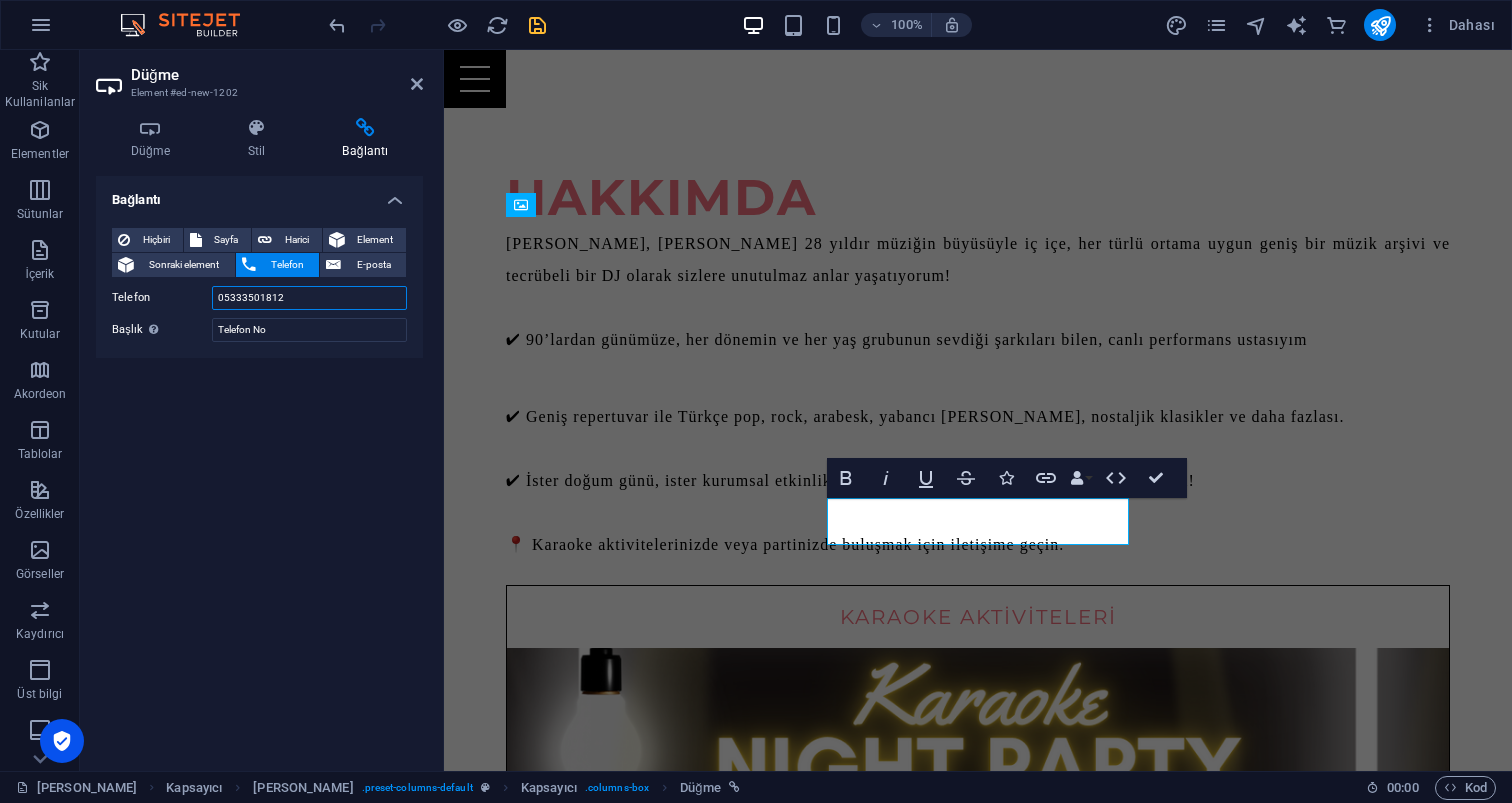 drag, startPoint x: 307, startPoint y: 294, endPoint x: 180, endPoint y: 293, distance: 127.00394 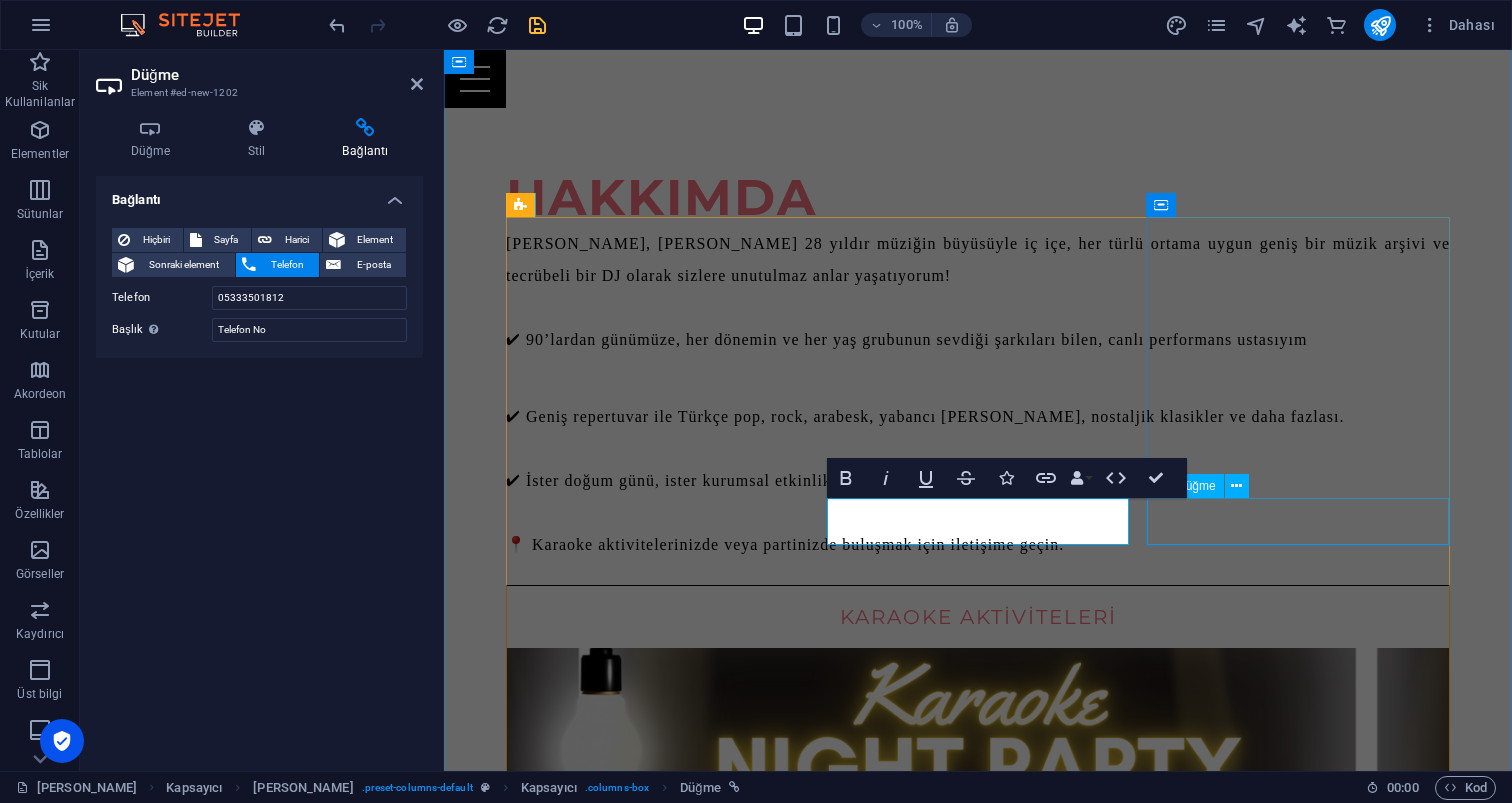 click on "iletişime geçin" at bounding box center [978, 2672] 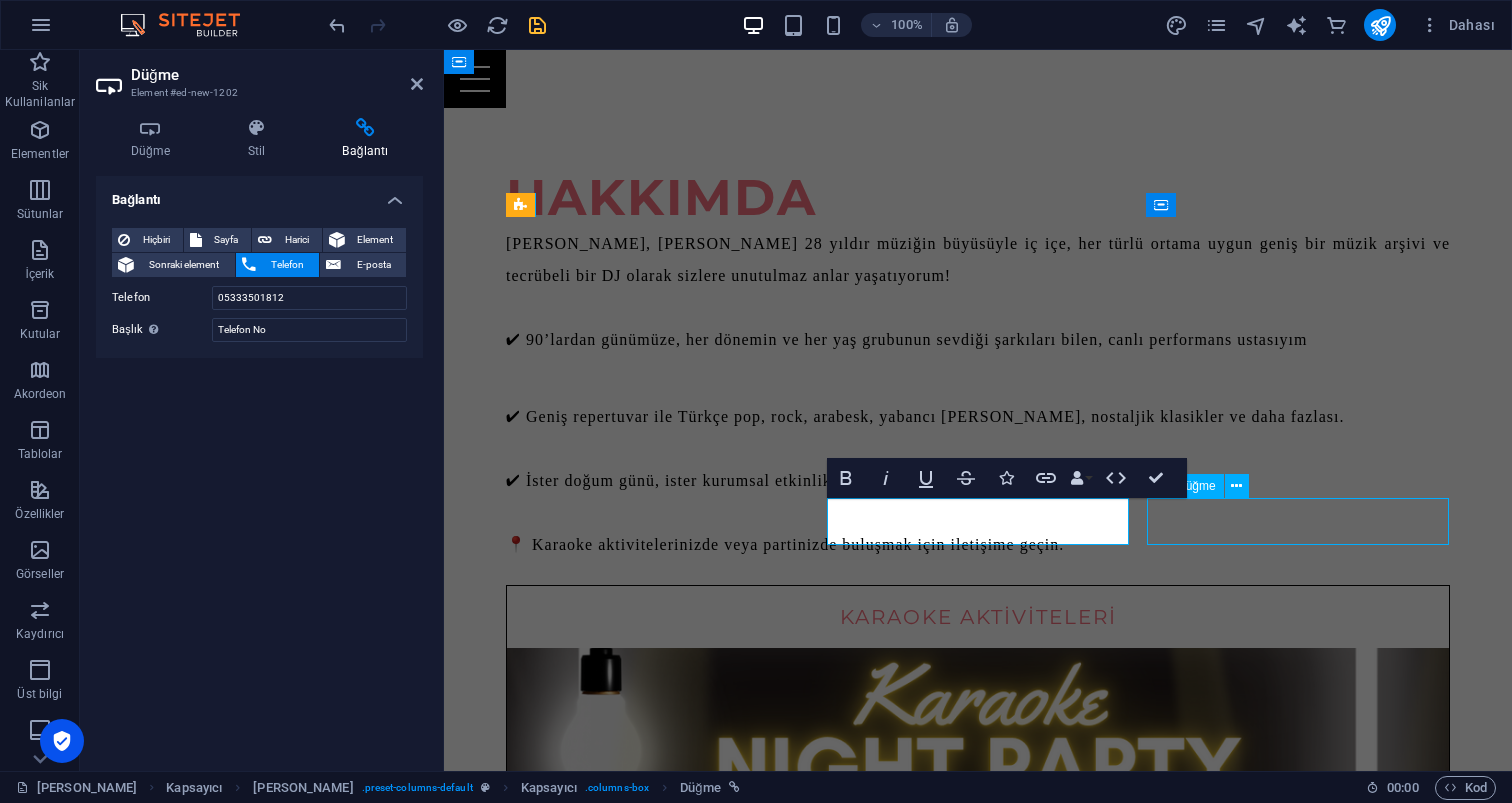 click on "iletişime geçin" at bounding box center [978, 2672] 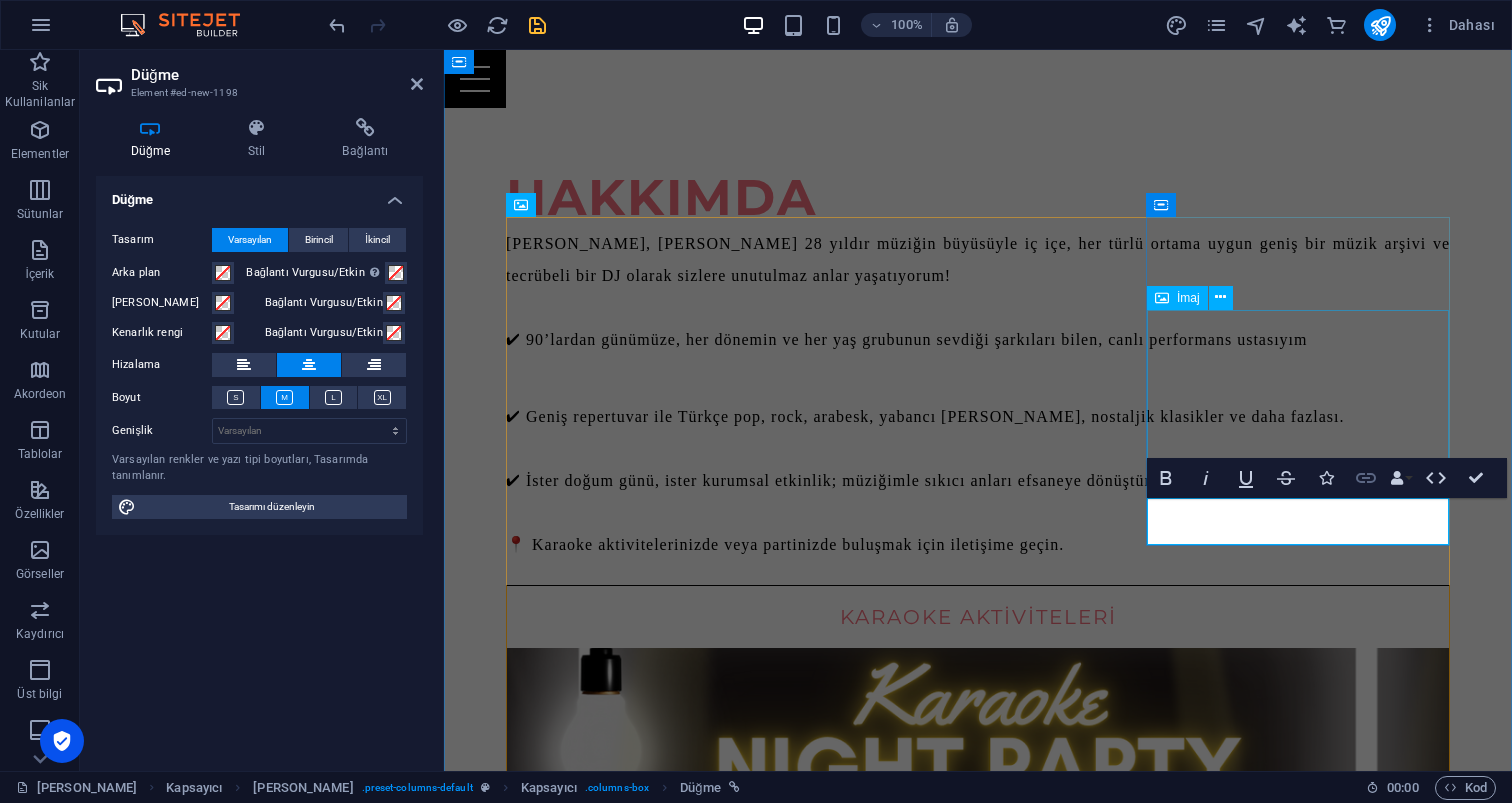 click 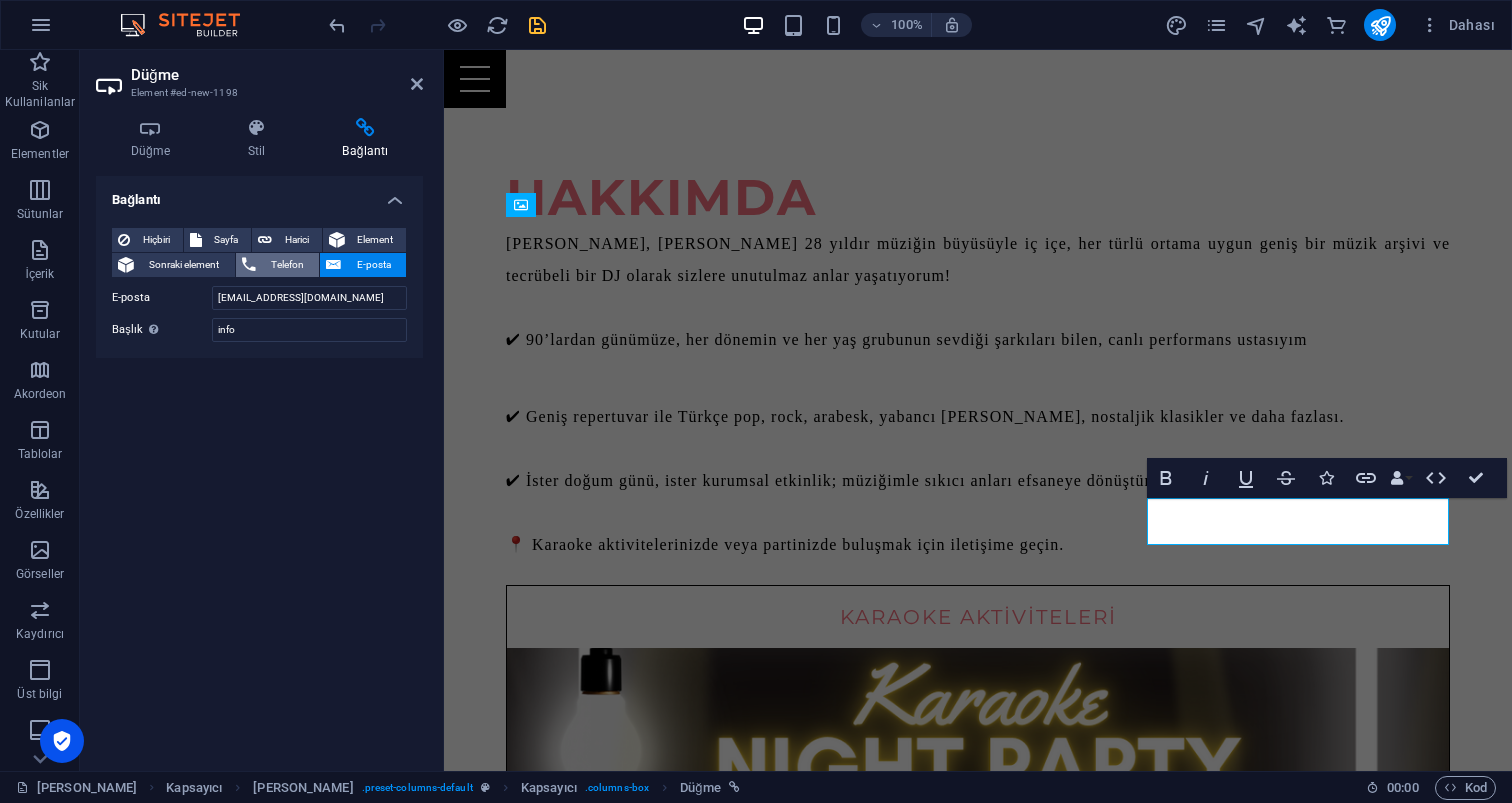 click on "Telefon" at bounding box center [288, 265] 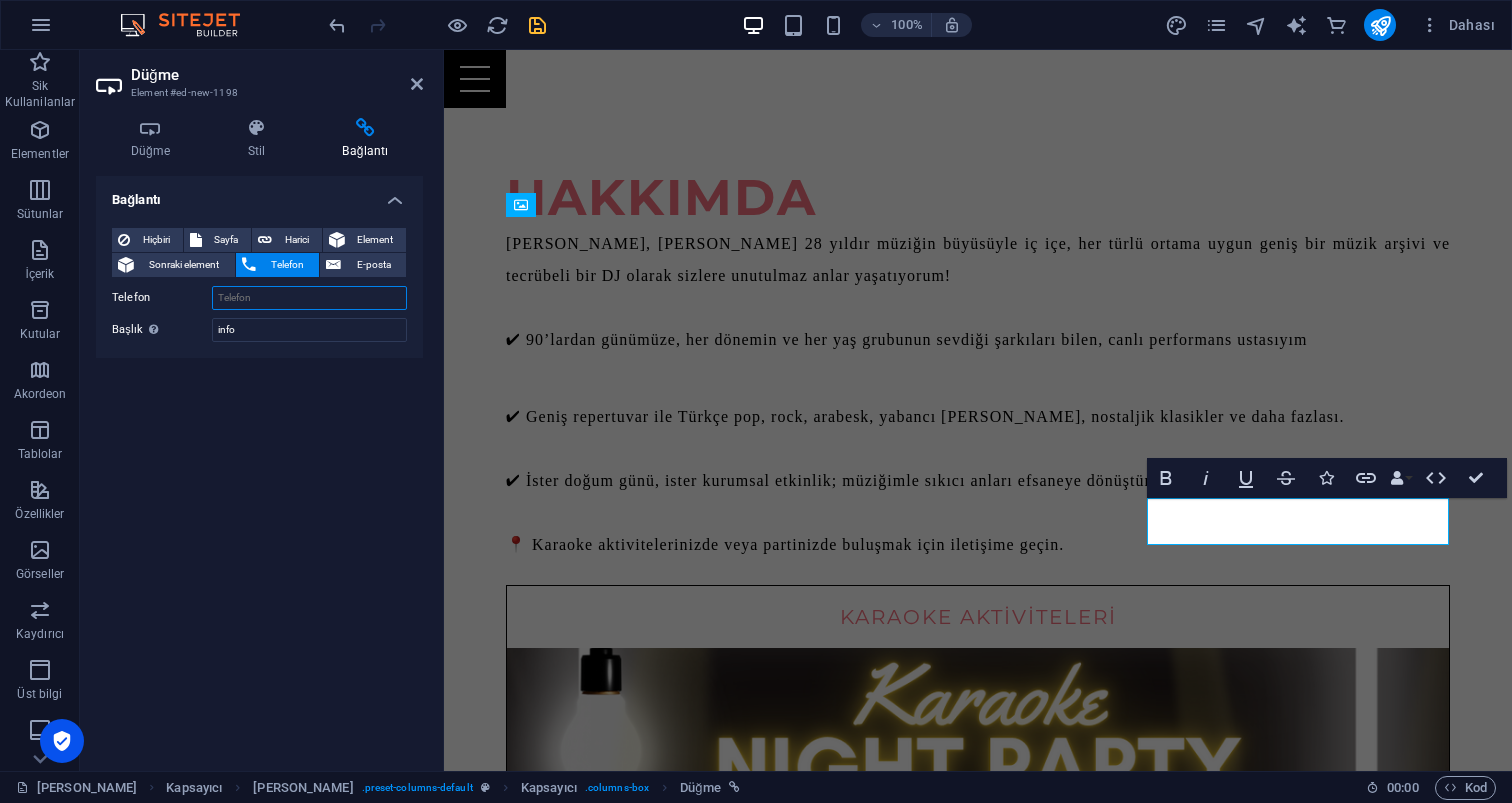 click on "Telefon" at bounding box center [309, 298] 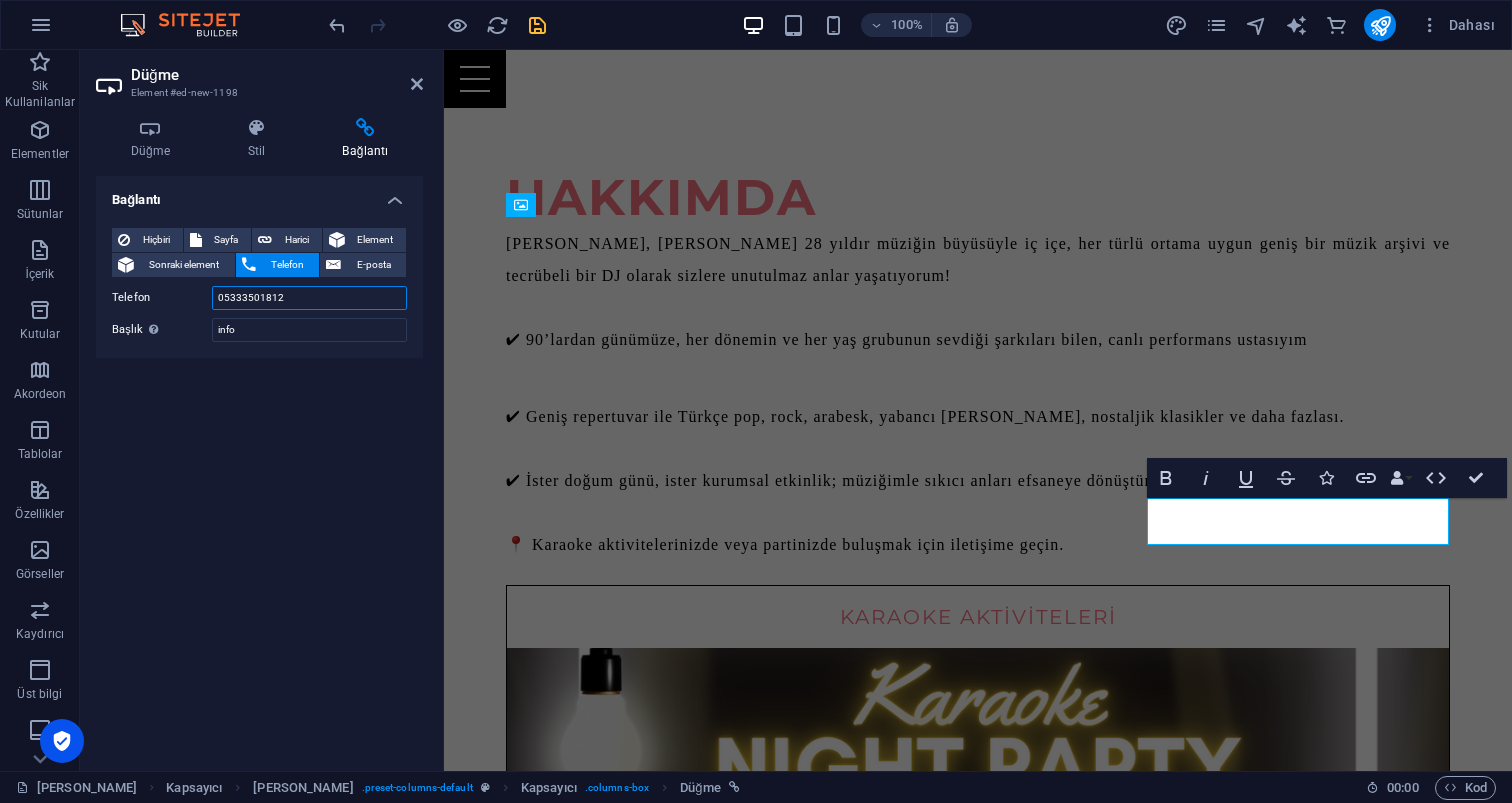 type on "05333501812" 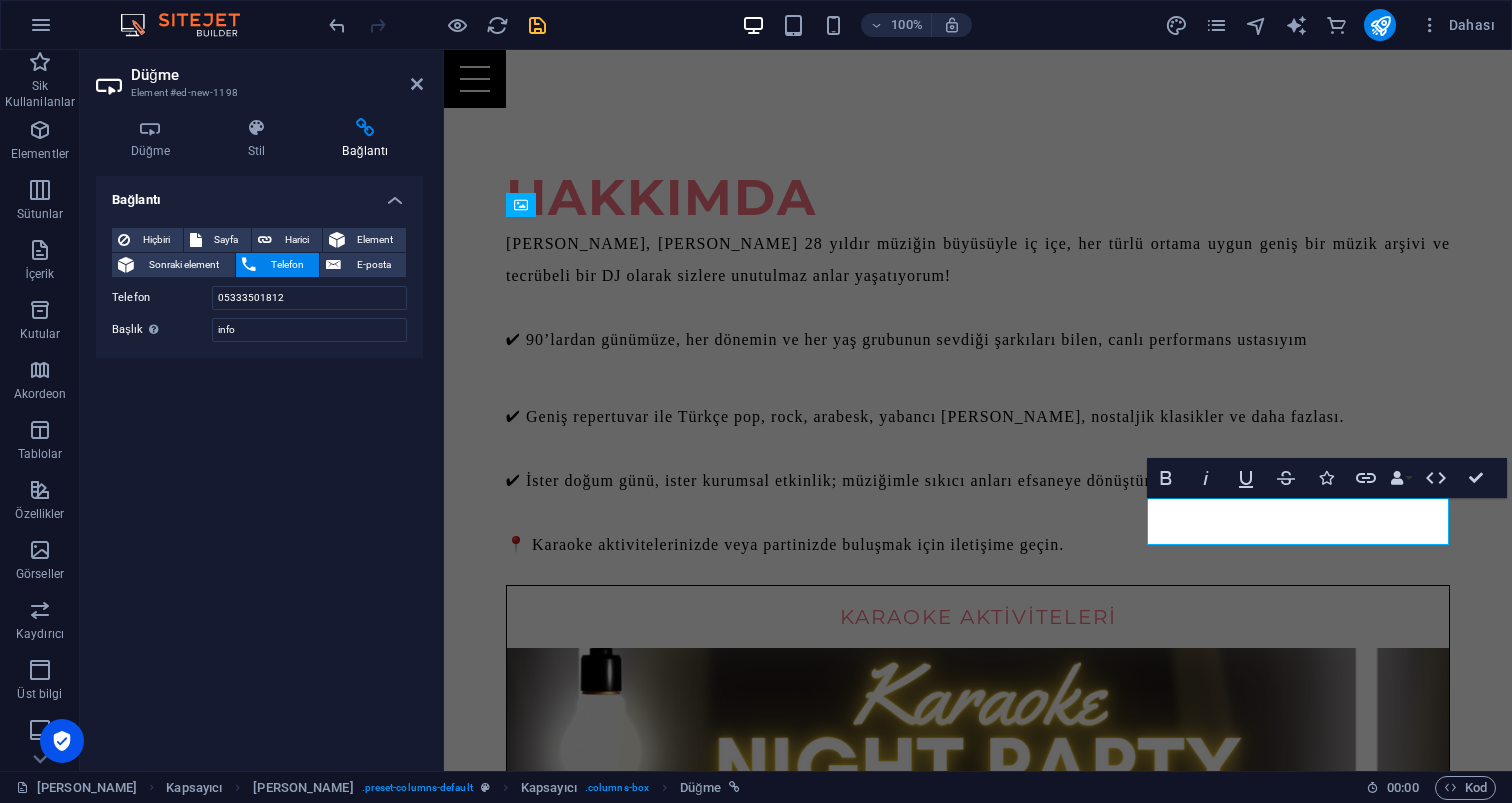 click on "Bağlantı Hiçbiri Sayfa Harici Element Sonraki element Telefon E-posta Sayfa Ana Sayfa Galeri Hizmetler iletişim Element
URL Telefon 05333501812 E-posta info@karaokeparty.com.tr Bağlantı hedefi Yeni sekme Aynı sekme Kaplama Başlık Ek bağlantı tanımının bağlantı metniyle aynı olmaması gerekir. Başlık, genellikle fare elementin üzerine geldiğinde bir araç ipucu metni olarak gösterilir. Belirsizse boş bırak. info İlişki Bu bağlantının bağlantı hedefiyle ilişkisini  ayarlar. Örneğin; "nofollow" (izleme) değeri, arama motorlarına bağlantıyı izleme talimatı verir. Boş bırakılabilir. alternate oluşturan bookmark harici yardım lisans ileri nofollow noreferrer noopener önceki arayın etiket" at bounding box center [259, 465] 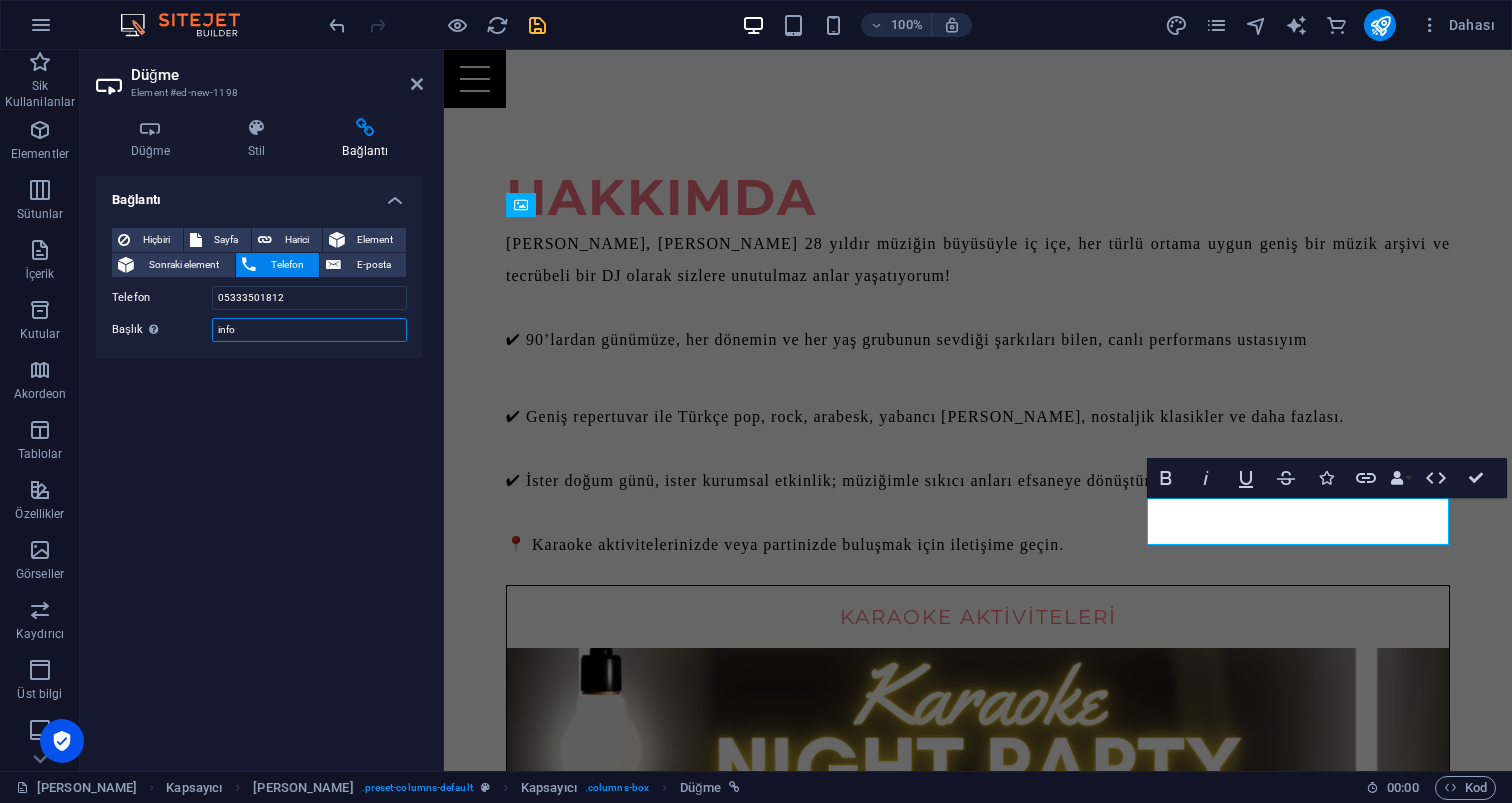 drag, startPoint x: 276, startPoint y: 326, endPoint x: 100, endPoint y: 315, distance: 176.34341 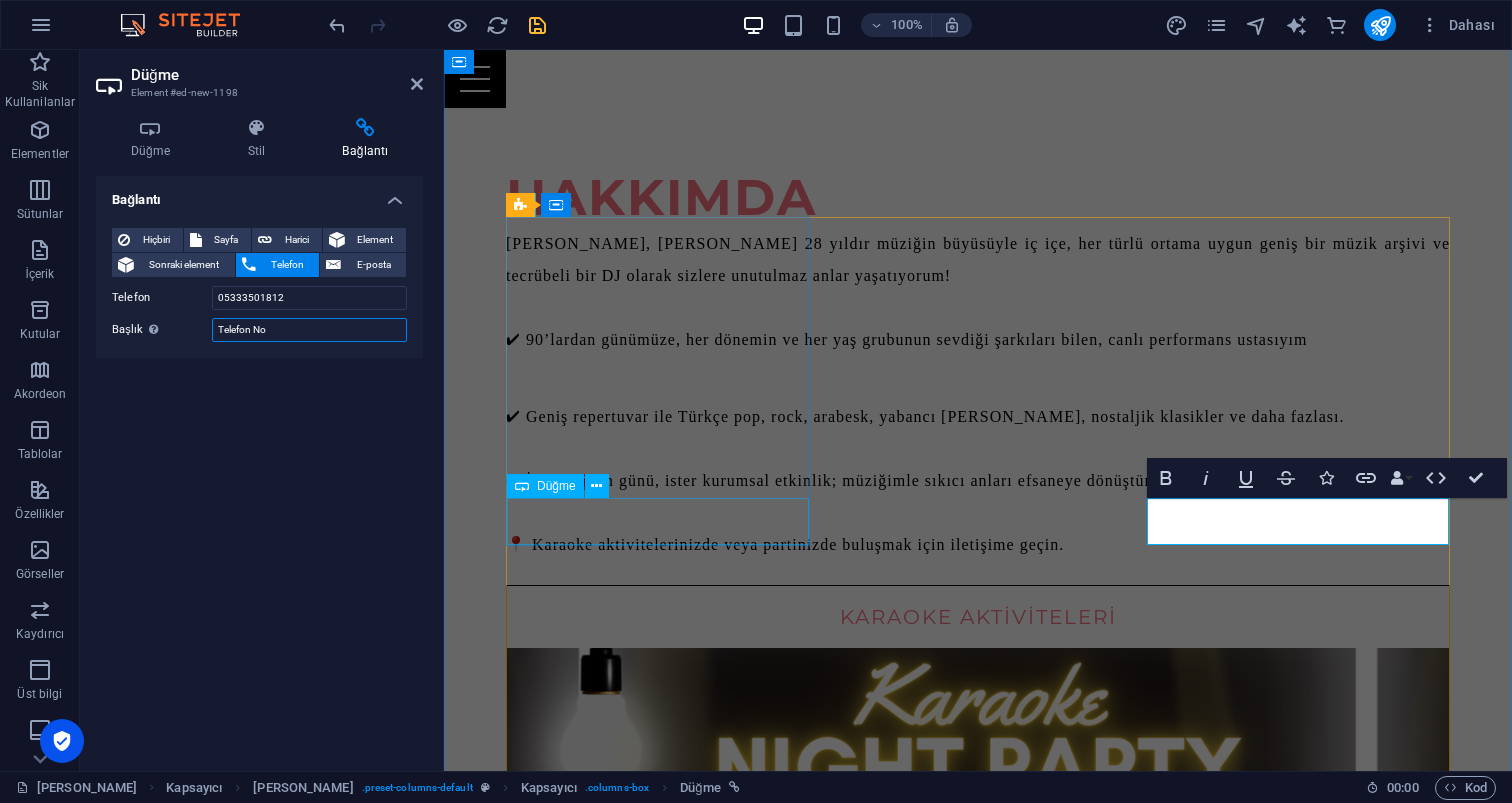 type on "Telefon No" 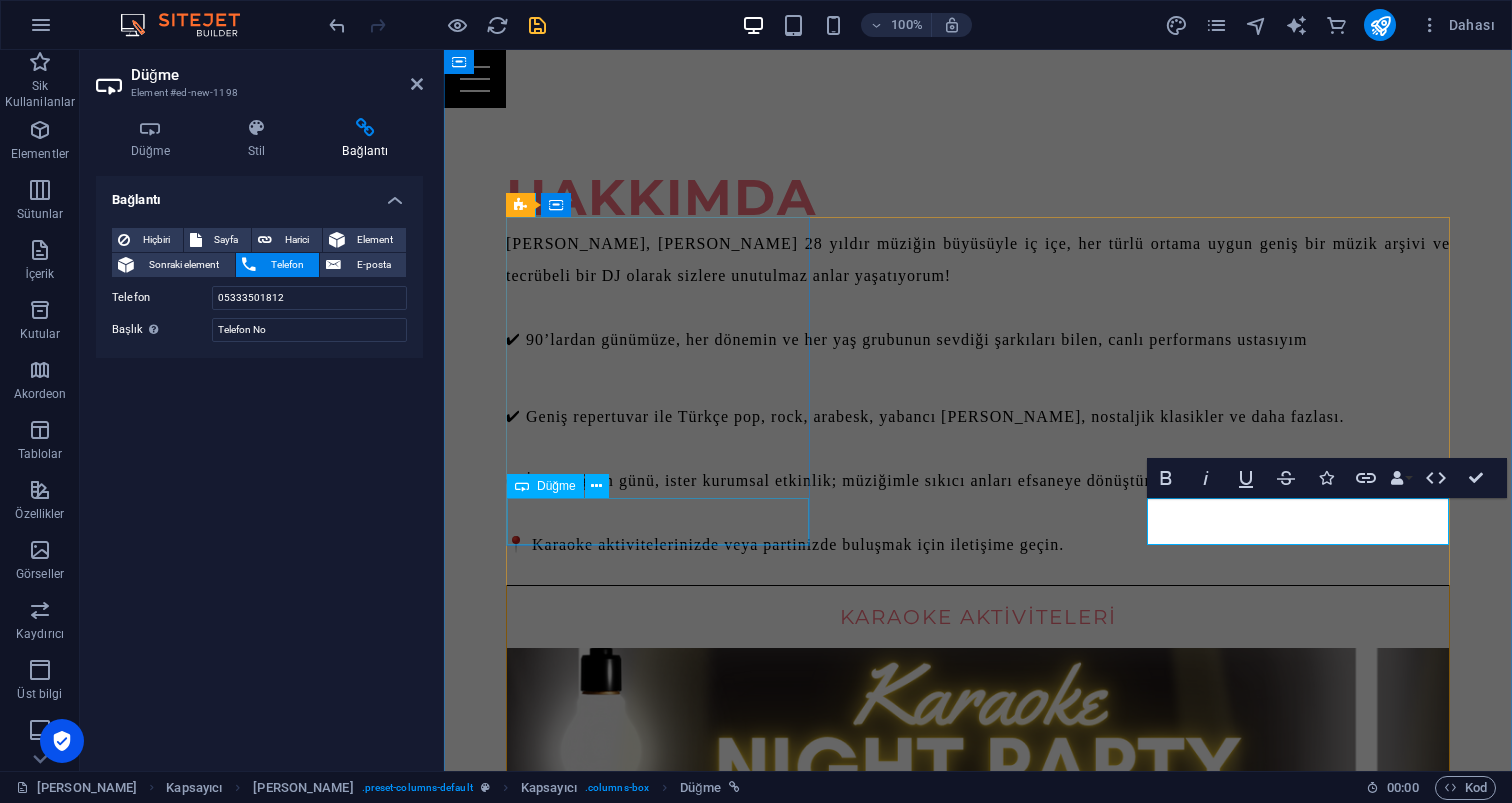 click on "iletişime geçin" at bounding box center [978, 1259] 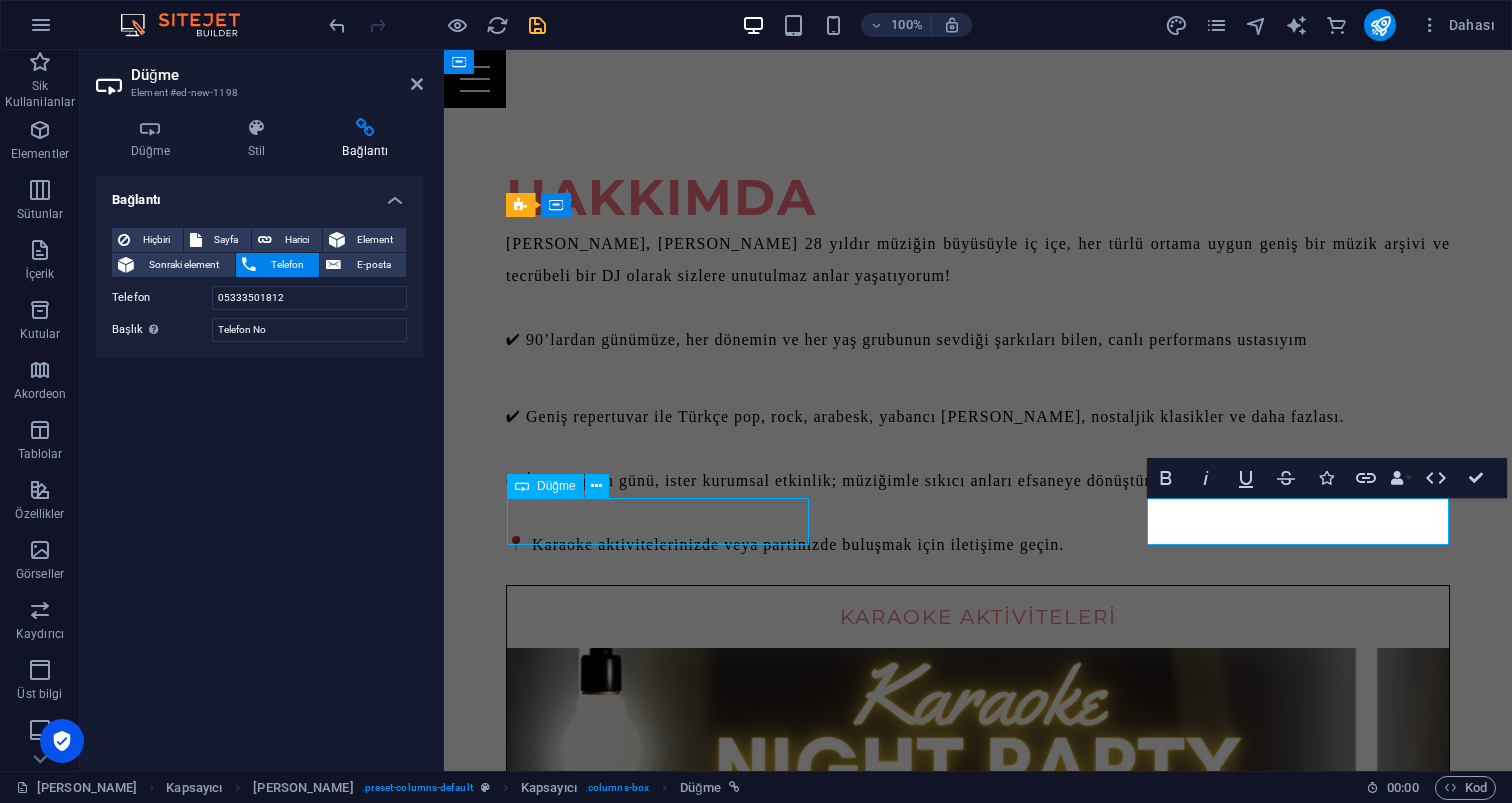 click on "iletişime geçin" at bounding box center (978, 1259) 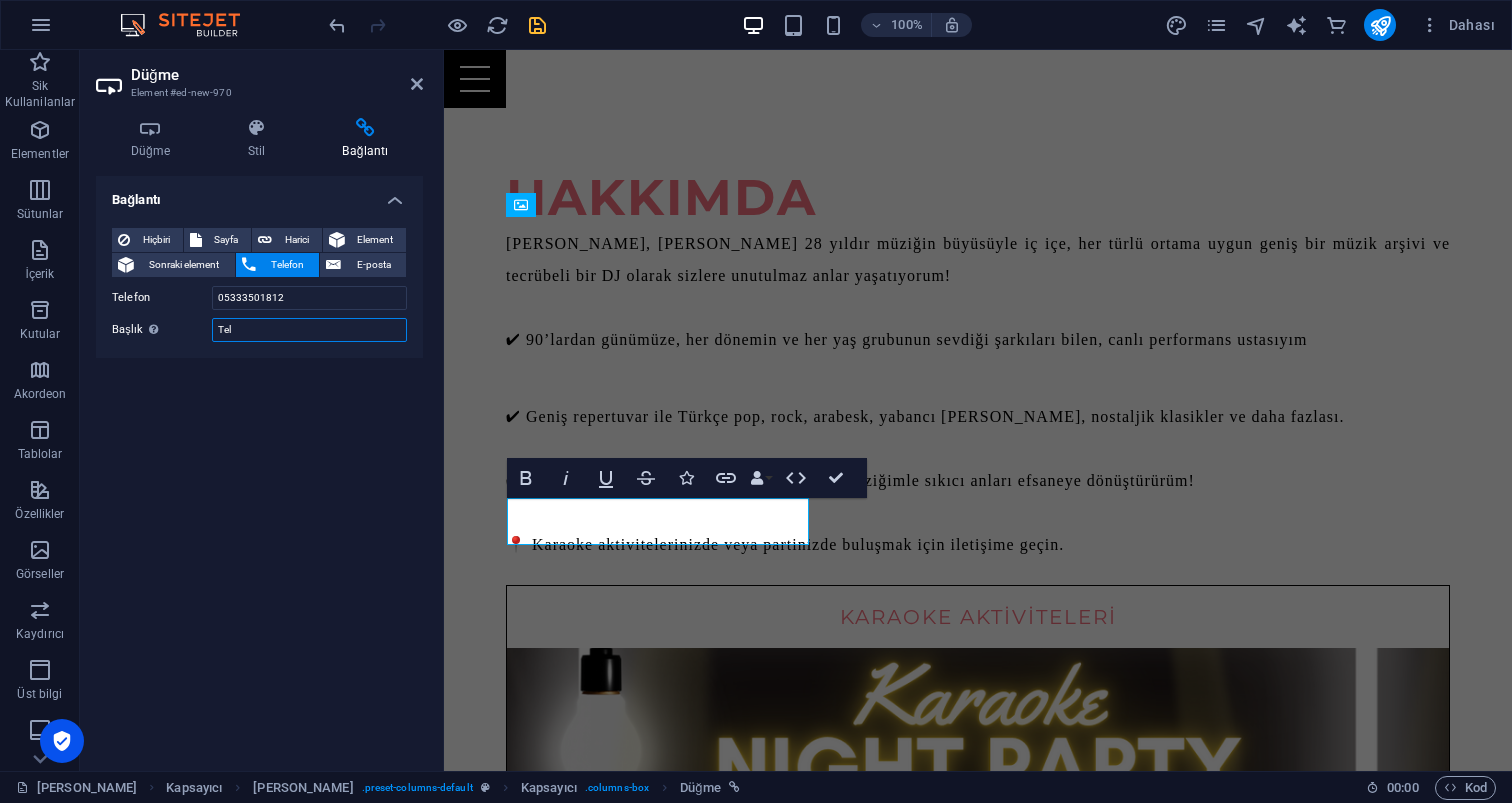 click on "Tel" at bounding box center [309, 330] 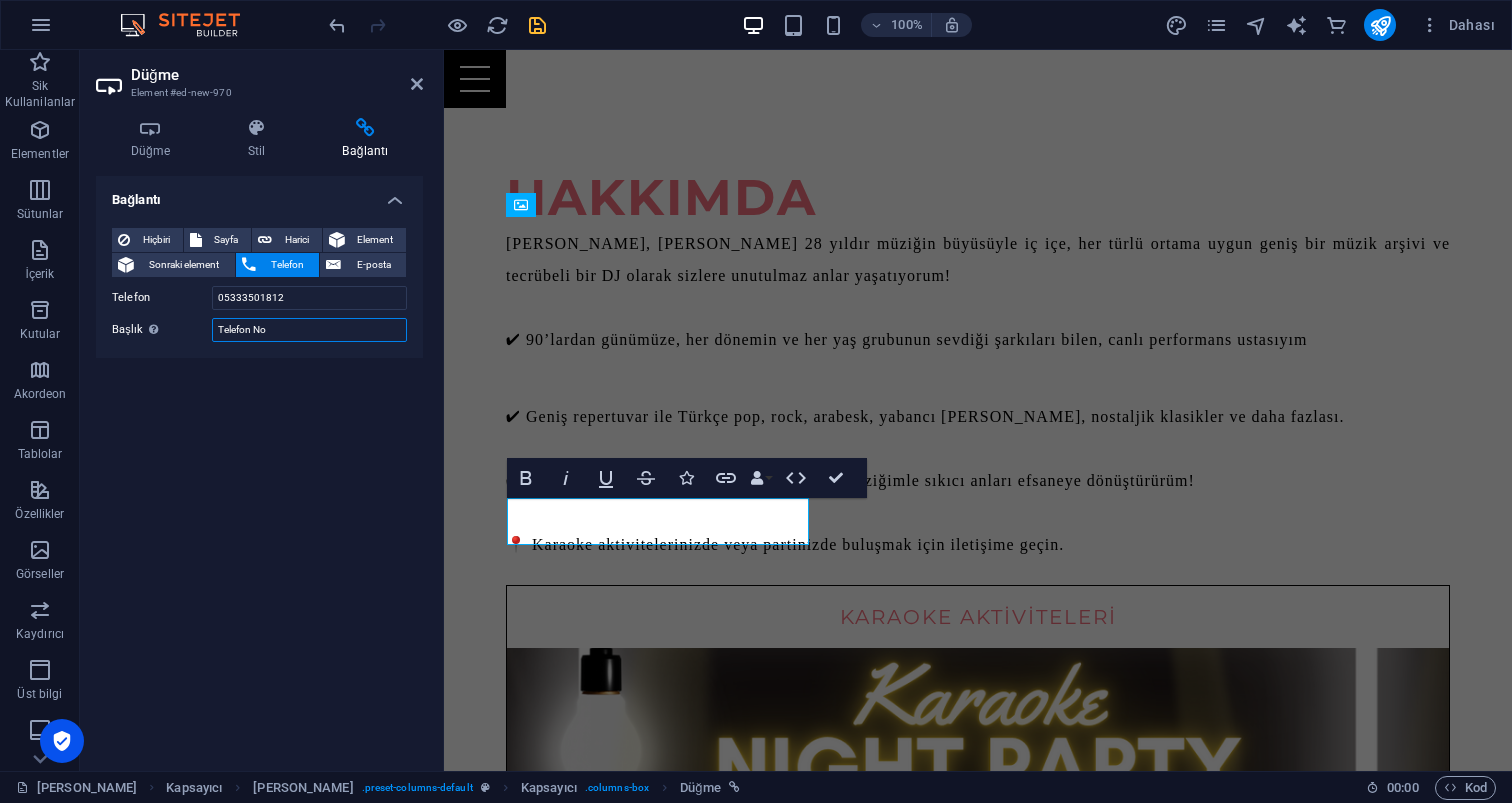 type on "Telefon No" 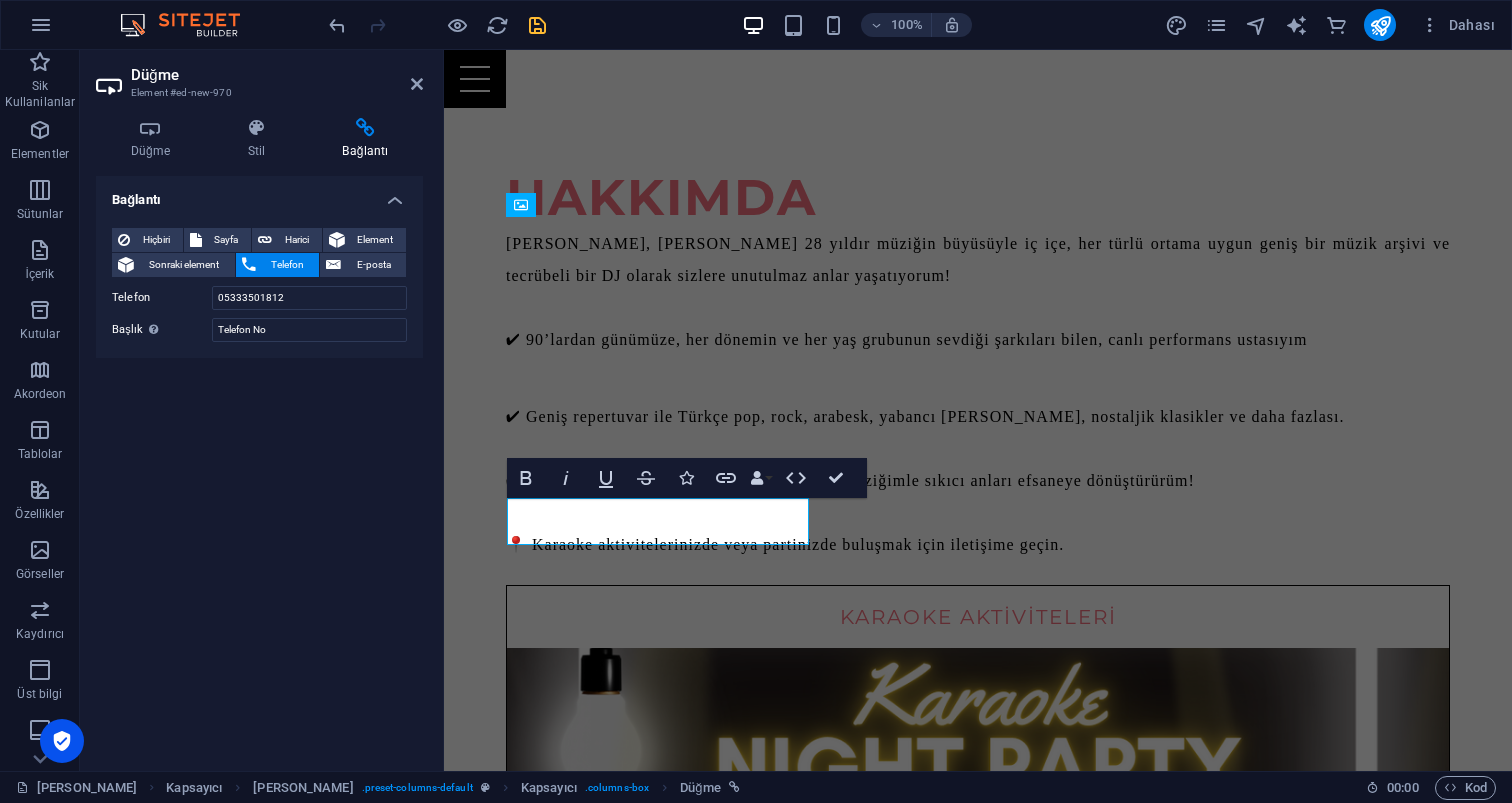 drag, startPoint x: 219, startPoint y: 479, endPoint x: 21, endPoint y: 452, distance: 199.83243 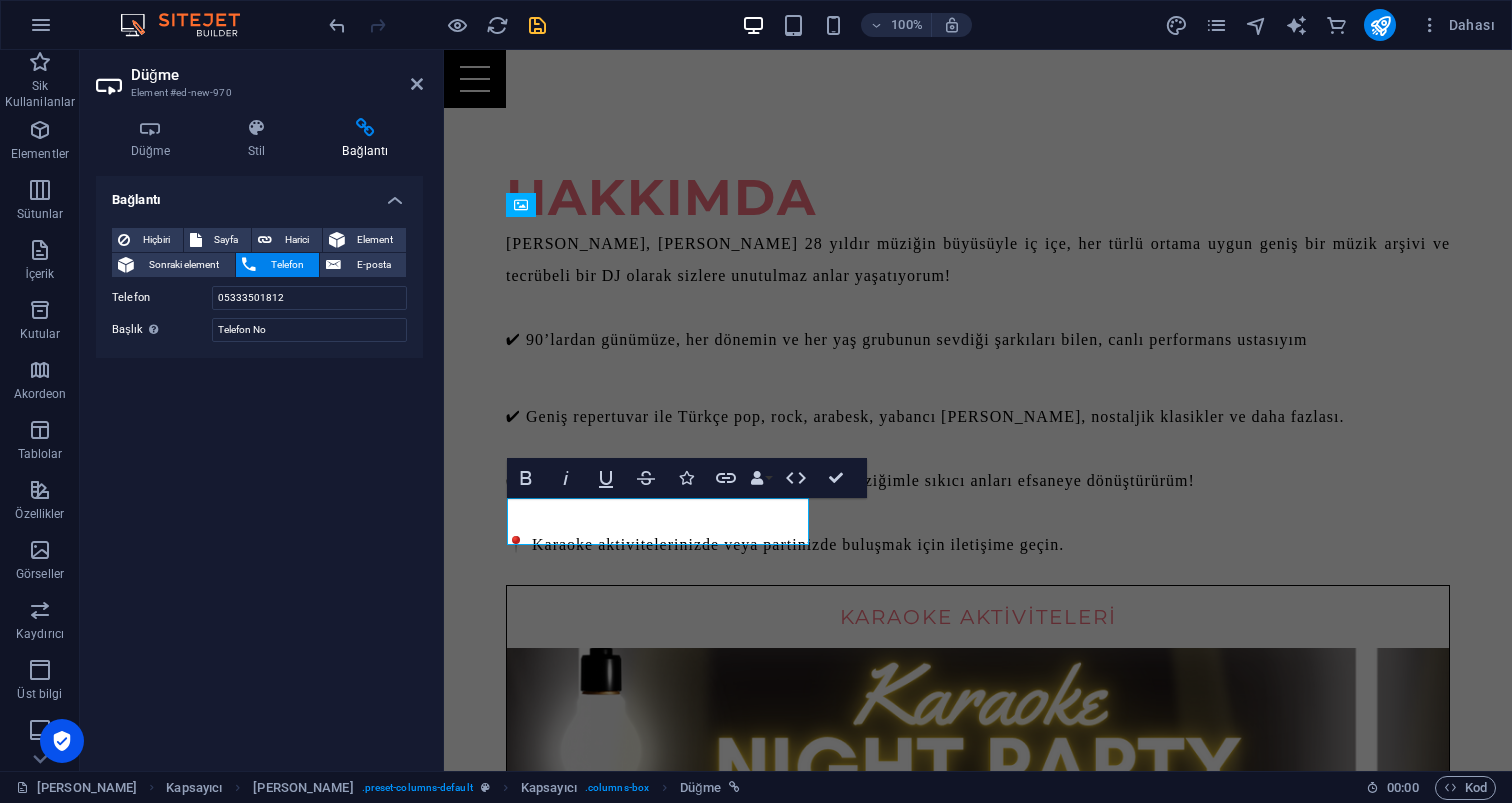 click on "Bağlantı Hiçbiri Sayfa Harici Element Sonraki element Telefon E-posta Sayfa Ana Sayfa Galeri Hizmetler iletişim Element
URL Telefon 05333501812 E-posta info@karaokeparty.com.tr Bağlantı hedefi Yeni sekme Aynı sekme Kaplama Başlık Ek bağlantı tanımının bağlantı metniyle aynı olmaması gerekir. Başlık, genellikle fare elementin üzerine geldiğinde bir araç ipucu metni olarak gösterilir. Belirsizse boş bırak. Telefon No İlişki Bu bağlantının bağlantı hedefiyle ilişkisini  ayarlar. Örneğin; "nofollow" (izleme) değeri, arama motorlarına bağlantıyı izleme talimatı verir. Boş bırakılabilir. alternate oluşturan bookmark harici yardım lisans ileri nofollow noreferrer noopener önceki arayın etiket" at bounding box center (259, 465) 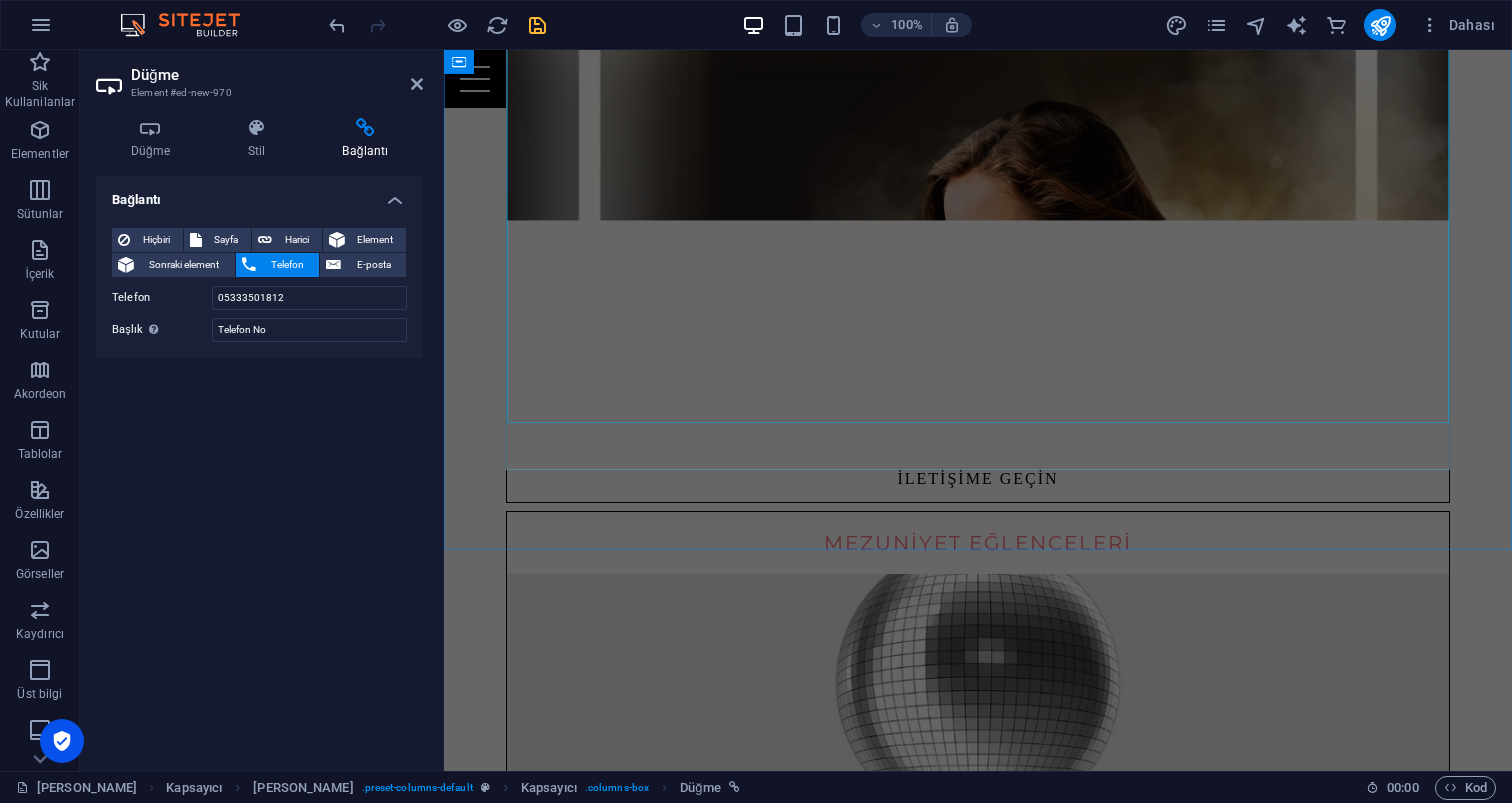 scroll, scrollTop: 1921, scrollLeft: 0, axis: vertical 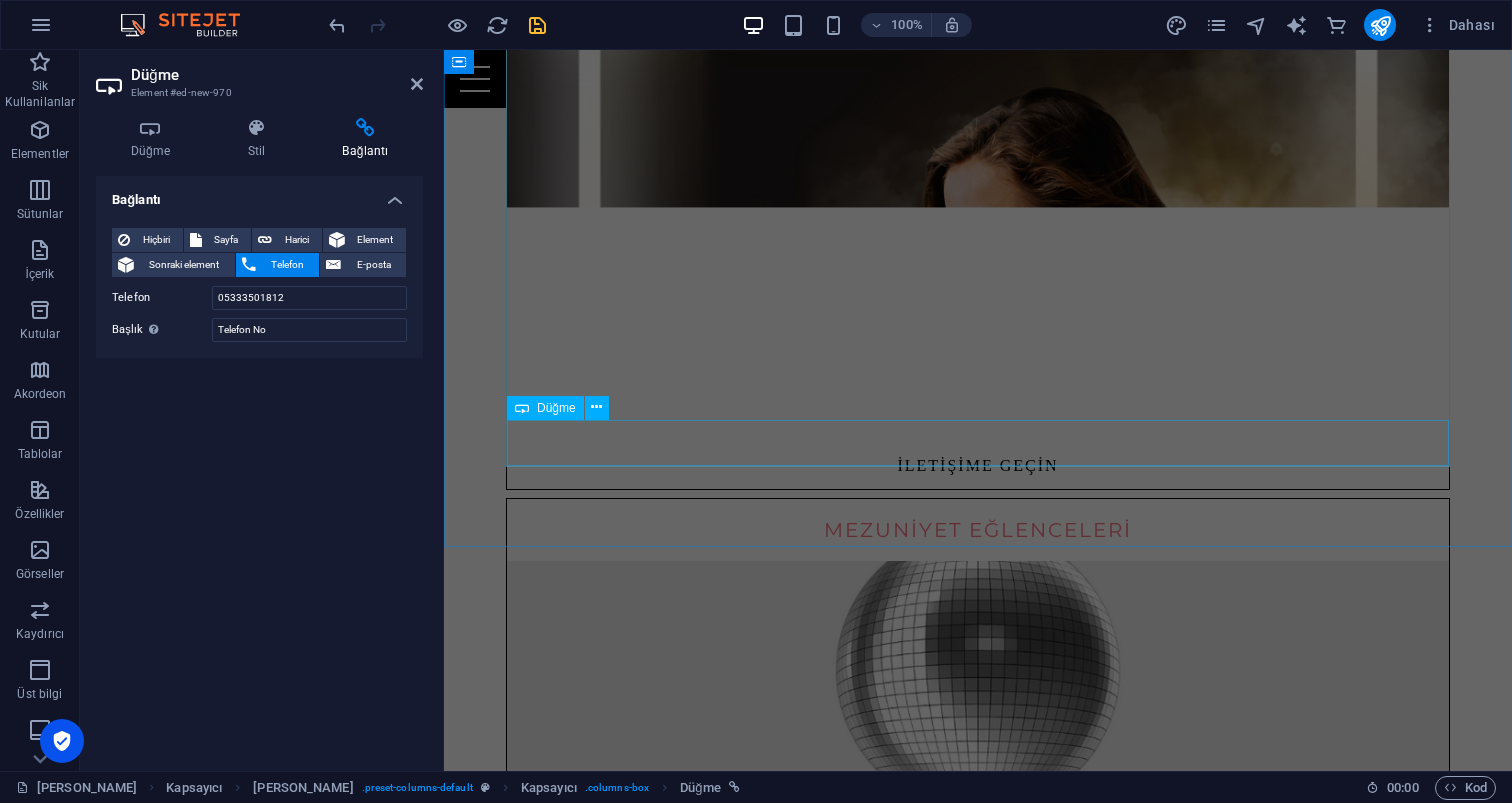 click on "iletişime geçin" at bounding box center [978, 2585] 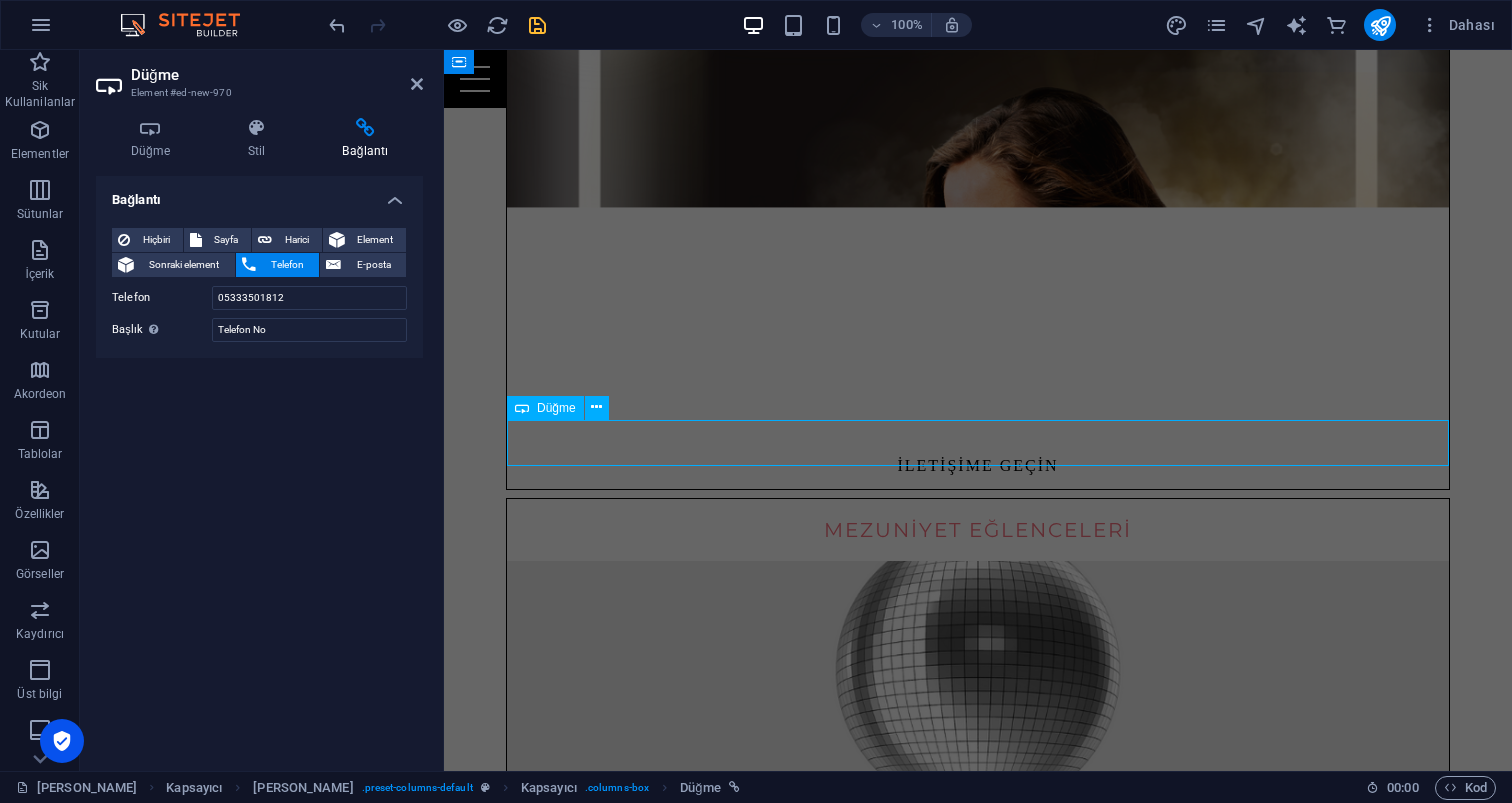 click on "iletişime geçin" at bounding box center (978, 2585) 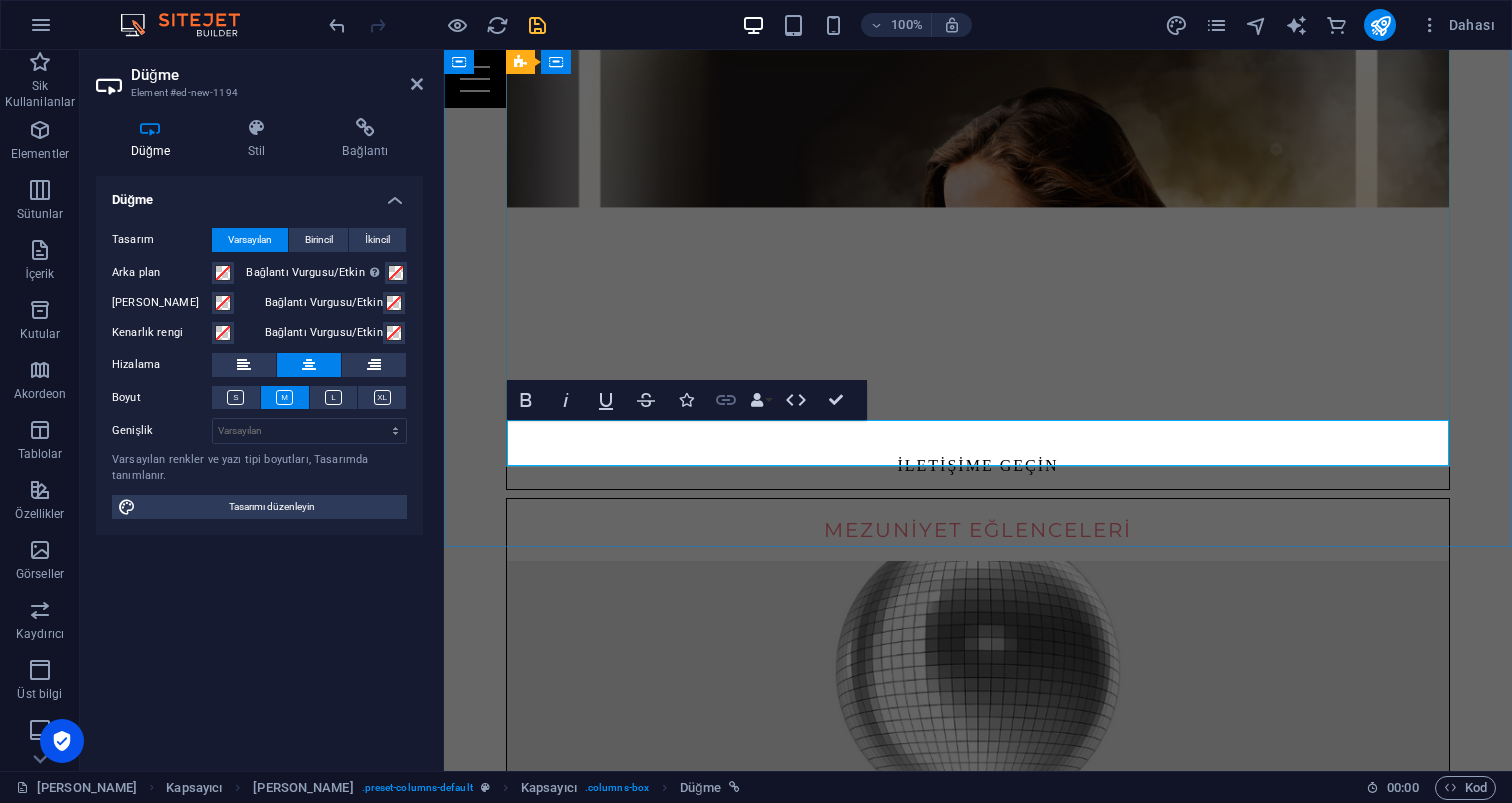 click 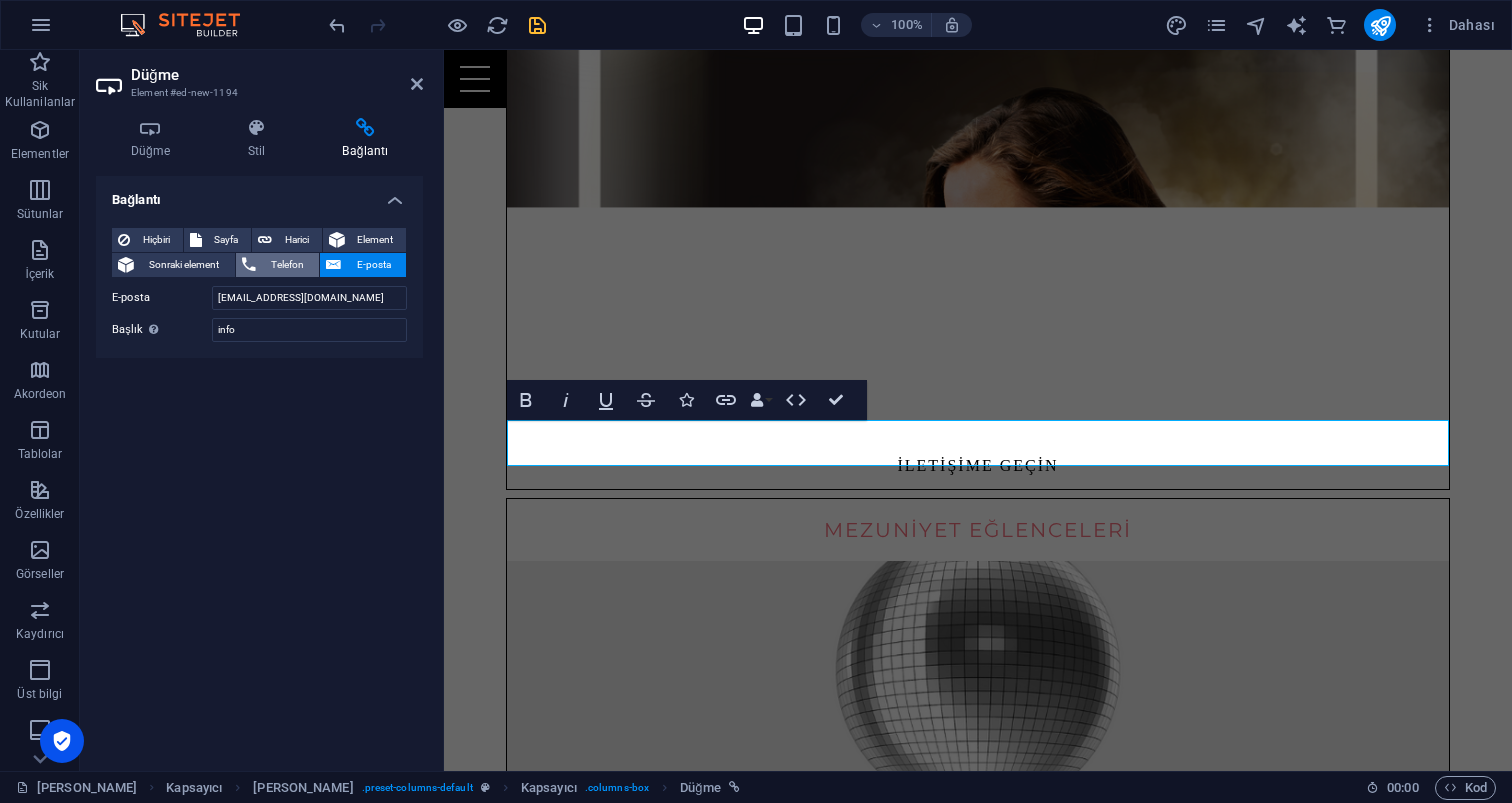 click on "Telefon" at bounding box center (288, 265) 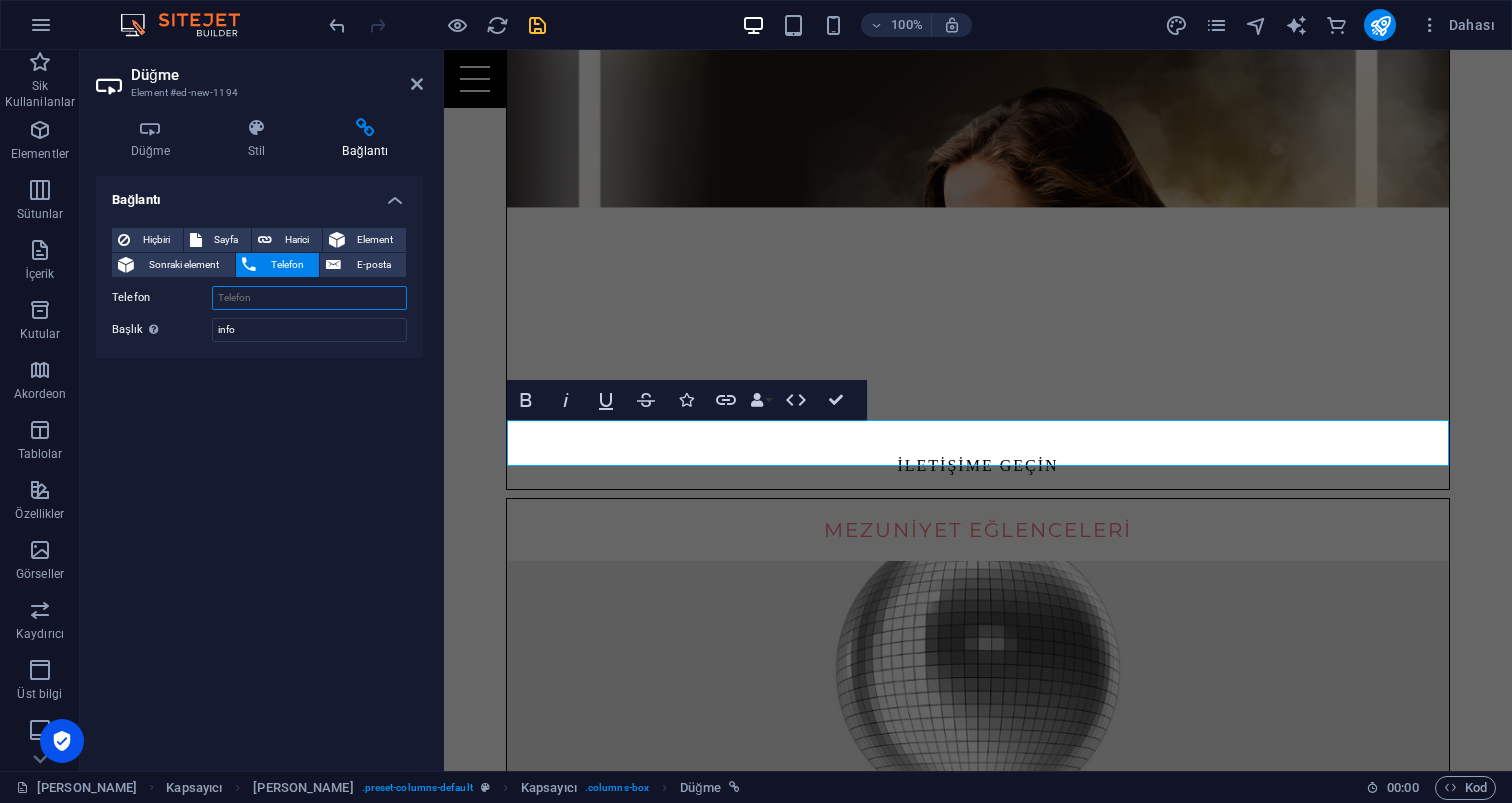 paste on "05333501812" 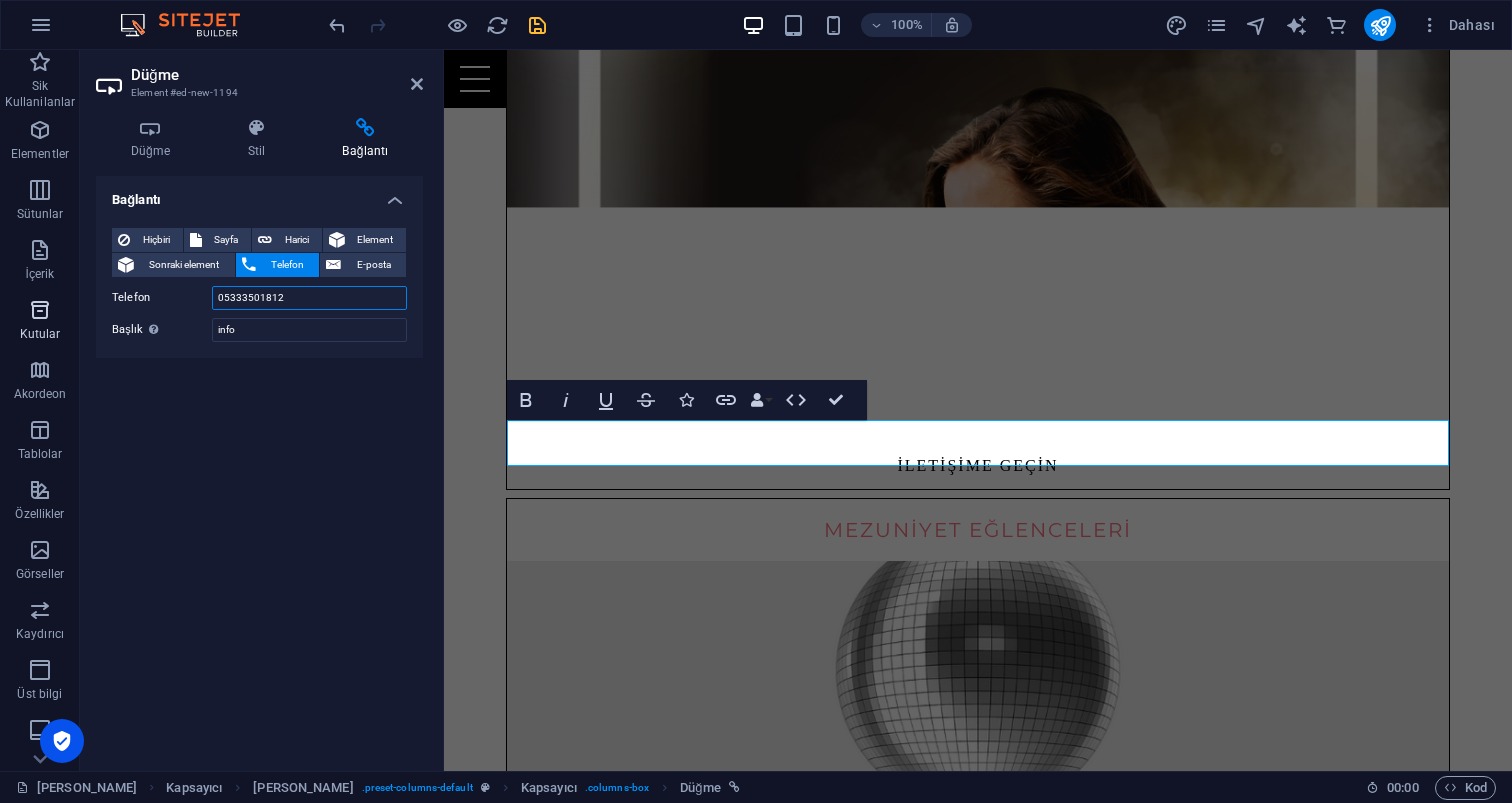 scroll, scrollTop: 4, scrollLeft: 0, axis: vertical 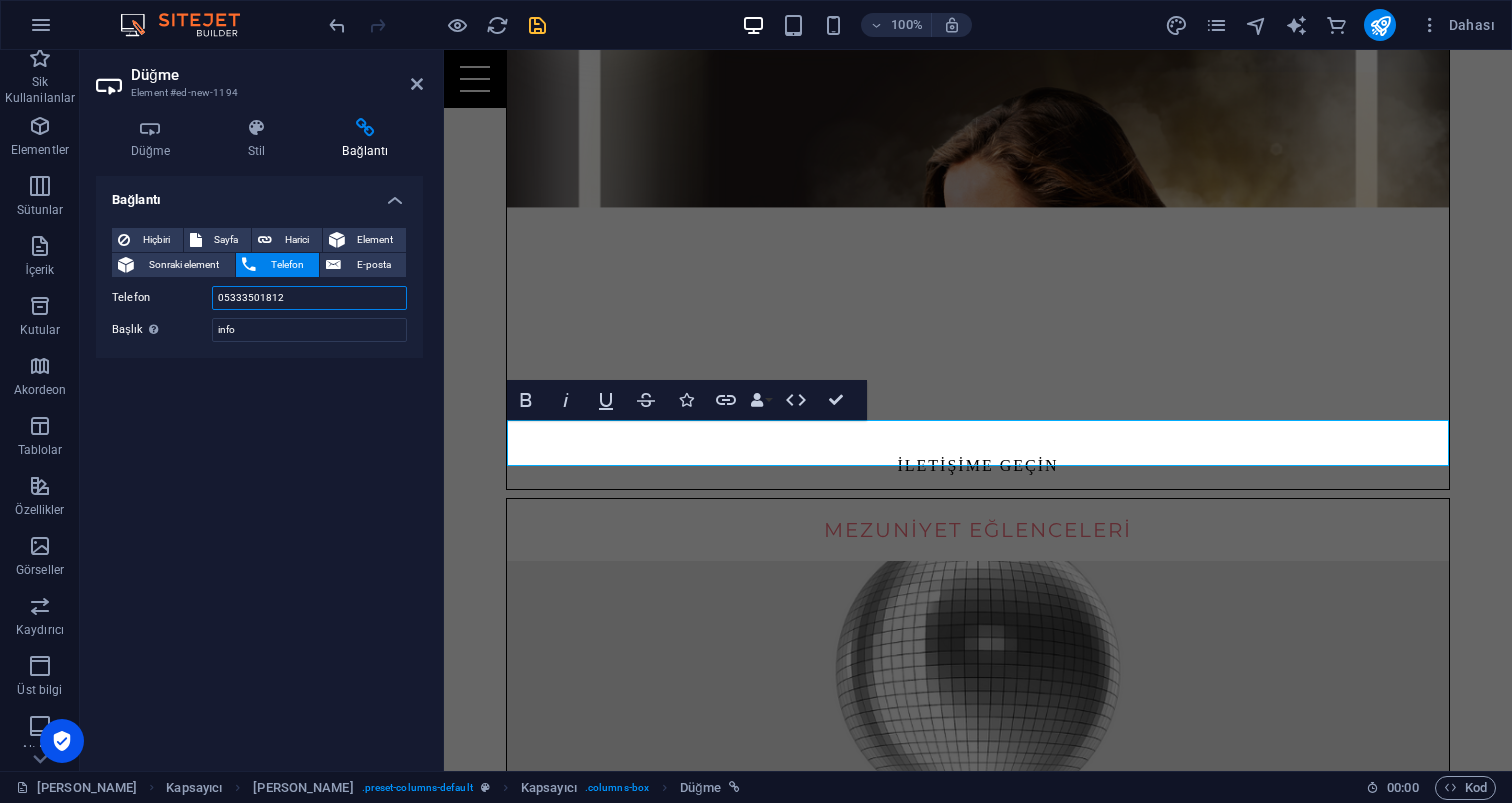 type on "05333501812" 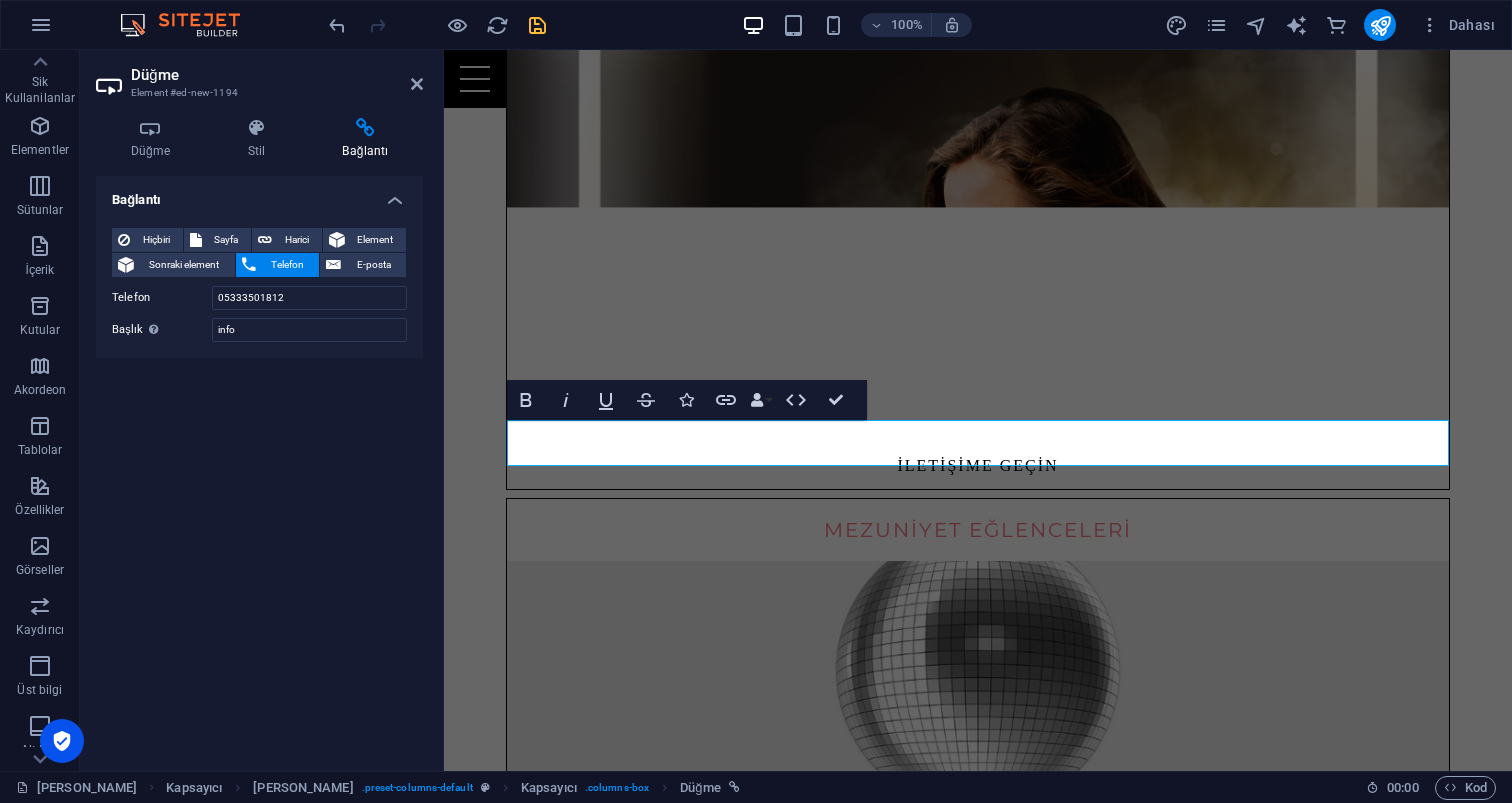 drag, startPoint x: 290, startPoint y: 452, endPoint x: 294, endPoint y: 442, distance: 10.770329 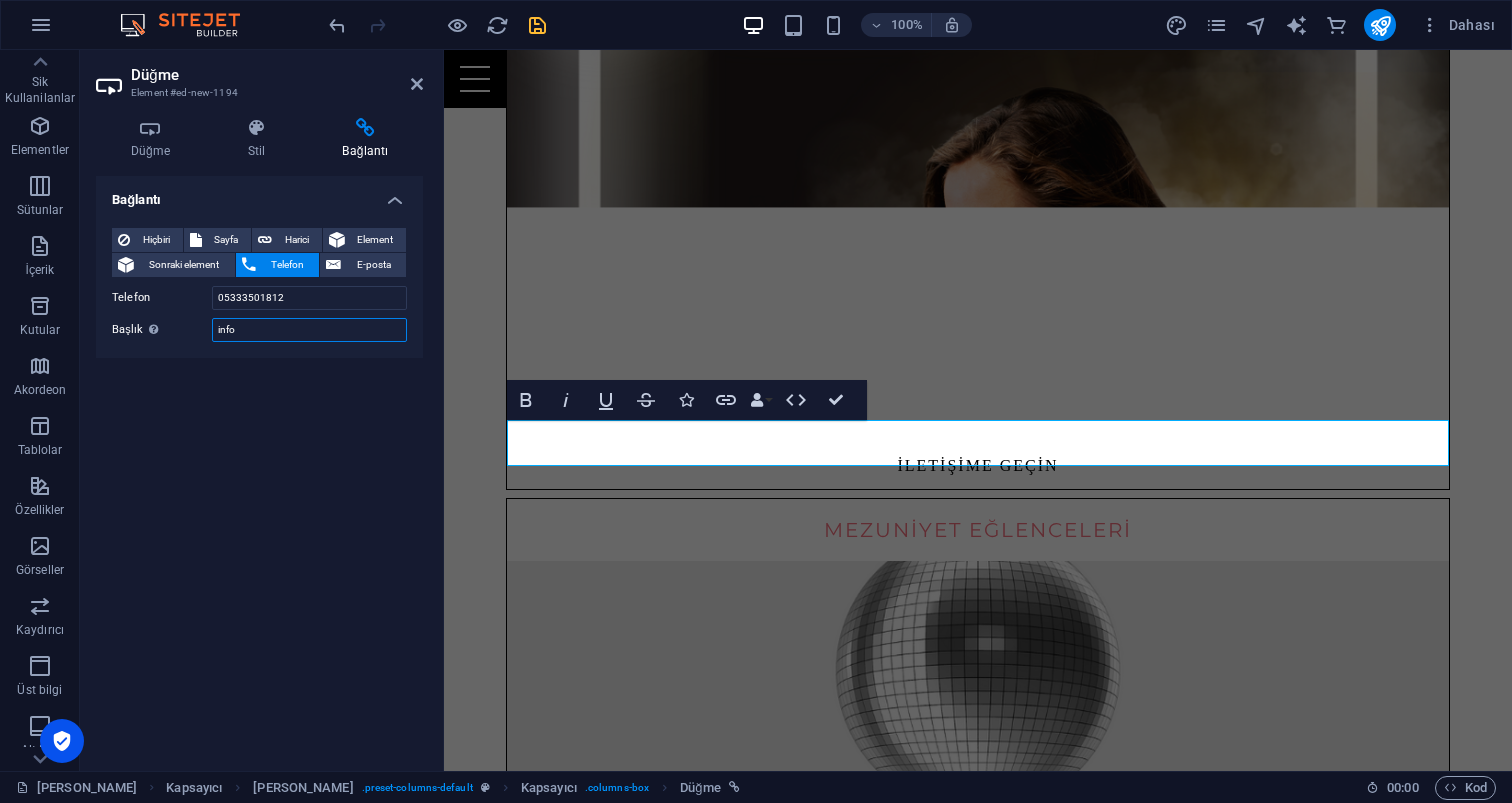 drag, startPoint x: 120, startPoint y: 324, endPoint x: 95, endPoint y: 322, distance: 25.079872 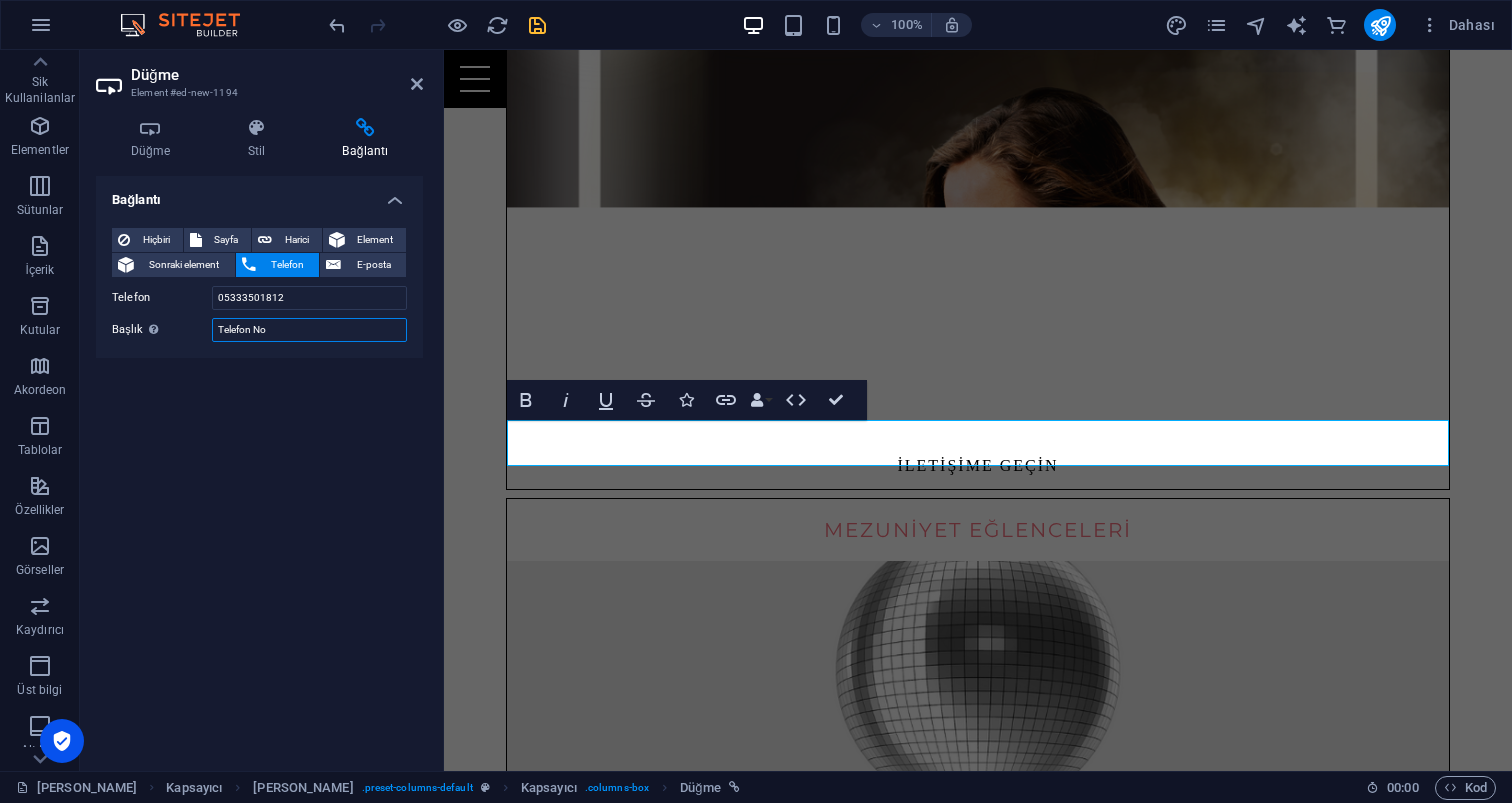 type on "Telefon No" 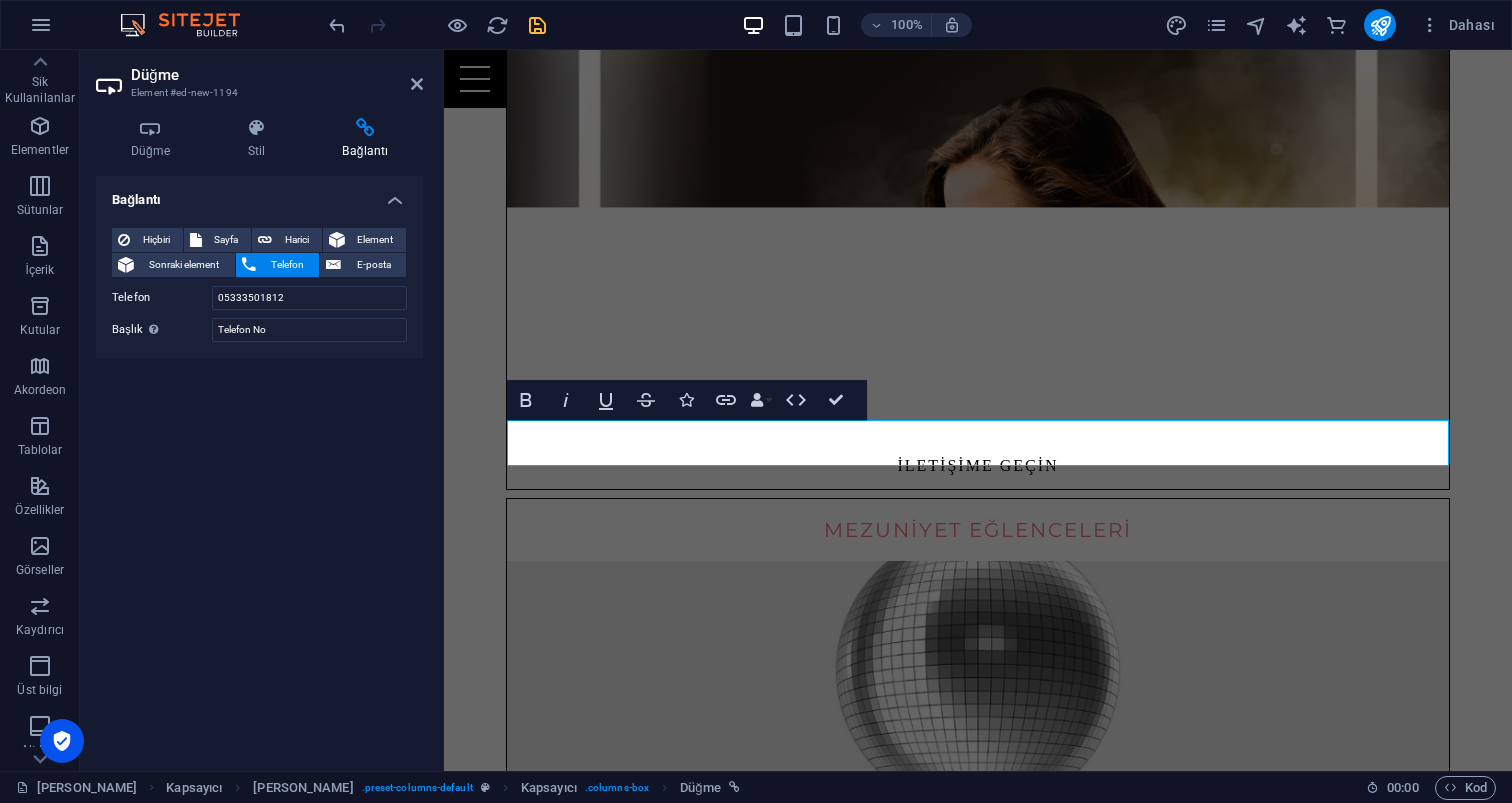click on "Bağlantı Hiçbiri Sayfa Harici Element Sonraki element Telefon E-posta Sayfa Ana Sayfa Galeri Hizmetler iletişim Element
URL Telefon 05333501812 E-posta info@karaokeparty.com.tr Bağlantı hedefi Yeni sekme Aynı sekme Kaplama Başlık Ek bağlantı tanımının bağlantı metniyle aynı olmaması gerekir. Başlık, genellikle fare elementin üzerine geldiğinde bir araç ipucu metni olarak gösterilir. Belirsizse boş bırak. Telefon No İlişki Bu bağlantının bağlantı hedefiyle ilişkisini  ayarlar. Örneğin; "nofollow" (izleme) değeri, arama motorlarına bağlantıyı izleme talimatı verir. Boş bırakılabilir. alternate oluşturan bookmark harici yardım lisans ileri nofollow noreferrer noopener önceki arayın etiket" at bounding box center (259, 465) 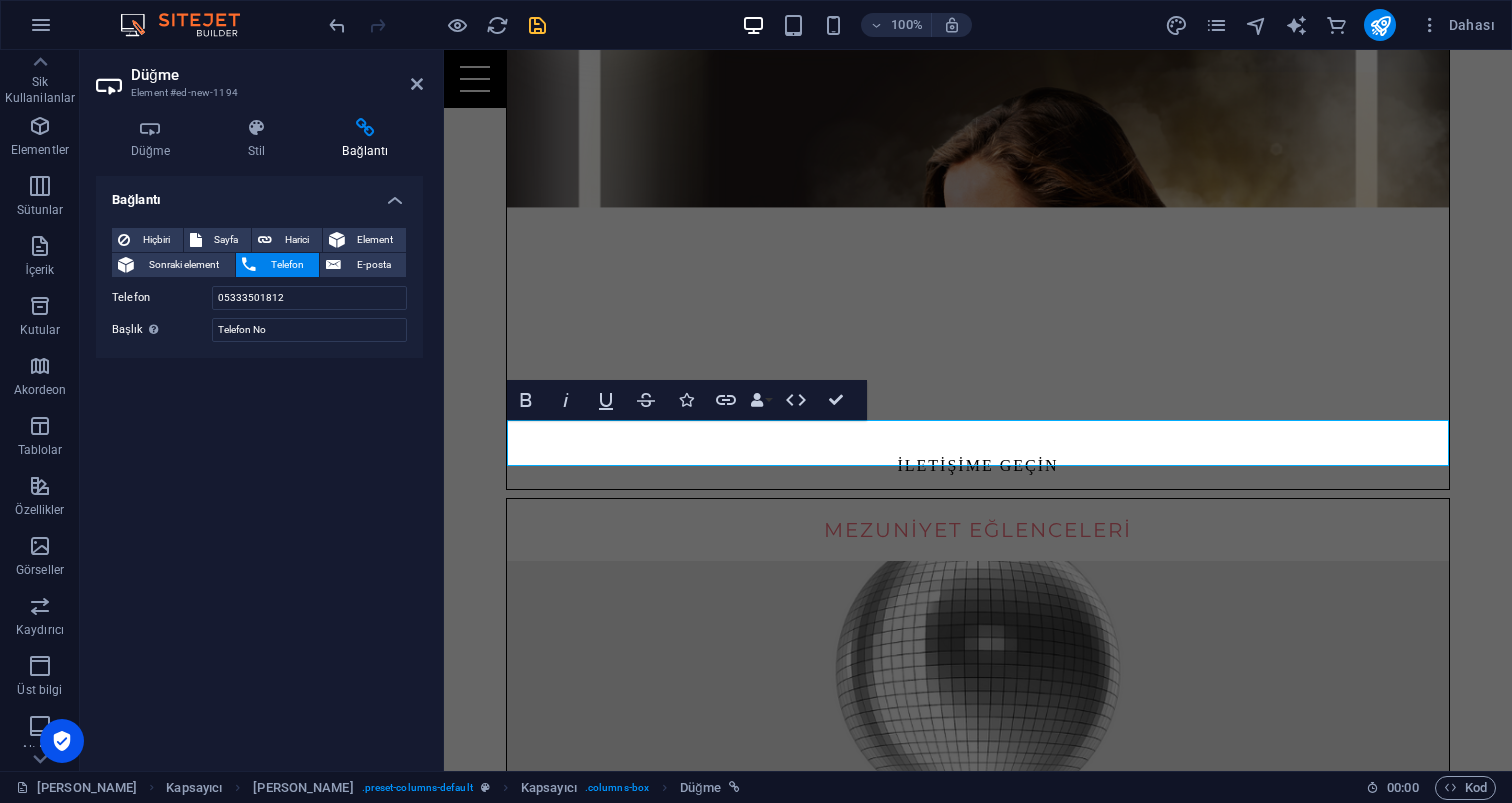 click on "Bağlantı Hiçbiri Sayfa Harici Element Sonraki element Telefon E-posta Sayfa Ana Sayfa Galeri Hizmetler iletişim Element
URL Telefon 05333501812 E-posta info@karaokeparty.com.tr Bağlantı hedefi Yeni sekme Aynı sekme Kaplama Başlık Ek bağlantı tanımının bağlantı metniyle aynı olmaması gerekir. Başlık, genellikle fare elementin üzerine geldiğinde bir araç ipucu metni olarak gösterilir. Belirsizse boş bırak. Telefon No İlişki Bu bağlantının bağlantı hedefiyle ilişkisini  ayarlar. Örneğin; "nofollow" (izleme) değeri, arama motorlarına bağlantıyı izleme talimatı verir. Boş bırakılabilir. alternate oluşturan bookmark harici yardım lisans ileri nofollow noreferrer noopener önceki arayın etiket" at bounding box center [259, 465] 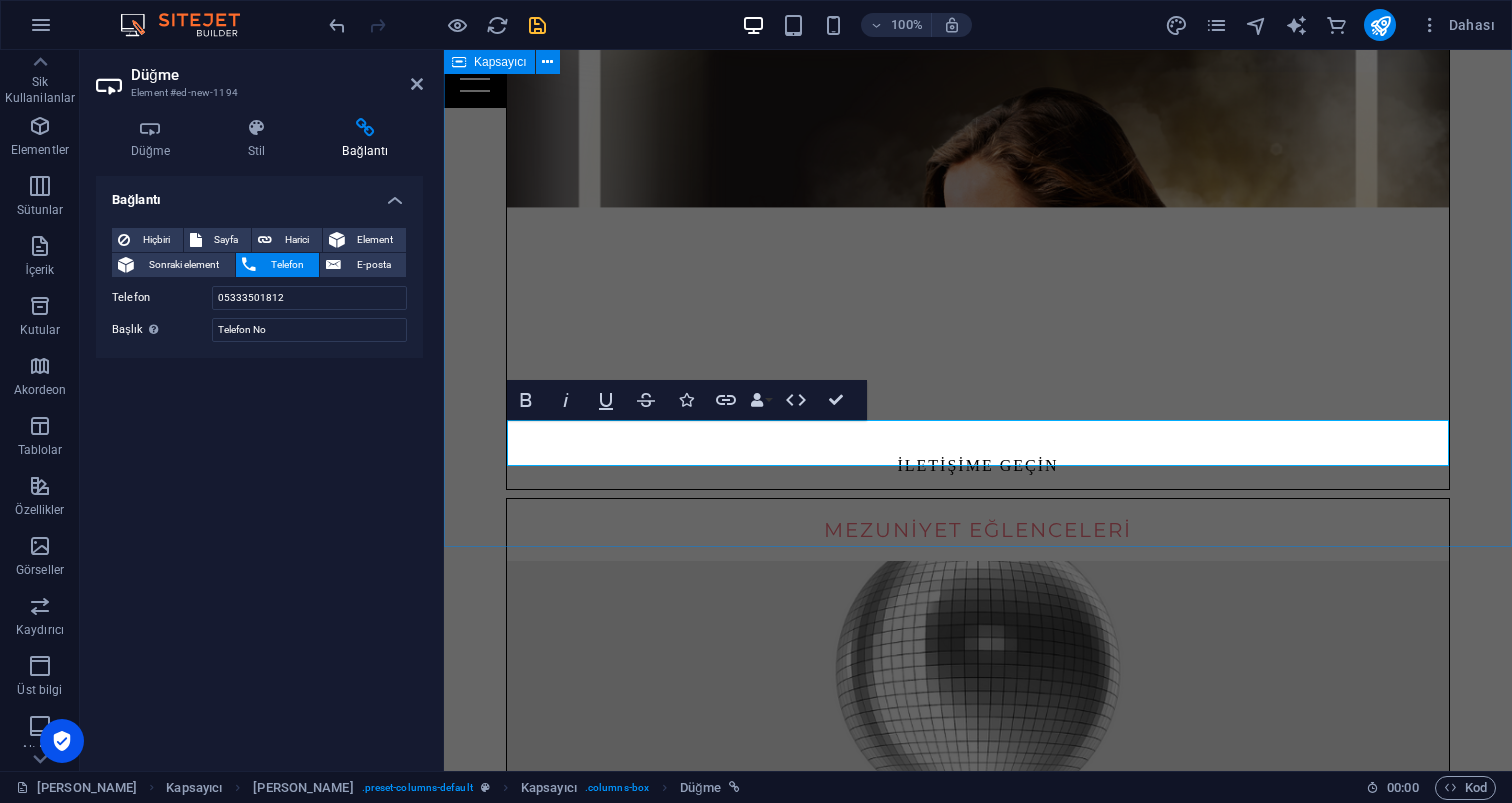 click on "Hakkımda Merhaba, ben Mehmet Çapar. 28 yıldır müziğin büyüsüyle iç içe, her türlü ortama uygun geniş bir müzik arşivi ve tecrübeli bir DJ olarak sizlere unutulmaz anlar yaşatıyorum! ✔ 90’lardan günümüze, her dönemin ve her yaş grubunun sevdiği şarkıları bilen, canlı performans ustasıyım ✔ Geniş repertuvar ile Türkçe pop, rock, arabesk, yabancı hitler, nostaljik klasikler ve daha fazlası. ✔ İster doğum günü, ister kurumsal etkinlik; müziğimle sıkıcı anları efsaneye dönüştürürüm! 📍 Karaoke aktivitelerinizde veya partinizde buluşmak için iletişime geçin. KAraoke Aktiviteleri iletişime geçin Mezuniyet Eğlenceleri iletişime geçin Kurumsal Eğlenceler iletişime geçin PROFESYONEL DJ PERFORMANSLARI iletişime geçin" at bounding box center (978, 992) 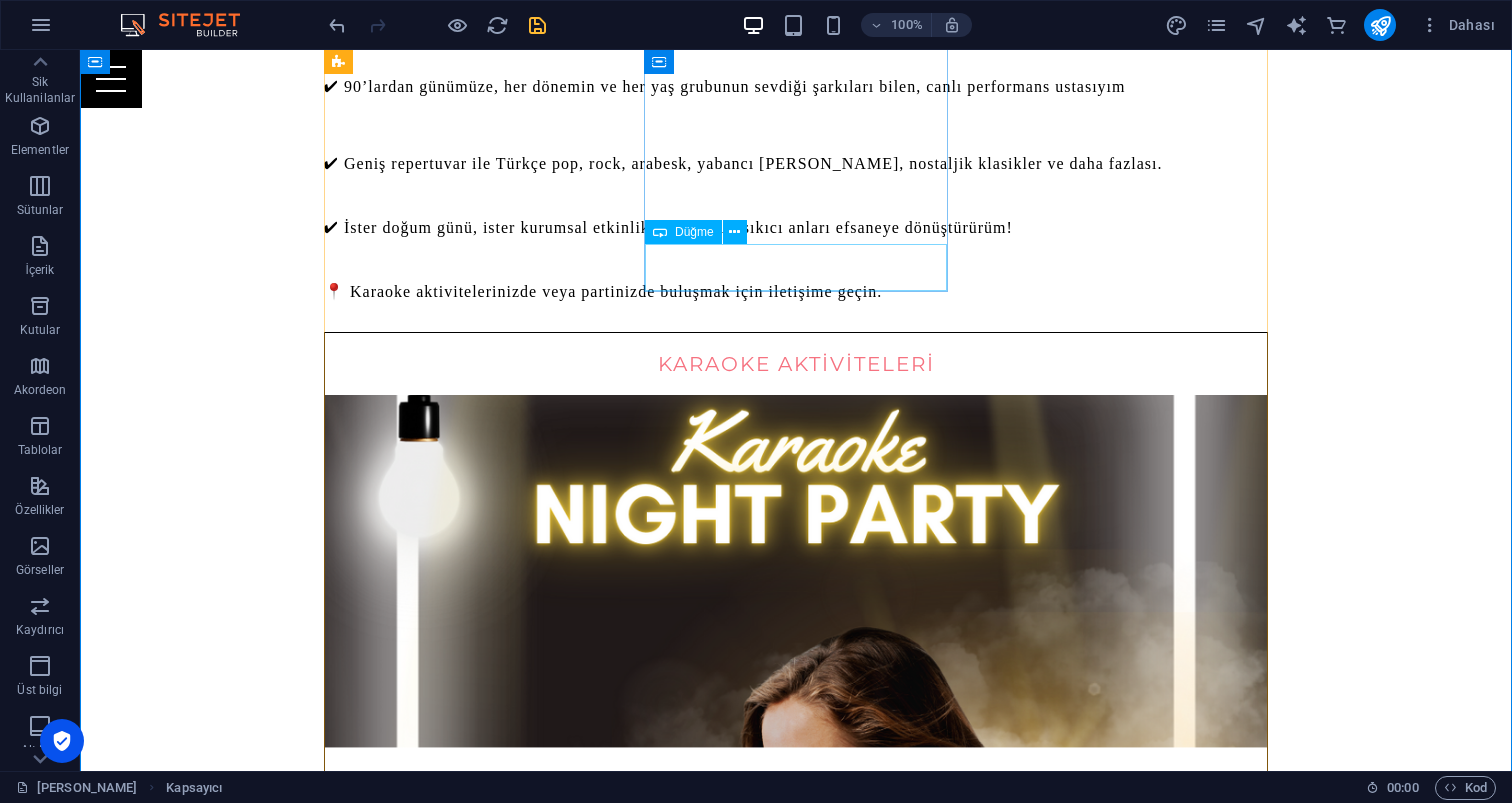 scroll, scrollTop: 1380, scrollLeft: 0, axis: vertical 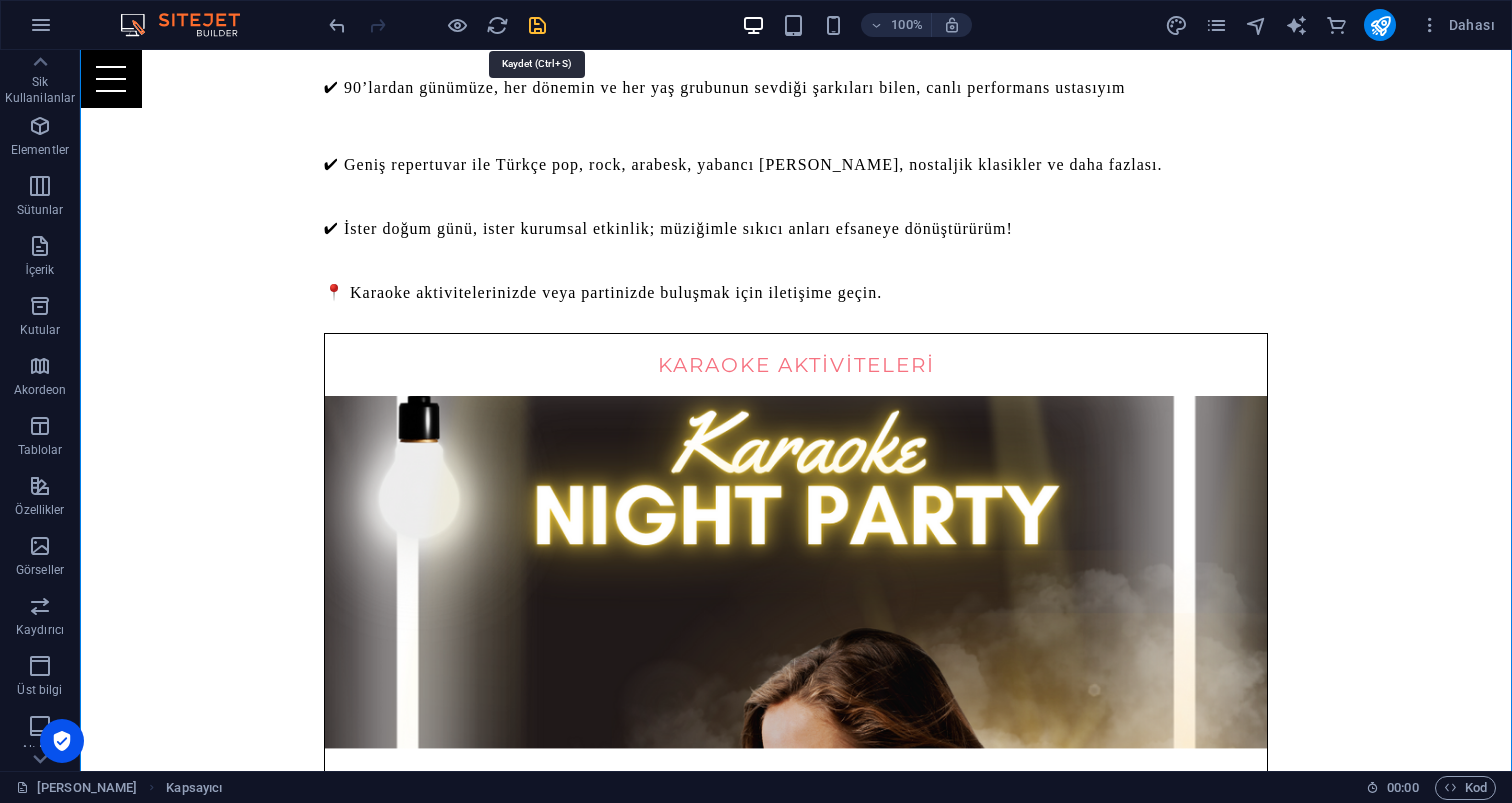 click at bounding box center [537, 25] 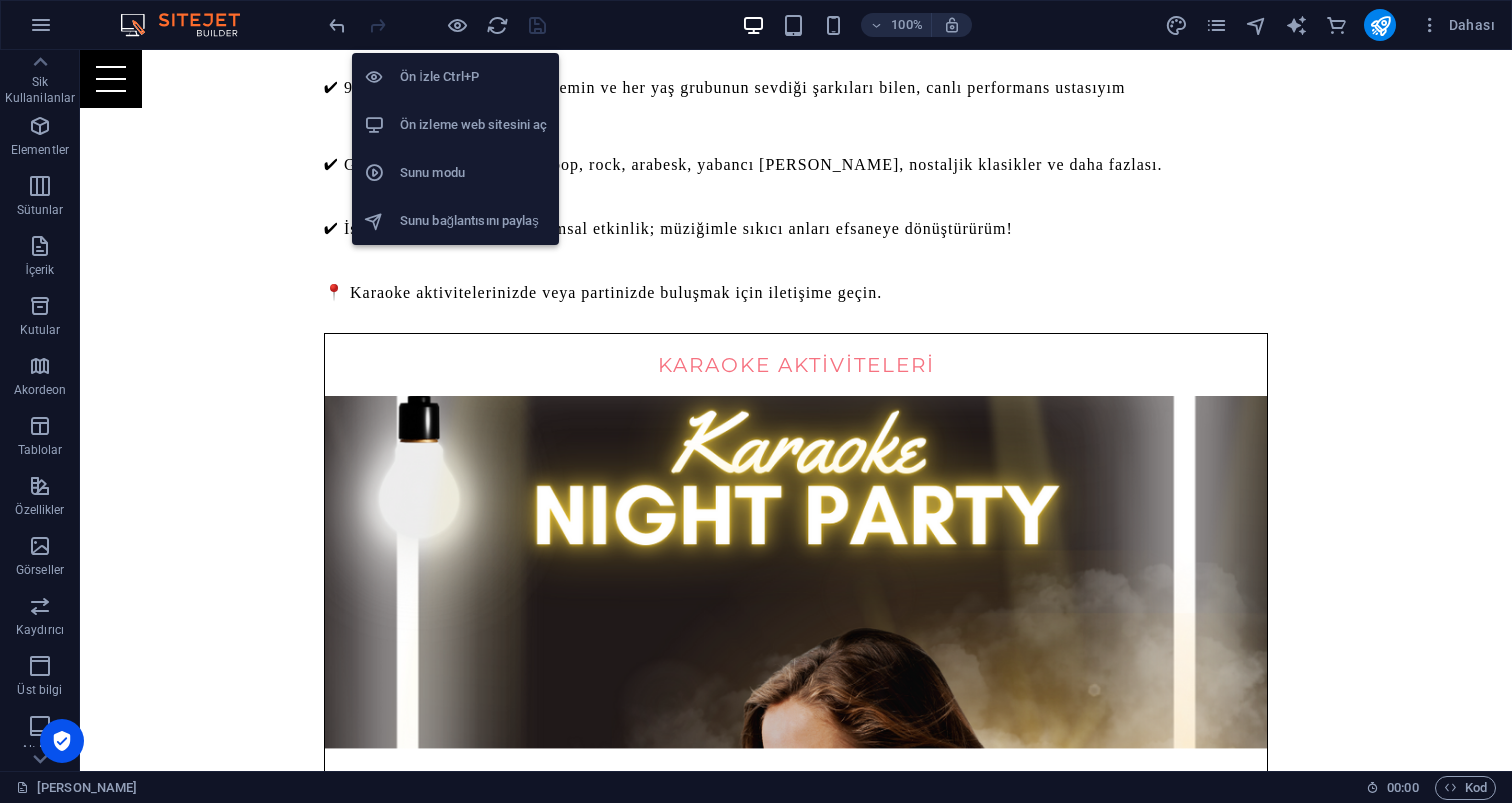 click on "Ön izleme web sitesini aç" at bounding box center (473, 125) 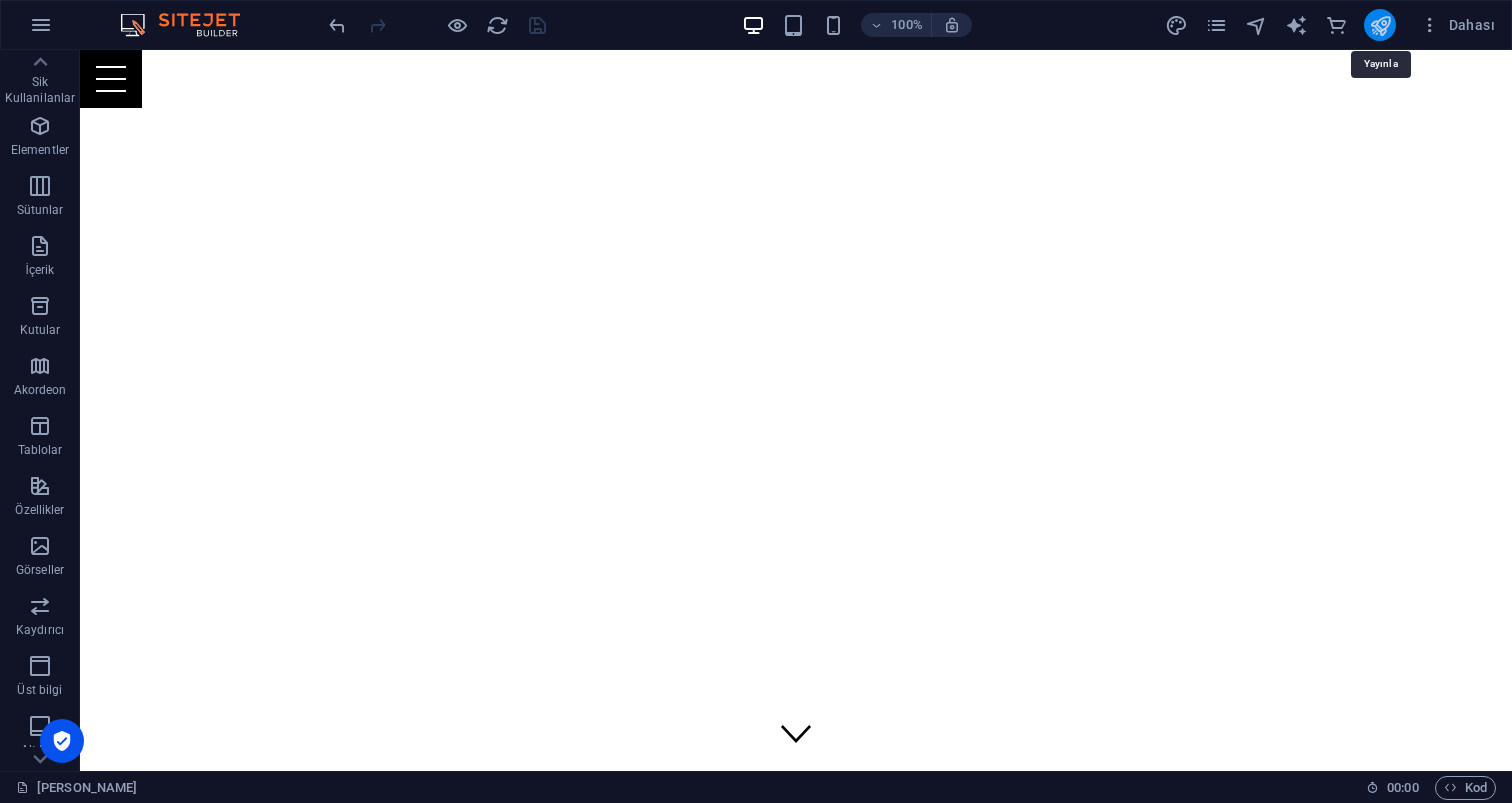 scroll, scrollTop: -1, scrollLeft: 0, axis: vertical 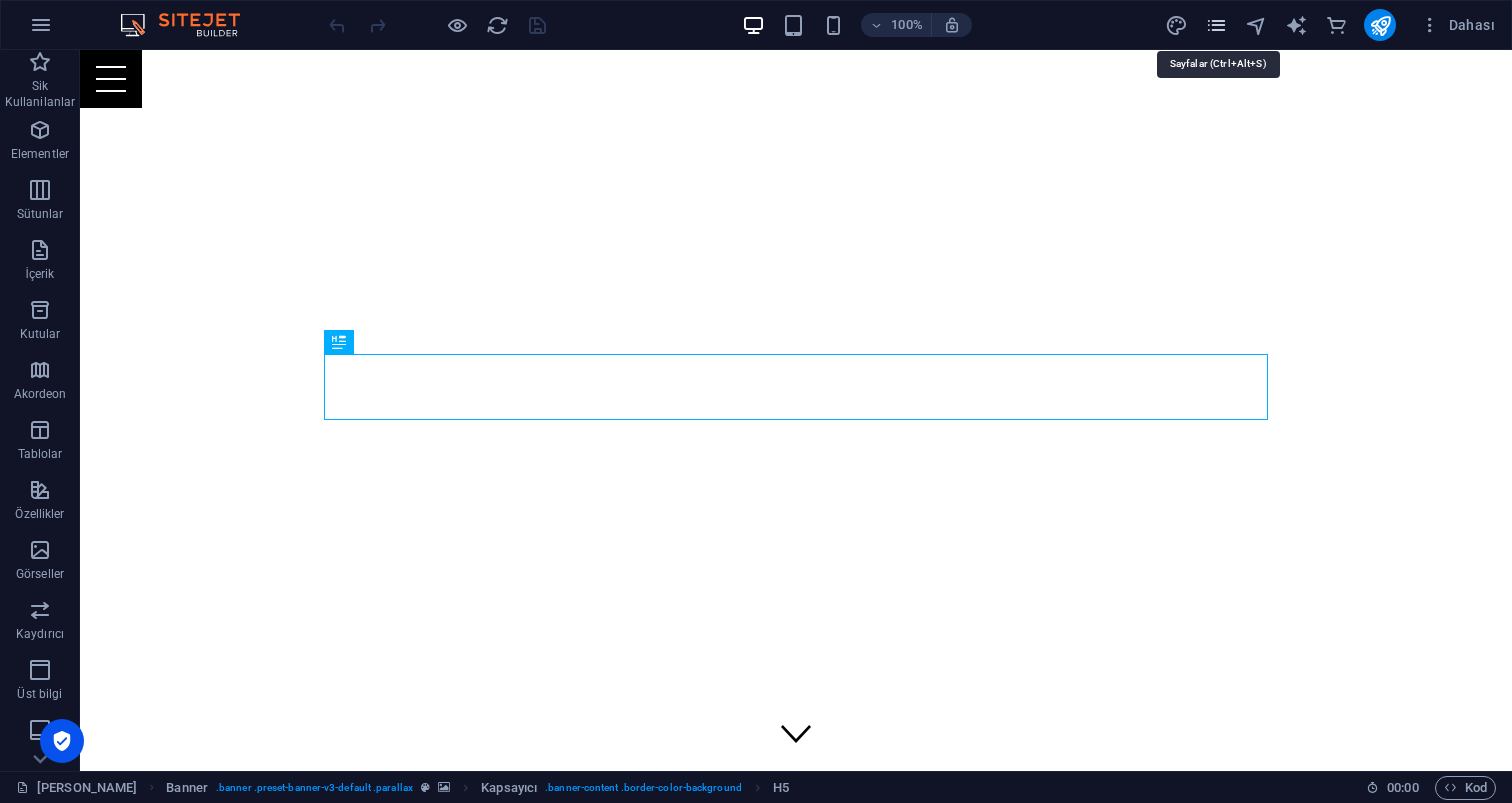 click at bounding box center (1216, 25) 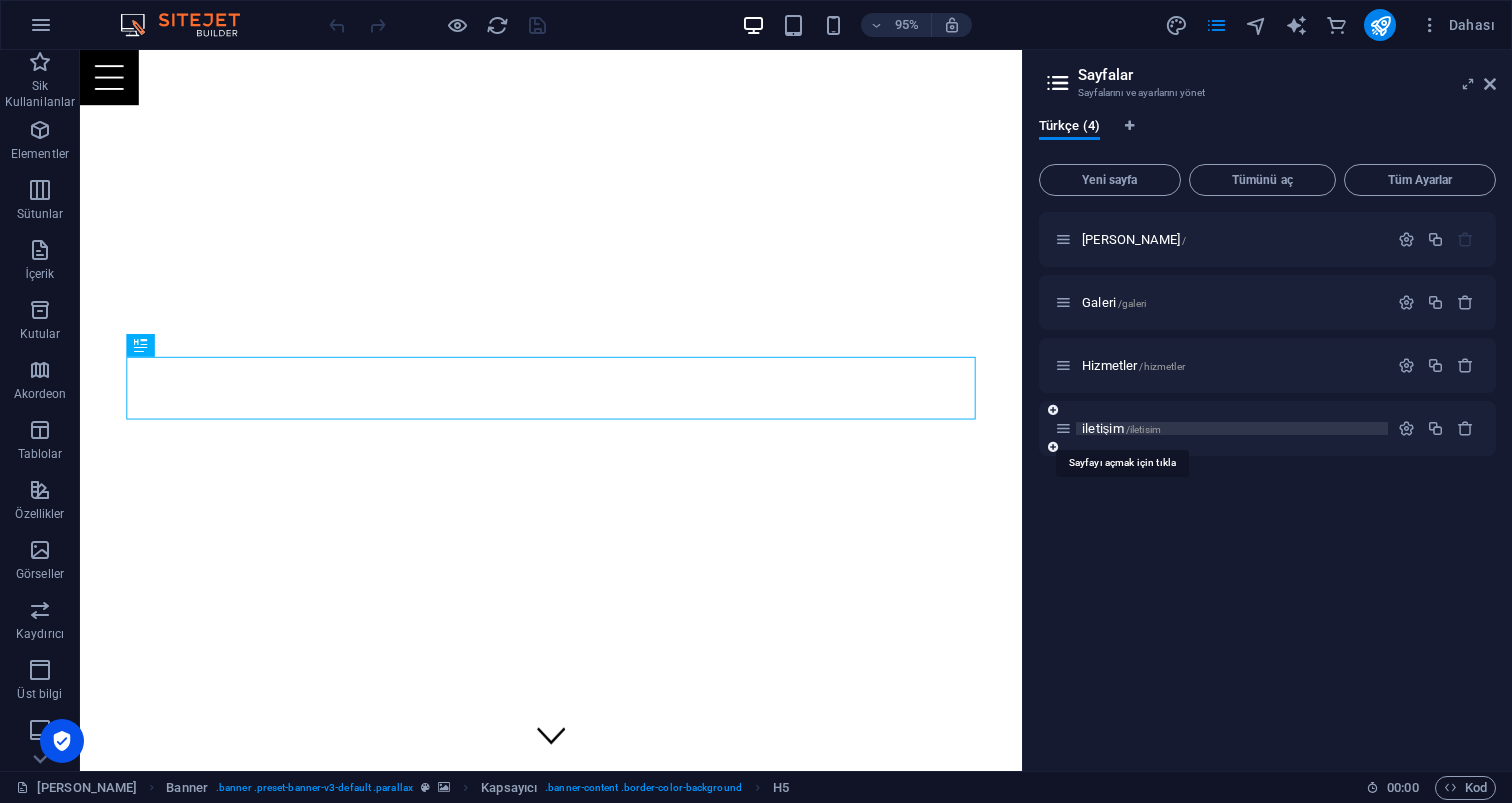 click on "iletişim /iletisim" at bounding box center [1121, 428] 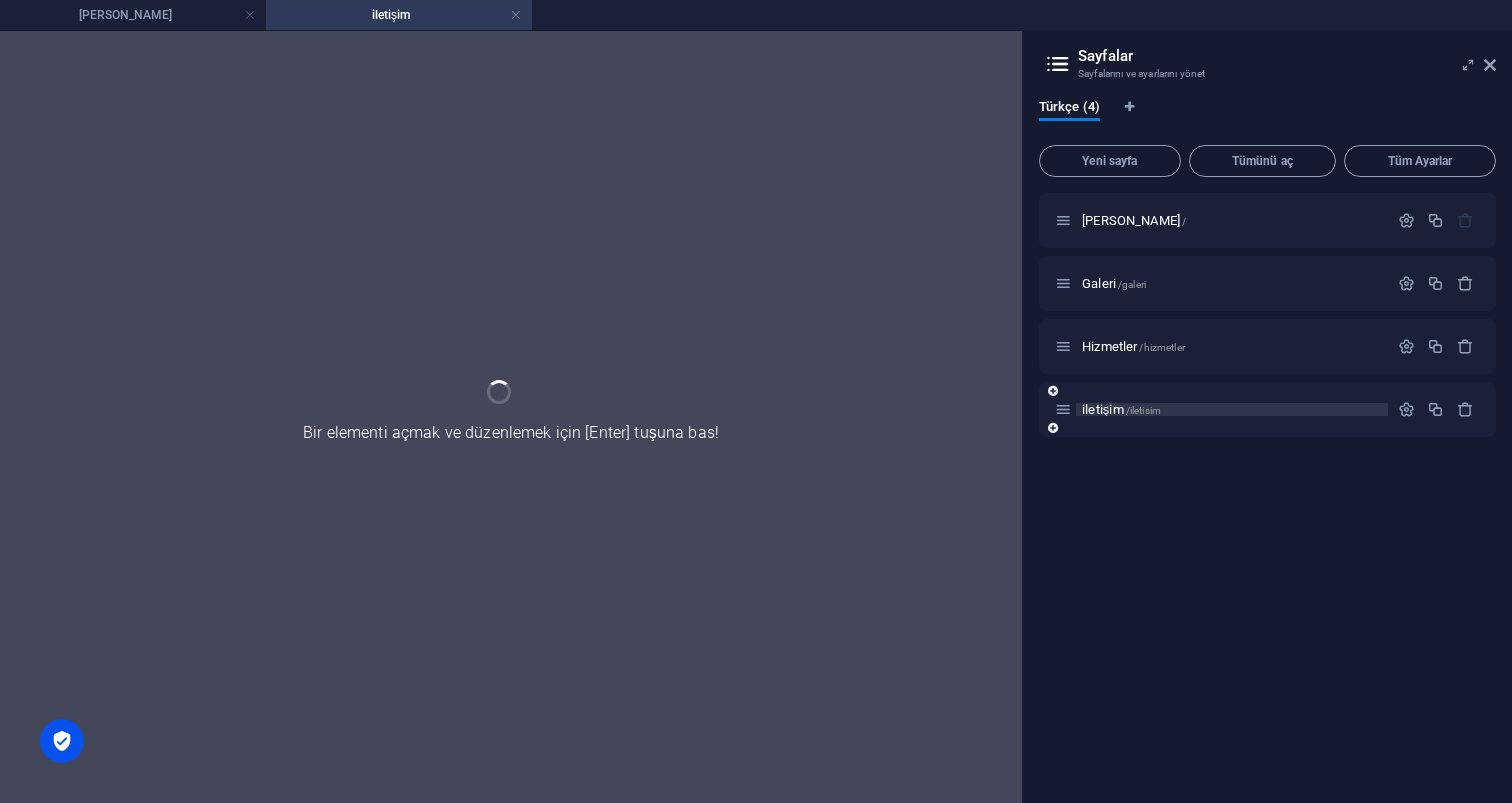 click on "iletişim /iletisim" at bounding box center (1267, 409) 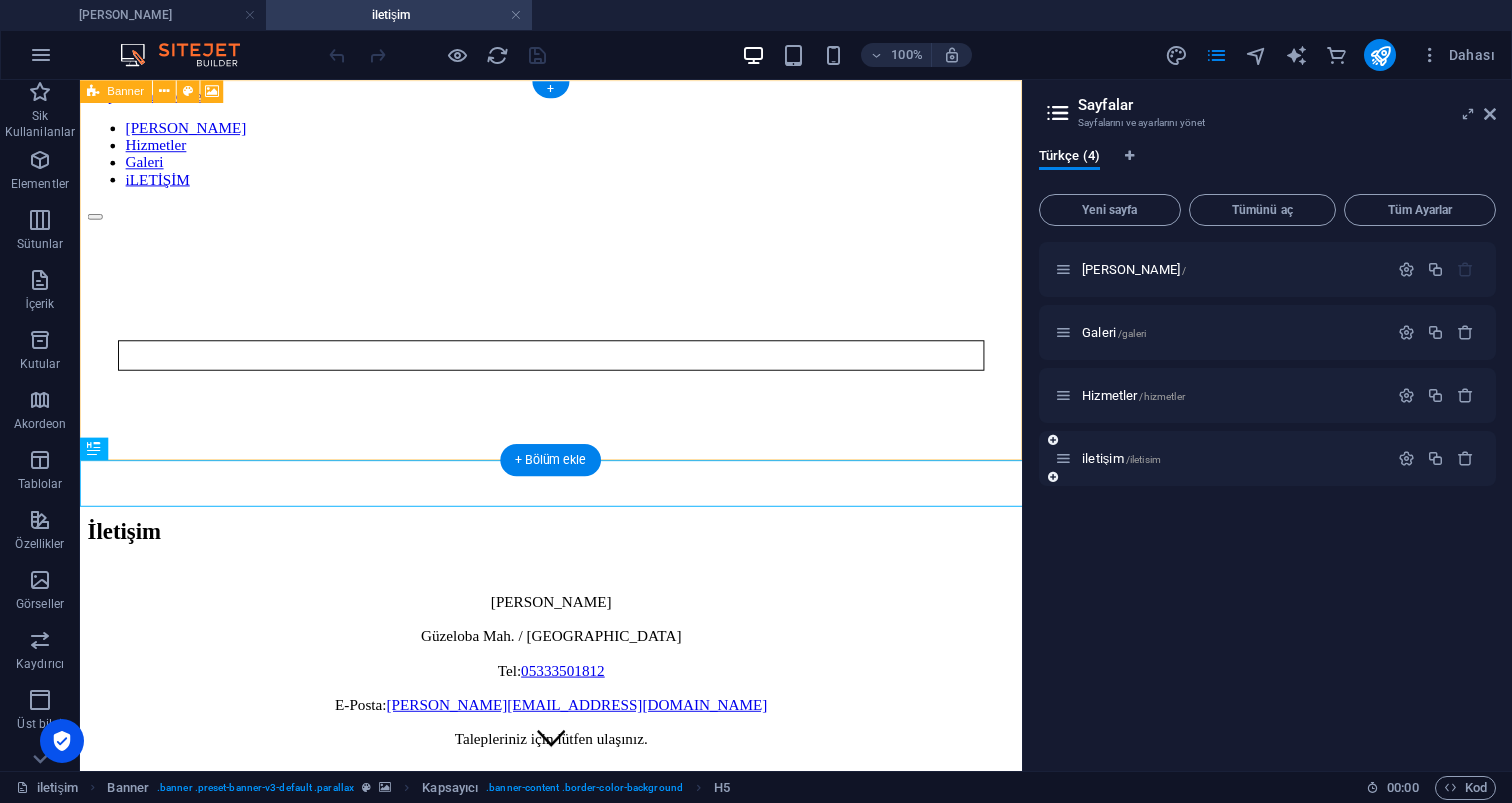 scroll, scrollTop: 0, scrollLeft: 0, axis: both 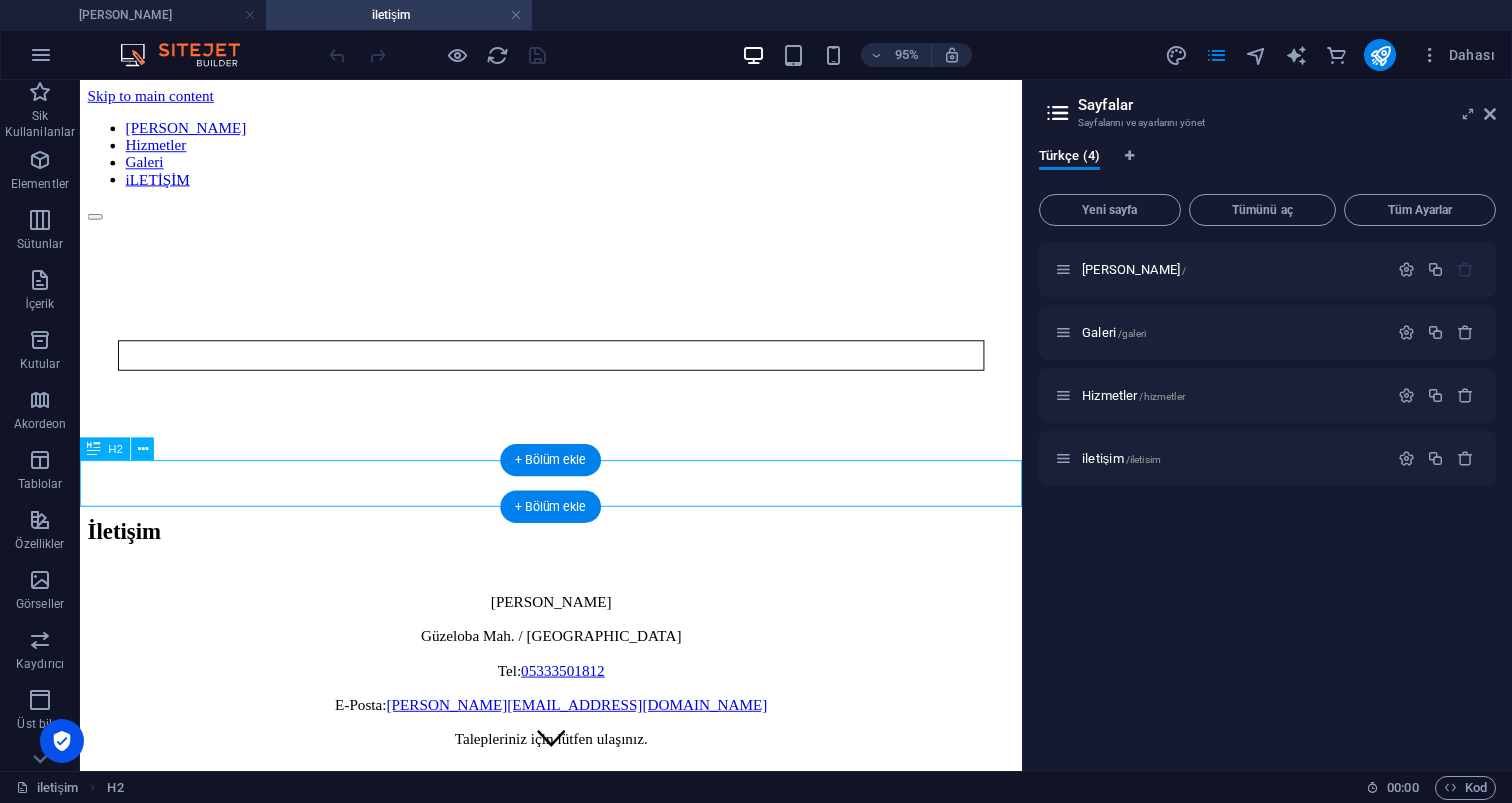 click on "İletişim" at bounding box center [576, 555] 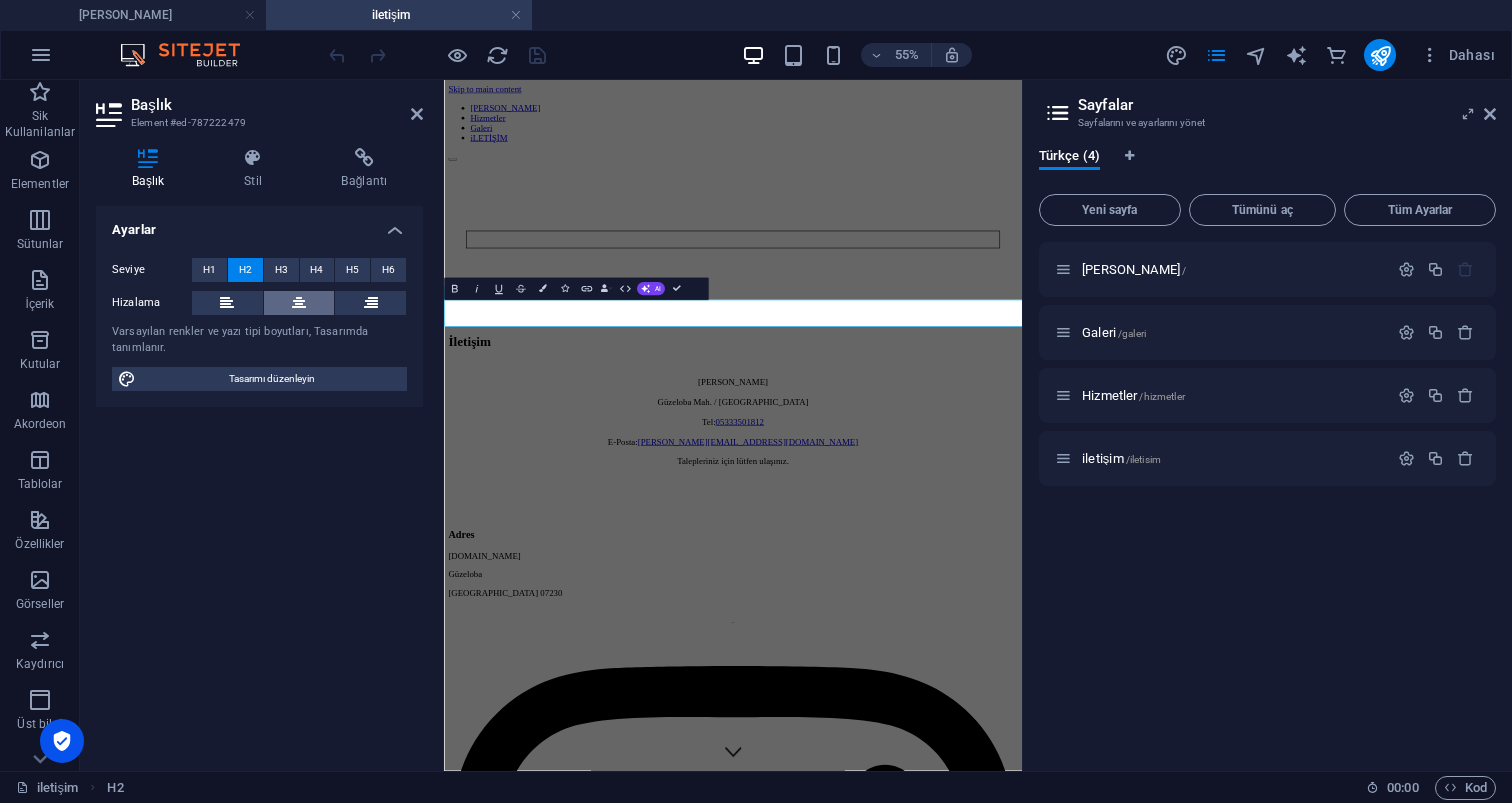 click at bounding box center (299, 303) 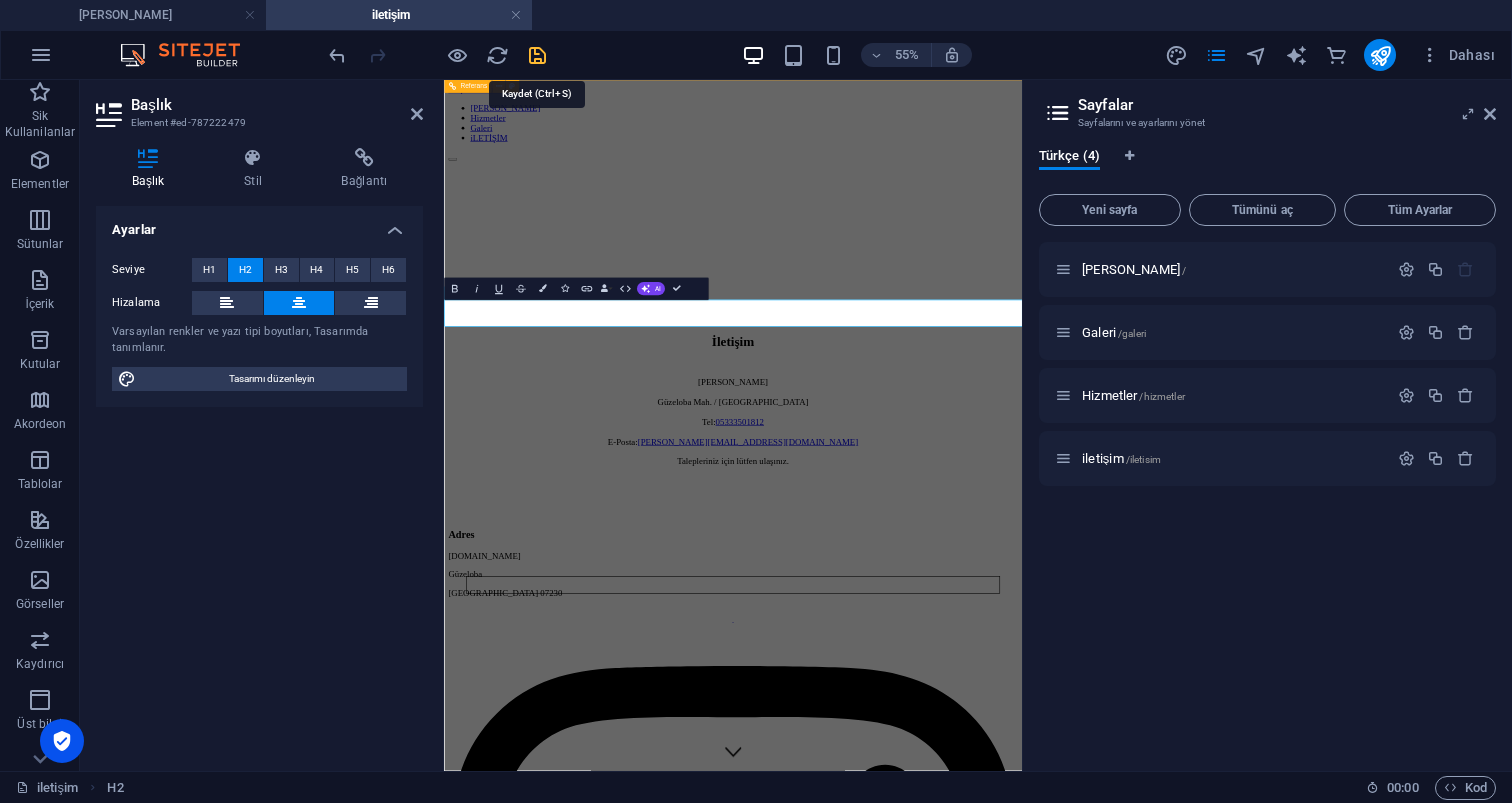 click at bounding box center (537, 55) 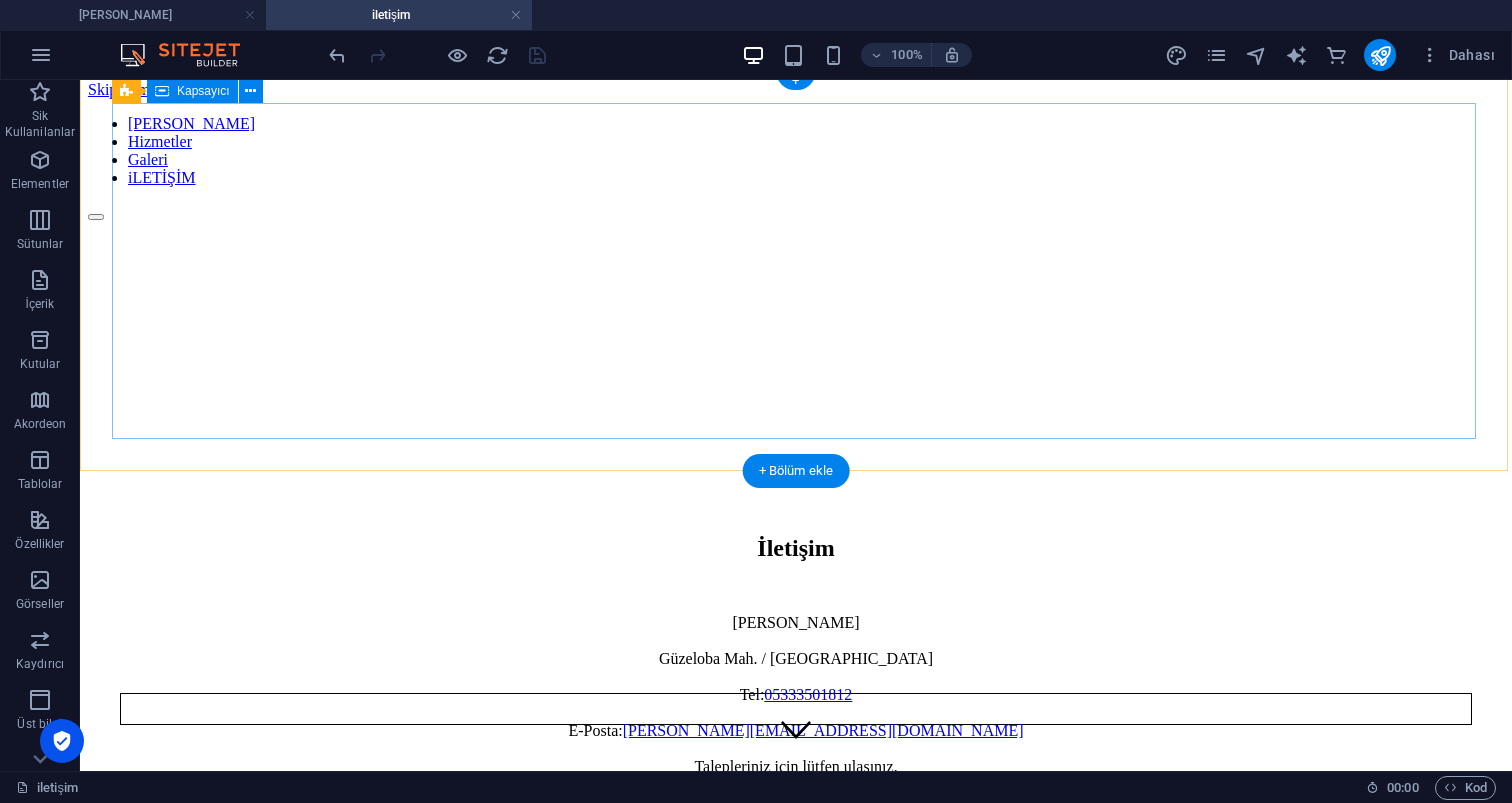 scroll, scrollTop: 9, scrollLeft: 0, axis: vertical 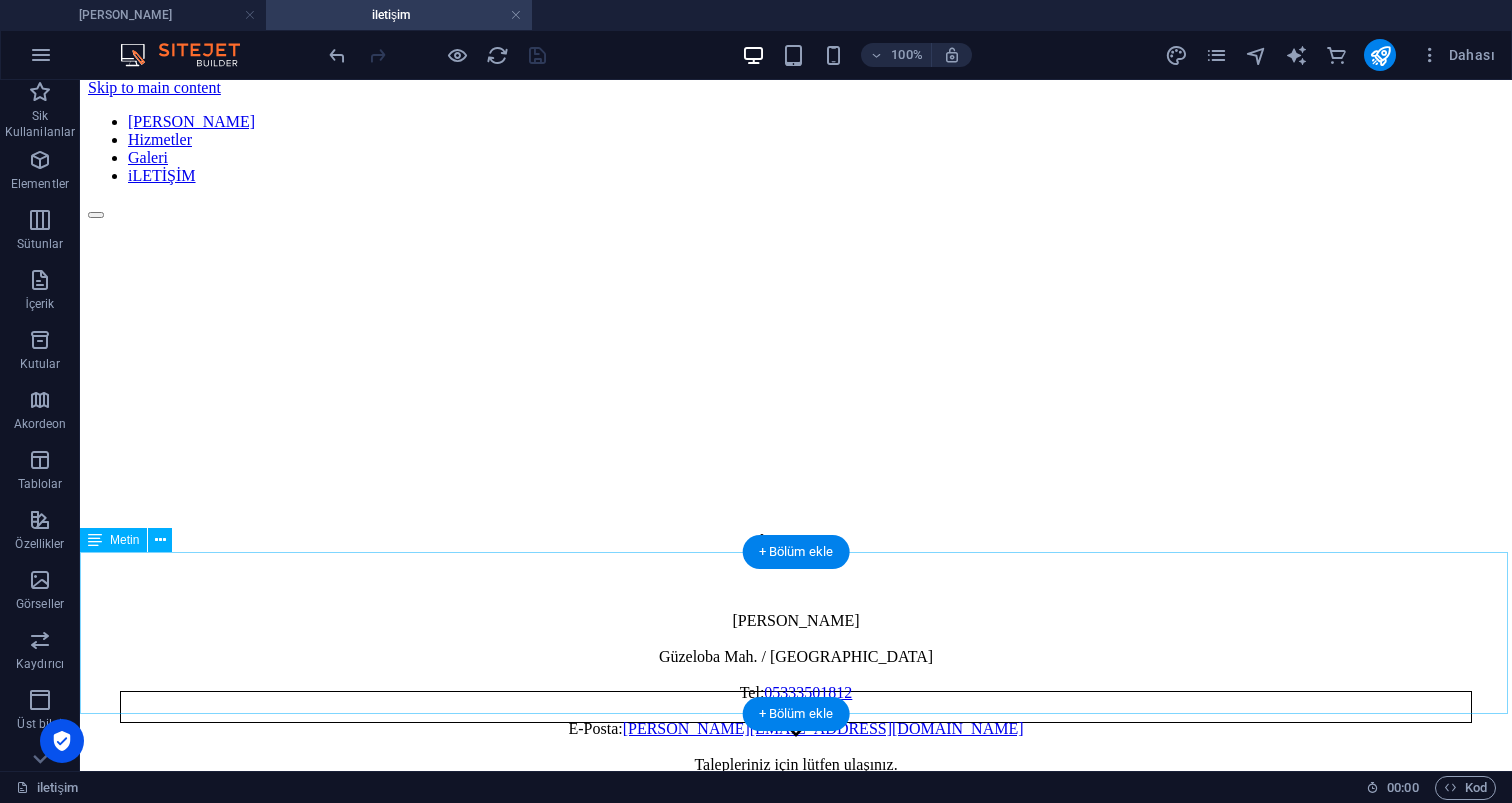 click on "[PERSON_NAME] Güzeloba Mah. / [GEOGRAPHIC_DATA] Tel:  [PHONE_NUMBER] E-Posta:  [PERSON_NAME][EMAIL_ADDRESS][DOMAIN_NAME] [PERSON_NAME] için lütfen ulaşınız." at bounding box center [796, 693] 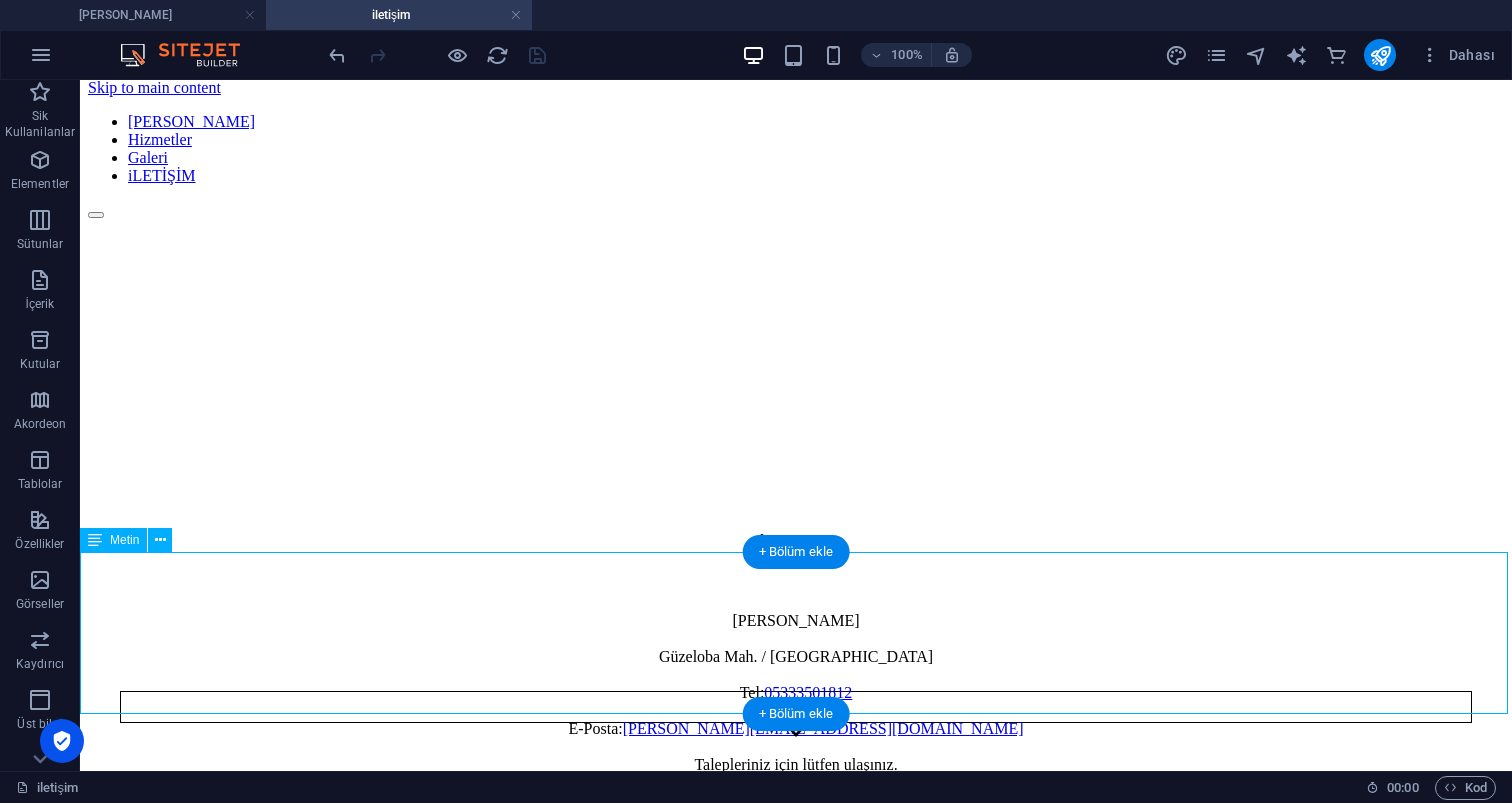 click on "[PERSON_NAME] Güzeloba Mah. / [GEOGRAPHIC_DATA] Tel:  [PHONE_NUMBER] E-Posta:  [PERSON_NAME][EMAIL_ADDRESS][DOMAIN_NAME] [PERSON_NAME] için lütfen ulaşınız." at bounding box center (796, 693) 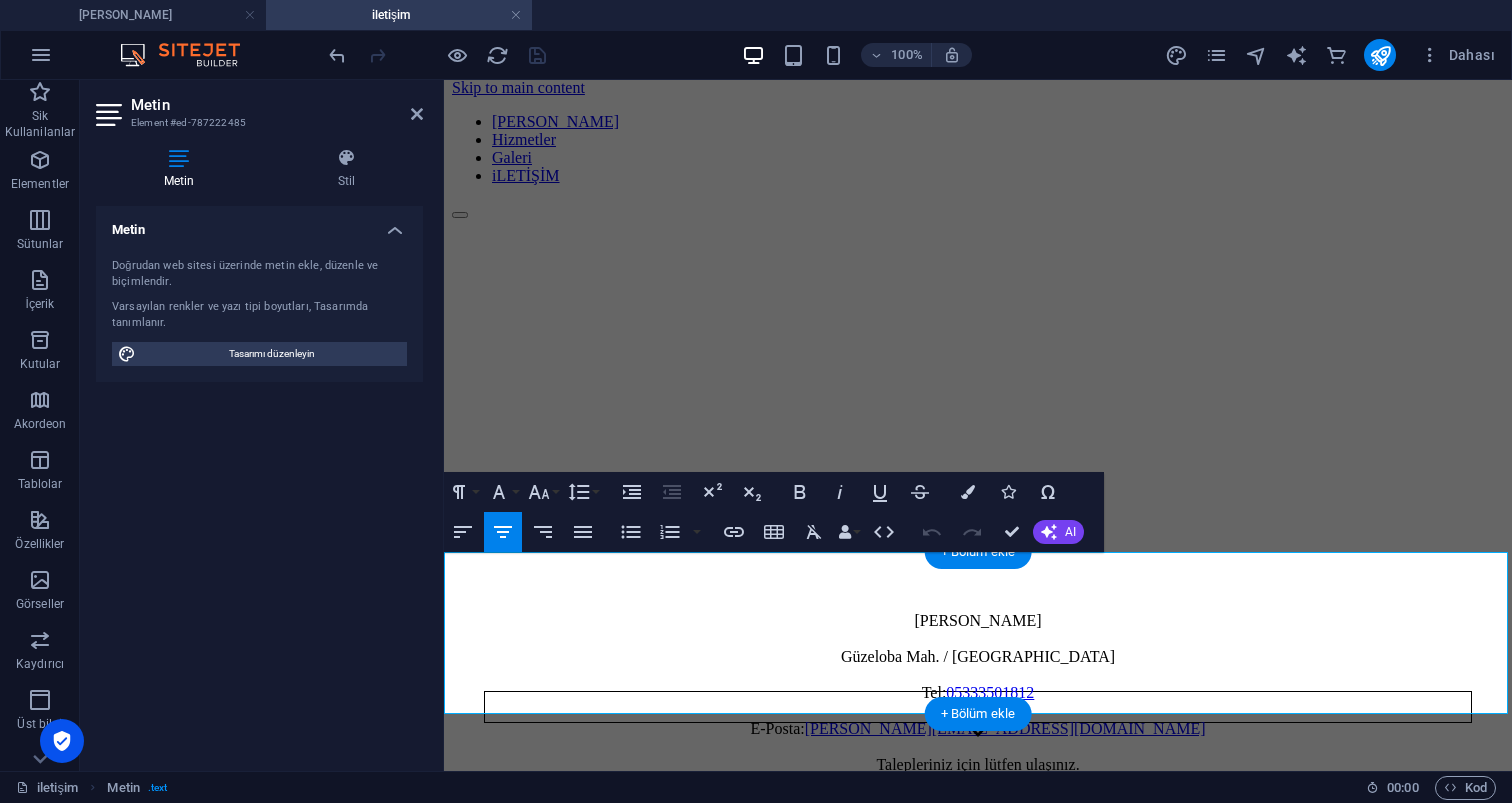 click on "[PERSON_NAME][EMAIL_ADDRESS][DOMAIN_NAME]" 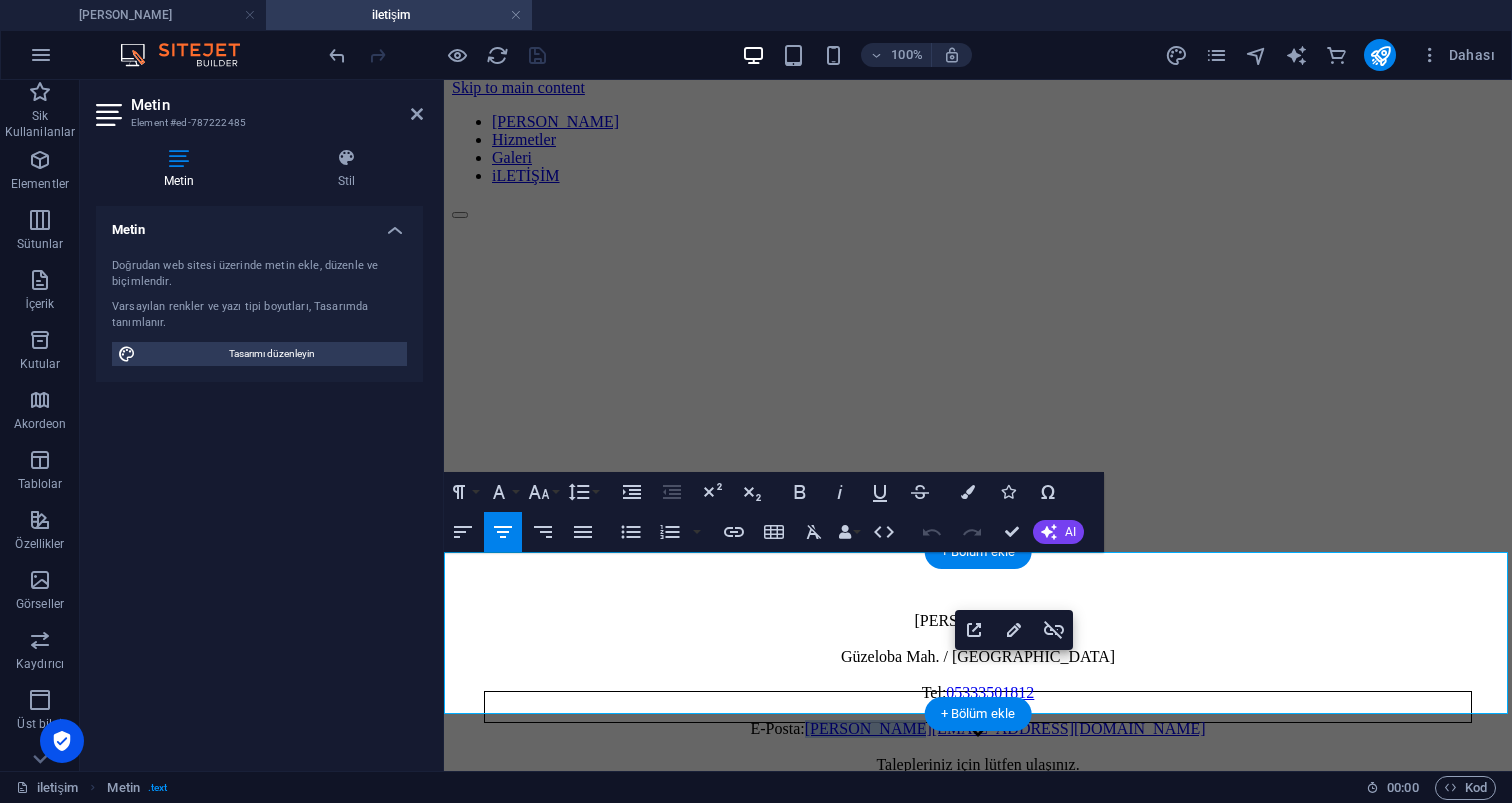 click on "[PERSON_NAME][EMAIL_ADDRESS][DOMAIN_NAME]" 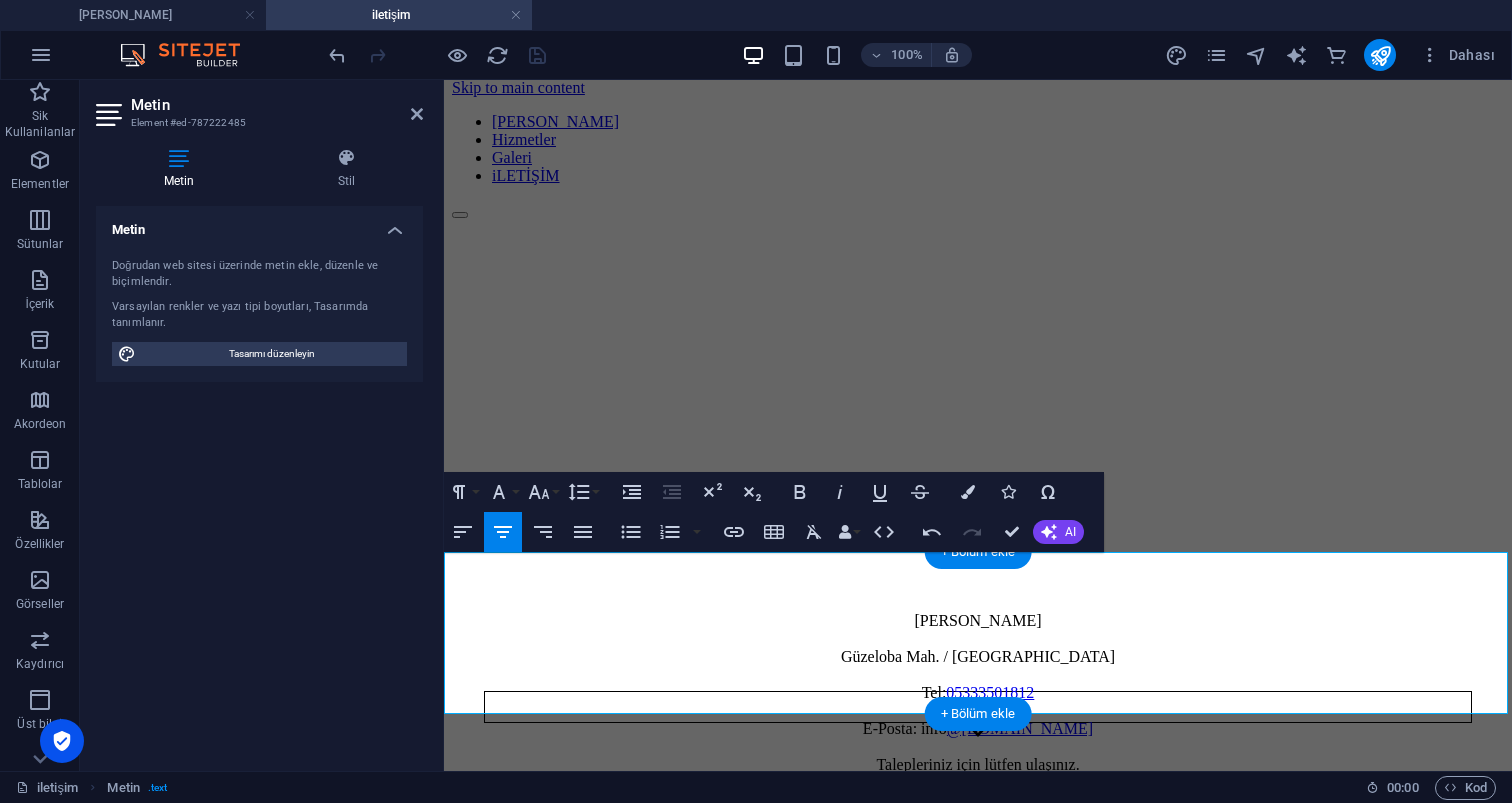 click on "[PERSON_NAME] Güzeloba Mah. / [GEOGRAPHIC_DATA] Tel:  [PHONE_NUMBER] E-Posta: info @[DOMAIN_NAME] Talepleriniz için lütfen ulaşınız." at bounding box center (978, 693) 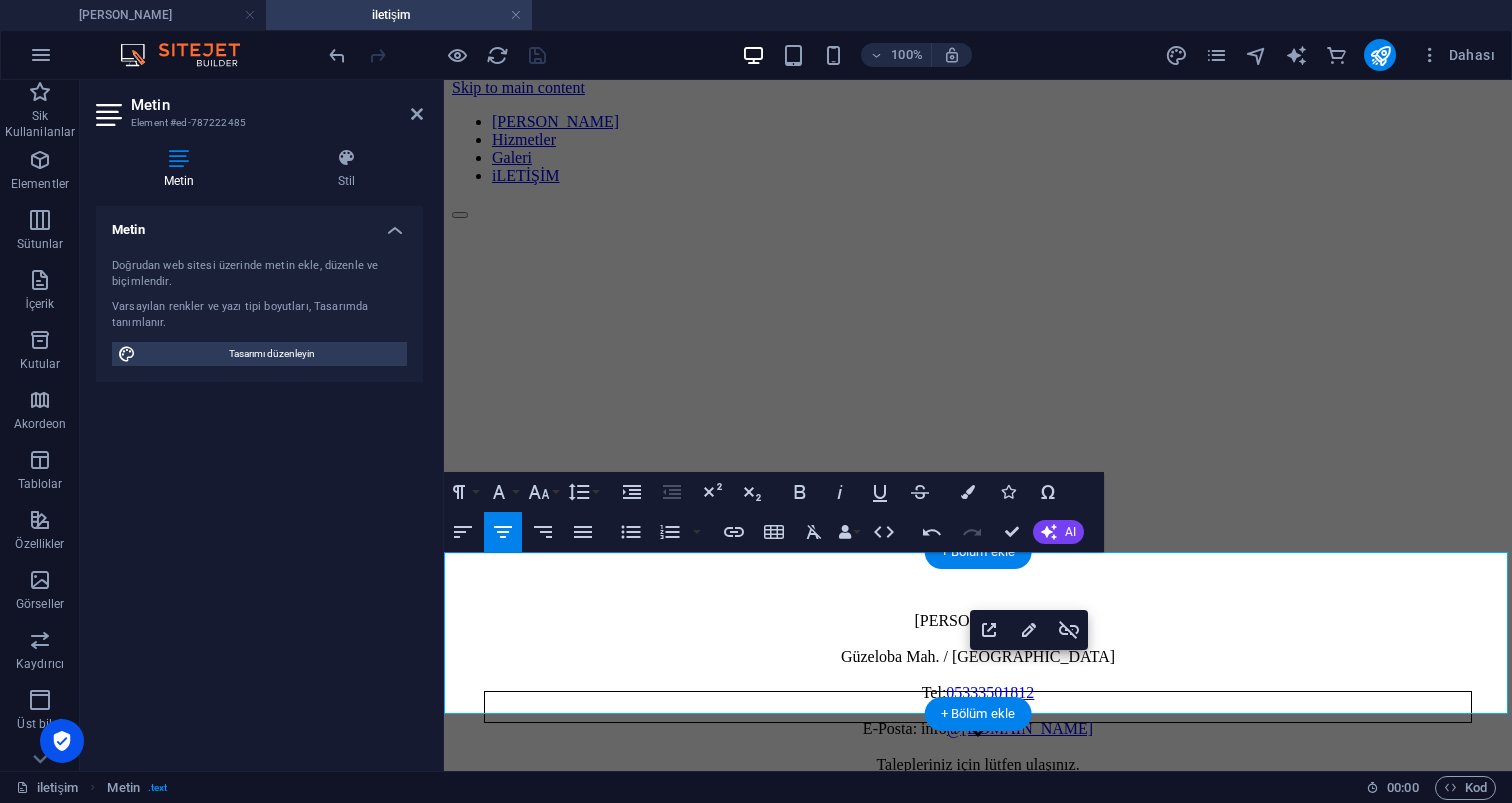 drag, startPoint x: 1166, startPoint y: 671, endPoint x: 914, endPoint y: 670, distance: 252.00198 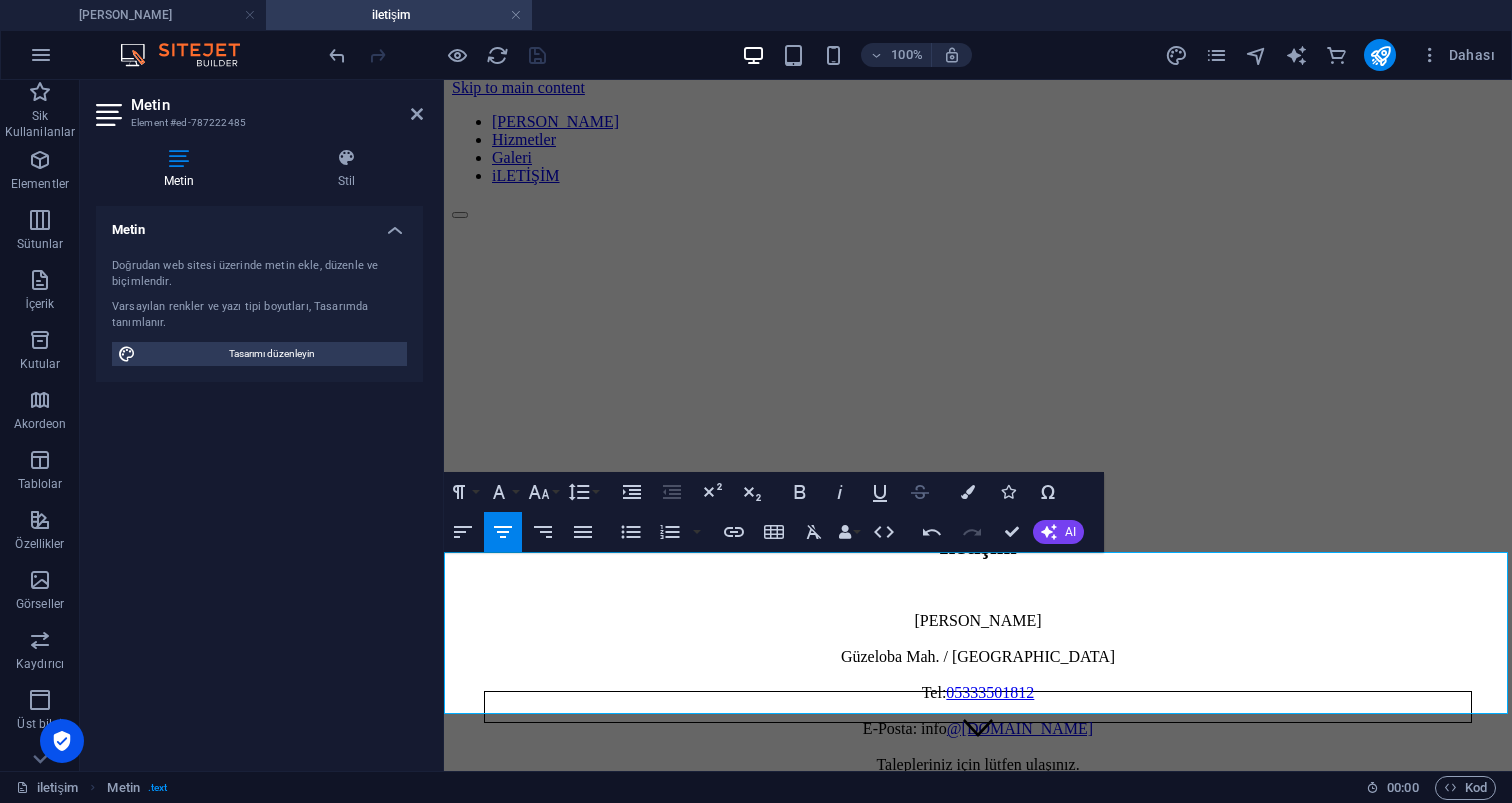 click 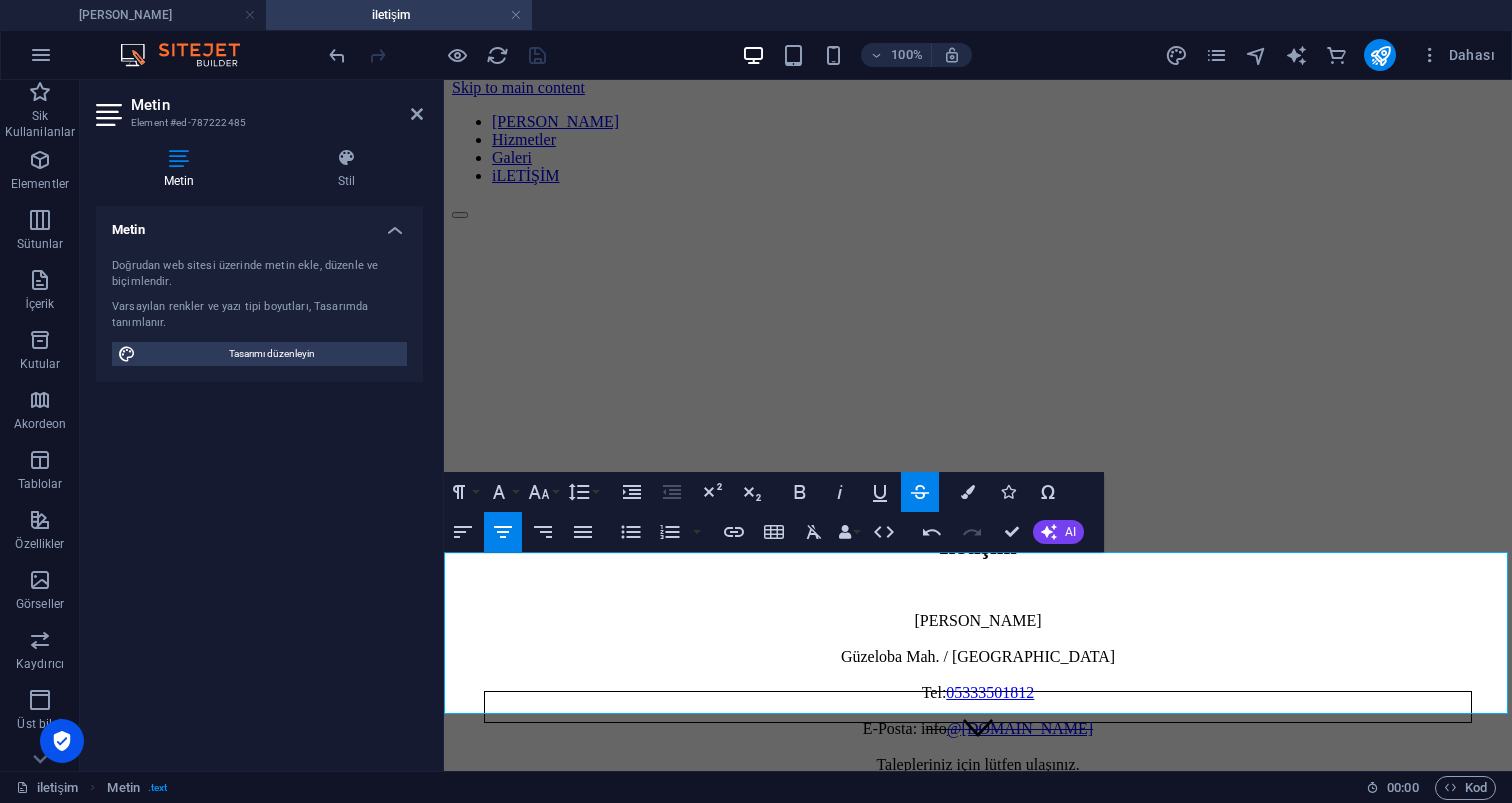 click on "[PERSON_NAME] Güzeloba Mah. / [GEOGRAPHIC_DATA] Tel:  [PHONE_NUMBER] E-Posta: i nfo @[DOMAIN_NAME] Talepleriniz için lütfen ulaşınız." at bounding box center [978, 693] 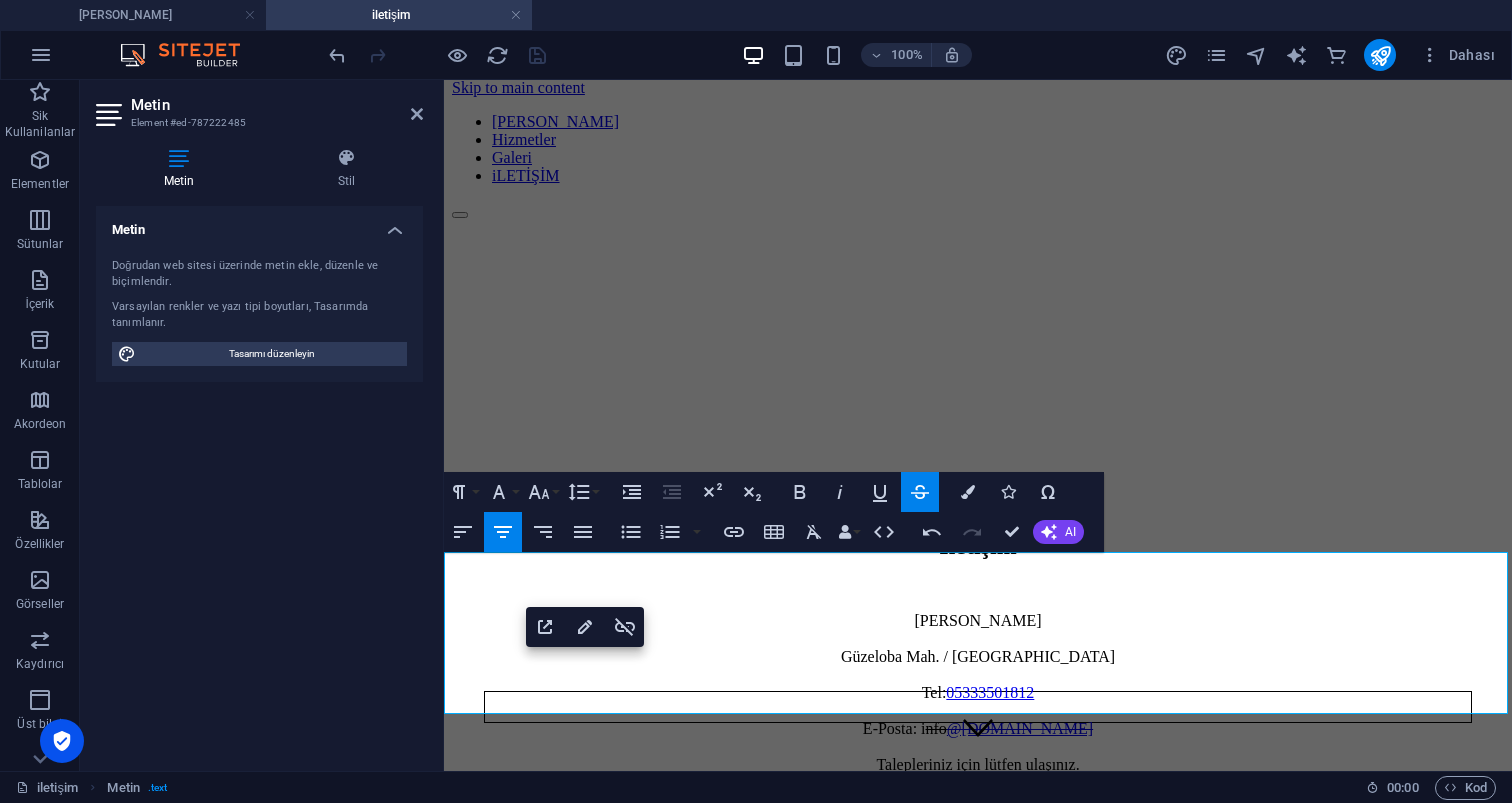 drag, startPoint x: 1129, startPoint y: 669, endPoint x: 910, endPoint y: 670, distance: 219.00229 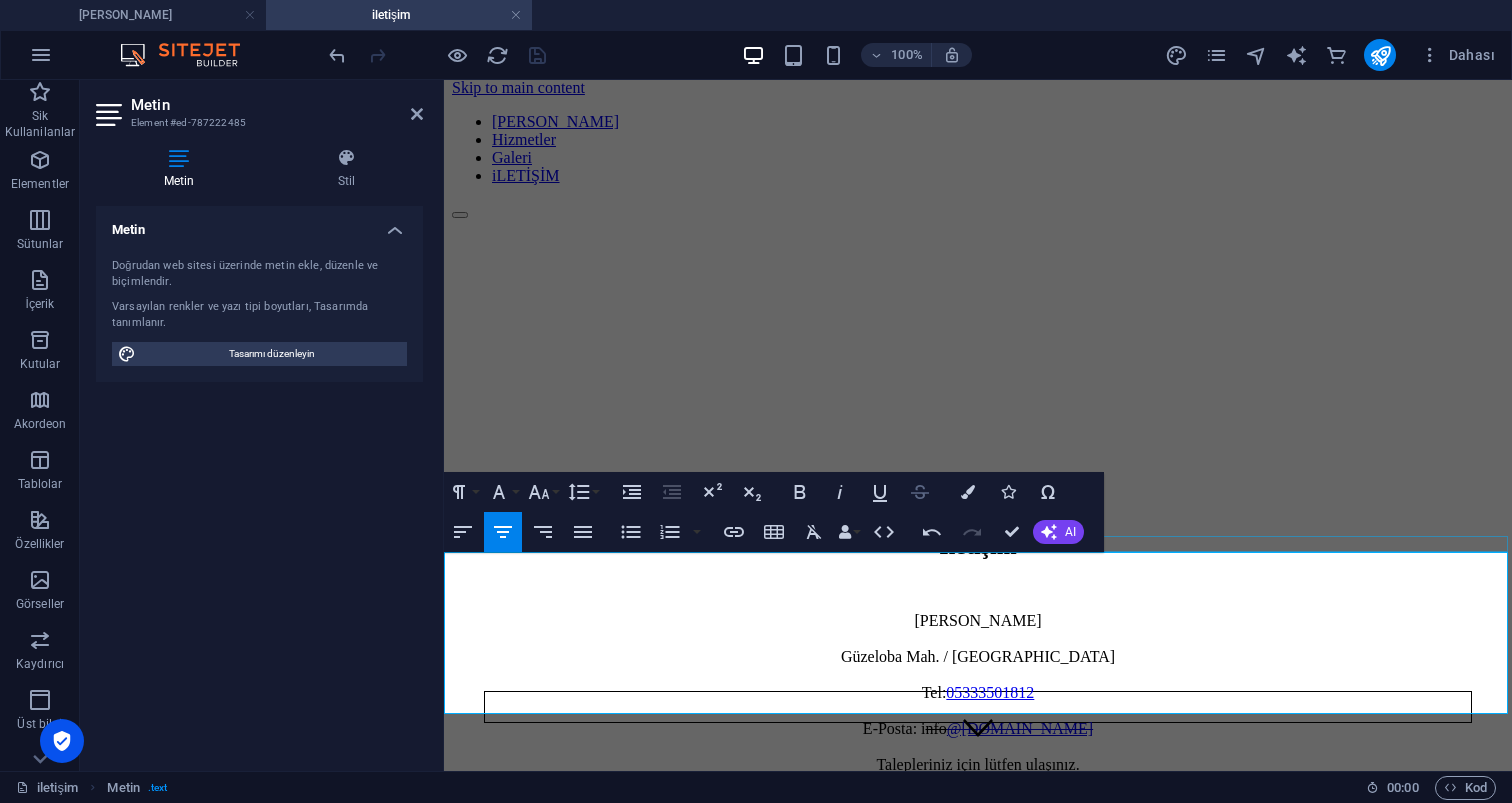 click 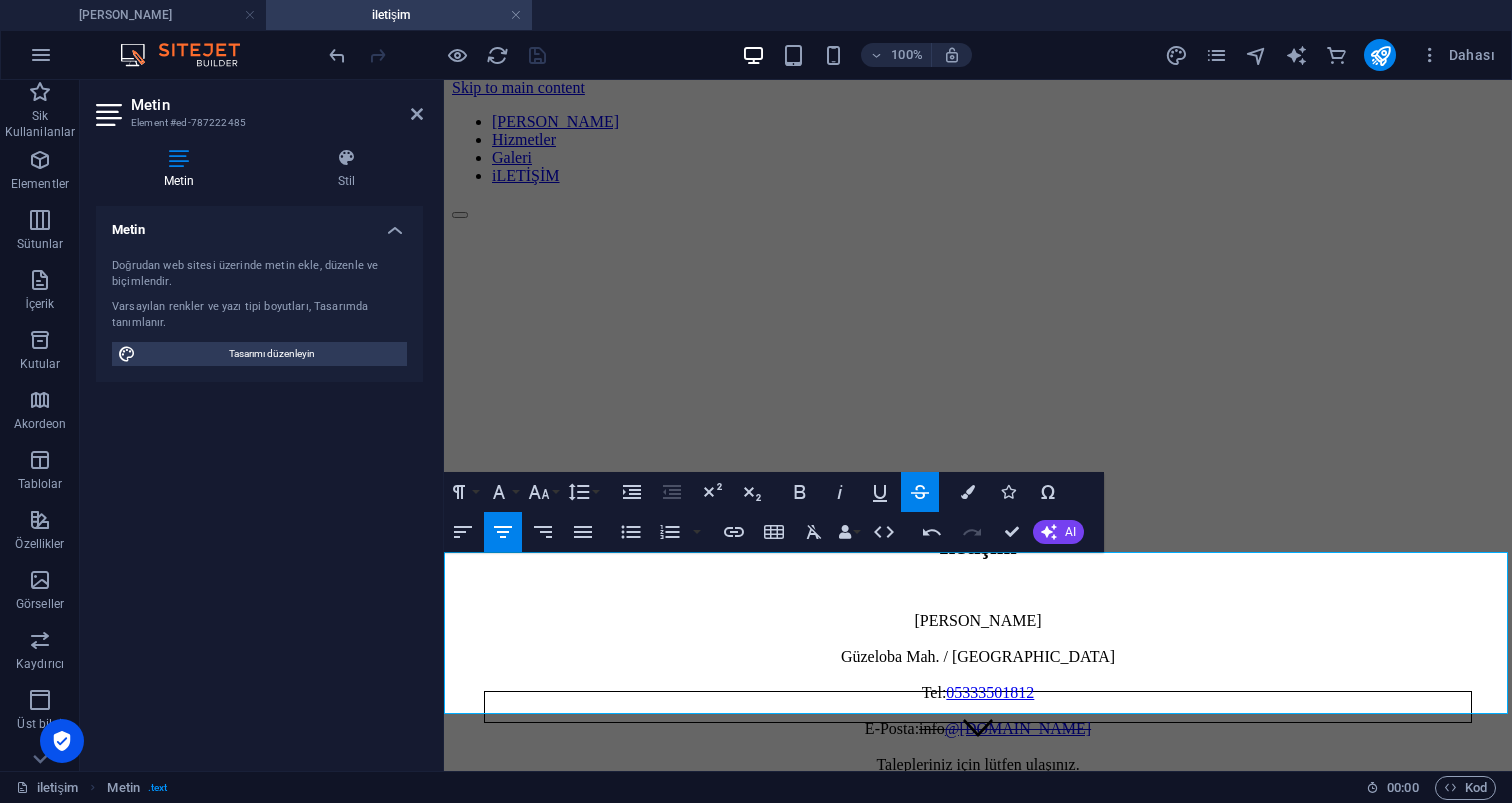 click on "[PERSON_NAME] Güzeloba Mah. / [GEOGRAPHIC_DATA] Tel:  [PHONE_NUMBER] E-Posta:  info @[DOMAIN_NAME] Talepleriniz için lütfen ulaşınız." at bounding box center [978, 693] 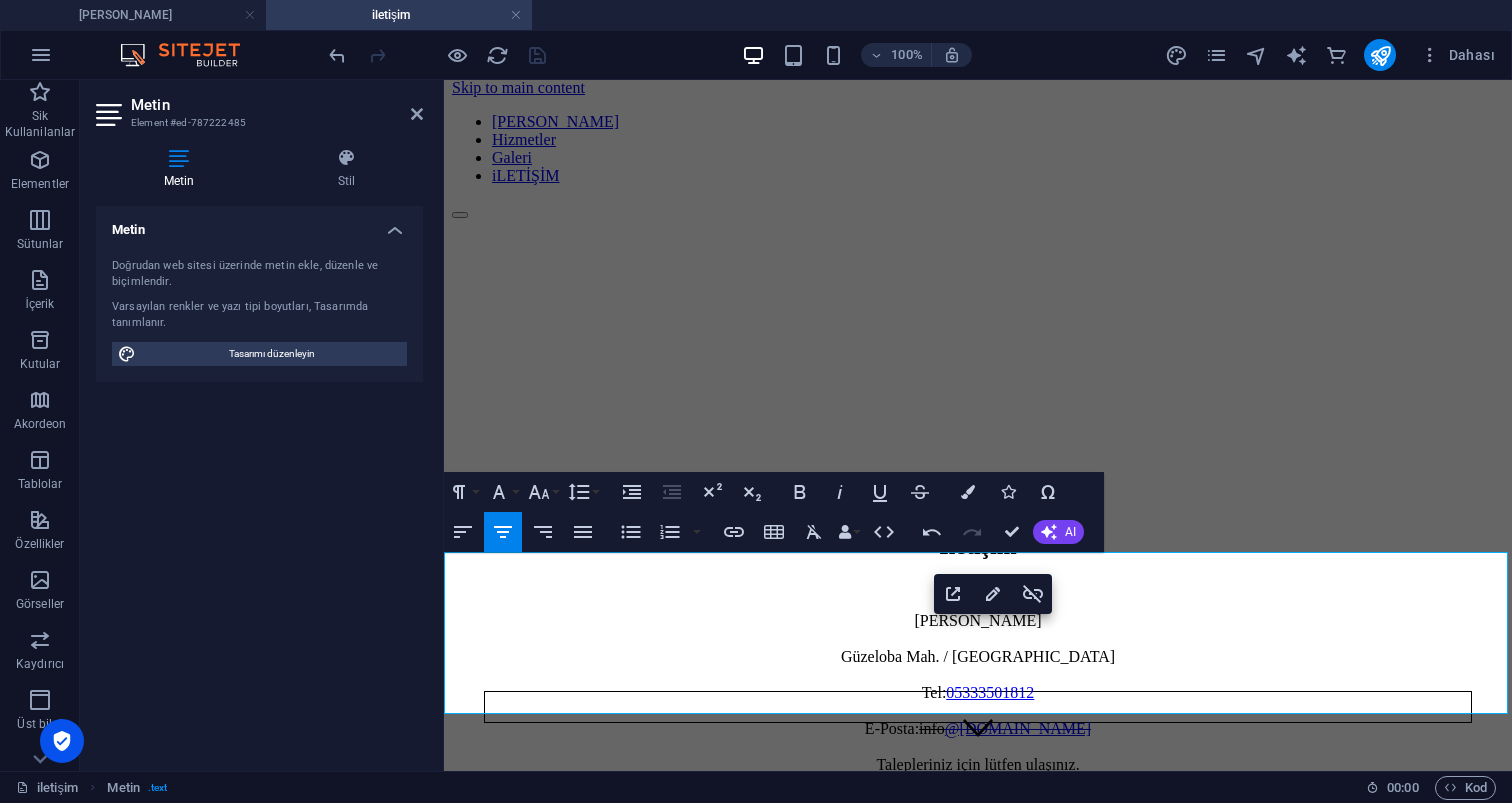 drag, startPoint x: 1131, startPoint y: 673, endPoint x: 909, endPoint y: 674, distance: 222.00226 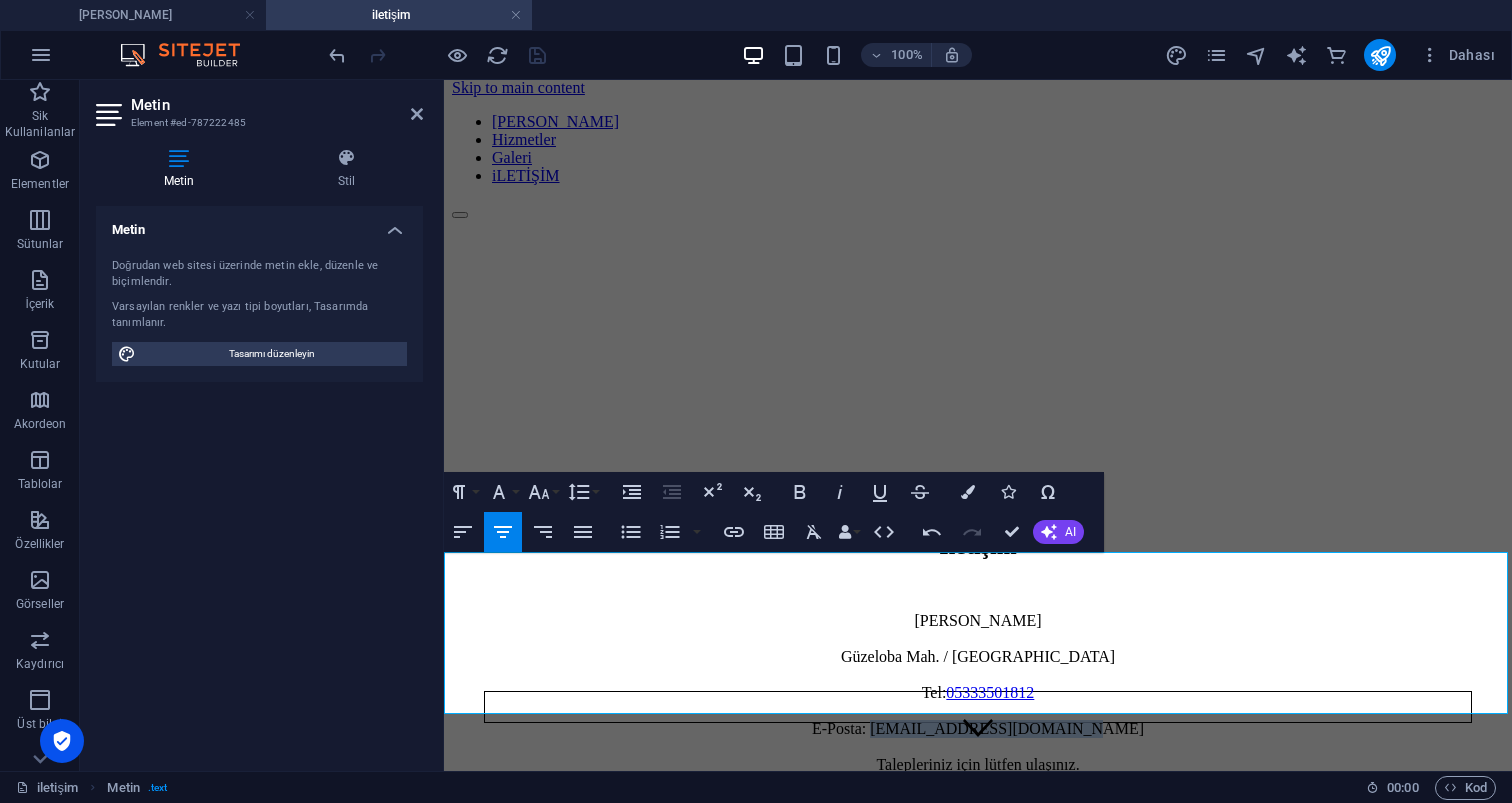 drag, startPoint x: 911, startPoint y: 669, endPoint x: 1165, endPoint y: 663, distance: 254.07086 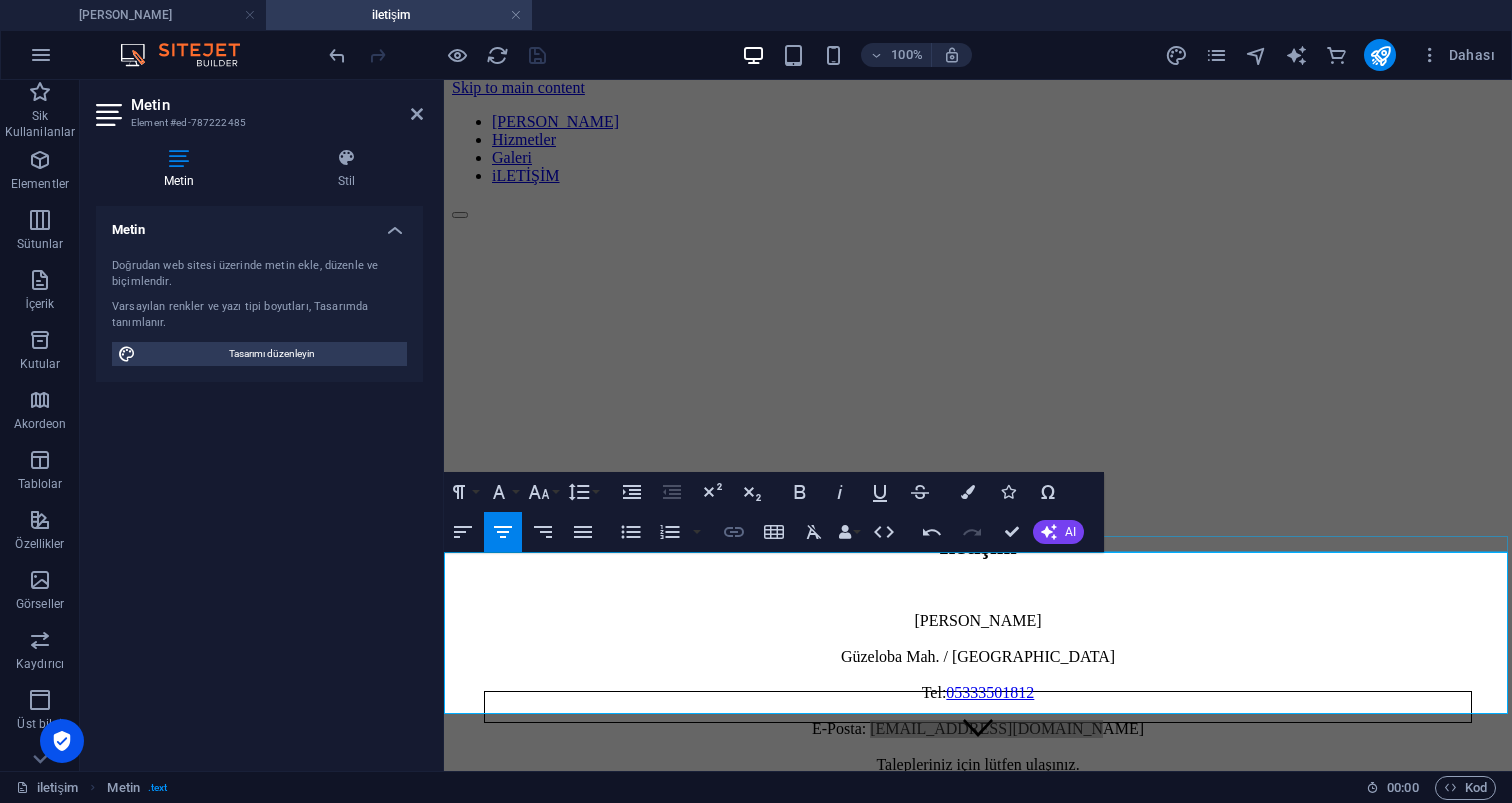 click 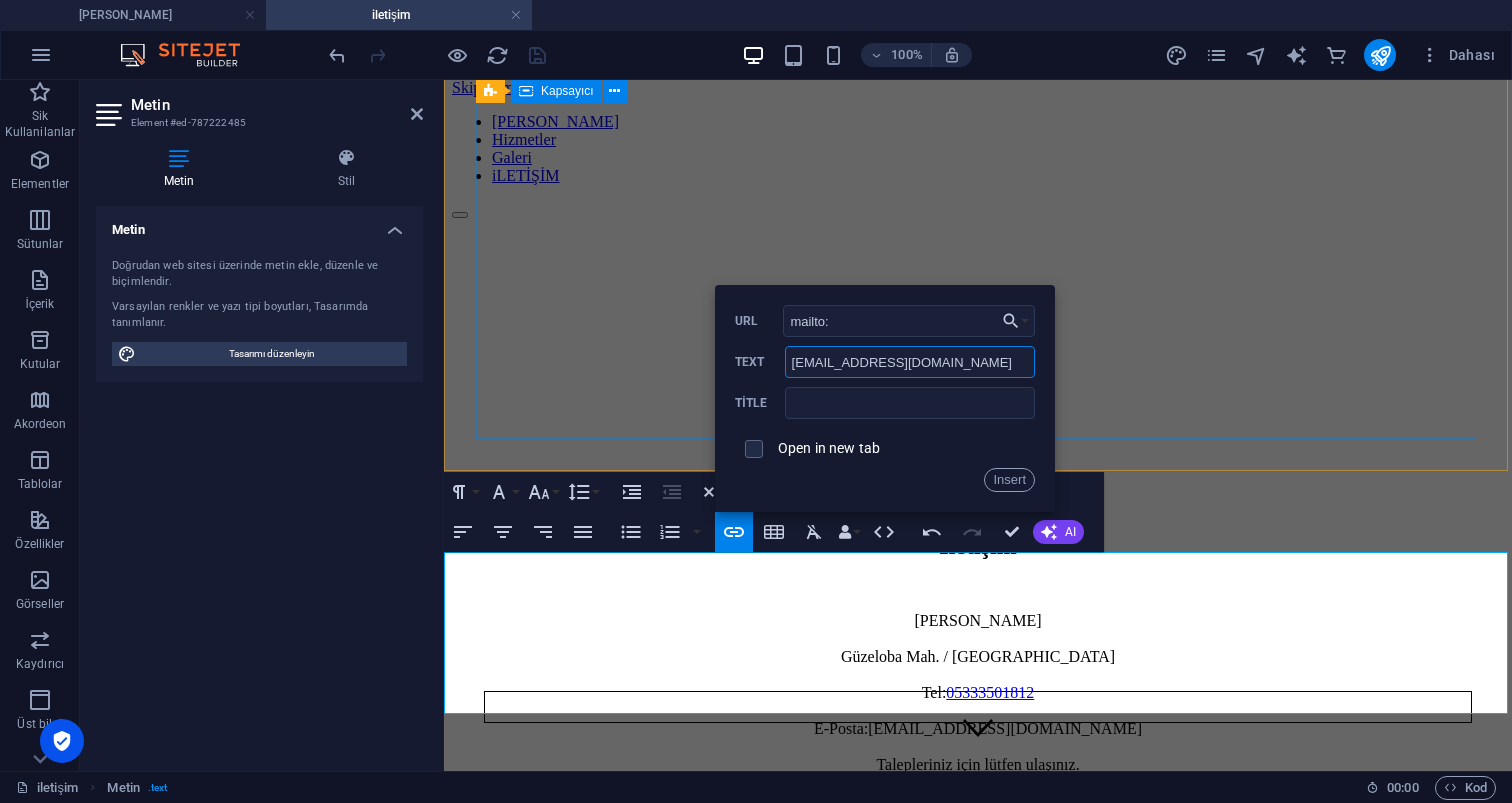 drag, startPoint x: 1409, startPoint y: 437, endPoint x: 695, endPoint y: 354, distance: 718.80804 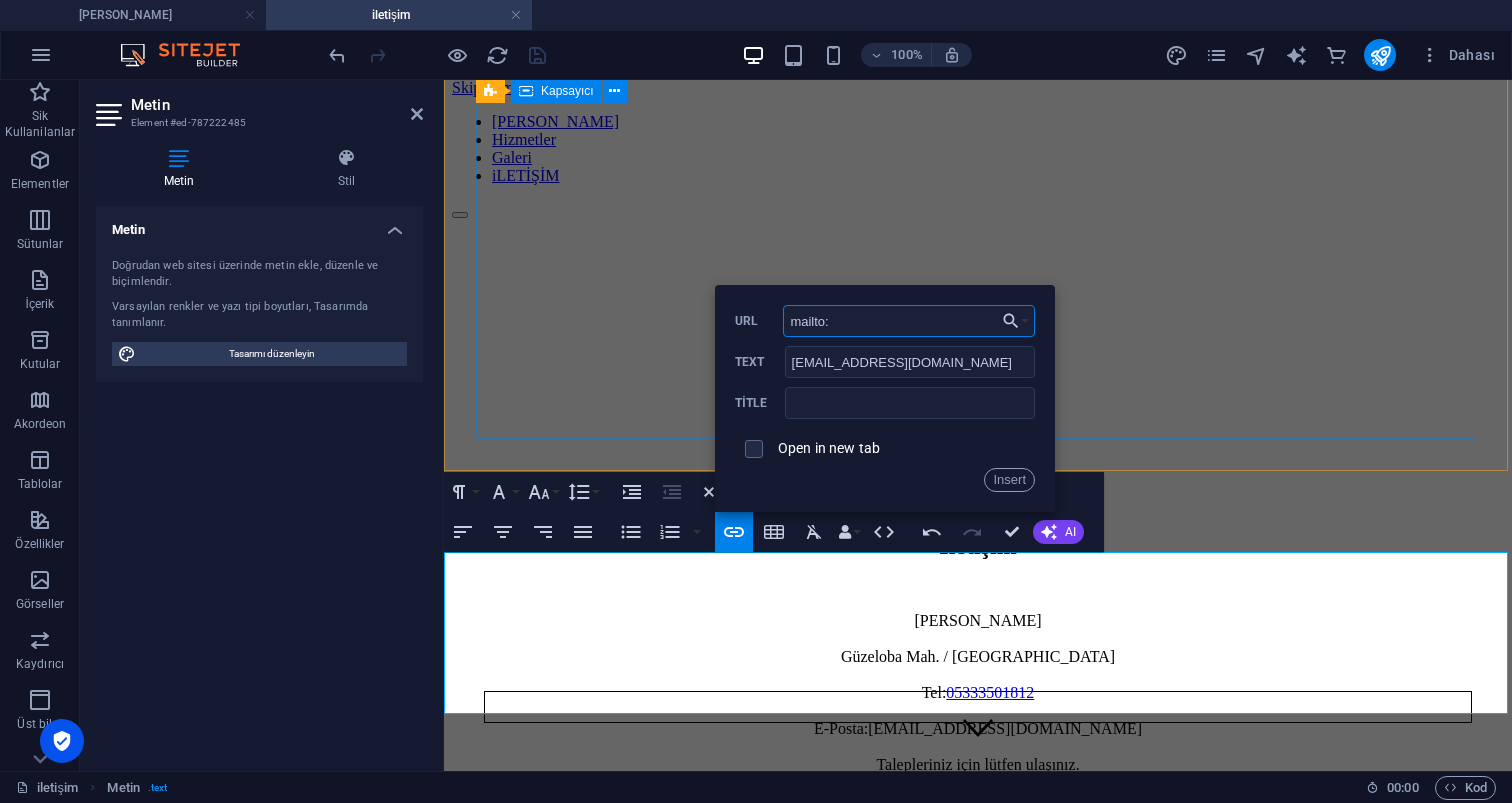click on "mailto:" at bounding box center (909, 321) 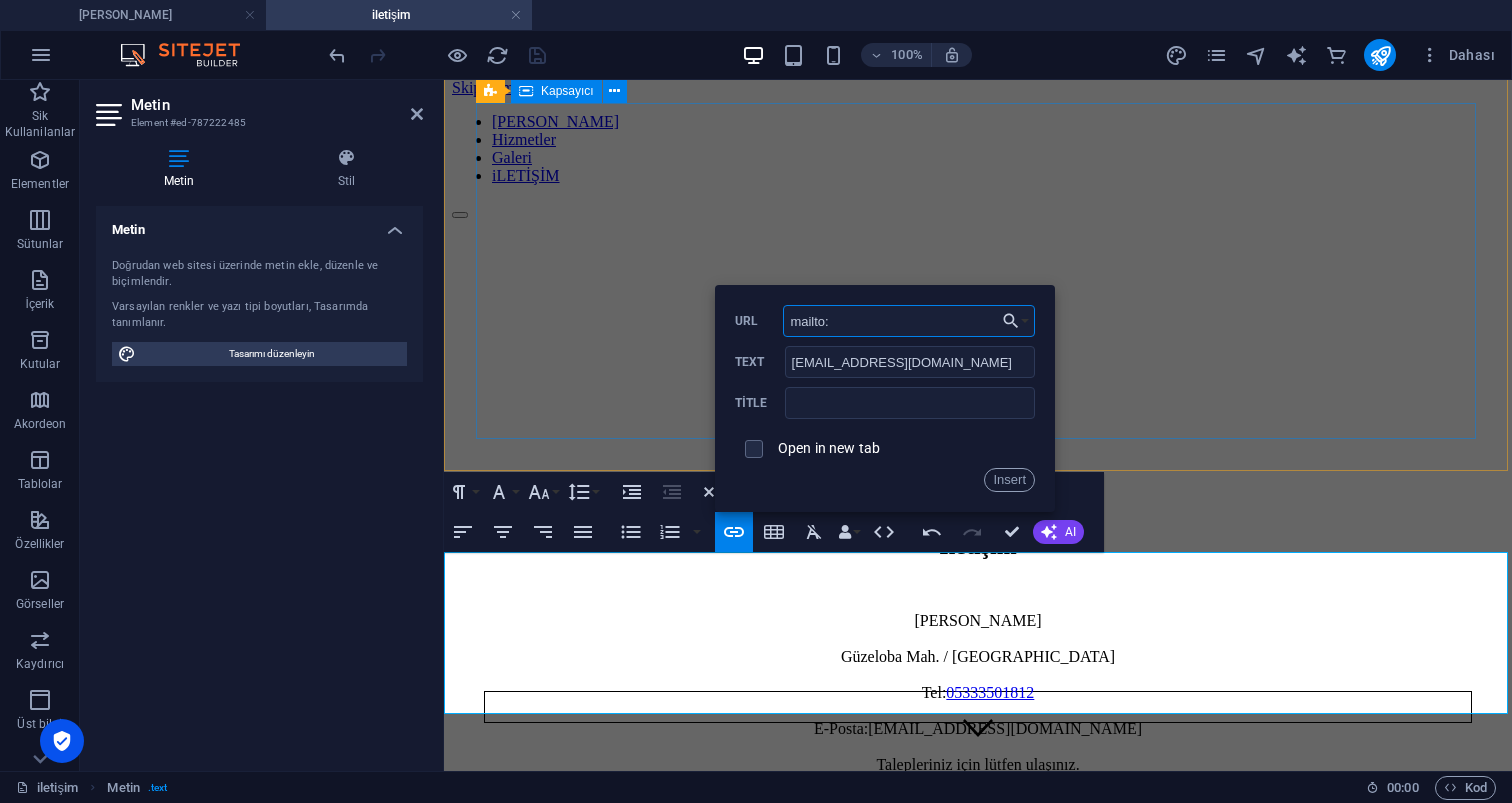 paste on "[EMAIL_ADDRESS][DOMAIN_NAME]" 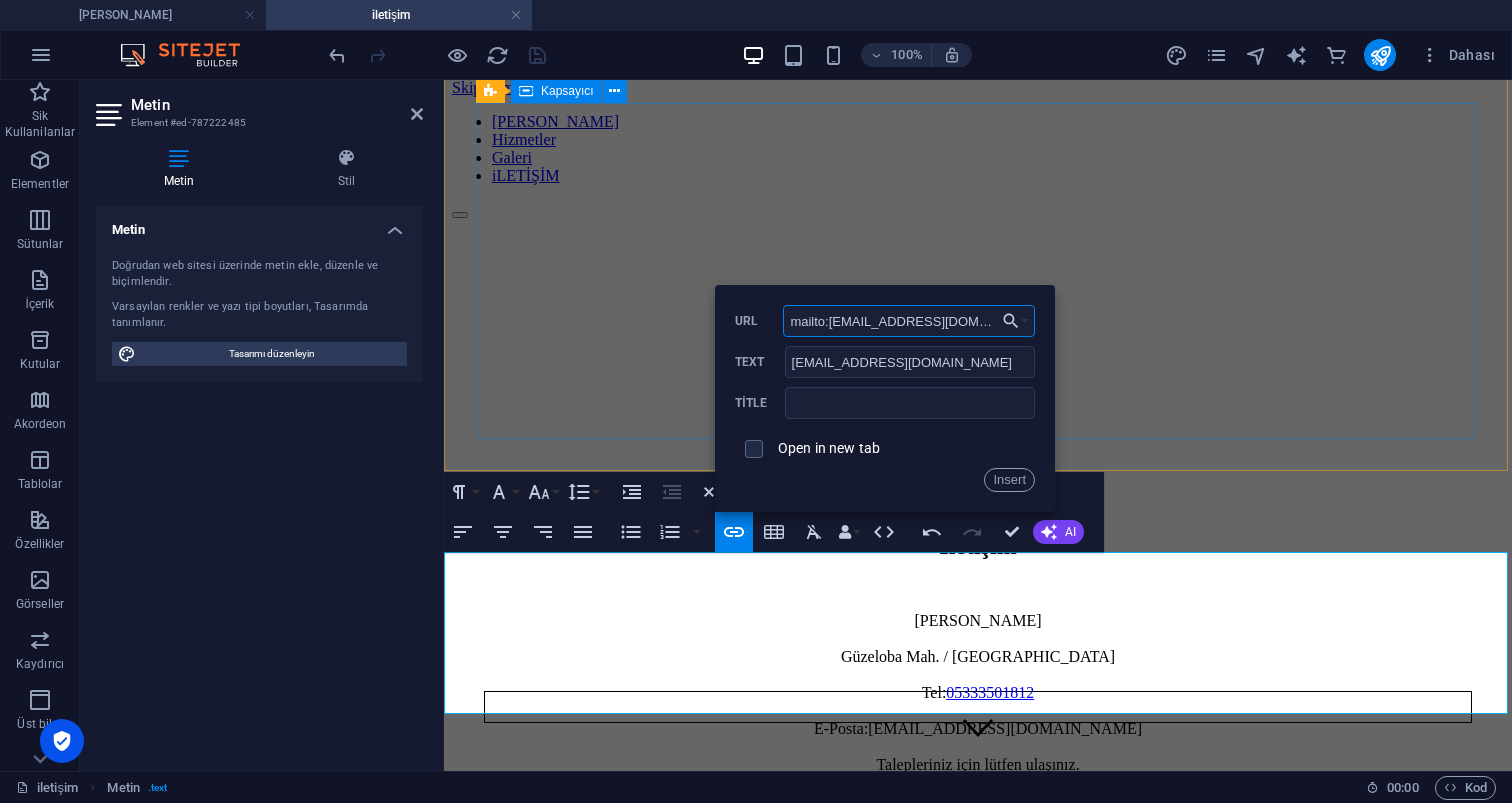 type on "mailto:[EMAIL_ADDRESS][DOMAIN_NAME]" 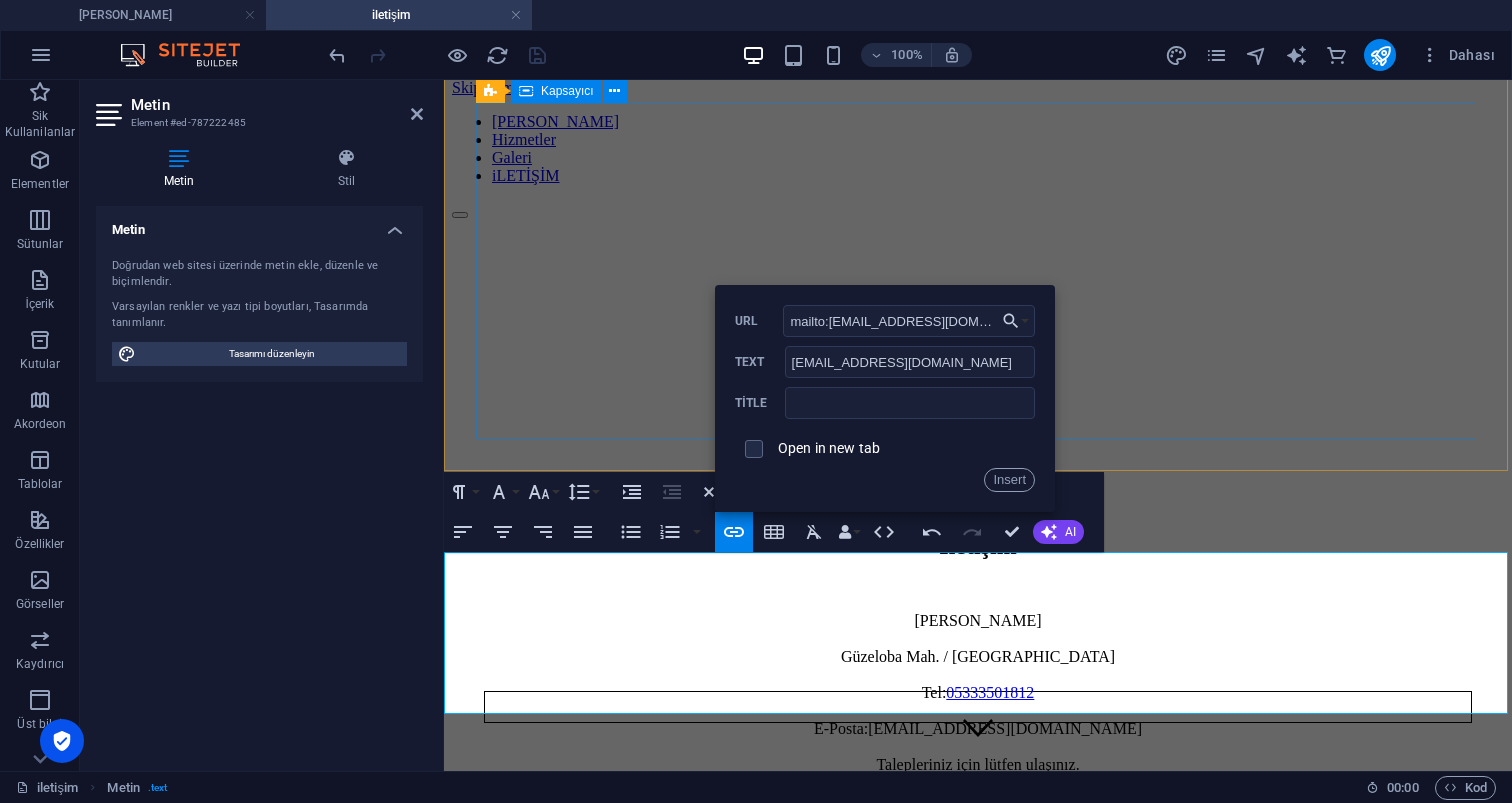 click on "Open in new tab" at bounding box center [829, 448] 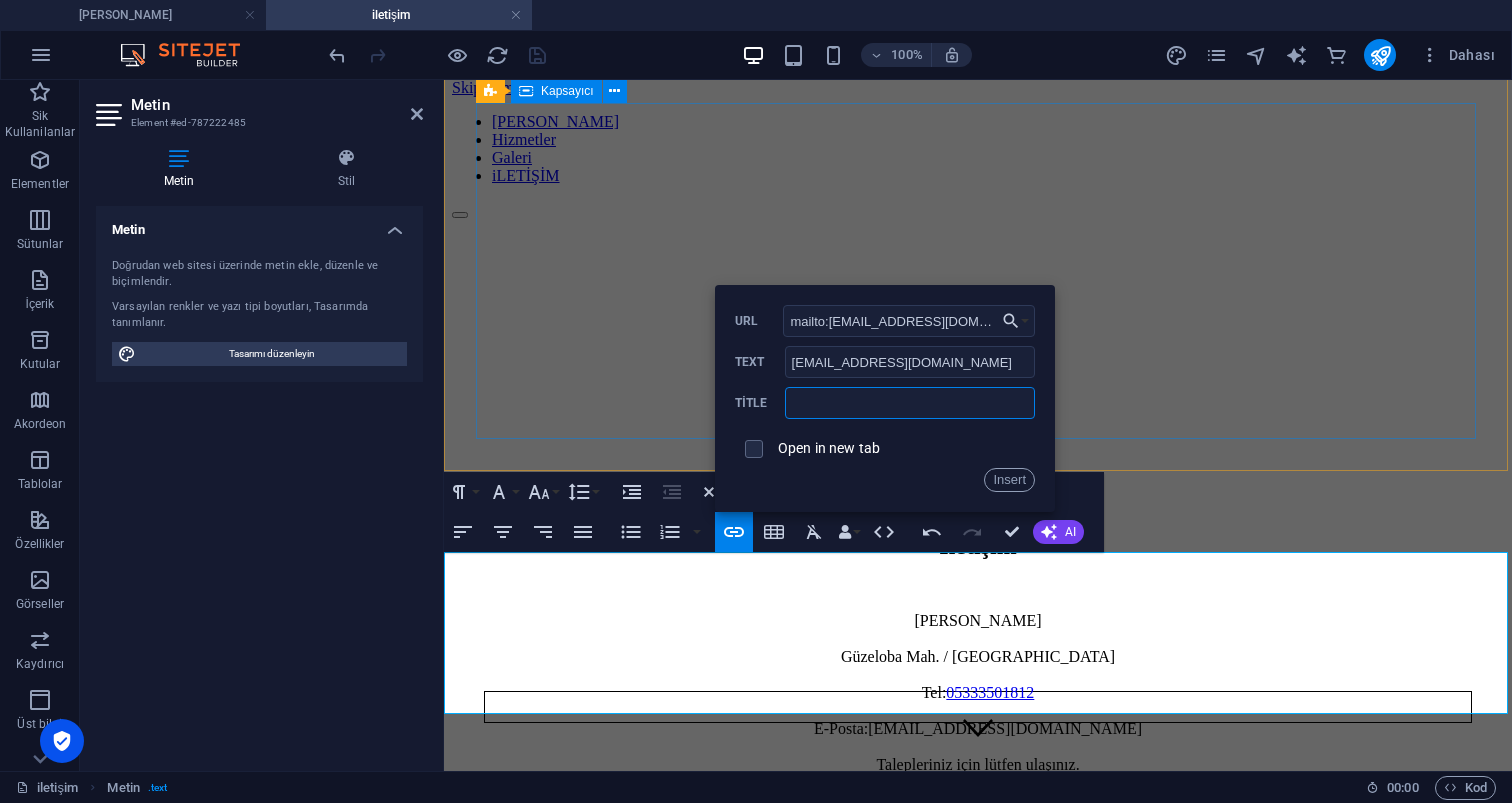 click at bounding box center (910, 403) 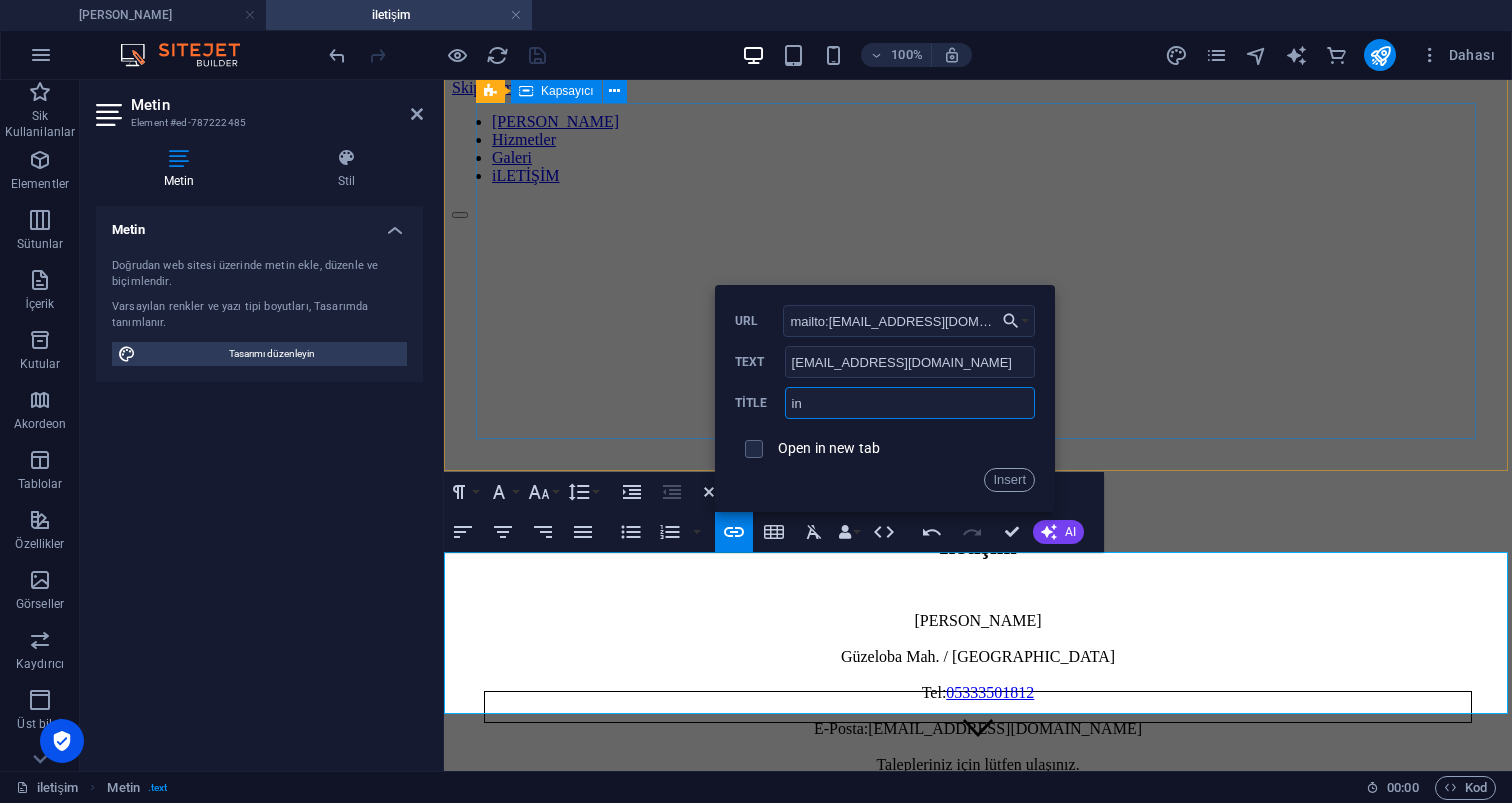 type on "i" 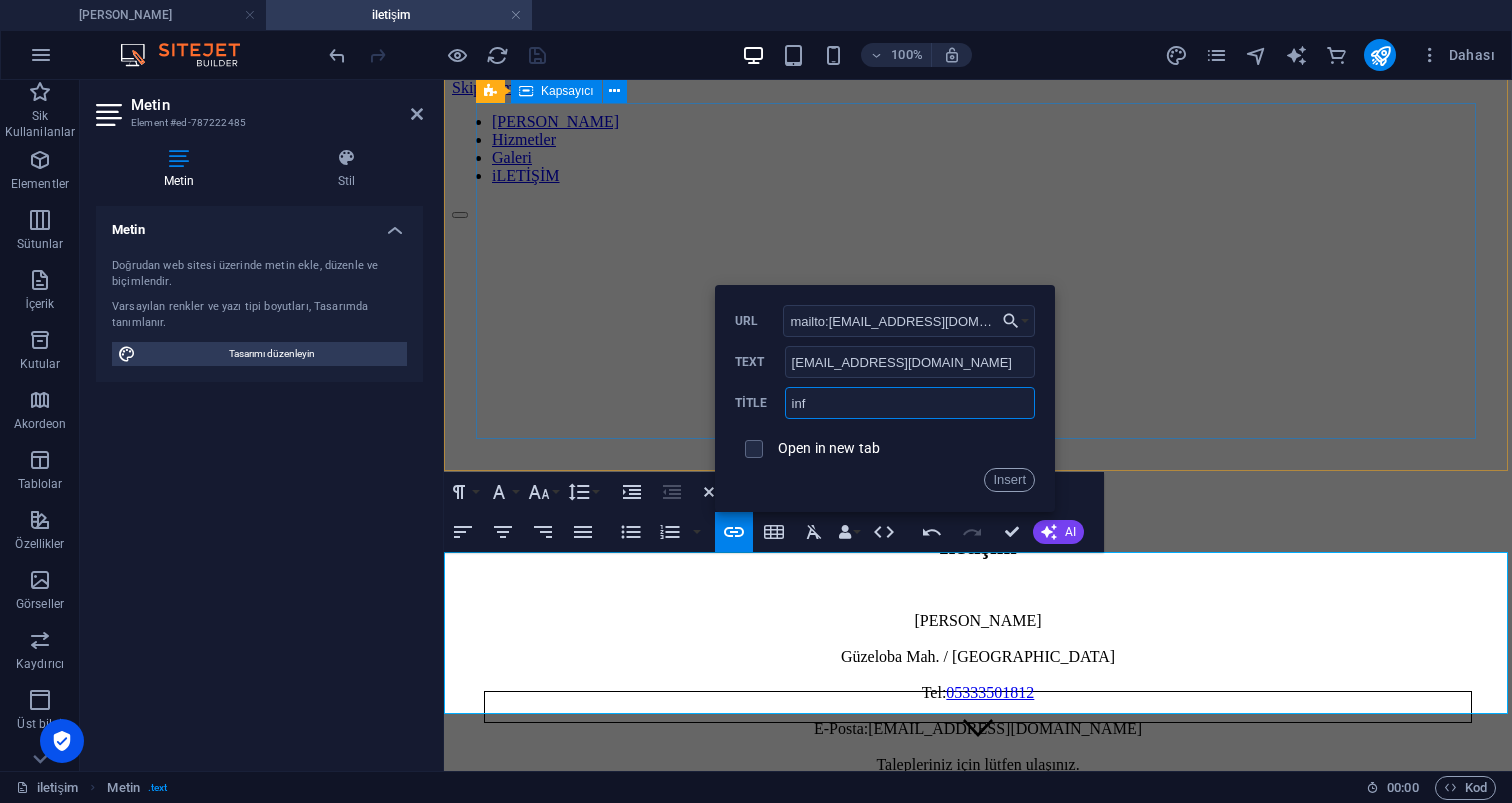 type on "info" 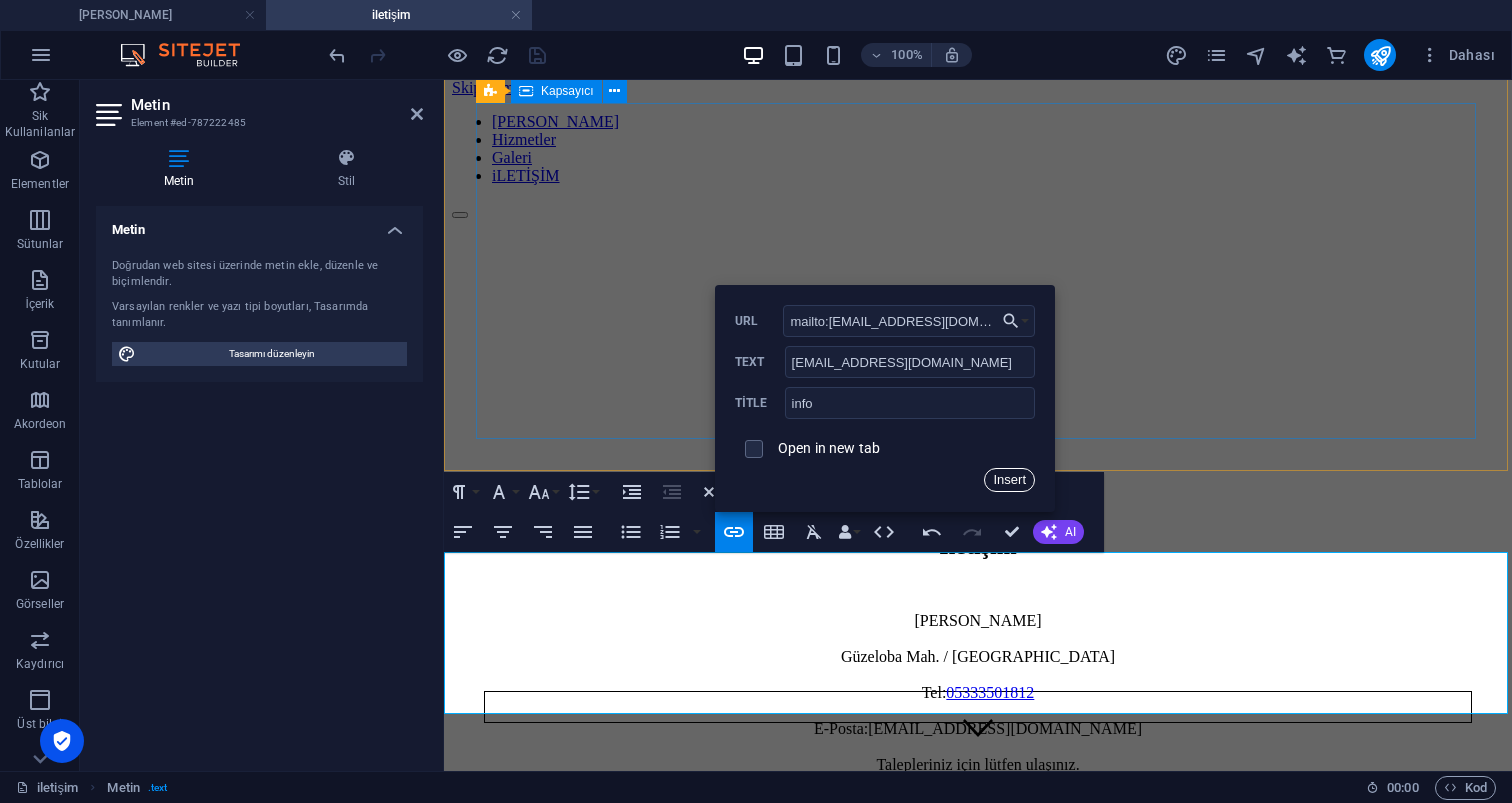 click on "Insert" at bounding box center [1009, 480] 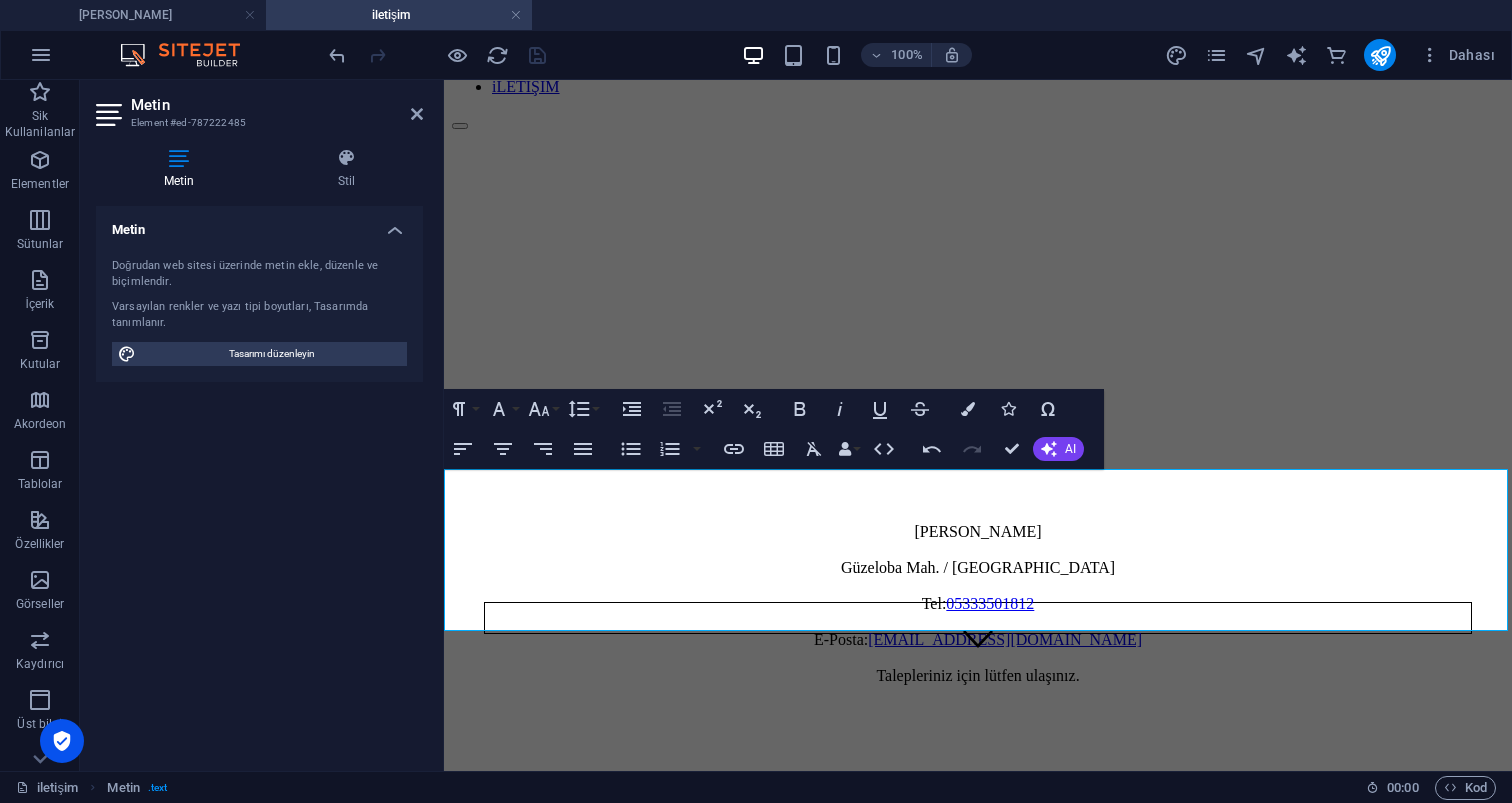 scroll, scrollTop: 107, scrollLeft: 0, axis: vertical 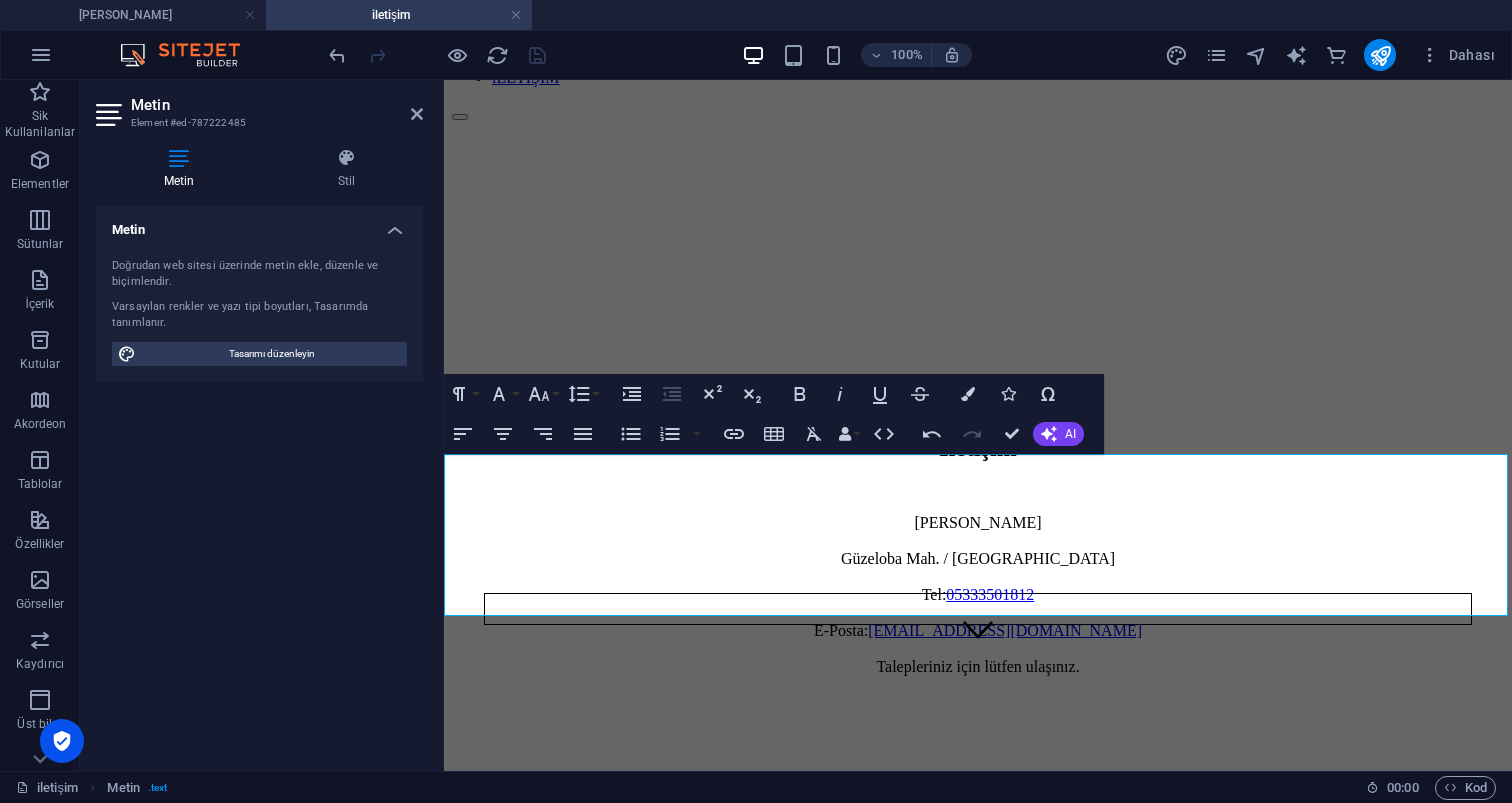 click on "[PERSON_NAME] Güzeloba Mah. / [GEOGRAPHIC_DATA] Tel:  [PHONE_NUMBER] E-Posta:  [EMAIL_ADDRESS][DOMAIN_NAME] Talepleriniz için lütfen ulaşınız." at bounding box center [978, 595] 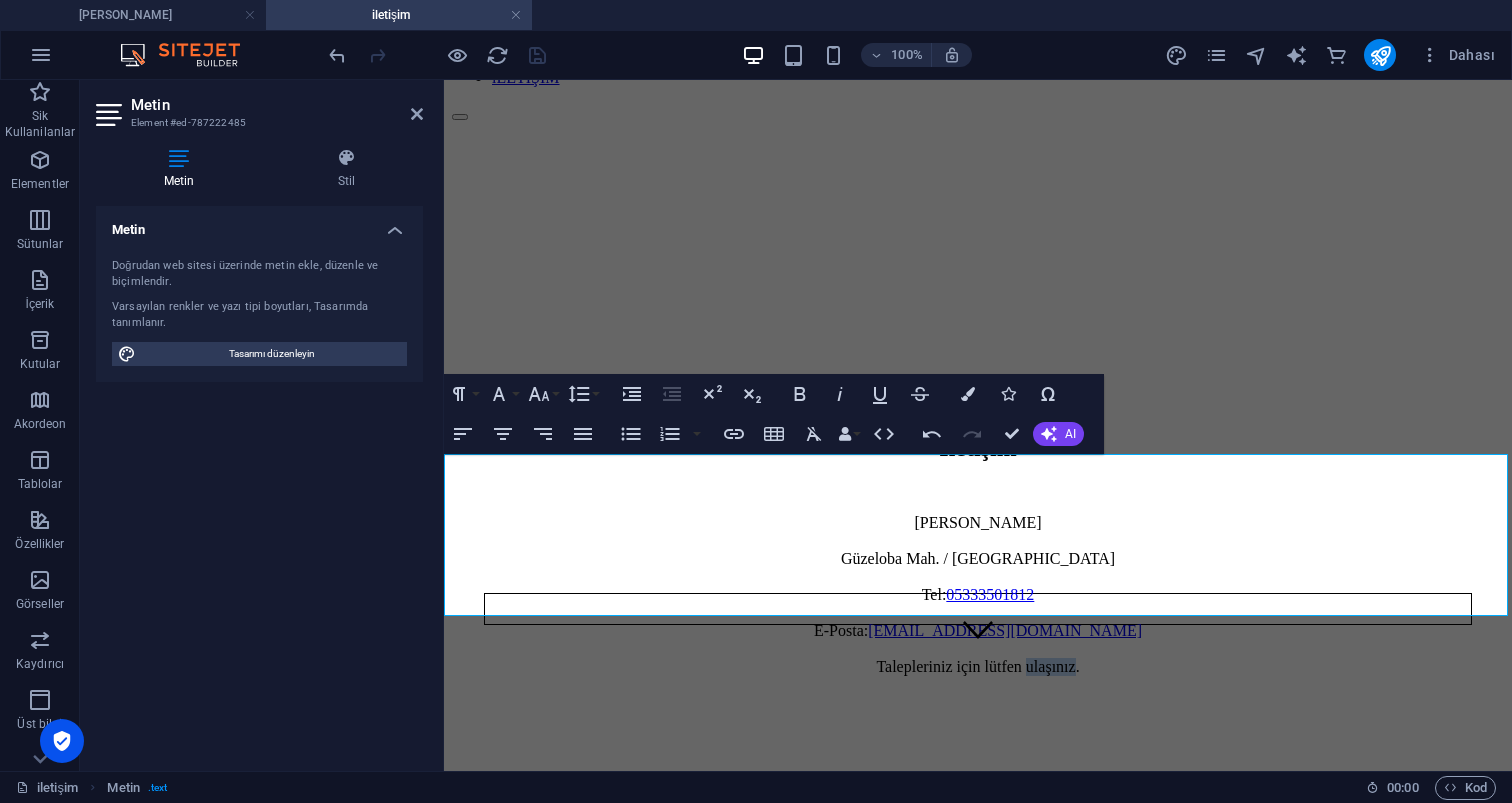 click on "[PERSON_NAME] Güzeloba Mah. / [GEOGRAPHIC_DATA] Tel:  [PHONE_NUMBER] E-Posta:  [EMAIL_ADDRESS][DOMAIN_NAME] Talepleriniz için lütfen ulaşınız." at bounding box center [978, 595] 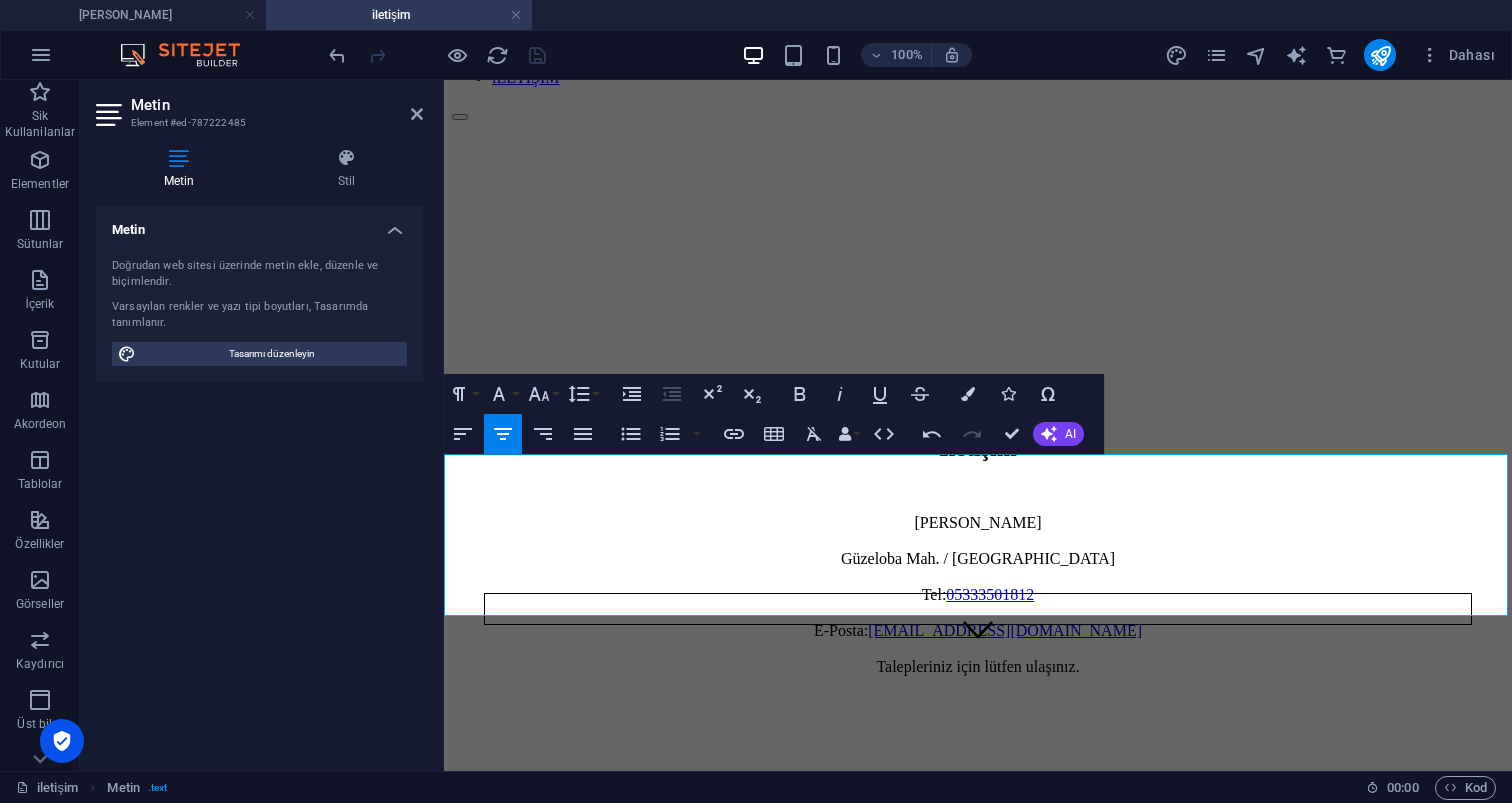 click on "[PERSON_NAME] Güzeloba Mah. / [GEOGRAPHIC_DATA] Tel:  [PHONE_NUMBER] E-Posta:  [EMAIL_ADDRESS][DOMAIN_NAME] Talepleriniz için lütfen ulaşınız." at bounding box center [978, 595] 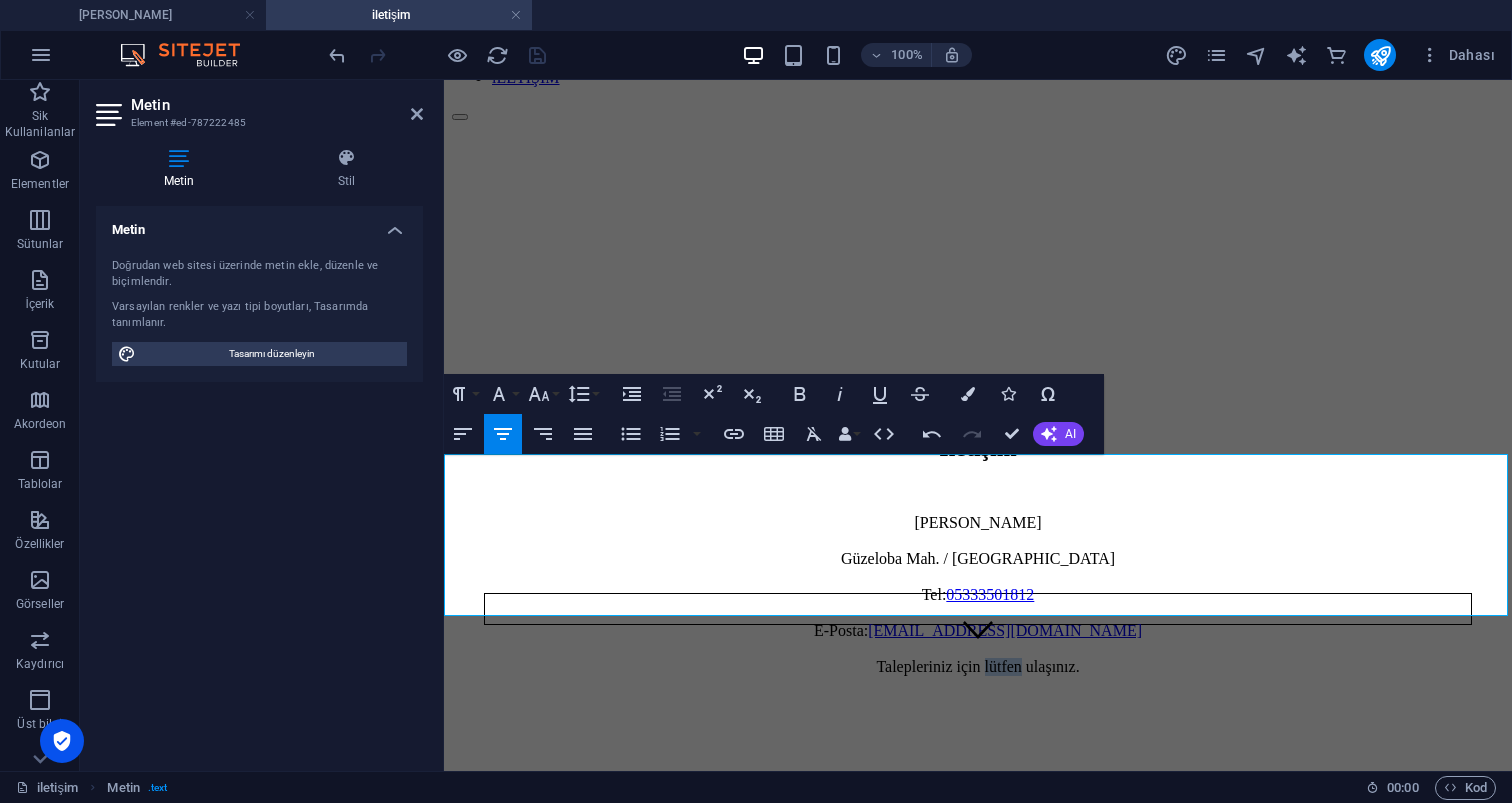 click on "[PERSON_NAME] Güzeloba Mah. / [GEOGRAPHIC_DATA] Tel:  [PHONE_NUMBER] E-Posta:  [EMAIL_ADDRESS][DOMAIN_NAME] Talepleriniz için lütfen ulaşınız." at bounding box center [978, 595] 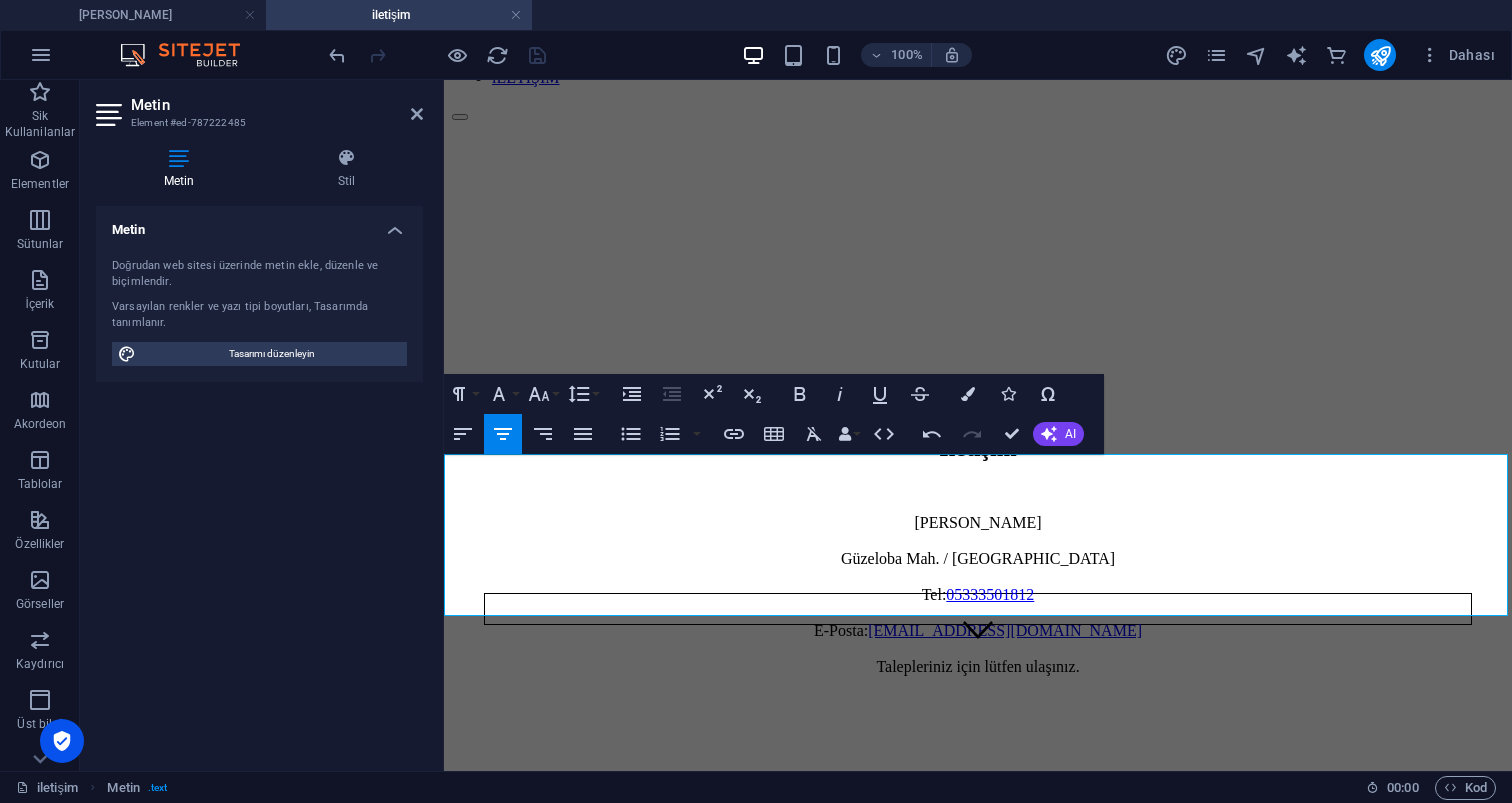 scroll, scrollTop: 108, scrollLeft: 0, axis: vertical 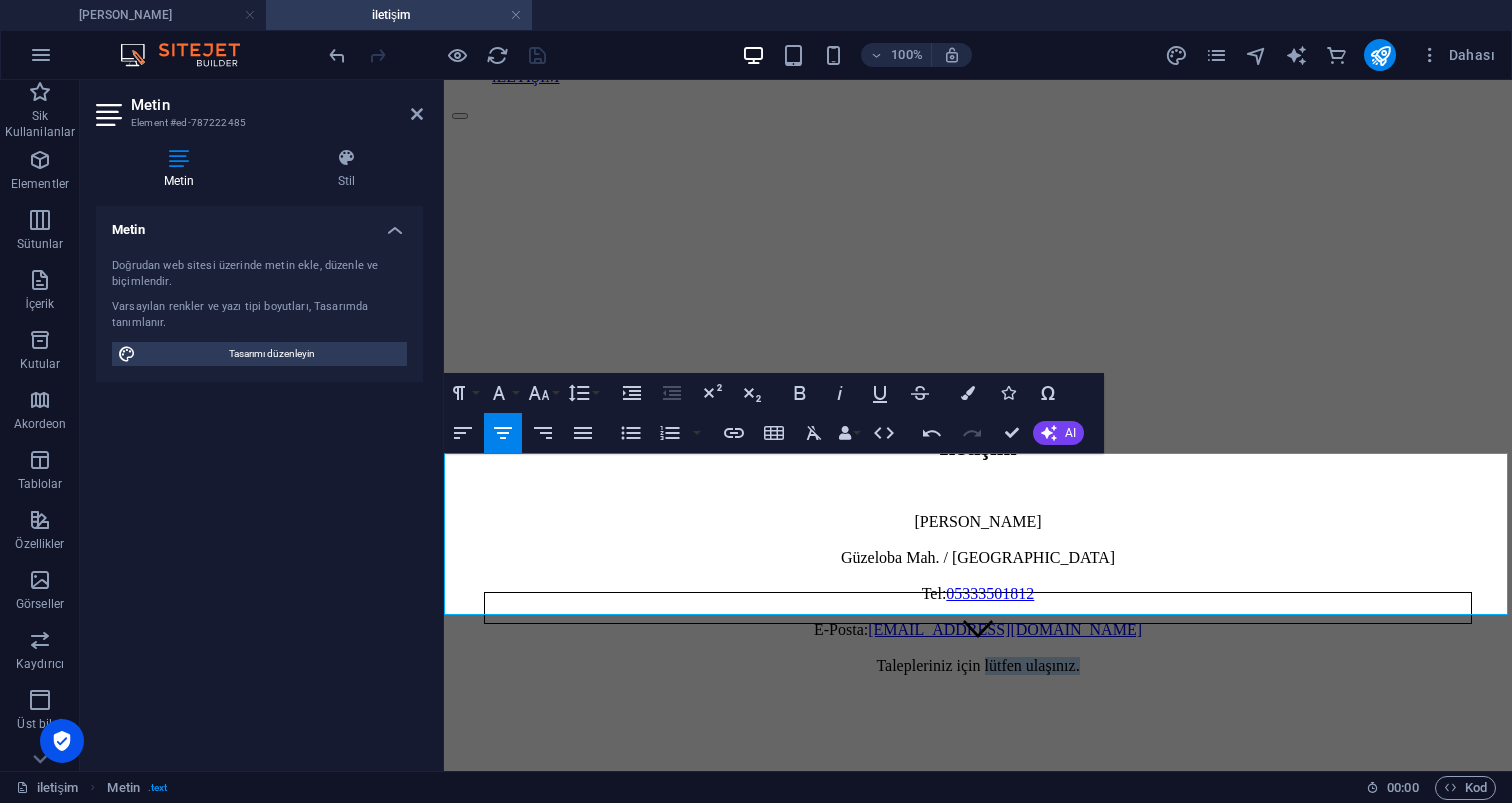 drag, startPoint x: 980, startPoint y: 606, endPoint x: 1115, endPoint y: 606, distance: 135 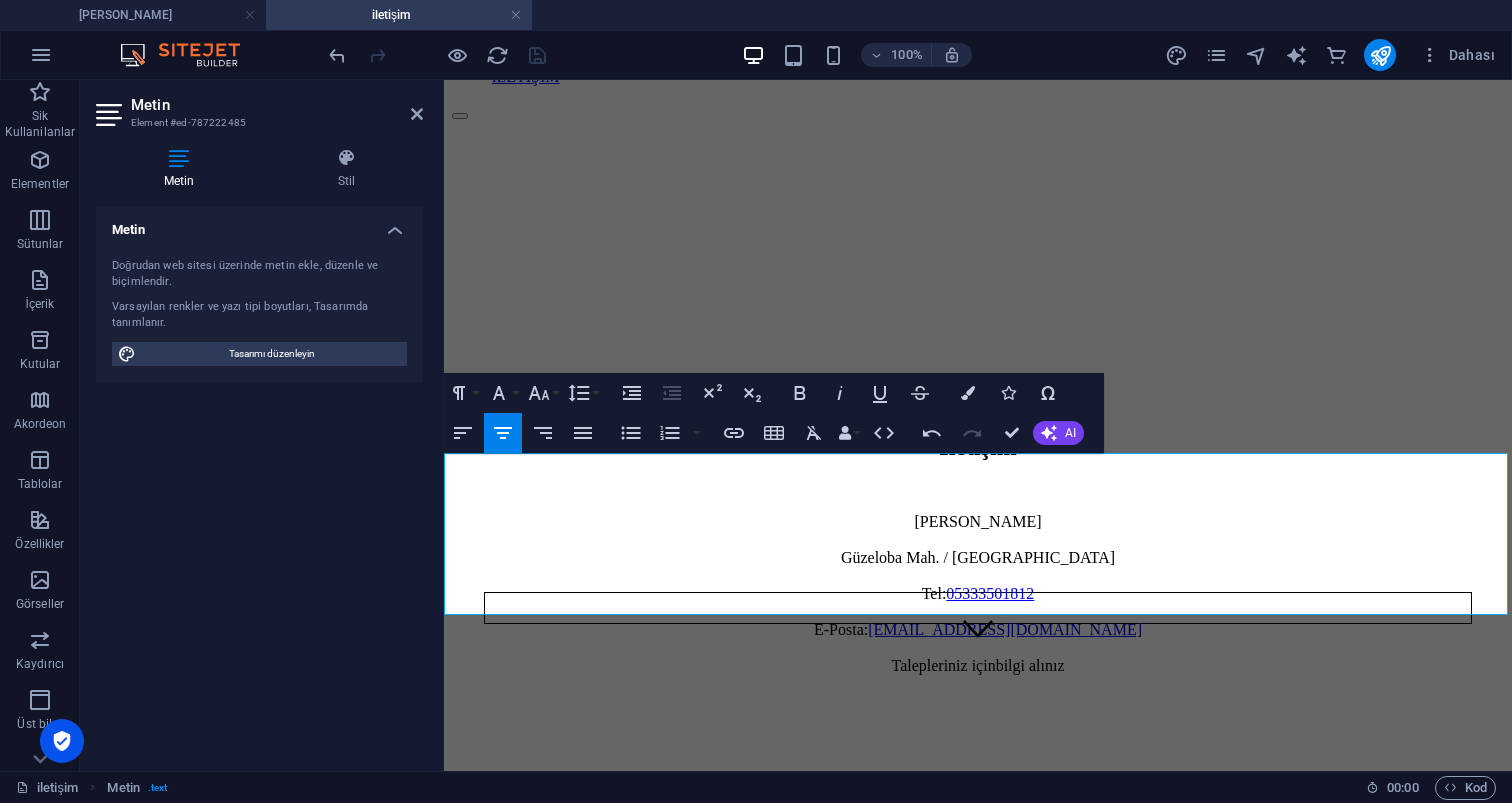 click on "[PERSON_NAME] Güzeloba Mah. / [GEOGRAPHIC_DATA] Tel:  [PHONE_NUMBER] E-Posta:  [EMAIL_ADDRESS][DOMAIN_NAME] Talepleriniz için  bilgi alınız" at bounding box center [978, 594] 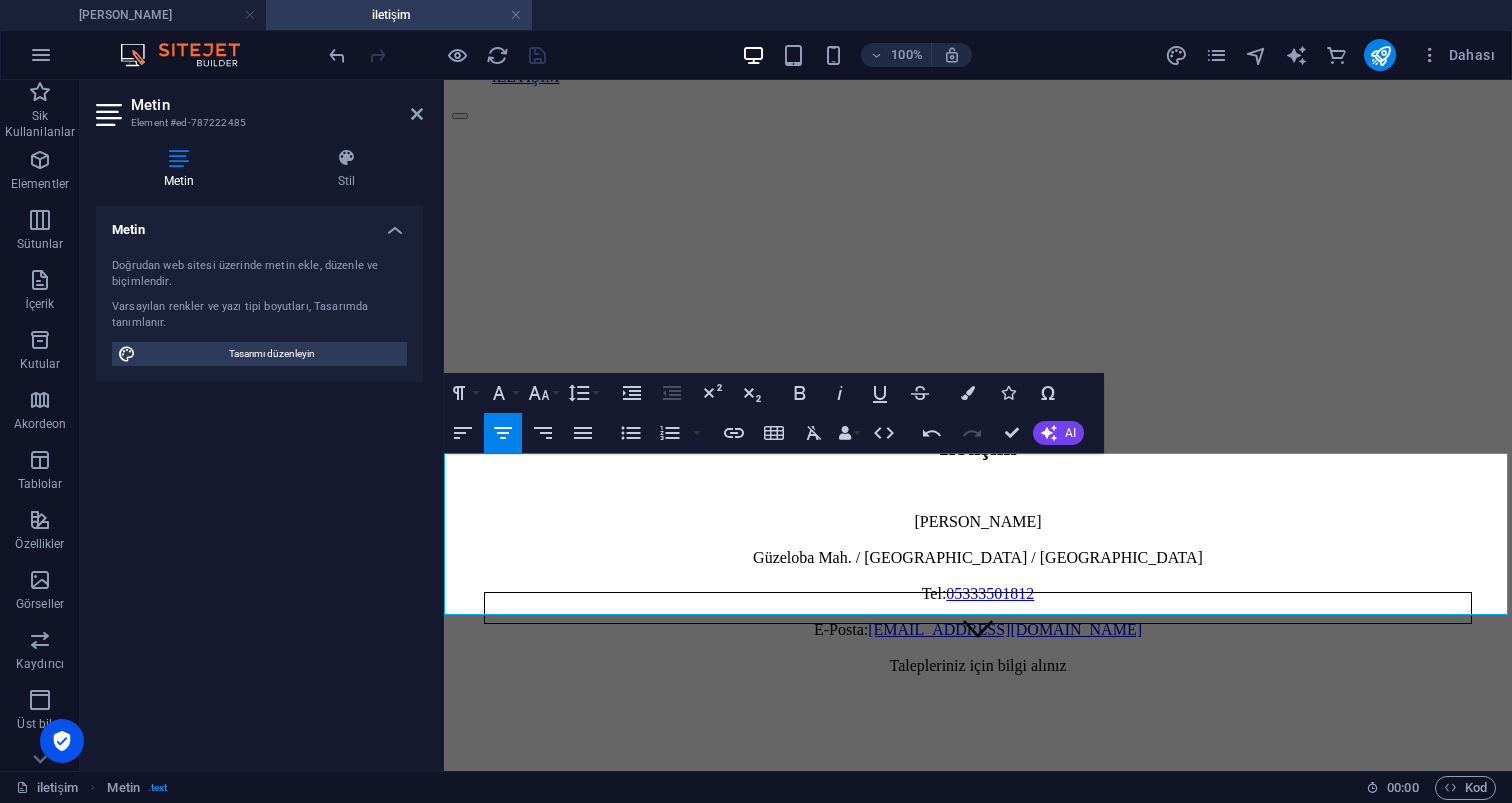 click on "[PERSON_NAME] Güzeloba Mah. / [GEOGRAPHIC_DATA] / [GEOGRAPHIC_DATA] Tel:  [PHONE_NUMBER] E-Posta:  [EMAIL_ADDRESS][DOMAIN_NAME] Talepleriniz için bilgi alınız" at bounding box center [978, 594] 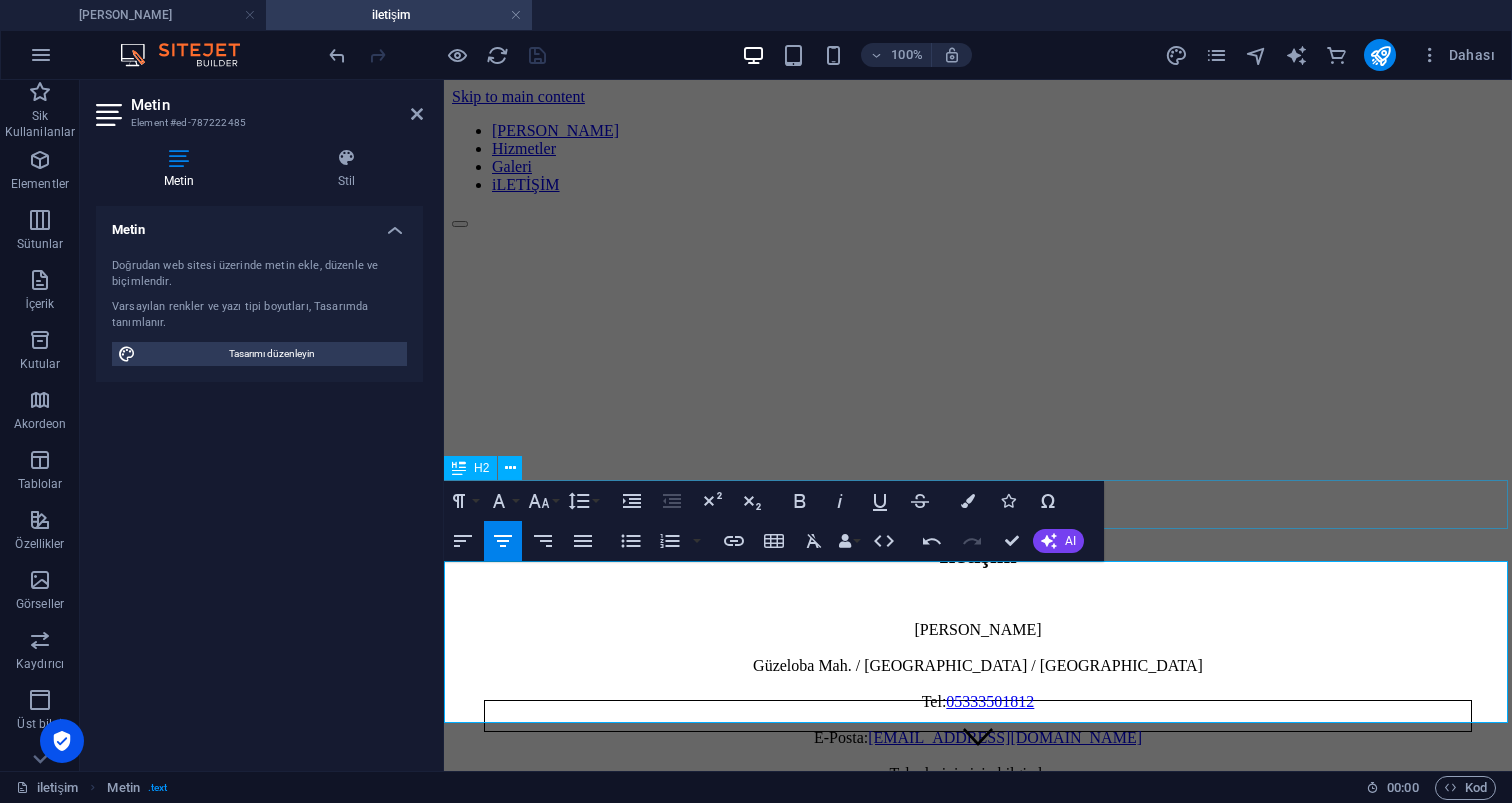 scroll, scrollTop: 0, scrollLeft: 0, axis: both 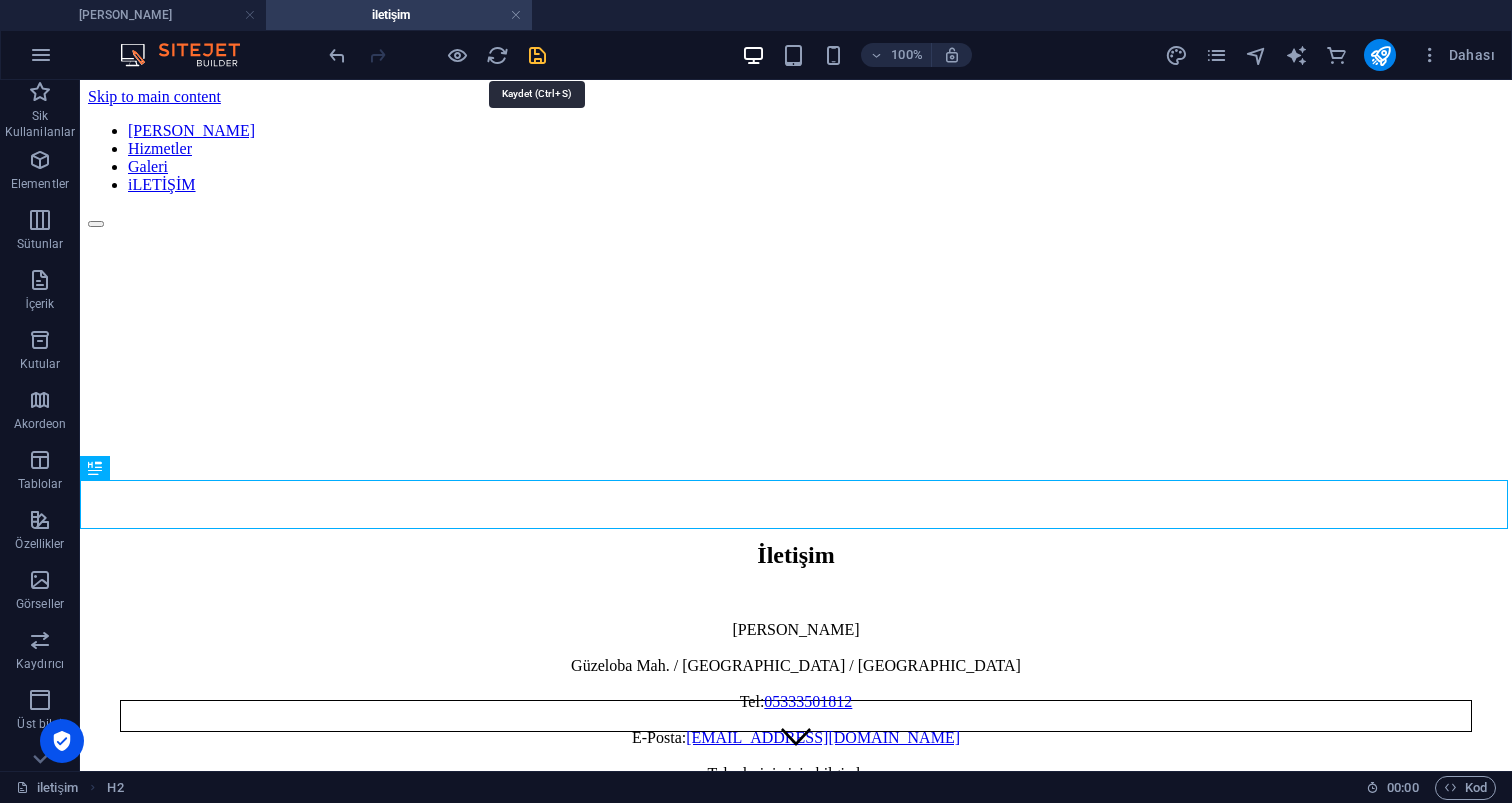 click at bounding box center [537, 55] 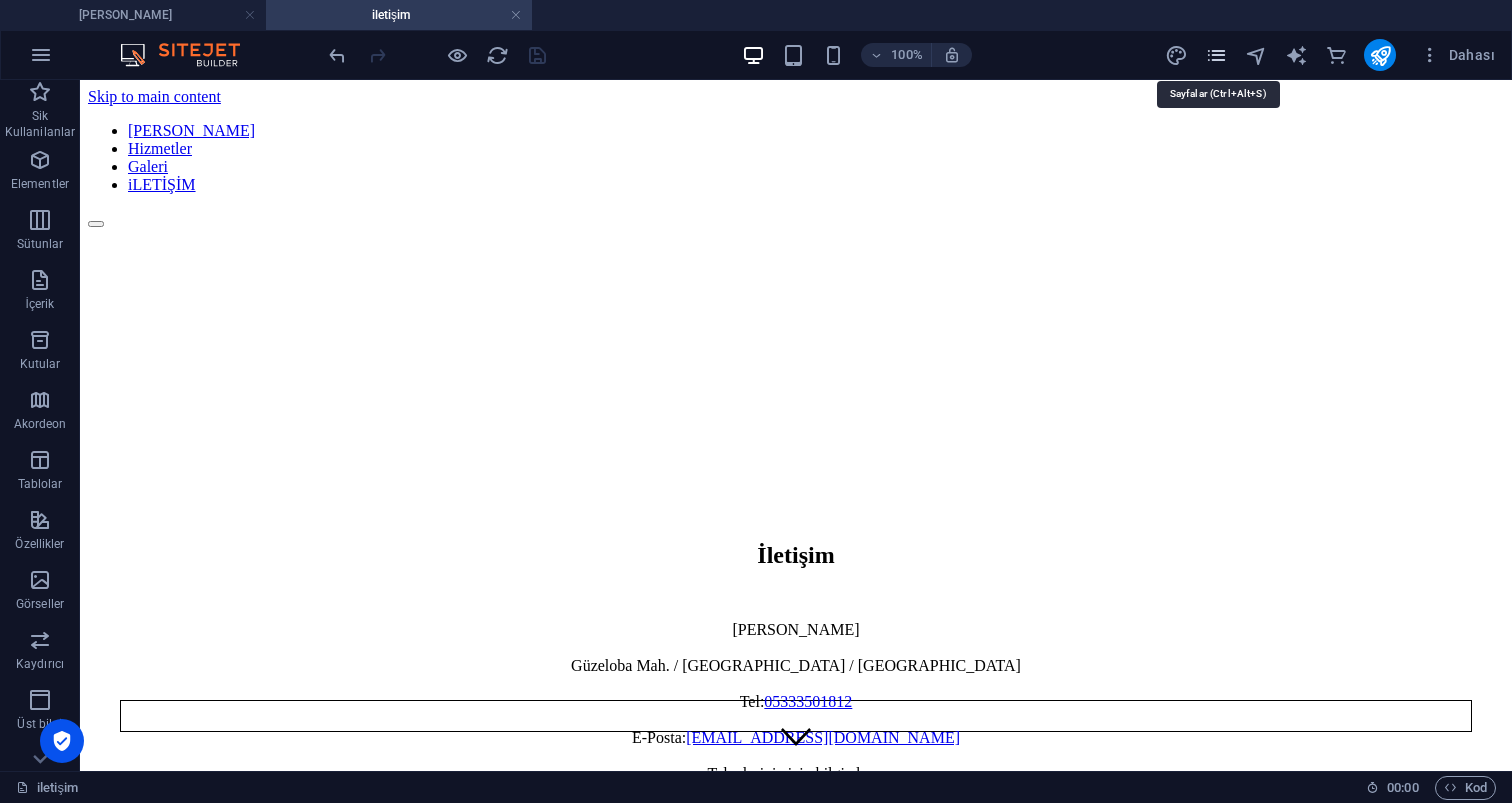 click at bounding box center [1216, 55] 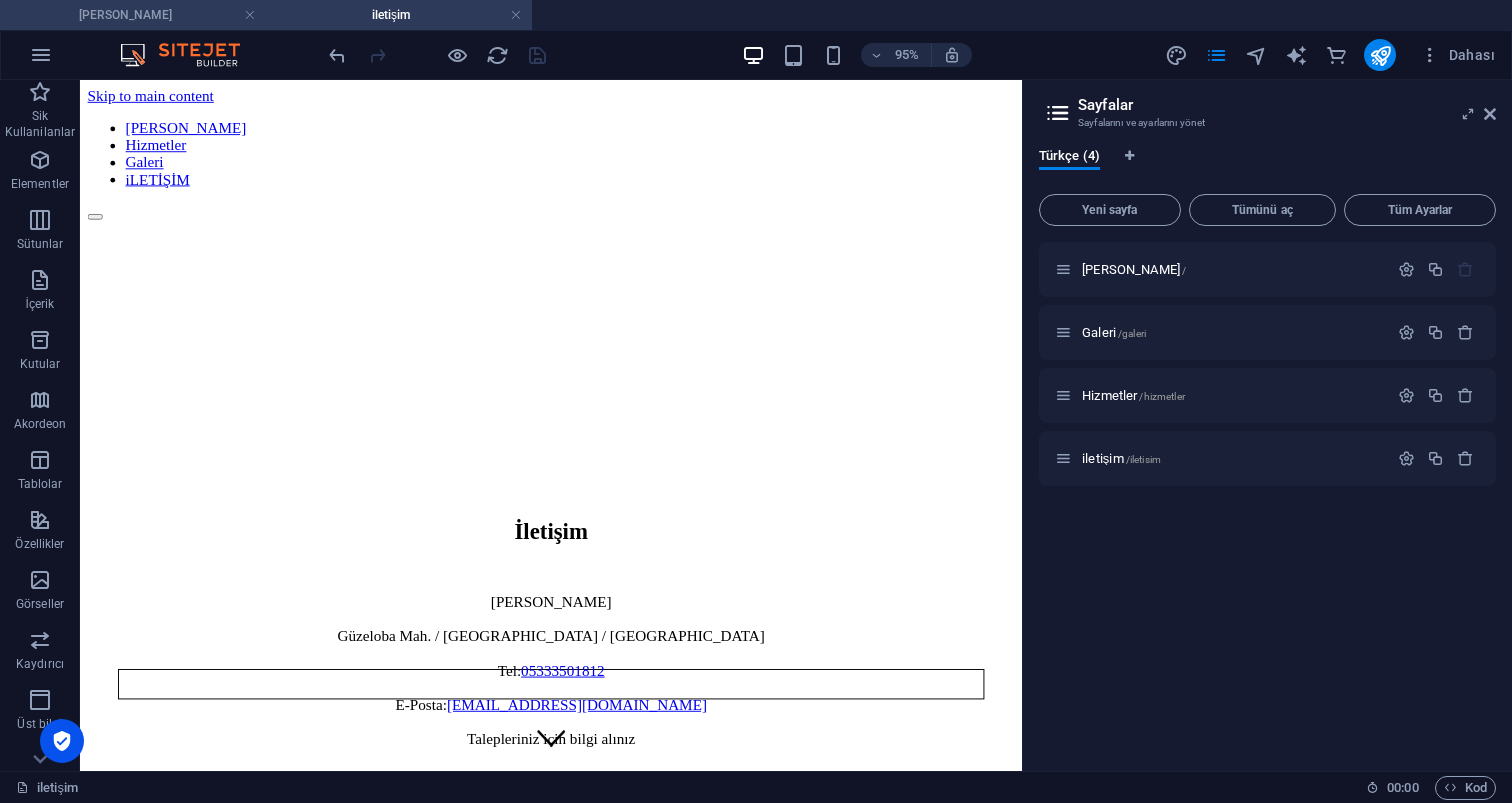 click on "[PERSON_NAME]" at bounding box center (133, 15) 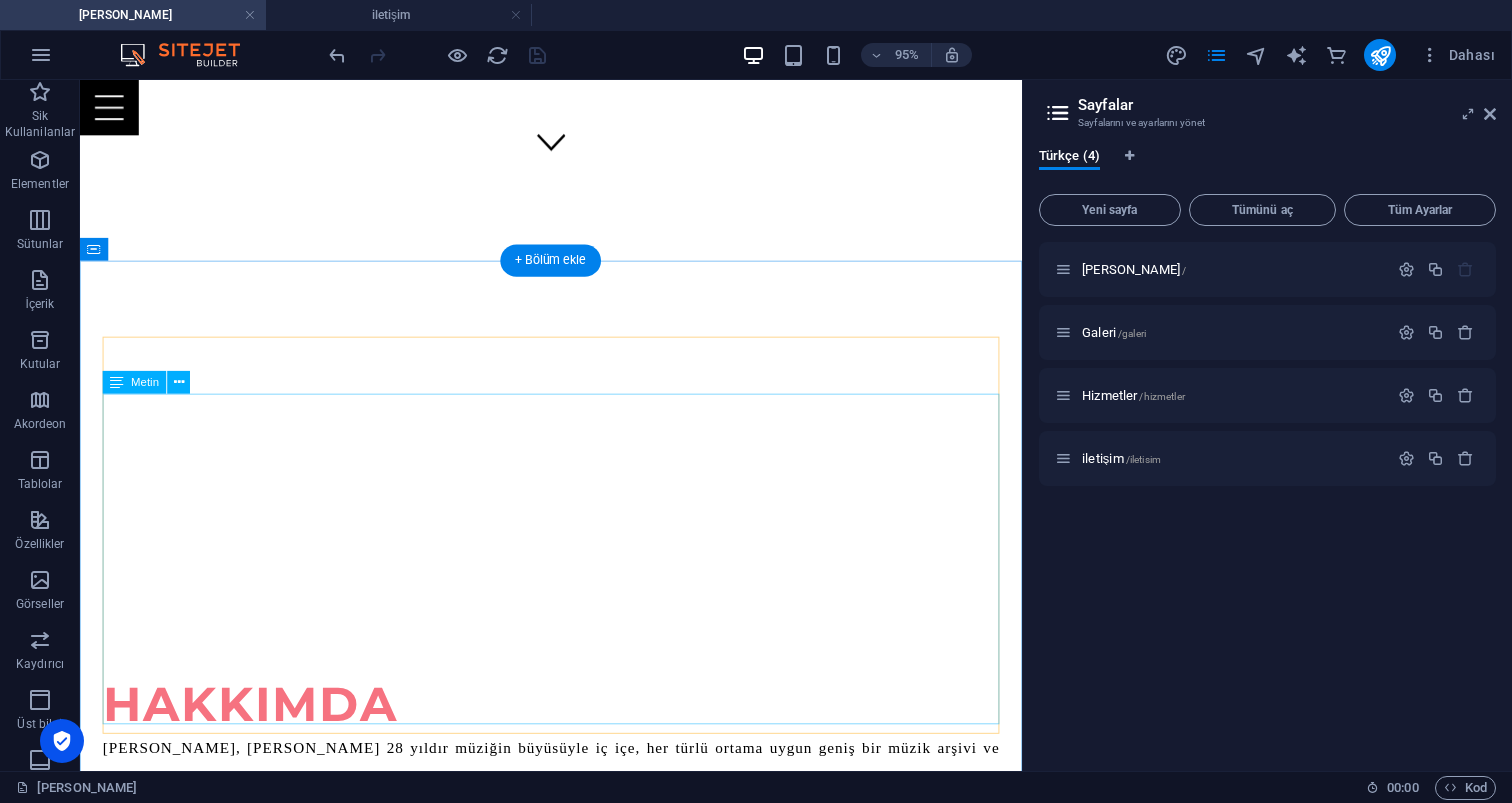 scroll, scrollTop: 627, scrollLeft: 0, axis: vertical 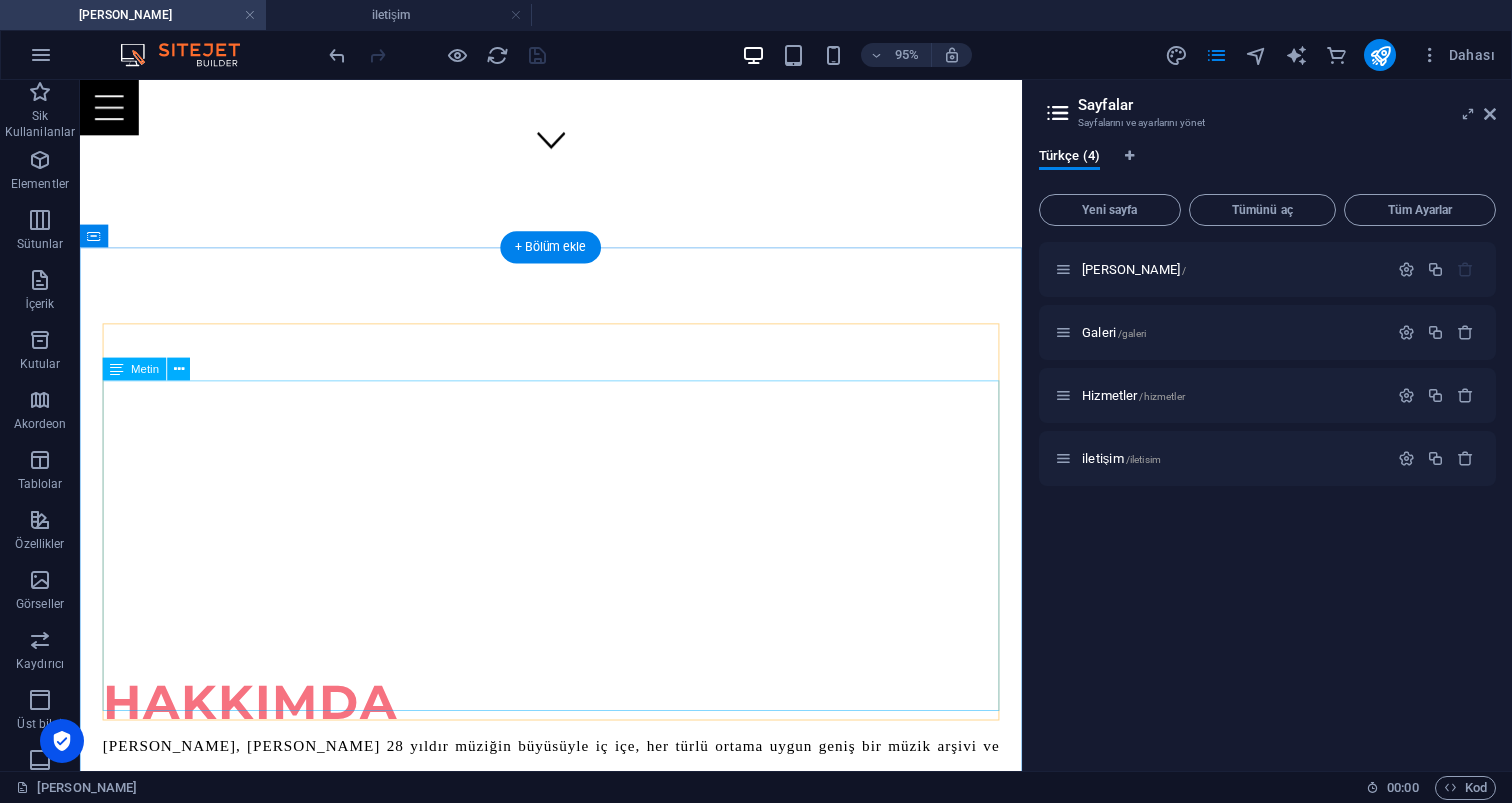 click on "[PERSON_NAME], [PERSON_NAME] 28 yıldır müziğin büyüsüyle iç içe, her türlü ortama uygun geniş bir müzik arşivi ve tecrübeli bir DJ olarak sizlere unutulmaz anlar yaşatıyorum! ✔ 90’lardan günümüze, her dönemin ve her yaş grubunun sevdiği şarkıları bilen, canlı performans ustasıyım ✔ Geniş repertuvar ile Türkçe pop, rock, arabesk, yabancı [PERSON_NAME], nostaljik klasikler ve daha fazlası. ✔ İster doğum günü, ister kurumsal etkinlik; müziğimle sıkıcı anları efsaneye dönüştürürüm! 📍 Karaoke aktivitelerinizde veya partinizde buluşmak için iletişime geçin." at bounding box center (576, 932) 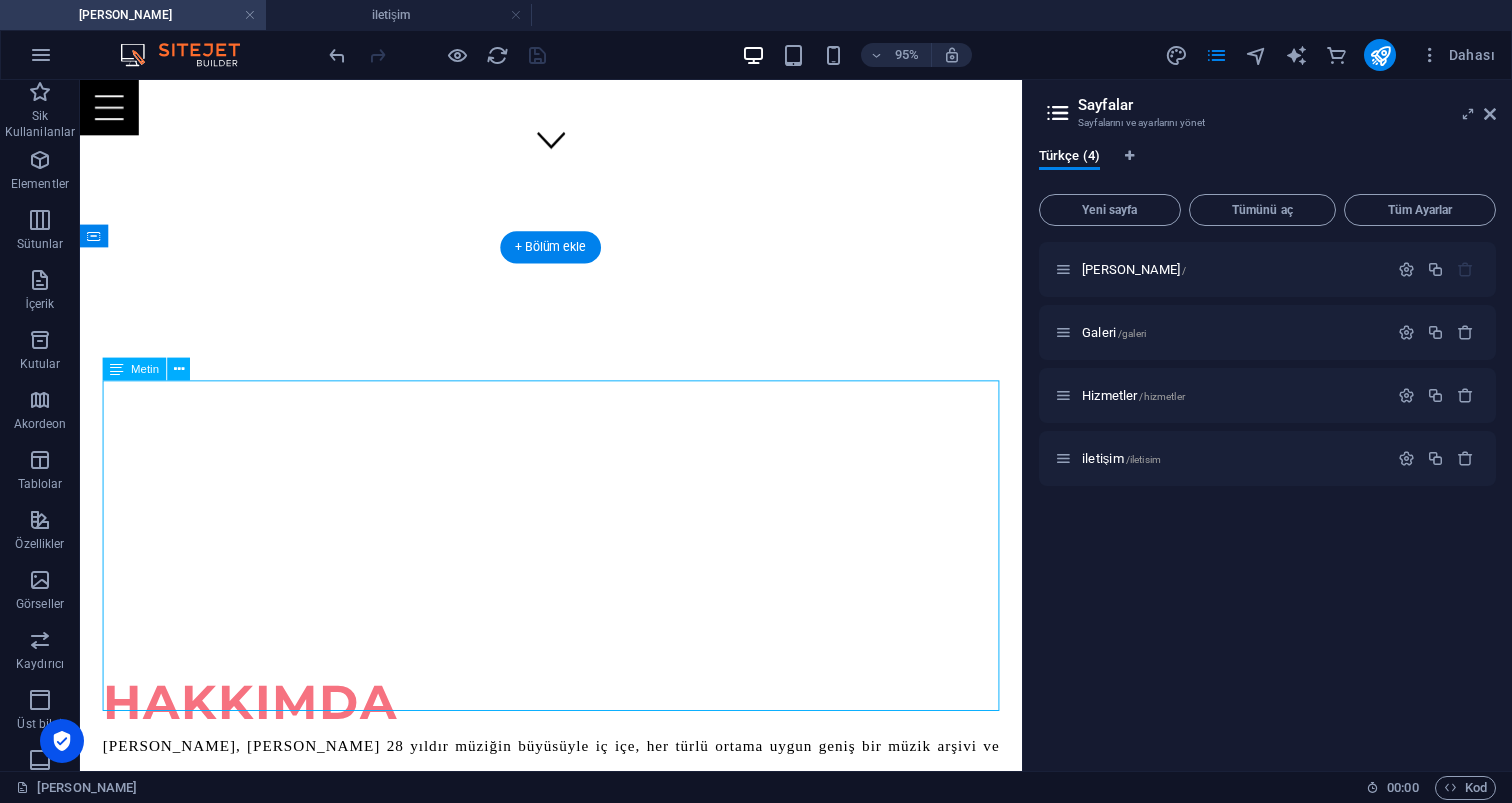 click on "[PERSON_NAME], [PERSON_NAME] 28 yıldır müziğin büyüsüyle iç içe, her türlü ortama uygun geniş bir müzik arşivi ve tecrübeli bir DJ olarak sizlere unutulmaz anlar yaşatıyorum! ✔ 90’lardan günümüze, her dönemin ve her yaş grubunun sevdiği şarkıları bilen, canlı performans ustasıyım ✔ Geniş repertuvar ile Türkçe pop, rock, arabesk, yabancı [PERSON_NAME], nostaljik klasikler ve daha fazlası. ✔ İster doğum günü, ister kurumsal etkinlik; müziğimle sıkıcı anları efsaneye dönüştürürüm! 📍 Karaoke aktivitelerinizde veya partinizde buluşmak için iletişime geçin." at bounding box center [576, 932] 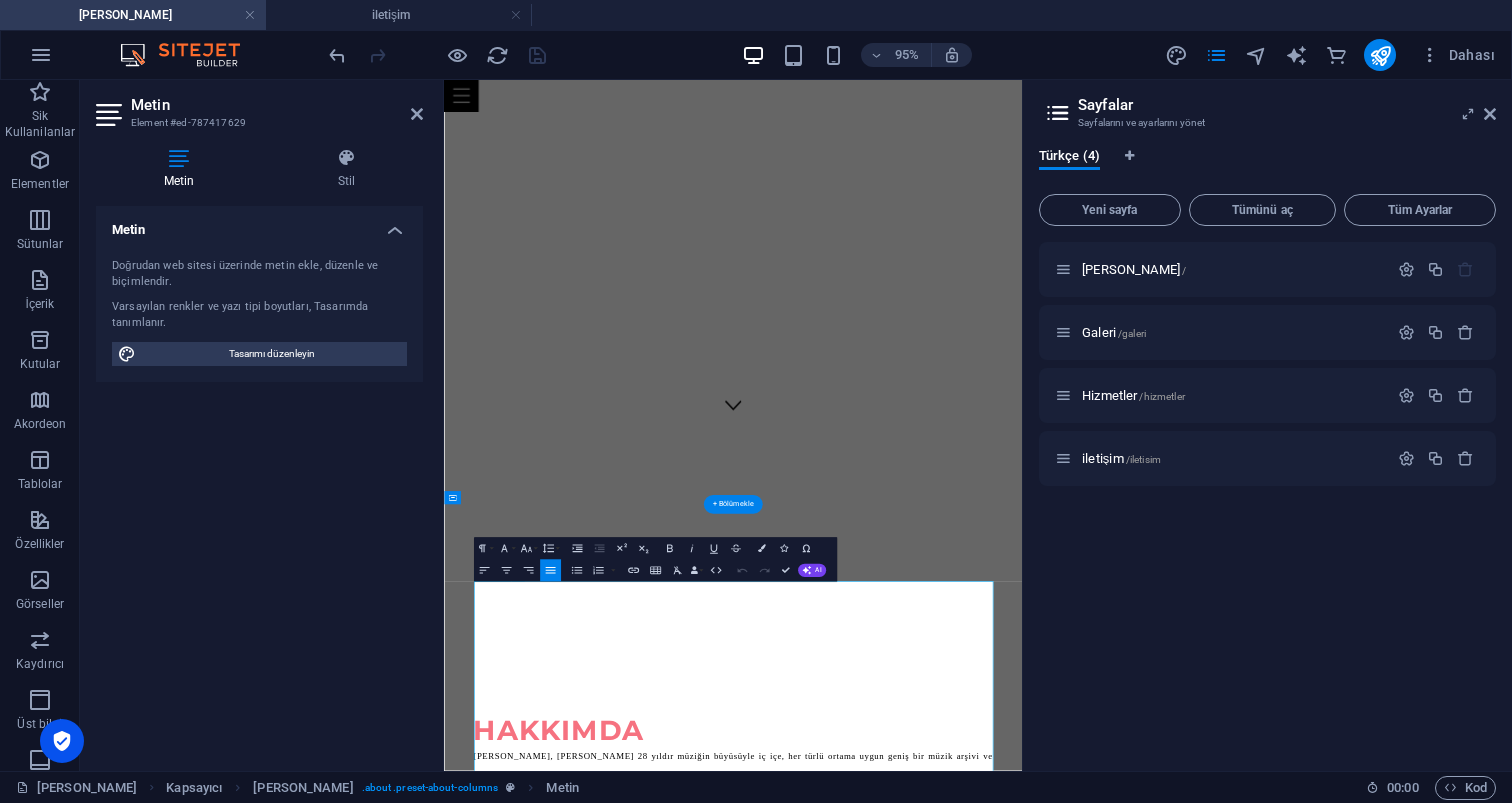scroll, scrollTop: 560, scrollLeft: 0, axis: vertical 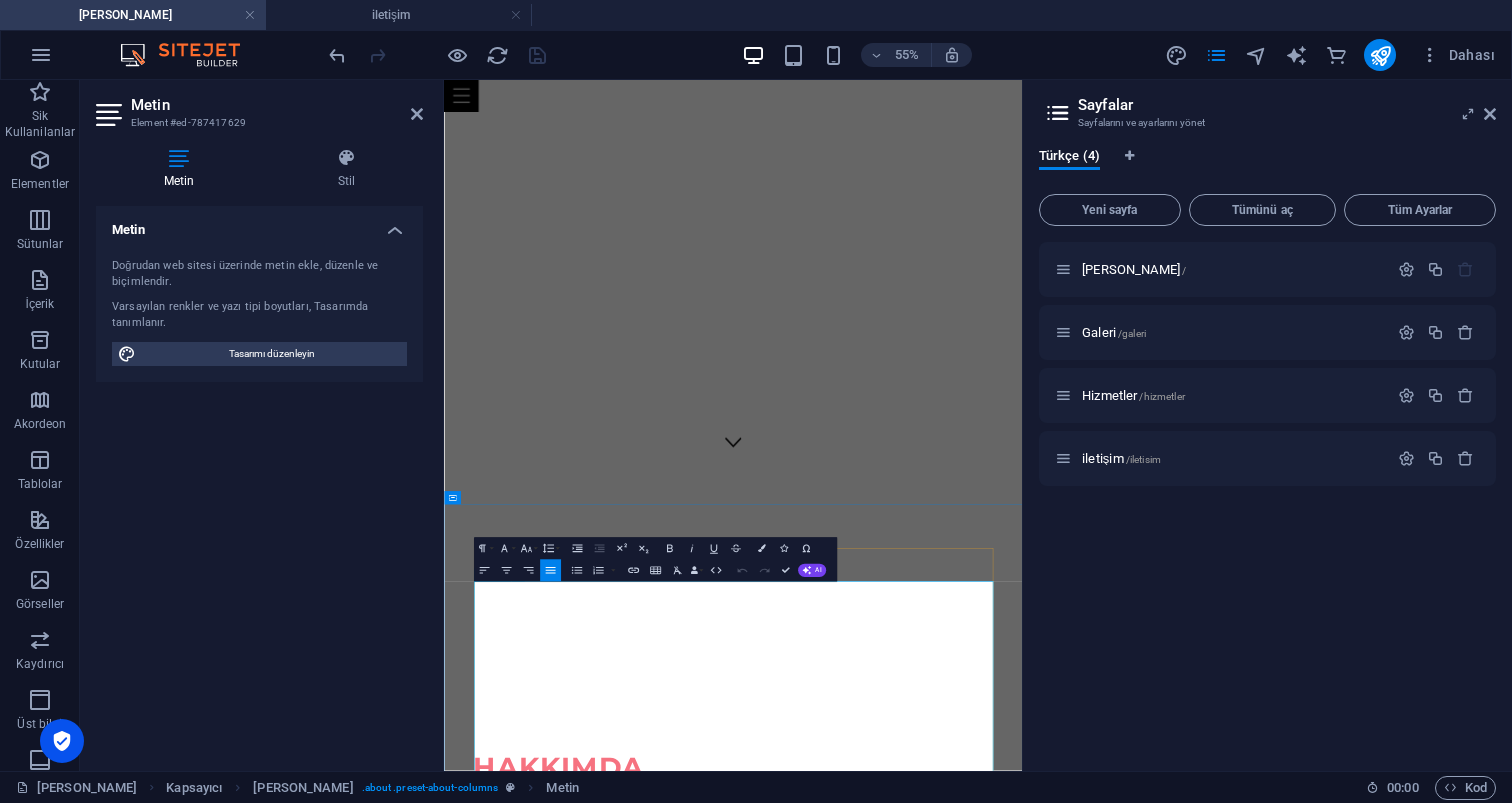 click on "✔ Geniş repertuvar ile Türkçe pop, rock, arabesk, yabancı [PERSON_NAME], nostaljik klasikler ve daha fazlası. ✔ İster doğum günü, ister kurumsal etkinlik; müziğimle sıkıcı anları efsaneye dönüştürürüm! 📍 Karaoke aktivitelerinizde veya partinizde buluşmak için iletişime geçin." at bounding box center [970, 1598] 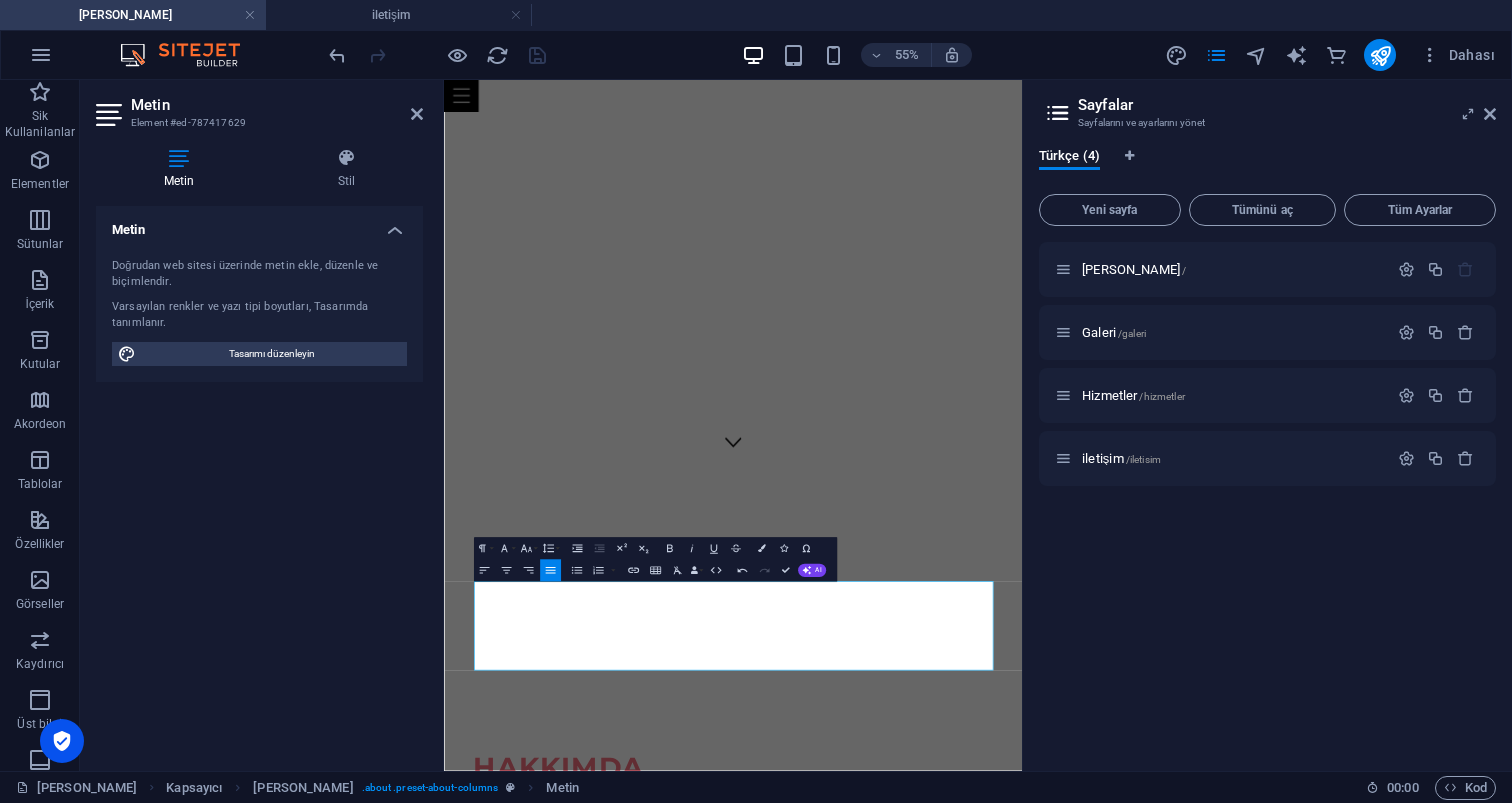 click on "[PERSON_NAME] / Galeri /galeri Hizmetler /hizmetler iletişim /iletisim" at bounding box center [1267, 498] 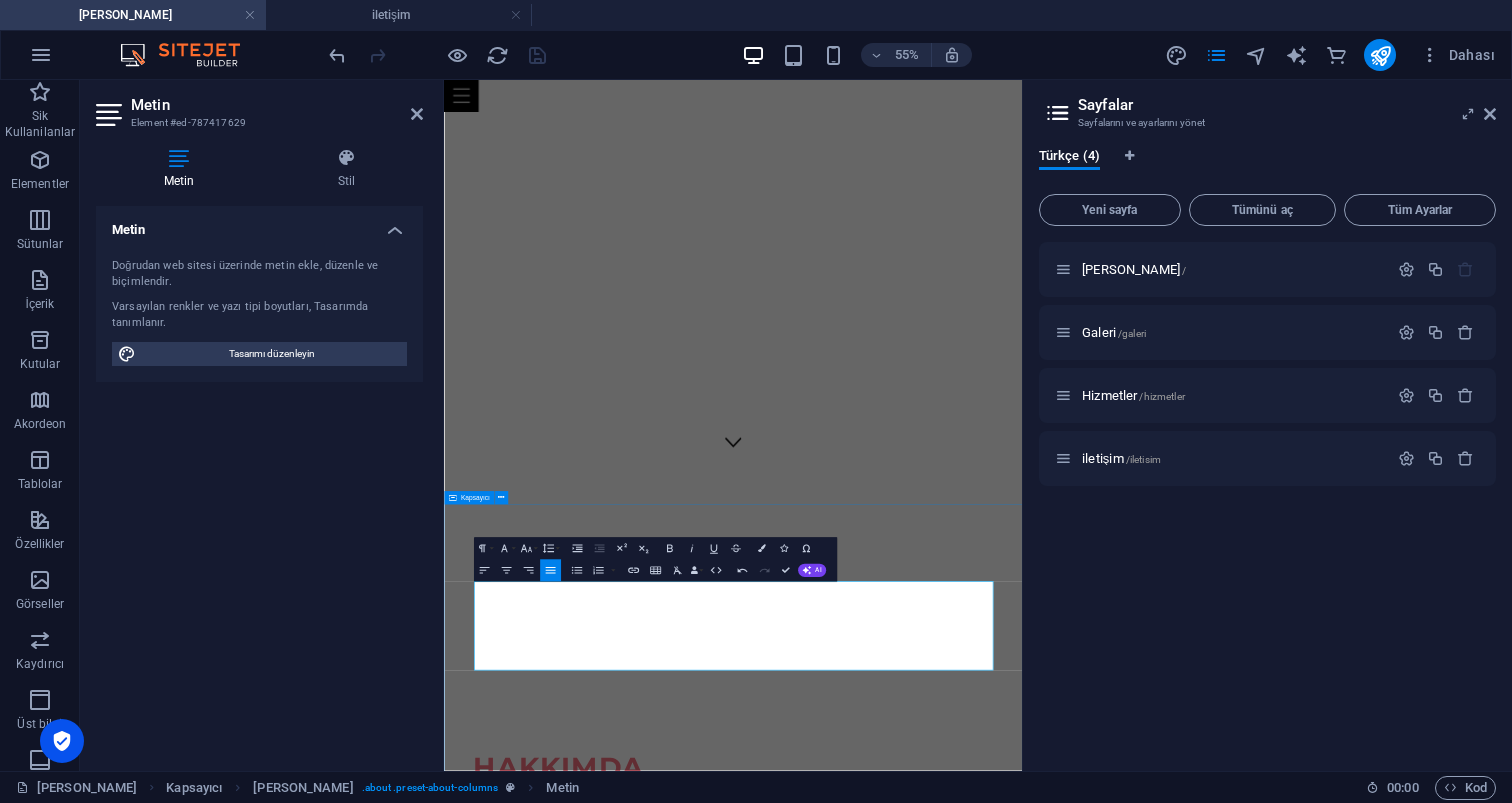 click on "[PERSON_NAME], [PERSON_NAME] 25 [PERSON_NAME] bir süredir müzik ile iç içeğim , her türlü ortama uygun geniş bir müzik arşivi ve tecrübeli bir DJ olarak sizlere unutulmaz anlar yaşatıyorum. ✔ 90’lardan günümüze, her dönemin ve her yaş grubunun sevdiği şarkıları bilen, canlı performans ustasıyım ✔ Geniş repertuvar ile Türkçe pop, rock, arabesk, yabancı [PERSON_NAME], nostaljik klasikler ve daha fazlası ✔ İster doğum günü olsun, ister kurumsal etkinlik olsun, müziğimle sıkıcı anları efsaneye dönüştürürüm 📍 Karaoke aktivitelerinizde veya partinizde buluşmak için iletişime geçin KAraoke Aktiviteleri iletişime geçin Mezuniyet Eğlenceleri iletişime geçin Kurumsal Eğlenceler iletişime geçin PROFESYONEL DJ PERFORMANSLARI iletişime geçin" at bounding box center [969, 2822] 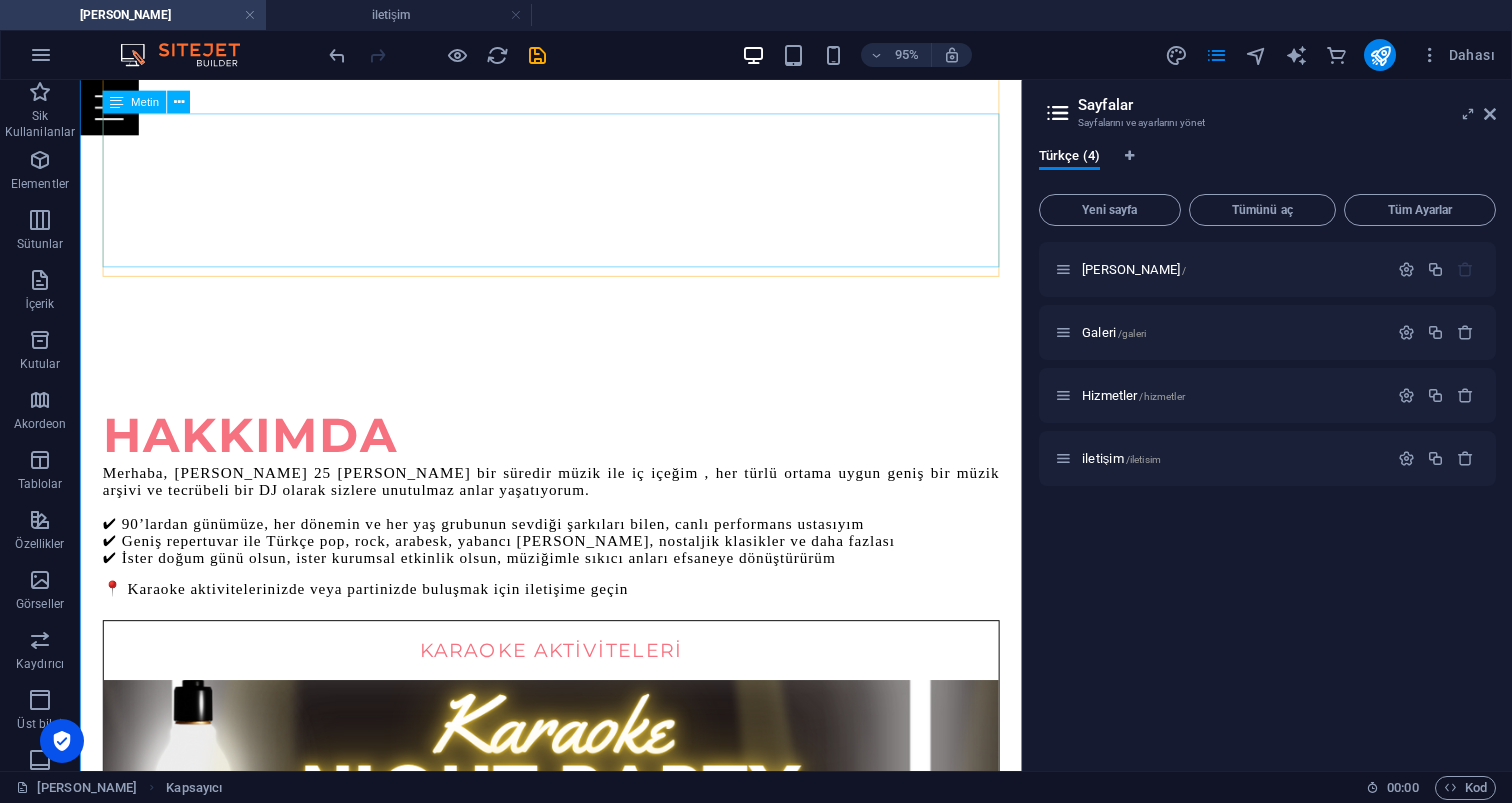 scroll, scrollTop: 914, scrollLeft: 0, axis: vertical 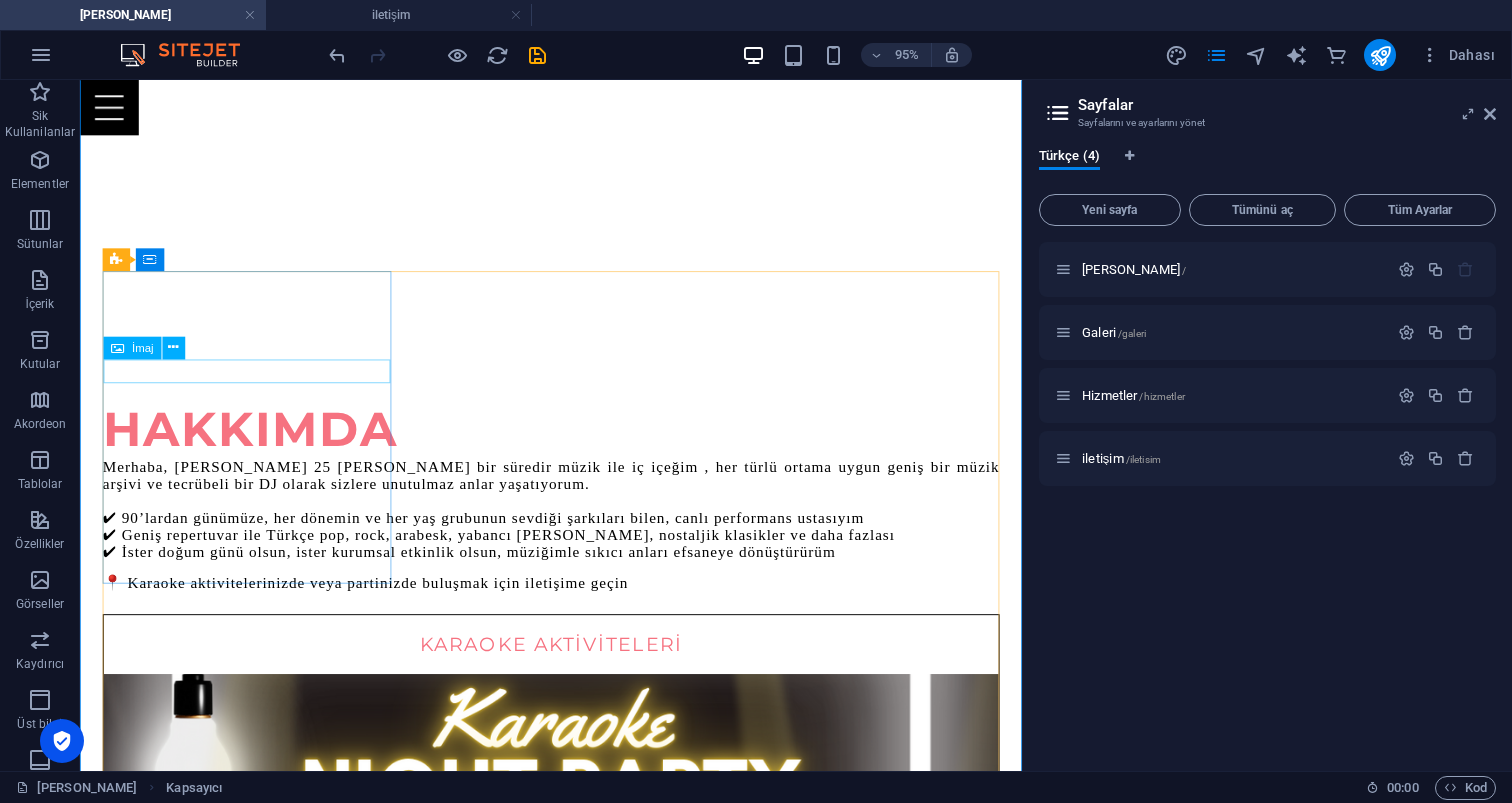 click on "İmaj" at bounding box center (143, 347) 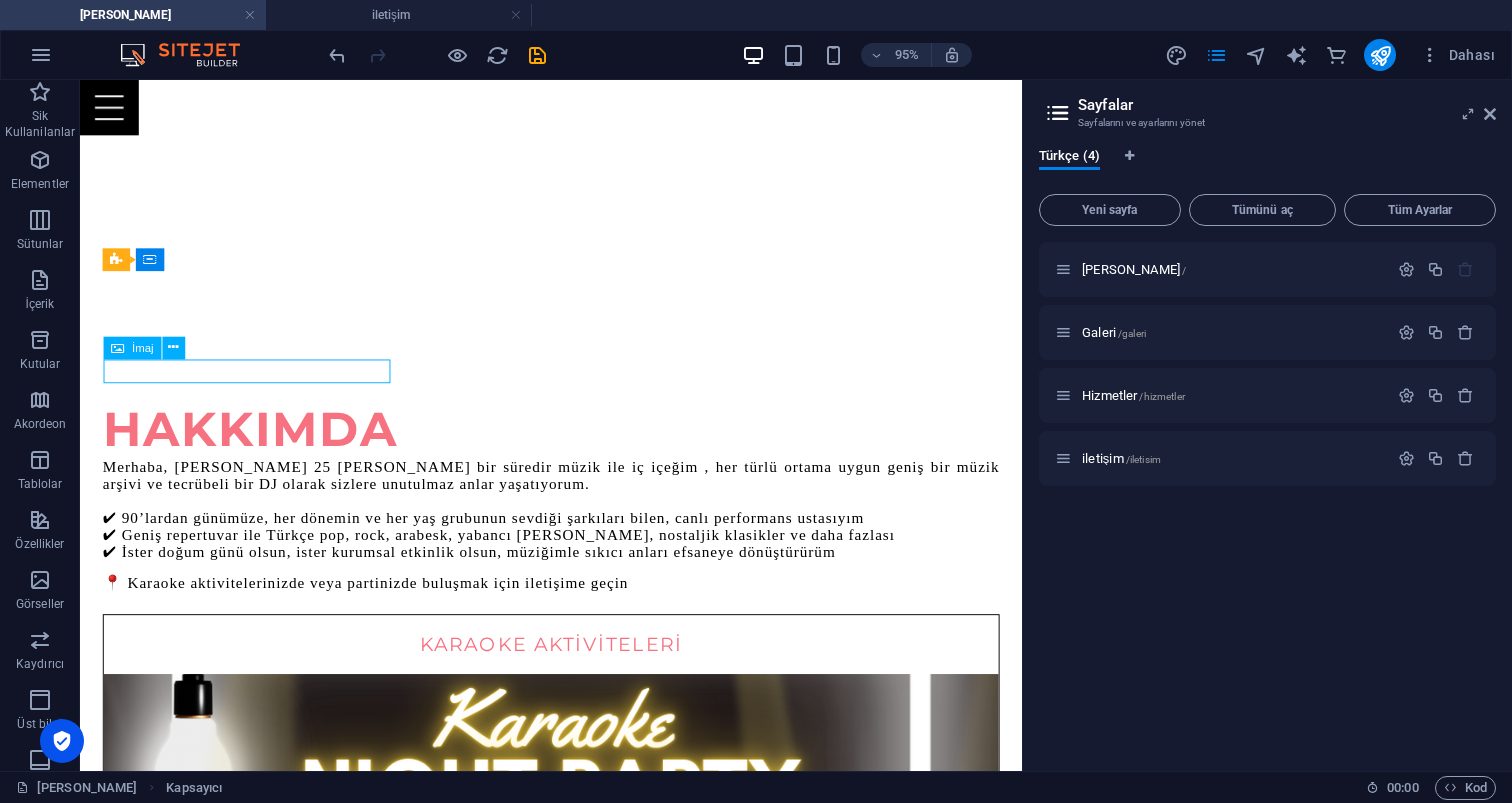 click on "İmaj" at bounding box center [143, 347] 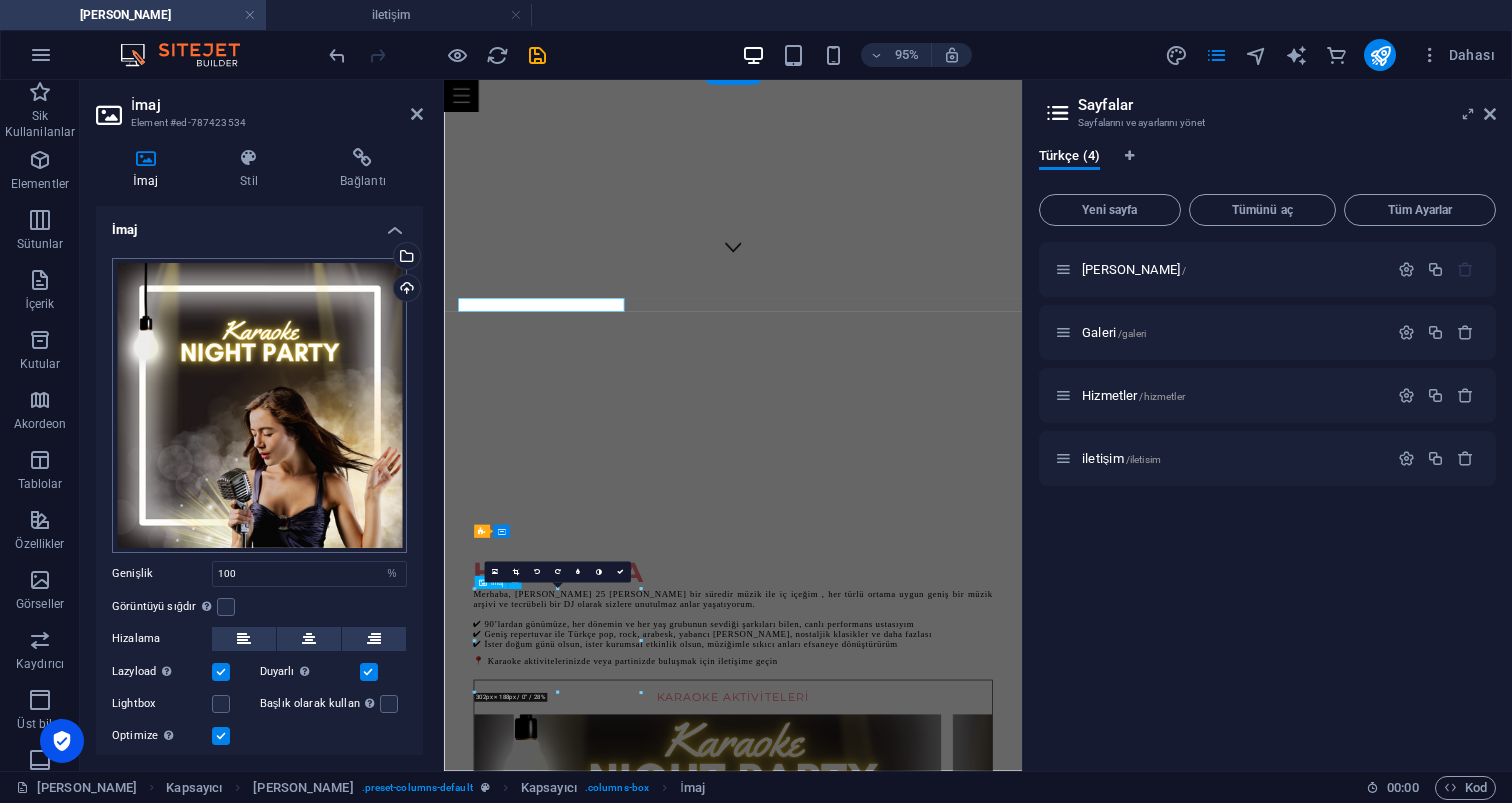 scroll, scrollTop: 811, scrollLeft: 0, axis: vertical 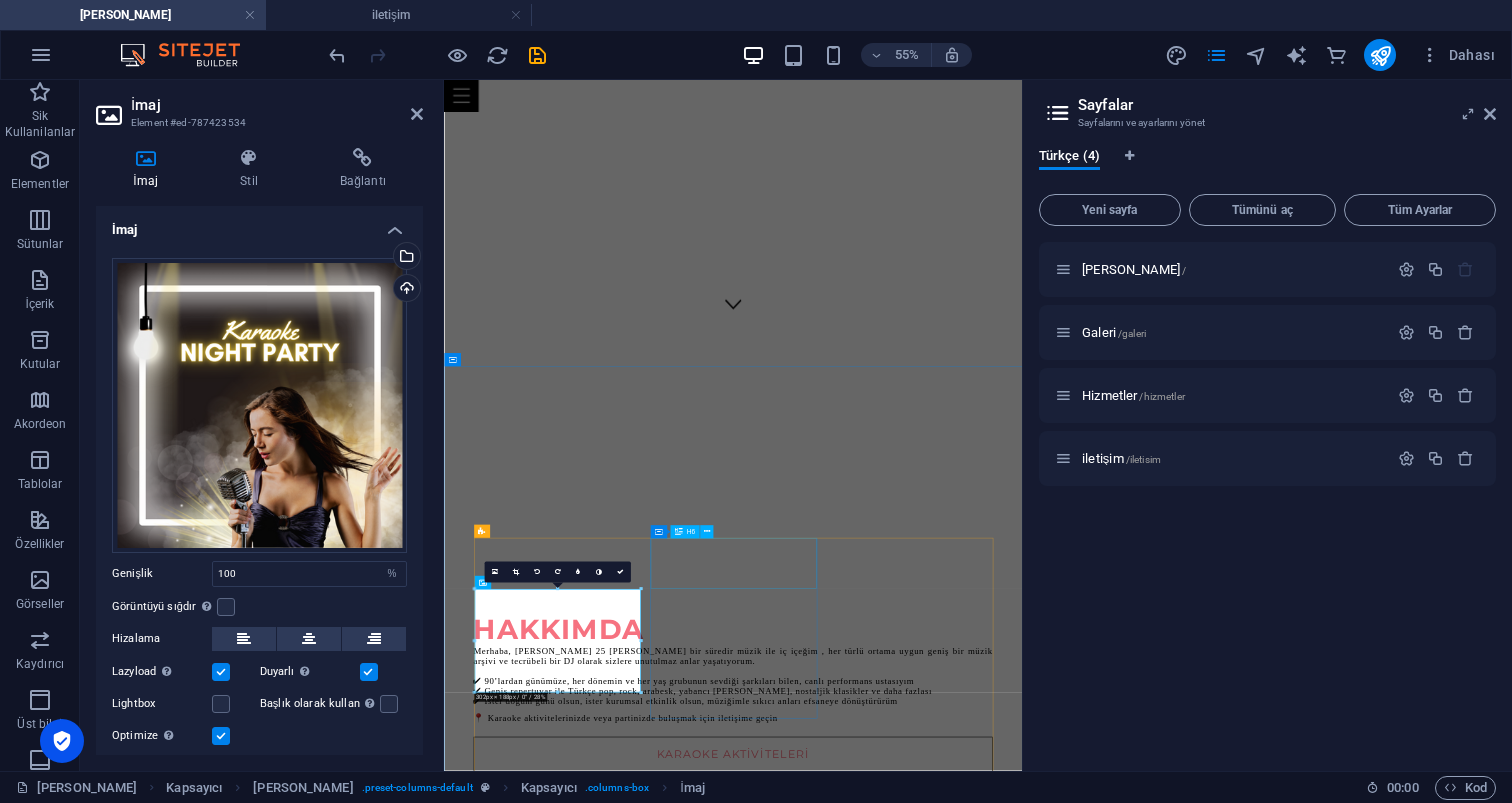 click on "Mezuniyet Eğlenceleri" at bounding box center (970, 2012) 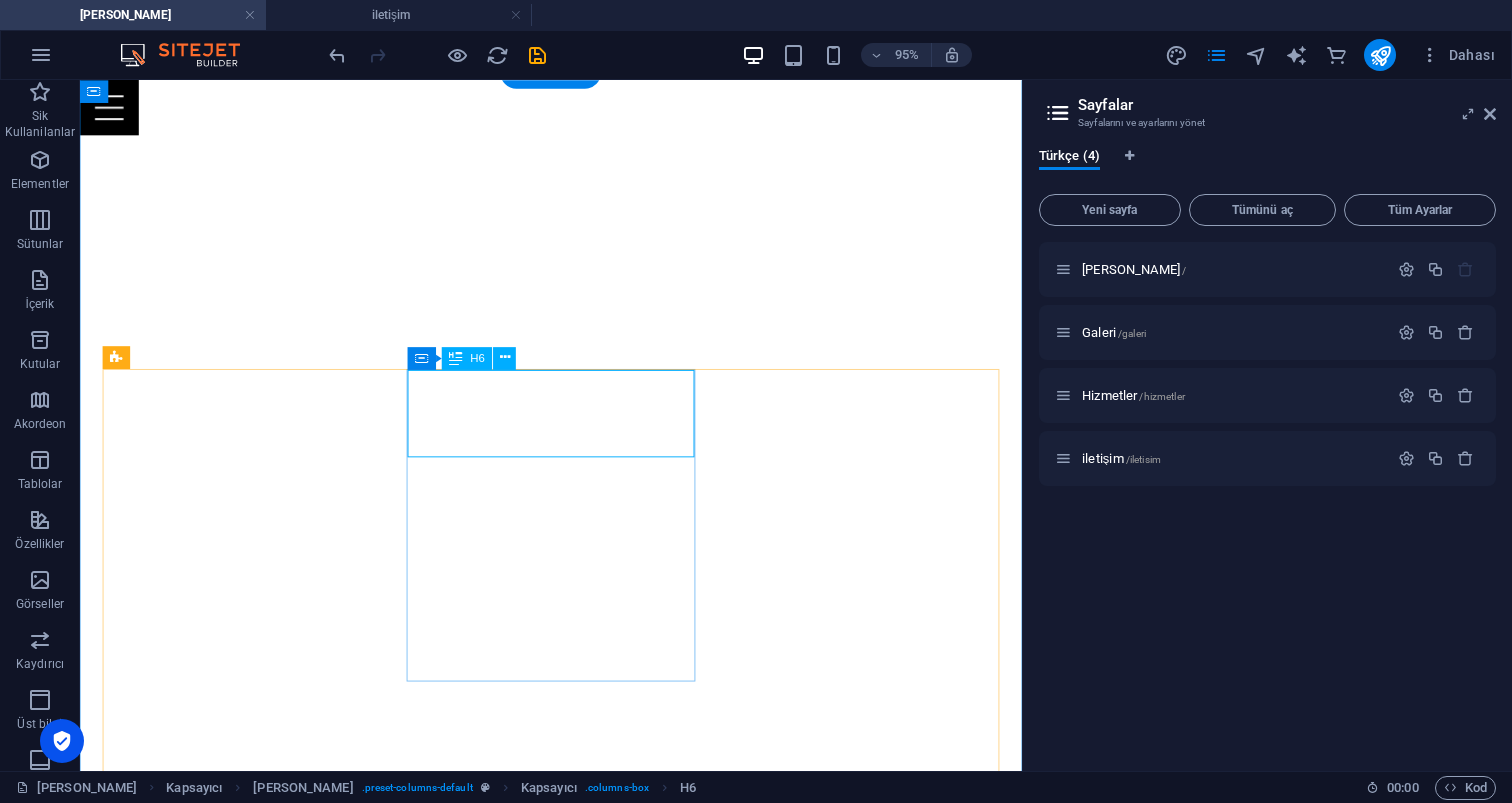 click on "Mezuniyet Eğlenceleri" at bounding box center [576, 2012] 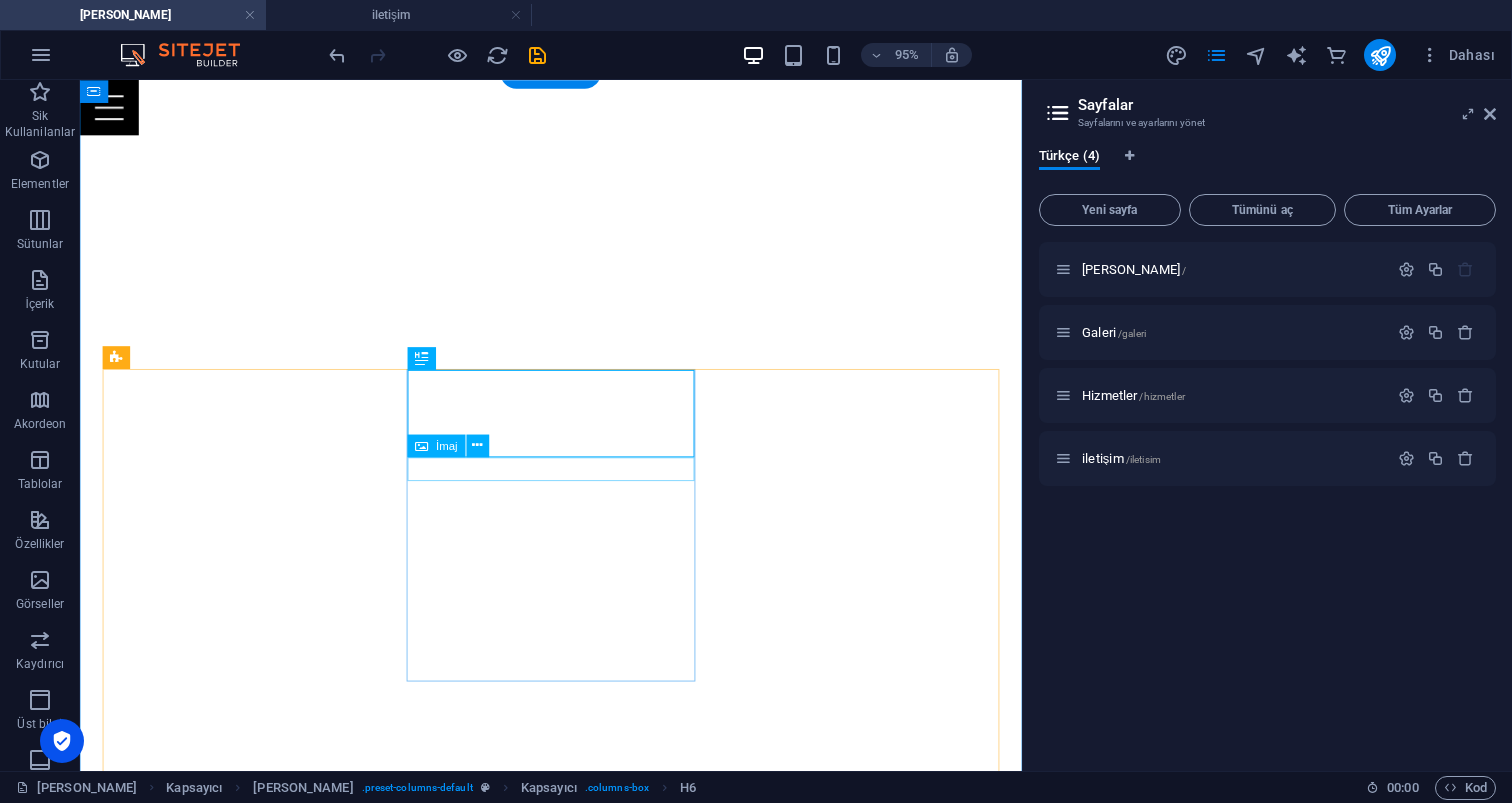 click on "İmaj" at bounding box center (437, 445) 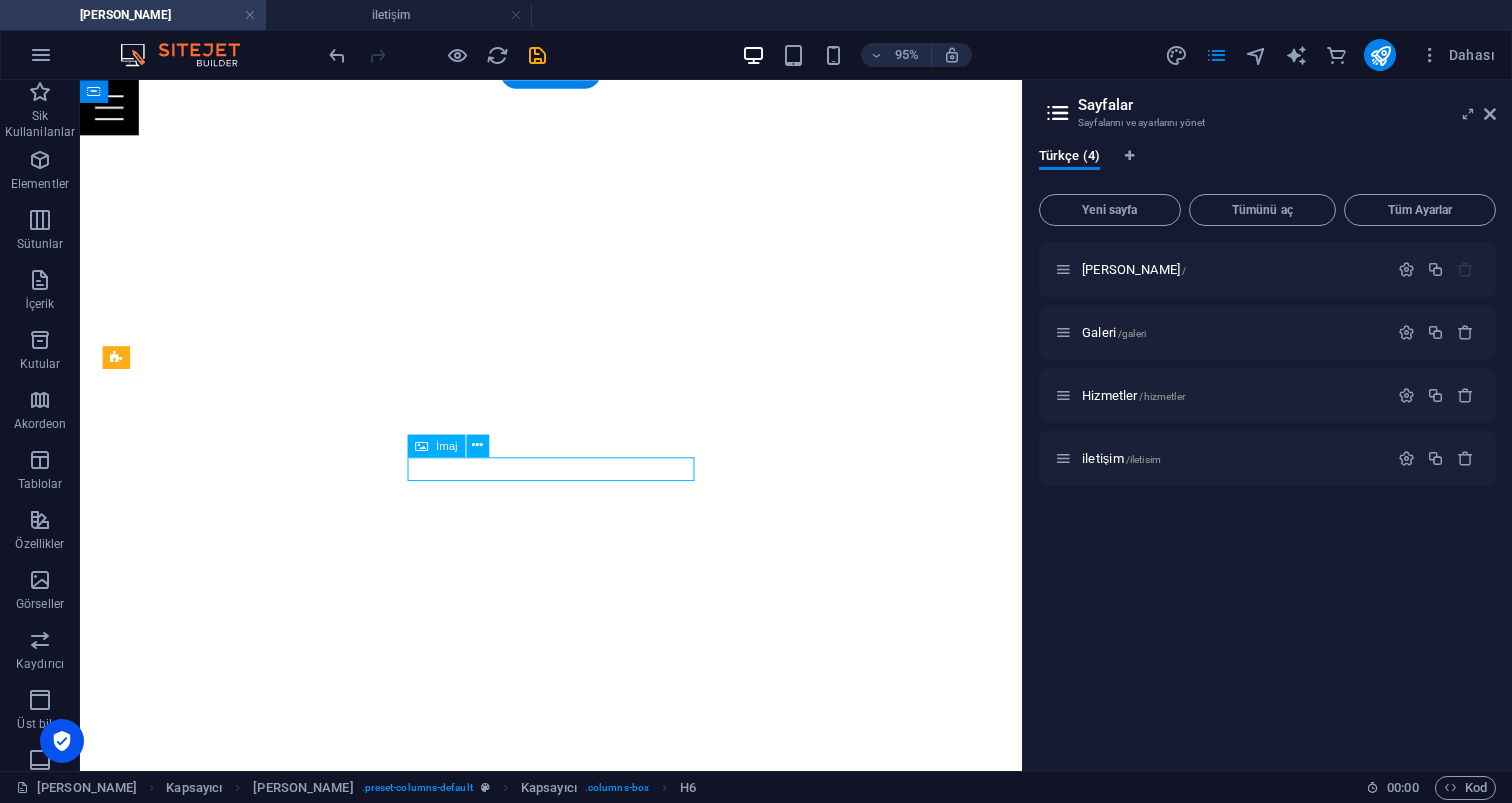 click on "İmaj" at bounding box center (437, 445) 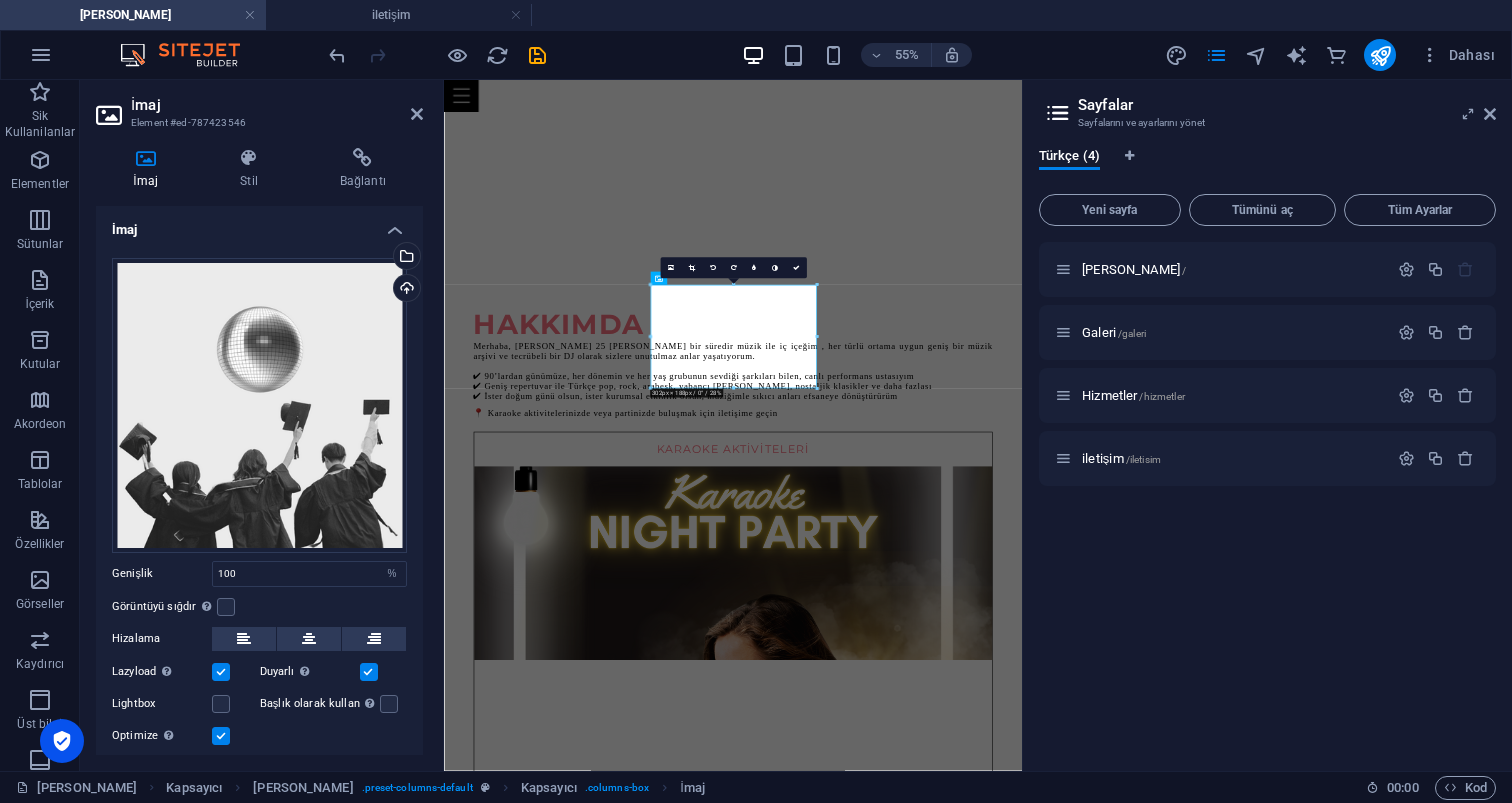 scroll, scrollTop: 1365, scrollLeft: 0, axis: vertical 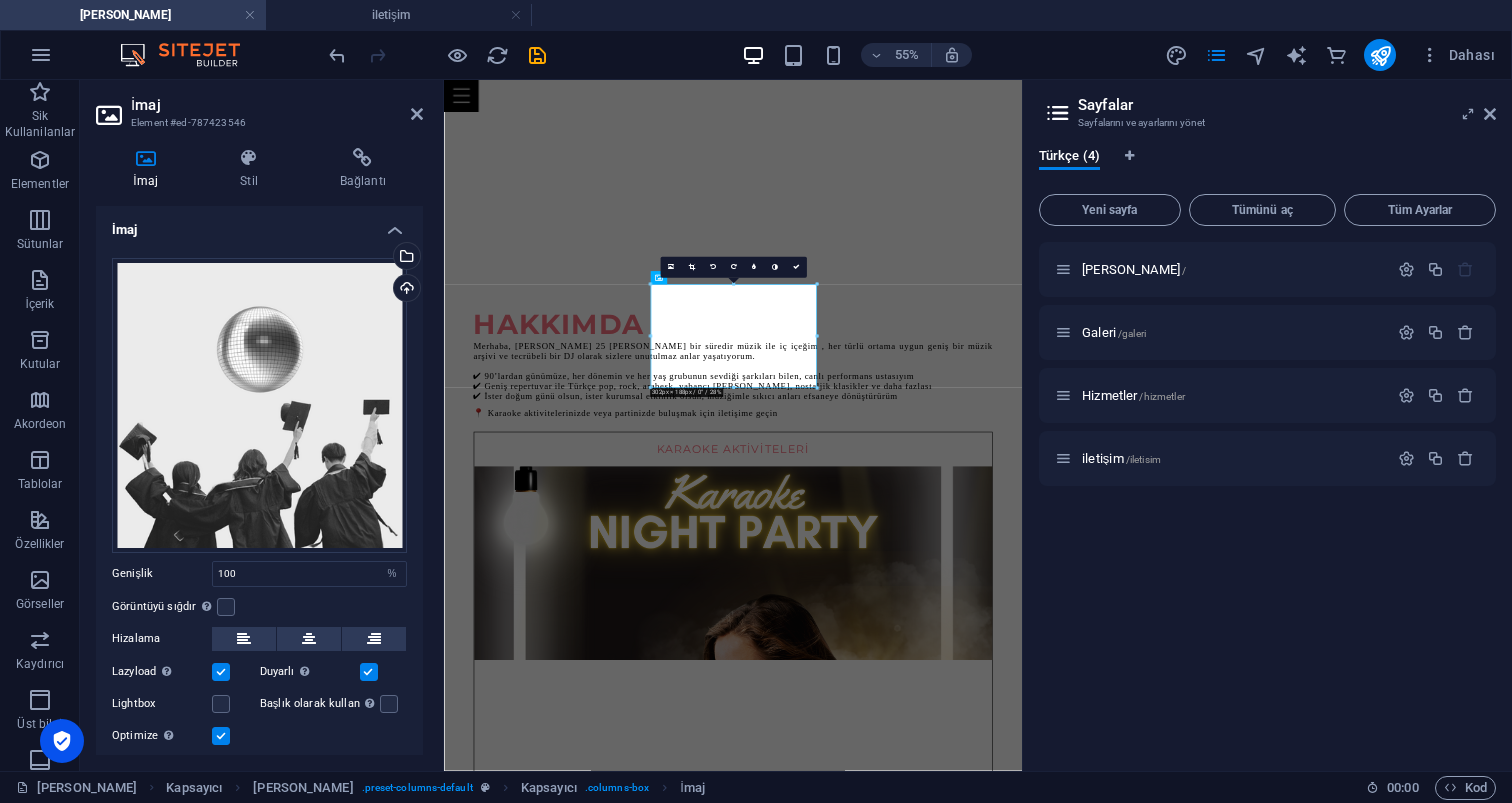 click on "[PERSON_NAME] / Galeri /galeri Hizmetler /hizmetler iletişim /iletisim" at bounding box center (1267, 498) 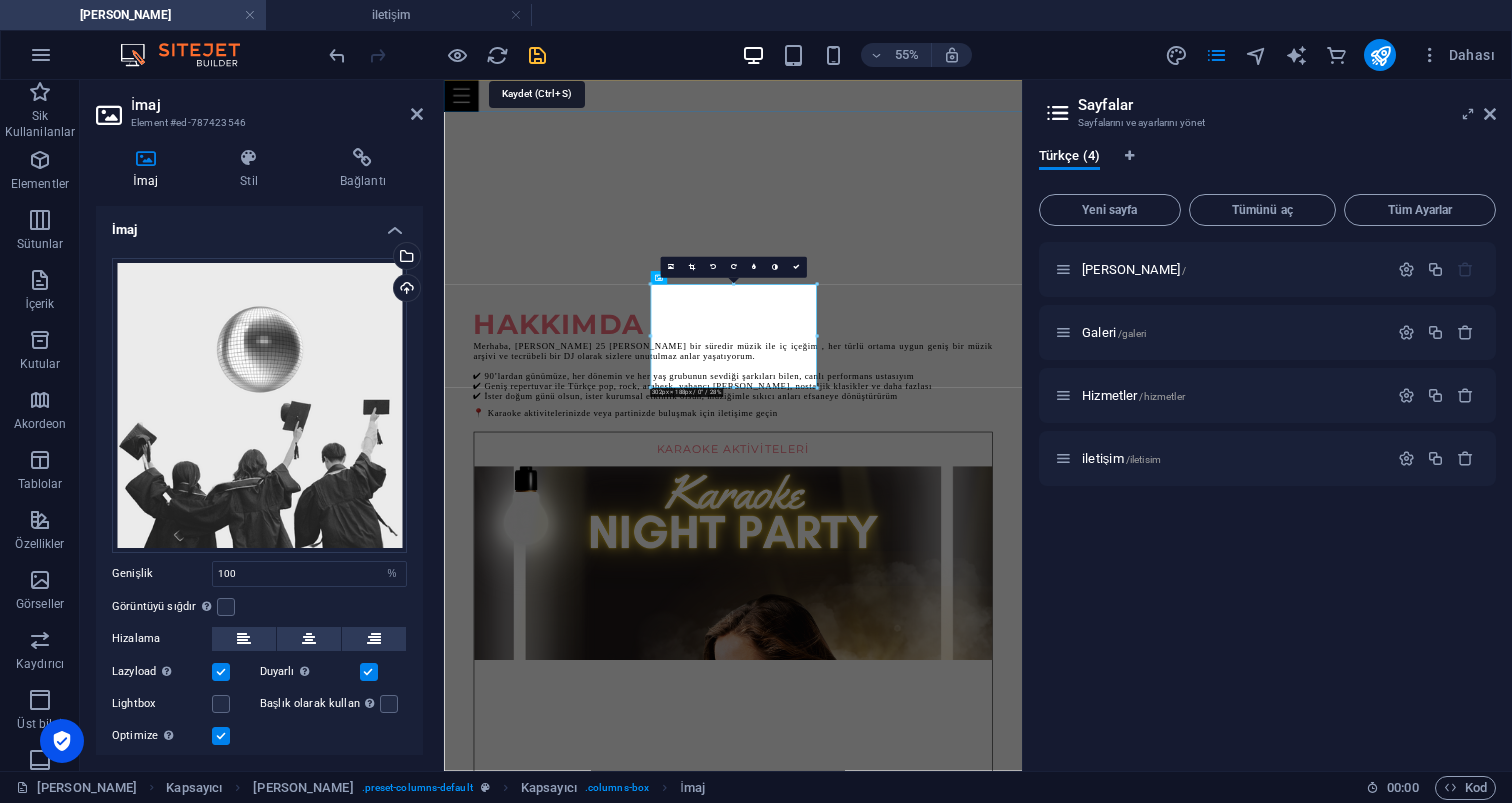click at bounding box center [537, 55] 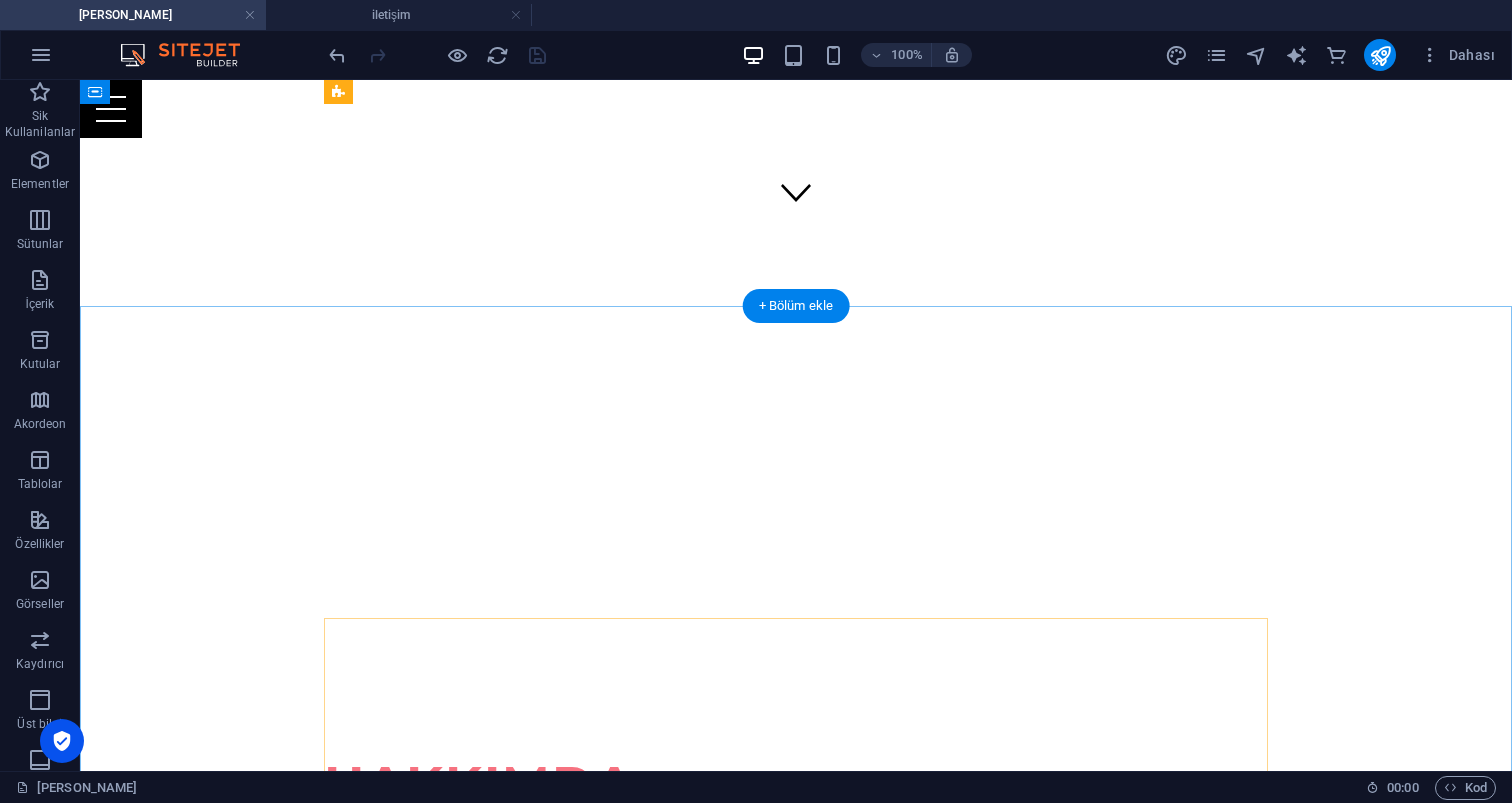 scroll, scrollTop: 540, scrollLeft: 0, axis: vertical 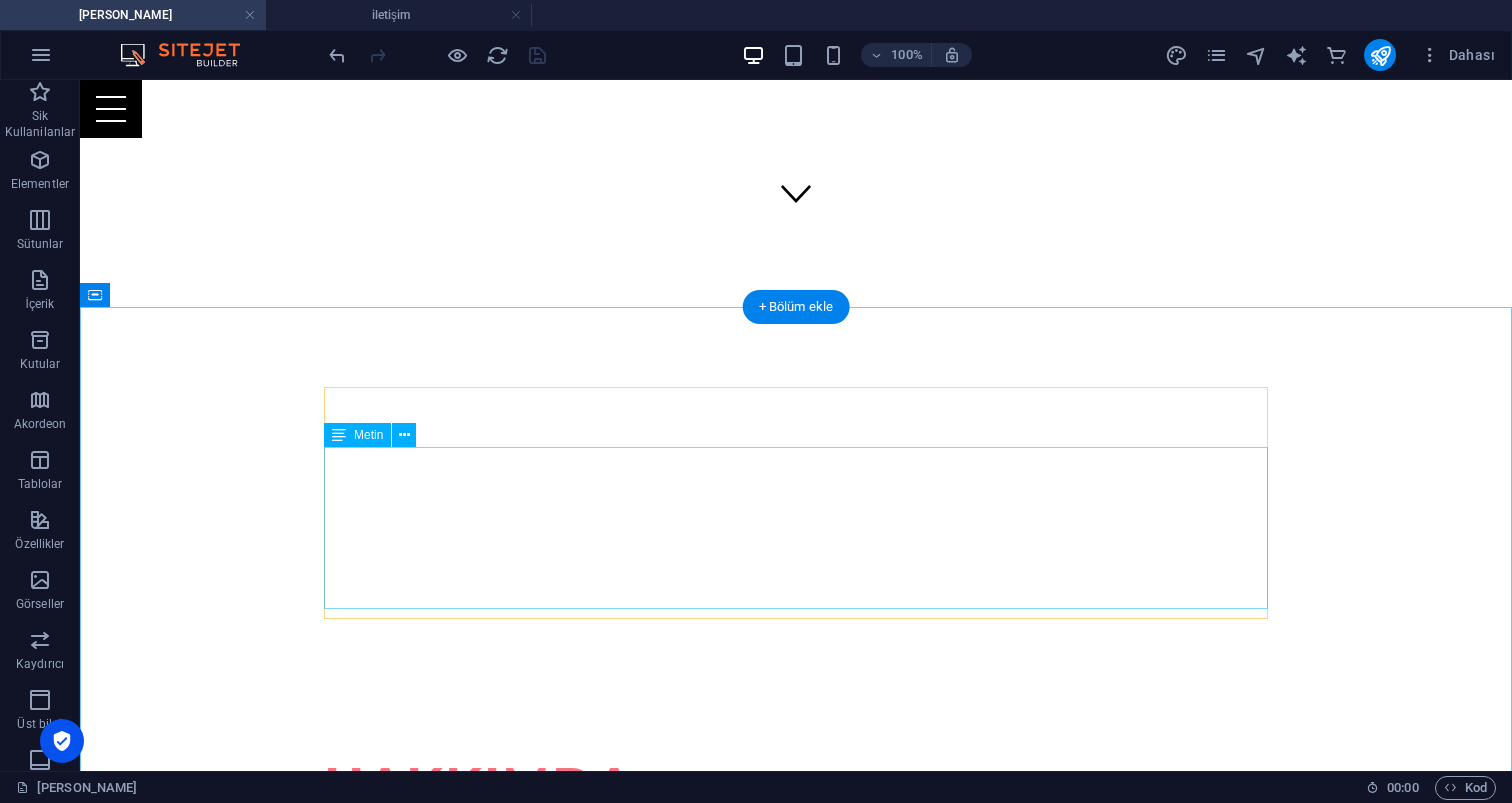 click on "Merhaba, [PERSON_NAME] 25 [PERSON_NAME] bir süredir müzik ile iç içeğim , her türlü ortama uygun geniş bir müzik arşivi ve tecrübeli bir DJ olarak sizlere unutulmaz anlar yaşatıyorum. ✔ 90’lardan günümüze, her dönemin ve her yaş grubunun sevdiği şarkıları bilen, canlı performans ustasıyım ✔ Geniş repertuvar ile Türkçe pop, rock, arabesk, yabancı [PERSON_NAME], nostaljik klasikler ve daha fazlası ✔ İster doğum günü olsun, ister kurumsal etkinlik olsun, müziğimle sıkıcı anları efsaneye dönüştürürüm 📍 Karaoke aktivitelerinizde veya partinizde buluşmak için iletişime geçin" at bounding box center [796, 886] 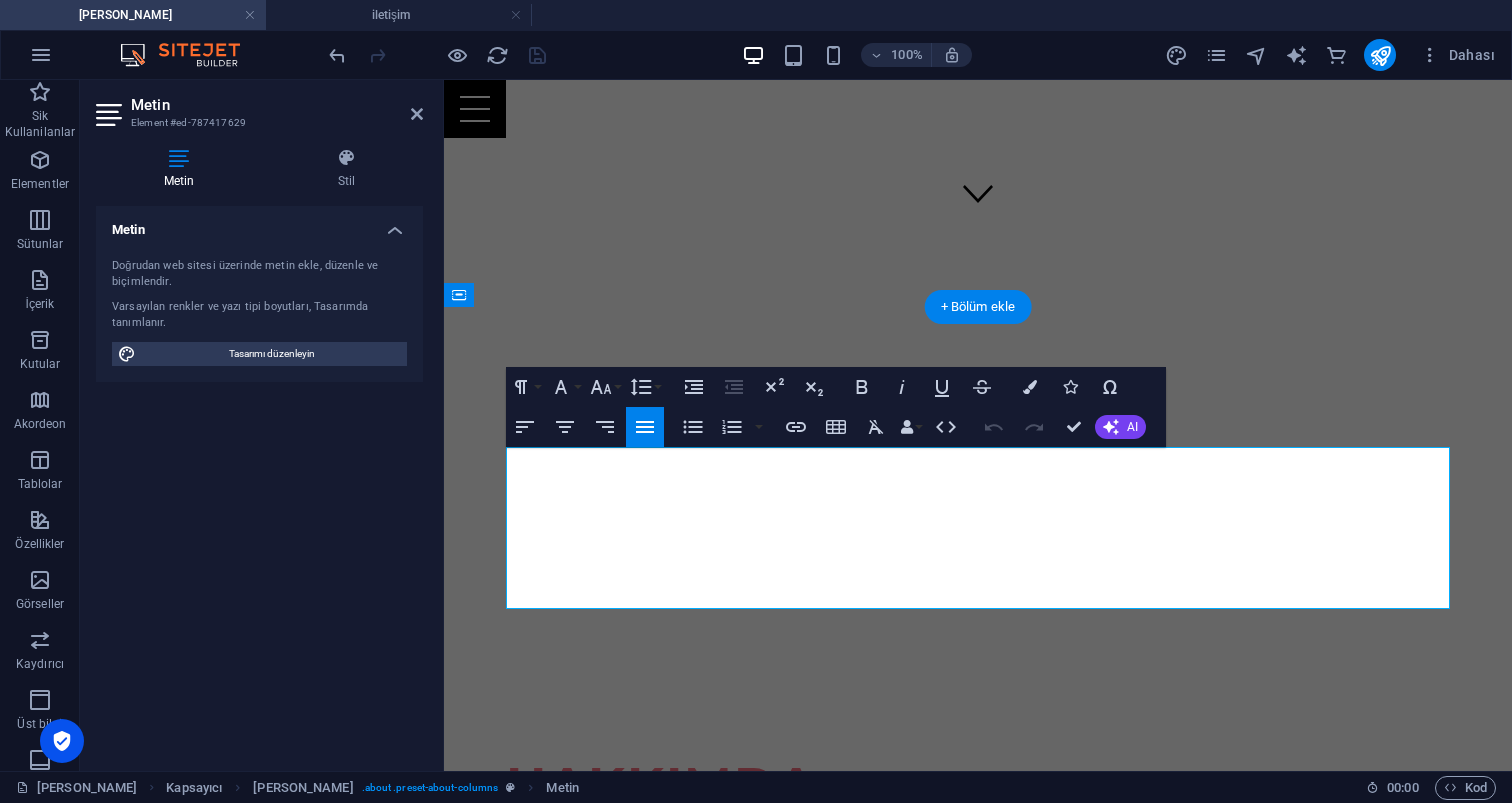 click on "Merhaba, [PERSON_NAME] 25 [PERSON_NAME] bir süredir müzik ile iç içeğim , her türlü ortama uygun geniş bir müzik arşivi ve tecrübeli bir DJ olarak sizlere unutulmaz anlar yaşatıyorum. ✔ 90’lardan günümüze, her dönemin ve her yaş grubunun sevdiği şarkıları bilen, canlı performans ustasıyım ✔ Geniş repertuvar ile Türkçe pop, rock, arabesk, yabancı [PERSON_NAME], nostaljik klasikler ve daha fazlası ✔ İster doğum günü olsun, ister kurumsal etkinlik olsun, müziğimle sıkıcı anları efsaneye dönüştürürüm" at bounding box center [978, 869] 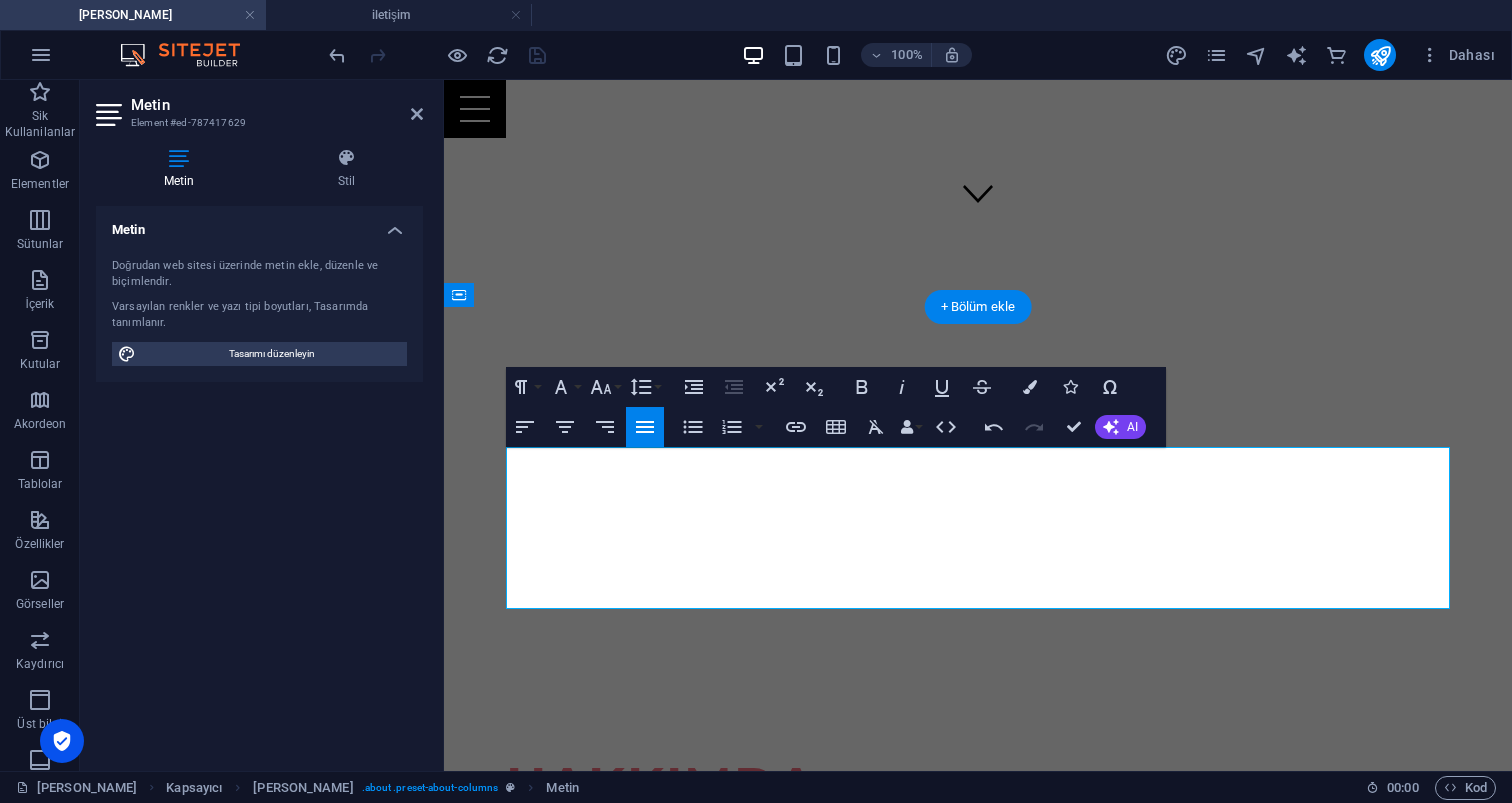 click on "Merhaba, [PERSON_NAME] 25 [PERSON_NAME] bir süredir müzik ile iç içeğim , her türlü ortama uygun geniş bir müzik arşivi ve tecrübeli bir DJ olarak sizlere unutulmaz anlar yaşatıyorum. ✔ 90’lardan günümüze, her dönemin ve her yaş grubunun sevdiği şarkıları bilen, canlı performans ustasıyım ✔ Geniş repertuvar ile türkçe pop, rock, arabesk, yabancı [PERSON_NAME], nostaljik klasikler ve daha fazlası ✔ İster doğum günü olsun, ister kurumsal etkinlik olsun, müziğimle sıkıcı anları efsaneye dönüştürürüm" at bounding box center (978, 869) 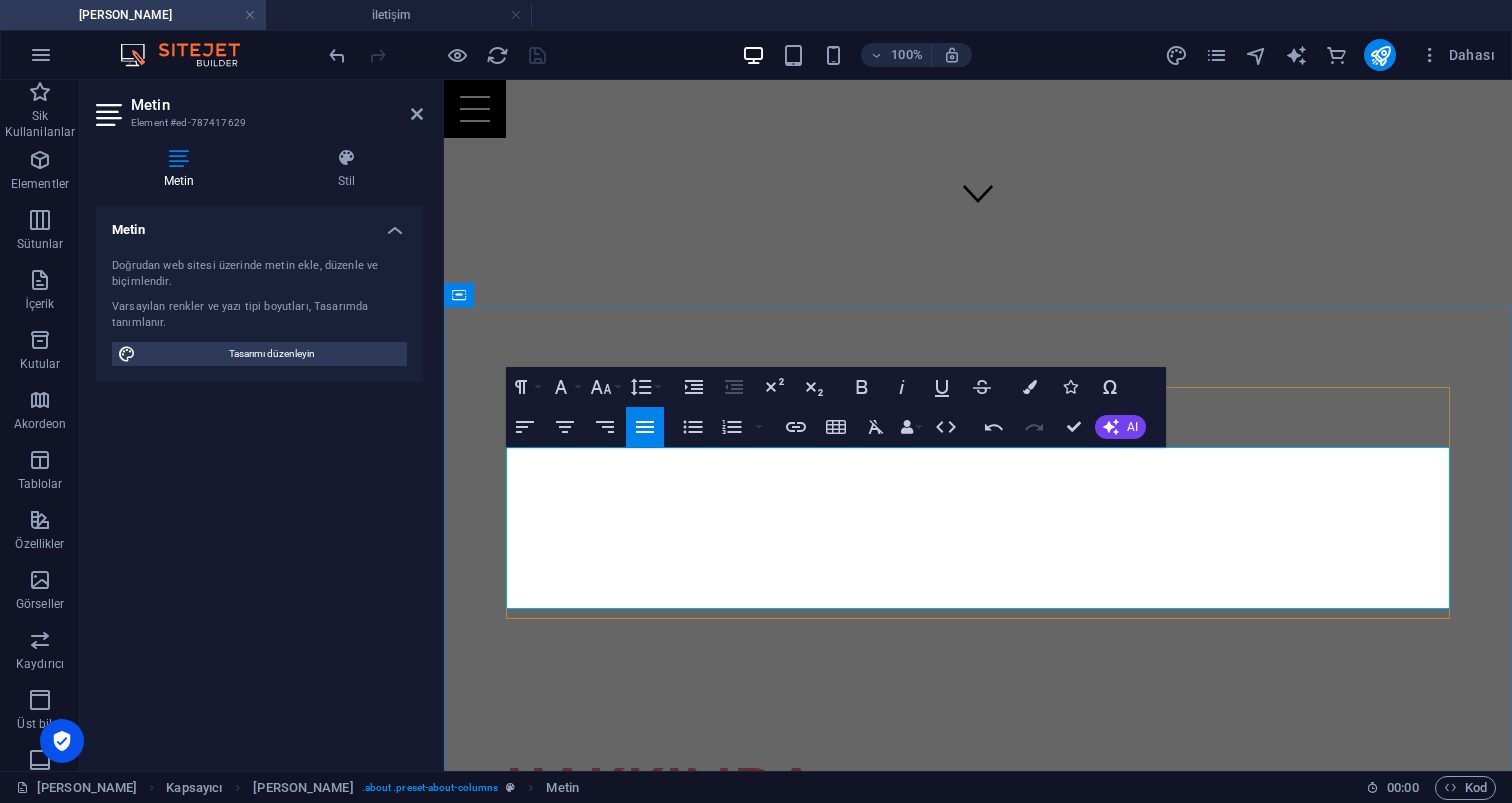 click on "📍 Karaoke aktivitelerinizde veya partinizde buluşmak için iletişime geçin" at bounding box center [782, 946] 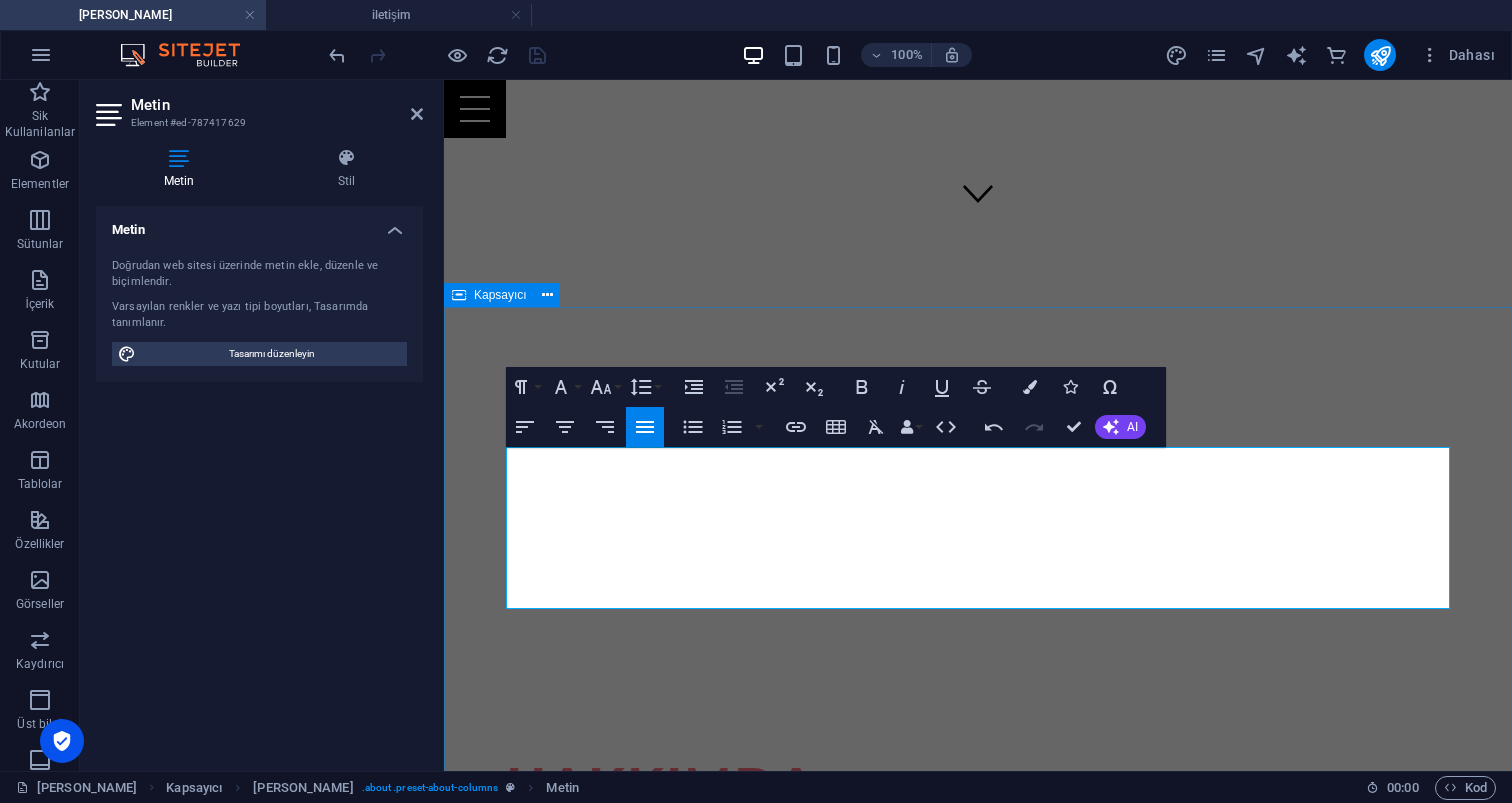 drag, startPoint x: 529, startPoint y: 580, endPoint x: 473, endPoint y: 579, distance: 56.008926 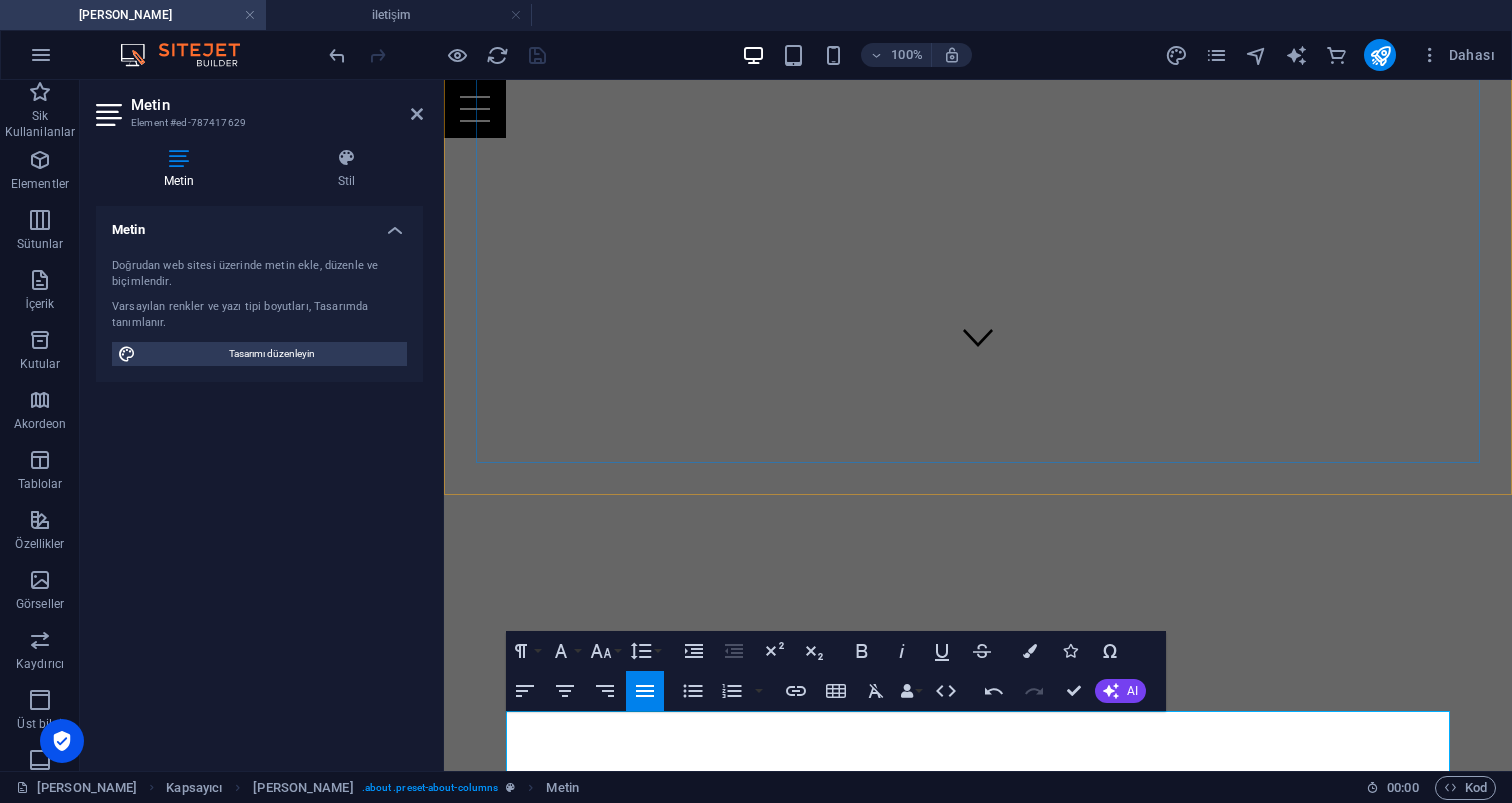 scroll, scrollTop: 621, scrollLeft: 0, axis: vertical 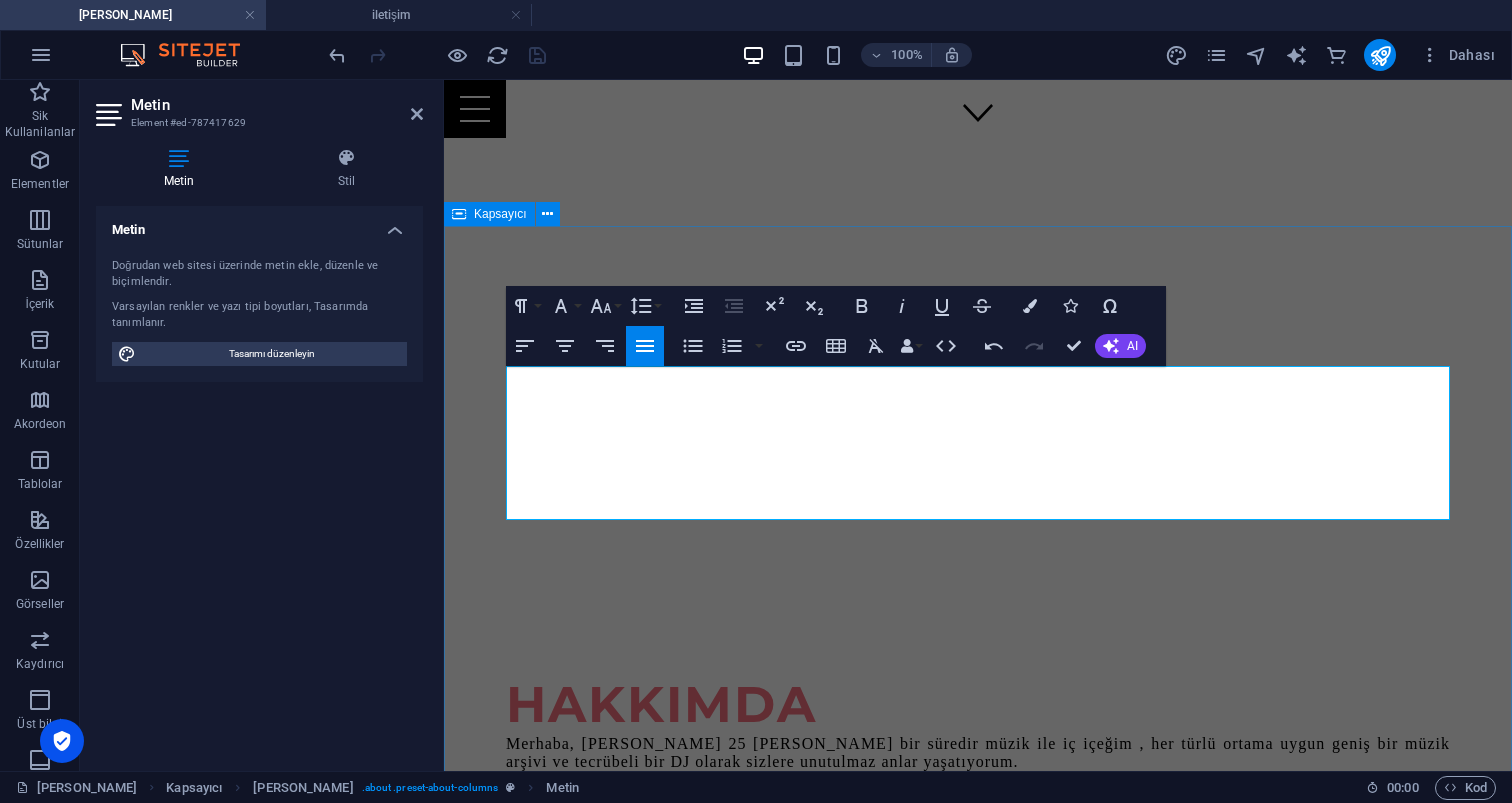 click on "[PERSON_NAME], [PERSON_NAME] 25 [PERSON_NAME] bir süredir müzik ile iç içeğim , her türlü ortama uygun geniş bir müzik arşivi ve tecrübeli bir DJ olarak sizlere unutulmaz anlar yaşatıyorum. ✔ 90’lardan günümüze, her dönemin ve her yaş grubunun sevdiği şarkıları bilen, canlı performans ustasıyım ✔ Geniş repertuvar ile türkçe pop, rock, latin, afro, yabancı [PERSON_NAME], nostaljik klasikler ve daha fazlası ✔ İster doğum günü olsun, ister kurumsal etkinlik olsun, müziğimle sıkıcı anları efsaneye dönüştürürüm  Partilerinizde veya Karaoke aktivitelerinizde buluşmak için iletişime geçin KAraoke Aktiviteleri iletişime geçin Mezuniyet Eğlenceleri iletişime geçin Kurumsal Eğlenceler iletişime geçin PROFESYONEL DJ PERFORMANSLARI iletişime geçin" at bounding box center (978, 2195) 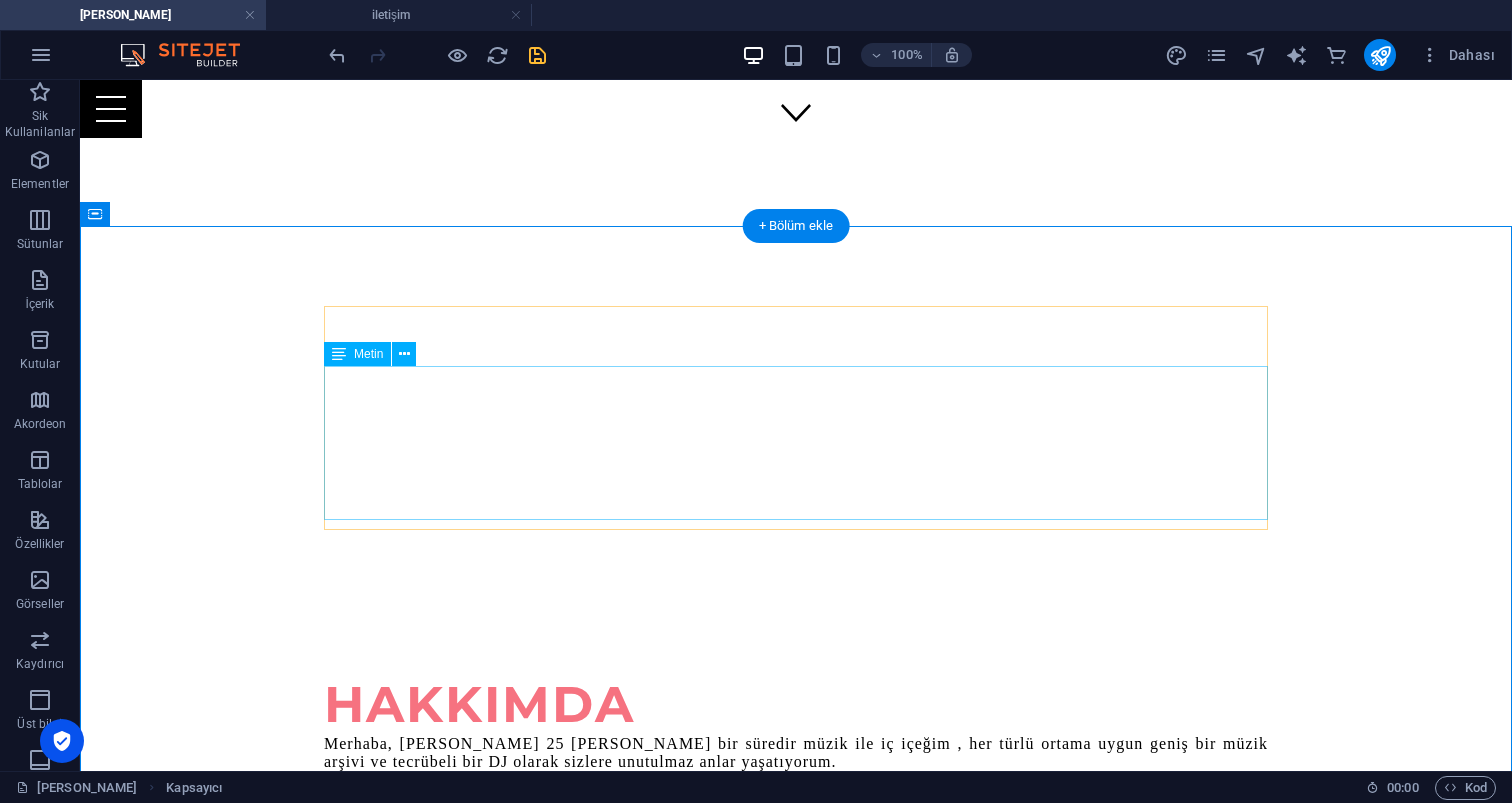 click on "Merhaba, [PERSON_NAME] 25 [PERSON_NAME] bir süredir müzik ile iç içeğim , her türlü ortama uygun geniş bir müzik arşivi ve tecrübeli bir DJ olarak sizlere unutulmaz anlar yaşatıyorum. ✔ 90’lardan günümüze, her dönemin ve her yaş grubunun sevdiği şarkıları bilen, canlı performans ustasıyım ✔ Geniş repertuvar ile türkçe pop, rock, latin, afro, yabancı [PERSON_NAME], nostaljik klasikler ve daha fazlası ✔ İster doğum günü olsun, ister kurumsal etkinlik olsun, müziğimle sıkıcı anları efsaneye dönüştürürüm  Partilerinizde veya Karaoke aktivitelerinizde buluşmak için iletişime geçin" at bounding box center [796, 805] 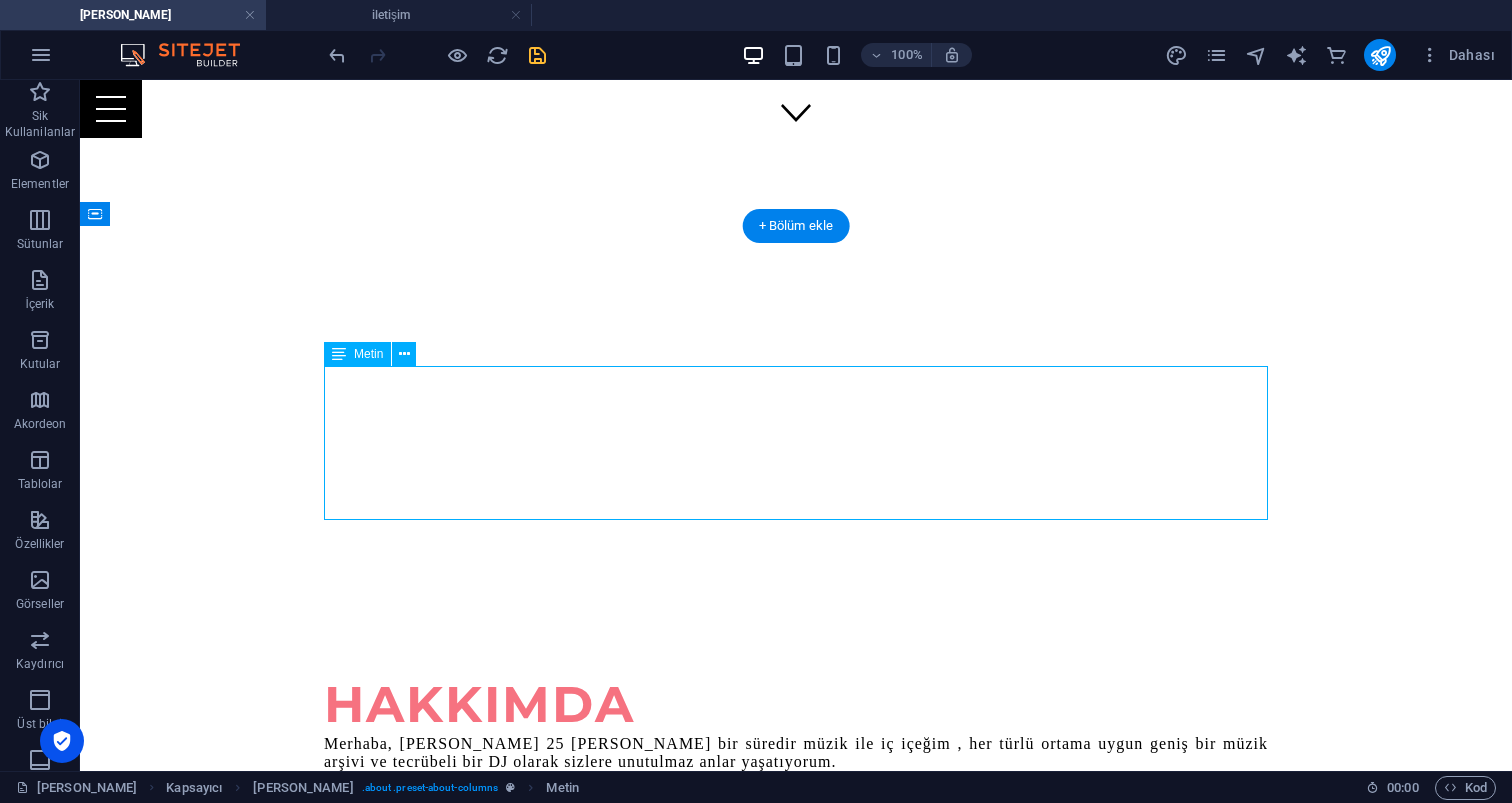 click on "Merhaba, [PERSON_NAME] 25 [PERSON_NAME] bir süredir müzik ile iç içeğim , her türlü ortama uygun geniş bir müzik arşivi ve tecrübeli bir DJ olarak sizlere unutulmaz anlar yaşatıyorum. ✔ 90’lardan günümüze, her dönemin ve her yaş grubunun sevdiği şarkıları bilen, canlı performans ustasıyım ✔ Geniş repertuvar ile türkçe pop, rock, latin, afro, yabancı [PERSON_NAME], nostaljik klasikler ve daha fazlası ✔ İster doğum günü olsun, ister kurumsal etkinlik olsun, müziğimle sıkıcı anları efsaneye dönüştürürüm  Partilerinizde veya Karaoke aktivitelerinizde buluşmak için iletişime geçin" at bounding box center (796, 805) 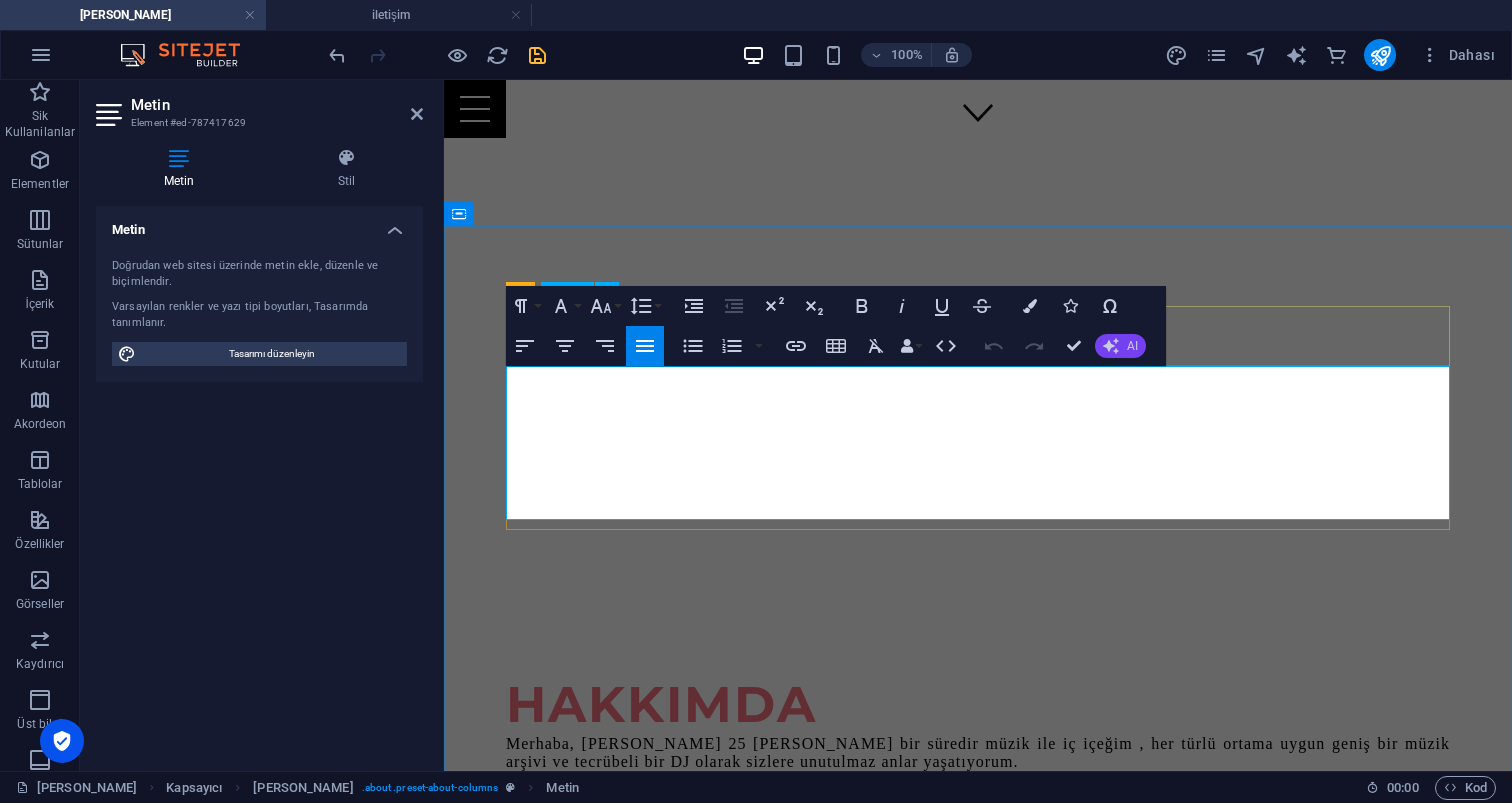 click on "AI" at bounding box center [1132, 346] 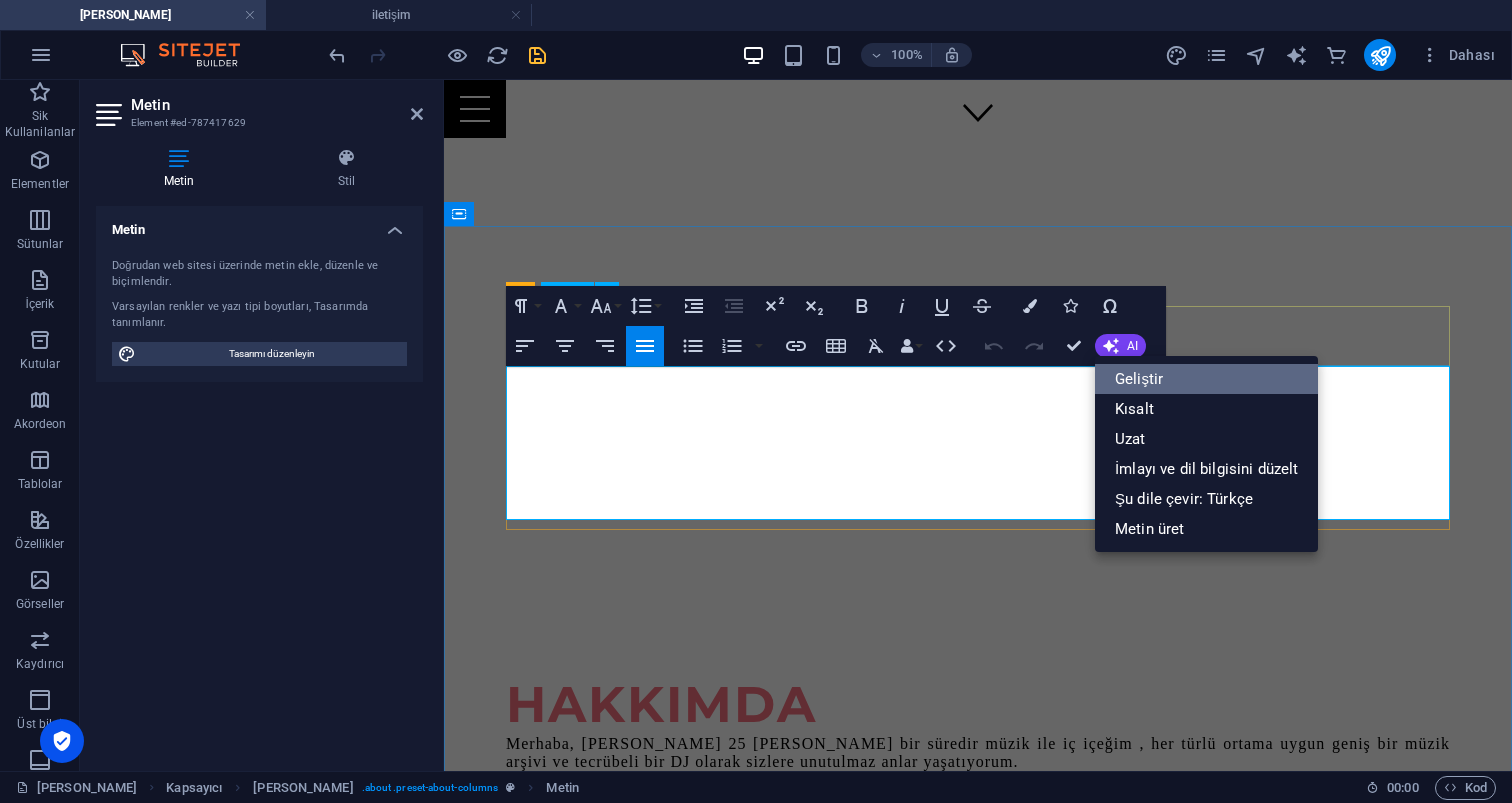 click on "Geliştir" at bounding box center (1206, 379) 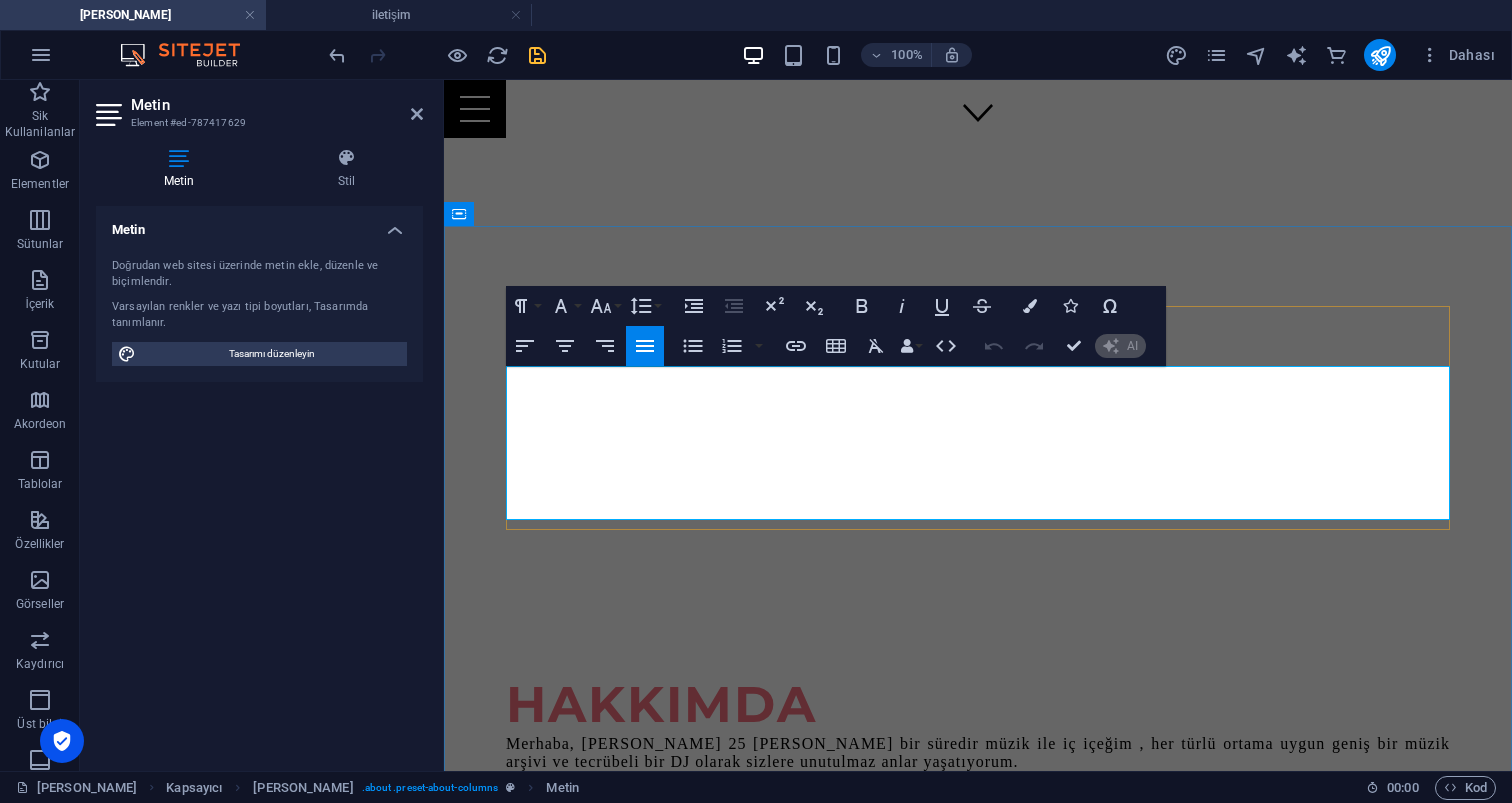 type 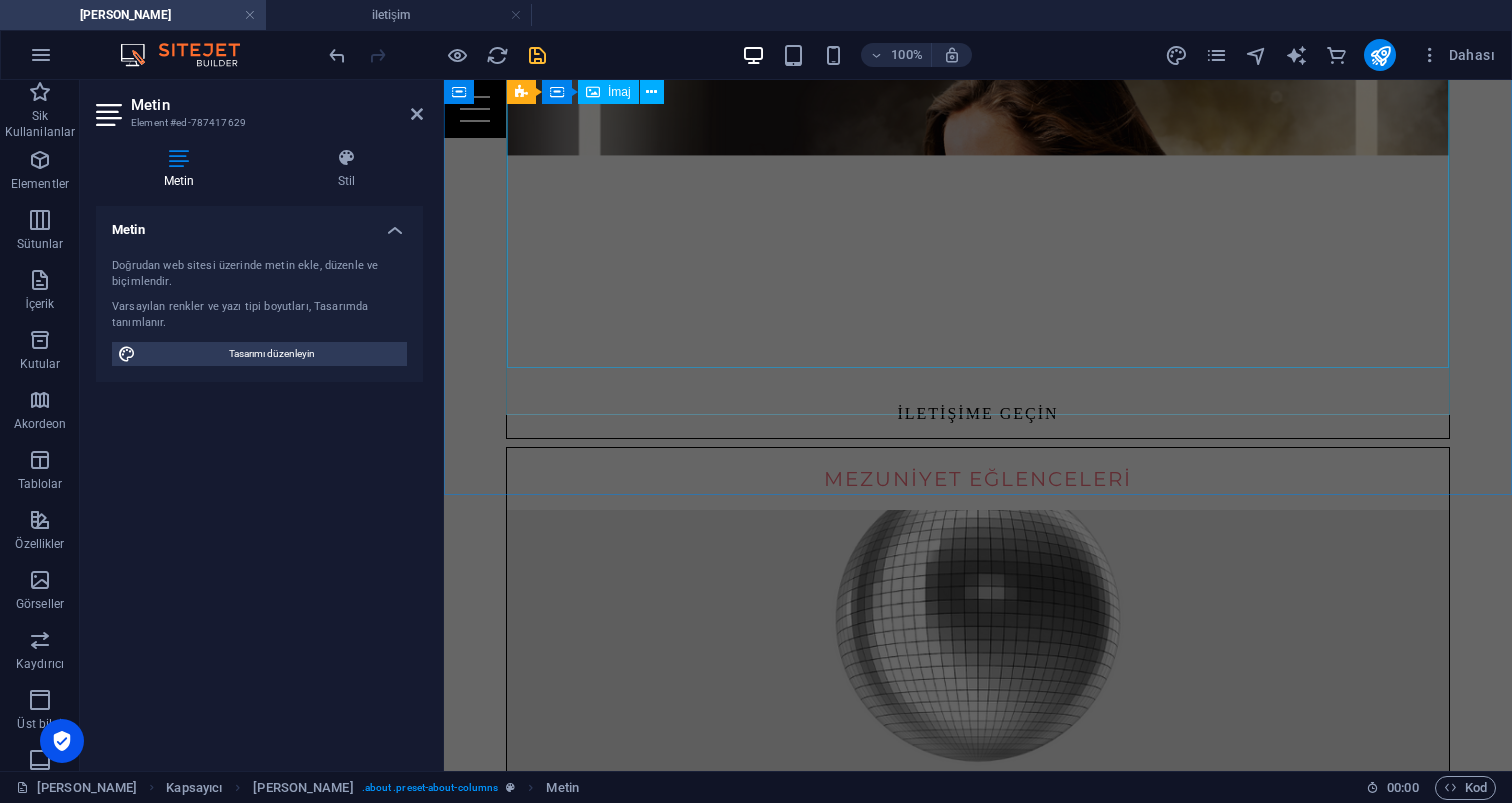 scroll, scrollTop: 1800, scrollLeft: 0, axis: vertical 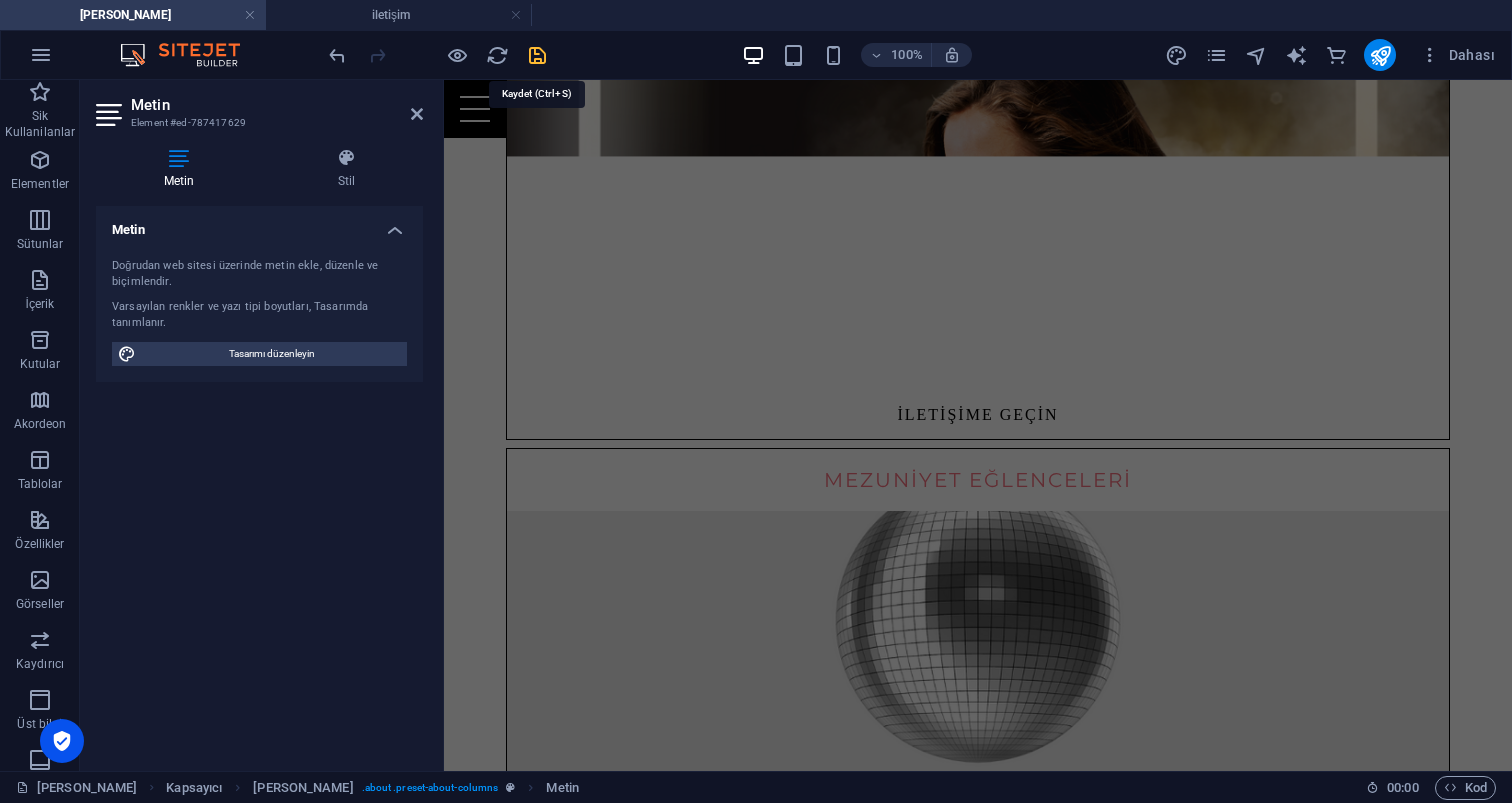 click at bounding box center [537, 55] 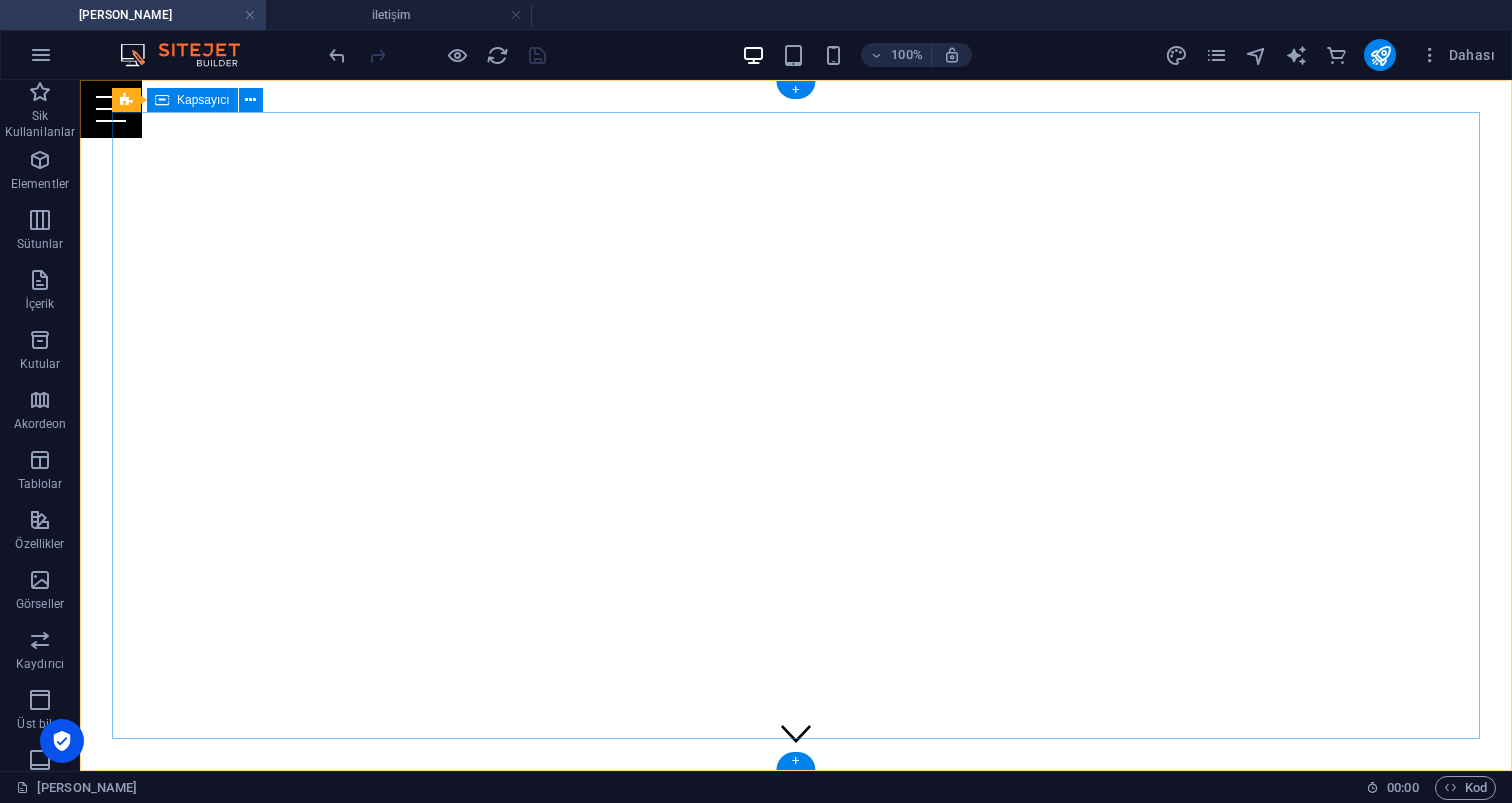 scroll, scrollTop: 0, scrollLeft: 0, axis: both 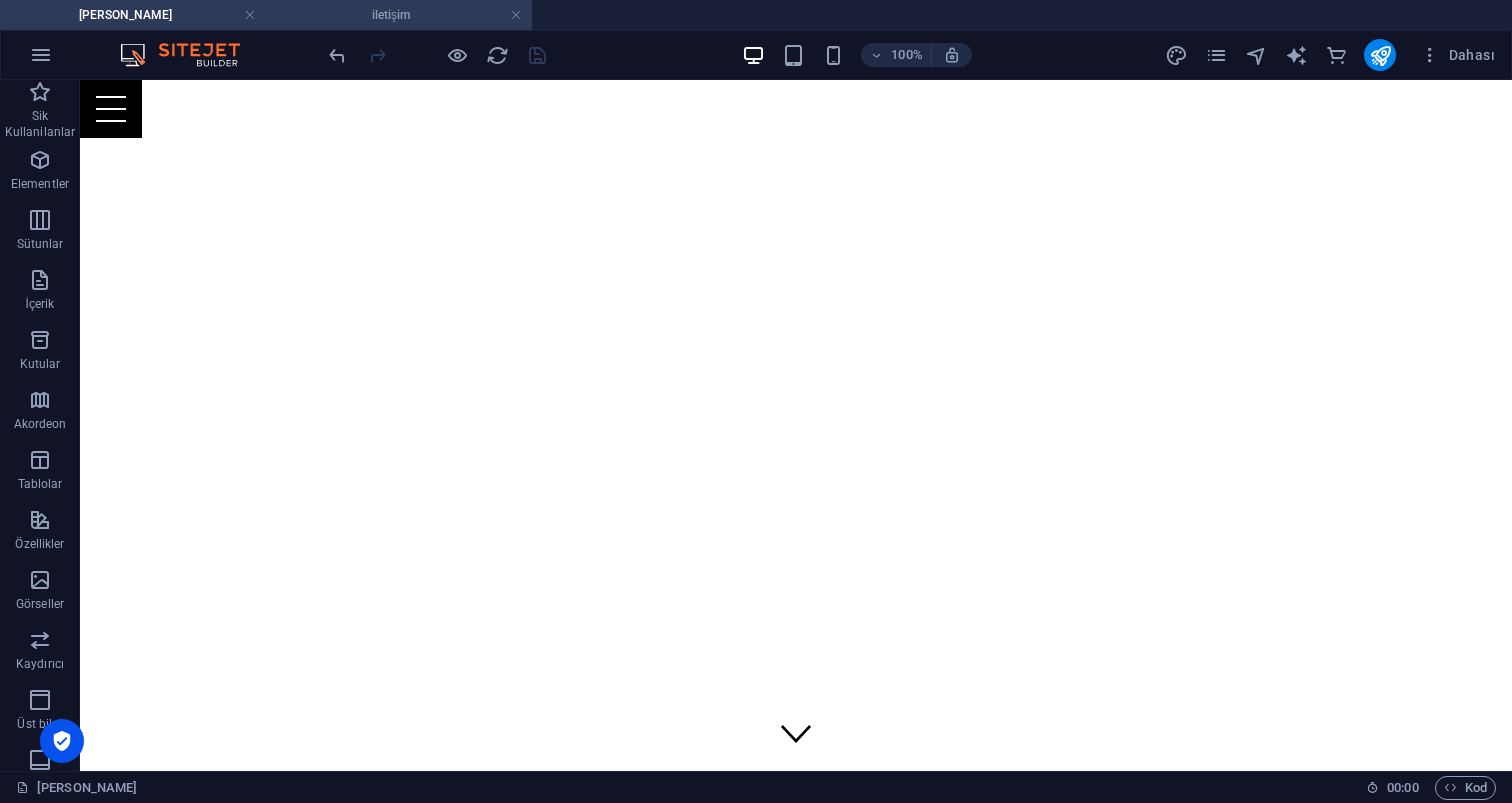 click on "iletişim" at bounding box center (399, 15) 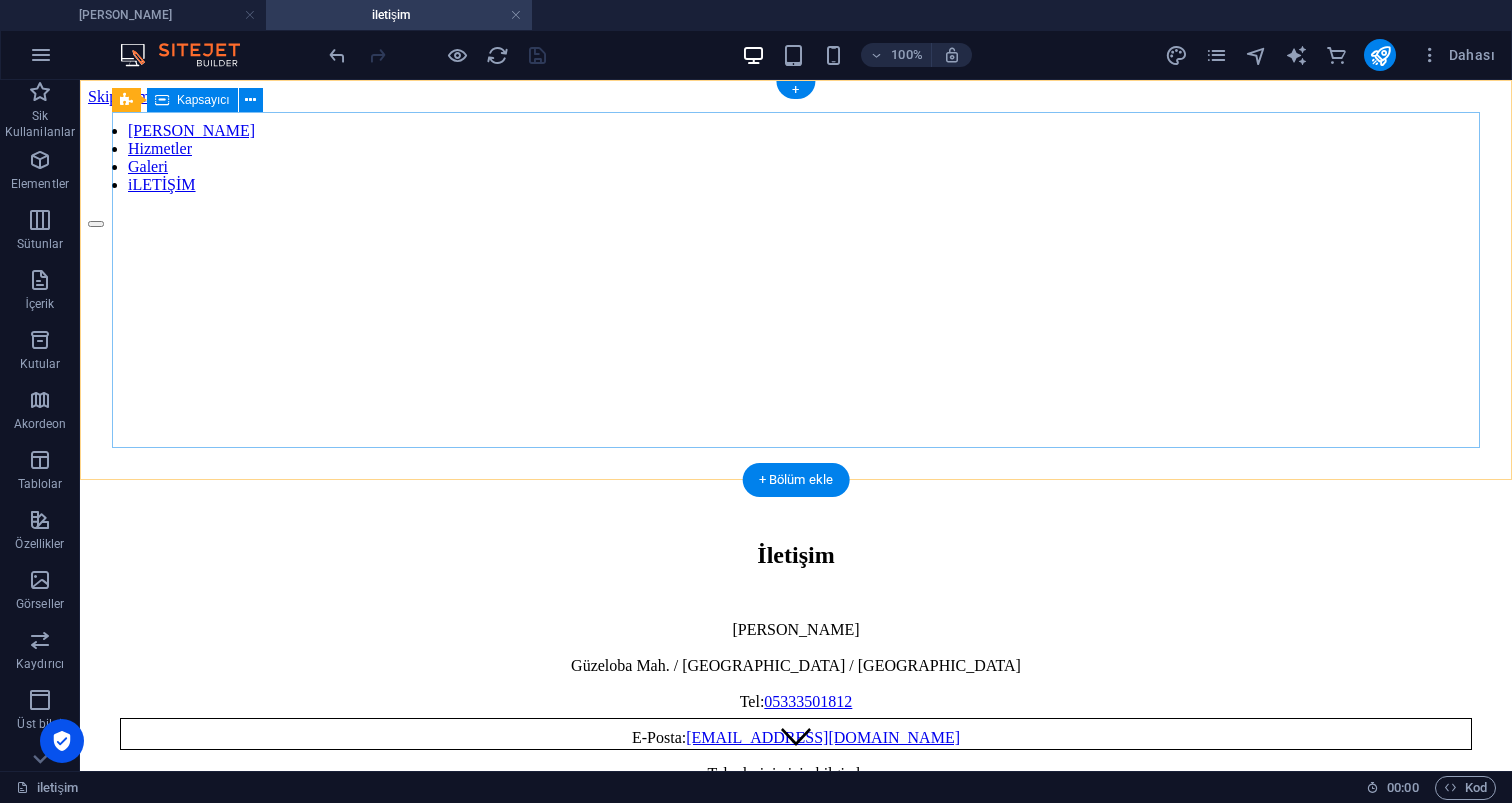 click at bounding box center [796, 734] 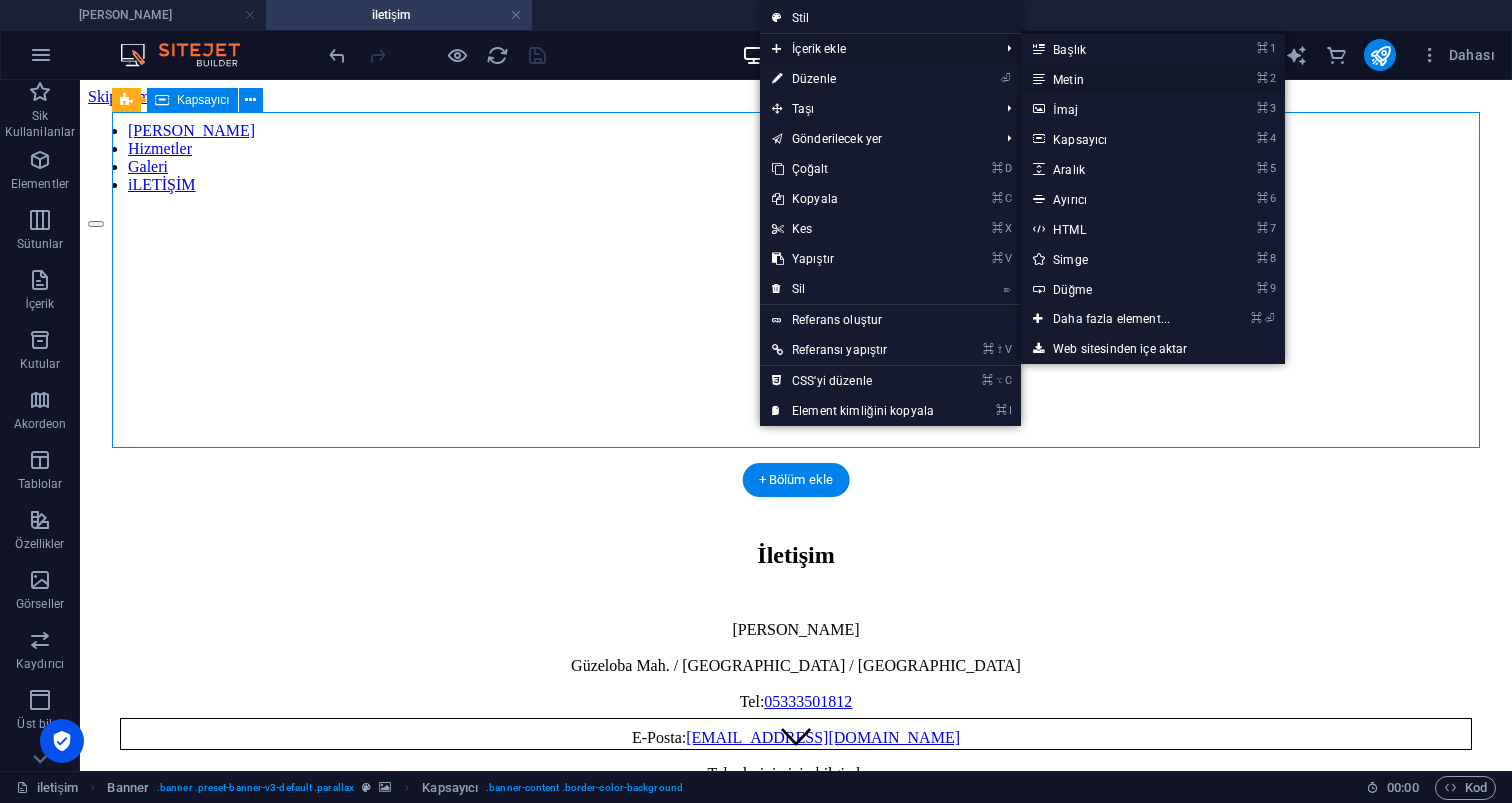 click on "⌘ 2  Metin" at bounding box center [1115, 79] 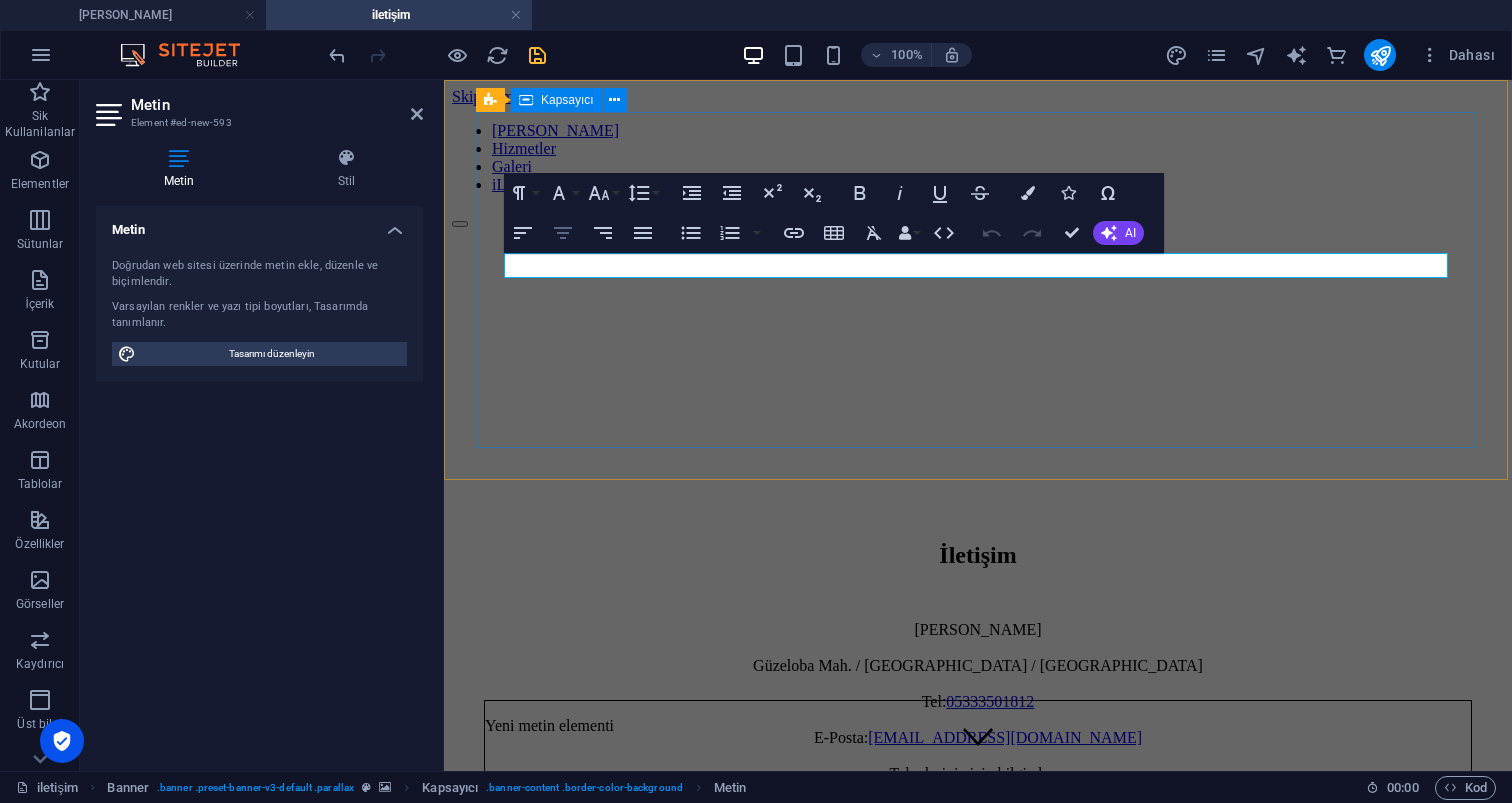 click 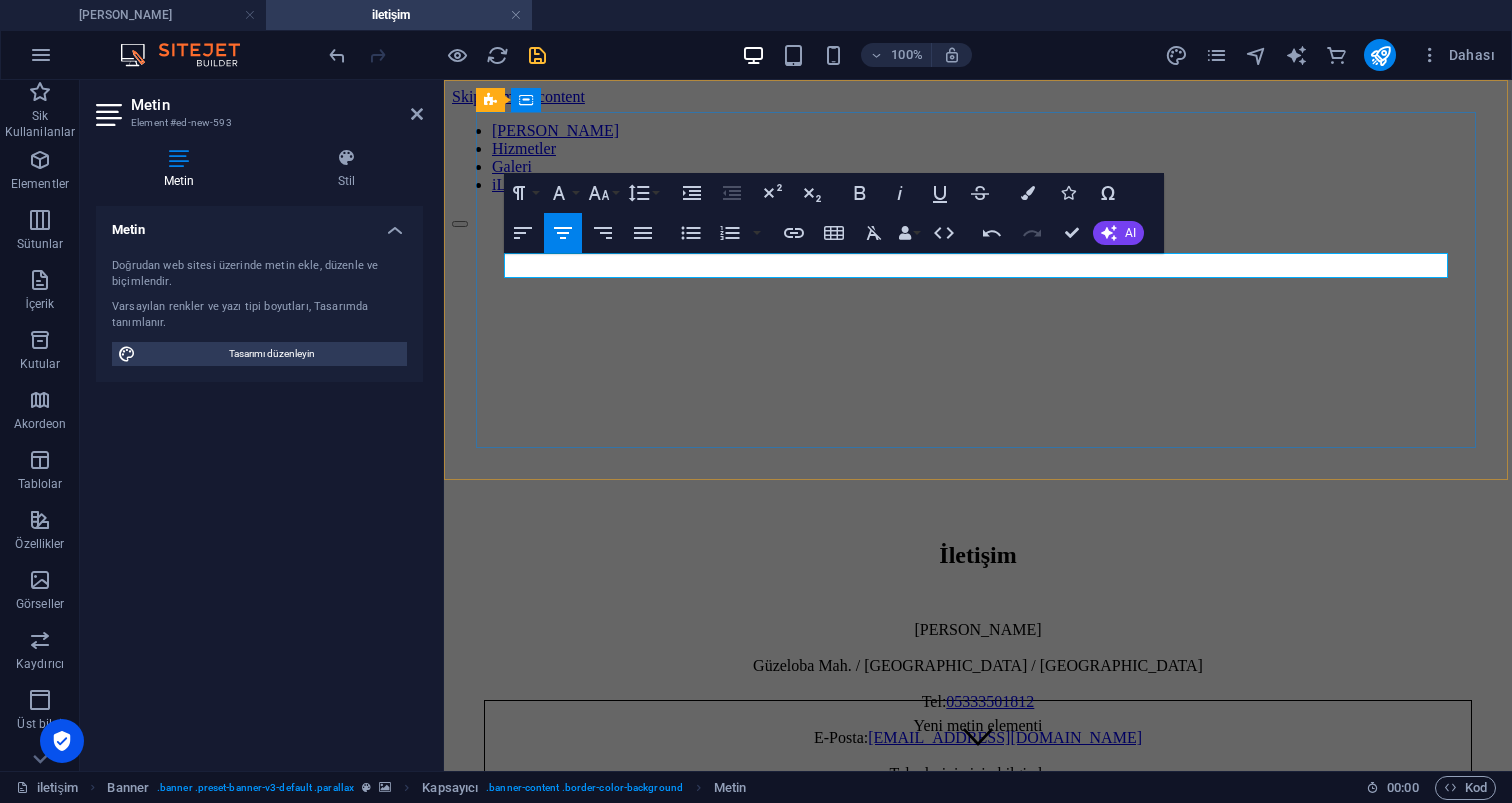 type 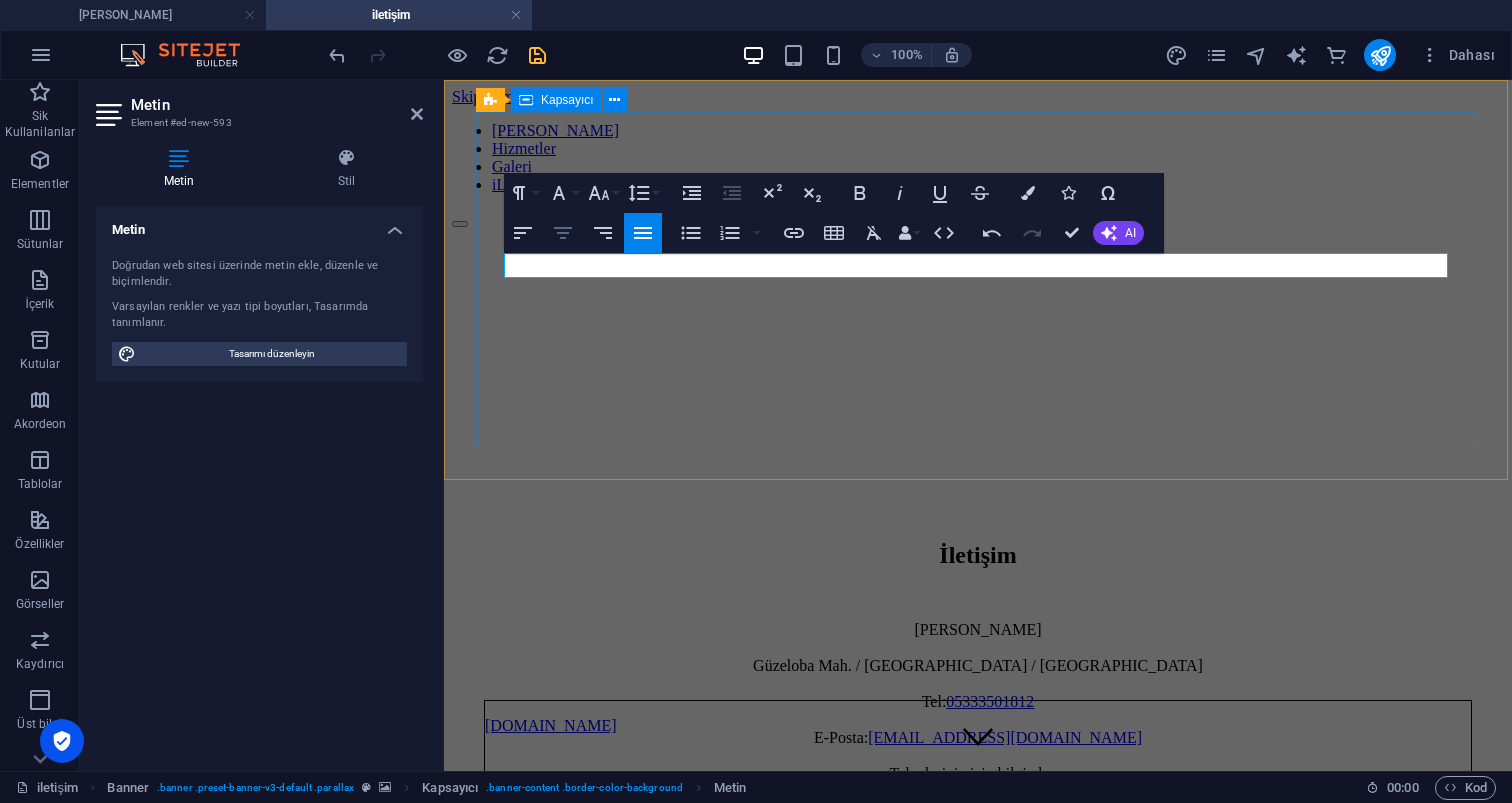 click 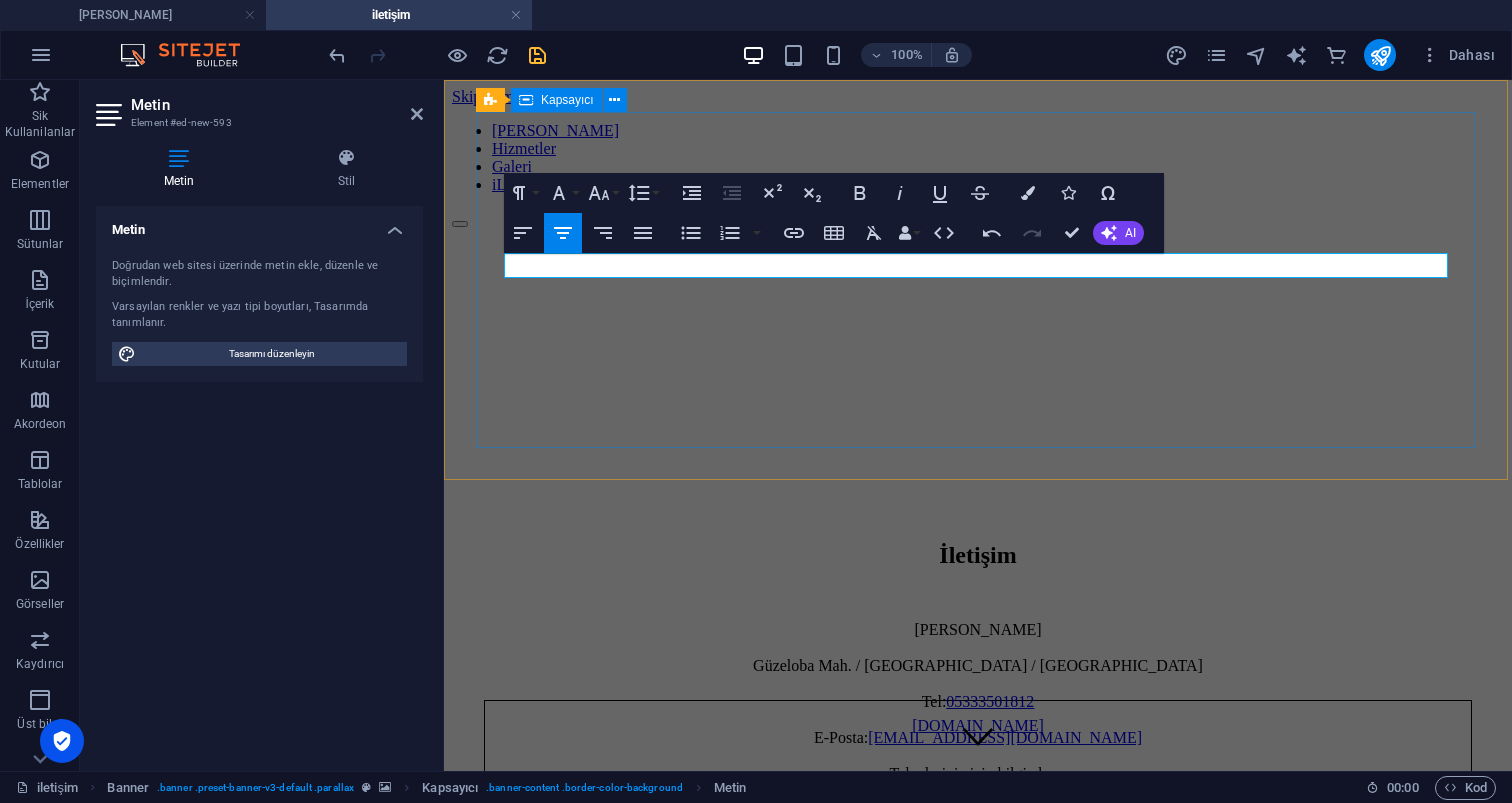 click on "[DOMAIN_NAME]" at bounding box center (978, 741) 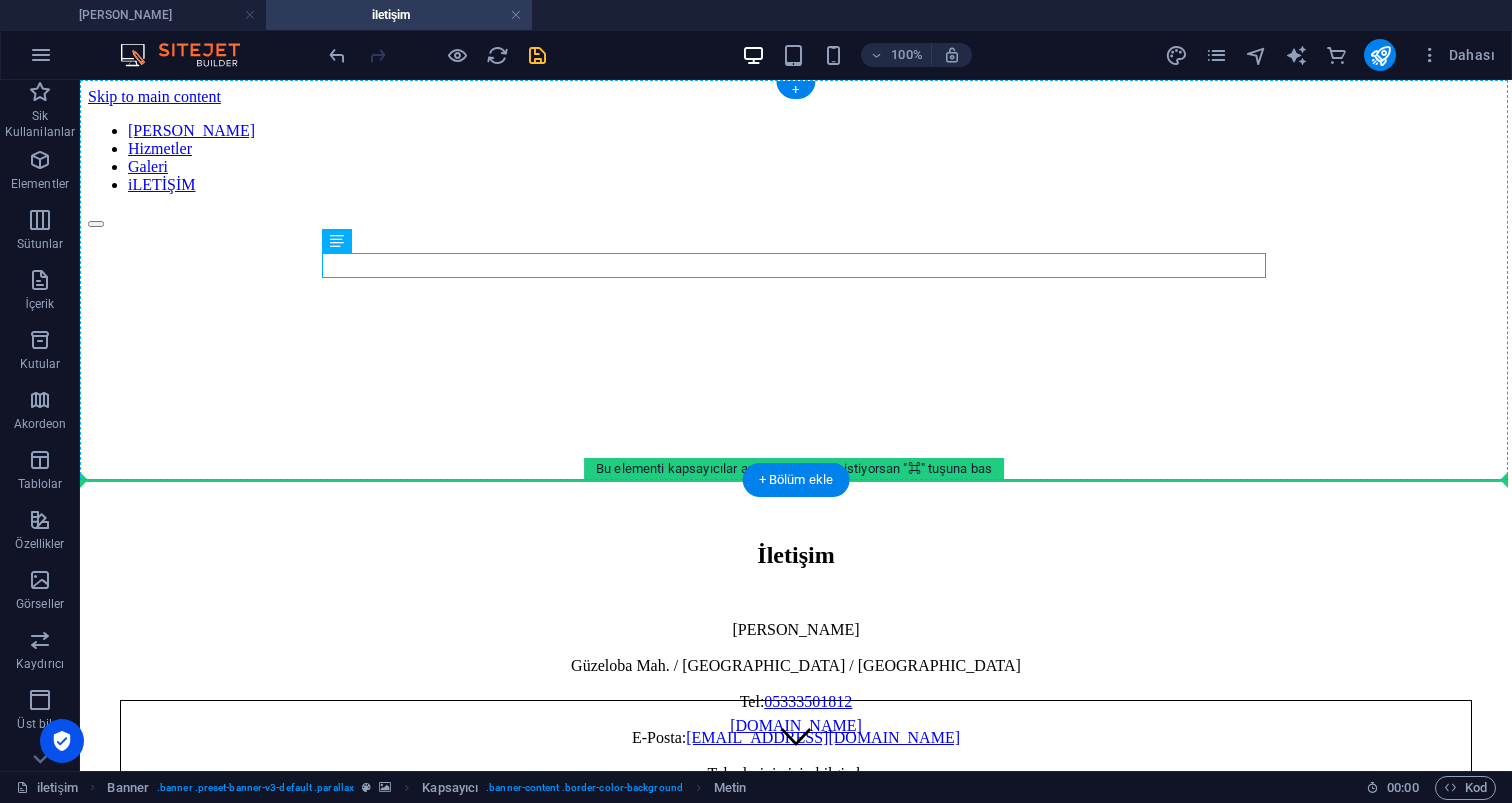 drag, startPoint x: 851, startPoint y: 265, endPoint x: 836, endPoint y: 372, distance: 108.04629 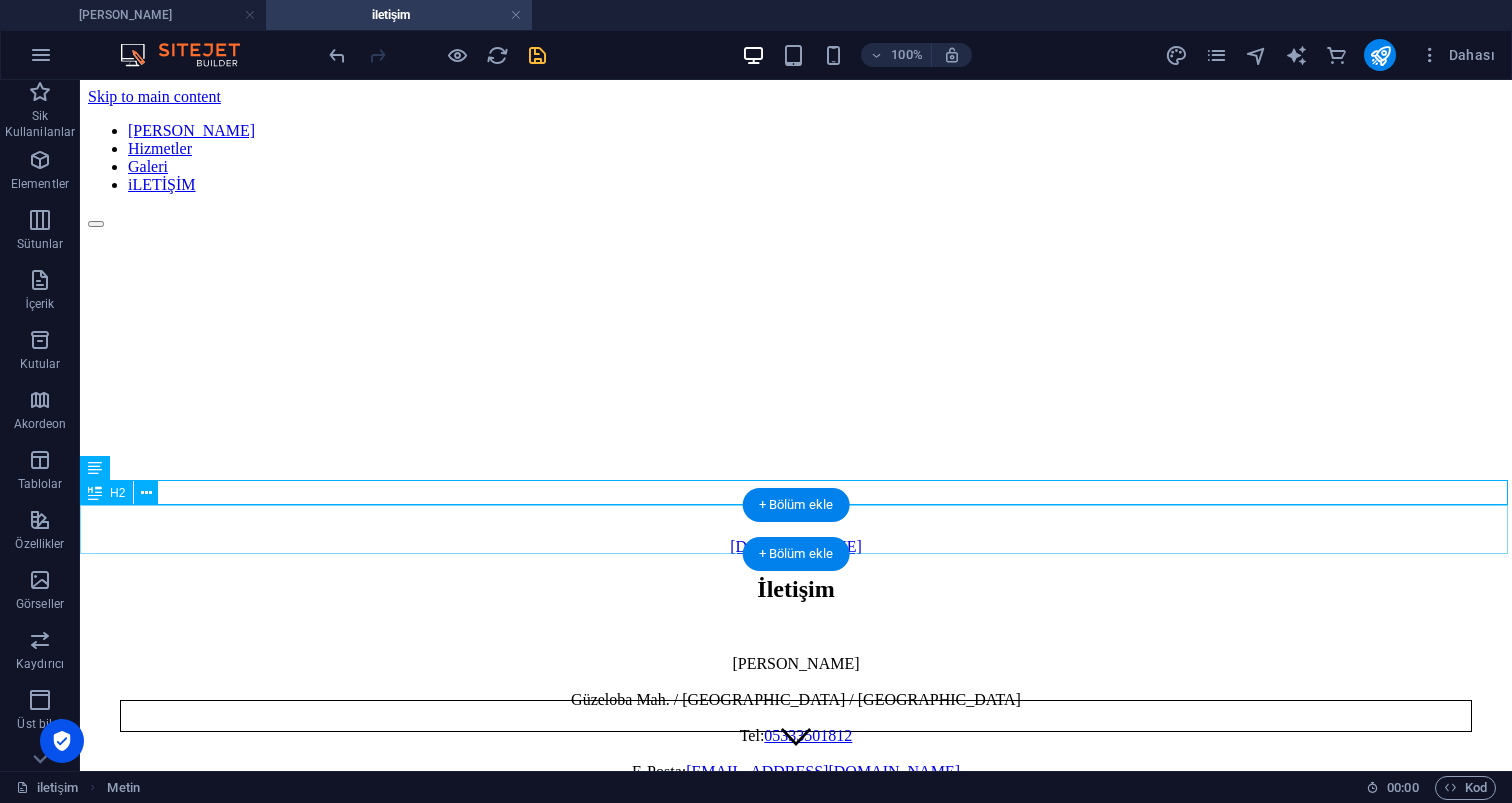 click on "İletişim" at bounding box center (796, 589) 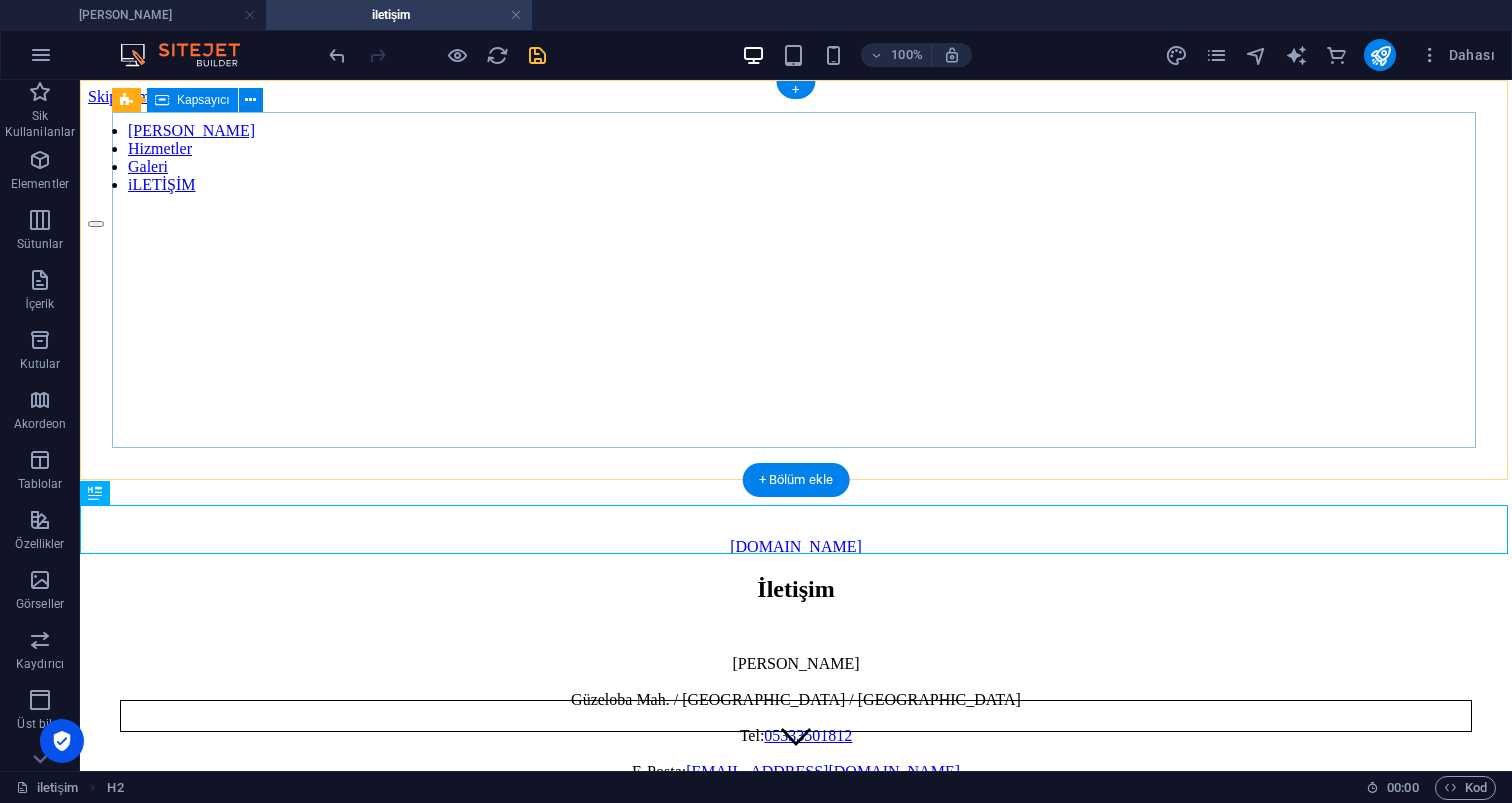 click at bounding box center [796, 716] 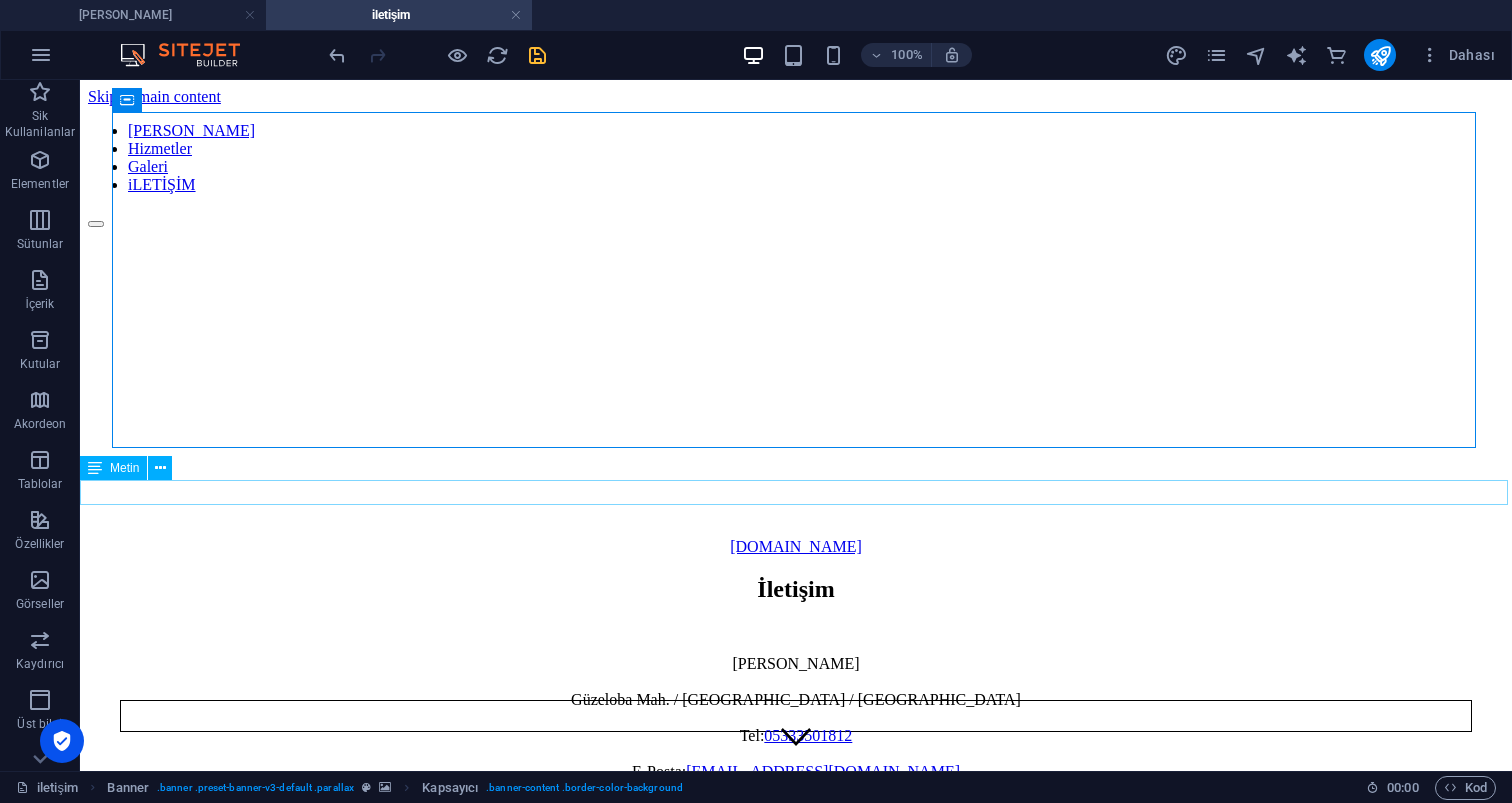 click on "[DOMAIN_NAME]" at bounding box center (796, 547) 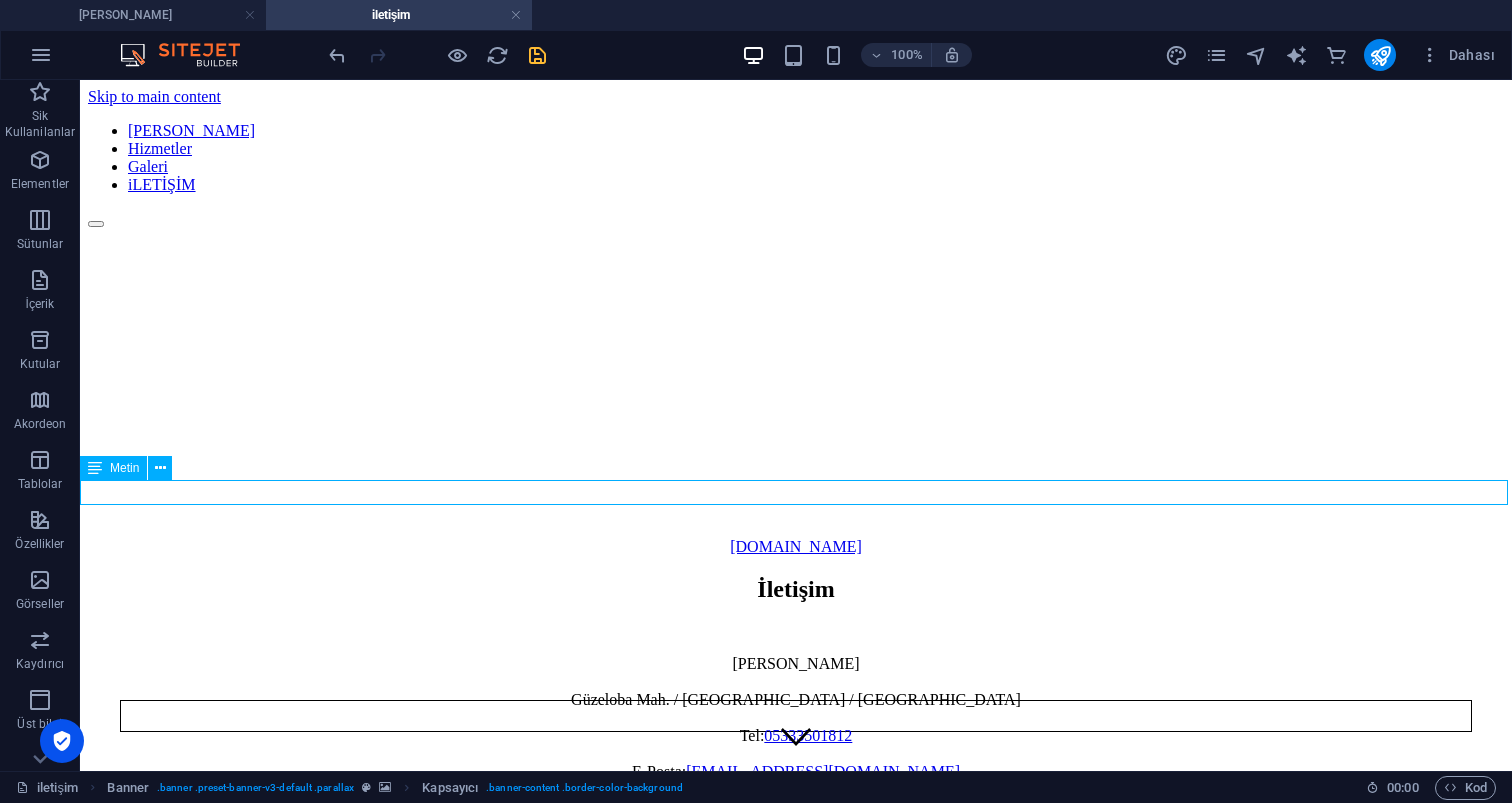click on "[DOMAIN_NAME]" at bounding box center [796, 547] 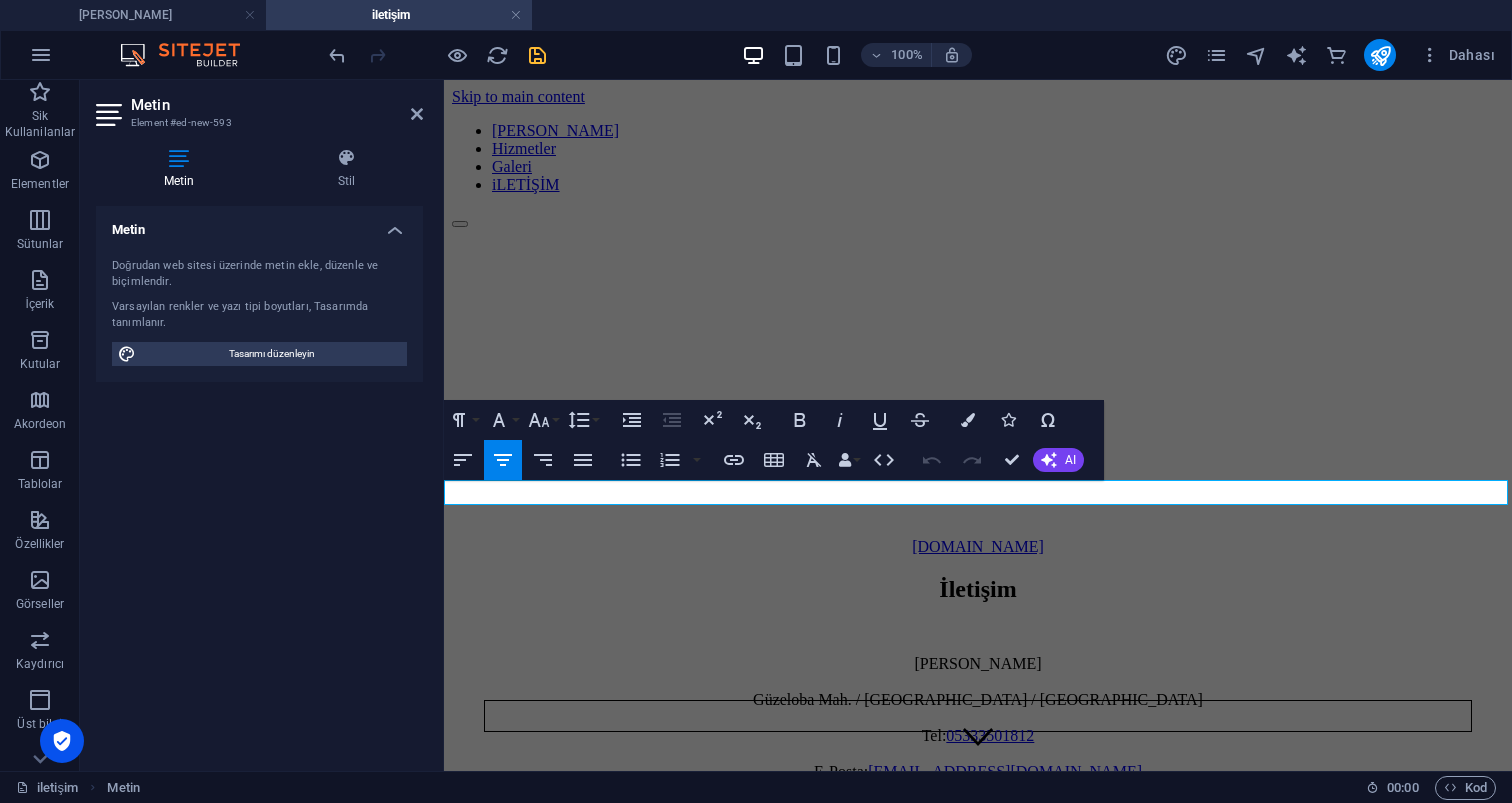 drag, startPoint x: 1021, startPoint y: 492, endPoint x: 856, endPoint y: 491, distance: 165.00304 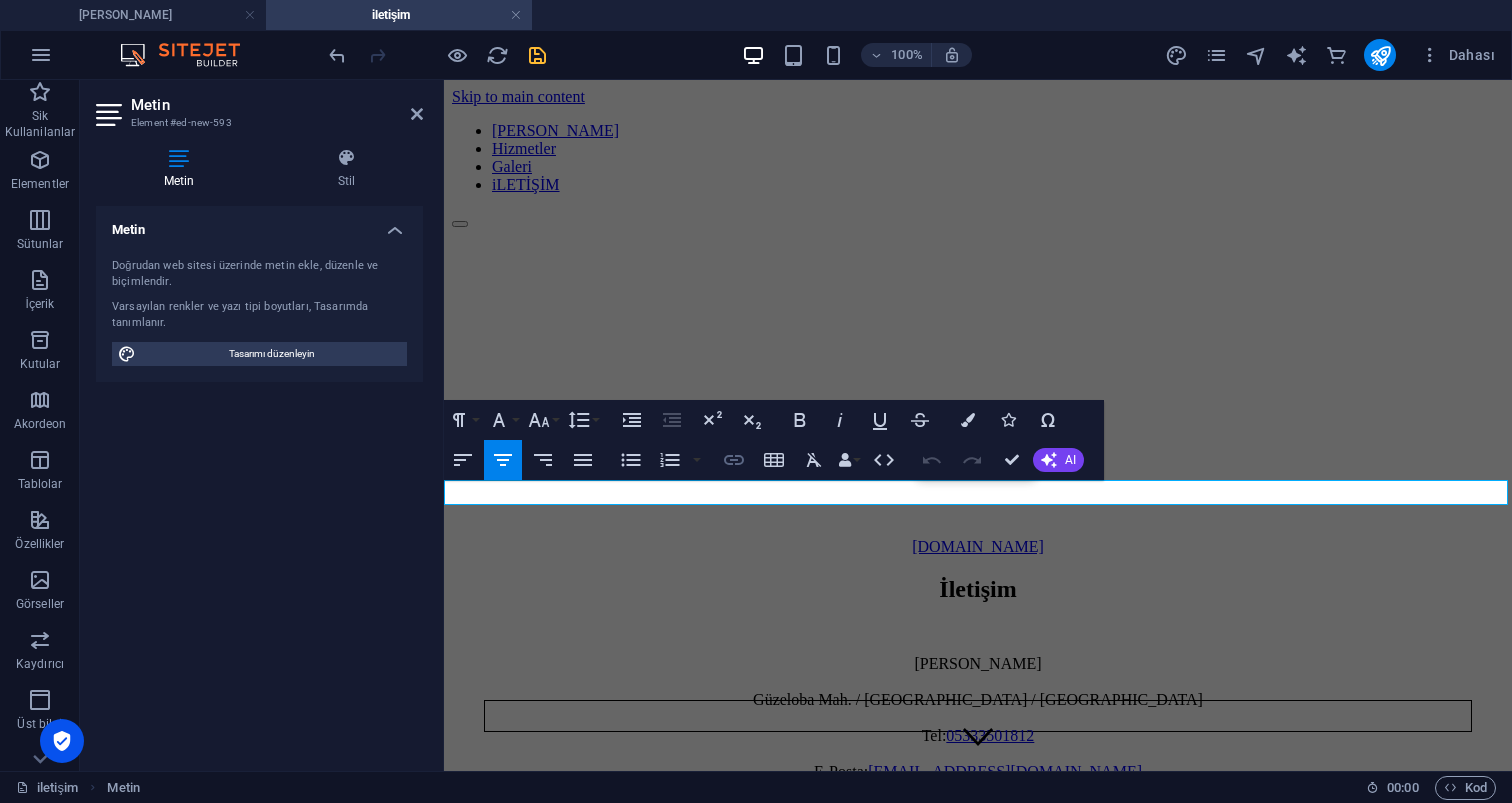 click 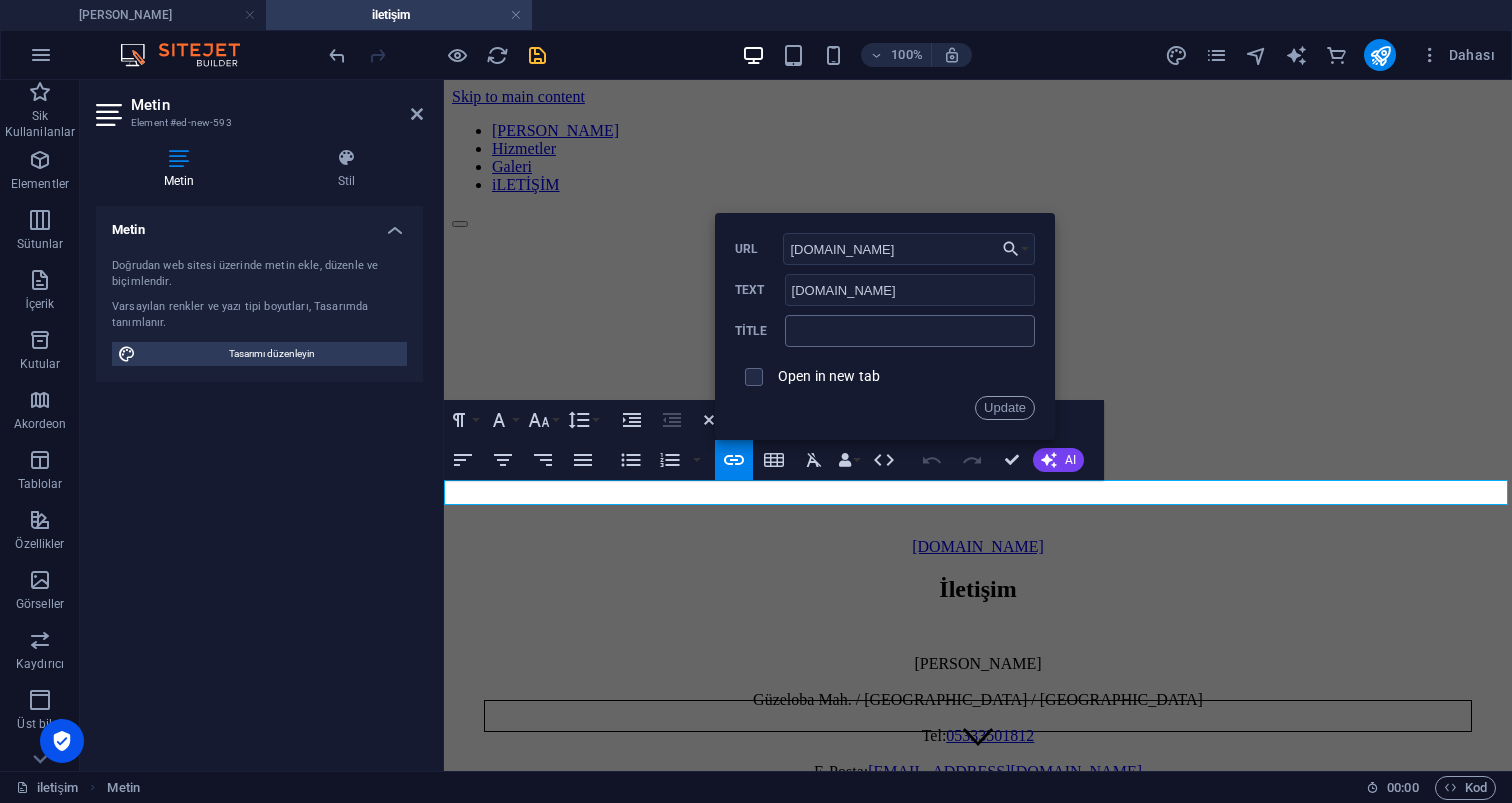 type on "[DOMAIN_NAME]" 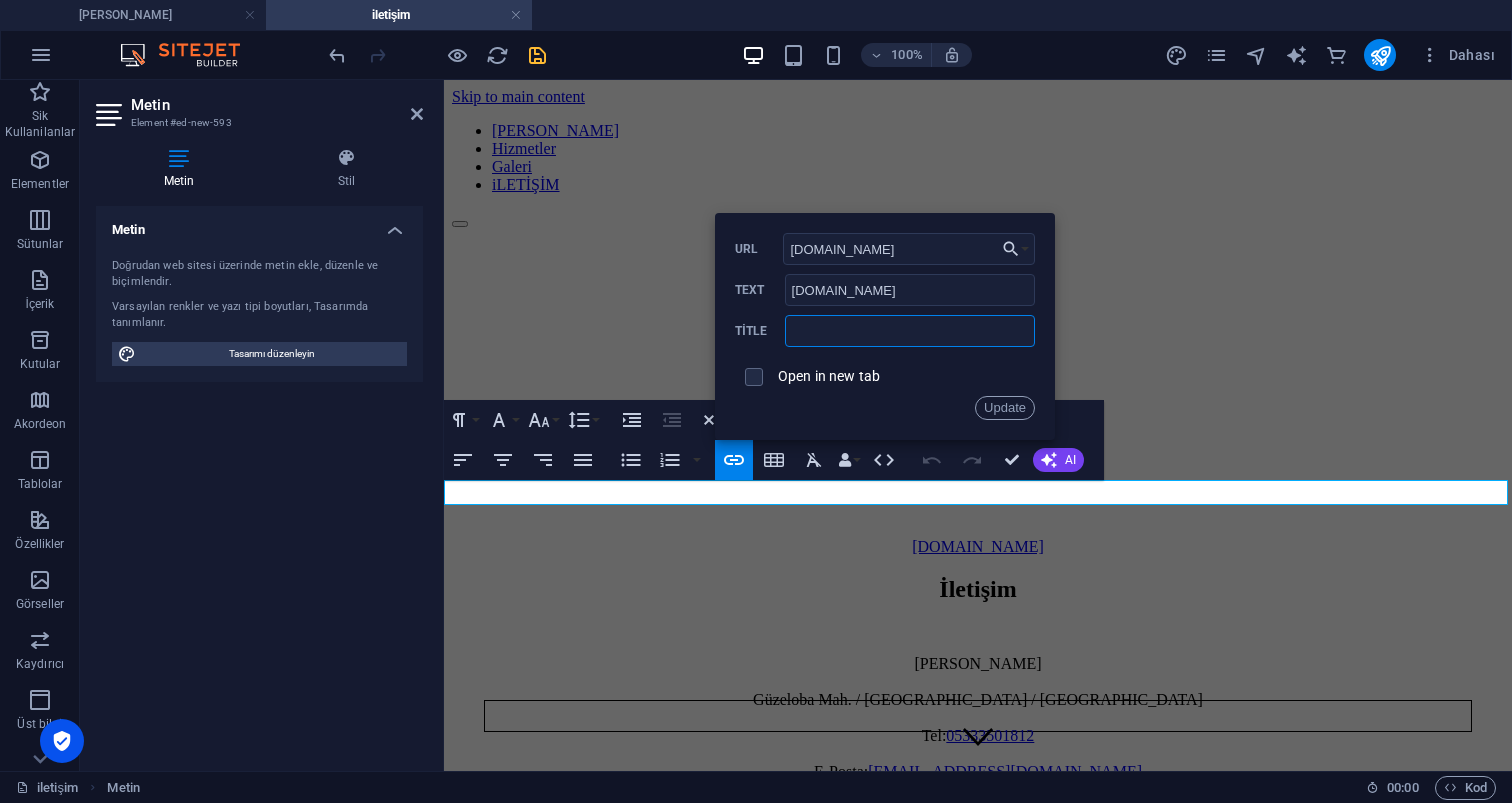 click at bounding box center [910, 331] 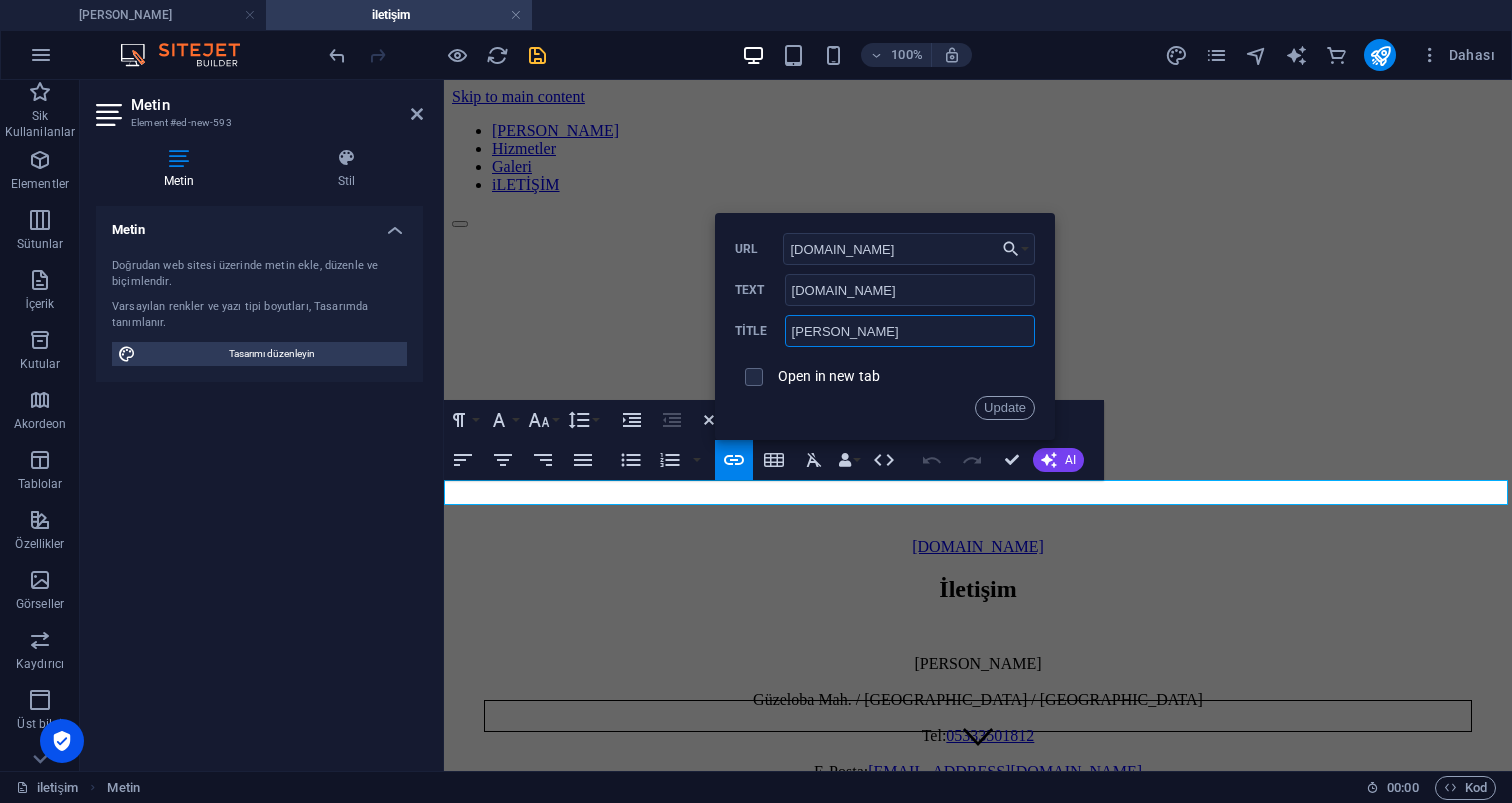 type on "[PERSON_NAME]" 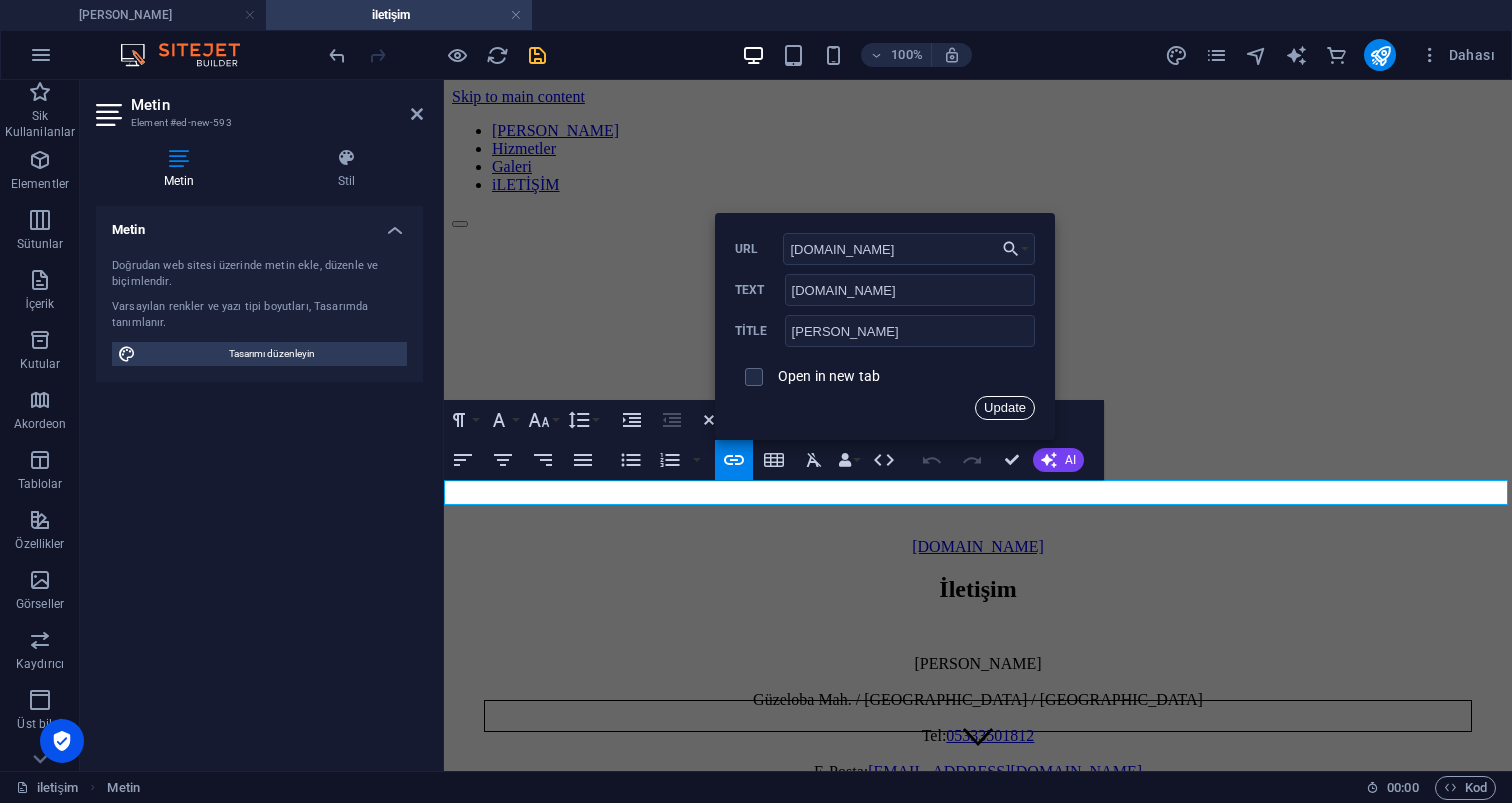 click on "Update" at bounding box center (1005, 408) 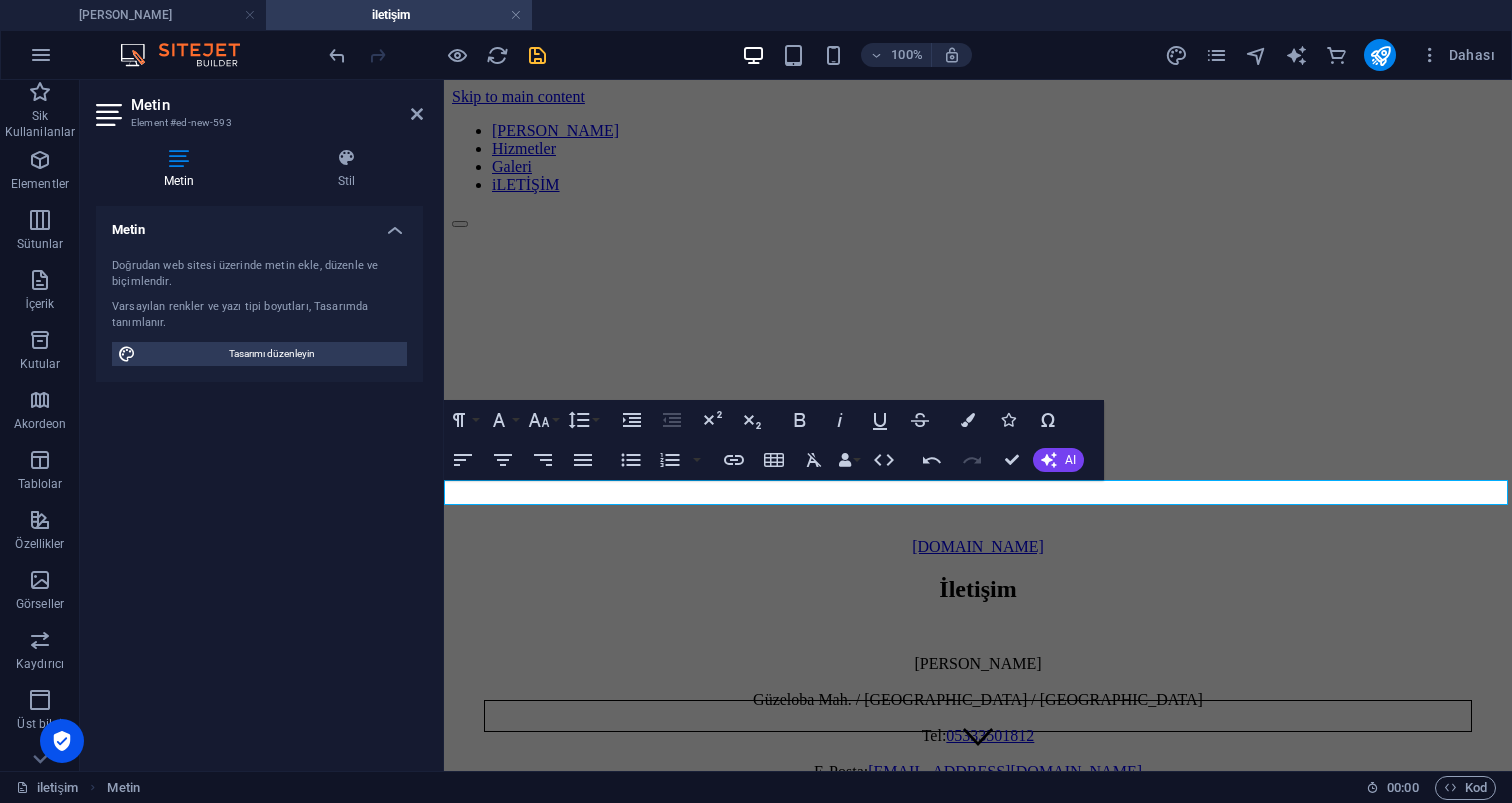 click on "[DOMAIN_NAME]" at bounding box center (978, 547) 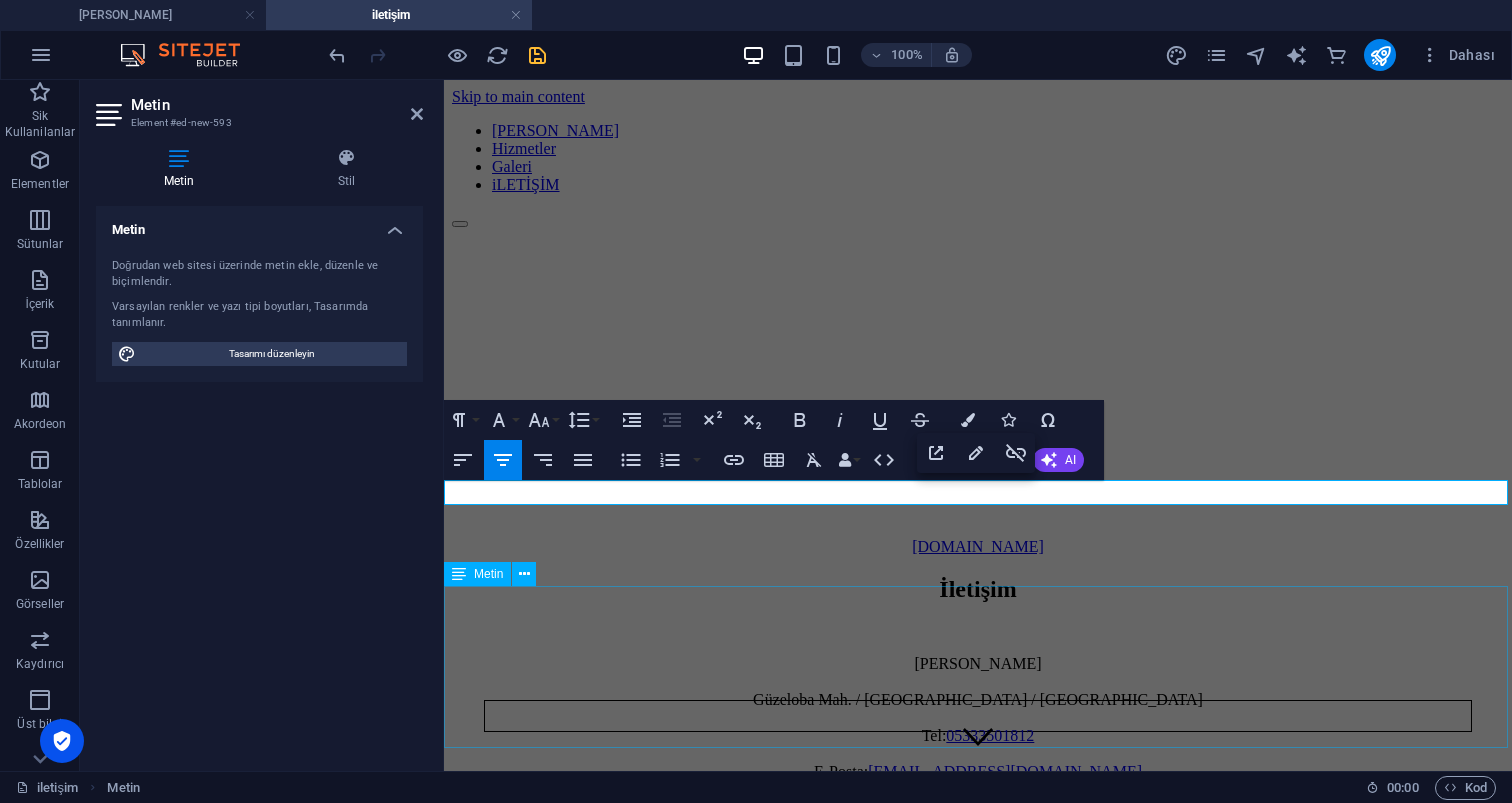 click on "[PERSON_NAME] Güzeloba Mah. / [GEOGRAPHIC_DATA] / [GEOGRAPHIC_DATA] Tel:  [PHONE_NUMBER] E-Posta:  [EMAIL_ADDRESS][DOMAIN_NAME] Talepleriniz için bilgi alınız" at bounding box center [978, 736] 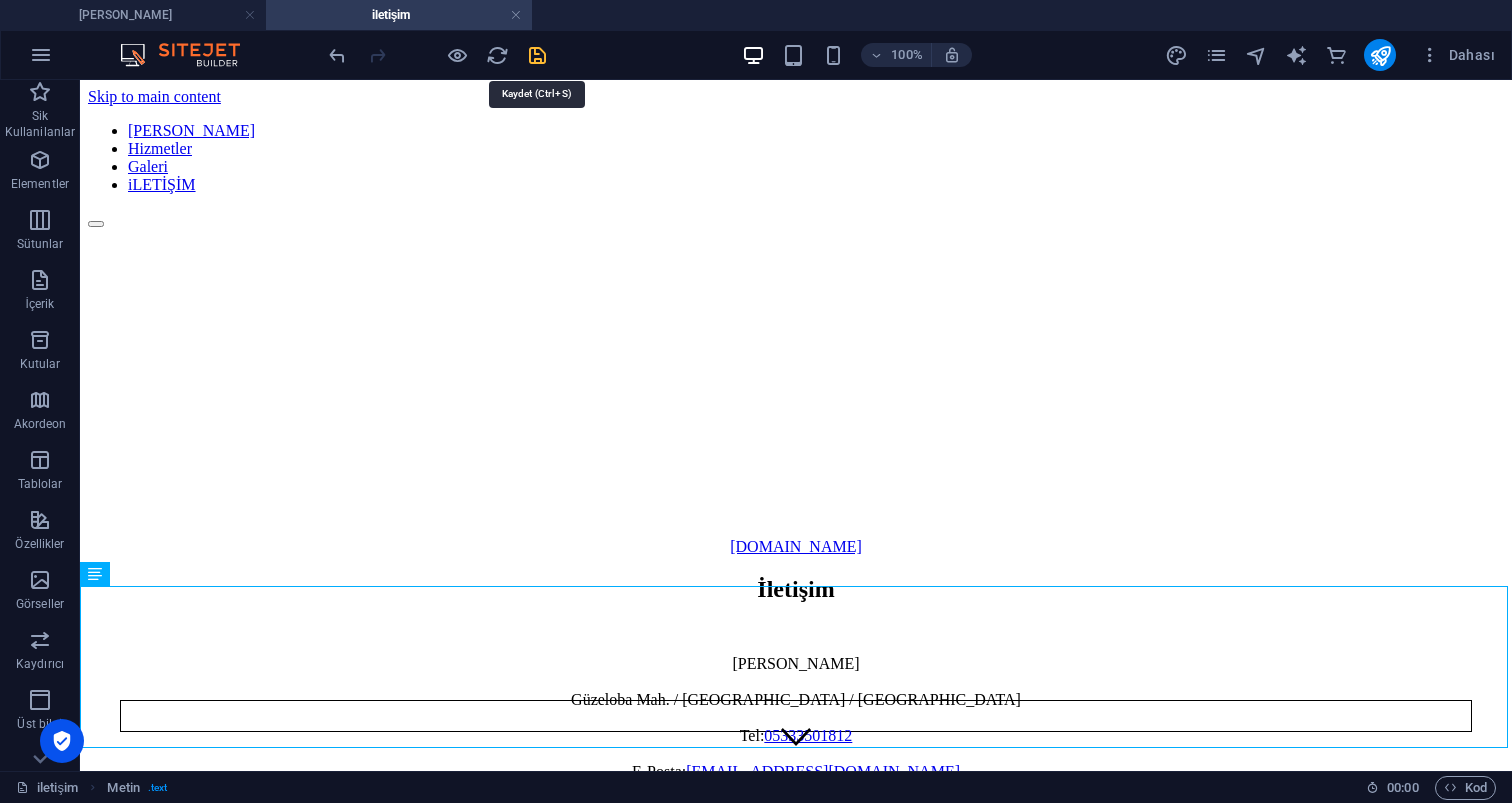 click at bounding box center (537, 55) 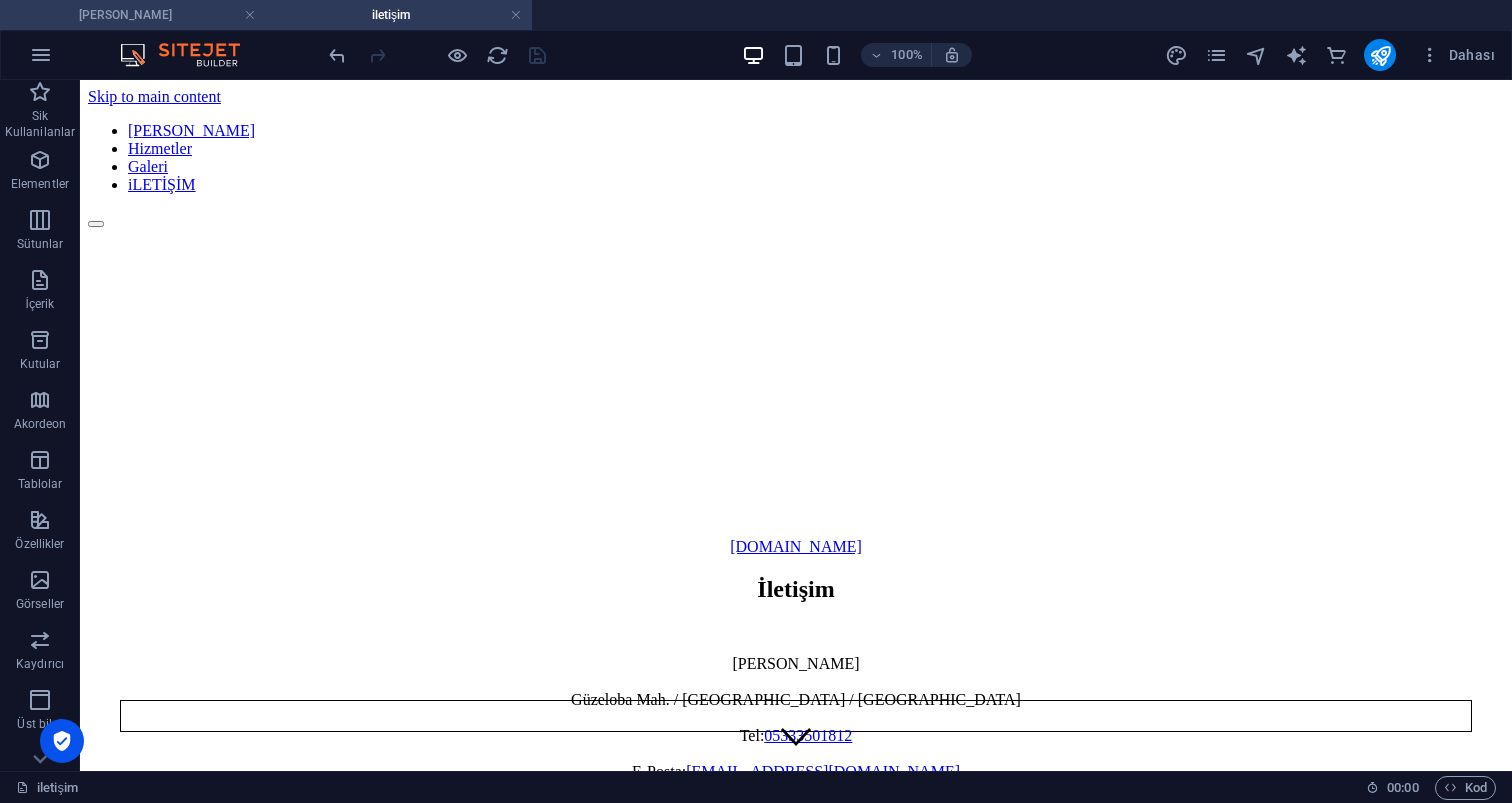 click on "[PERSON_NAME]" at bounding box center [133, 15] 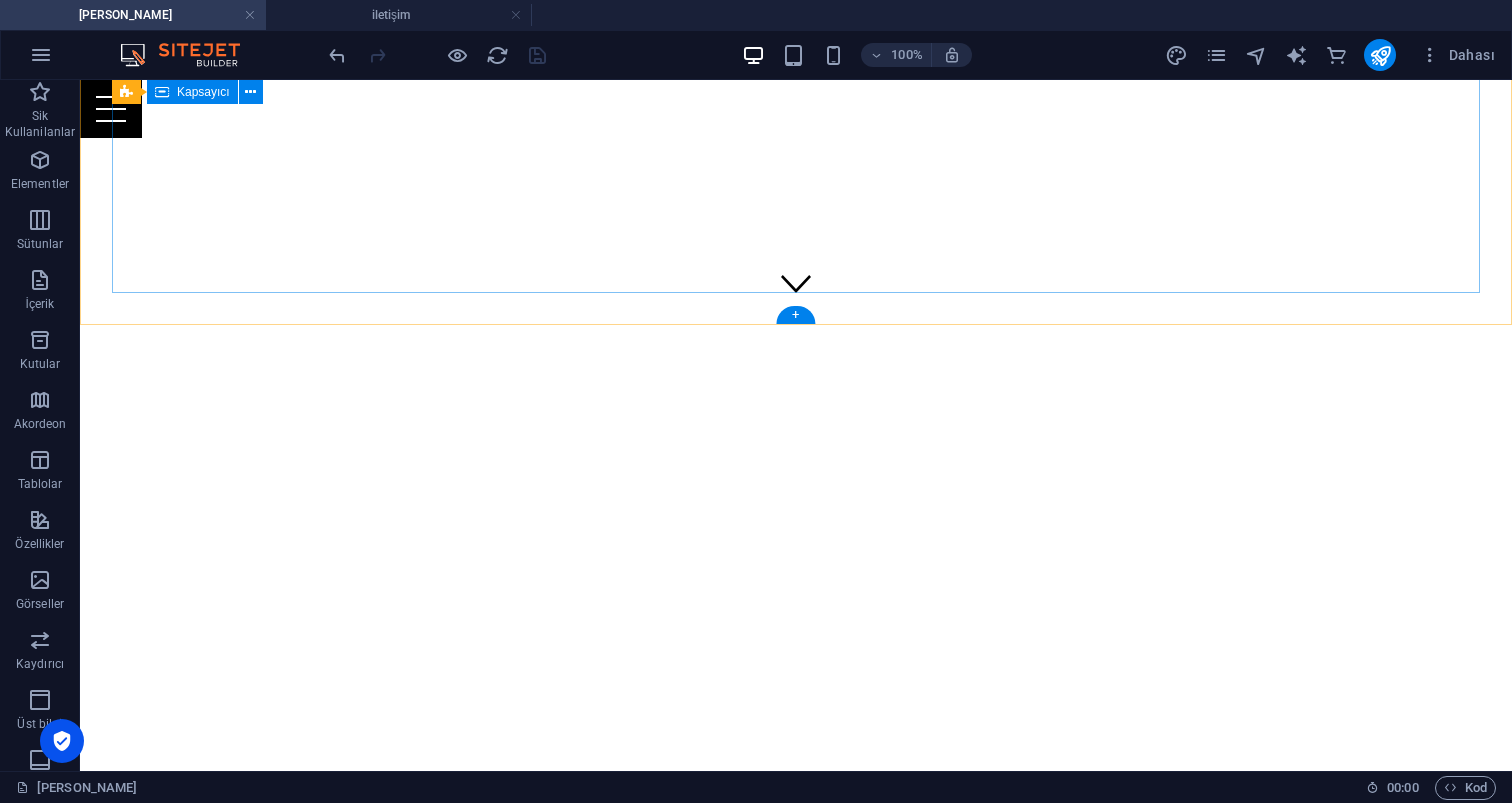 scroll, scrollTop: 454, scrollLeft: 0, axis: vertical 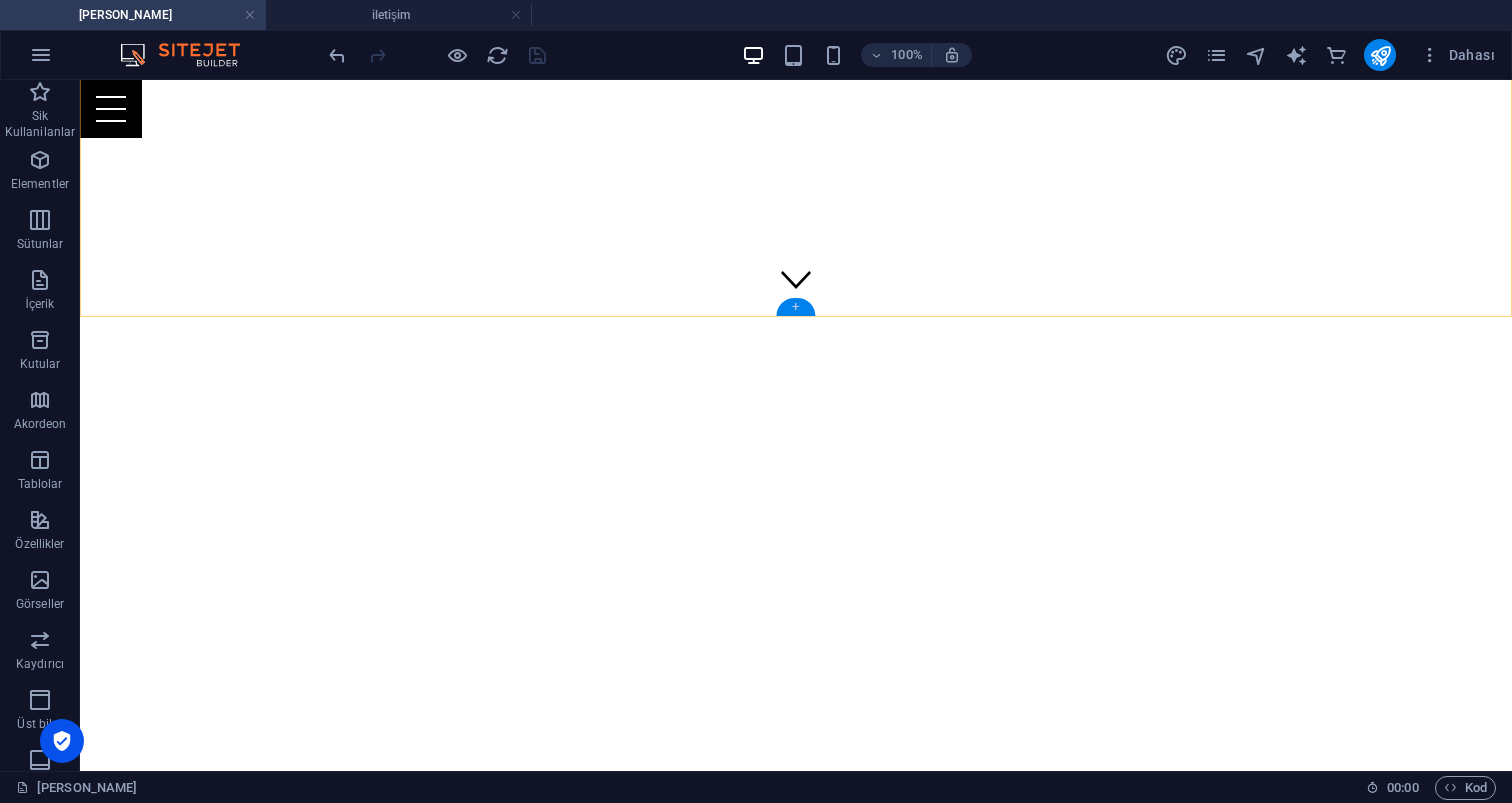 click on "+" at bounding box center [795, 307] 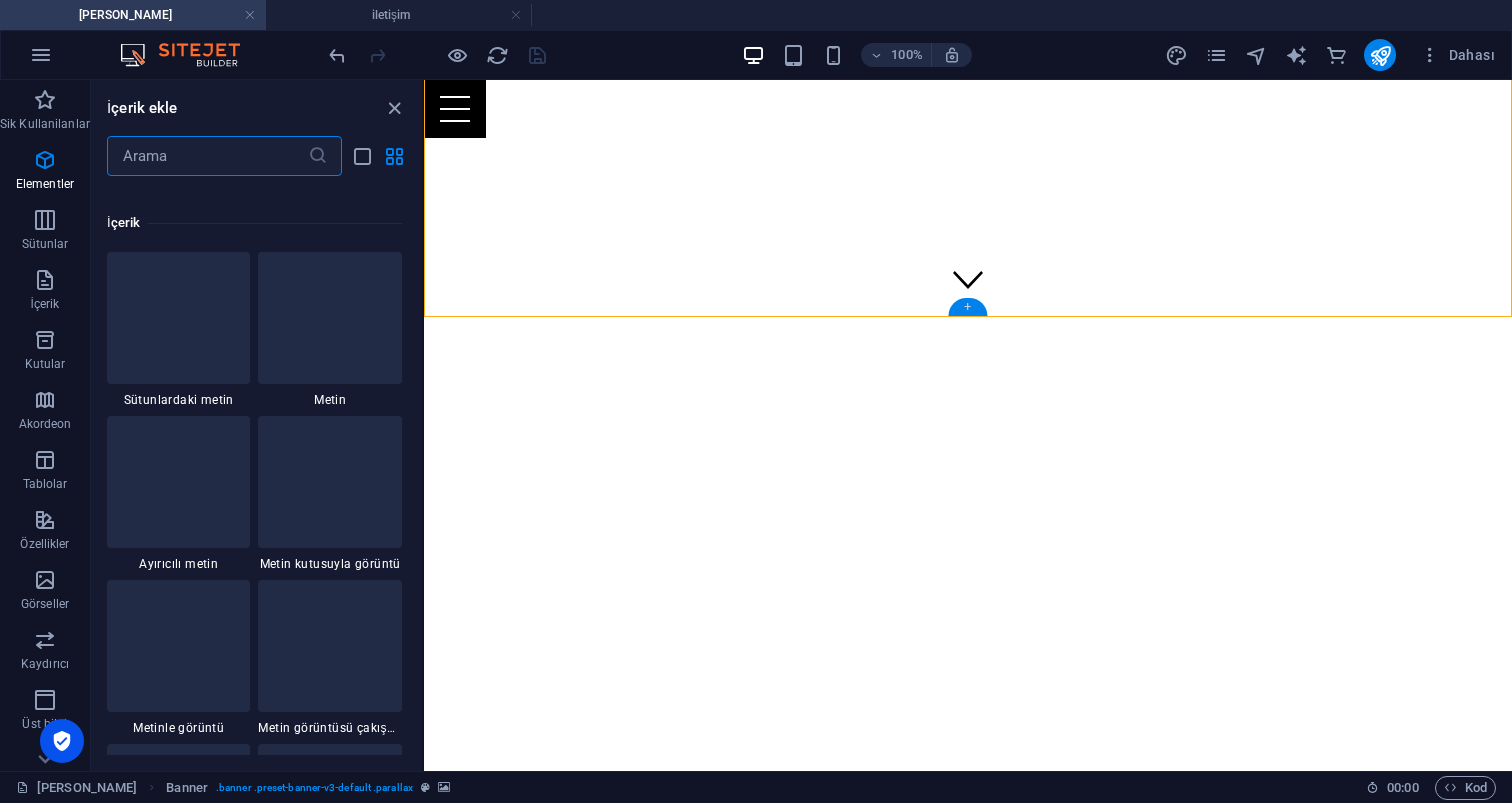 scroll, scrollTop: 3663, scrollLeft: 0, axis: vertical 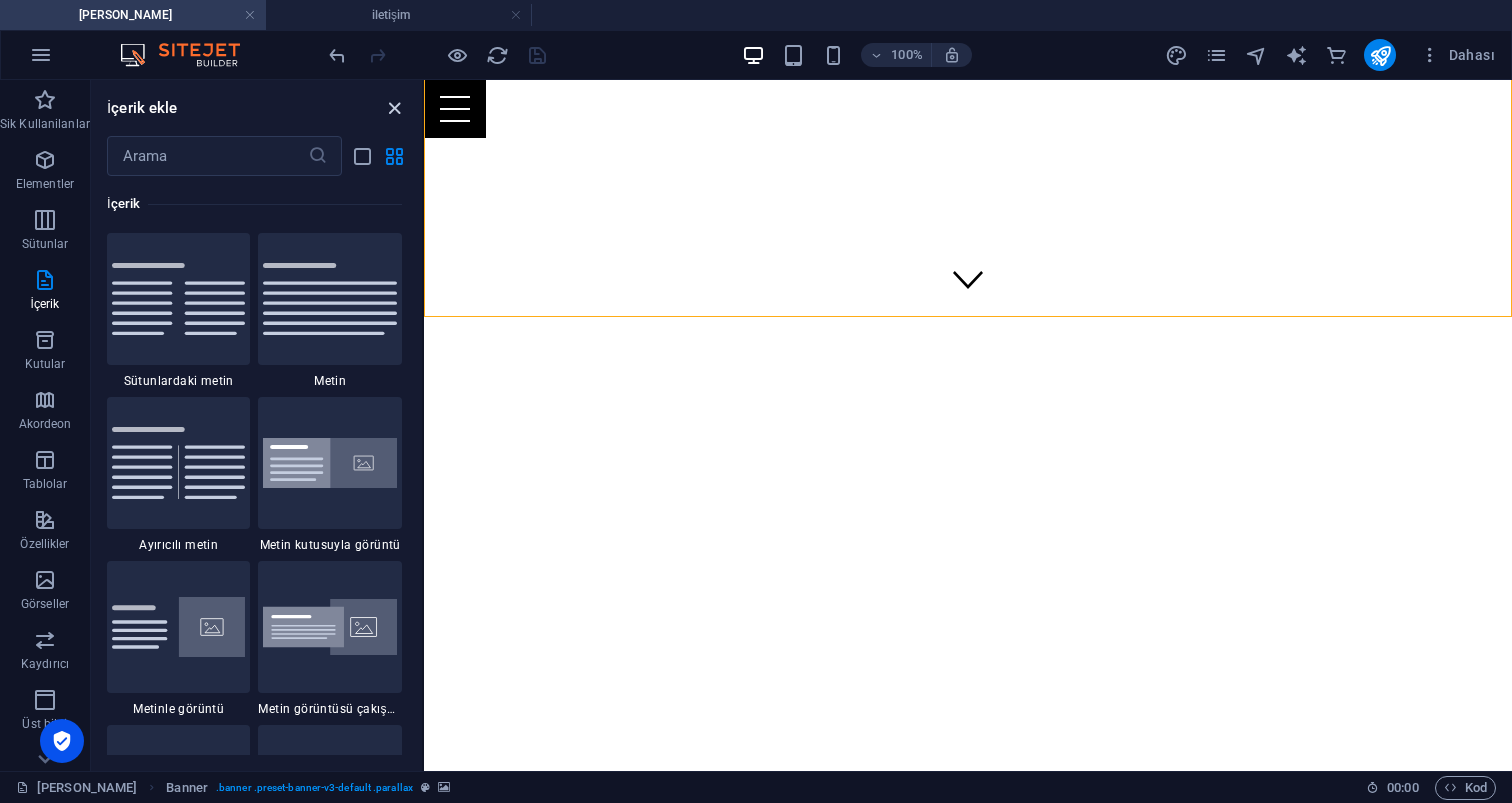 click at bounding box center [394, 108] 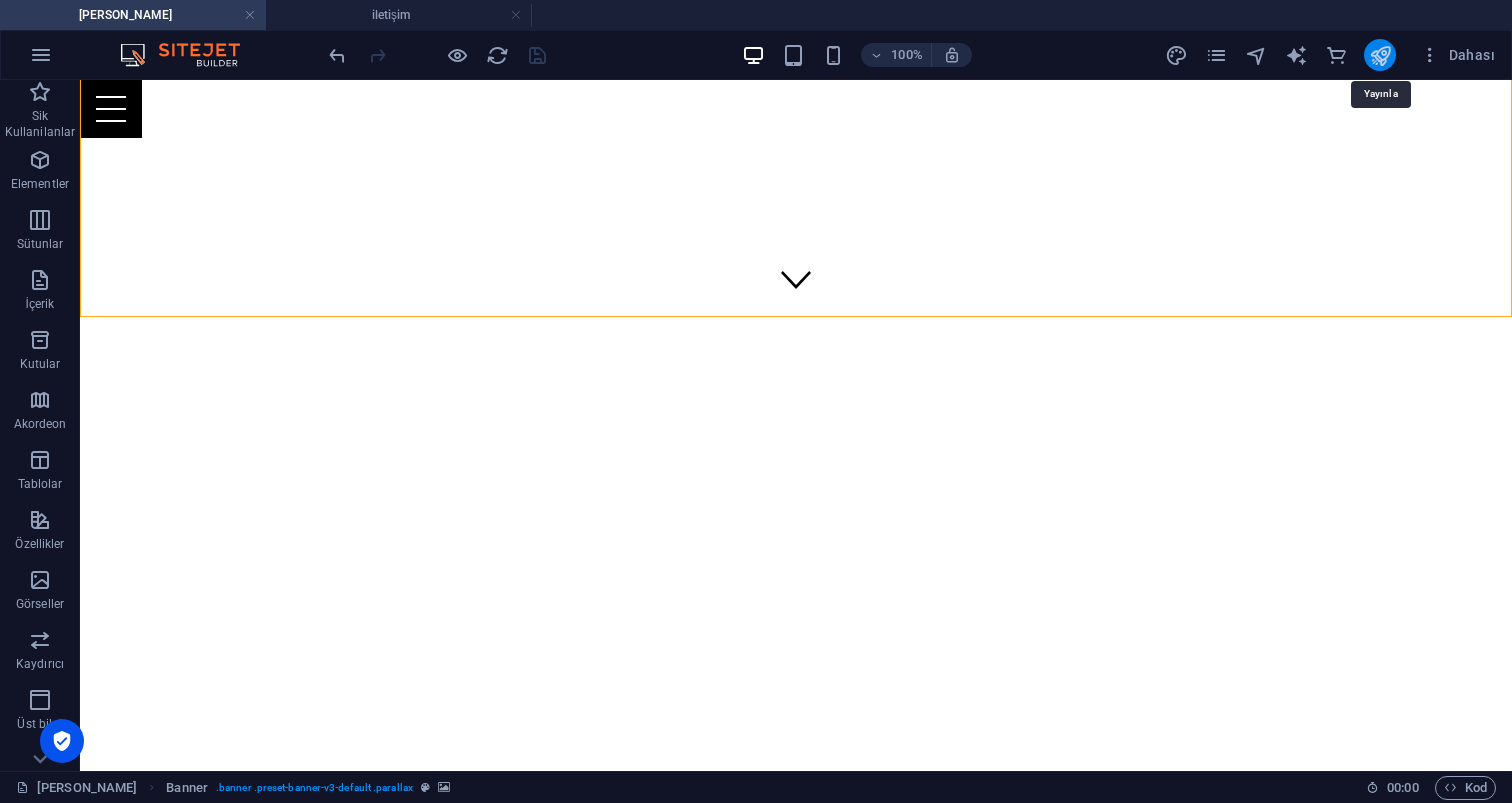 click at bounding box center (1380, 55) 